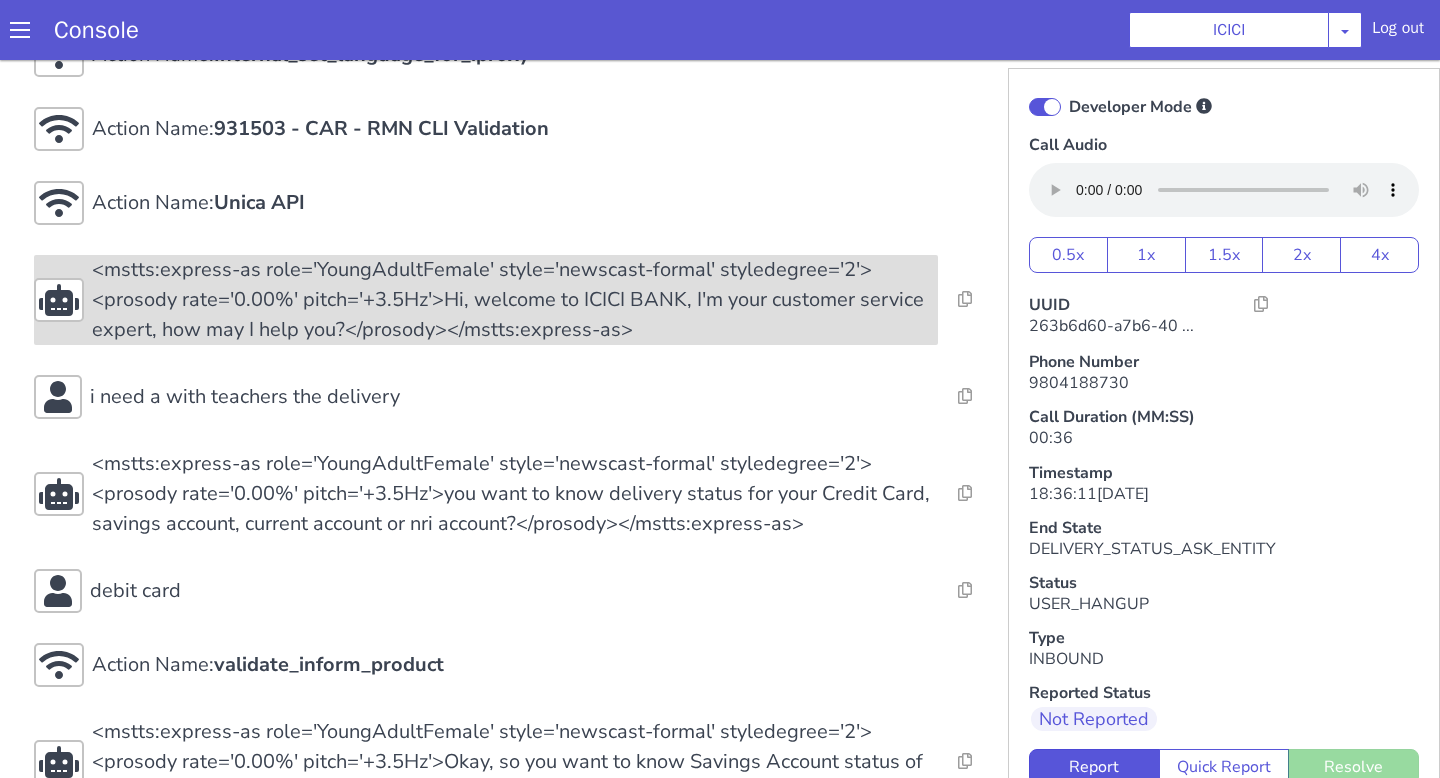 scroll, scrollTop: 84, scrollLeft: 0, axis: vertical 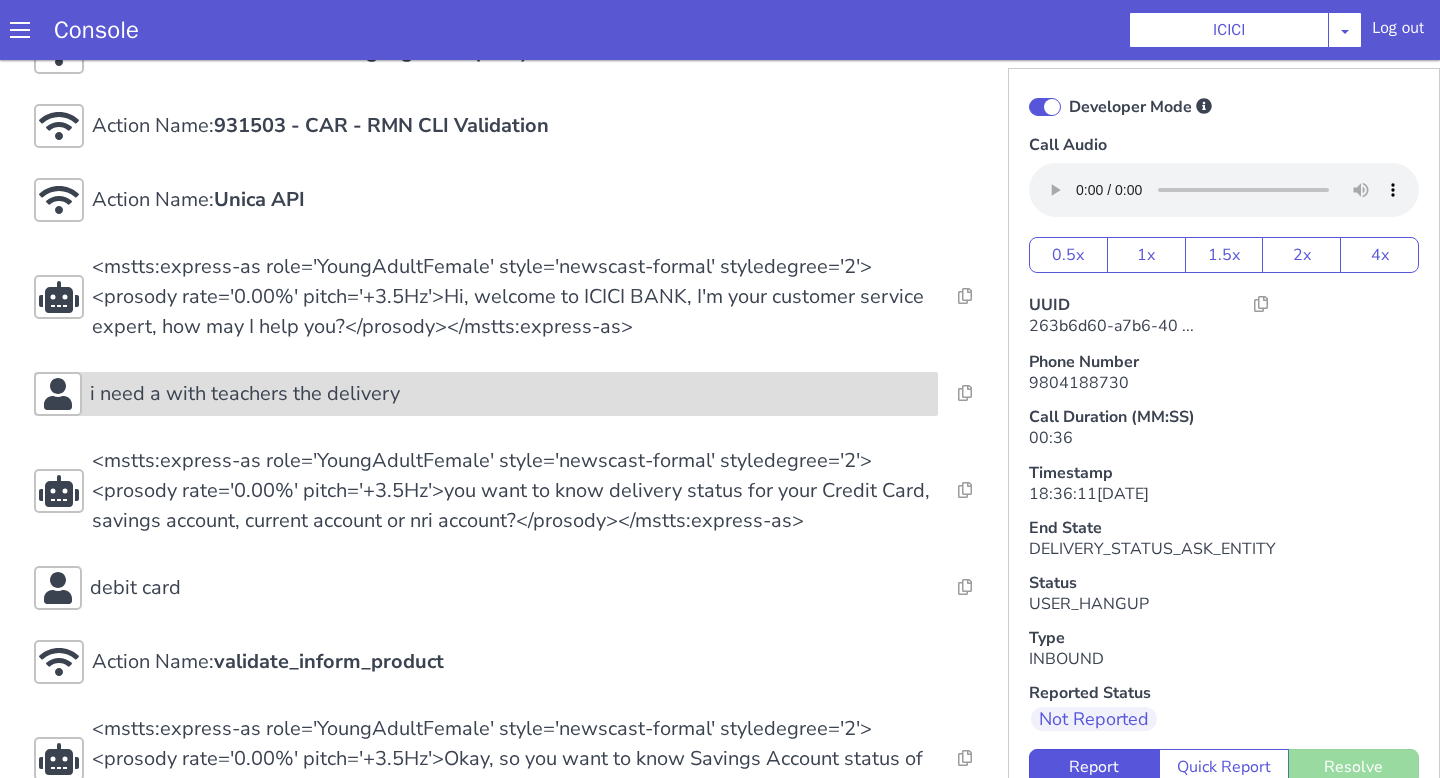 click on "i need a with teachers the delivery" at bounding box center (510, 394) 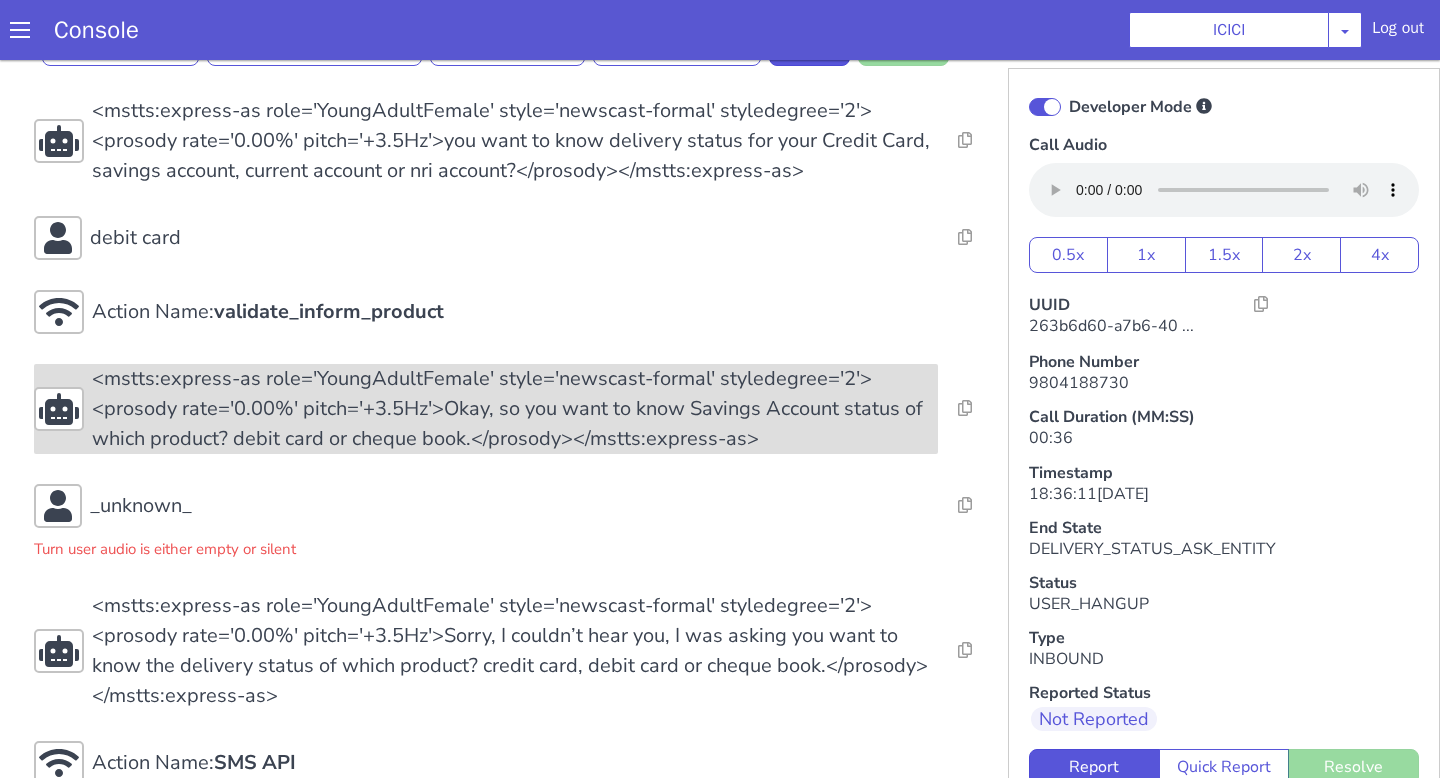 scroll, scrollTop: 996, scrollLeft: 0, axis: vertical 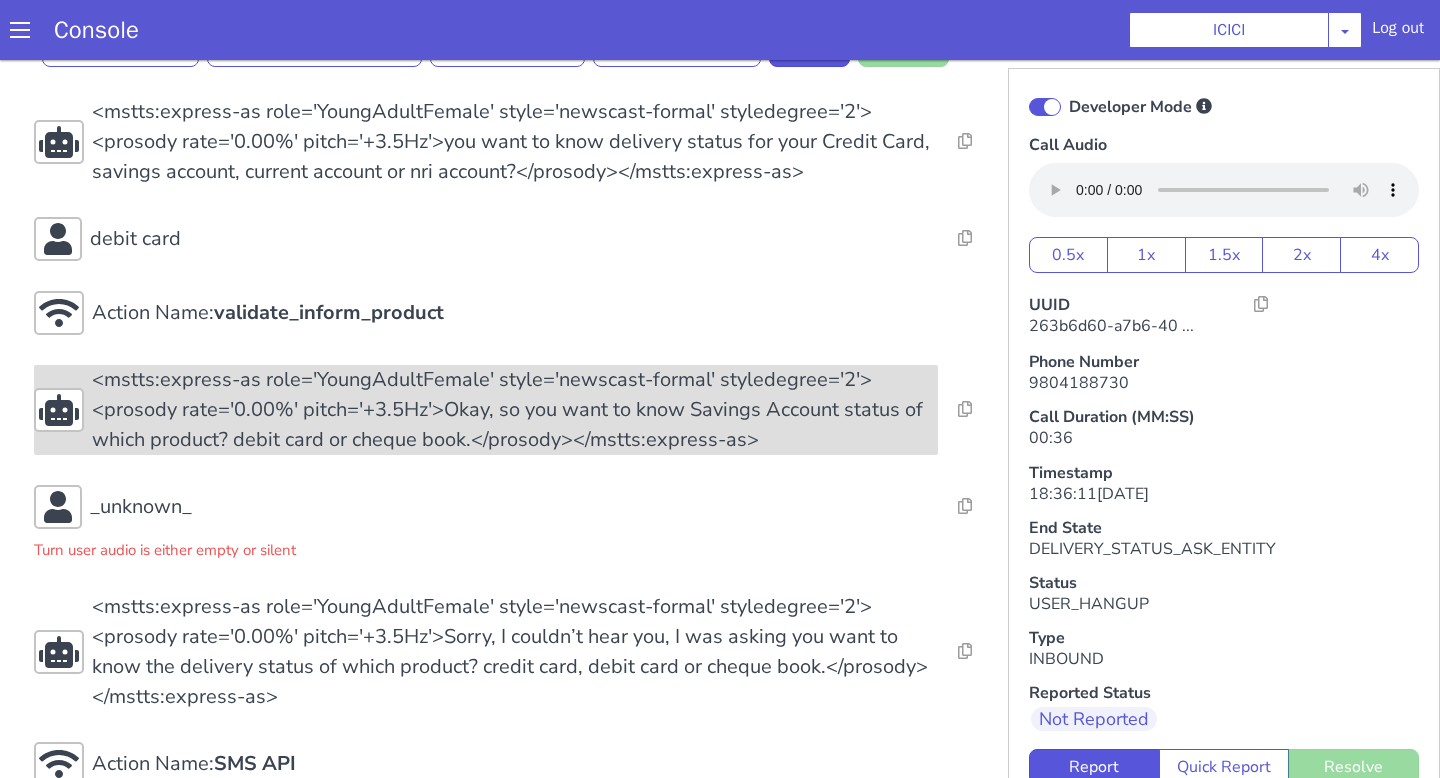 click on "<mstts:express-as role='YoungAdultFemale' style='newscast-formal' styledegree='2'><prosody rate='0.00%' pitch='+3.5Hz'>Okay, so you want to know Savings Account status of which product? debit card or cheque book.</prosody></mstts:express-as>" at bounding box center (515, 410) 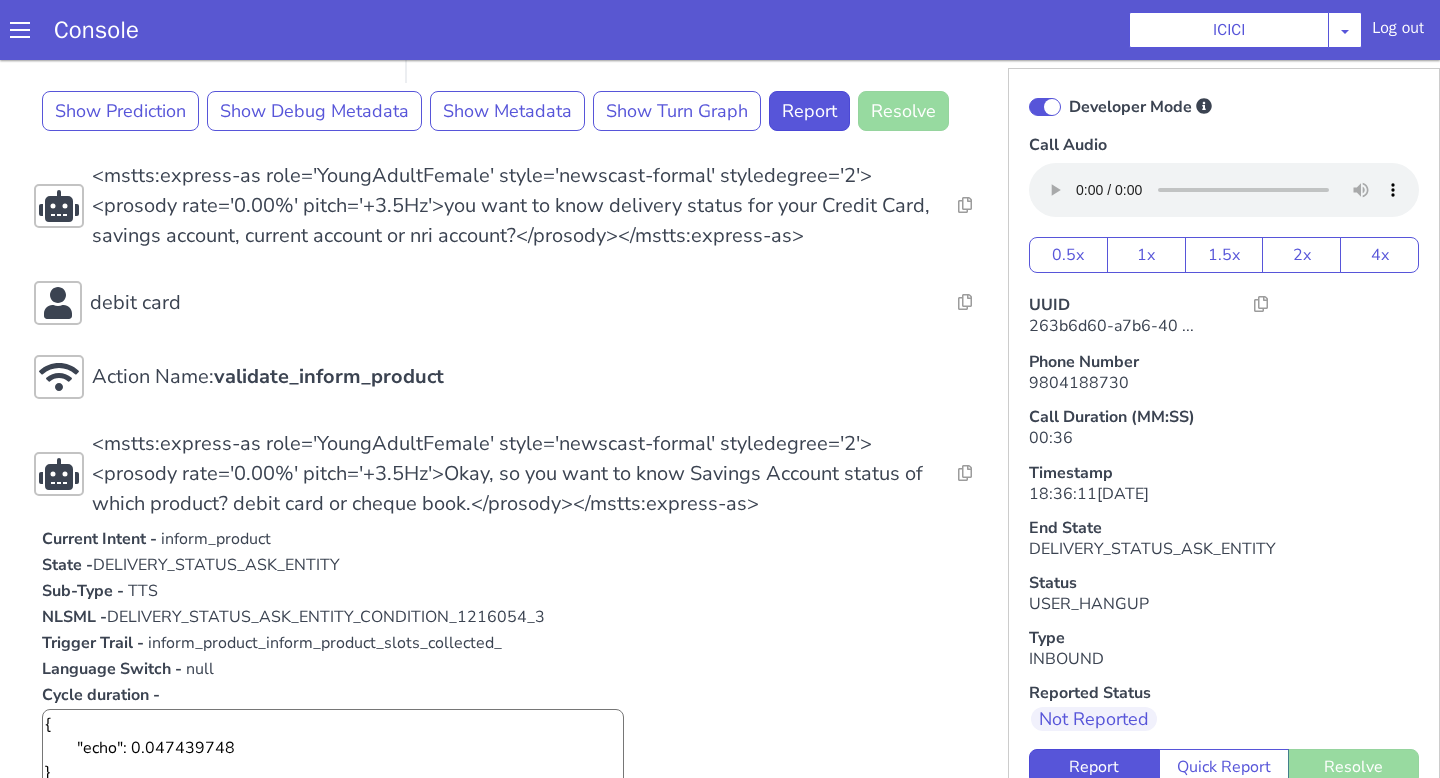 scroll, scrollTop: 943, scrollLeft: 0, axis: vertical 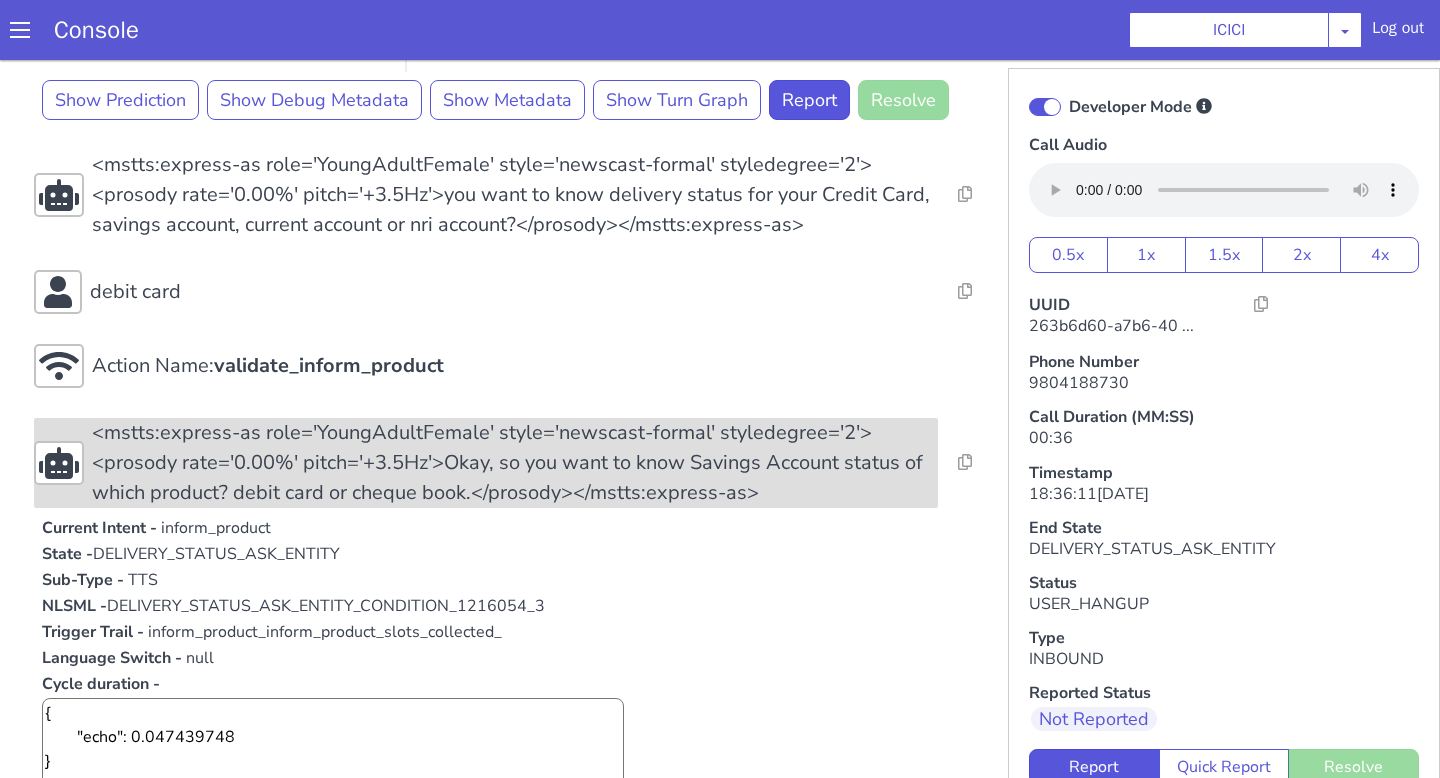 click on "<mstts:express-as role='YoungAdultFemale' style='newscast-formal' styledegree='2'><prosody rate='0.00%' pitch='+3.5Hz'>Okay, so you want to know Savings Account status of which product? debit card or cheque book.</prosody></mstts:express-as>" at bounding box center [515, 463] 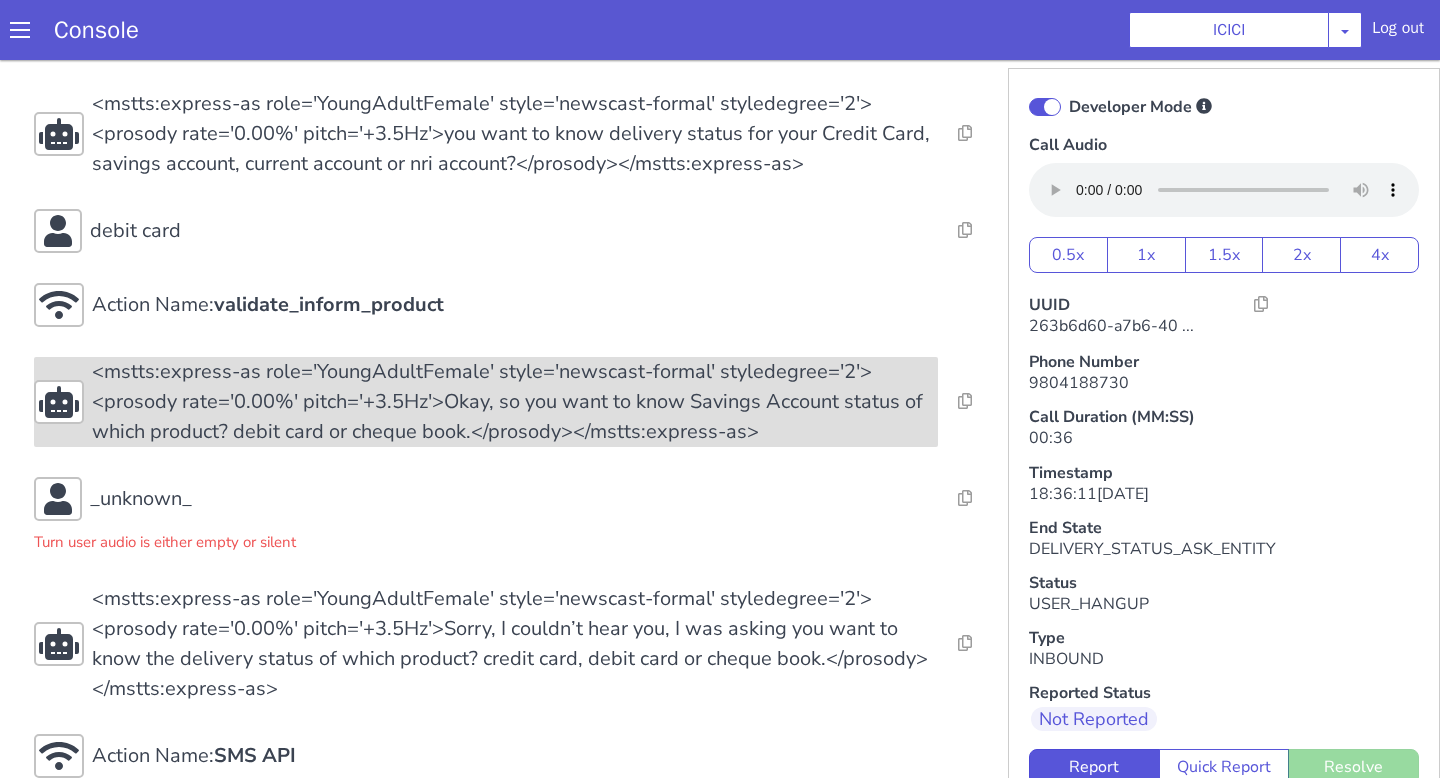 scroll, scrollTop: 1010, scrollLeft: 0, axis: vertical 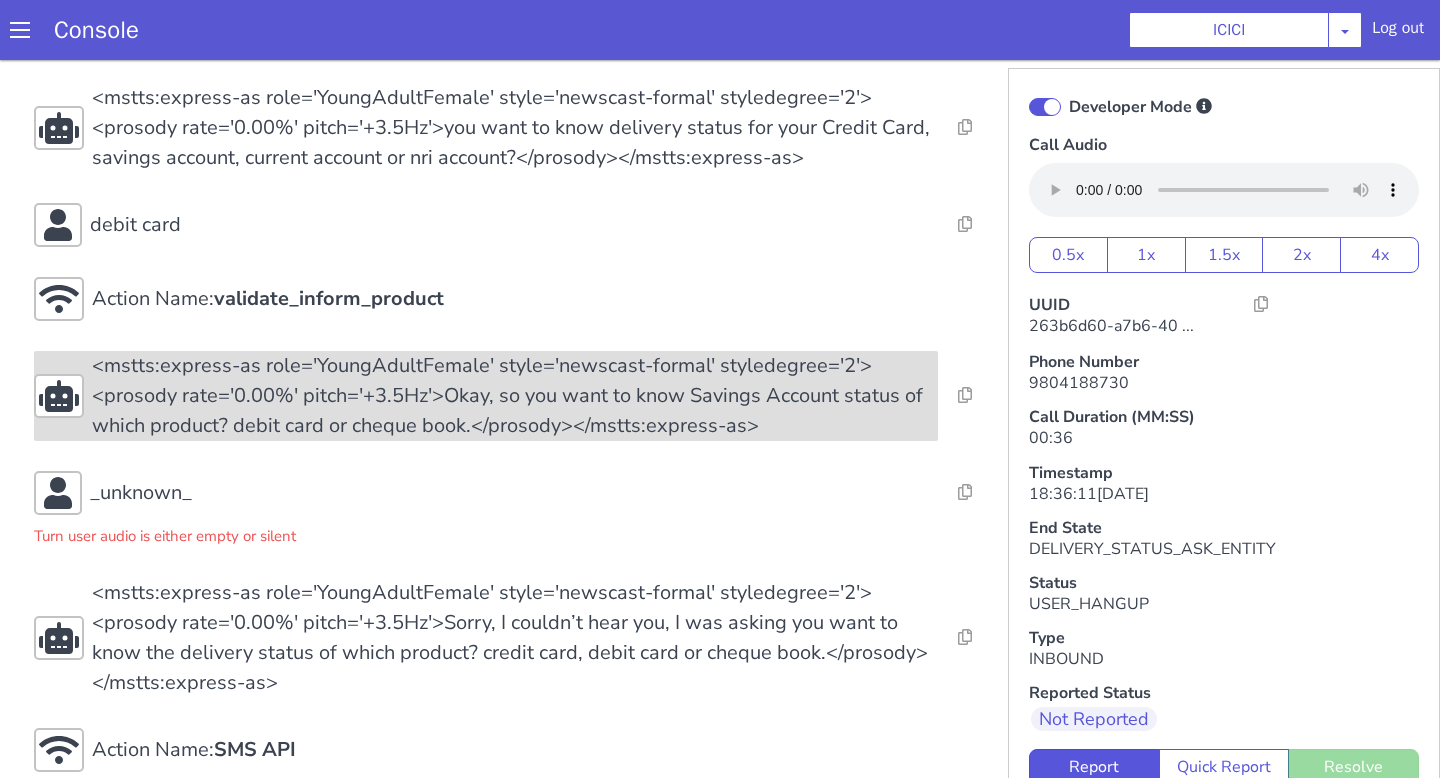click on "<mstts:express-as role='YoungAdultFemale' style='newscast-formal' styledegree='2'><prosody rate='0.00%' pitch='+3.5Hz'>Okay, so you want to know Savings Account status of which product? debit card or cheque book.</prosody></mstts:express-as>" at bounding box center [515, 396] 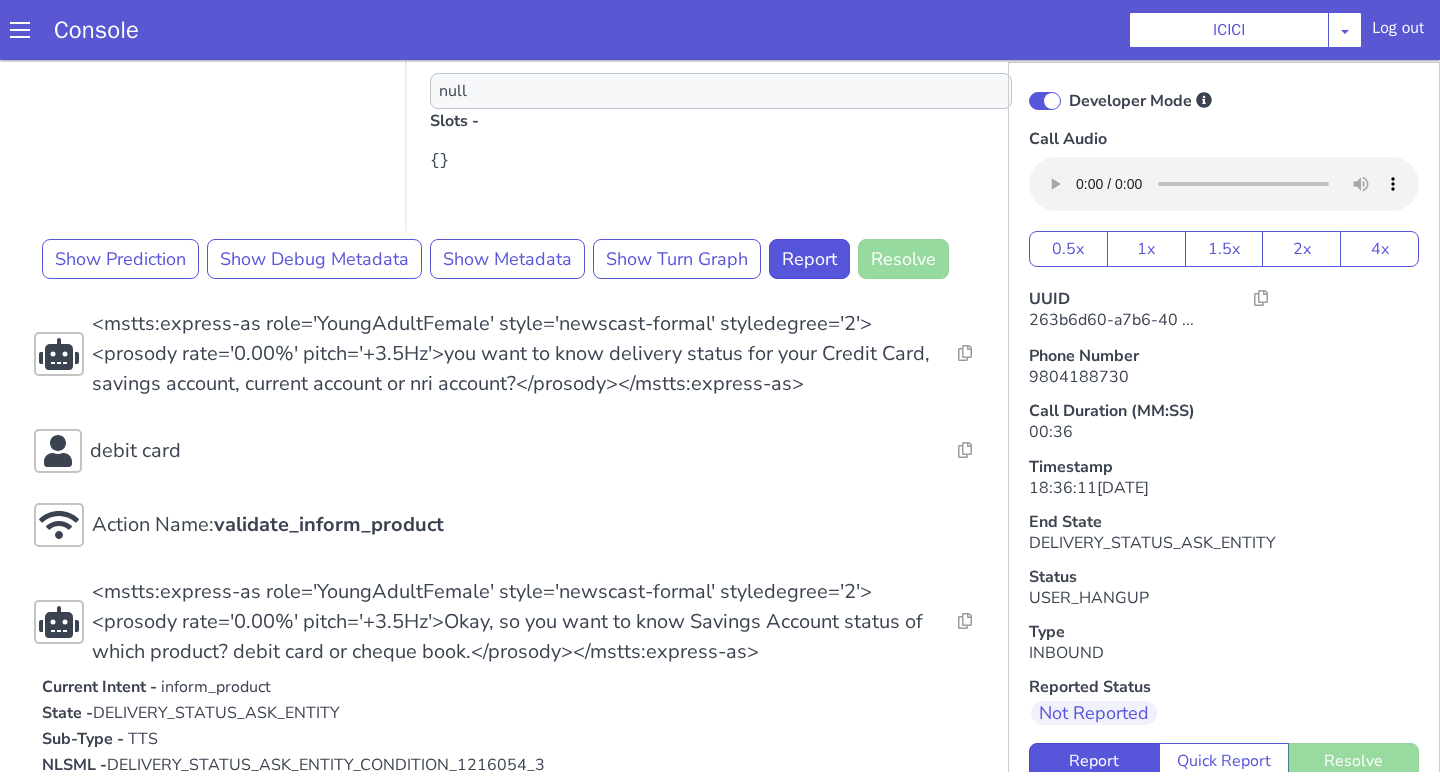 scroll, scrollTop: 792, scrollLeft: 0, axis: vertical 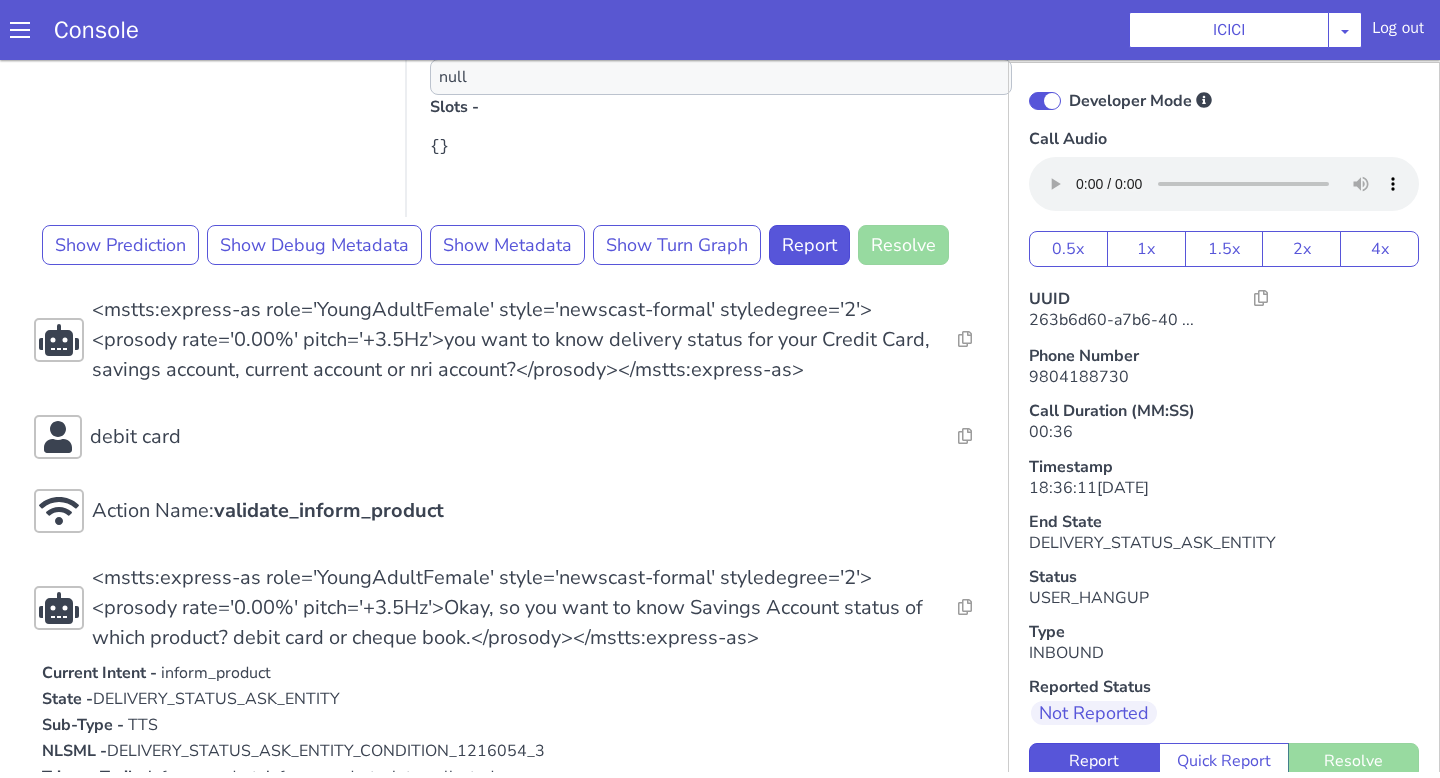 click on "<mstts:express-as role='YoungAdultFemale' style='newscast-formal' styledegree='2'><prosody rate='0.00%' pitch='+3.5Hz'>Okay, so you want to know Savings Account status of which product? debit card or cheque book.</prosody></mstts:express-as>" at bounding box center (515, 608) 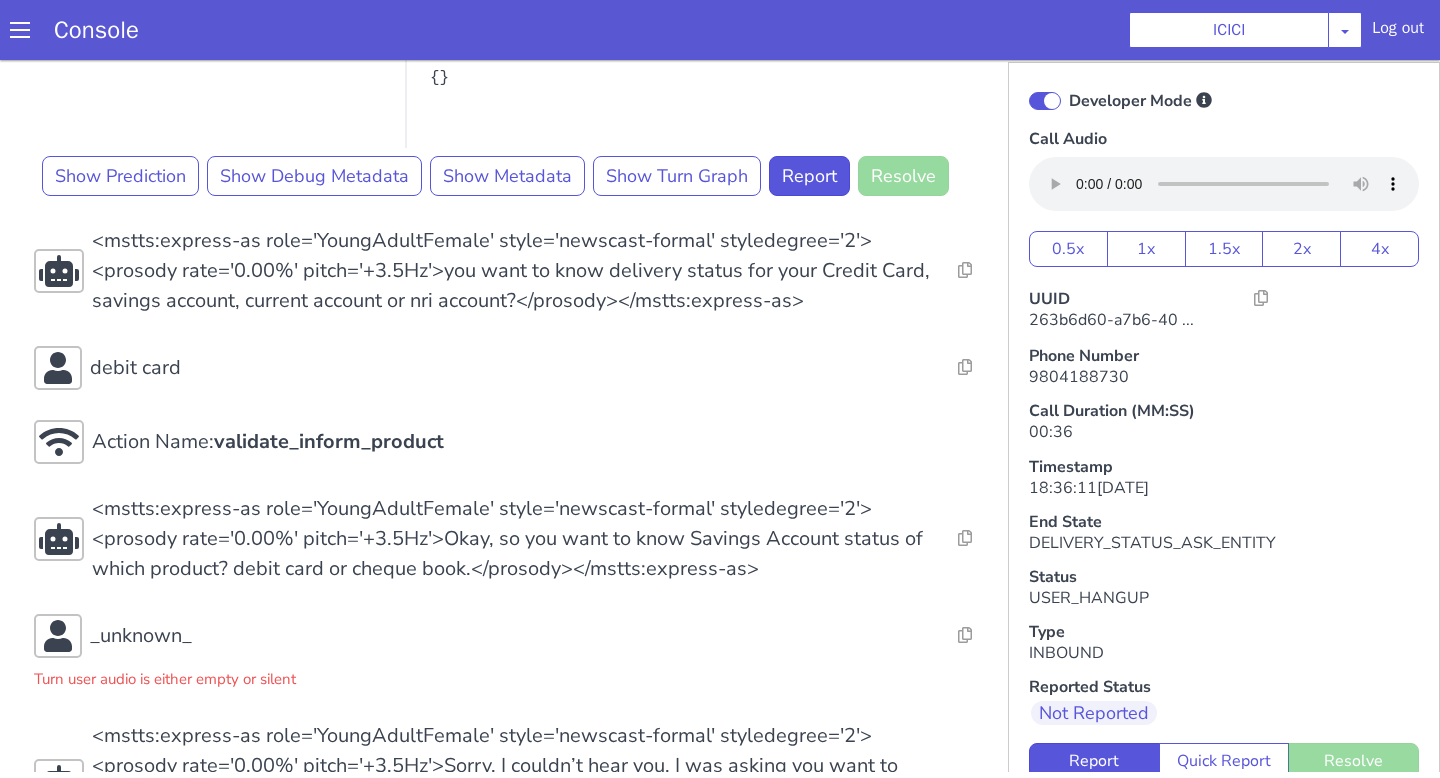 scroll, scrollTop: 862, scrollLeft: 0, axis: vertical 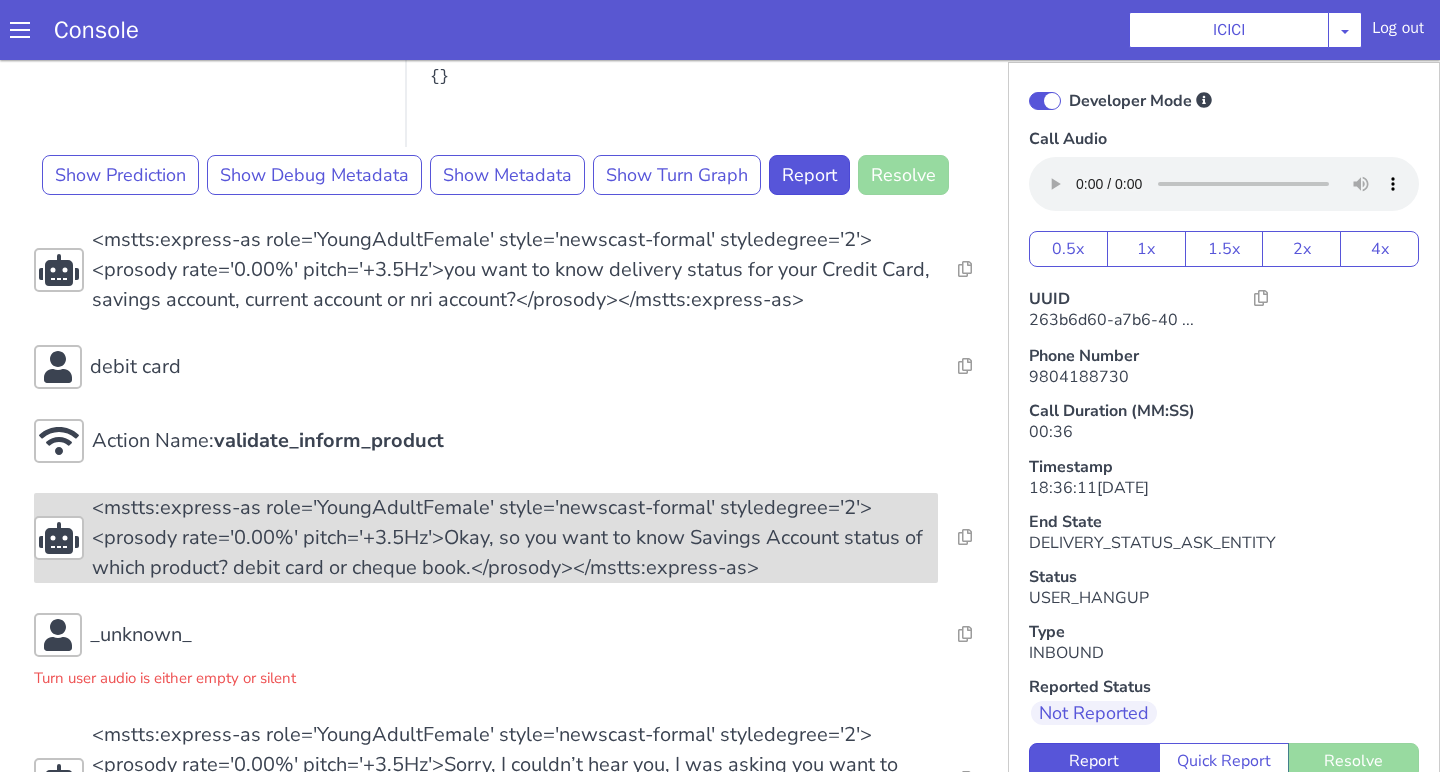 click on "<mstts:express-as role='YoungAdultFemale' style='newscast-formal' styledegree='2'><prosody rate='0.00%' pitch='+3.5Hz'>Okay, so you want to know Savings Account status of which product? debit card or cheque book.</prosody></mstts:express-as>" at bounding box center [515, 538] 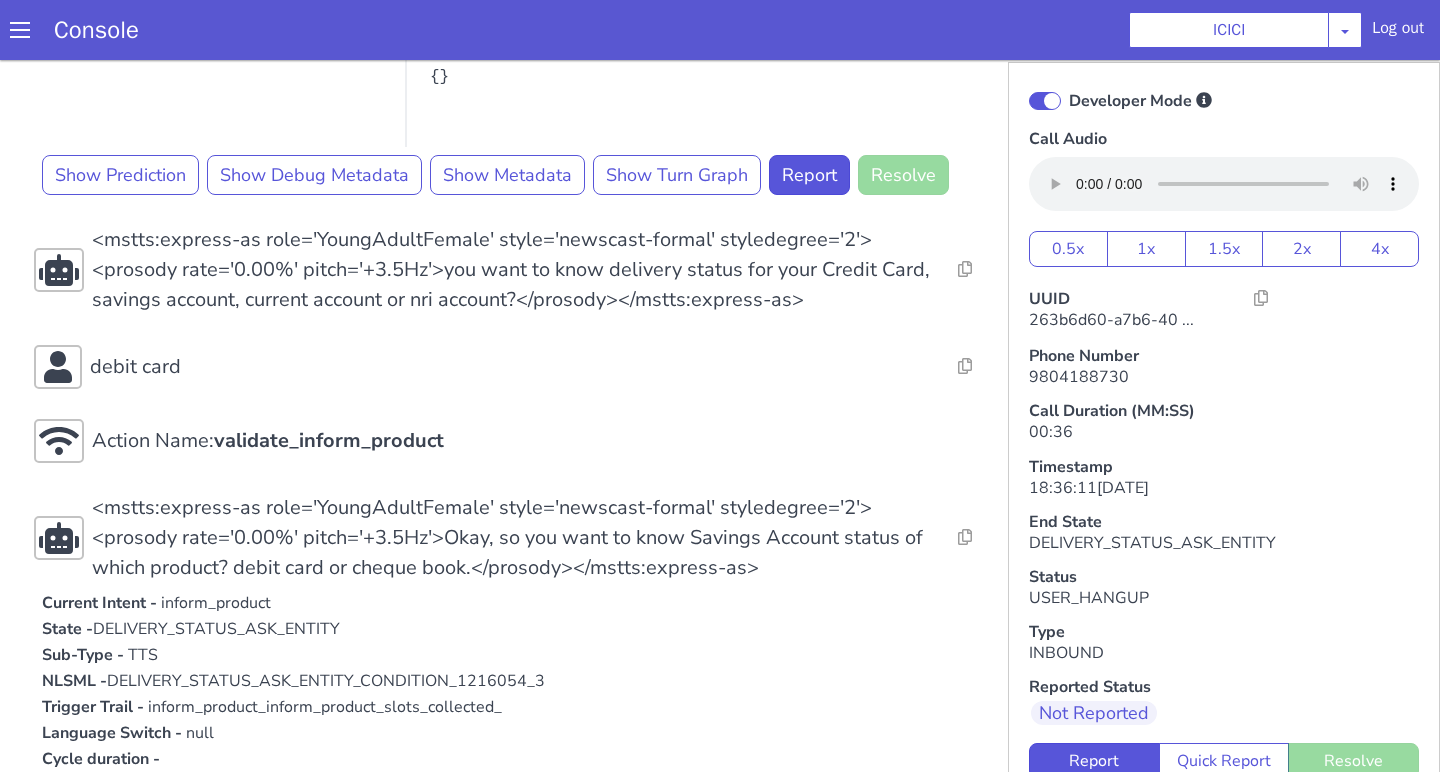 scroll, scrollTop: 132, scrollLeft: 0, axis: vertical 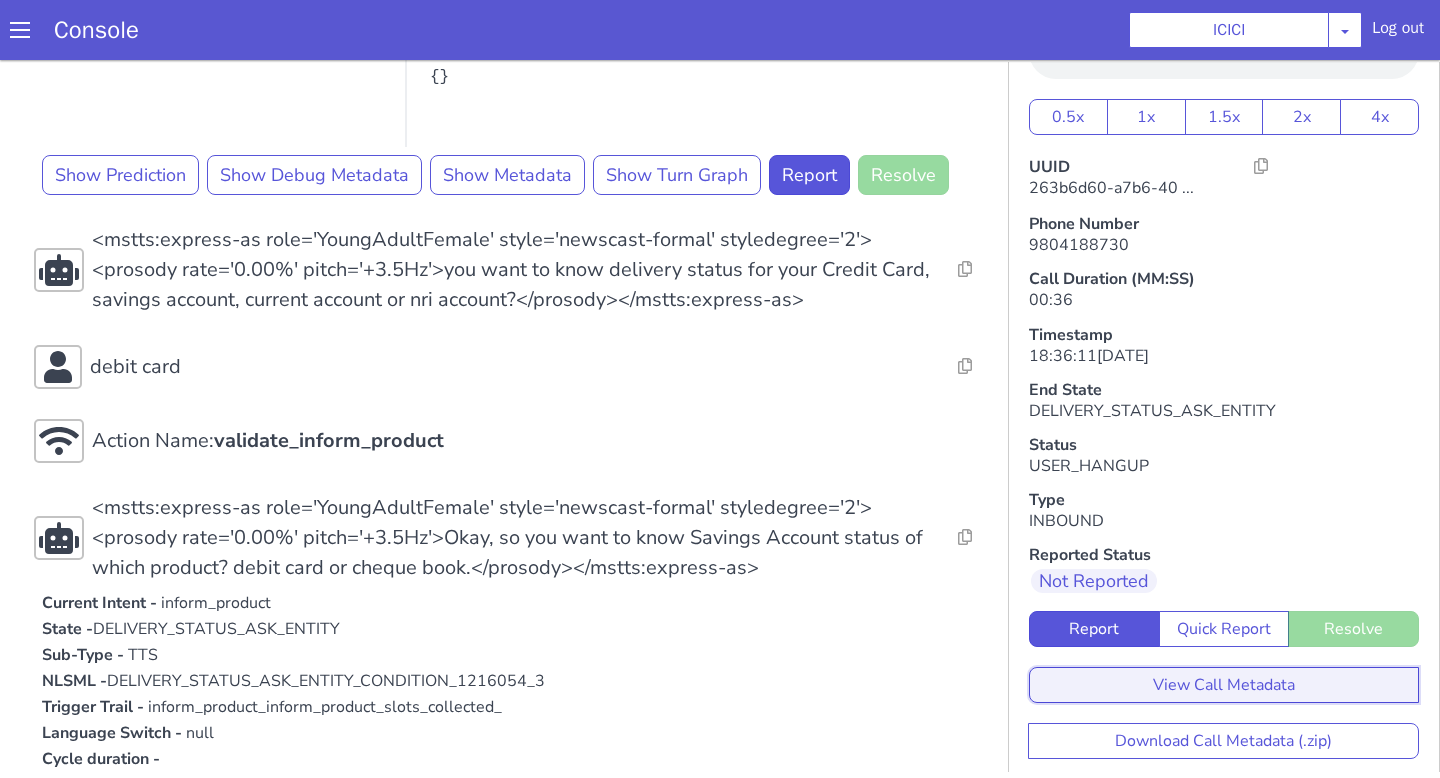 click on "View Call Metadata" at bounding box center (1224, 685) 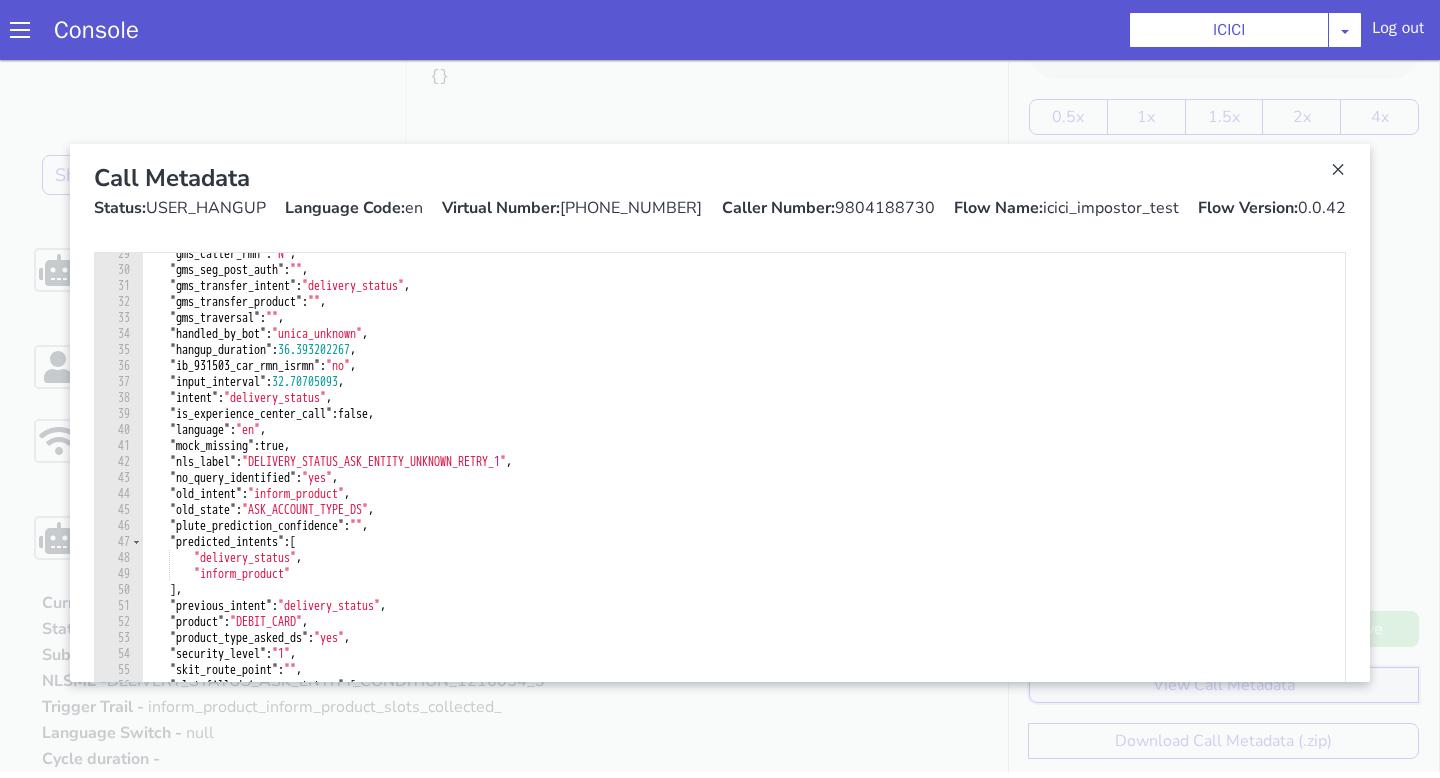 scroll, scrollTop: 0, scrollLeft: 0, axis: both 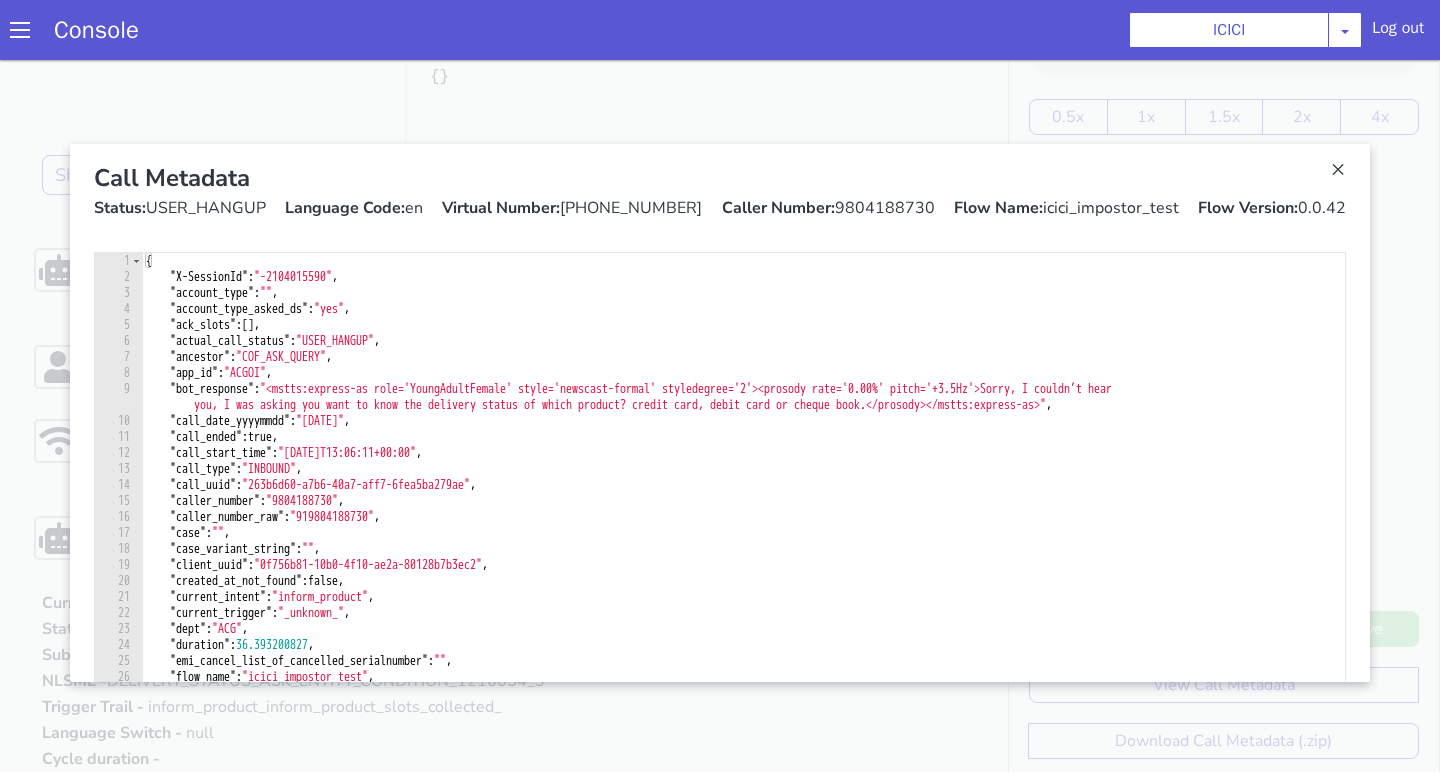 click at bounding box center [720, 413] 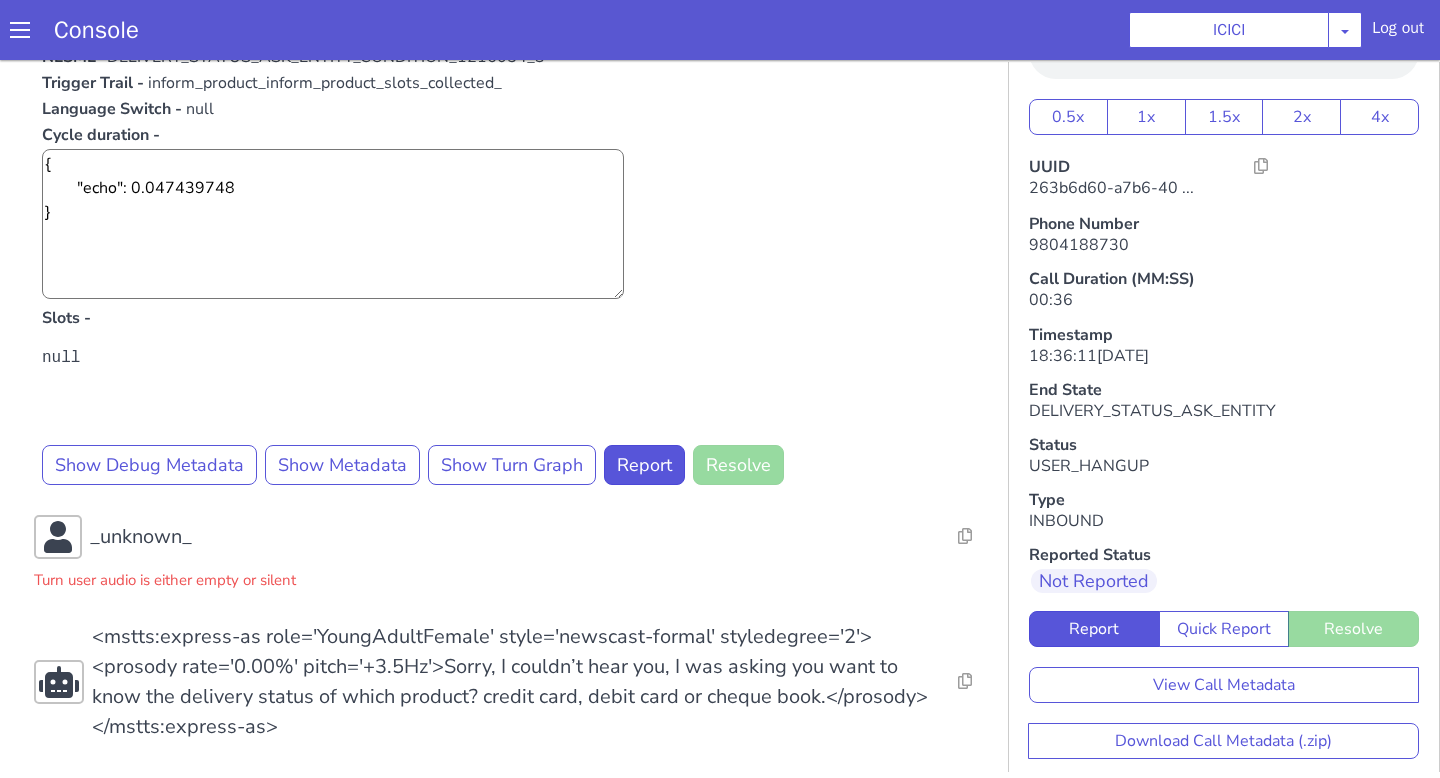scroll, scrollTop: 1567, scrollLeft: 0, axis: vertical 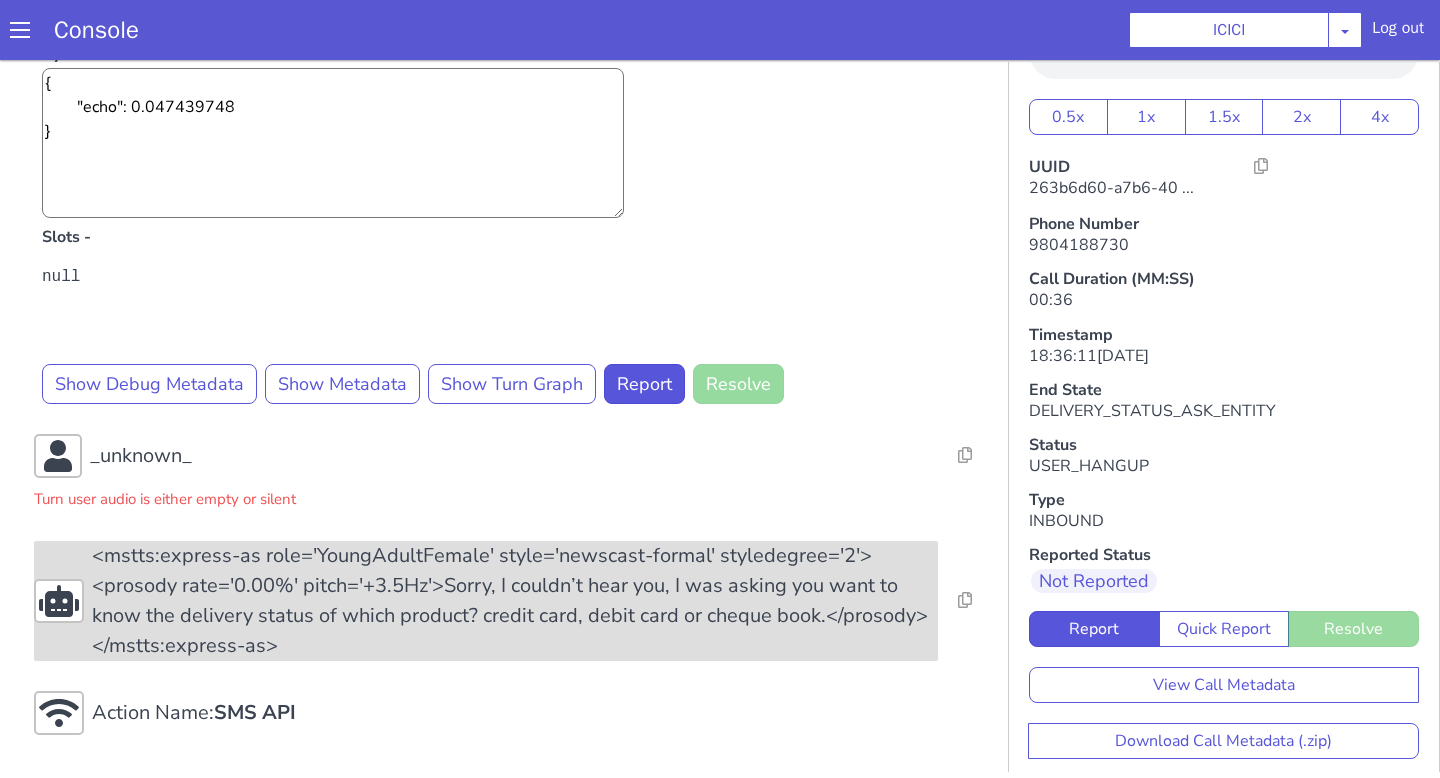 click on "<mstts:express-as role='YoungAdultFemale' style='newscast-formal' styledegree='2'><prosody rate='0.00%' pitch='+3.5Hz'>Sorry, I couldn’t hear you, I was asking you want to know the delivery status of which product? credit card, debit card or cheque book.</prosody></mstts:express-as>" at bounding box center (515, 601) 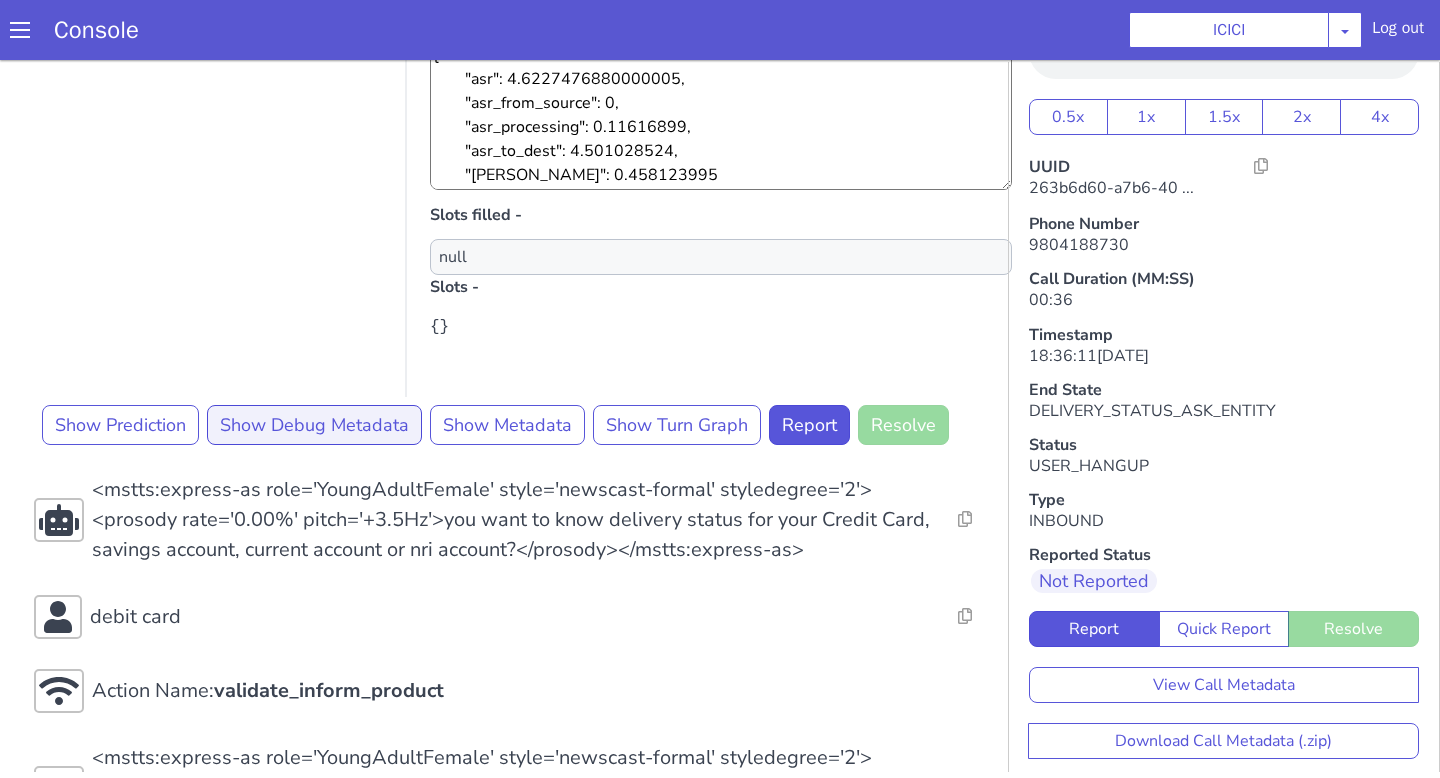 scroll, scrollTop: 665, scrollLeft: 0, axis: vertical 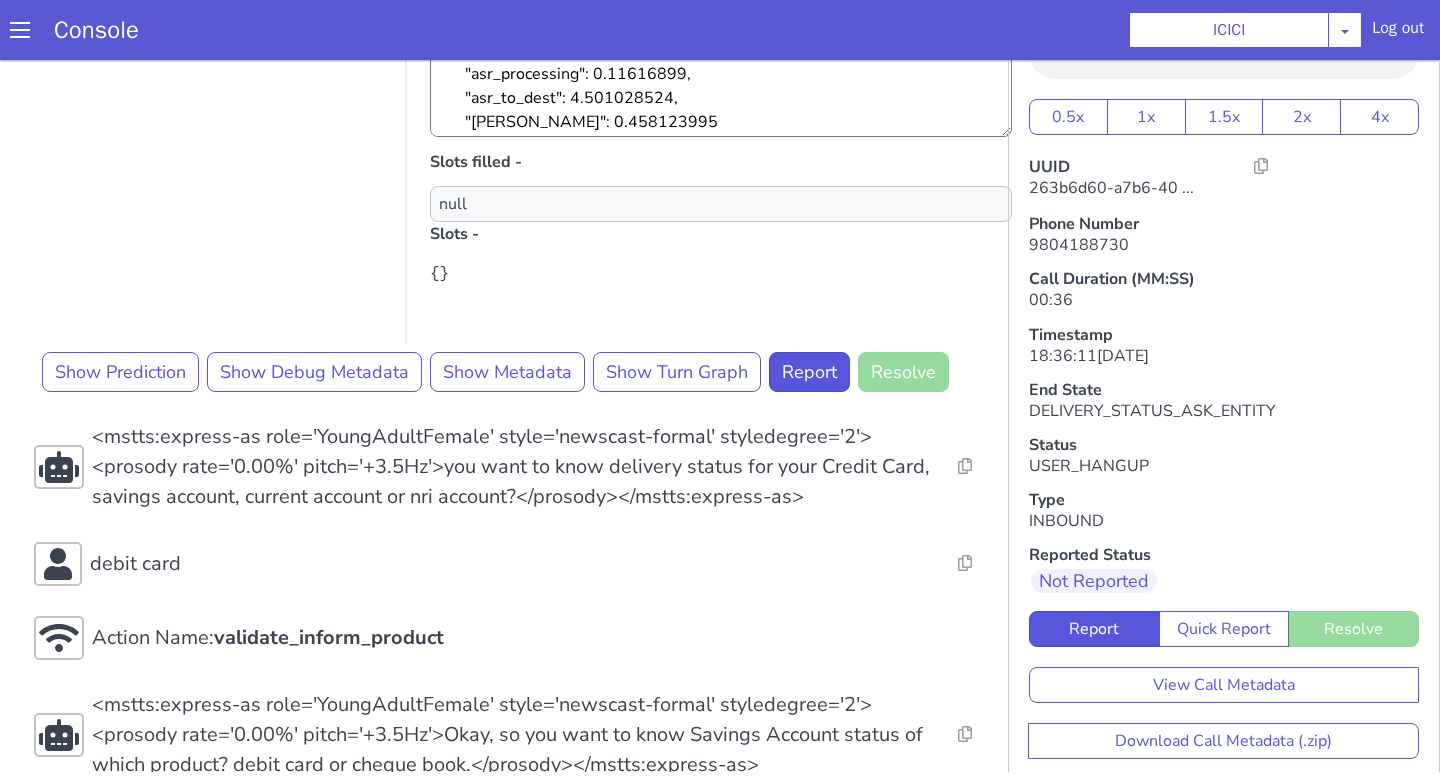click on "Action Name:  Internal_set_language_for_iproxy Resolve  Intent Error  Entity Error  Transcription Error  Miscellaneous Submit Action Name:  931503 - CAR - RMN CLI Validation Resolve  Intent Error  Entity Error  Transcription Error  Miscellaneous Submit Action Name:  Unica API Resolve  Intent Error  Entity Error  Transcription Error  Miscellaneous Submit <mstts:express-as role='YoungAdultFemale' style='newscast-formal' styledegree='2'><prosody rate='0.00%' pitch='+3.5Hz'>Hi, welcome to ICICI BANK, I'm your customer service expert, how may I help you?</prosody></mstts:express-as> Resolve  Intent Error  Entity Error  Transcription Error  Miscellaneous Submit i need a with teachers the delivery Alternatives No data available for this turn, Please check Metadata for possible values Predicted Intent -   delivery_status State -  COF_ASK_QUERY Sub-Type -   AUDIO Trigger Name -   delivery_status Cycle duration -  Slots filled - null Slots -   {} Show Prediction Show Debug Metadata Show Metadata Show Turn Graph Report" at bounding box center [515, 803] 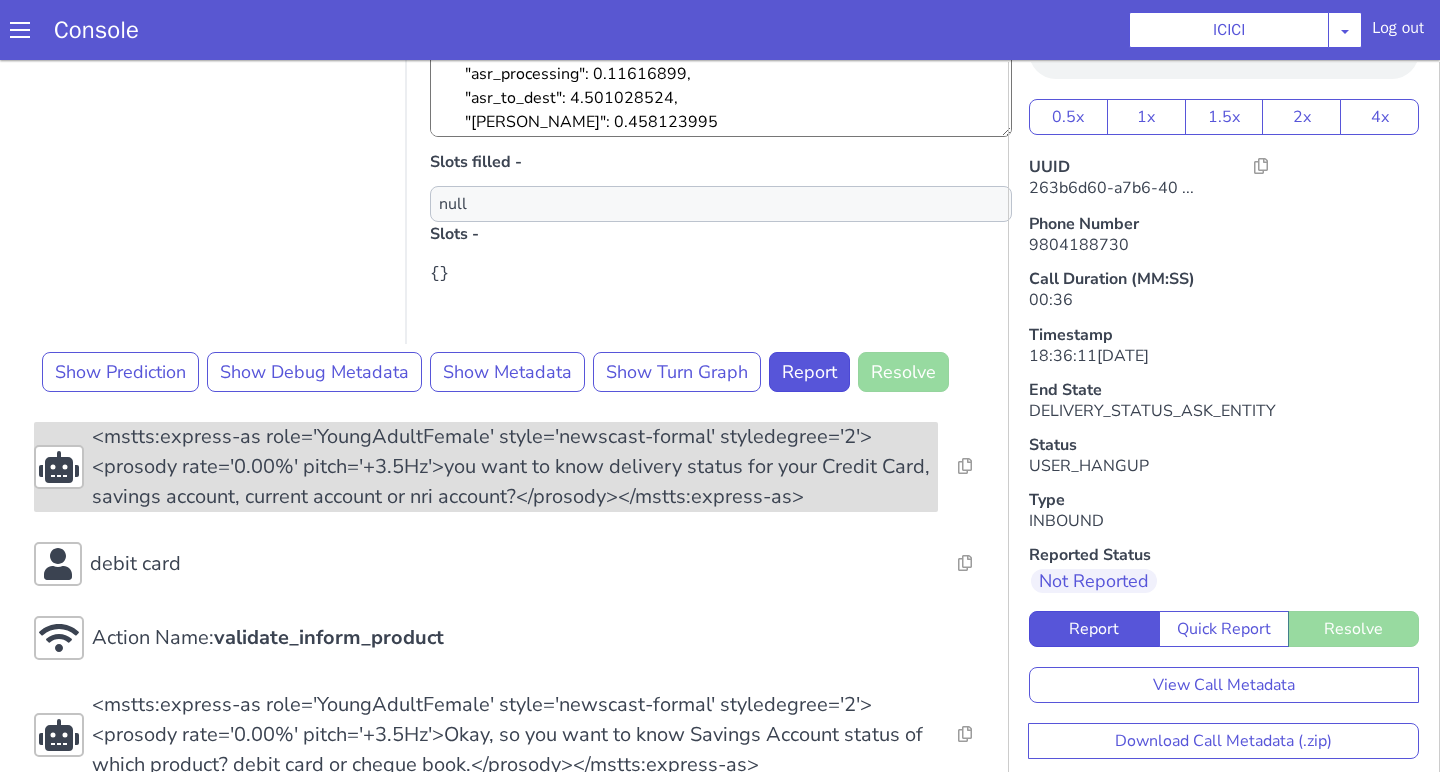click on "<mstts:express-as role='YoungAdultFemale' style='newscast-formal' styledegree='2'><prosody rate='0.00%' pitch='+3.5Hz'>you want to know delivery status for your Credit Card, savings account, current account or nri account?</prosody></mstts:express-as>" at bounding box center [515, 467] 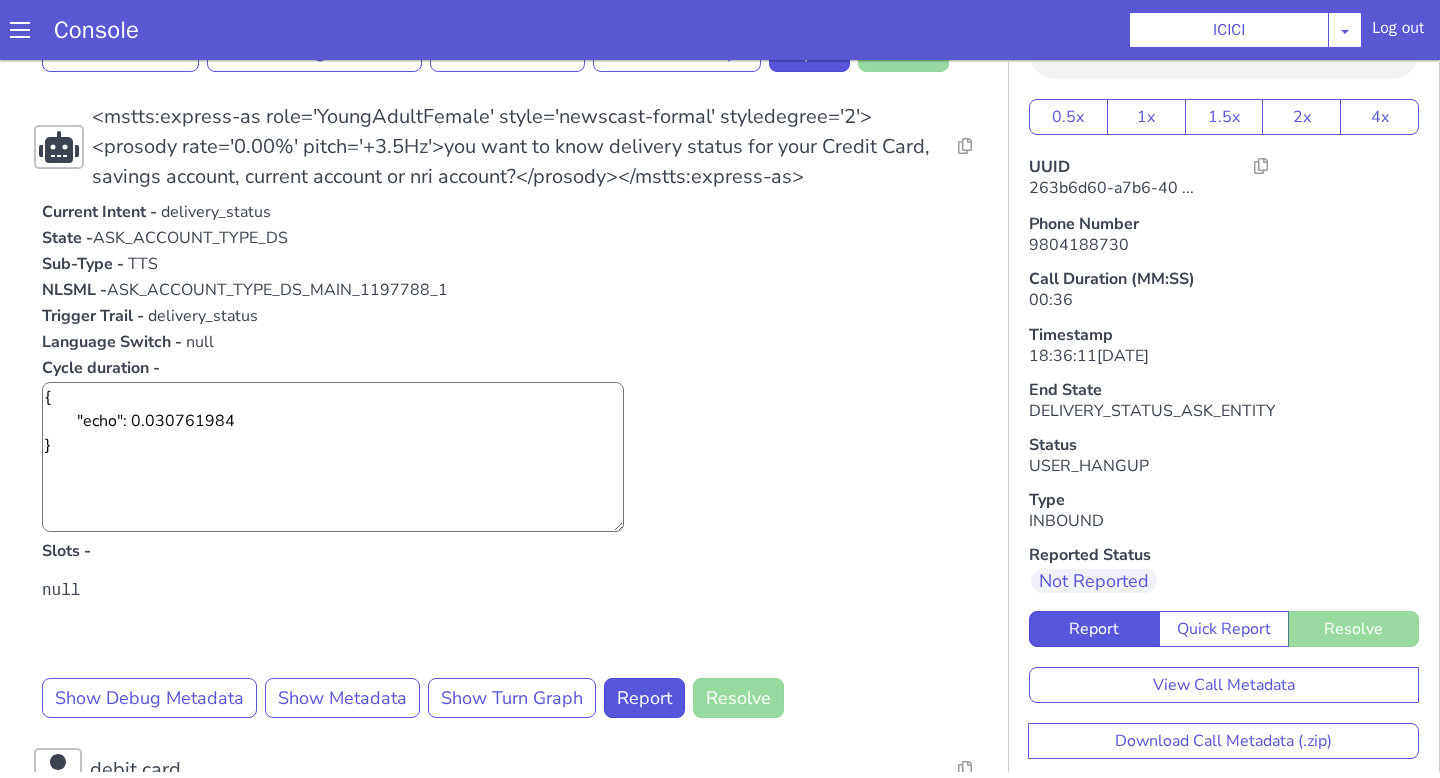 scroll, scrollTop: 1020, scrollLeft: 0, axis: vertical 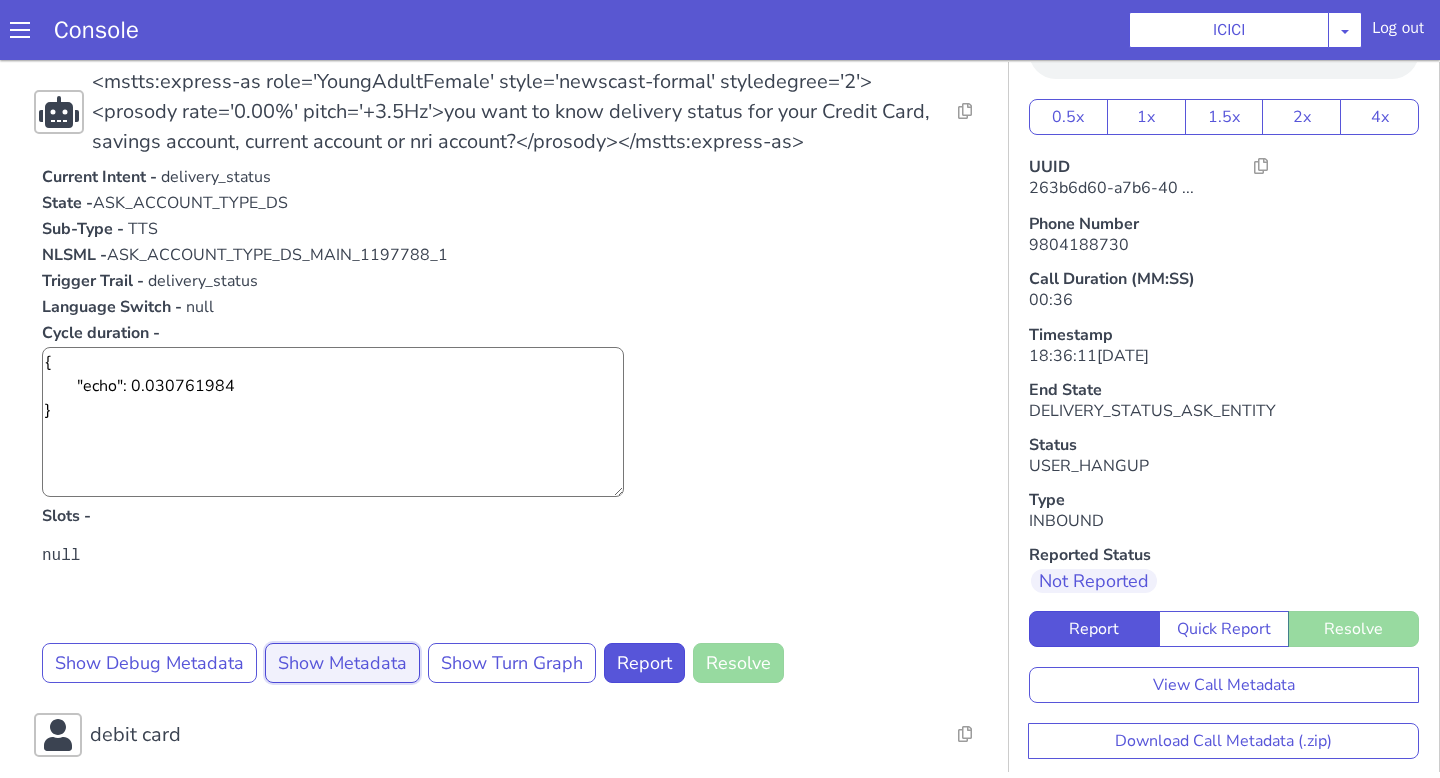 click on "Show Metadata" at bounding box center (342, 663) 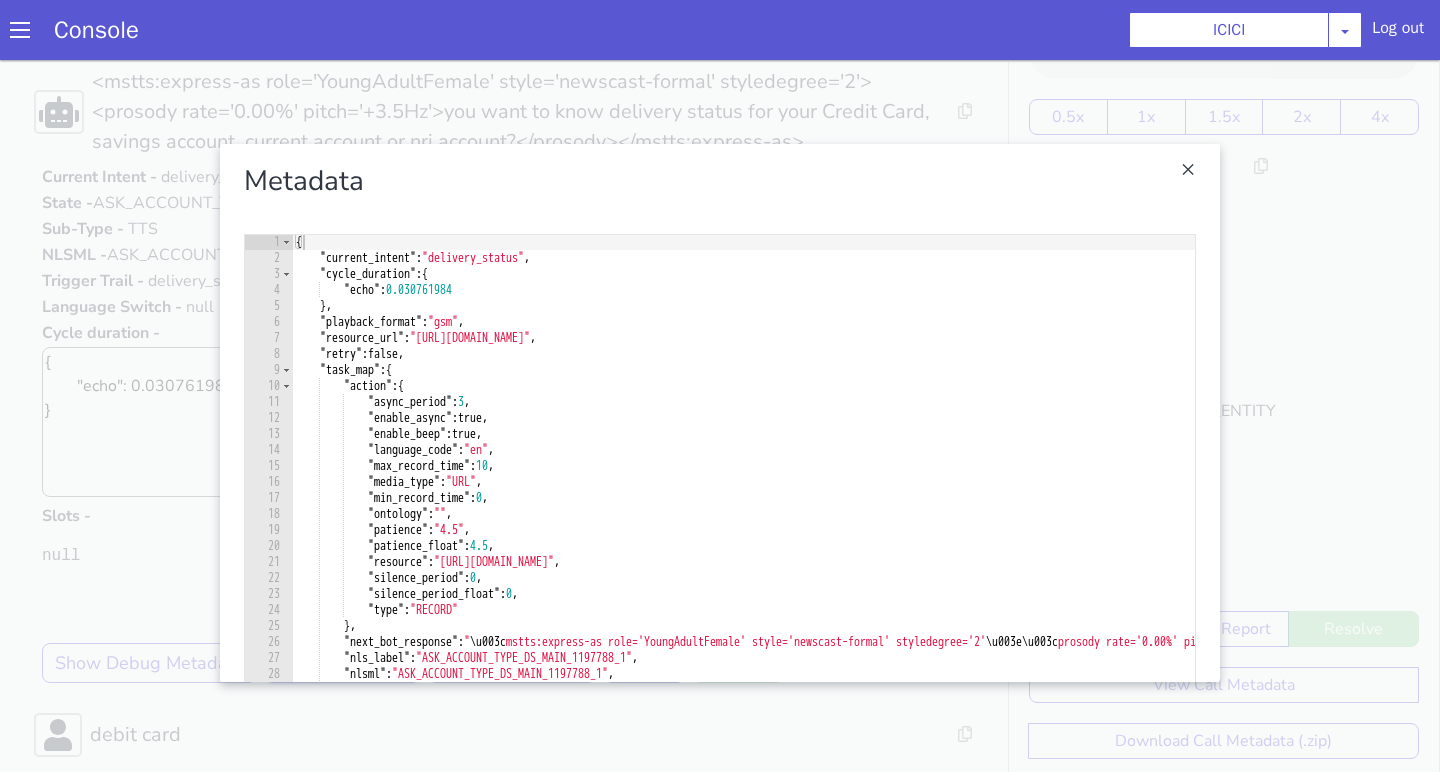 scroll, scrollTop: 62, scrollLeft: 0, axis: vertical 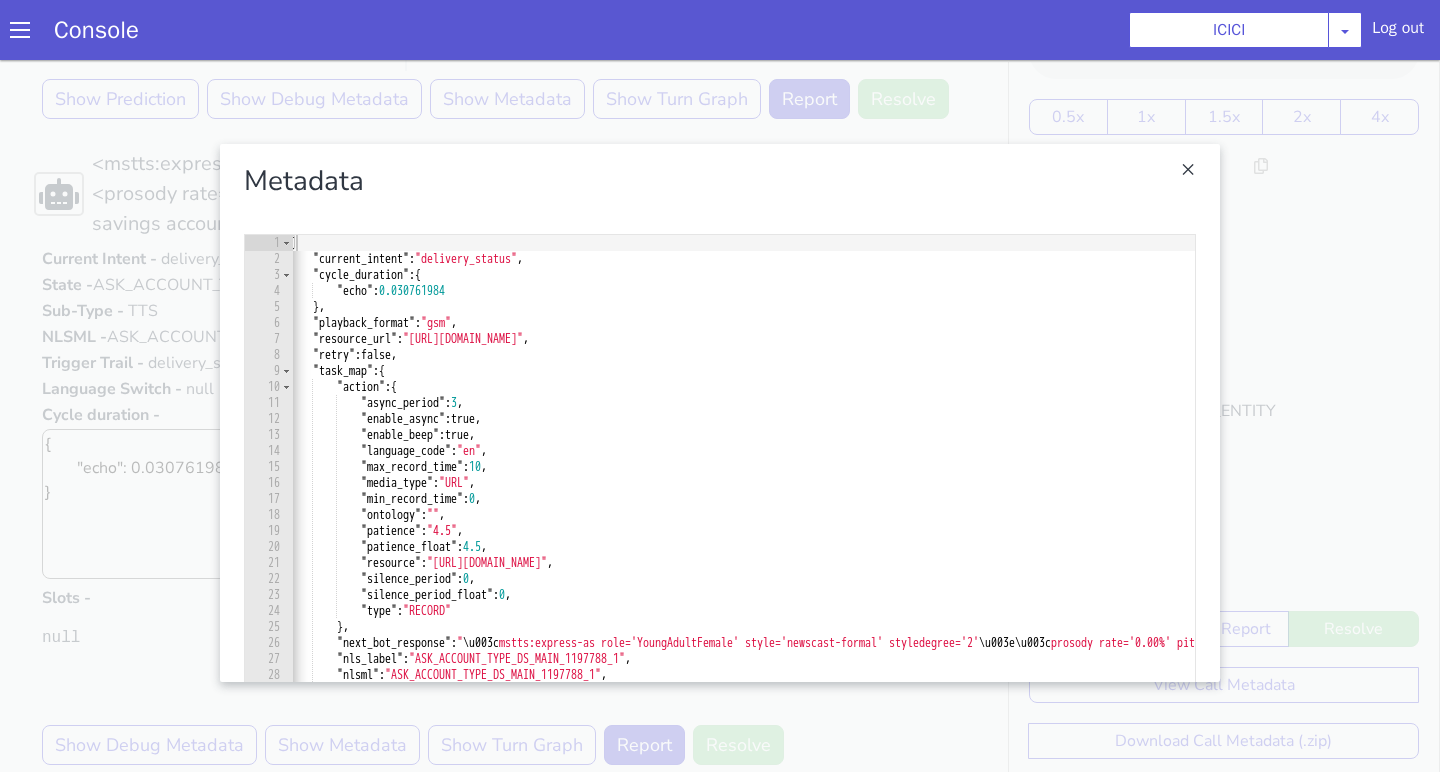 click at bounding box center (720, 413) 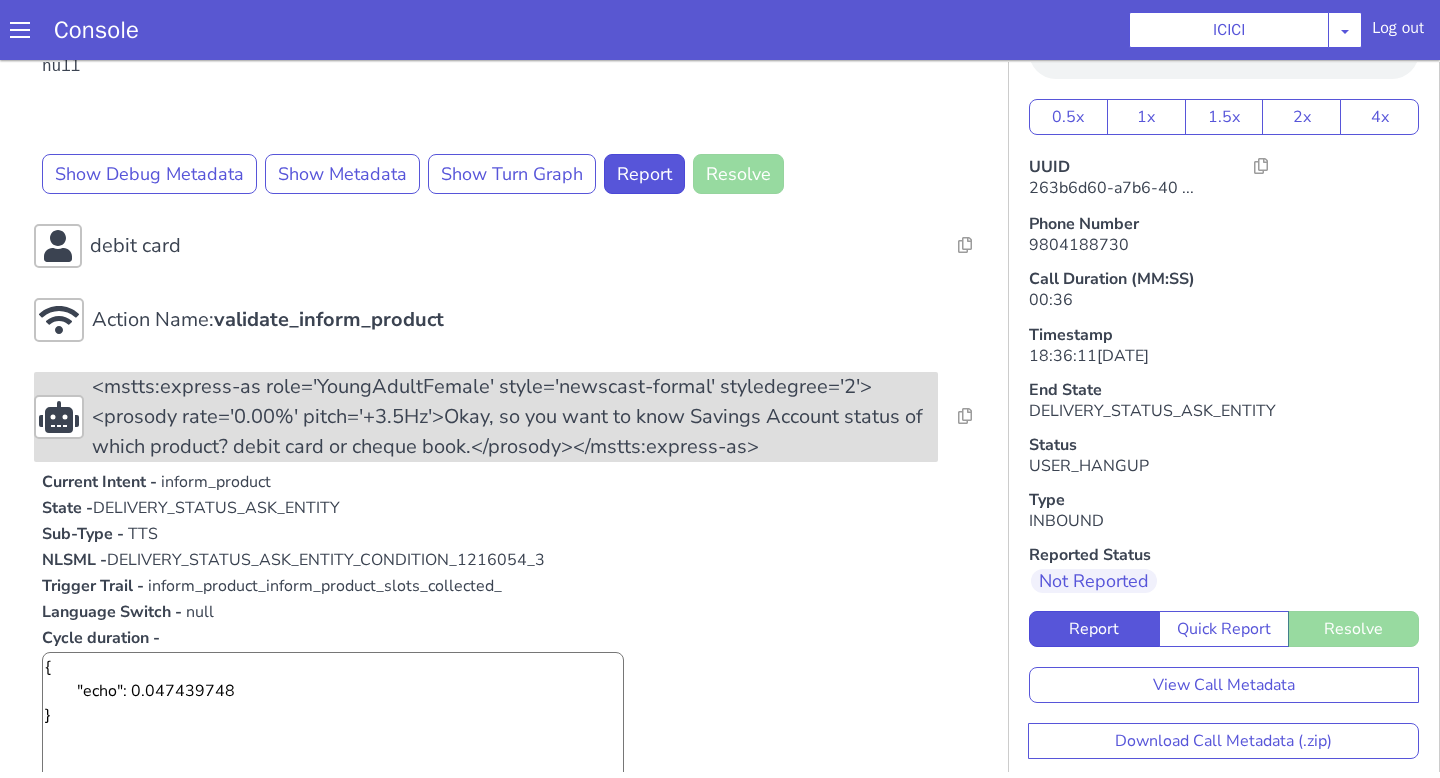 scroll, scrollTop: 1531, scrollLeft: 0, axis: vertical 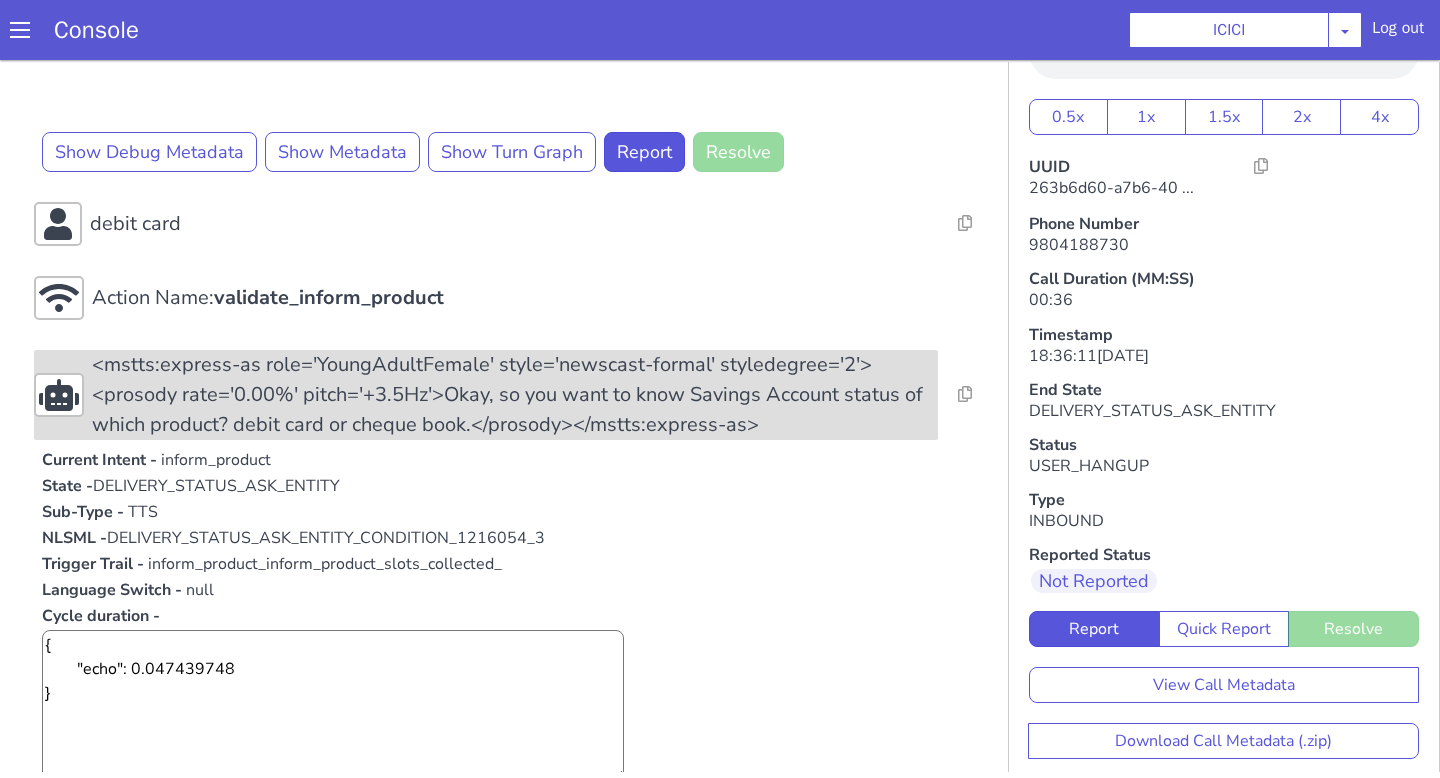 click on "<mstts:express-as role='YoungAdultFemale' style='newscast-formal' styledegree='2'><prosody rate='0.00%' pitch='+3.5Hz'>Okay, so you want to know Savings Account status of which product? debit card or cheque book.</prosody></mstts:express-as>" at bounding box center (515, 395) 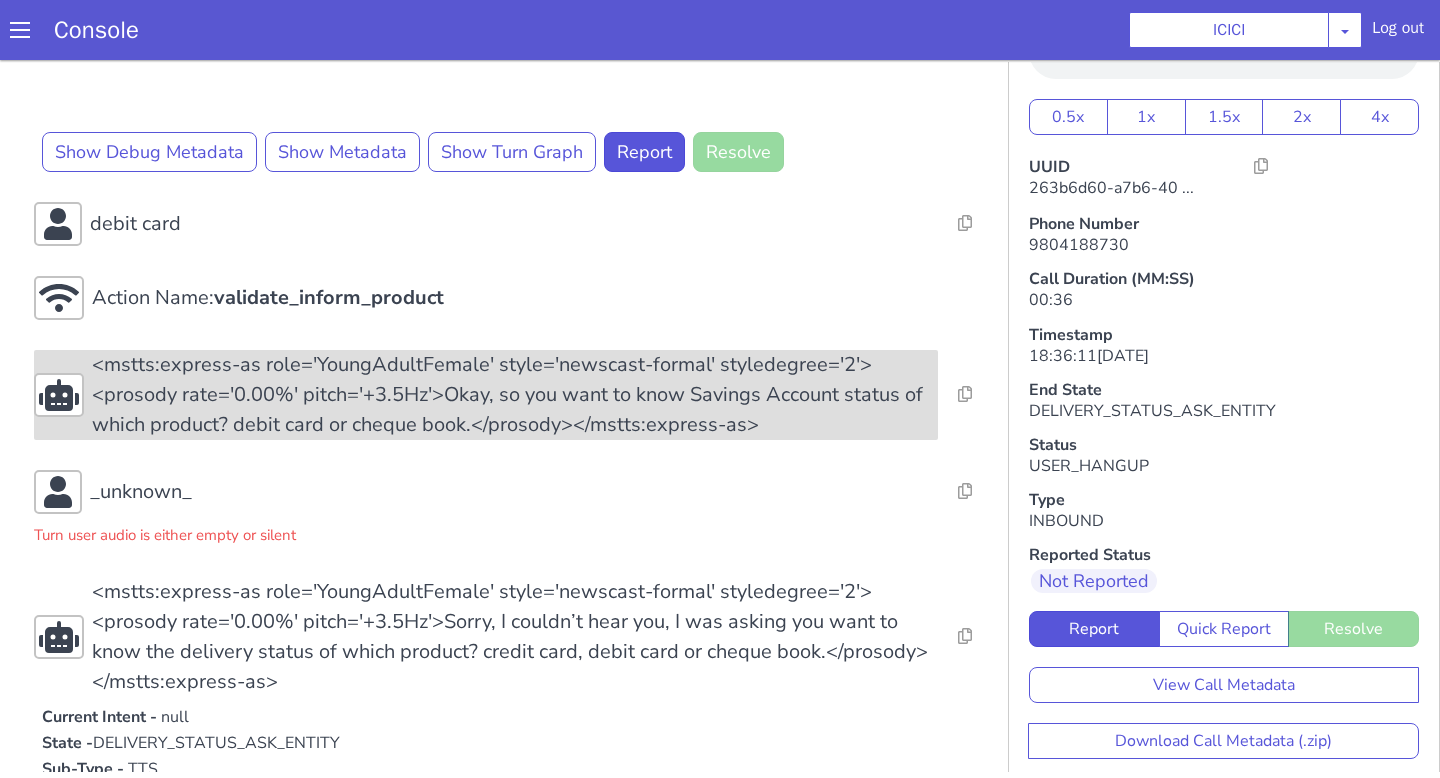 click on "<mstts:express-as role='YoungAdultFemale' style='newscast-formal' styledegree='2'><prosody rate='0.00%' pitch='+3.5Hz'>Okay, so you want to know Savings Account status of which product? debit card or cheque book.</prosody></mstts:express-as>" at bounding box center [515, 395] 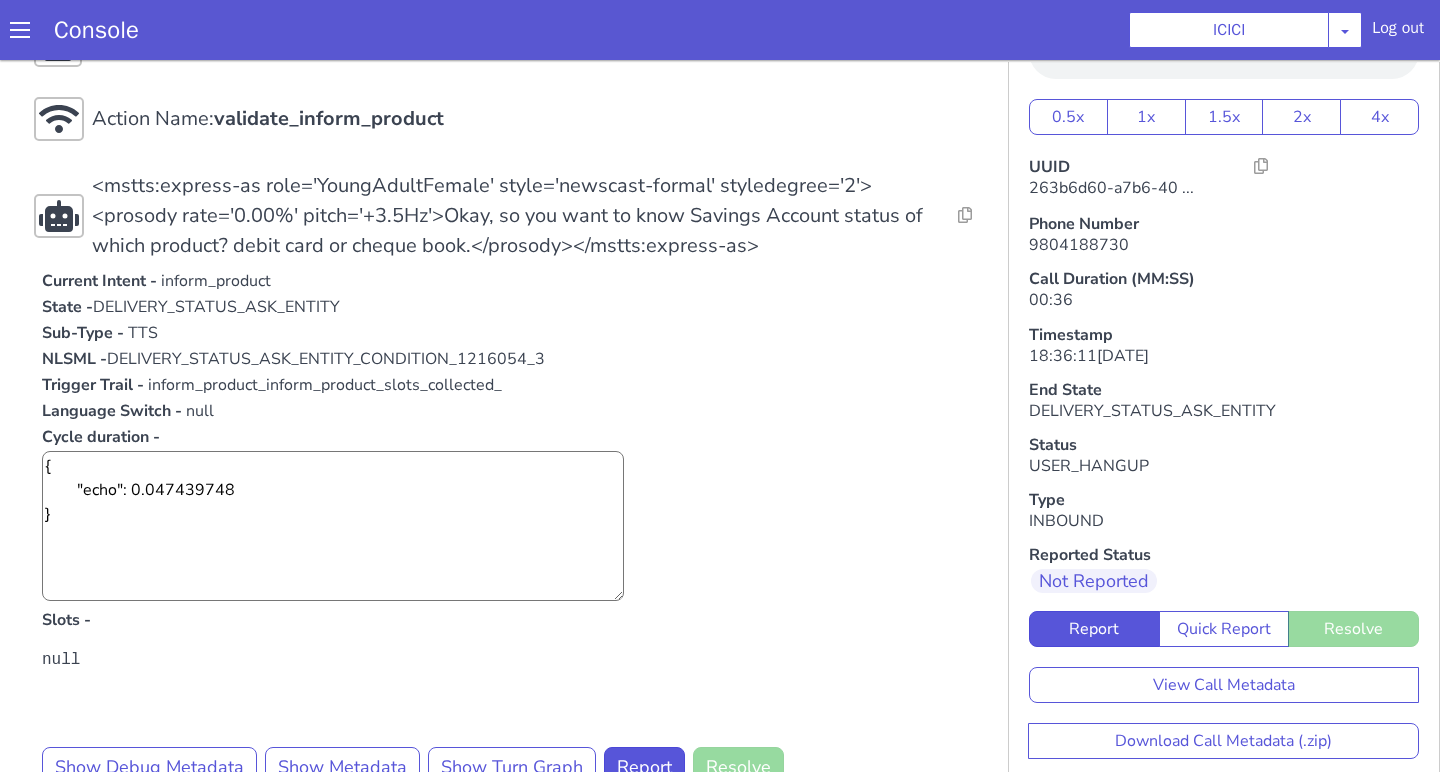 scroll, scrollTop: 1754, scrollLeft: 0, axis: vertical 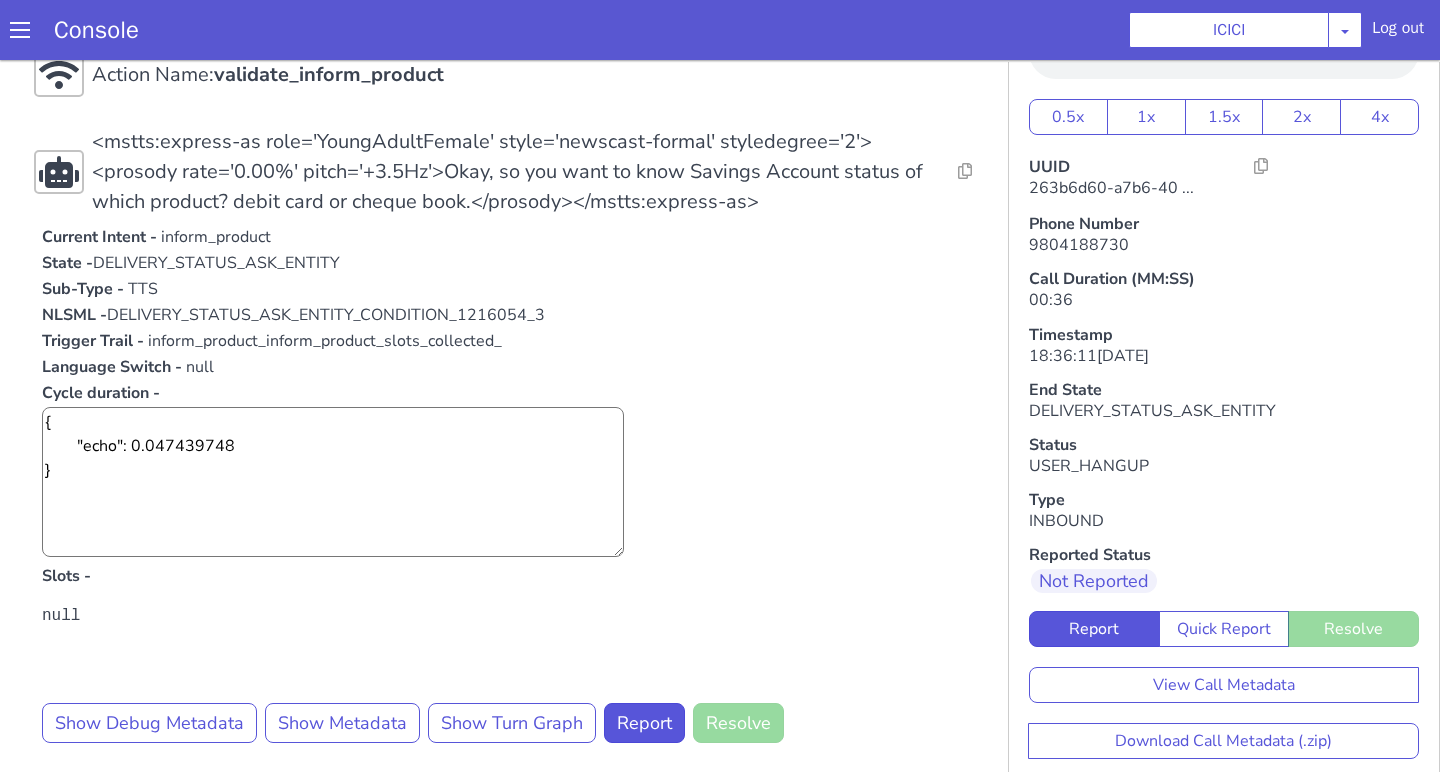 click on "Current Intent -   inform_product State -  DELIVERY_STATUS_ASK_ENTITY Sub-Type -   TTS NLSML -  DELIVERY_STATUS_ASK_ENTITY_CONDITION_1216054_3 Trigger Trail -   inform_product _inform_product_slots_collected_ Language Switch -   null Cycle duration -  {
"echo": 0.047439748
} Slots -   null Show Debug Metadata Show Metadata Show Turn Graph Report Resolve" at bounding box center [515, 484] 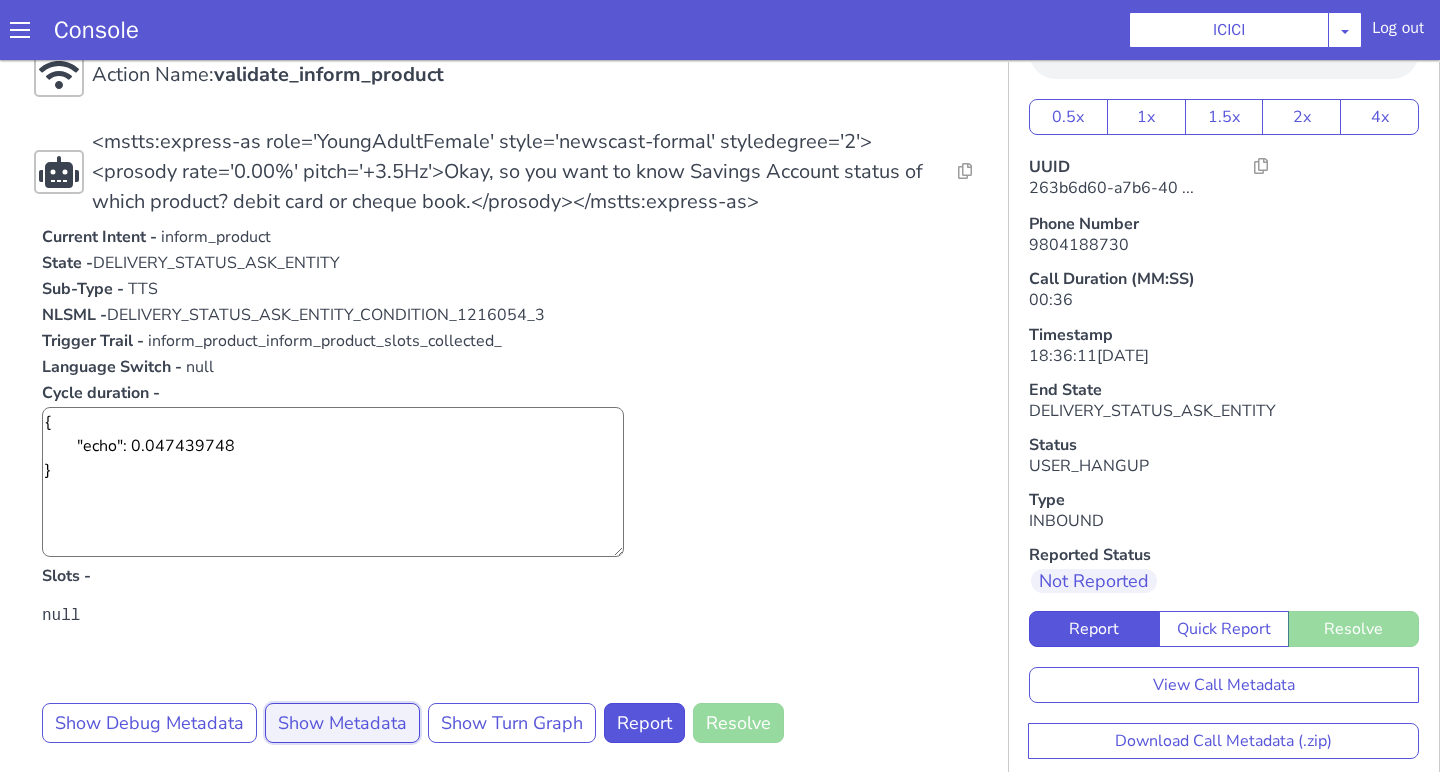 click on "Show Metadata" at bounding box center (342, 723) 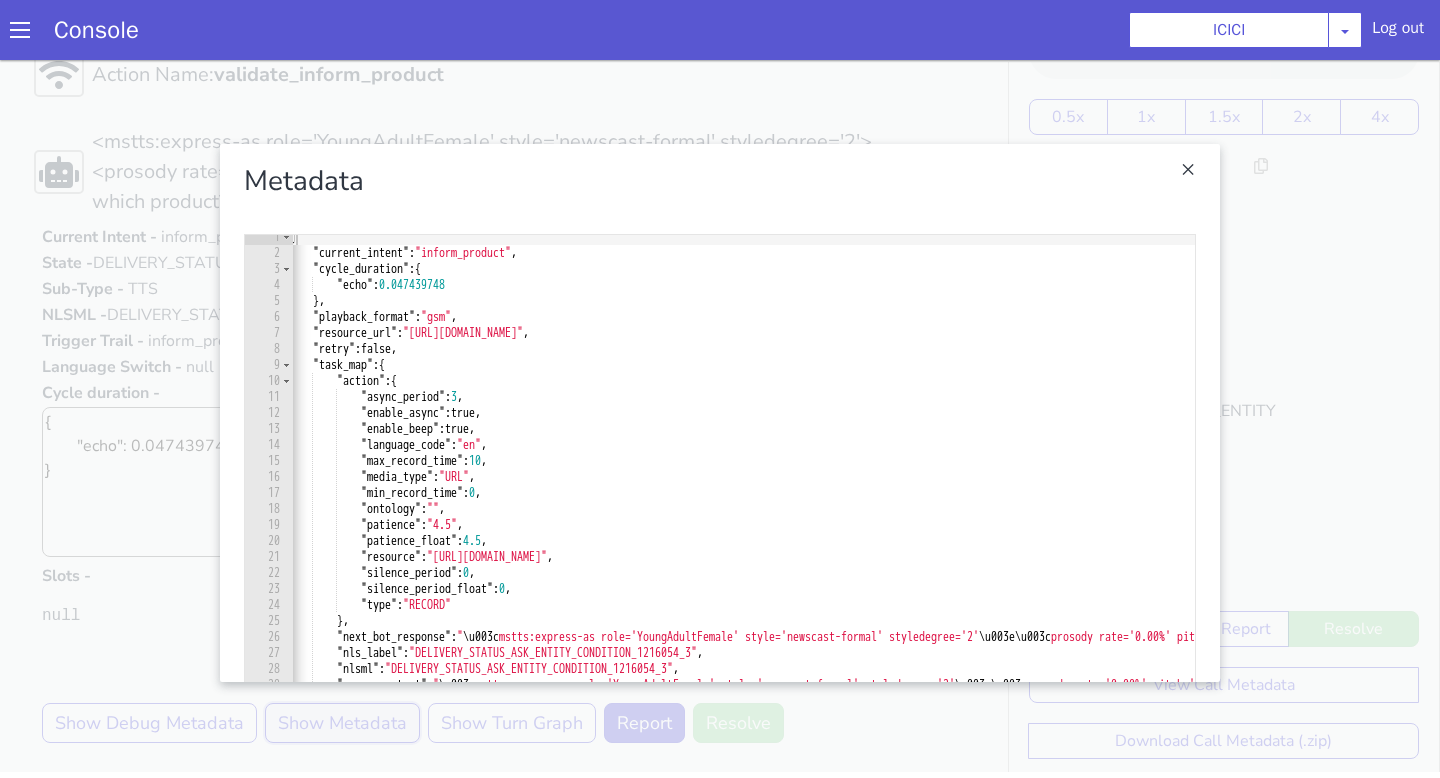 scroll, scrollTop: 36, scrollLeft: 0, axis: vertical 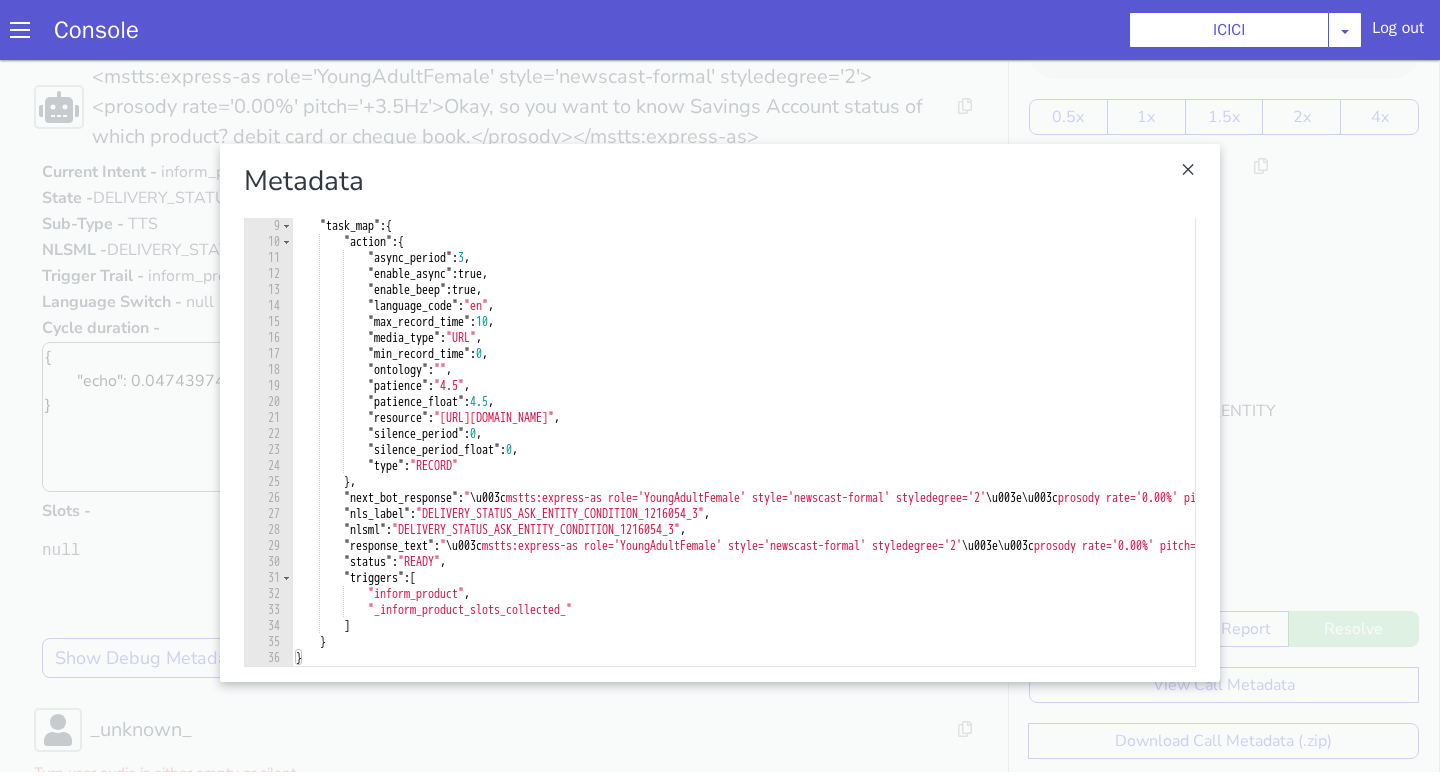 click at bounding box center (720, 413) 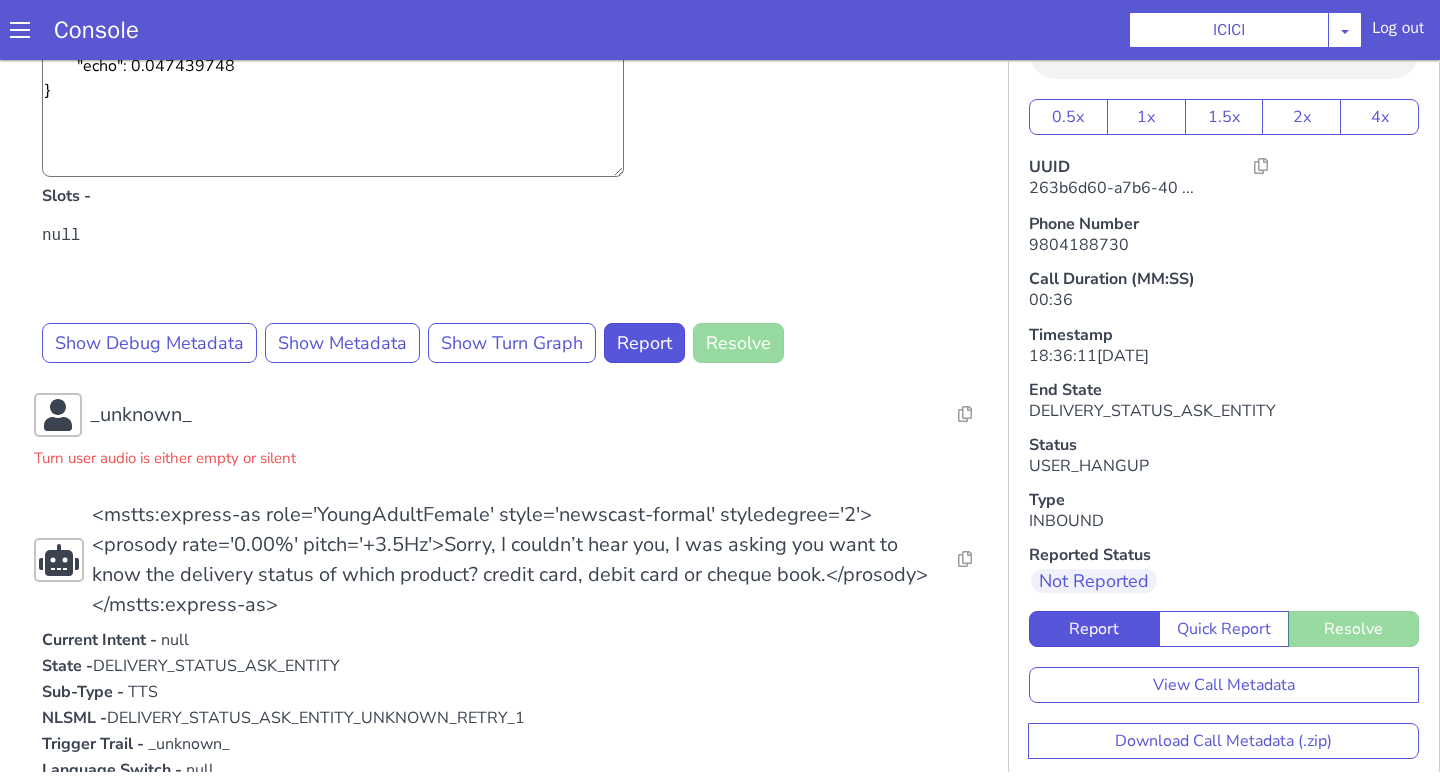 click on "<mstts:express-as role='YoungAdultFemale' style='newscast-formal' styledegree='2'><prosody rate='0.00%' pitch='+3.5Hz'>Sorry, I couldn’t hear you, I was asking you want to know the delivery status of which product? credit card, debit card or cheque book.</prosody></mstts:express-as>" at bounding box center (515, 560) 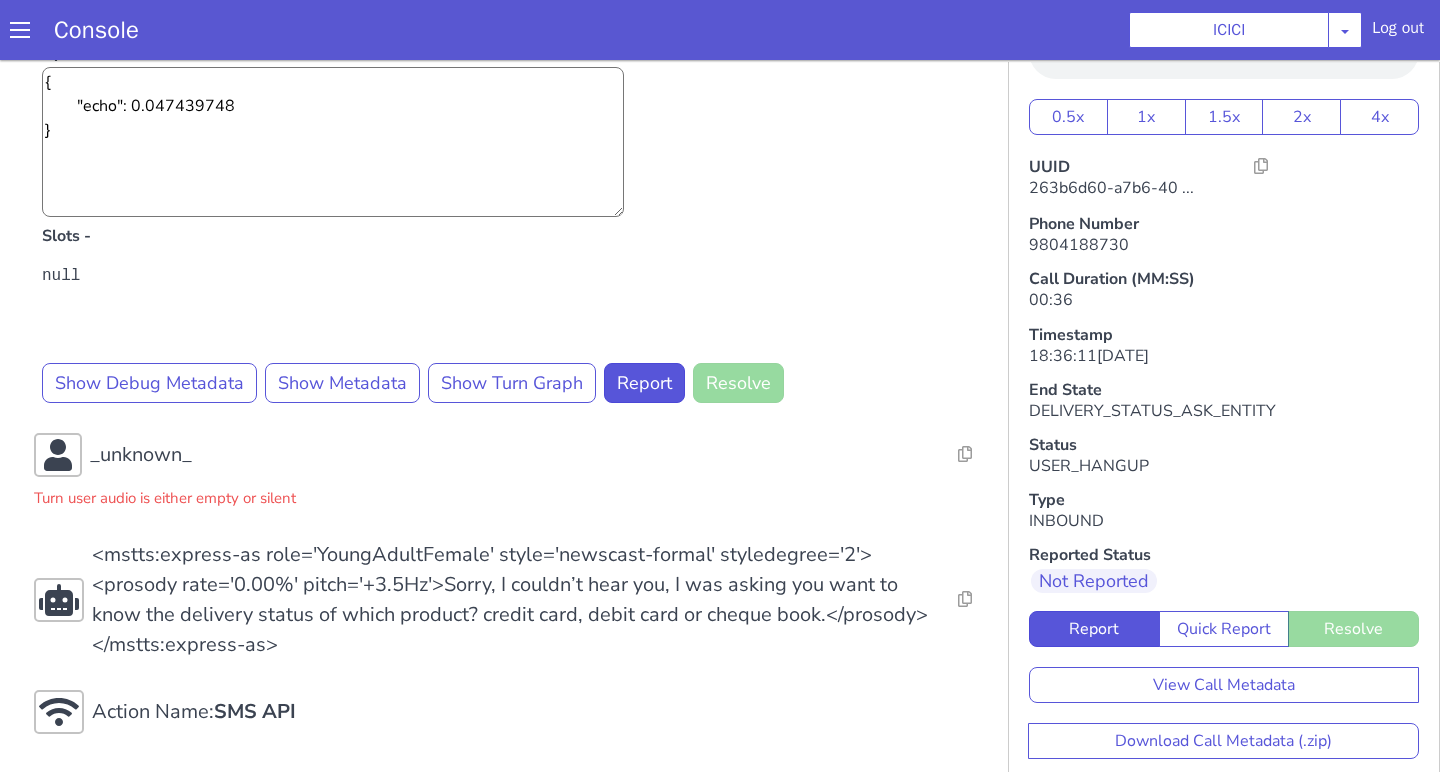 scroll, scrollTop: 2093, scrollLeft: 0, axis: vertical 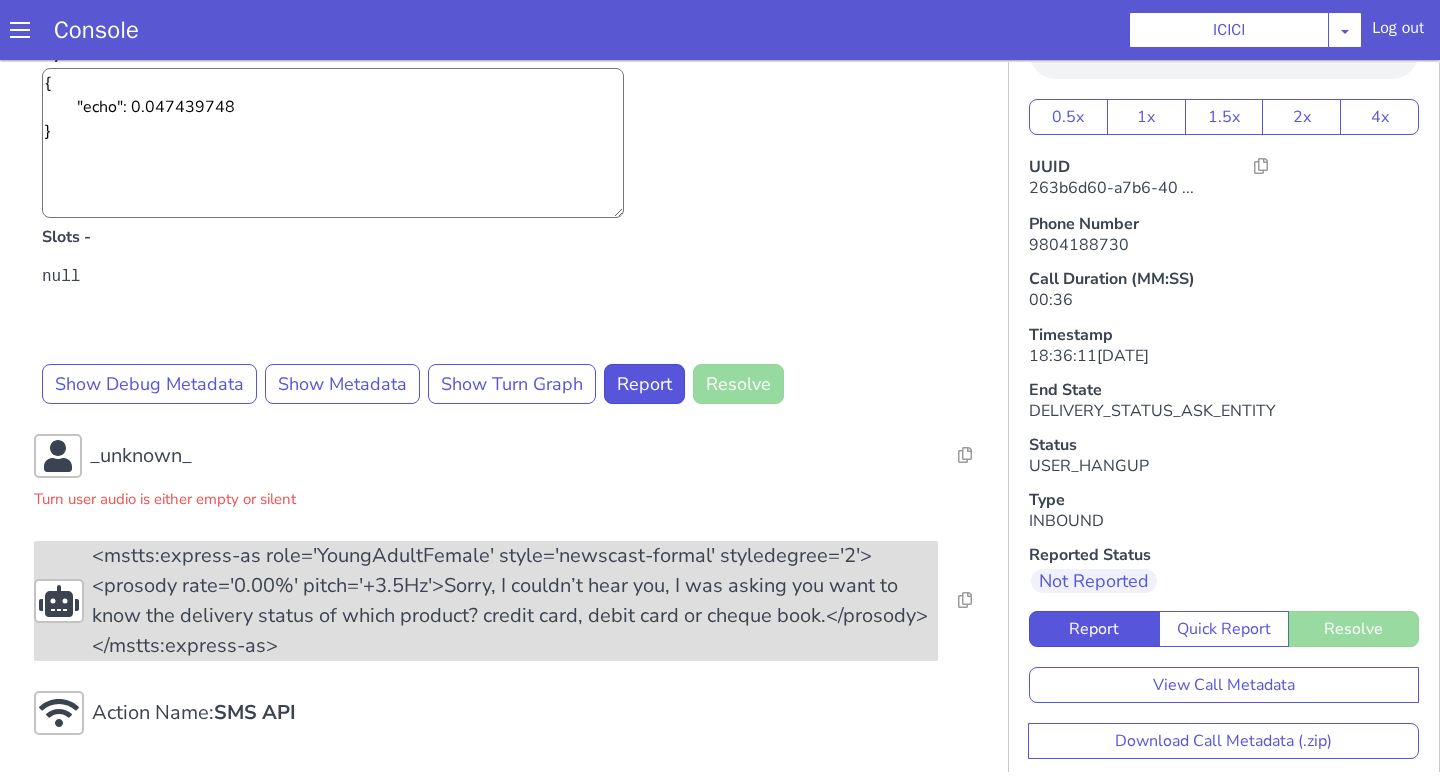 drag, startPoint x: 205, startPoint y: 519, endPoint x: 205, endPoint y: 600, distance: 81 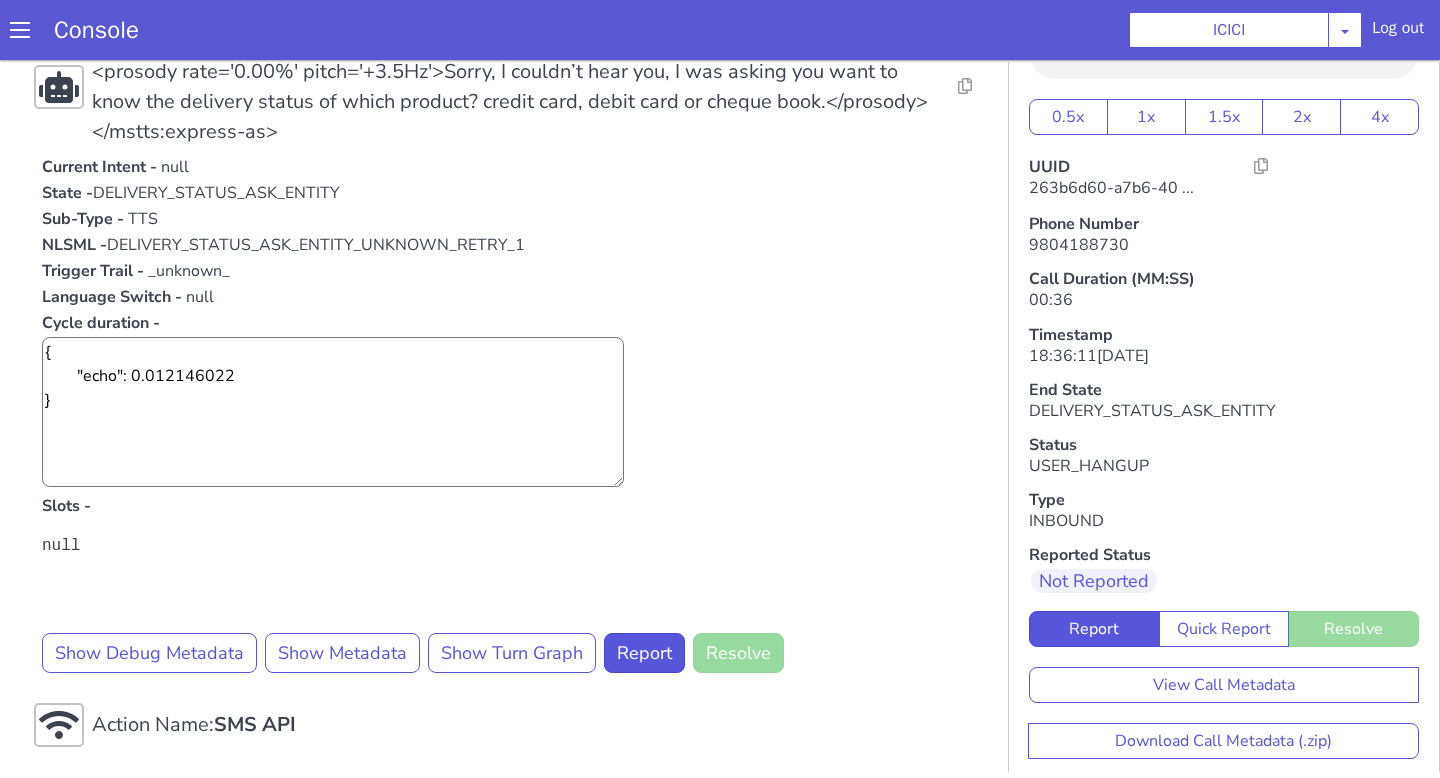 scroll, scrollTop: 2619, scrollLeft: 0, axis: vertical 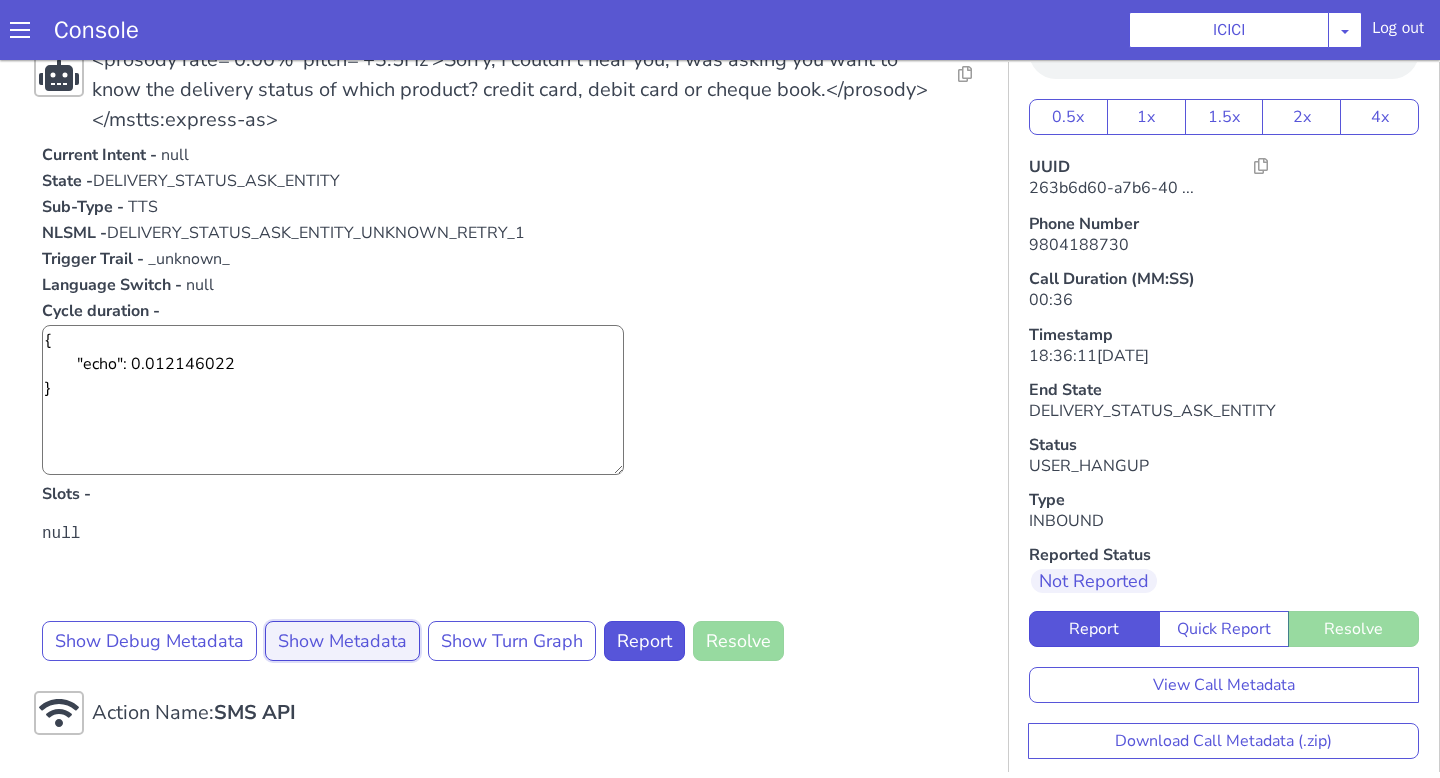 click on "Show Metadata" at bounding box center (342, 641) 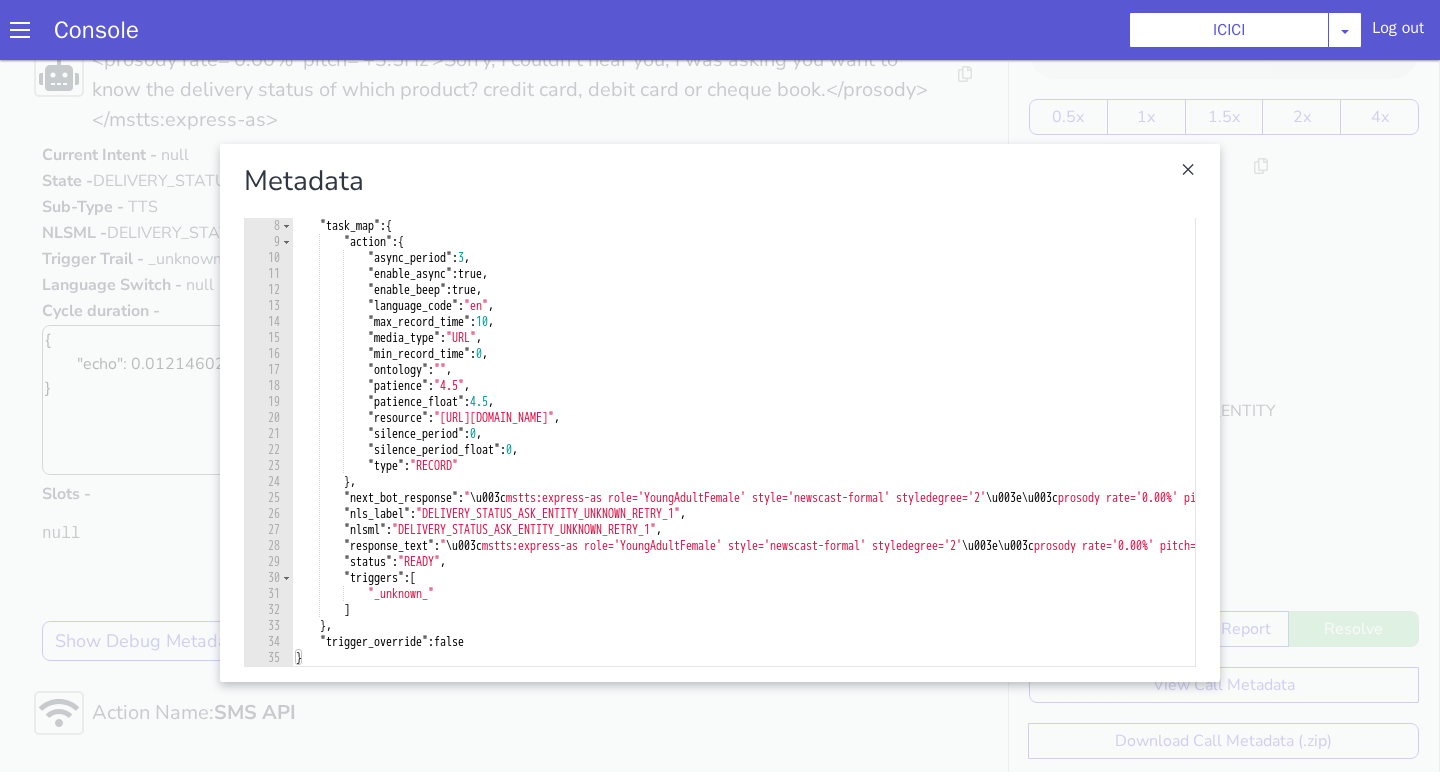 scroll, scrollTop: 62, scrollLeft: 0, axis: vertical 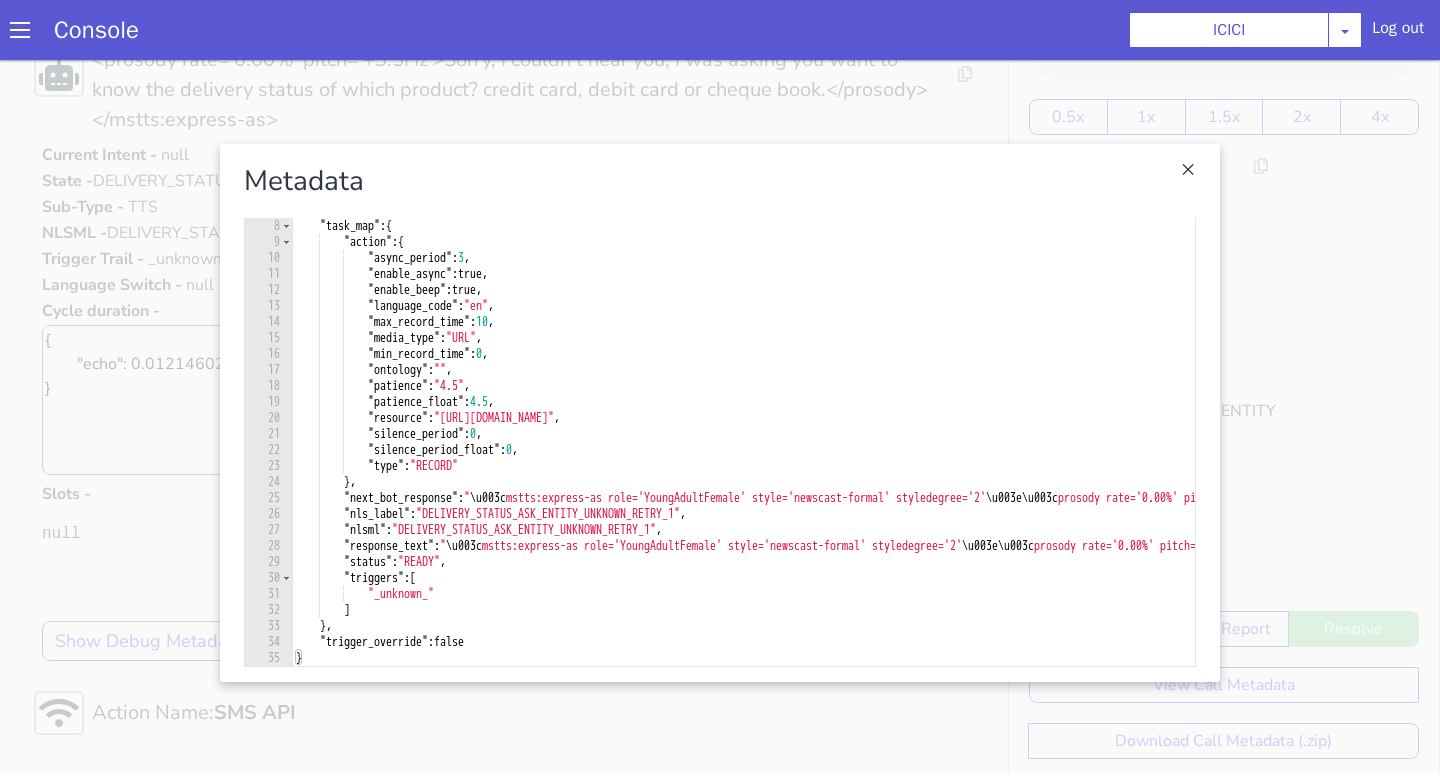 click at bounding box center [720, 413] 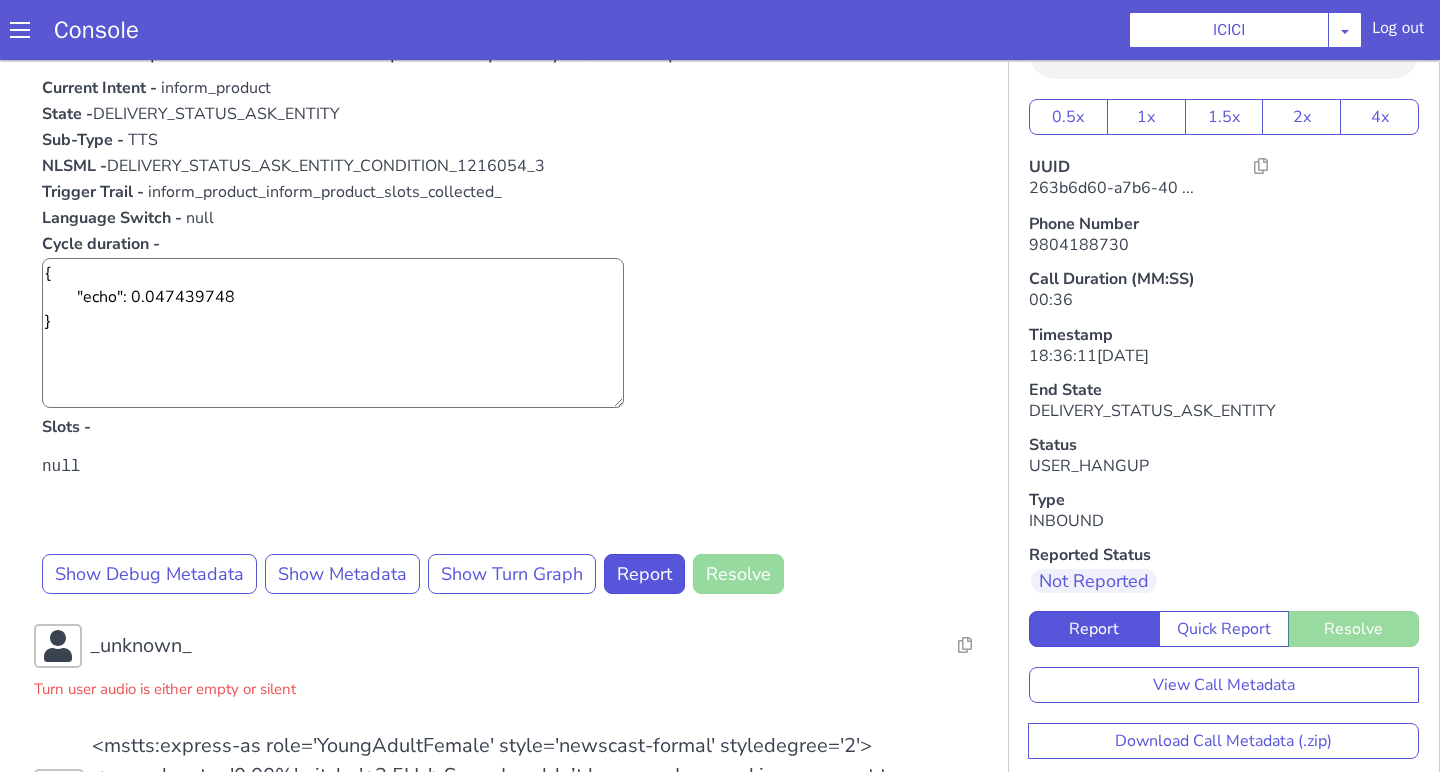 scroll, scrollTop: 2619, scrollLeft: 0, axis: vertical 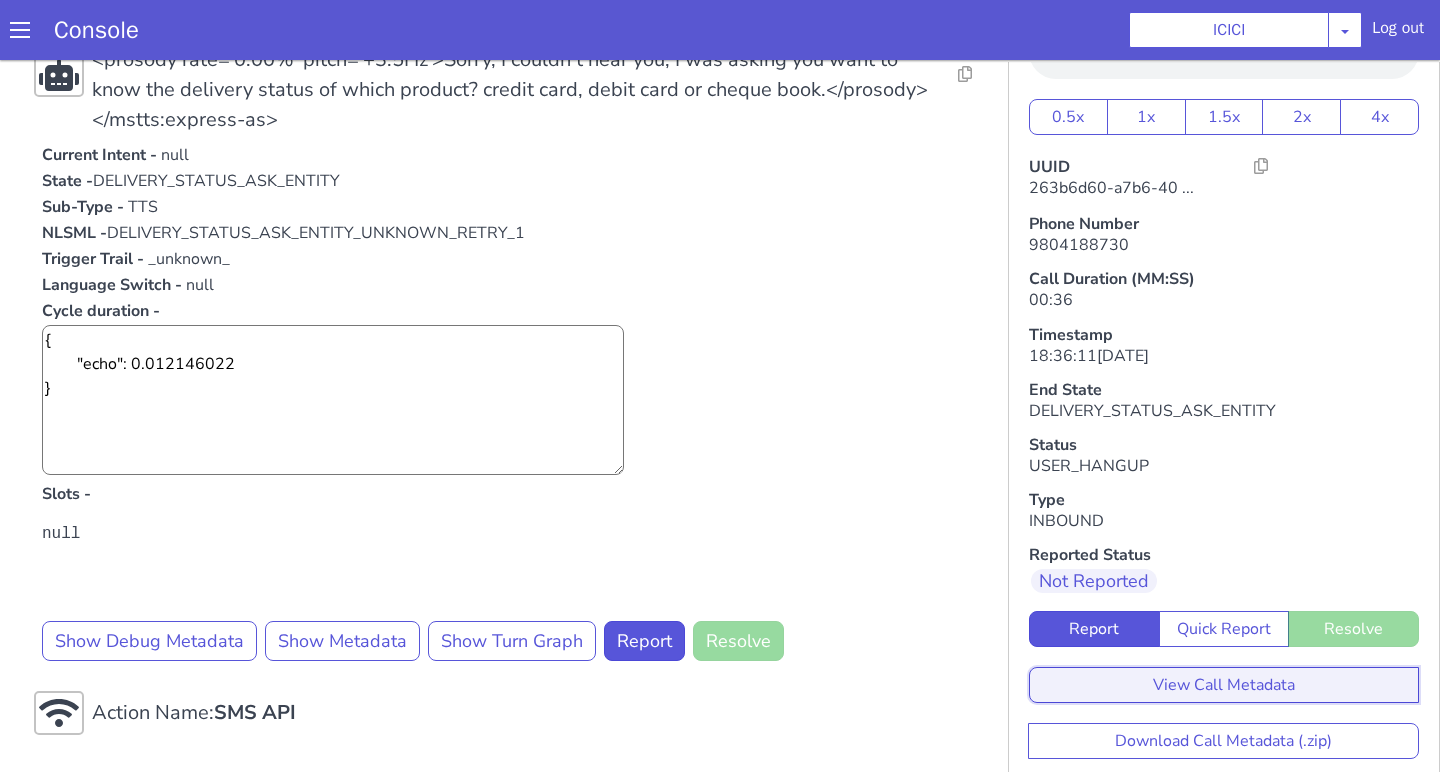 click on "View Call Metadata" at bounding box center (1224, 685) 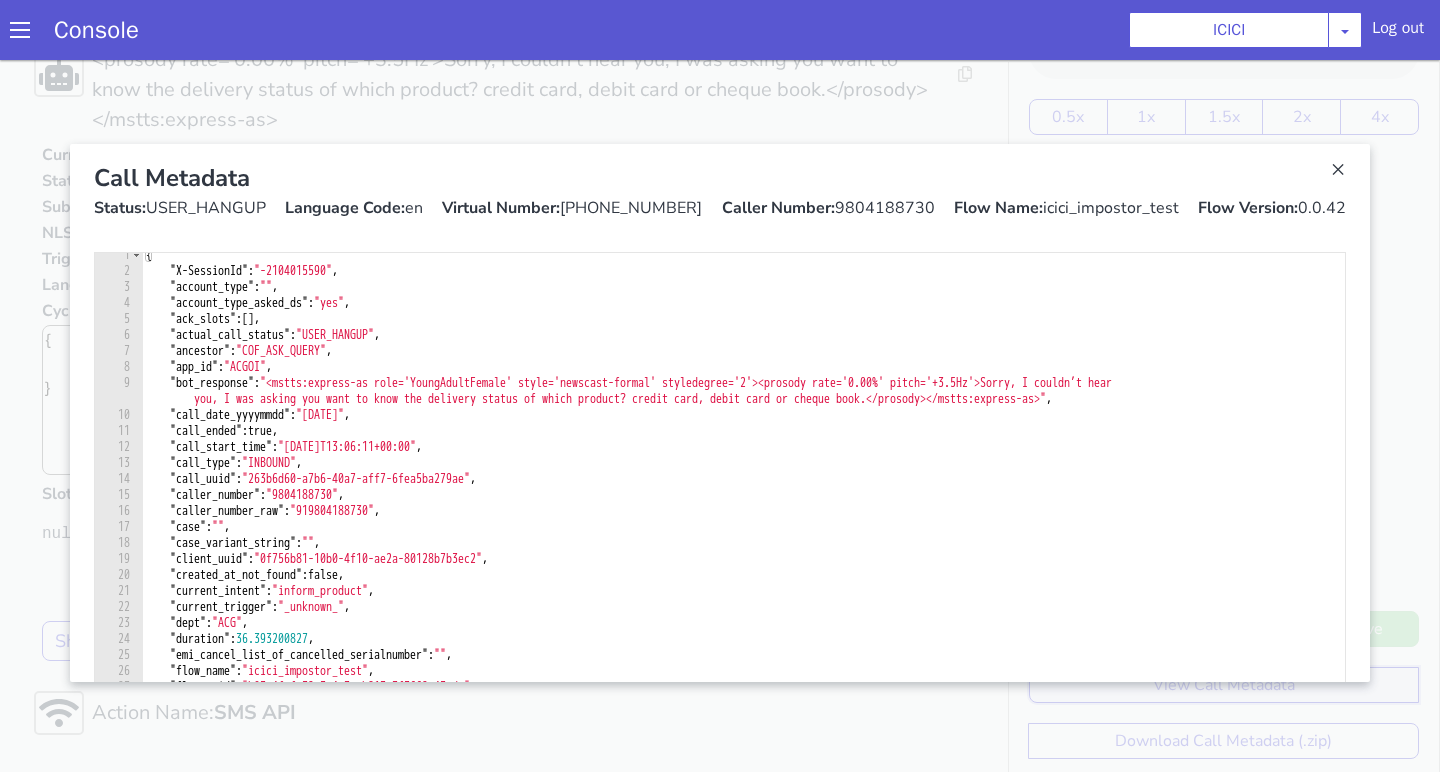 scroll, scrollTop: 0, scrollLeft: 0, axis: both 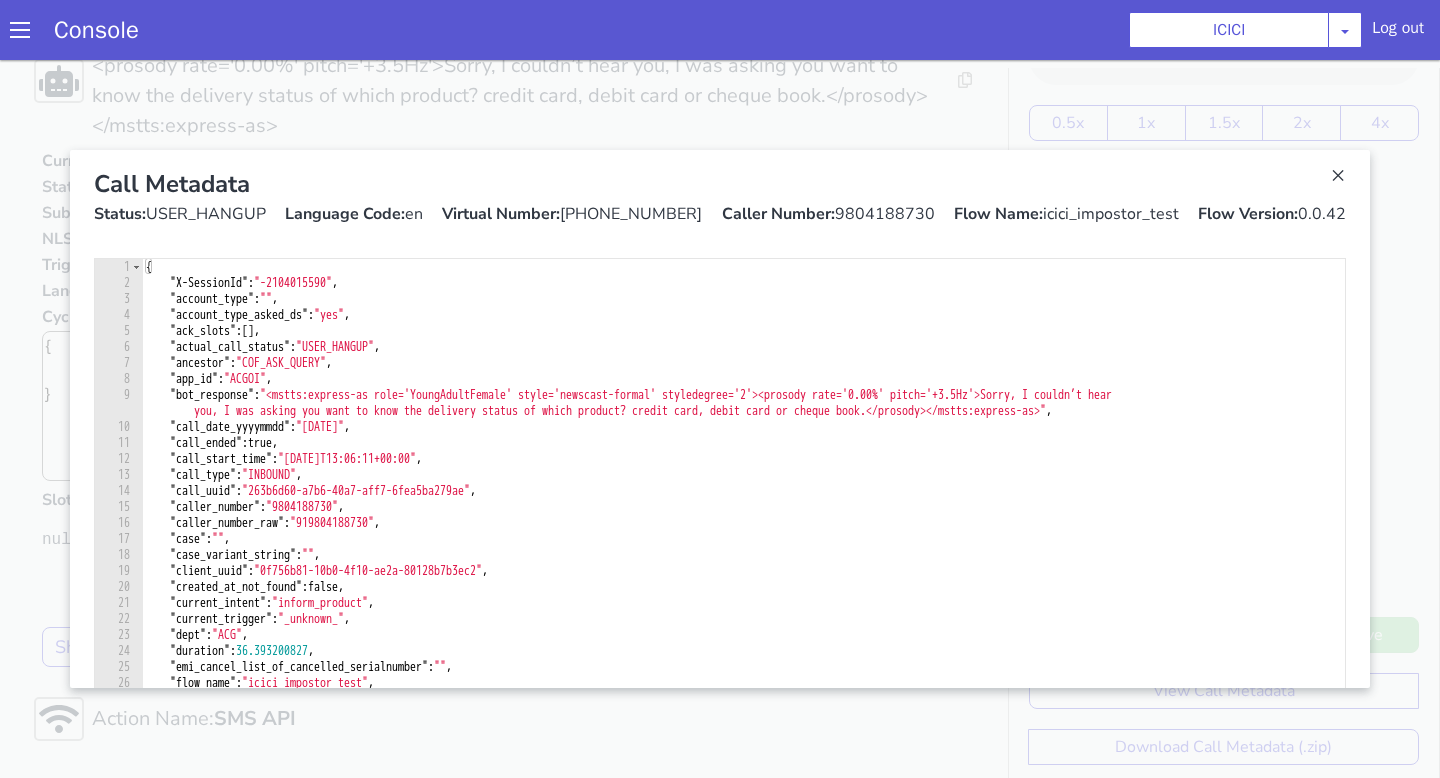 click at bounding box center [720, 419] 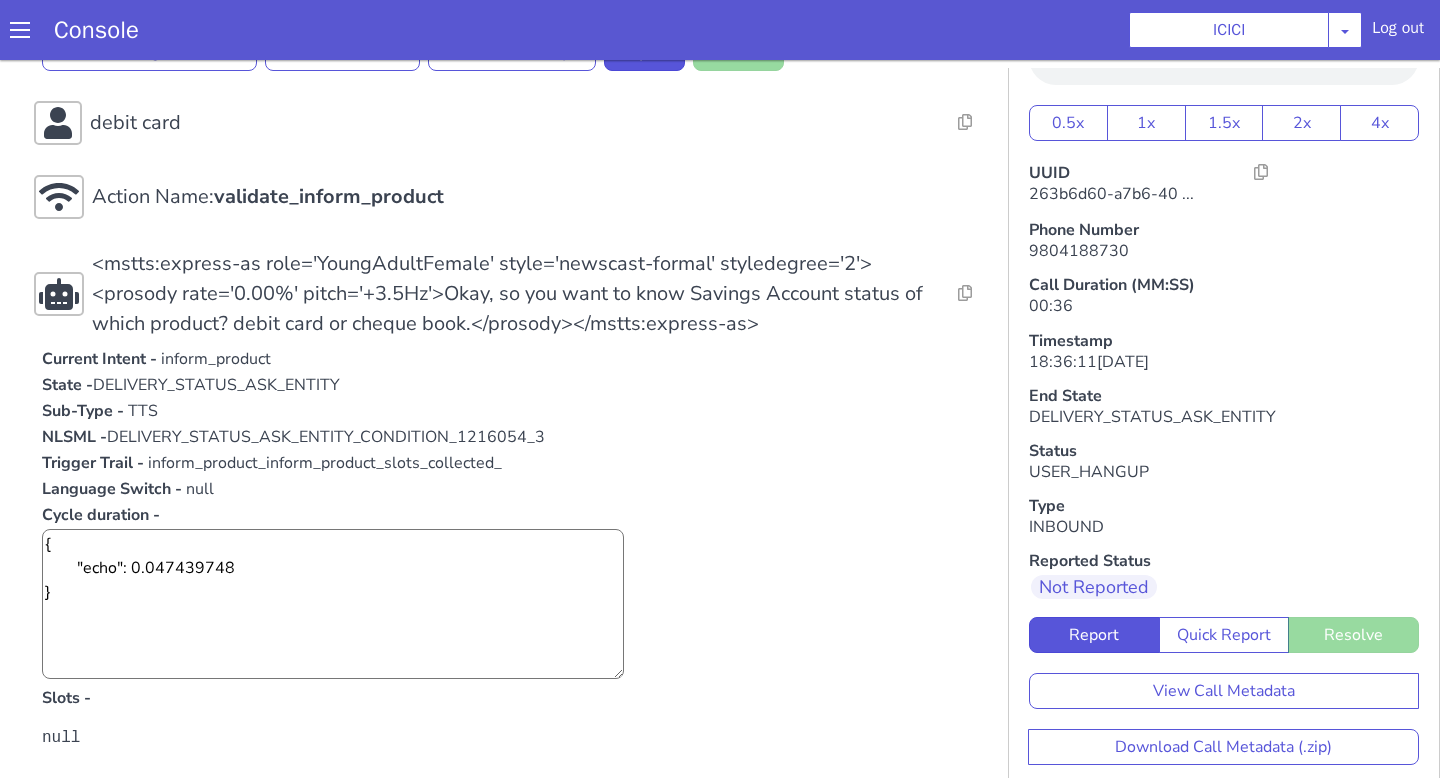 scroll, scrollTop: 1633, scrollLeft: 0, axis: vertical 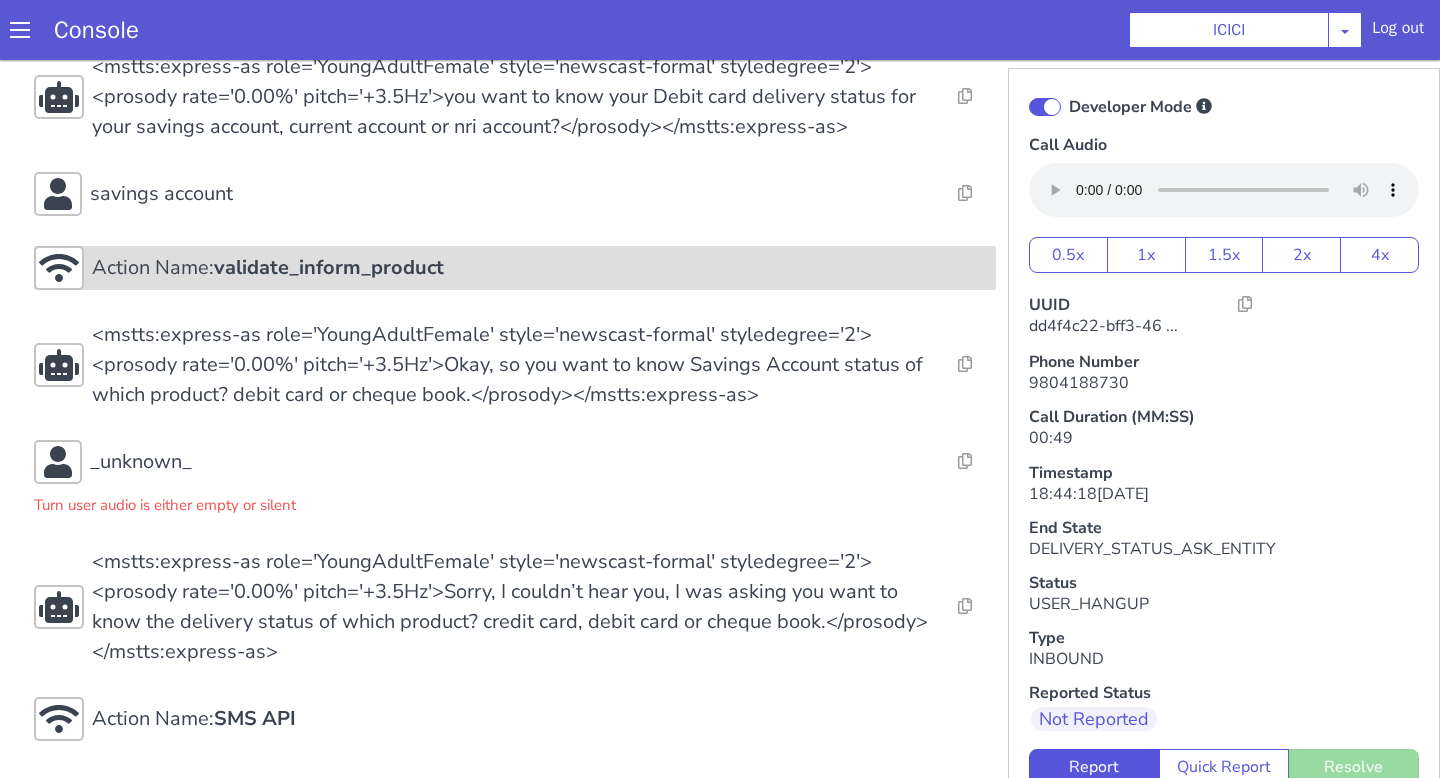 click on "validate_inform_product" at bounding box center (329, 267) 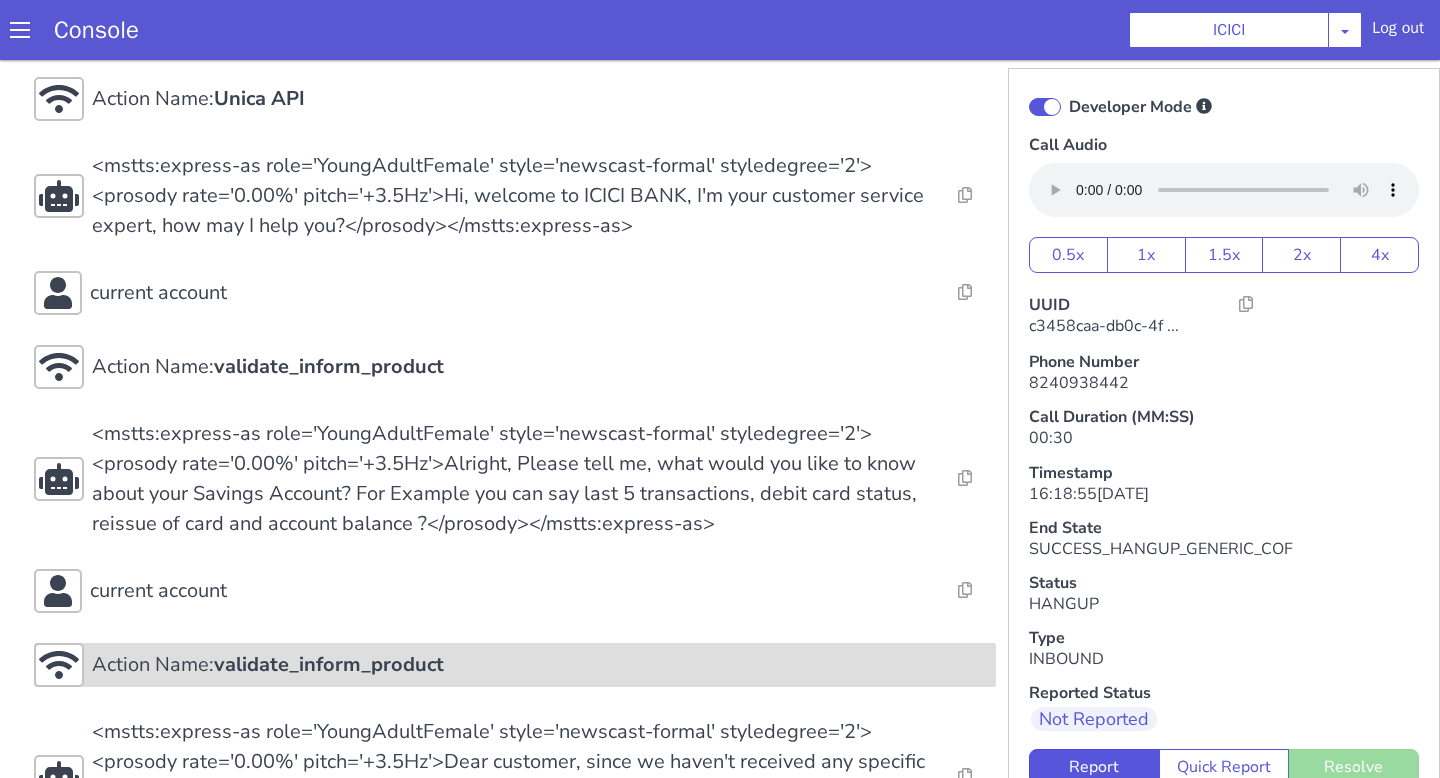 scroll, scrollTop: 356, scrollLeft: 0, axis: vertical 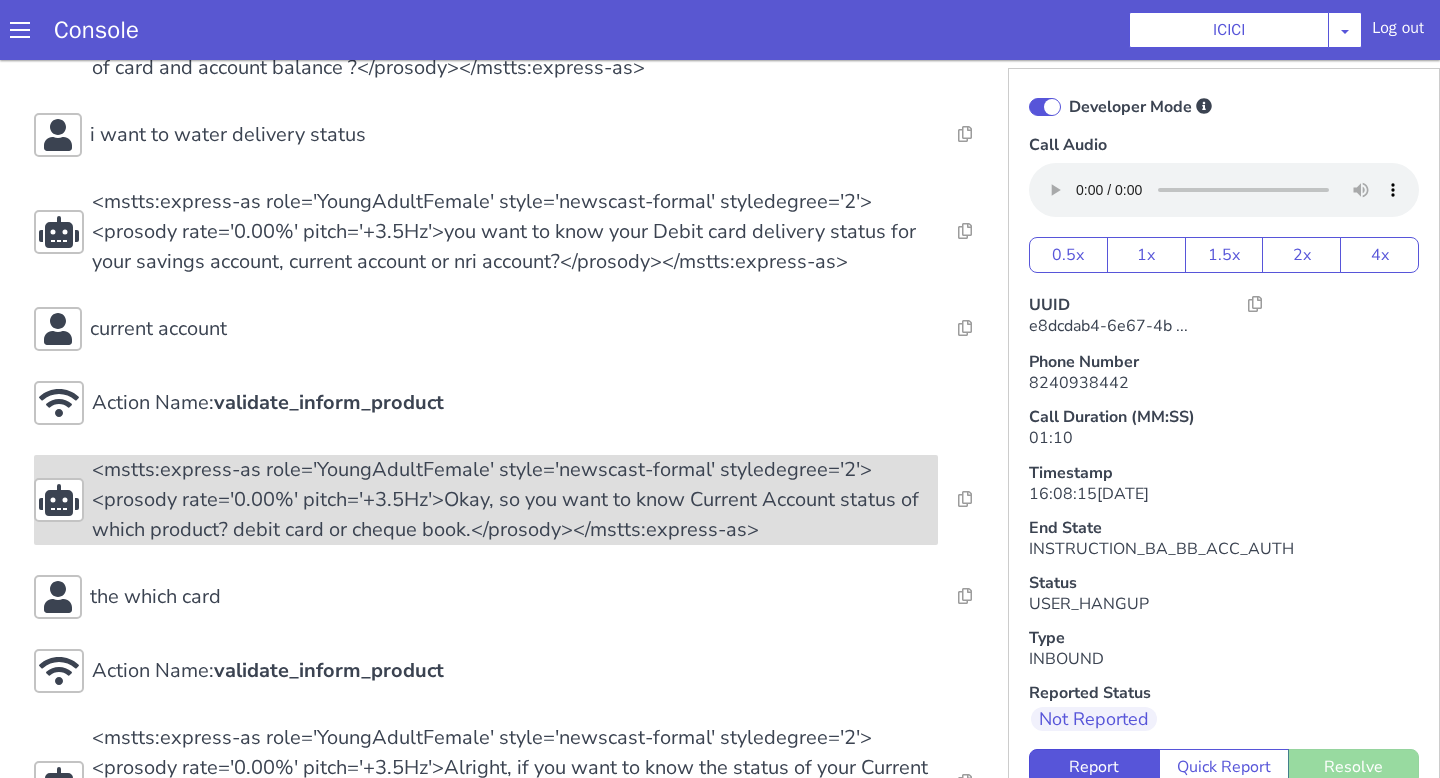 click on "<mstts:express-as role='YoungAdultFemale' style='newscast-formal' styledegree='2'><prosody rate='0.00%' pitch='+3.5Hz'>Okay, so you want to know Current Account status of which product? debit card or cheque book.</prosody></mstts:express-as>" at bounding box center [515, 500] 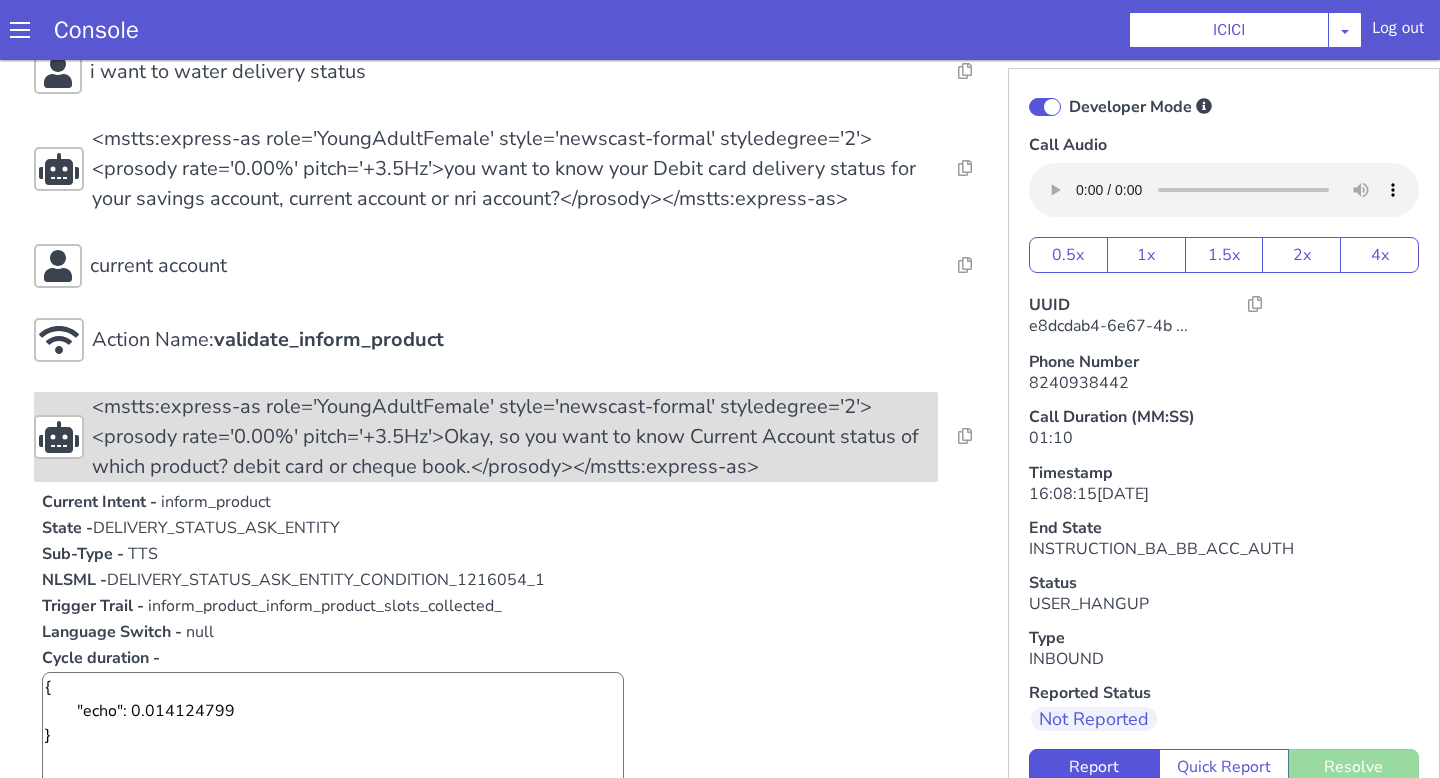 scroll, scrollTop: 540, scrollLeft: 0, axis: vertical 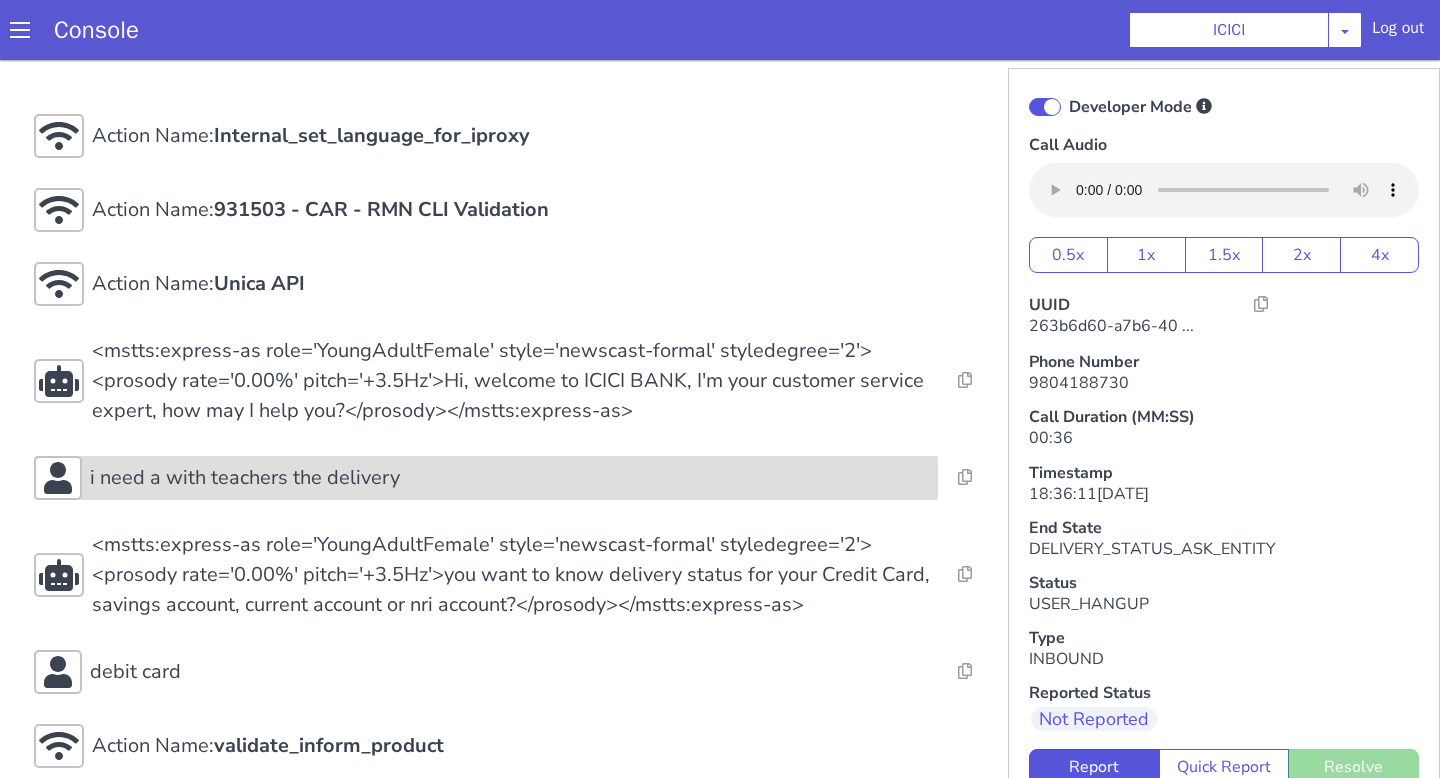 click on "i need a with teachers the delivery" at bounding box center [510, 478] 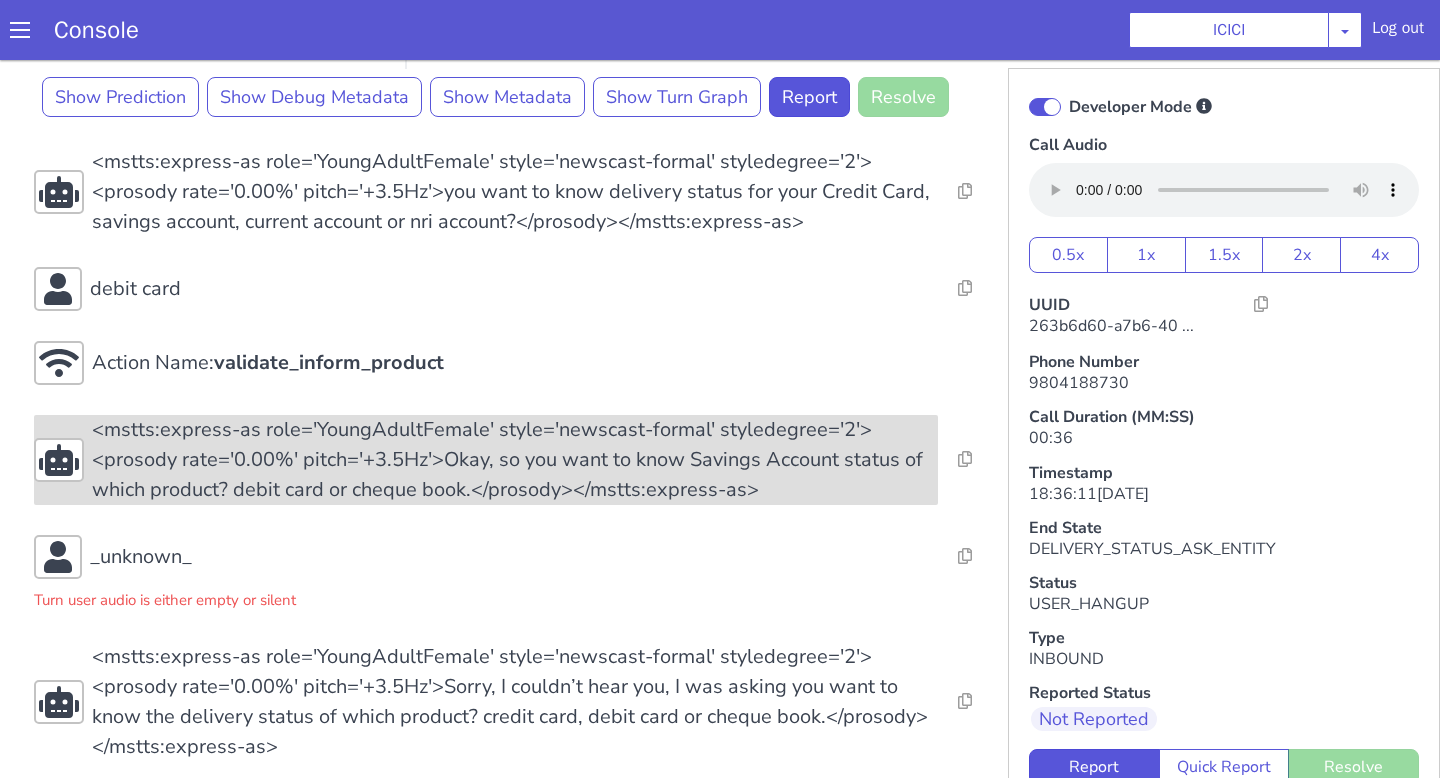 scroll, scrollTop: 953, scrollLeft: 0, axis: vertical 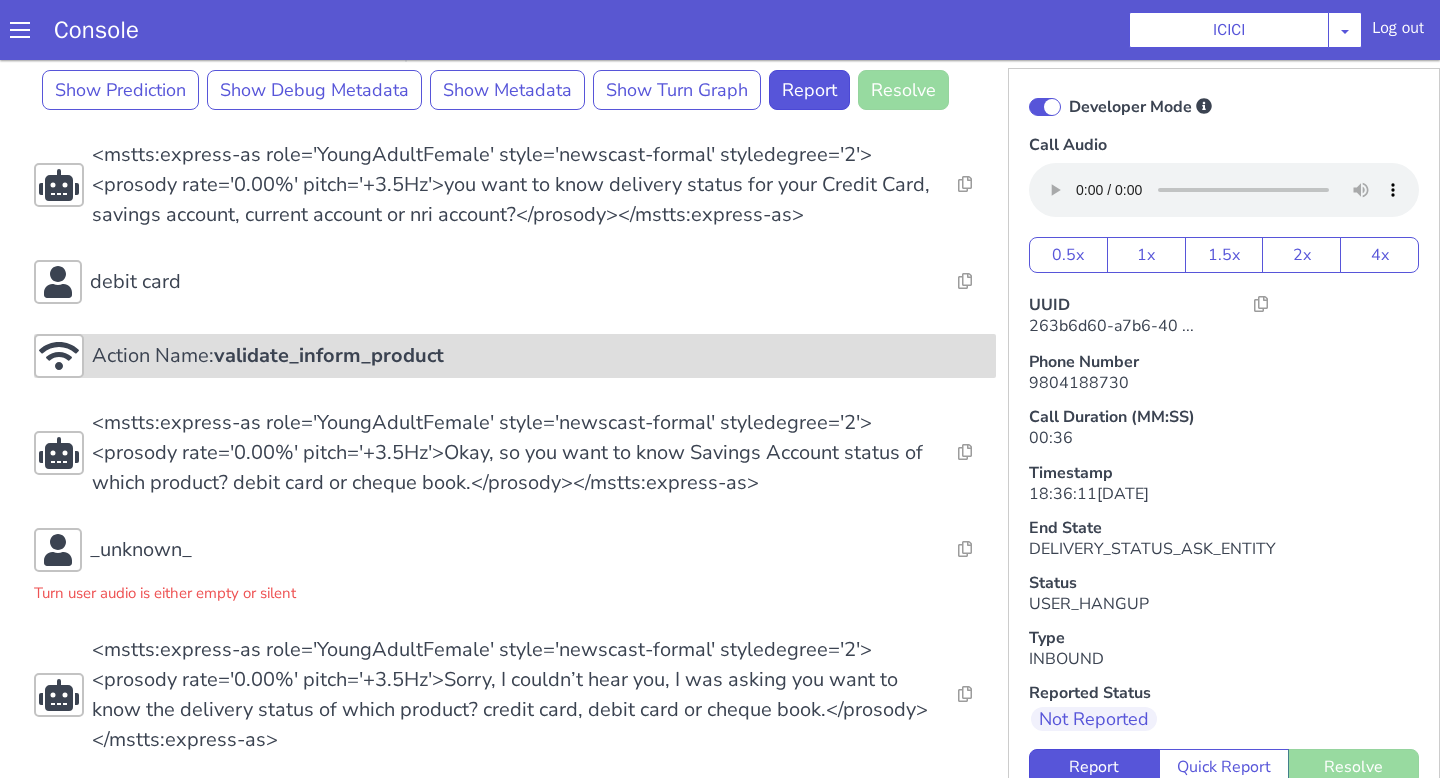 click on "Action Name:  validate_inform_product" at bounding box center [540, 356] 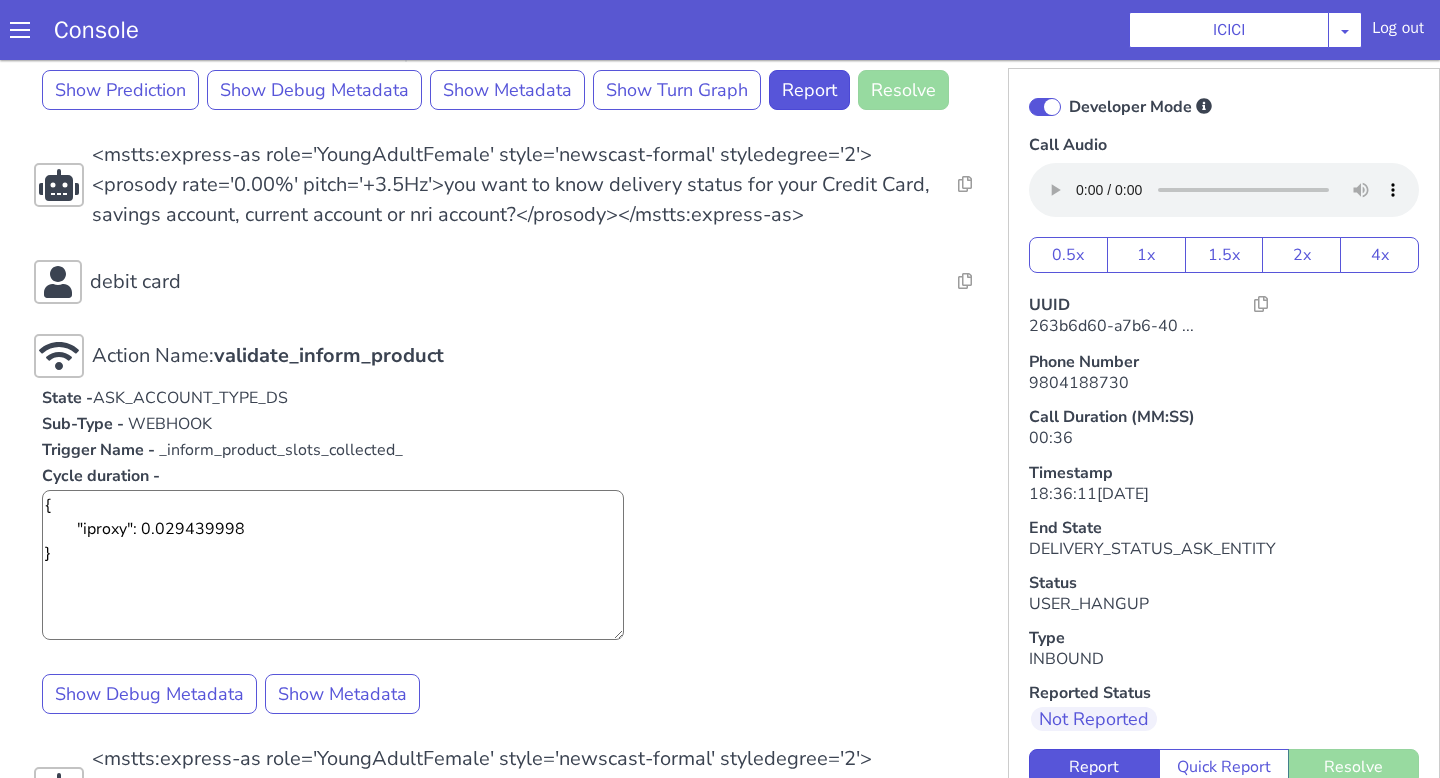 scroll, scrollTop: 1046, scrollLeft: 0, axis: vertical 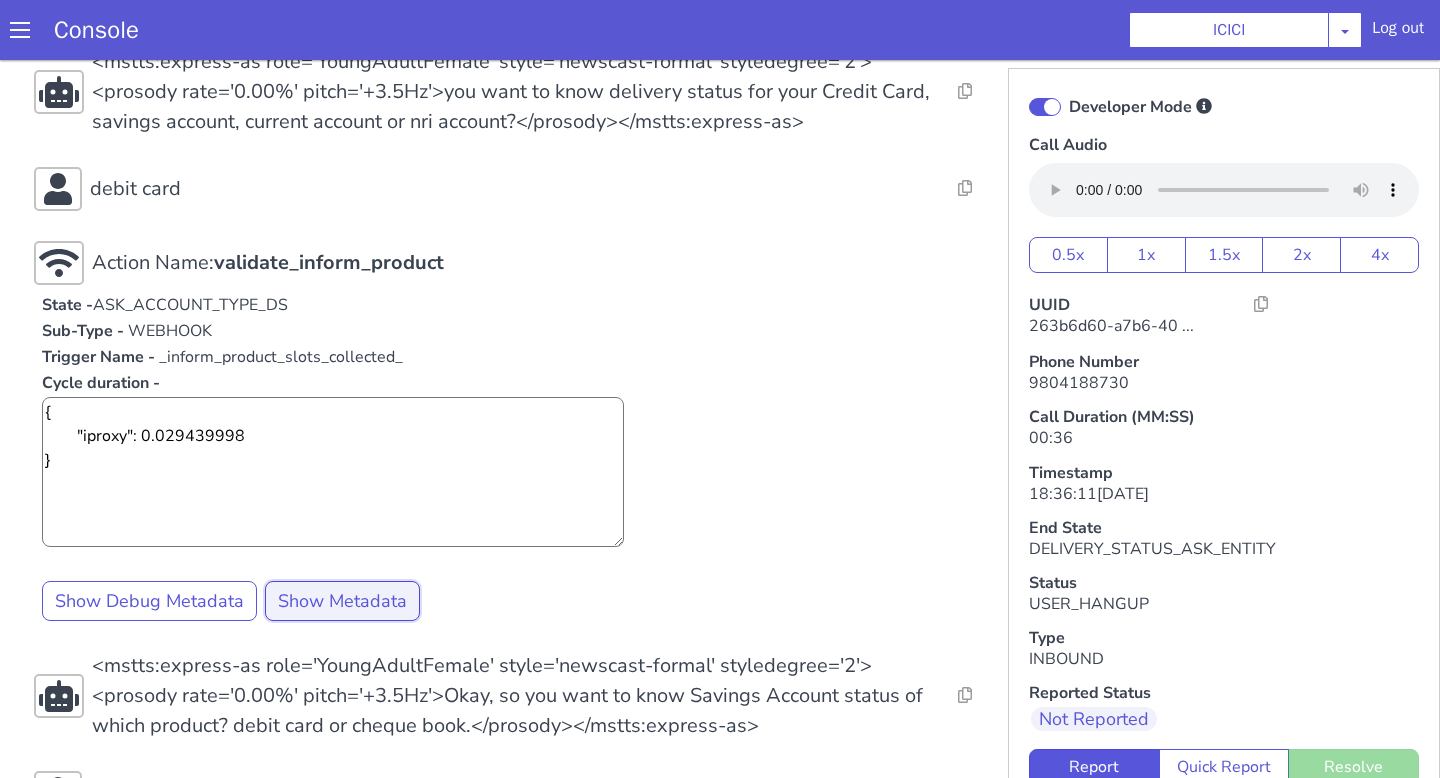click on "Show Metadata" at bounding box center [342, 601] 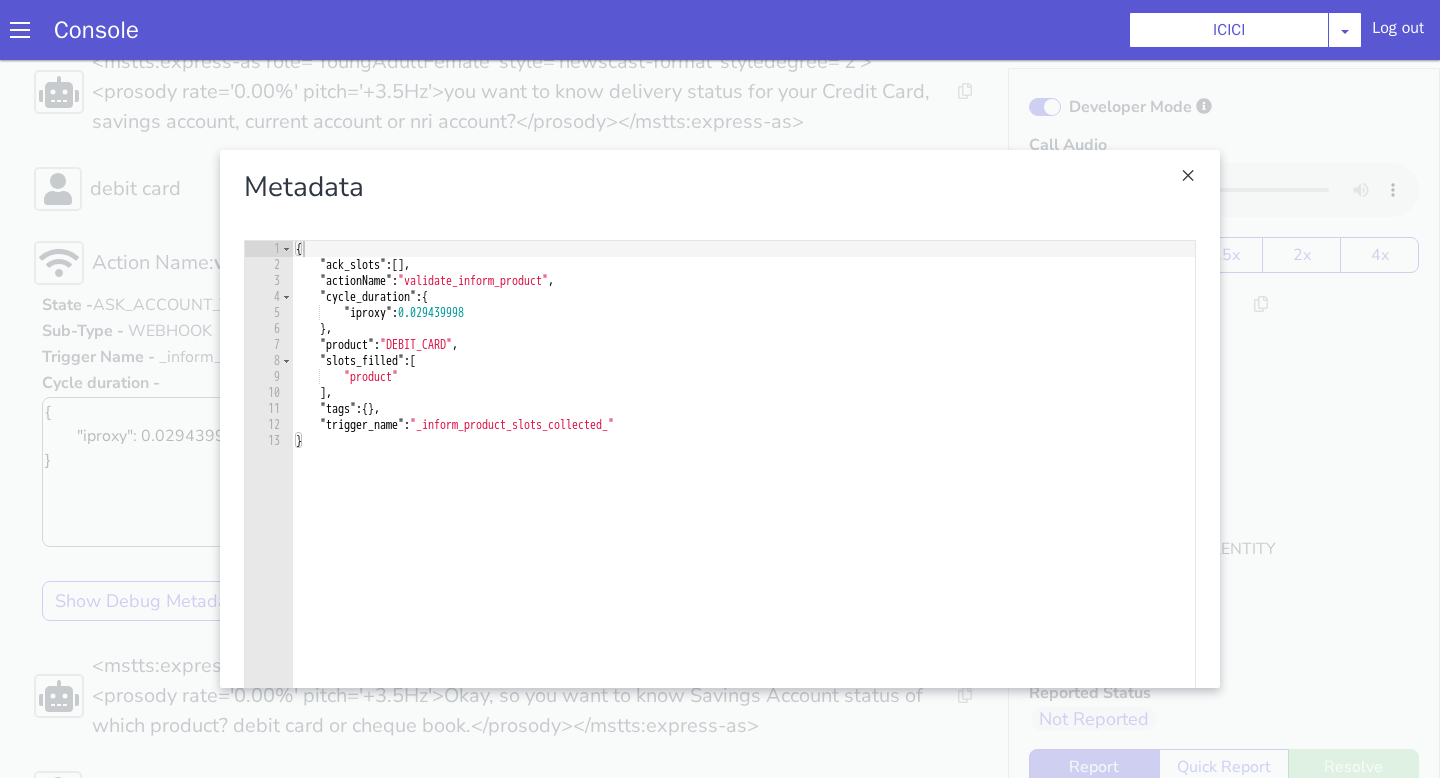 click at bounding box center (720, 419) 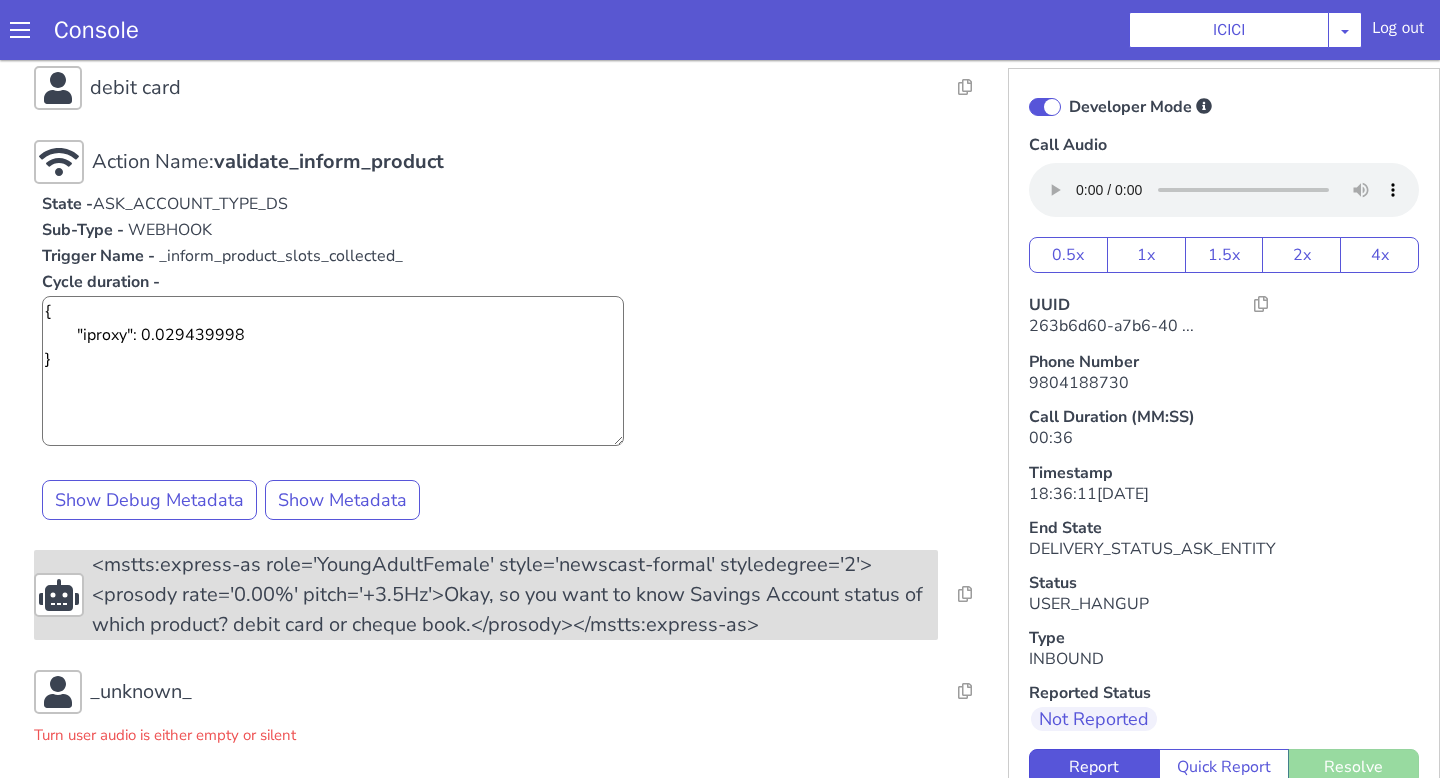 scroll, scrollTop: 1151, scrollLeft: 0, axis: vertical 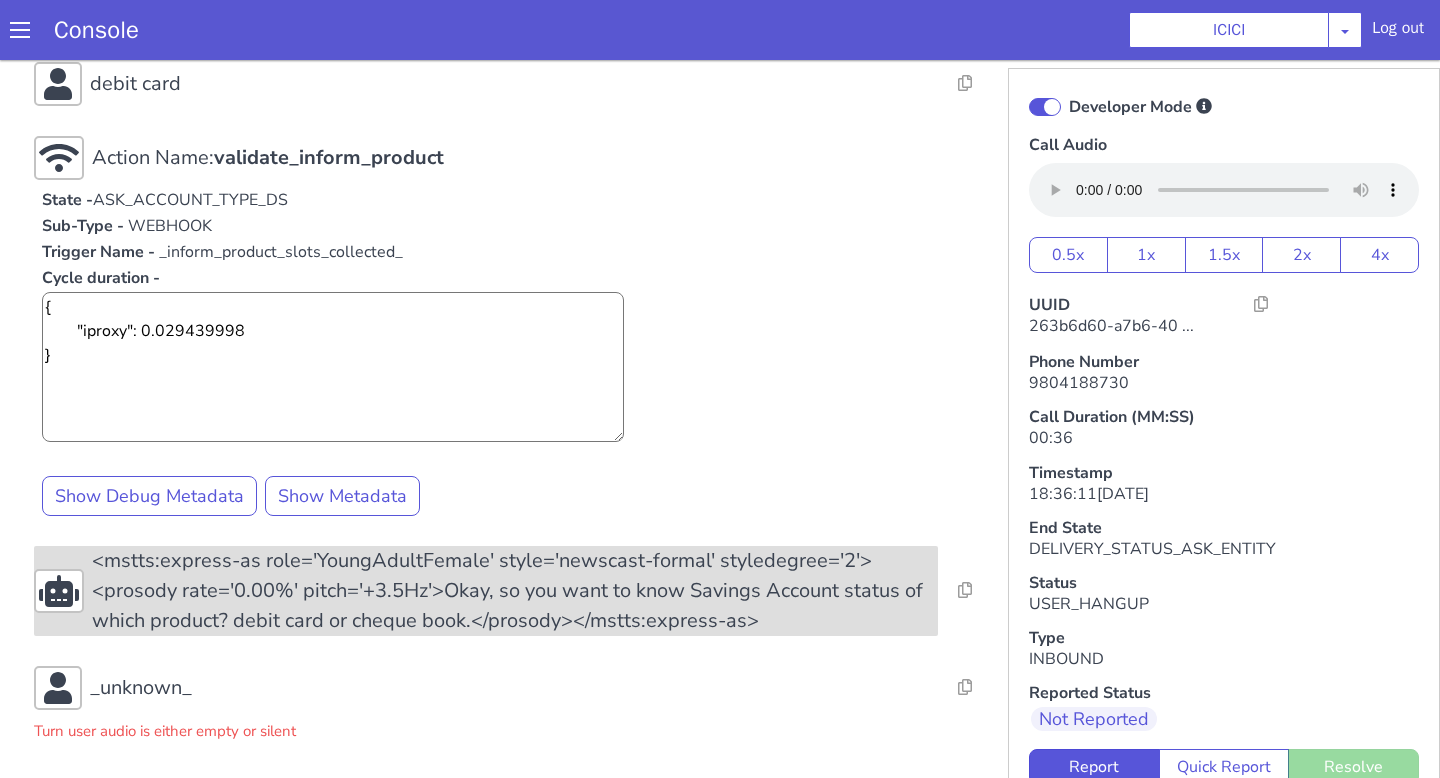 click on "<mstts:express-as role='YoungAdultFemale' style='newscast-formal' styledegree='2'><prosody rate='0.00%' pitch='+3.5Hz'>Okay, so you want to know Savings Account status of which product? debit card or cheque book.</prosody></mstts:express-as>" at bounding box center (515, 591) 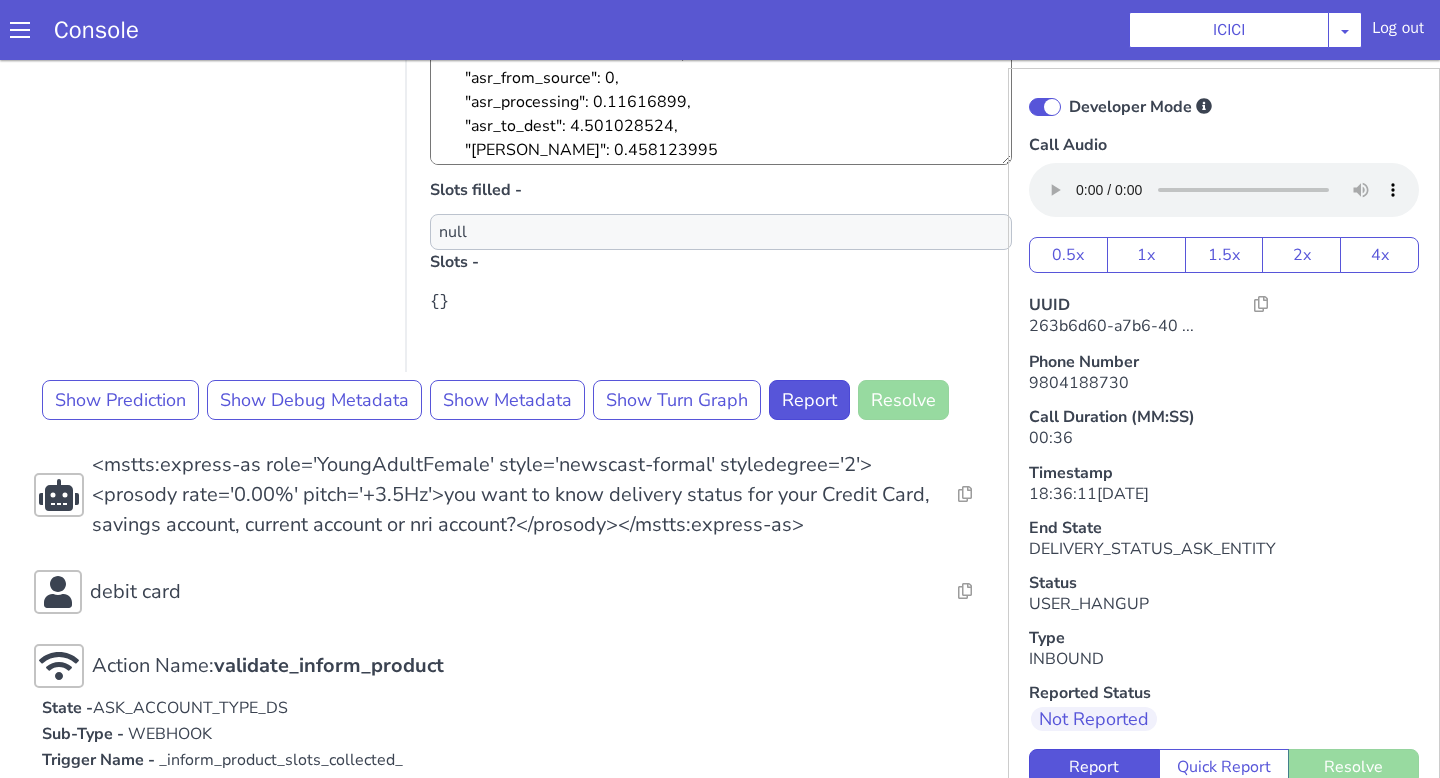 scroll, scrollTop: 655, scrollLeft: 0, axis: vertical 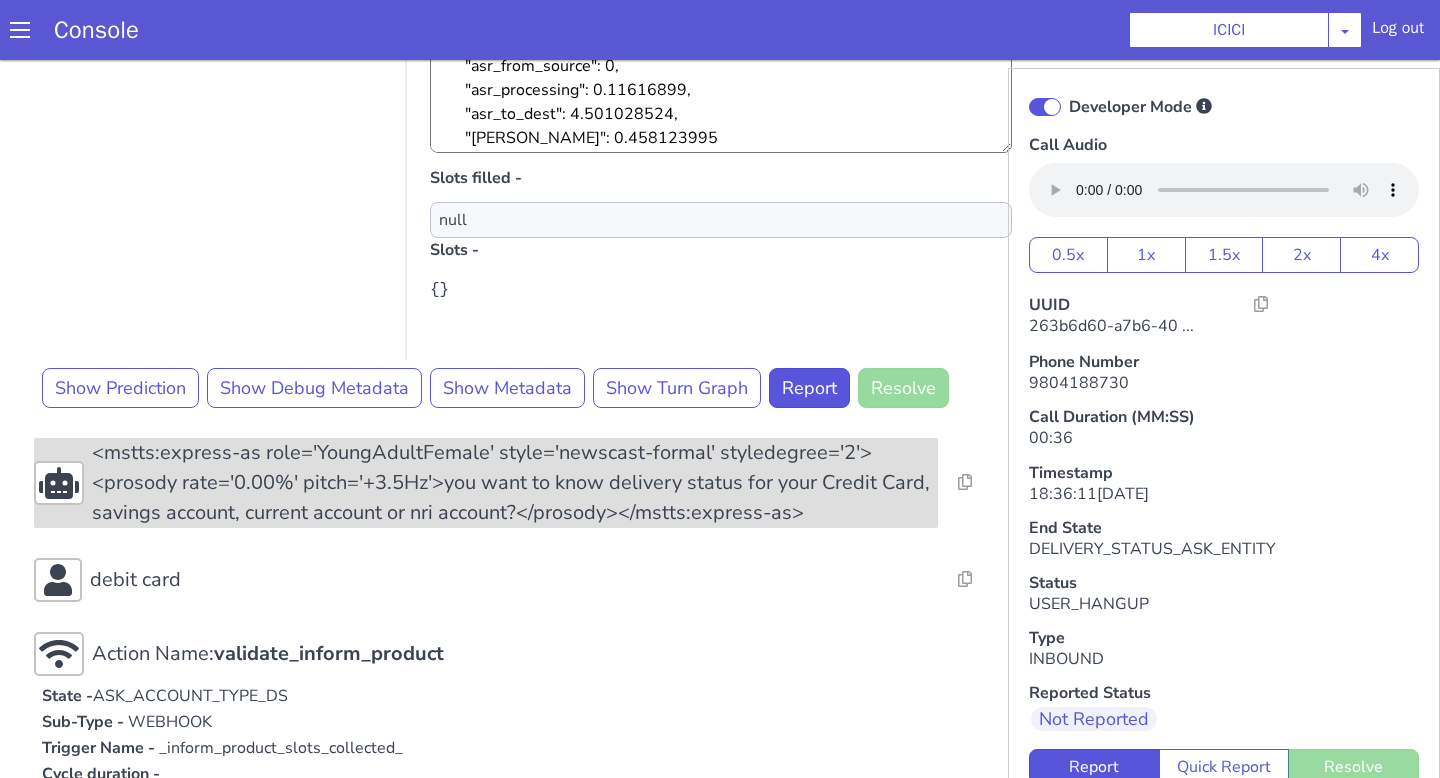 click on "<mstts:express-as role='YoungAdultFemale' style='newscast-formal' styledegree='2'><prosody rate='0.00%' pitch='+3.5Hz'>you want to know delivery status for your Credit Card, savings account, current account or nri account?</prosody></mstts:express-as>" at bounding box center (515, 483) 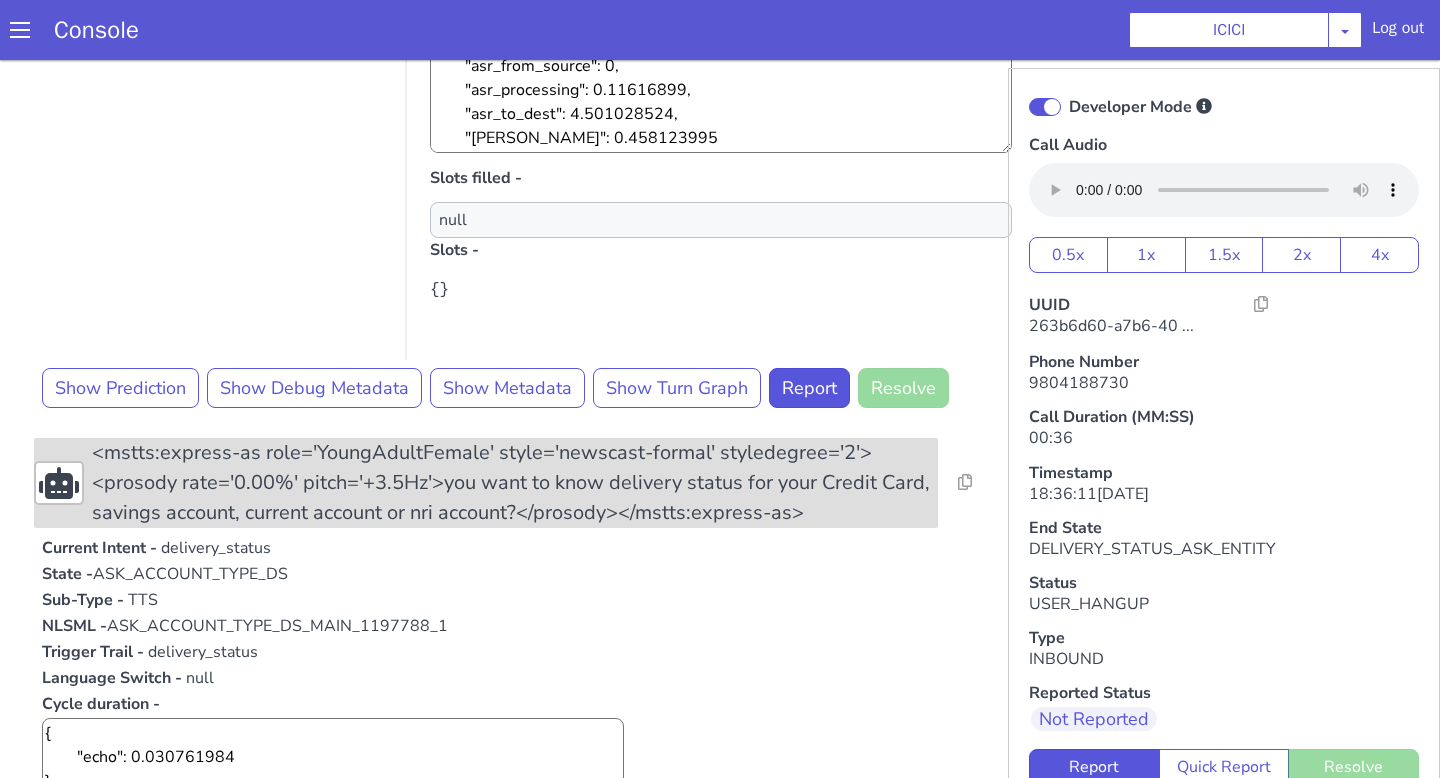 click on "<mstts:express-as role='YoungAdultFemale' style='newscast-formal' styledegree='2'><prosody rate='0.00%' pitch='+3.5Hz'>you want to know delivery status for your Credit Card, savings account, current account or nri account?</prosody></mstts:express-as>" at bounding box center [515, 483] 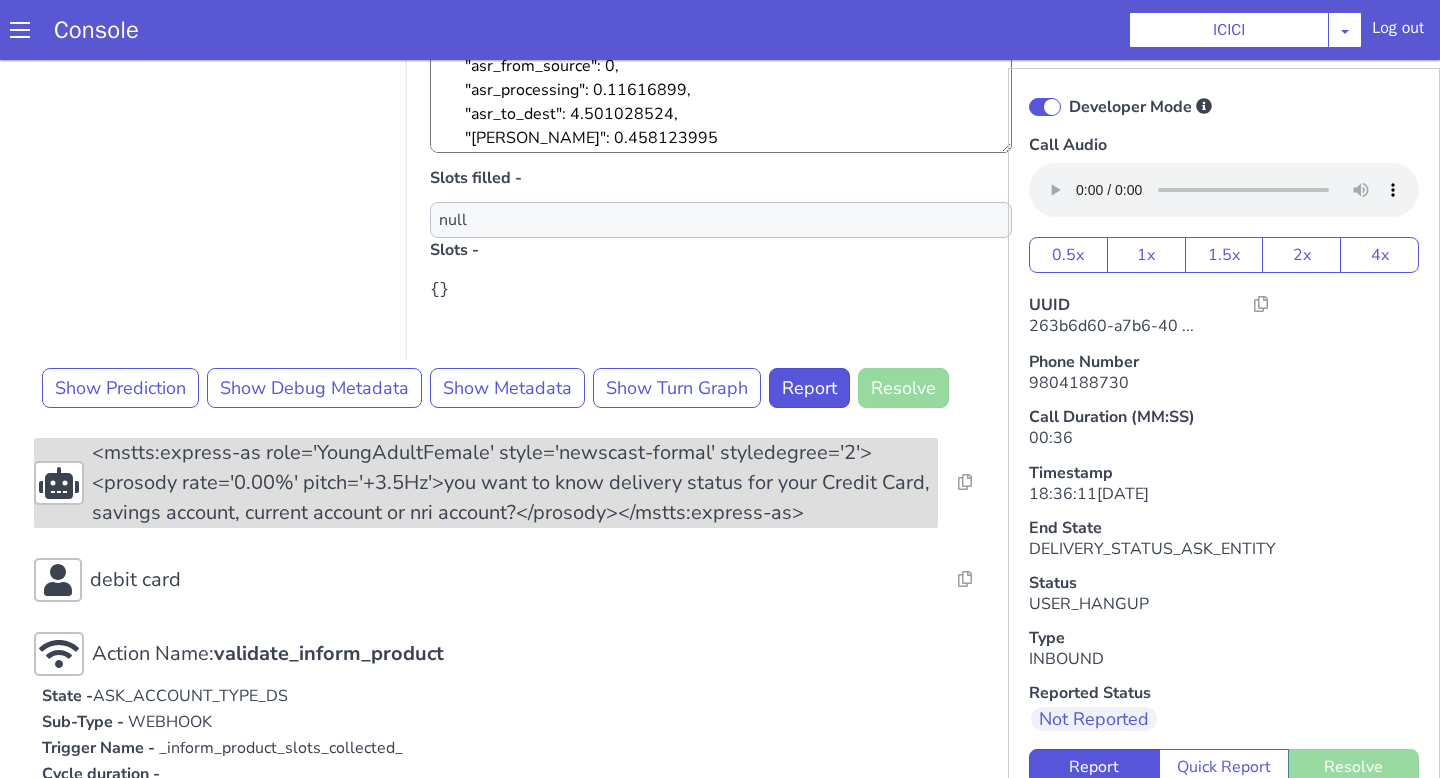 click on "<mstts:express-as role='YoungAdultFemale' style='newscast-formal' styledegree='2'><prosody rate='0.00%' pitch='+3.5Hz'>you want to know delivery status for your Credit Card, savings account, current account or nri account?</prosody></mstts:express-as>" at bounding box center [515, 483] 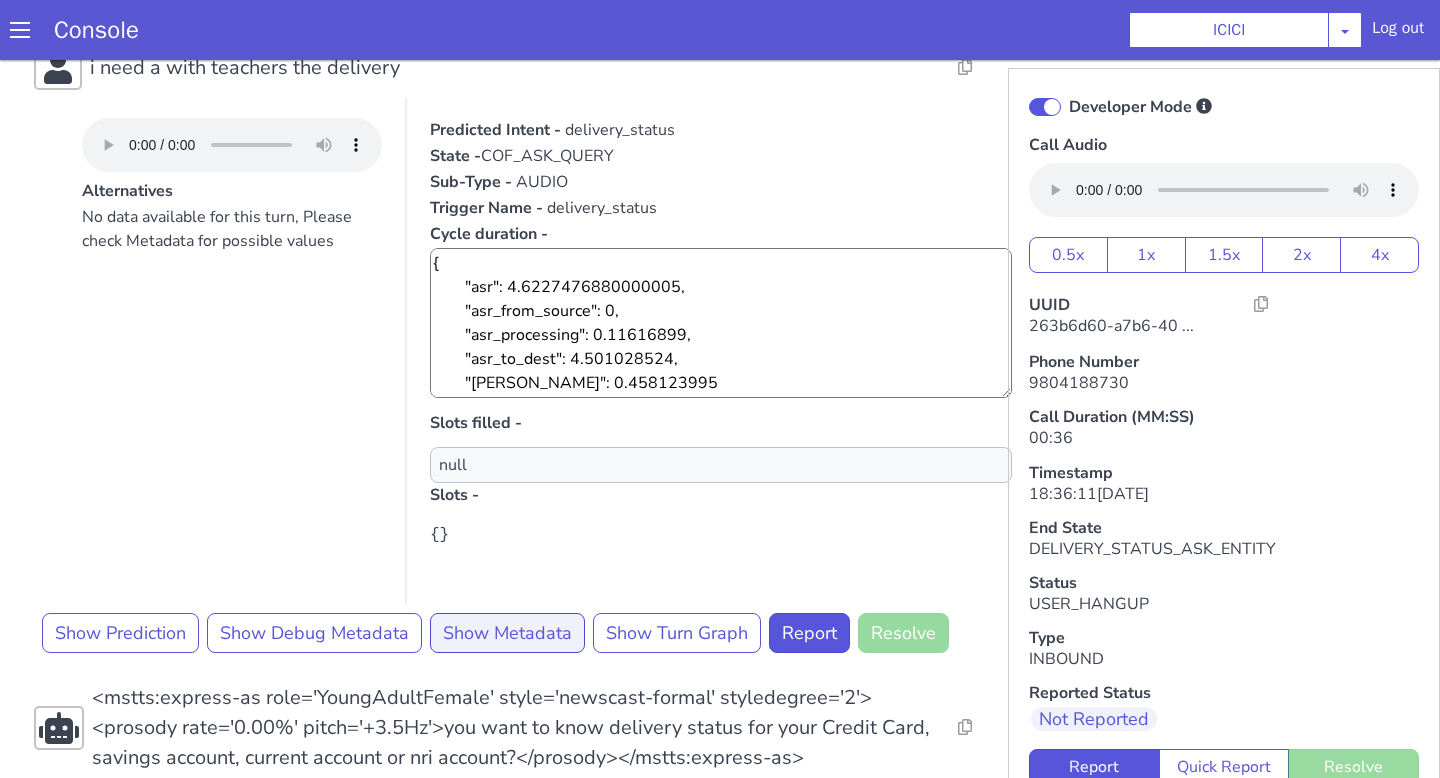 scroll, scrollTop: 525, scrollLeft: 0, axis: vertical 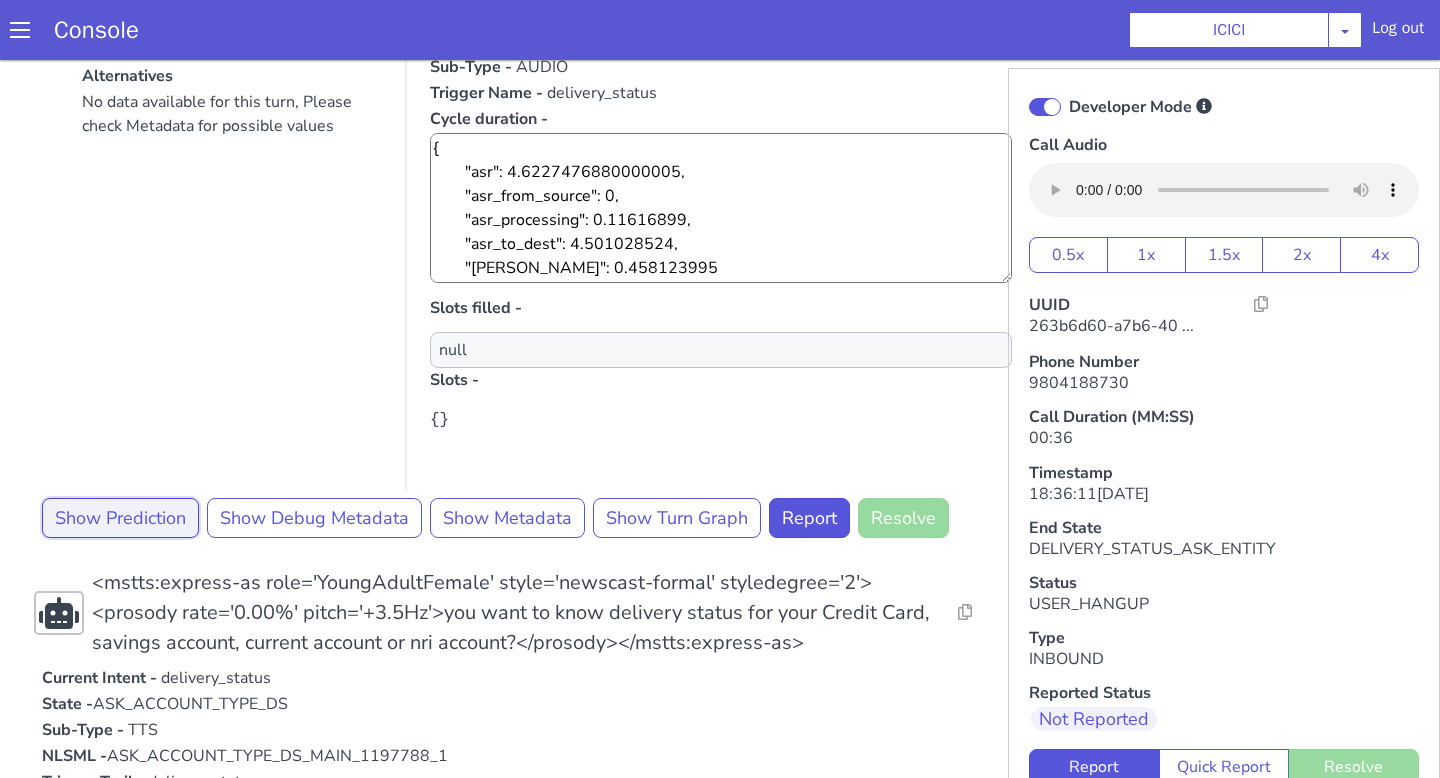 click on "Show Prediction" at bounding box center (120, 518) 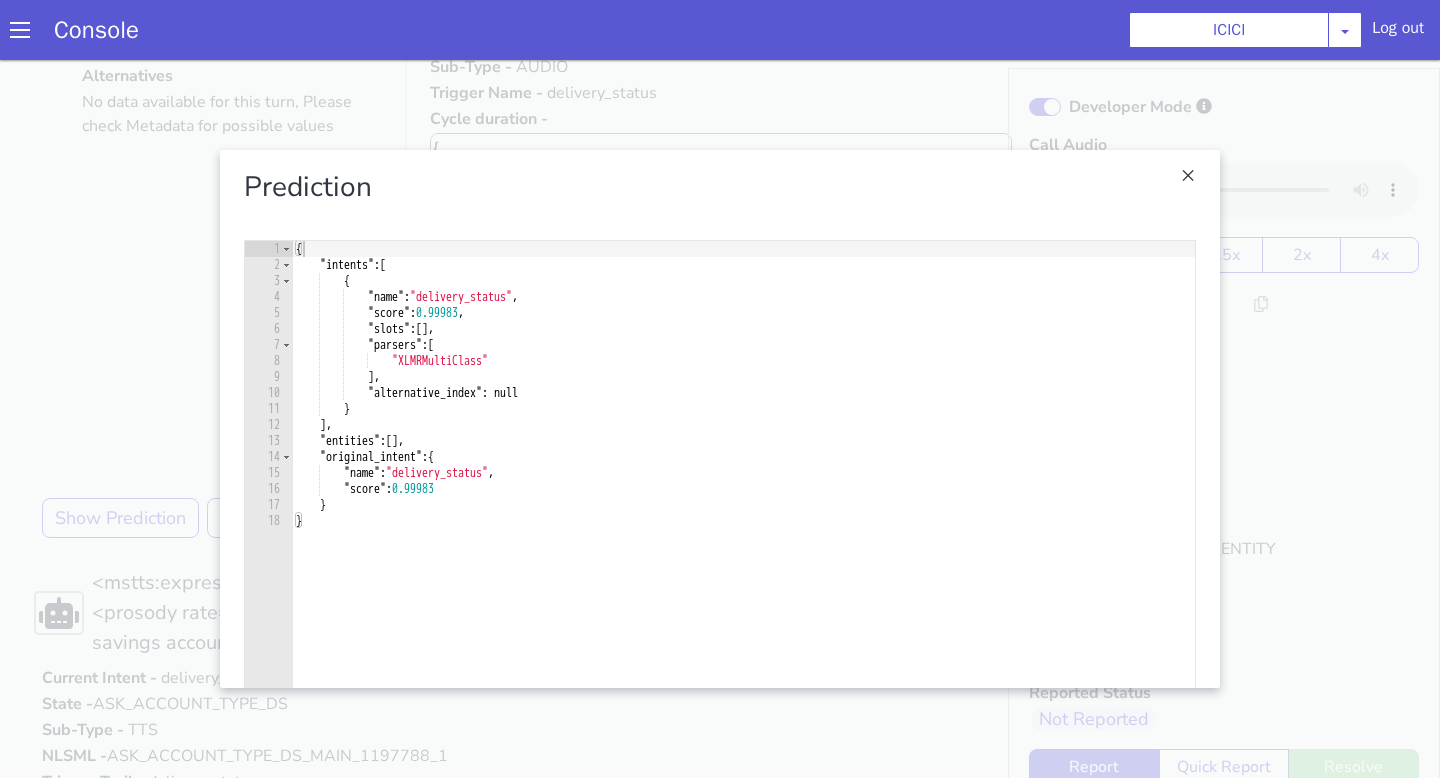 click at bounding box center [720, 419] 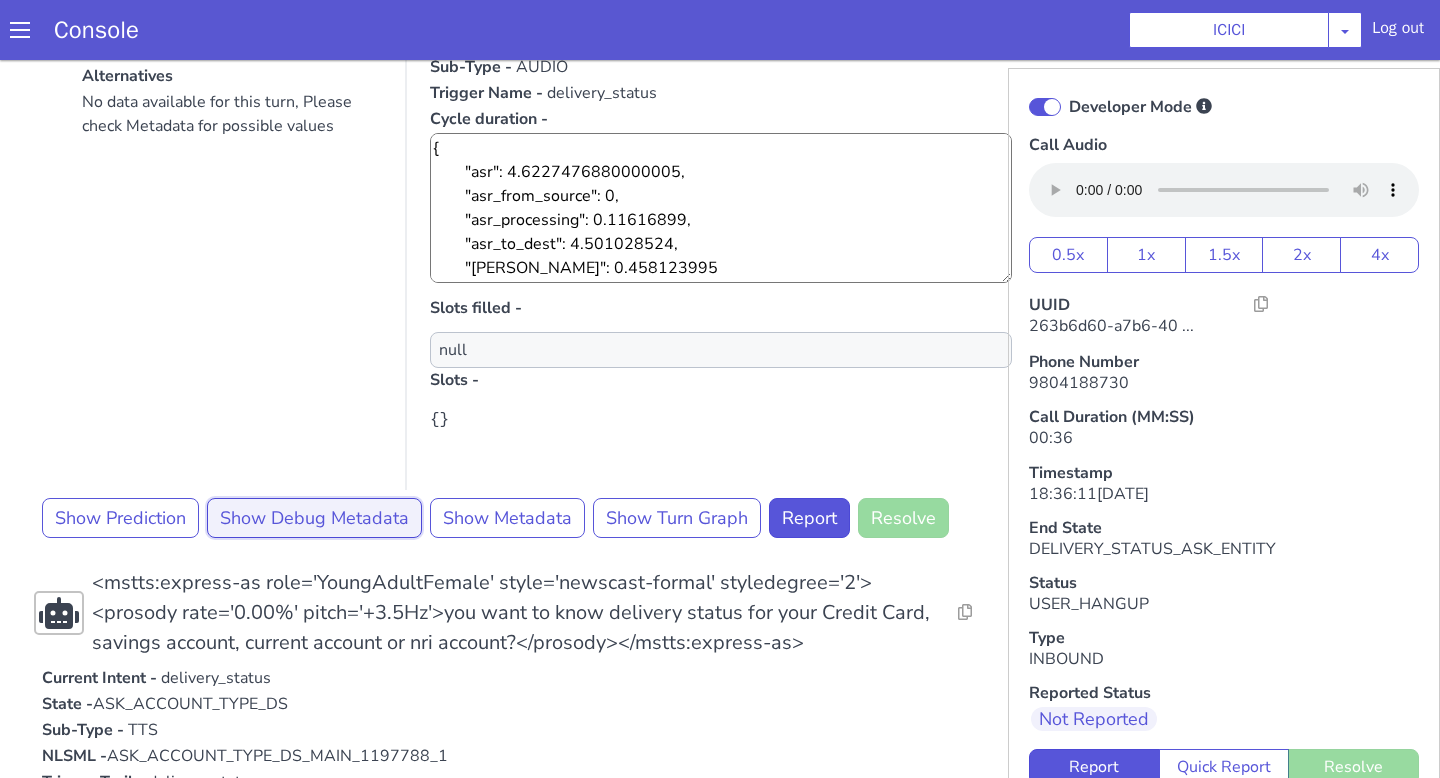 click on "Show Debug Metadata" at bounding box center [314, 518] 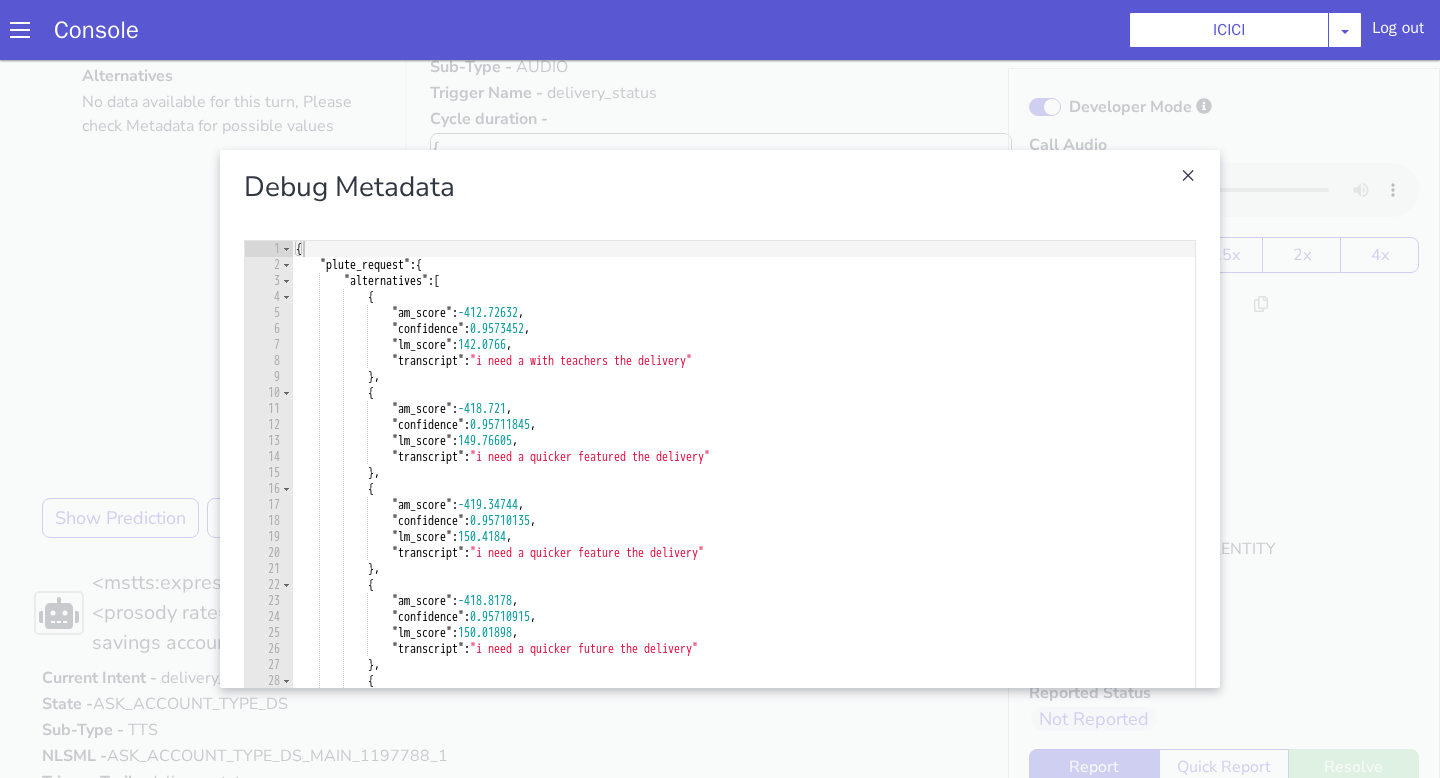 click at bounding box center (720, 419) 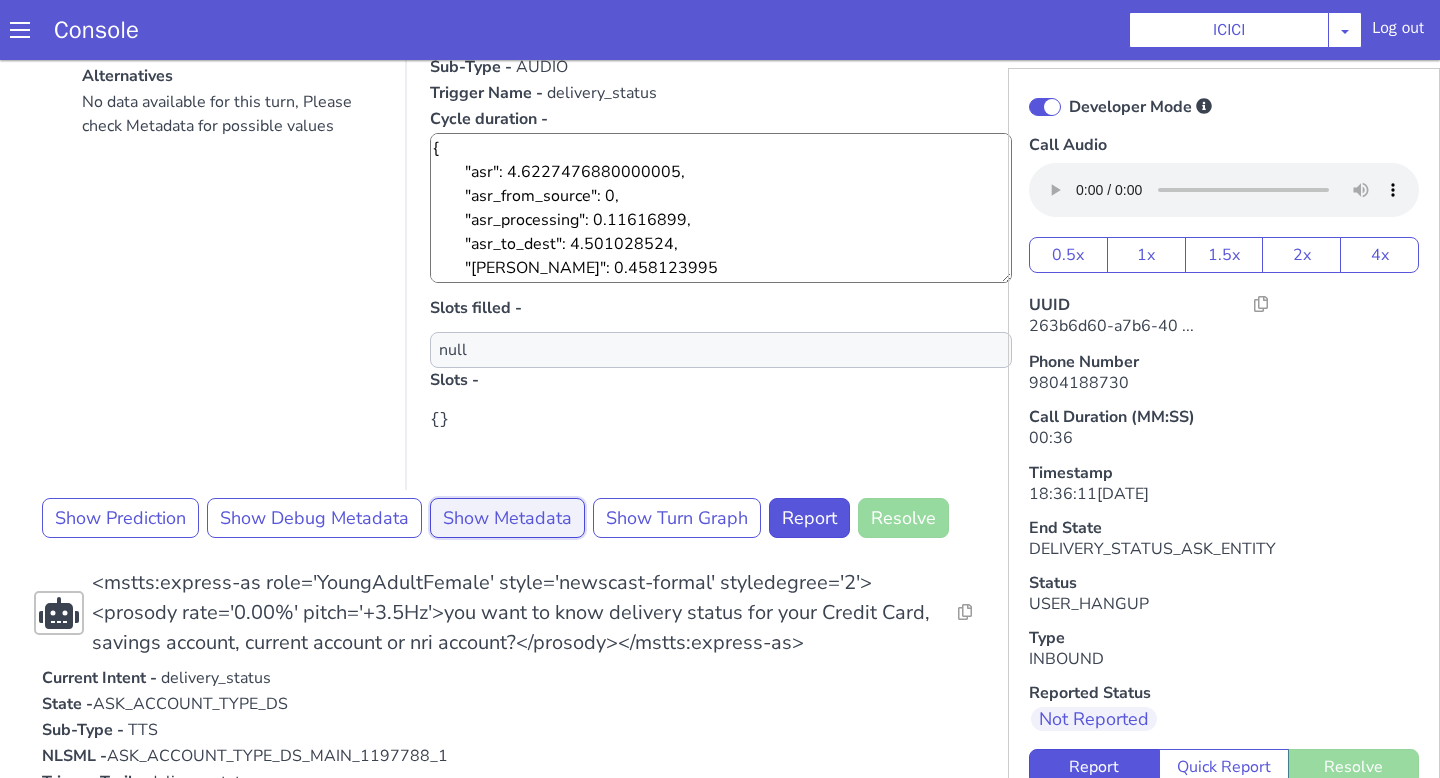 click on "Show Metadata" at bounding box center [507, 518] 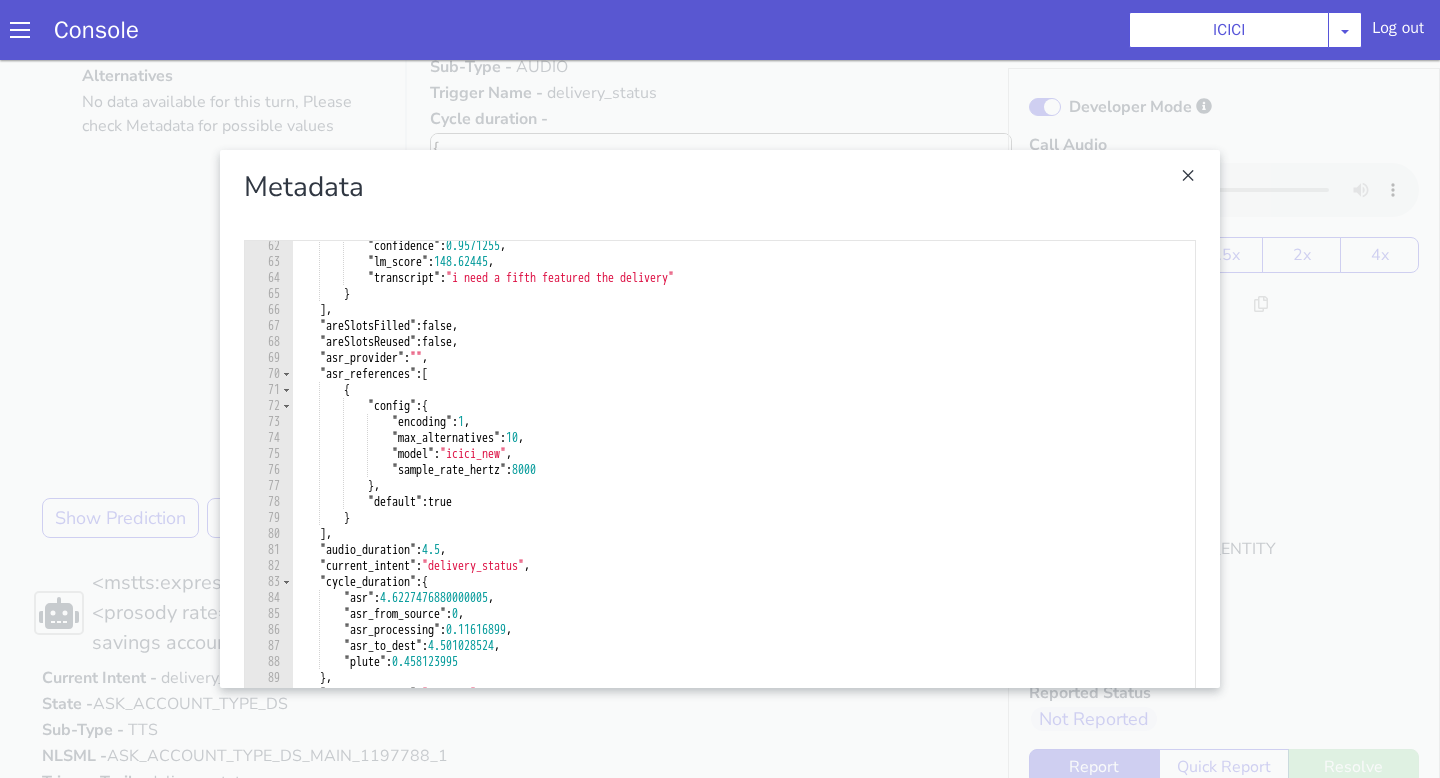 scroll, scrollTop: 979, scrollLeft: 0, axis: vertical 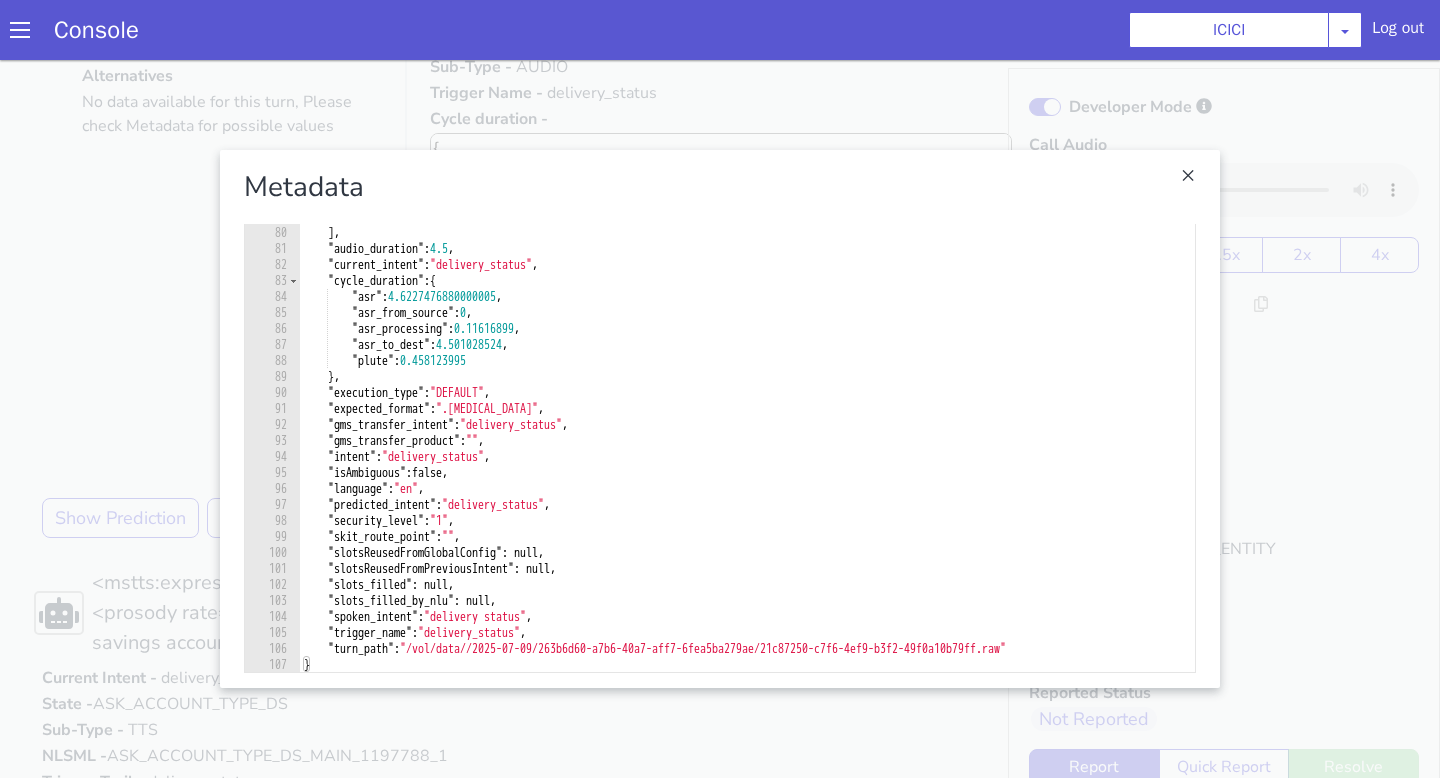 click at bounding box center (720, 419) 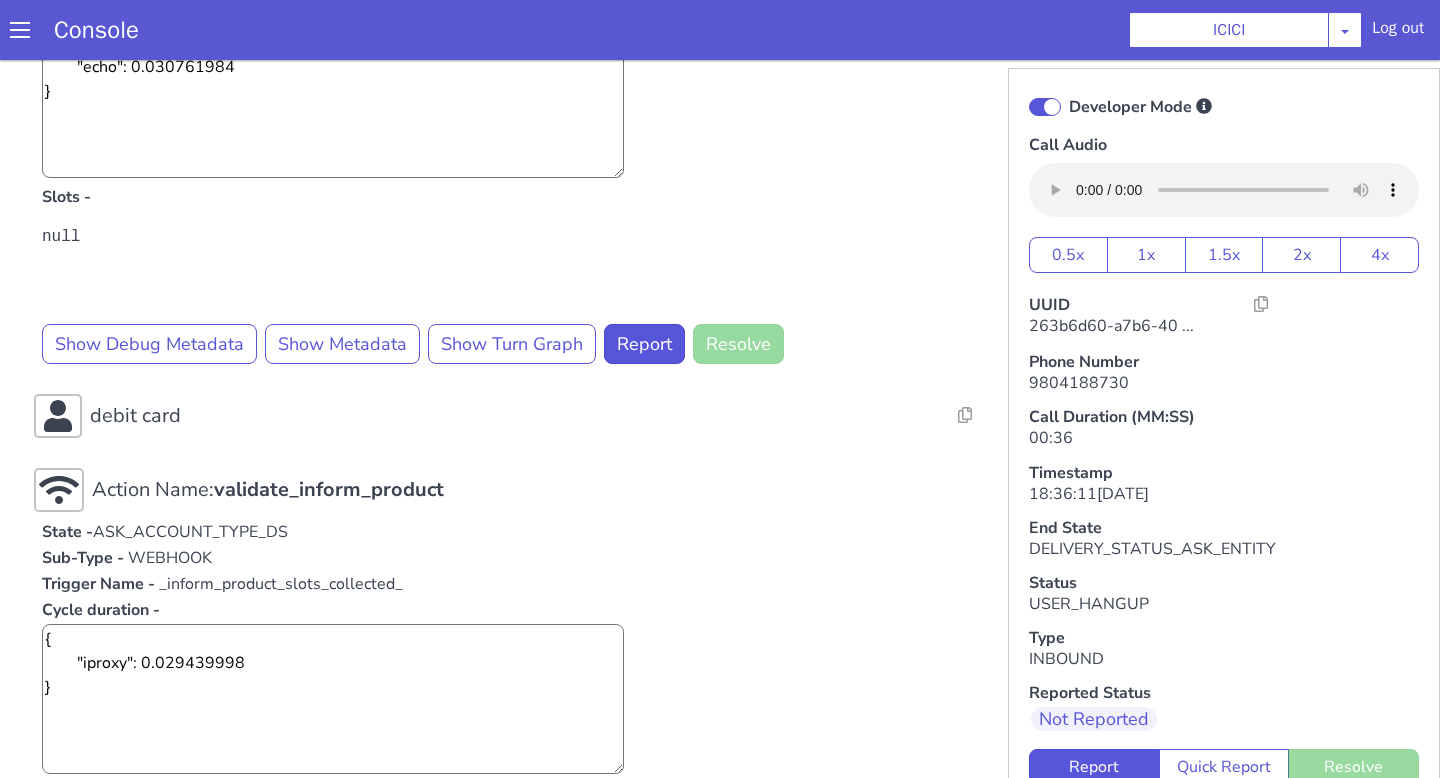 scroll, scrollTop: 1913, scrollLeft: 0, axis: vertical 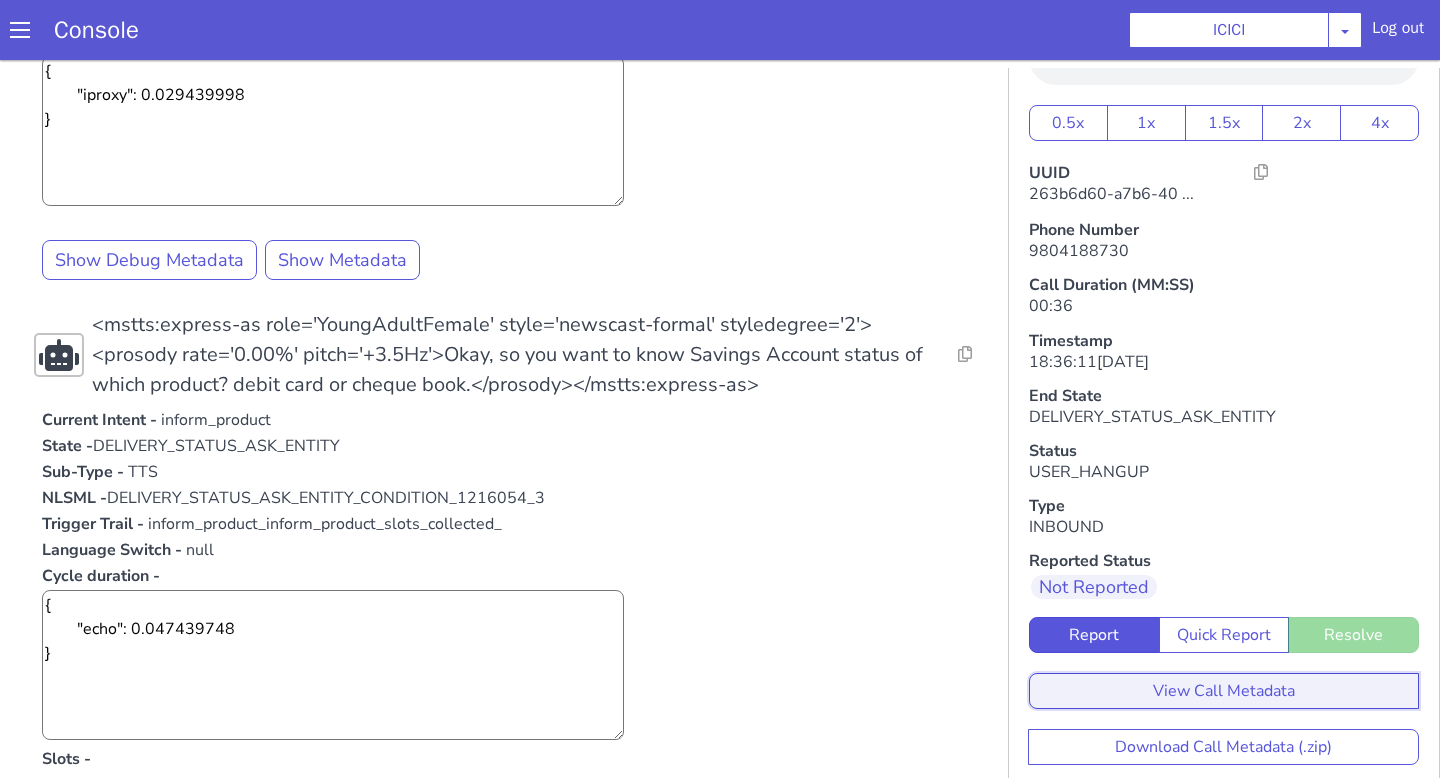 click on "View Call Metadata" at bounding box center [1224, 691] 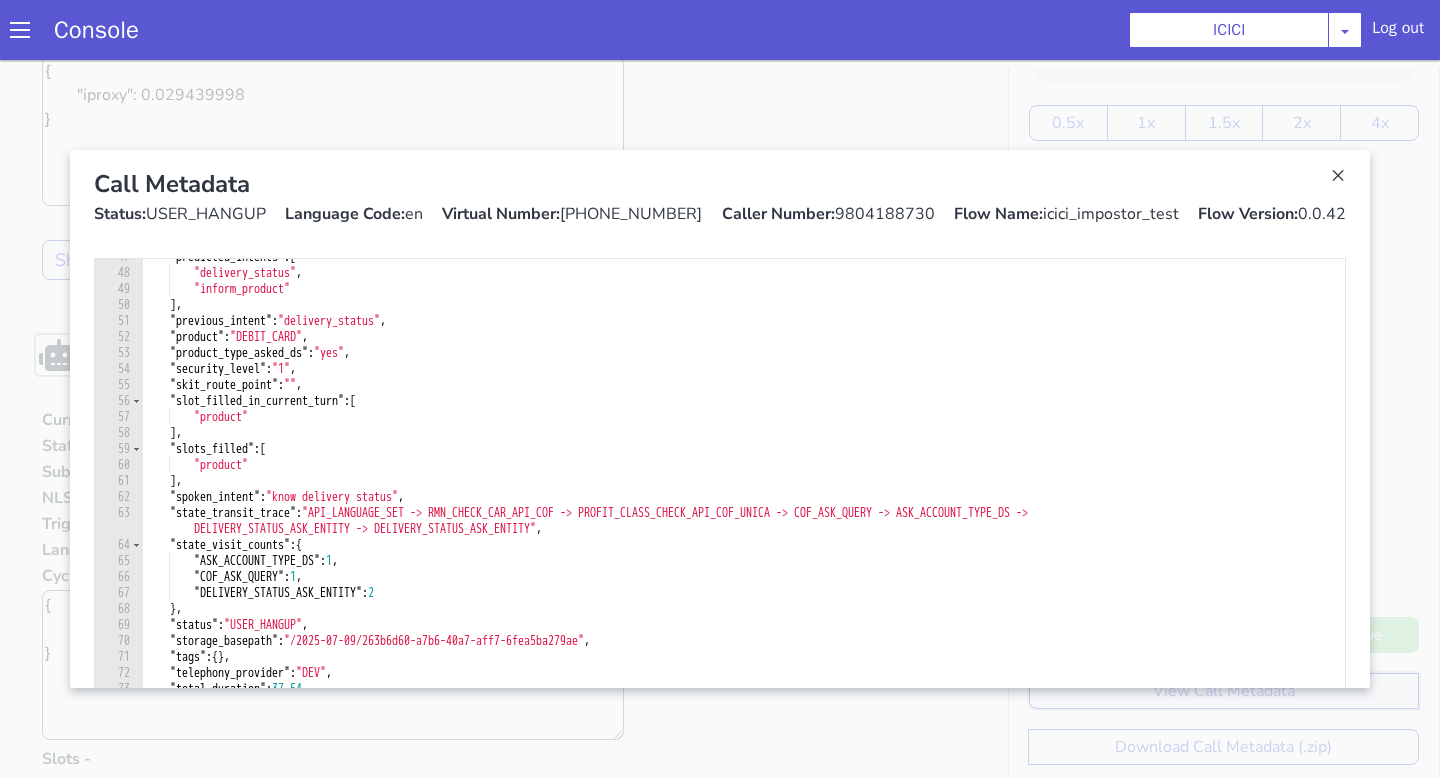 scroll, scrollTop: 830, scrollLeft: 0, axis: vertical 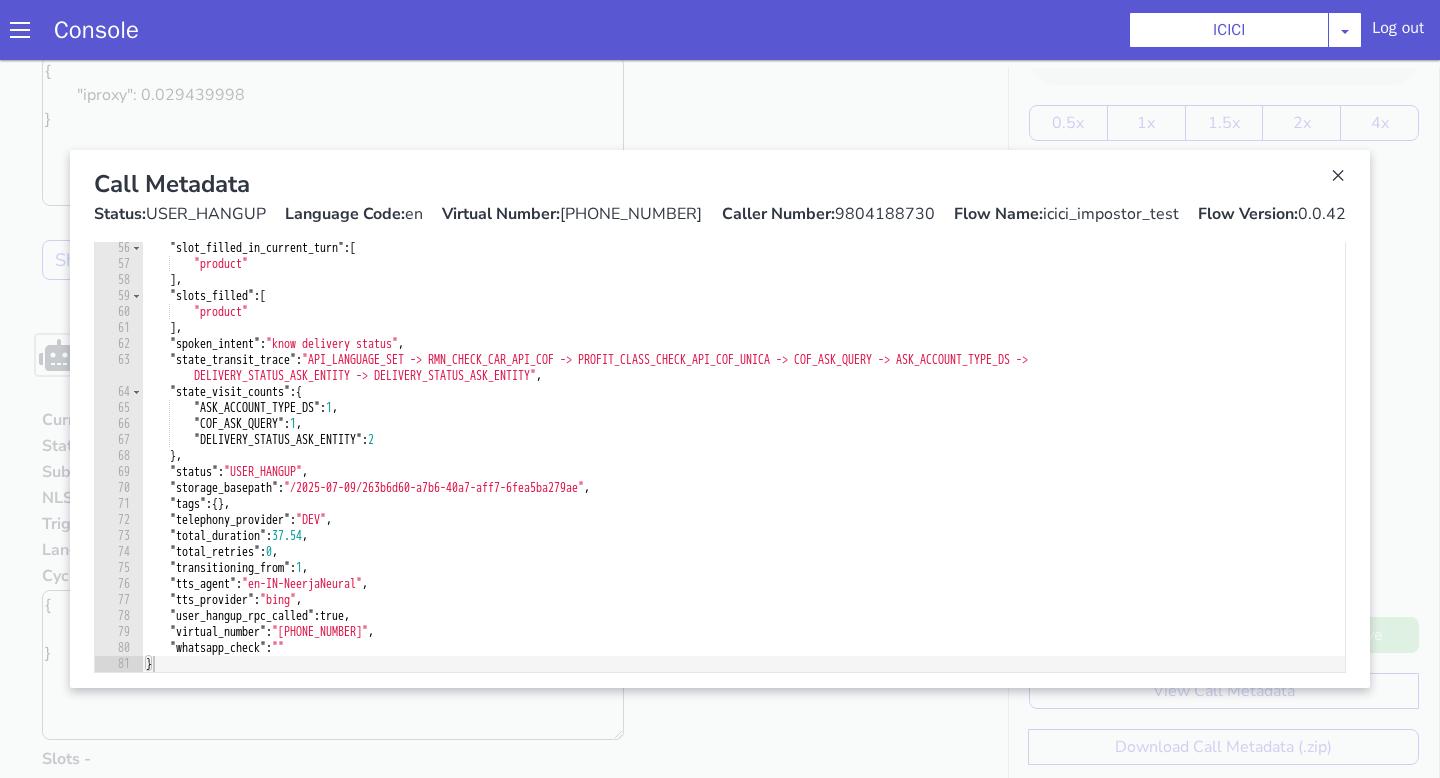 click on "Console ICICI [PERSON_NAME] Airtel DTH Pilot Airtel POC [PERSON_NAME] Blue NT Aliceblue American Finance - US Apollo Apollo 24*7 Application - Collections ArchiveClient Auto NPS feedback Avaya Devconnect Axis Axis AMC Axis Outbound BAGIC BALIC BALIC Old 2 Bajaj Autofinance Bajaj Fin Banking Demo Barbeque Nation Buy Now Pay Later Cars24 Cashe Central Bank of [GEOGRAPHIC_DATA] [PERSON_NAME] Cholamandalam Finance Consumer Durables Coverfox Covid19 Helpline Credgenics CreditMate DPDzero DUMMY Data collection Demo - Collections Dish TV E2E_VB_PAMS_India ERCM Emeritus Eureka Forbes - LQ FFAM360 - US Familiarity Farming_Axis Finaccel Flipkart Flow Templates Fusion Microfinance Giorgos_TestBot Great Learning Grievance Bot HDB Finance HDFC HDFC Ergo HDFC Freedom CC HDFC Life Demo HDFC Securities Hathway Internet Hathway V2 Home Credit IBM IBM Banking Demo ICICI ICICI Bank Outbound ICICI Lombard Persistency ICICI Prudential ICICI securities ICICI_lombard IDFC - Test IDFC First Bank IFFCO Tokio Insurance Iffco [GEOGRAPHIC_DATA] Indiamart Indigo [PERSON_NAME]" at bounding box center [720, 30] 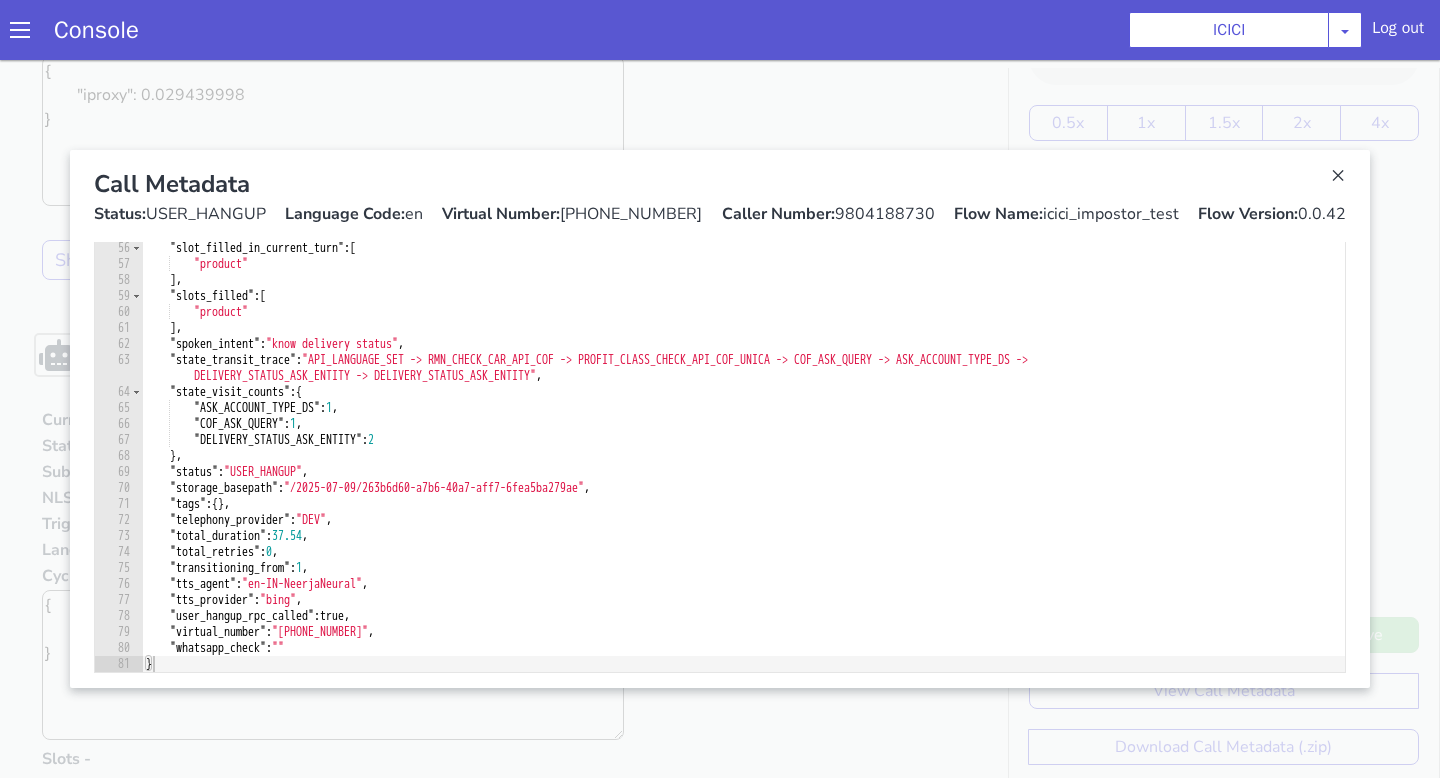 click on "Call Metadata Status:  USER_HANGUP Language Code:  en Virtual Number:  [PHONE_NUMBER] Caller Number:  9804188730 Flow Name:  icici_impostor_test Flow Version:  0.0.42" at bounding box center (720, 196) 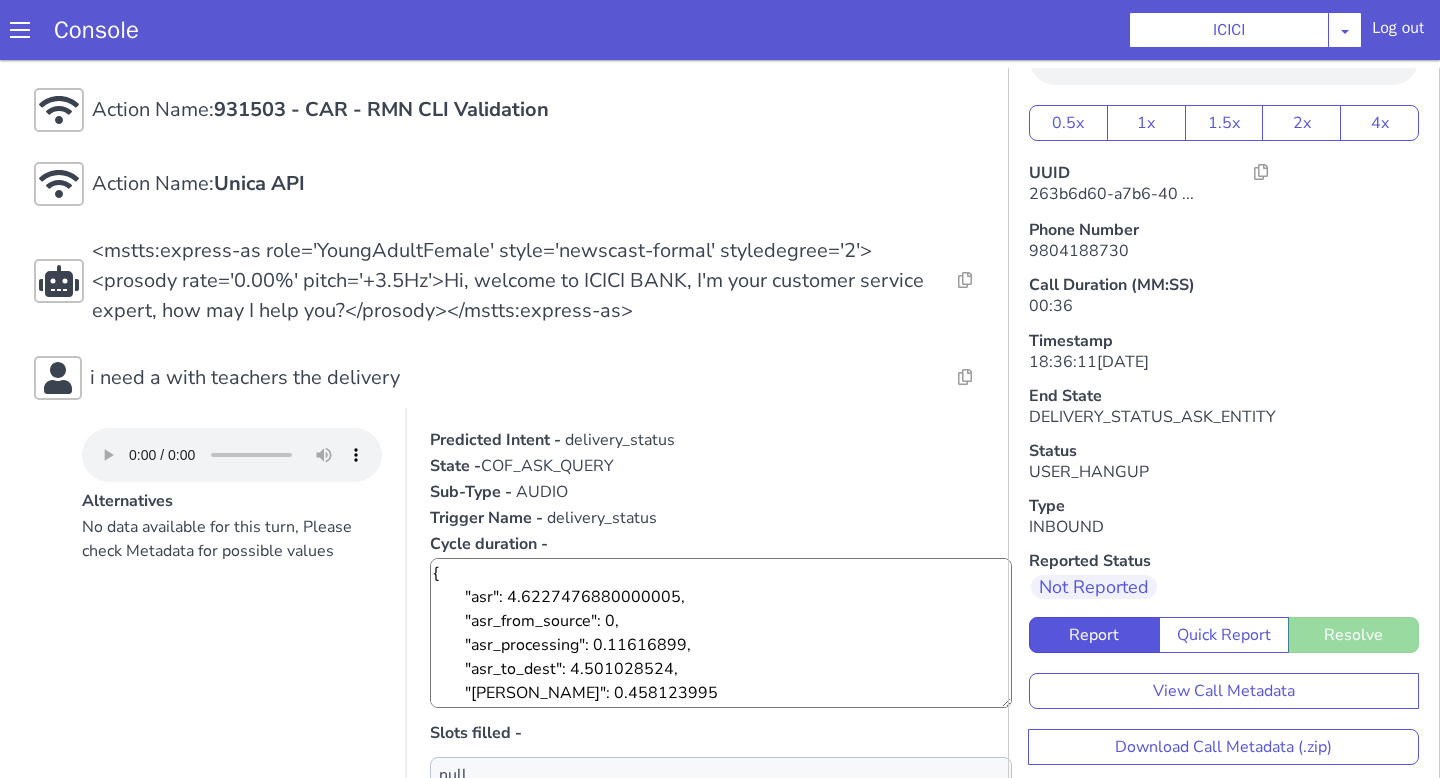 scroll, scrollTop: 149, scrollLeft: 0, axis: vertical 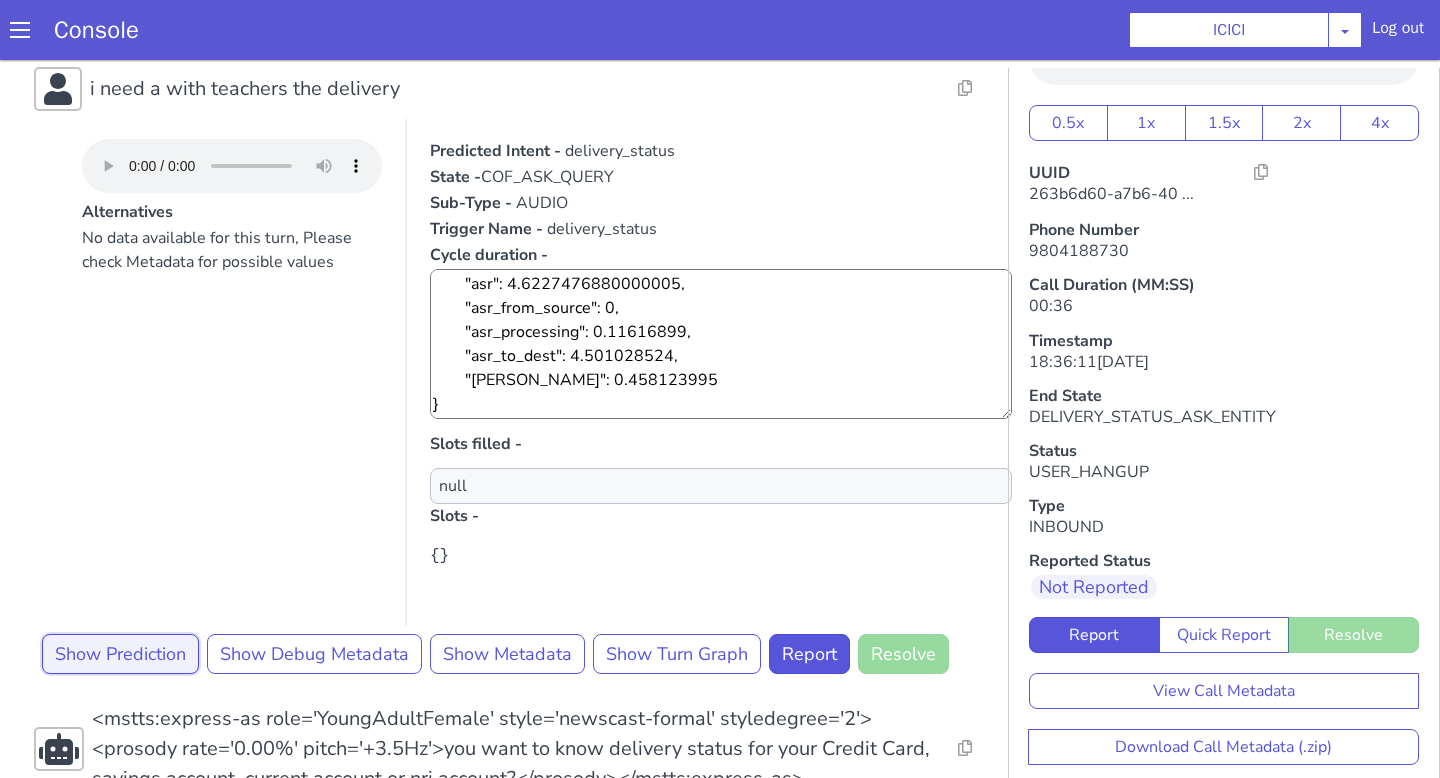 click on "Show Prediction" at bounding box center (120, 654) 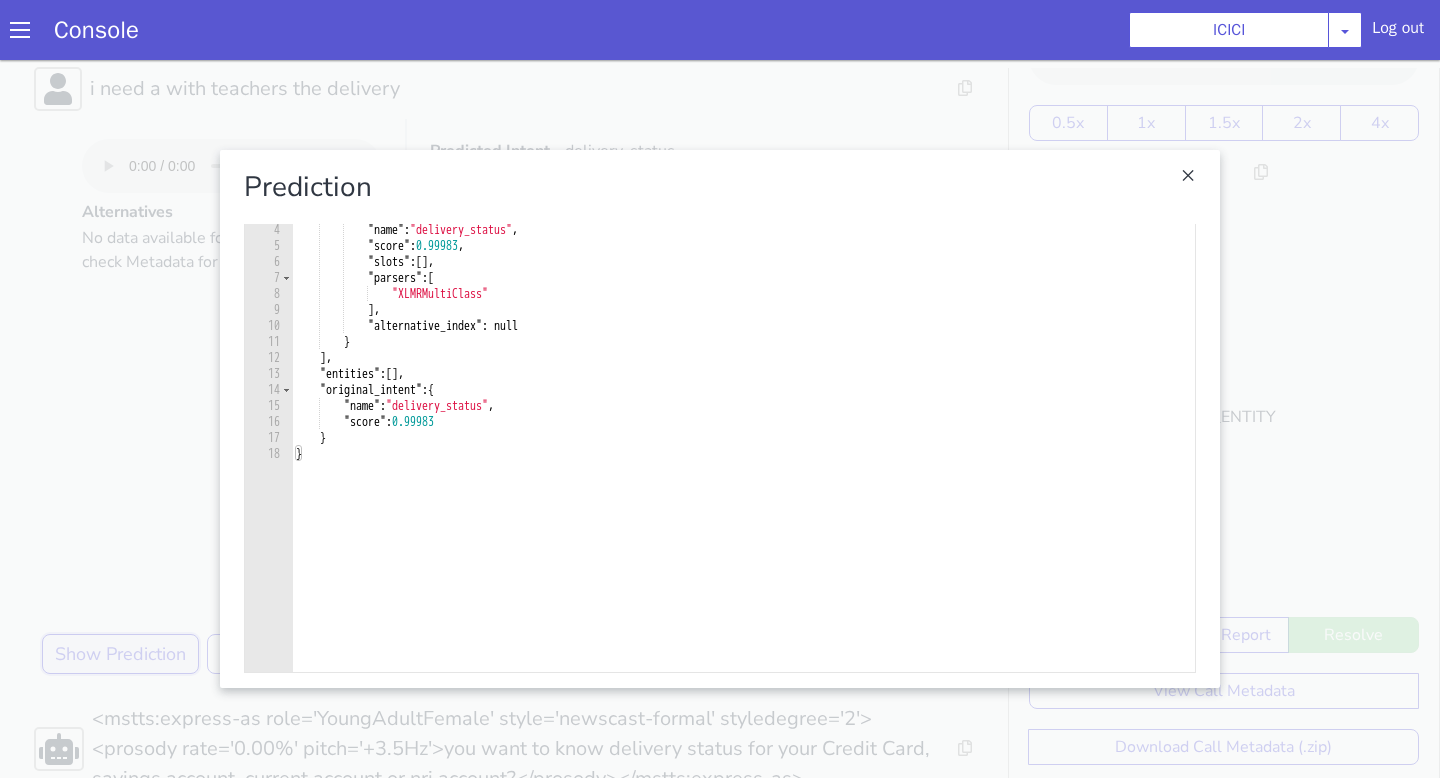 scroll, scrollTop: 0, scrollLeft: 0, axis: both 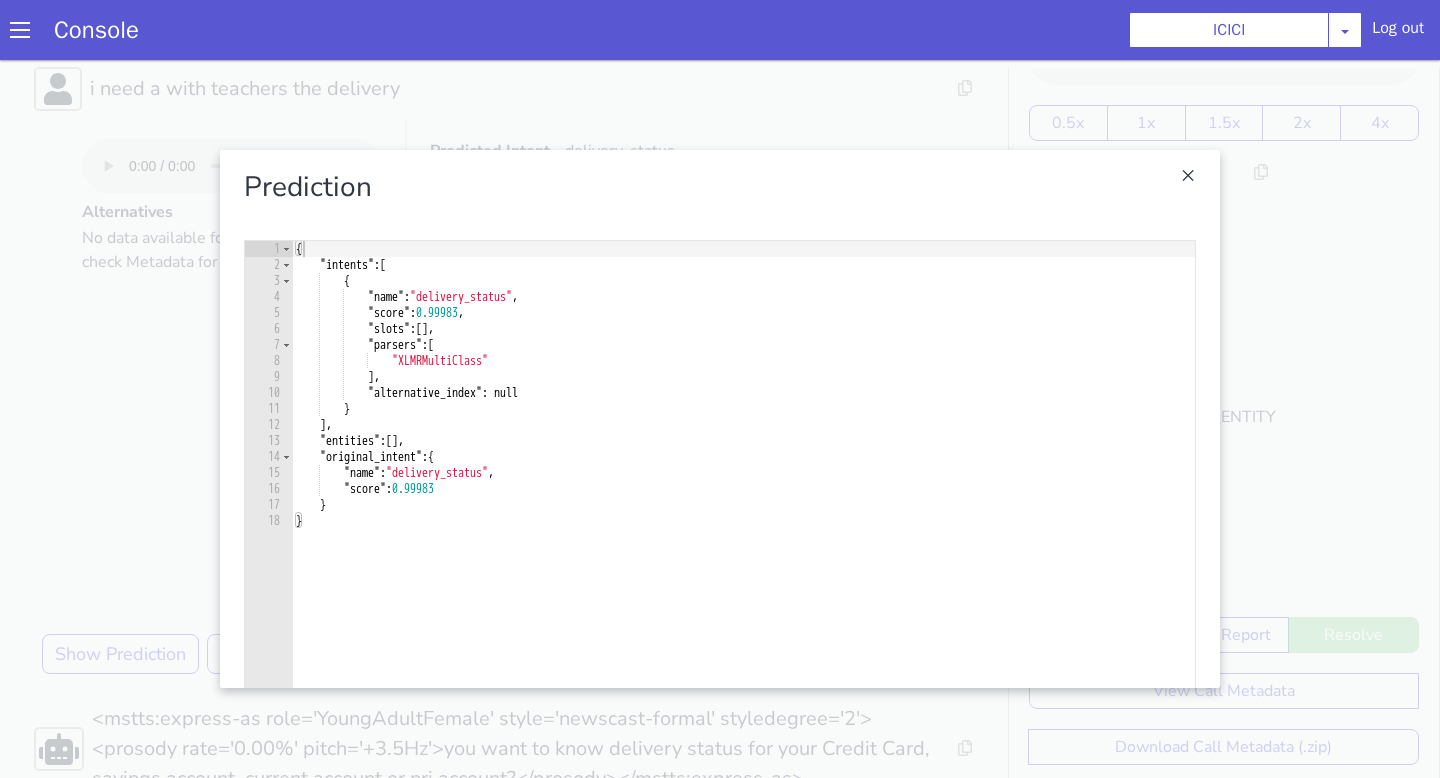 click at bounding box center (720, 419) 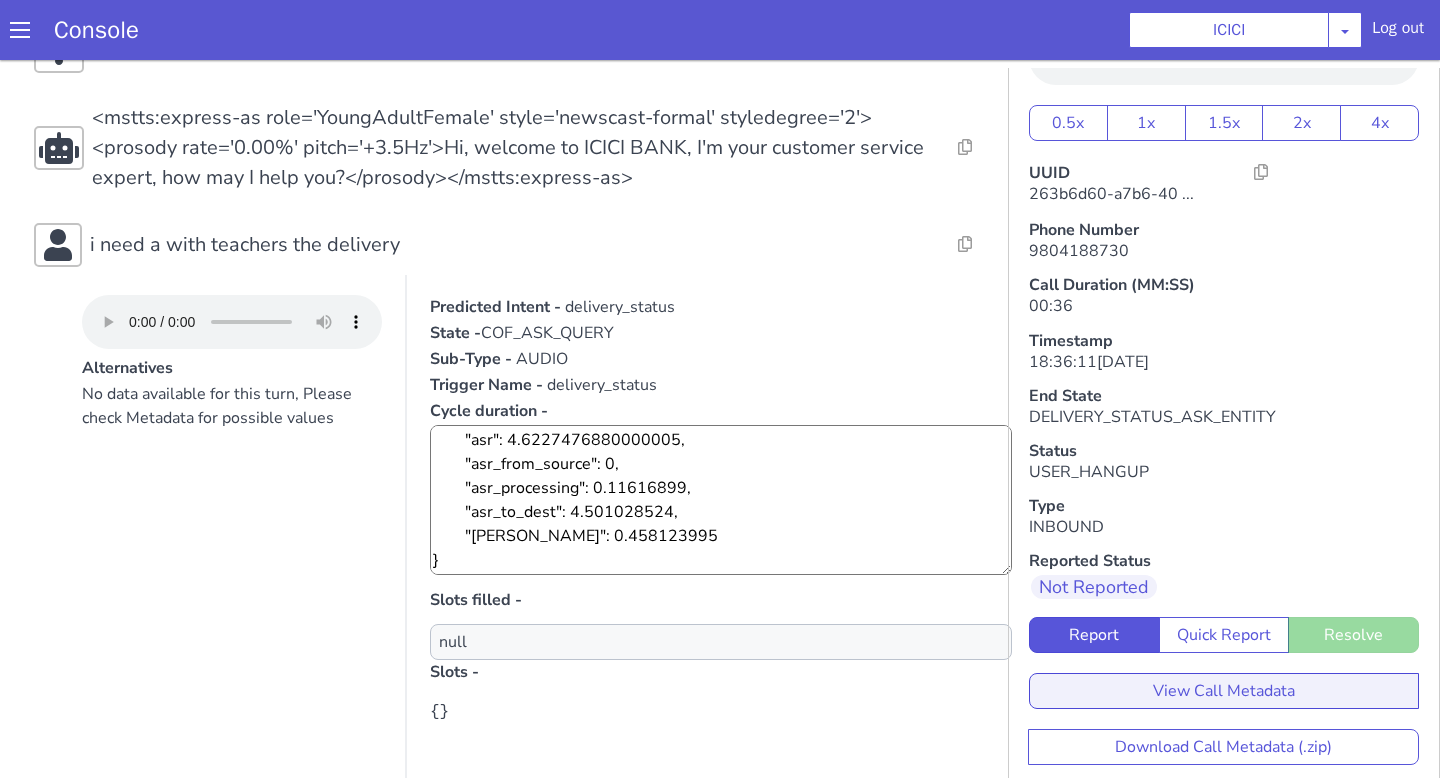 scroll, scrollTop: 273, scrollLeft: 0, axis: vertical 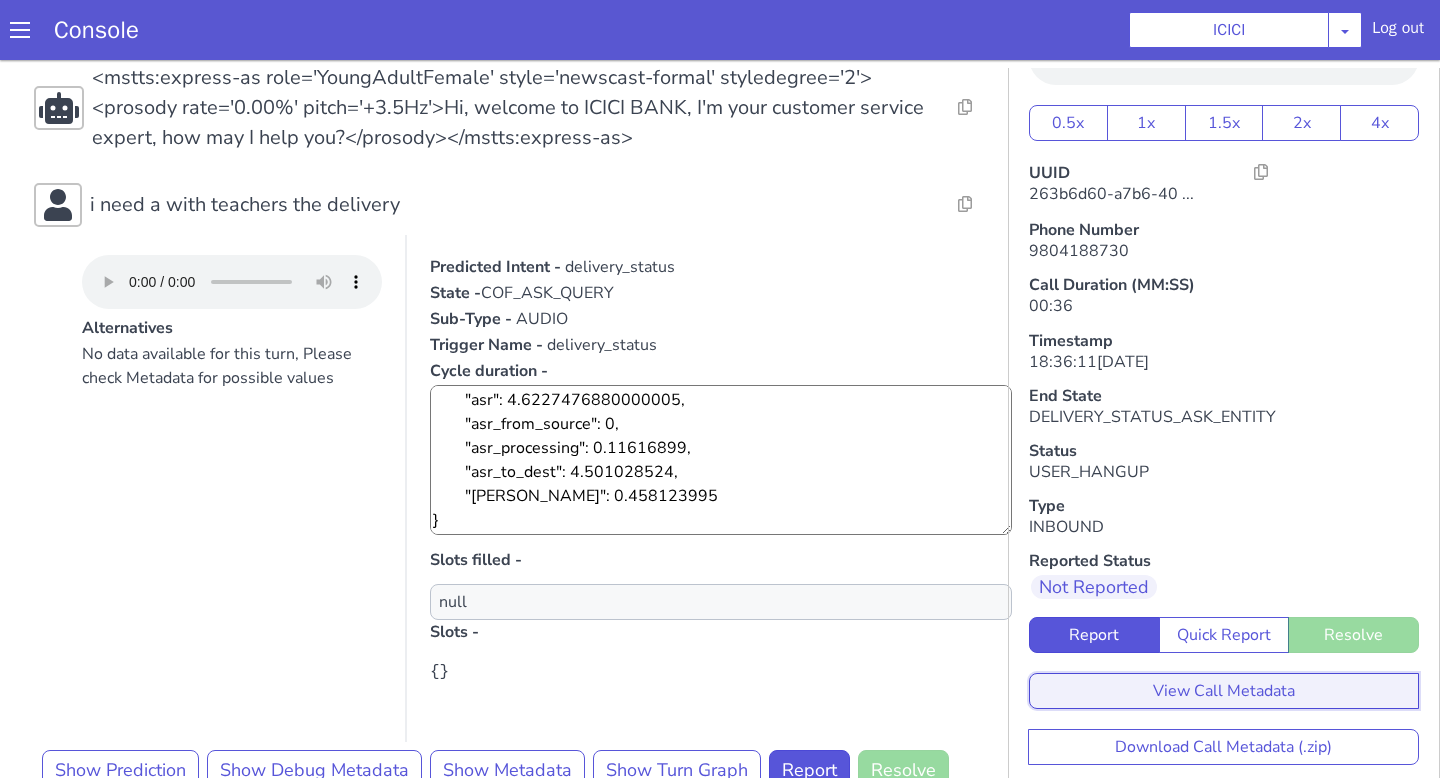 click on "View Call Metadata" at bounding box center (1224, 691) 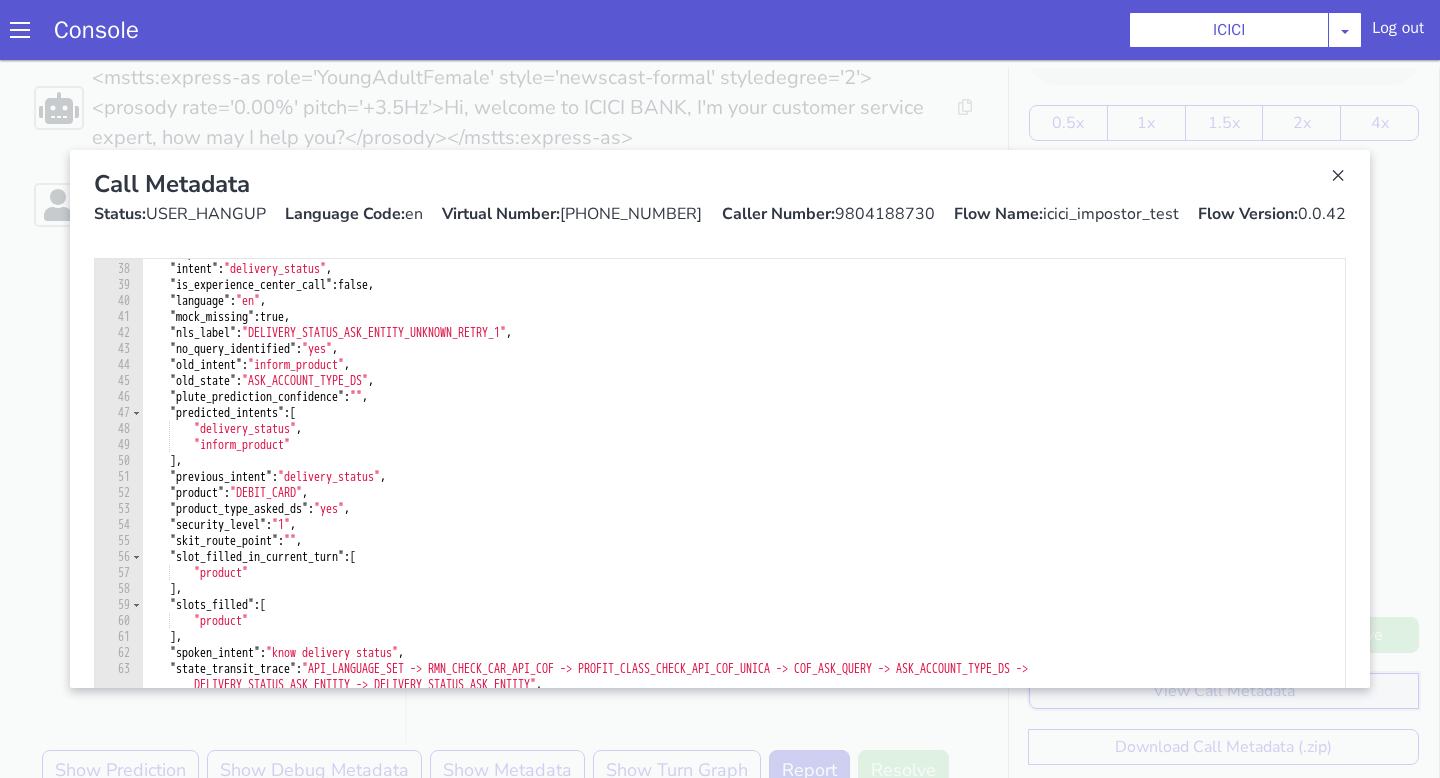 scroll, scrollTop: 606, scrollLeft: 0, axis: vertical 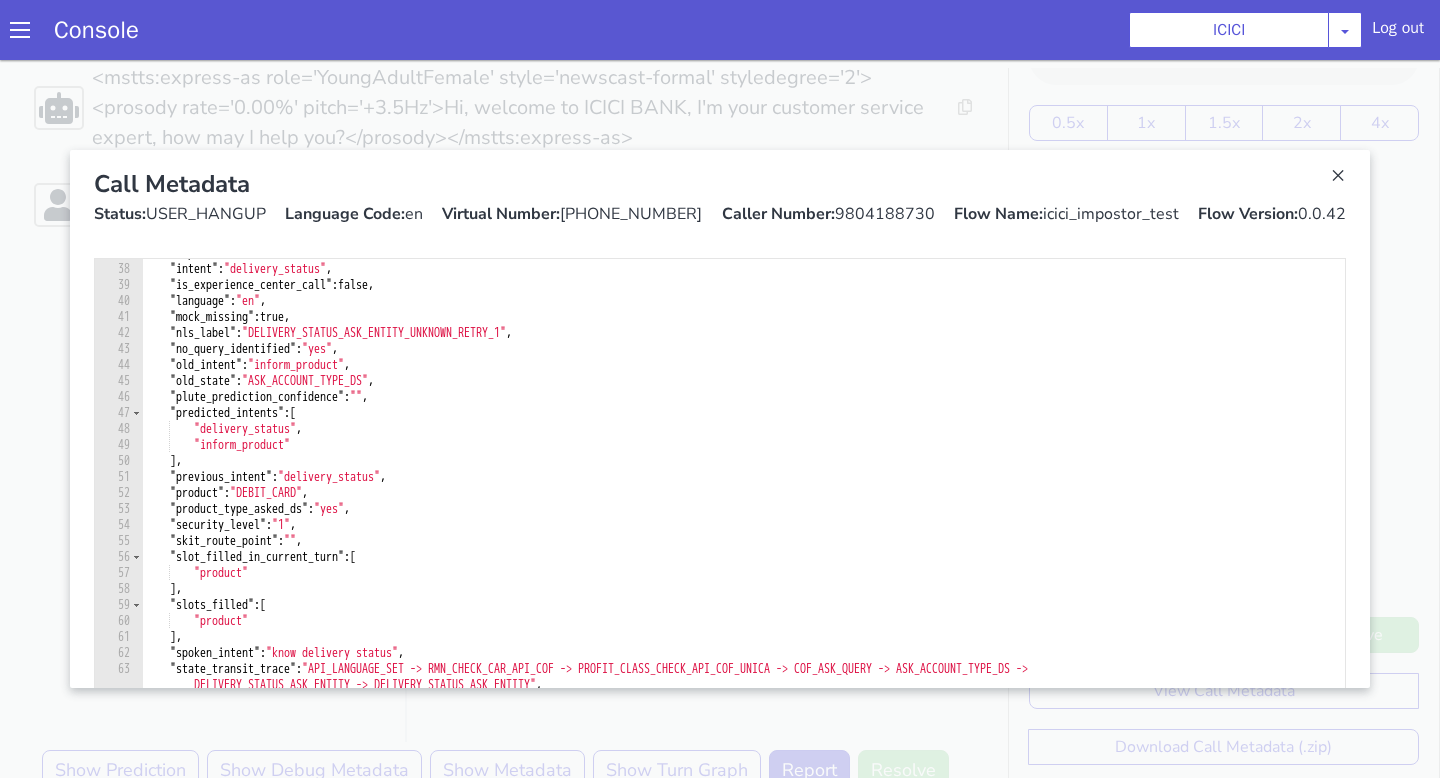 click at bounding box center [720, 419] 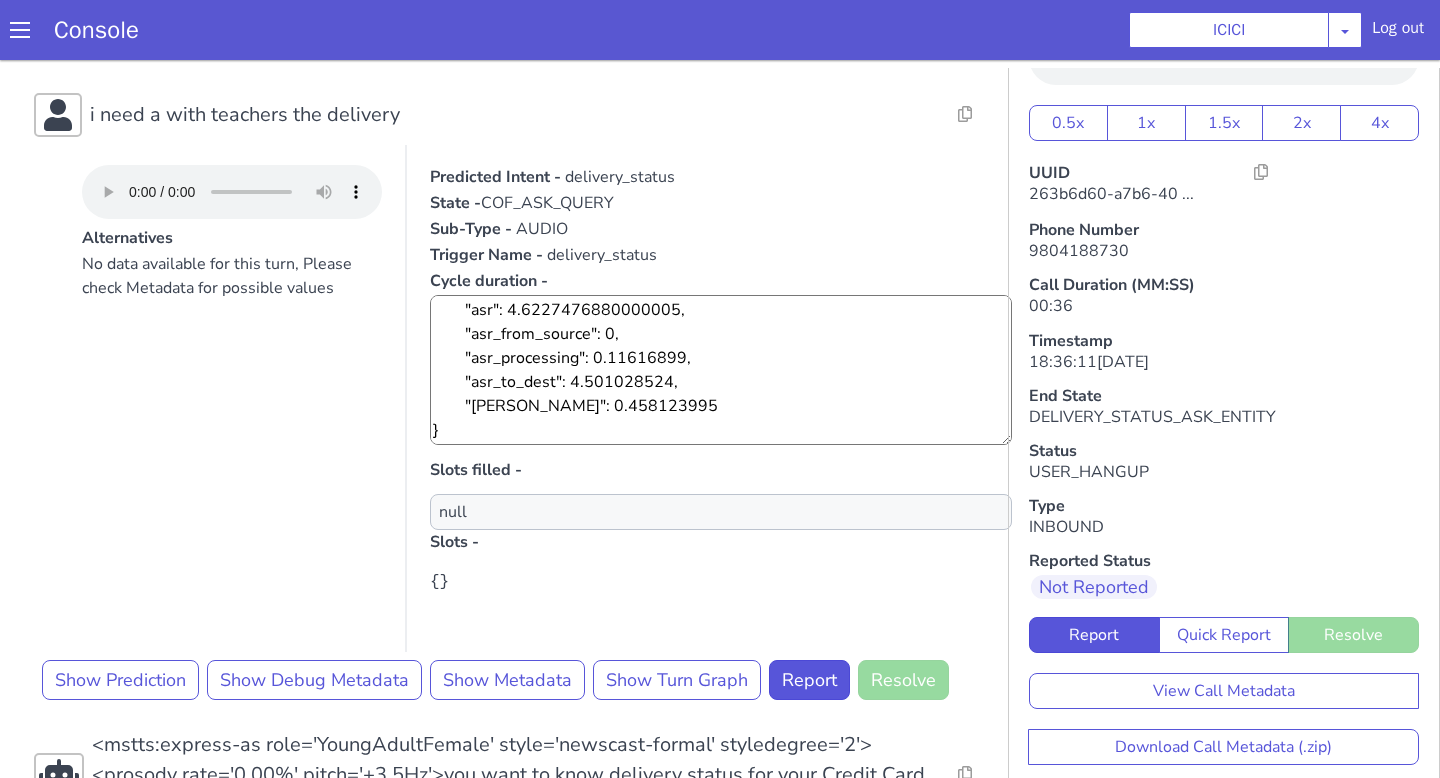 scroll, scrollTop: 373, scrollLeft: 0, axis: vertical 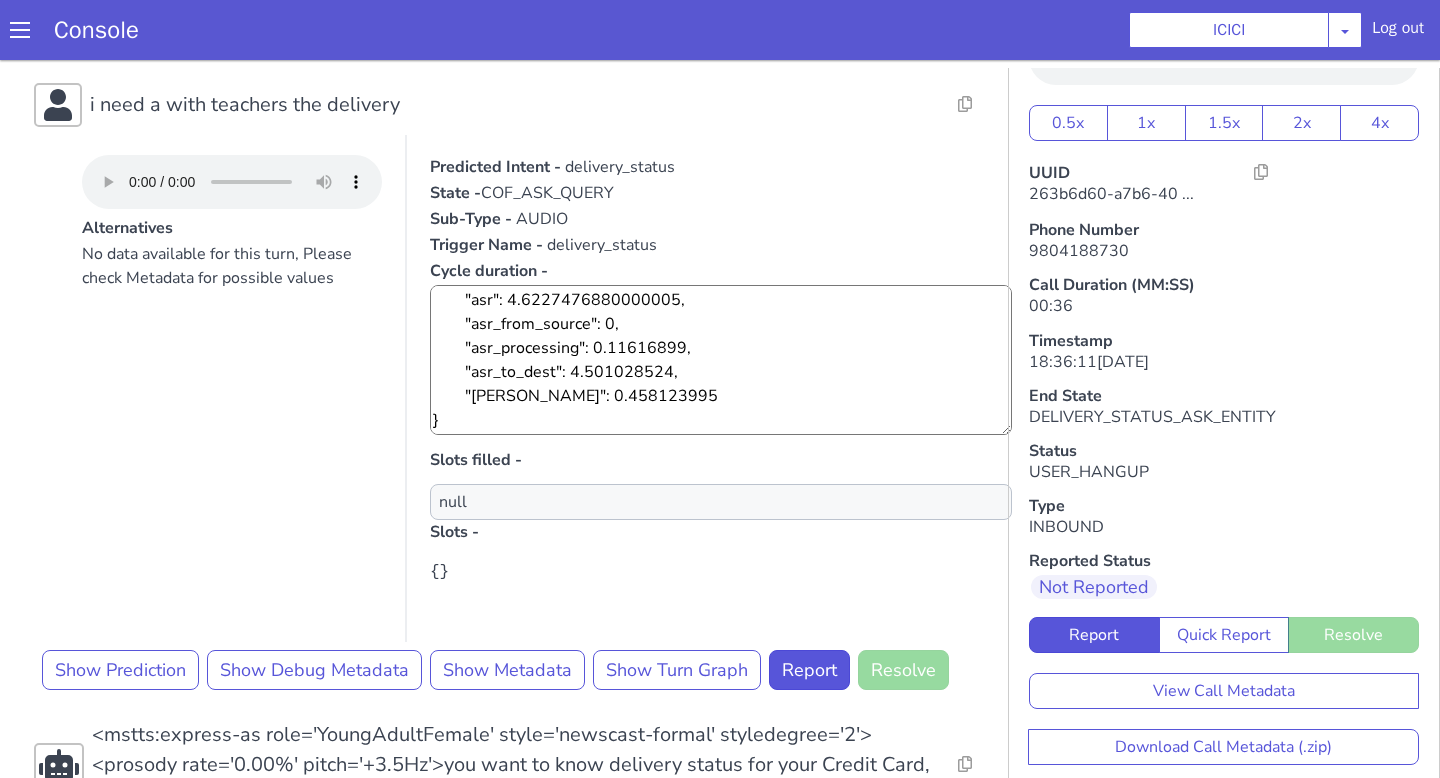 click on "Action Name:  Internal_set_language_for_iproxy Resolve  Intent Error  Entity Error  Transcription Error  Miscellaneous Submit Action Name:  931503 - CAR - RMN CLI Validation Resolve  Intent Error  Entity Error  Transcription Error  Miscellaneous Submit Action Name:  Unica API Resolve  Intent Error  Entity Error  Transcription Error  Miscellaneous Submit <mstts:express-as role='YoungAdultFemale' style='newscast-formal' styledegree='2'><prosody rate='0.00%' pitch='+3.5Hz'>Hi, welcome to ICICI BANK, I'm your customer service expert, how may I help you?</prosody></mstts:express-as> Resolve  Intent Error  Entity Error  Transcription Error  Miscellaneous Submit i need a with teachers the delivery Alternatives No data available for this turn, Please check Metadata for possible values Predicted Intent -   delivery_status State -  COF_ASK_QUERY Sub-Type -   AUDIO Trigger Name -   delivery_status Cycle duration -  Slots filled - null Slots -   {} Show Prediction Show Debug Metadata Show Metadata Show Turn Graph Report" at bounding box center [515, 1269] 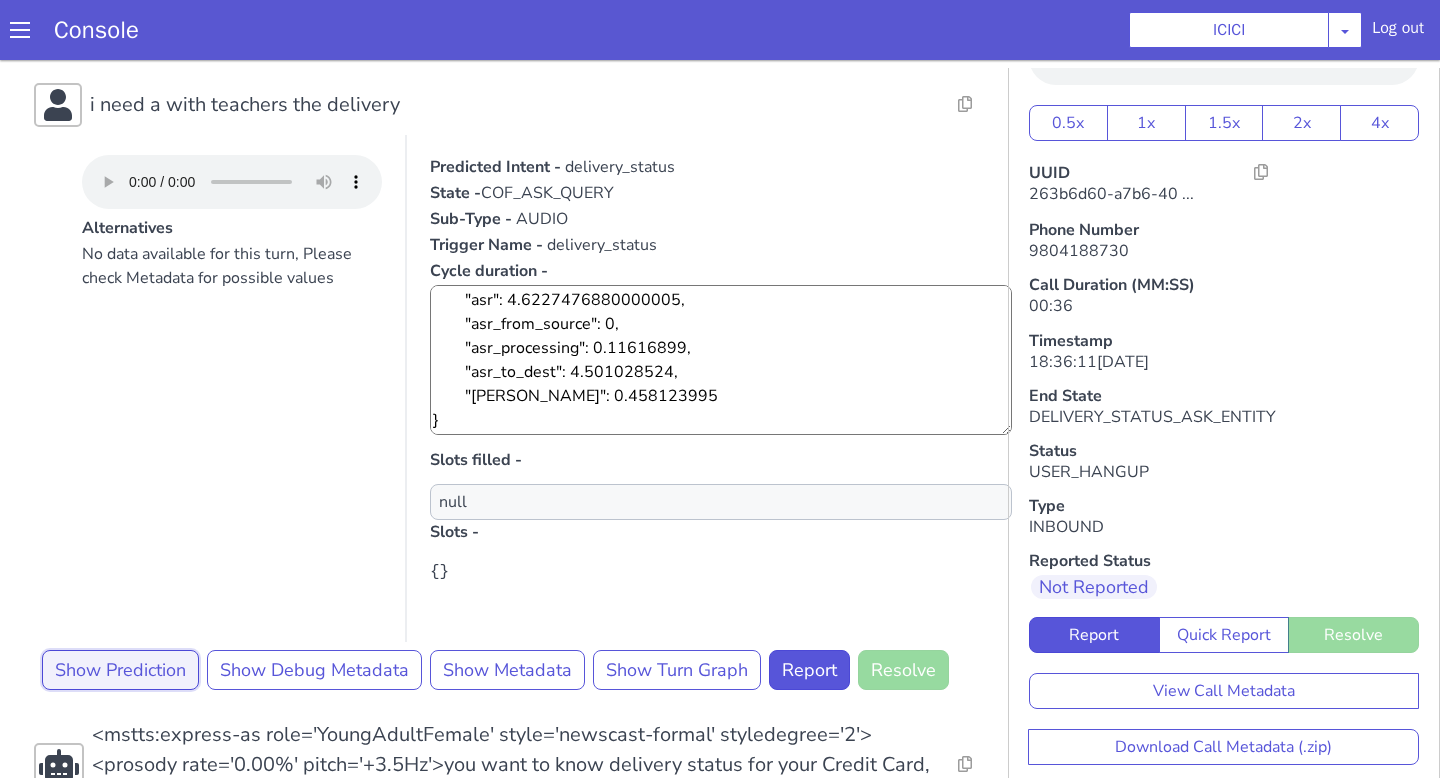 click on "Show Prediction" at bounding box center [120, 670] 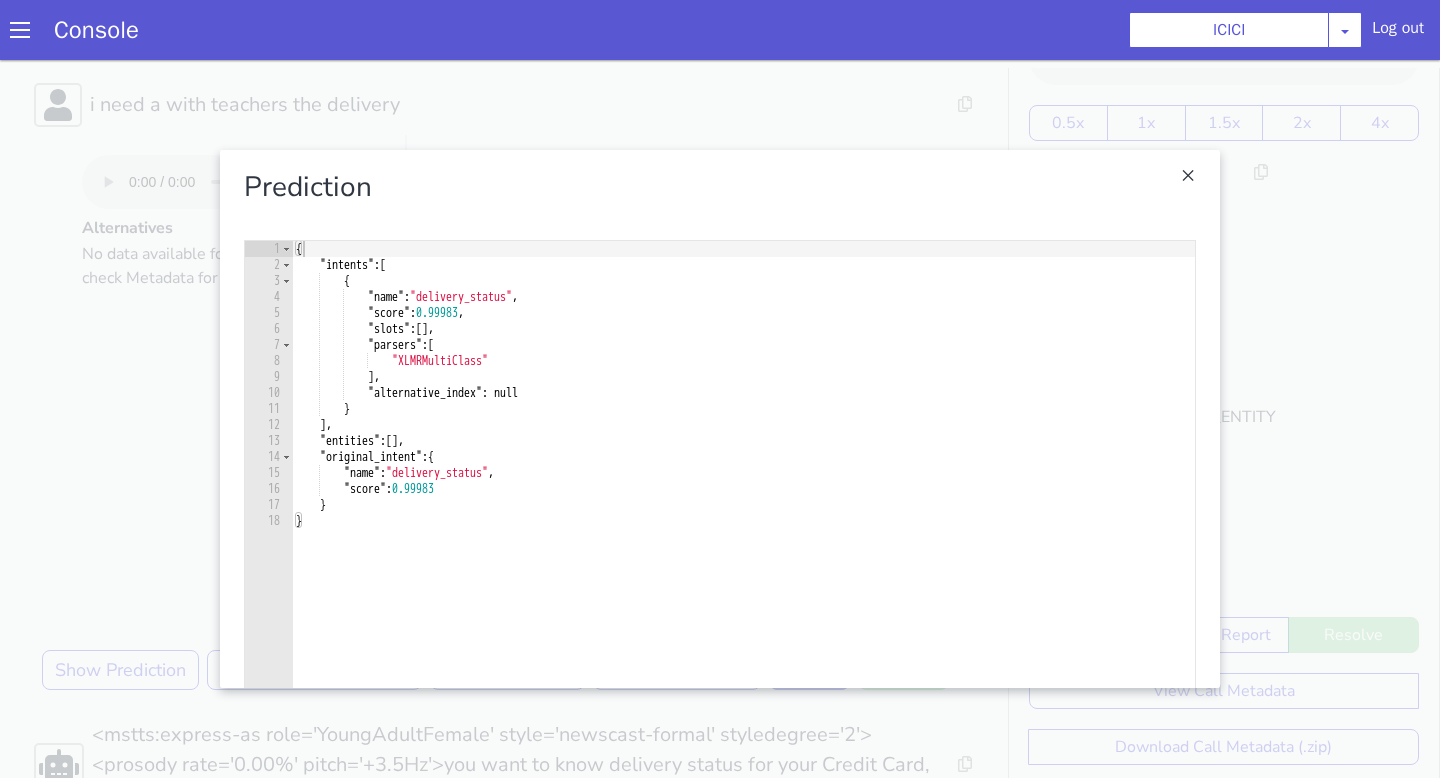 click at bounding box center [720, 419] 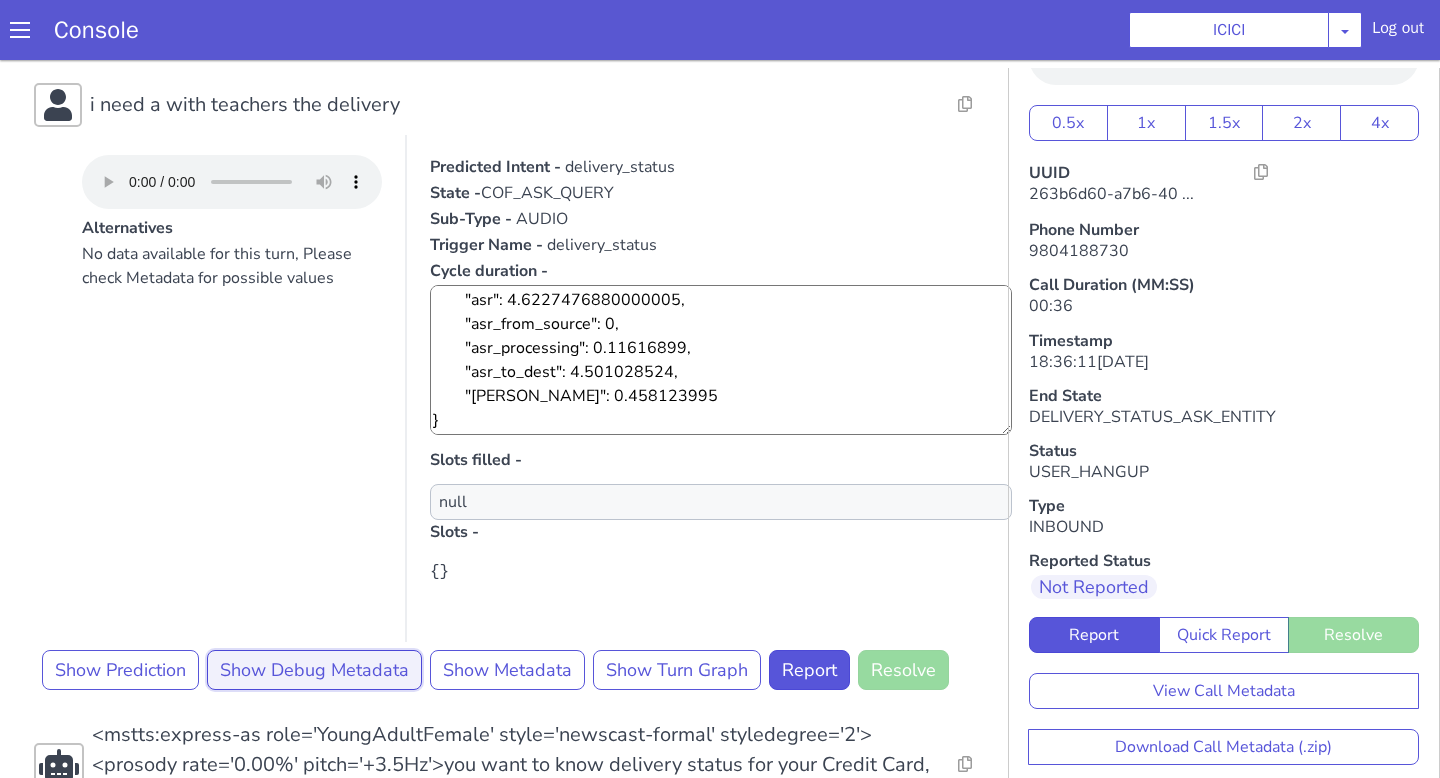 click on "Show Debug Metadata" at bounding box center [314, 670] 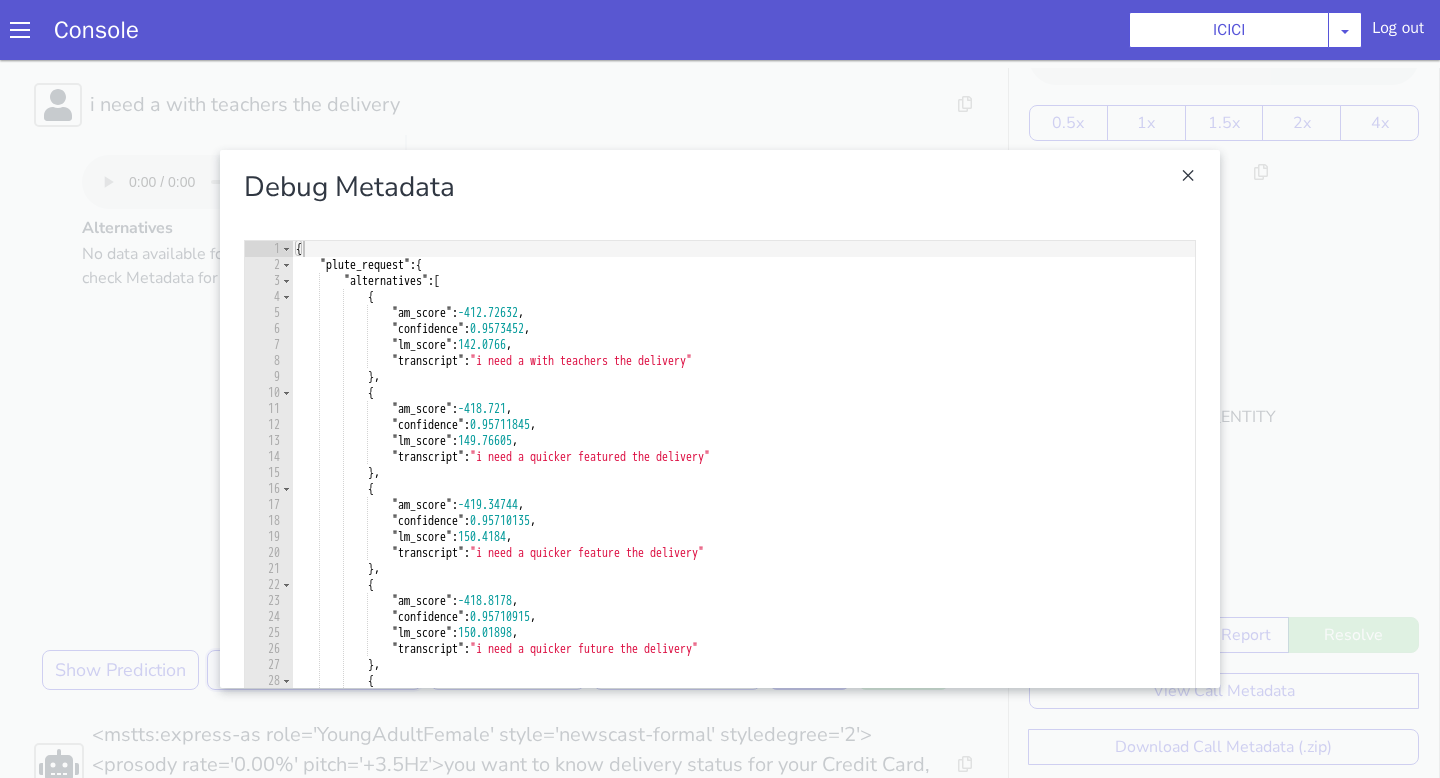 scroll, scrollTop: 233, scrollLeft: 0, axis: vertical 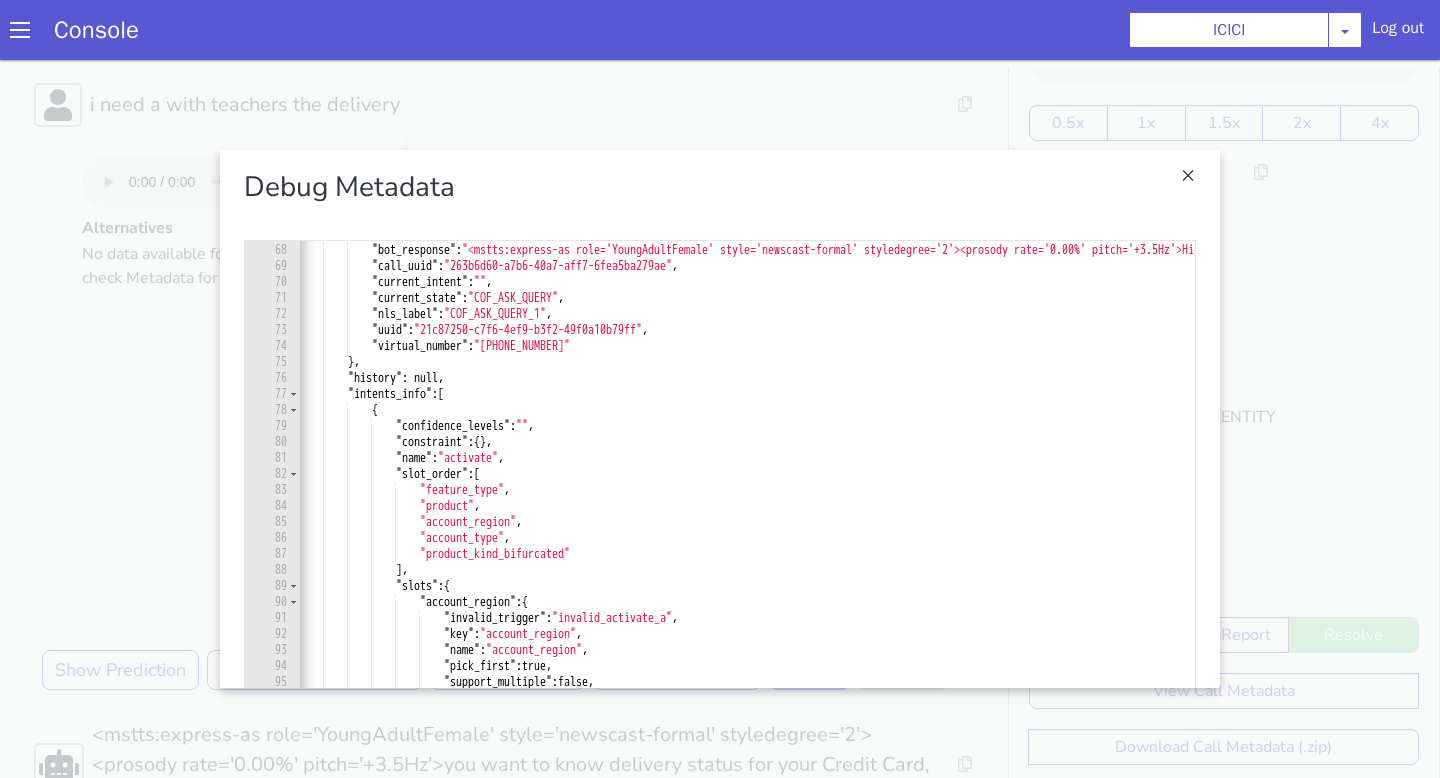 click at bounding box center [720, 419] 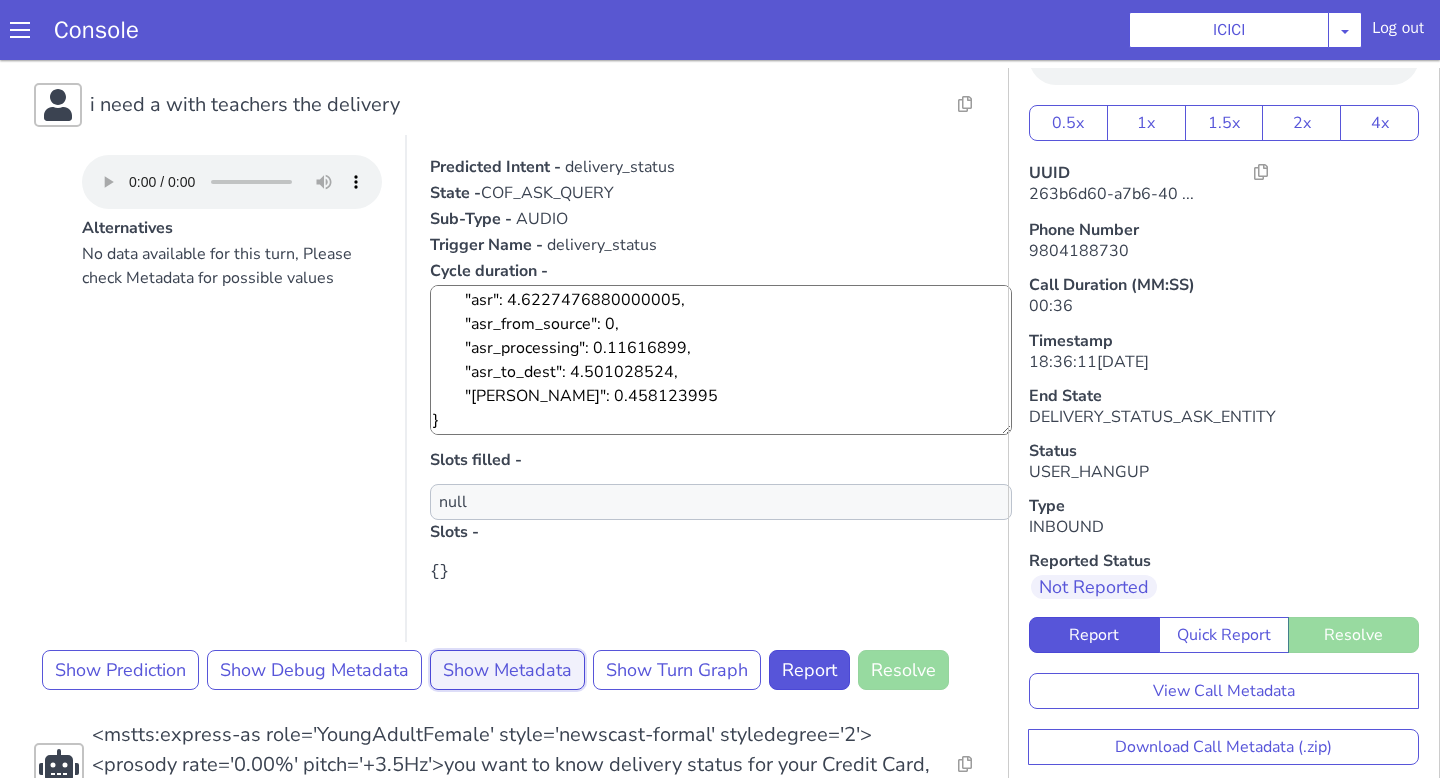 click on "Show Metadata" at bounding box center (507, 670) 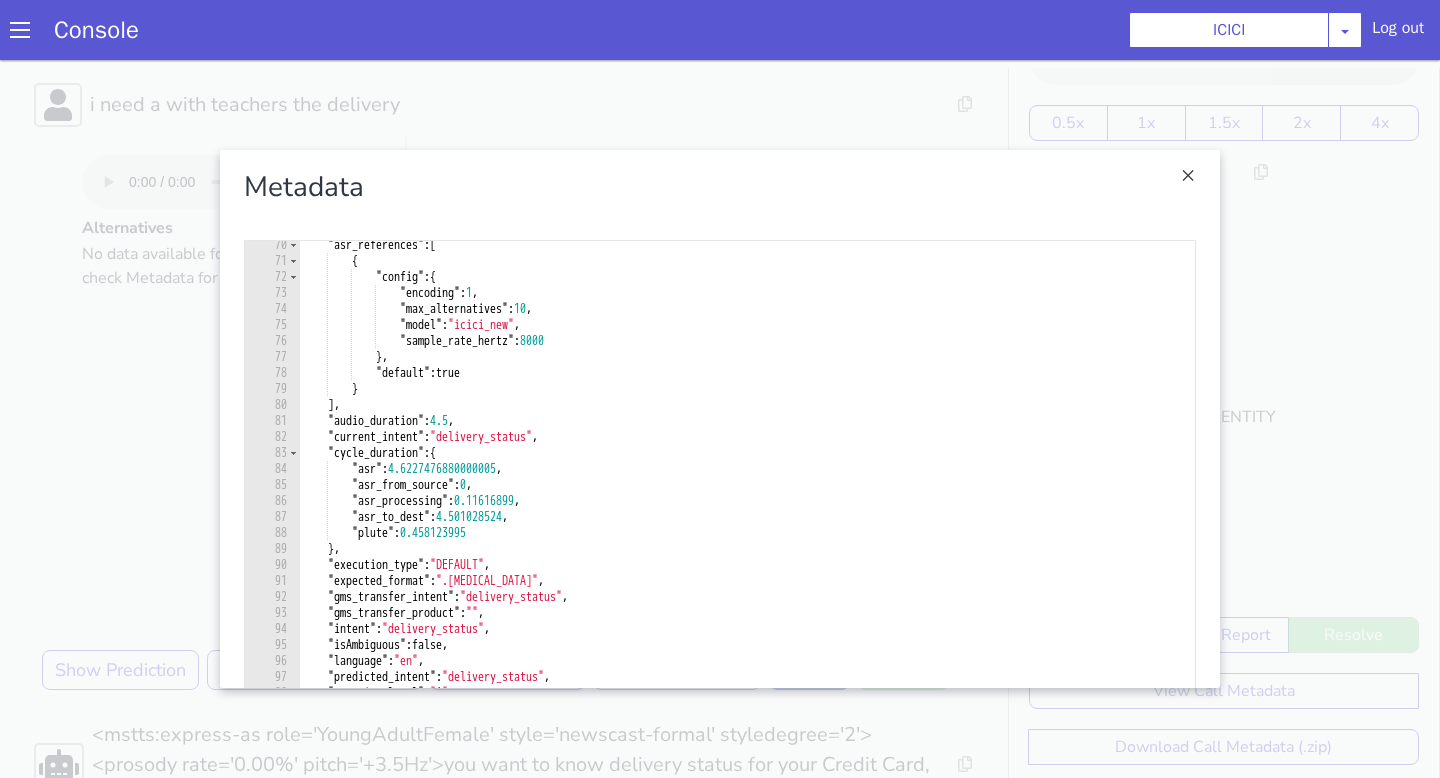 scroll, scrollTop: 1214, scrollLeft: 0, axis: vertical 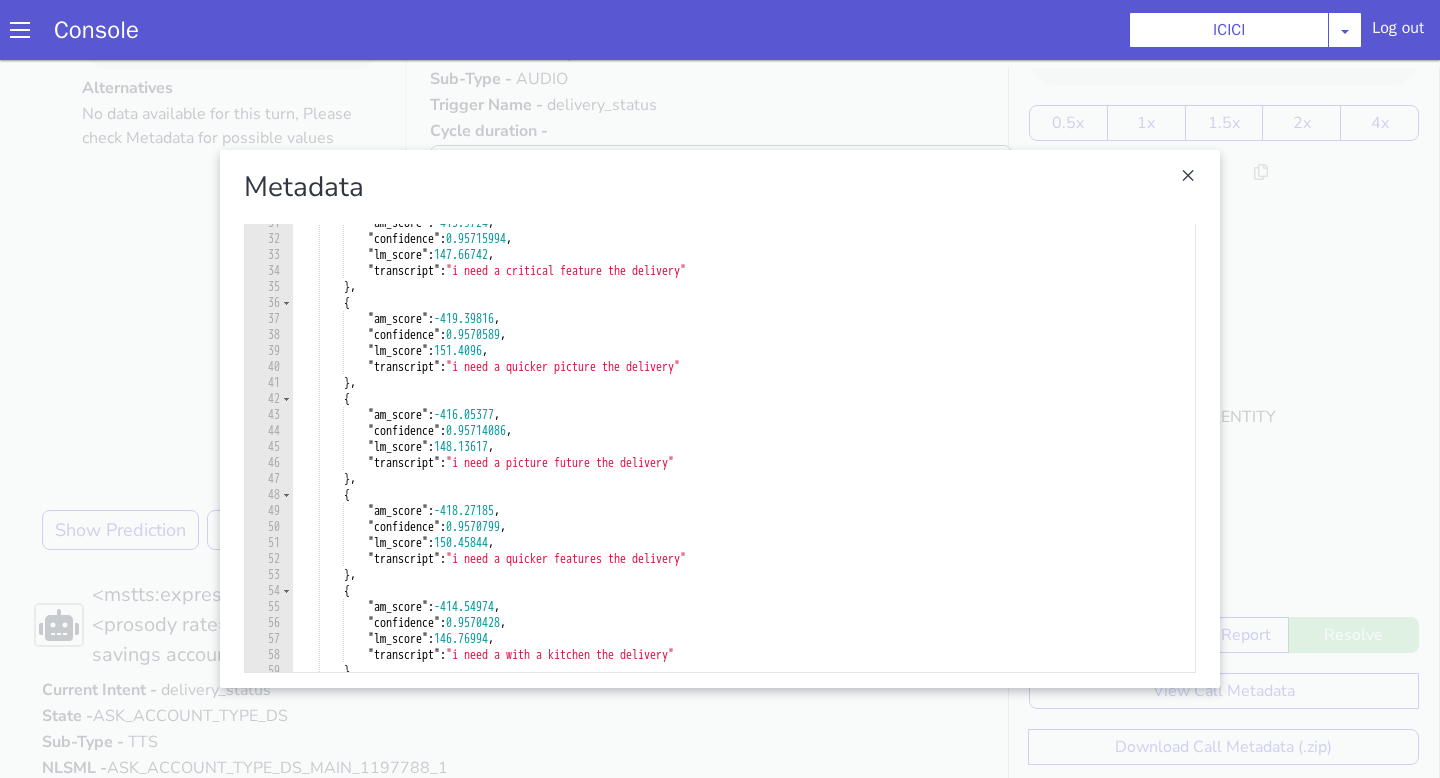 click at bounding box center (720, 419) 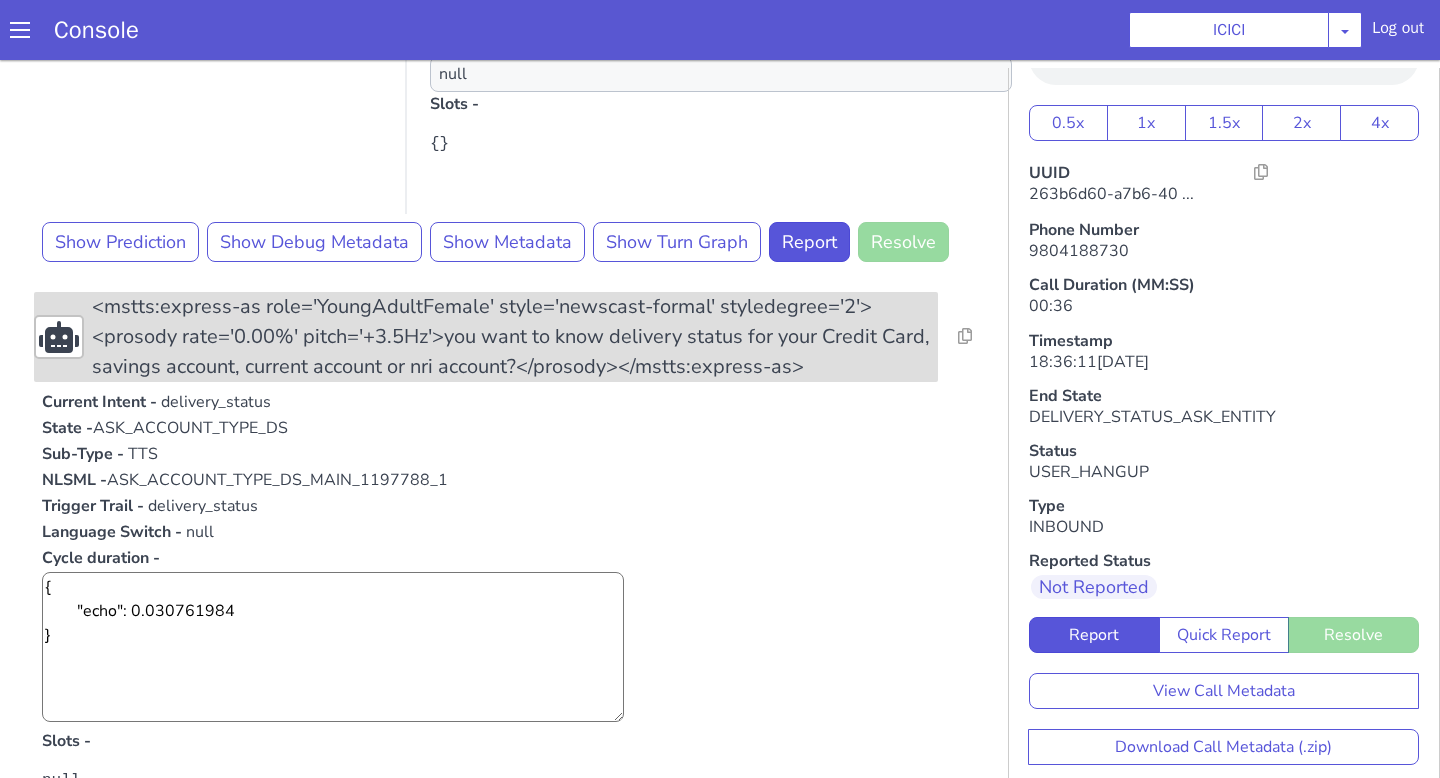 scroll, scrollTop: 803, scrollLeft: 0, axis: vertical 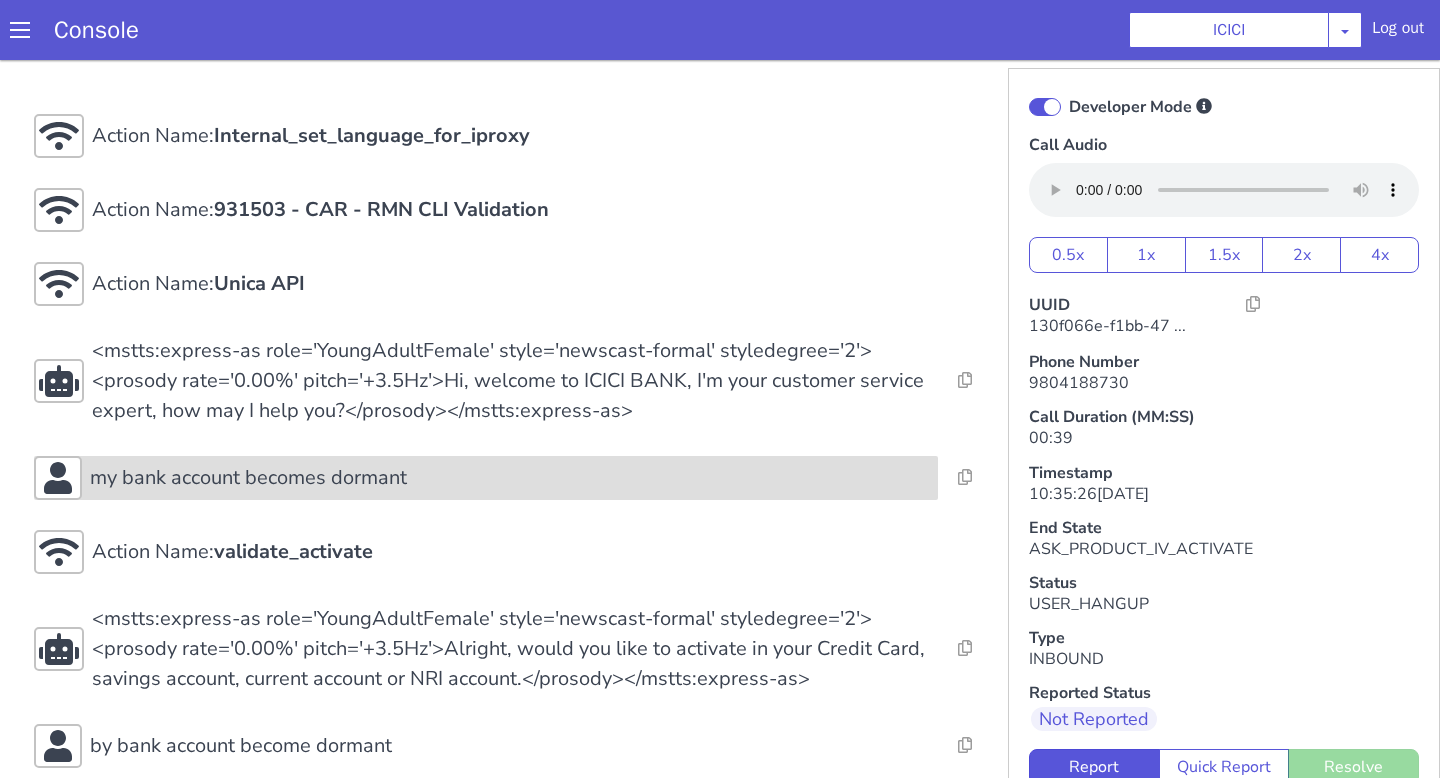 click on "my bank account becomes dormant" at bounding box center [510, 478] 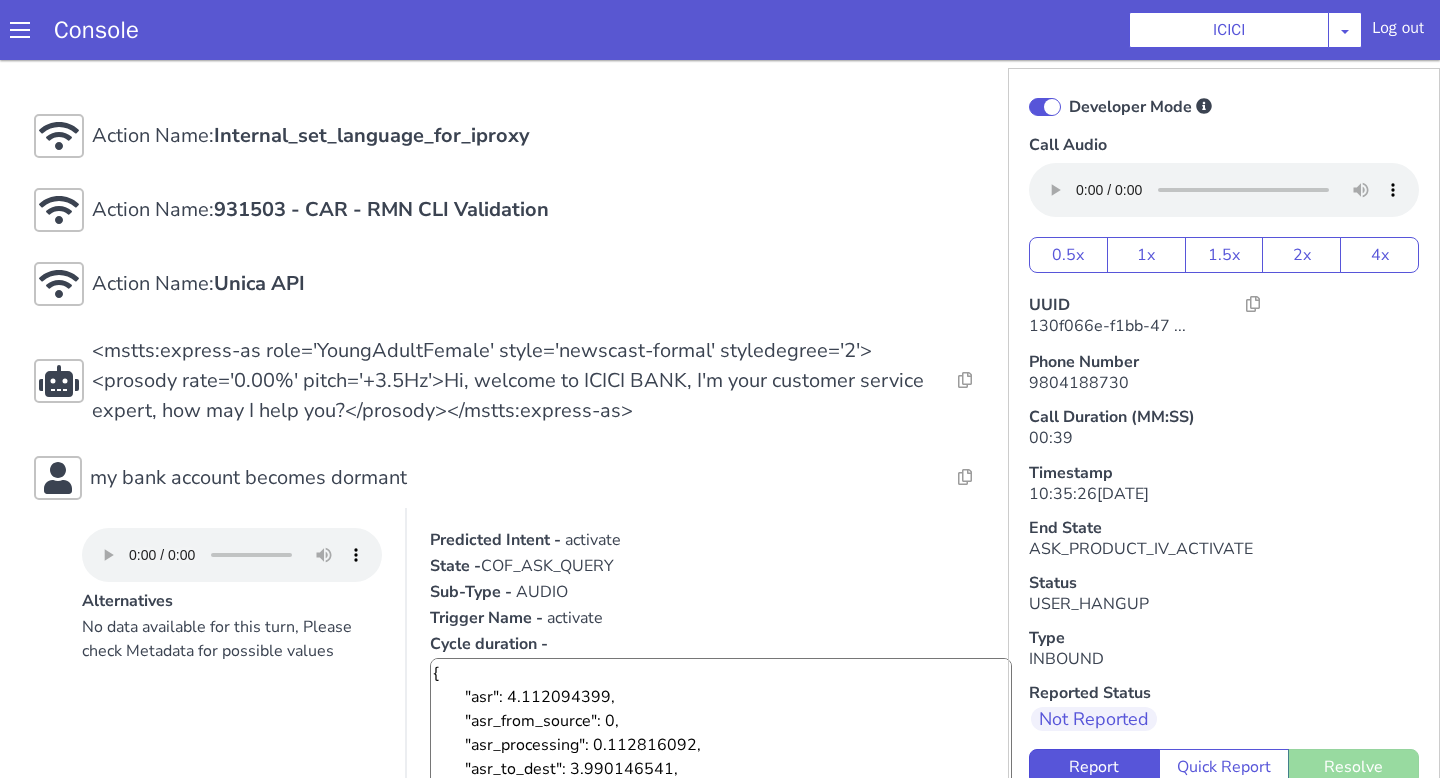 scroll, scrollTop: 24, scrollLeft: 0, axis: vertical 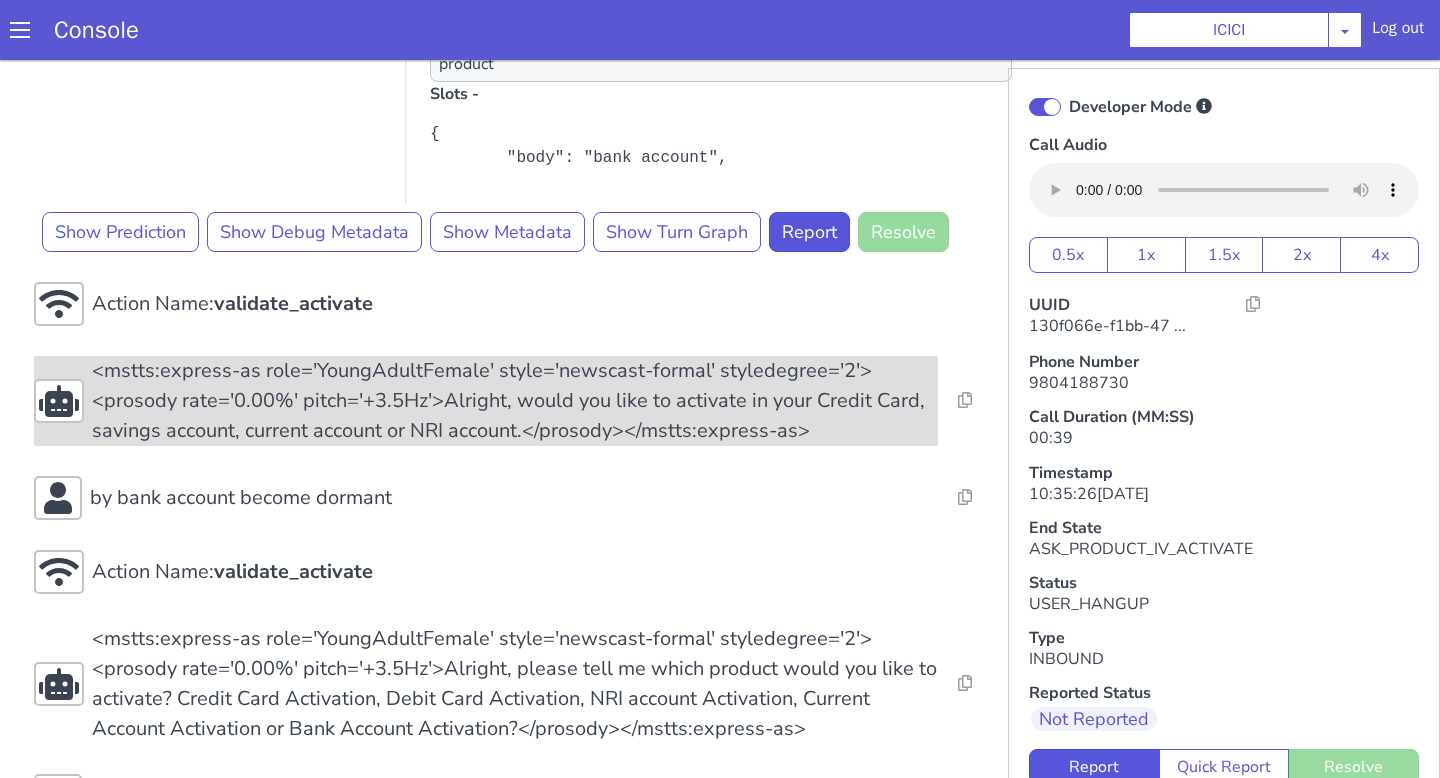click on "<mstts:express-as role='YoungAdultFemale' style='newscast-formal' styledegree='2'><prosody rate='0.00%' pitch='+3.5Hz'>Alright, would you like to activate in your Credit Card, savings account, current account or NRI account.</prosody></mstts:express-as>" at bounding box center [515, 401] 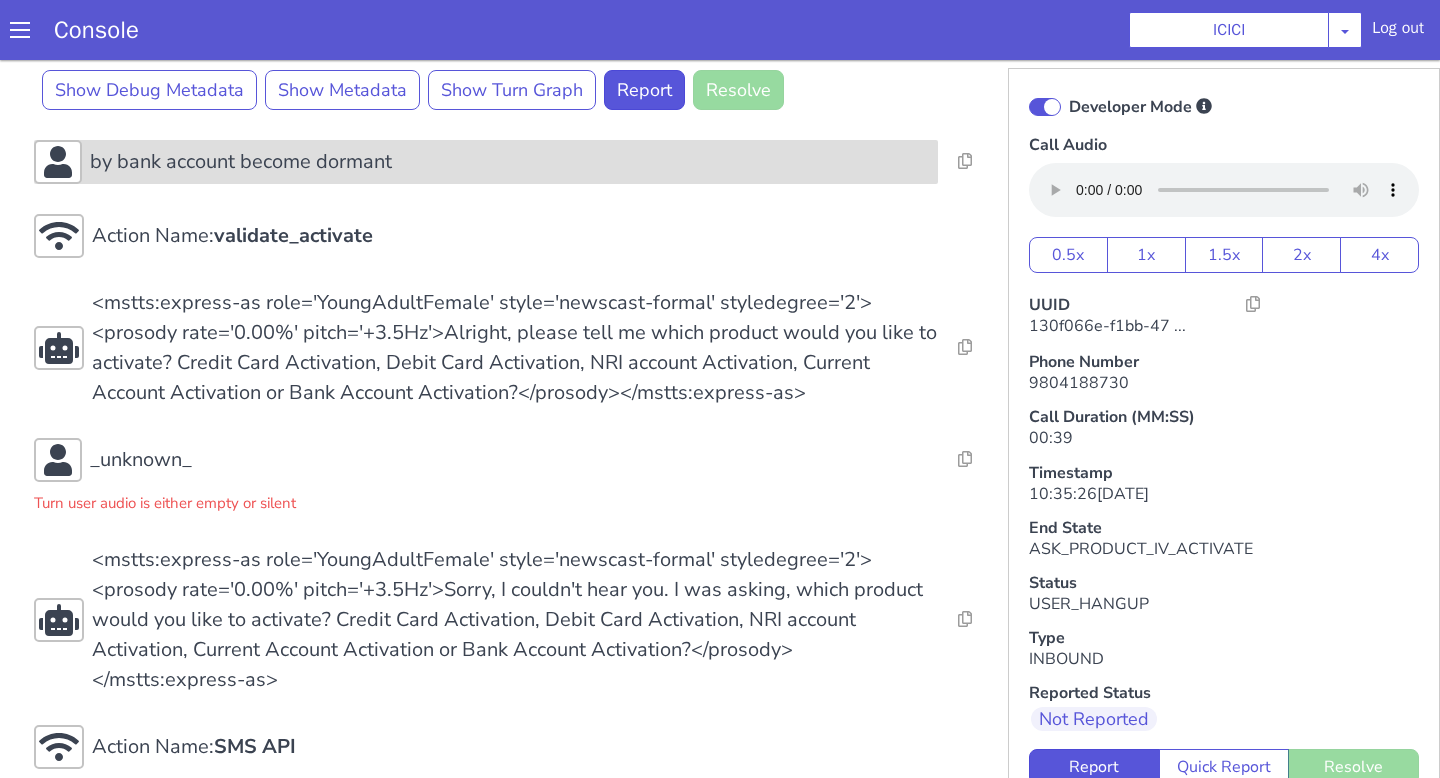 scroll, scrollTop: 1701, scrollLeft: 0, axis: vertical 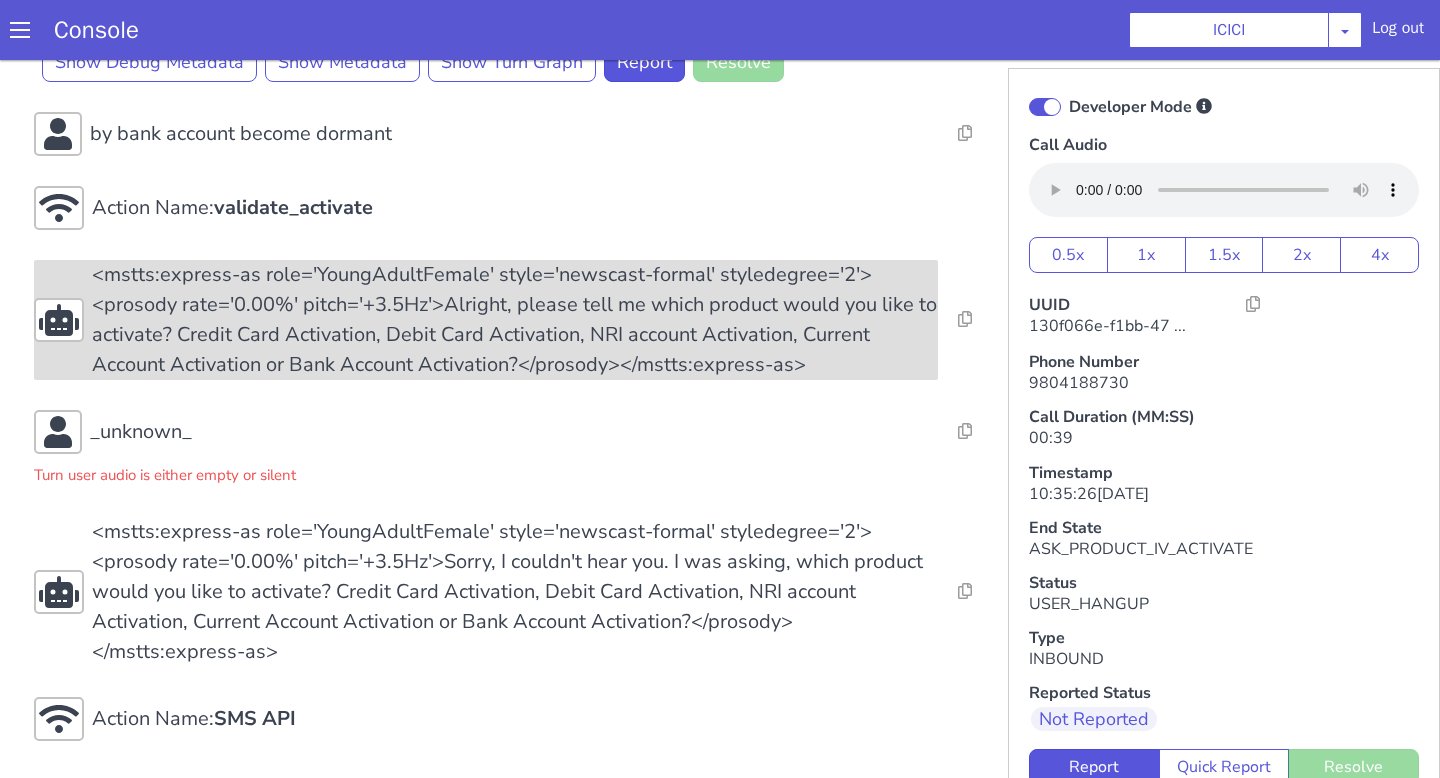 click on "<mstts:express-as role='YoungAdultFemale' style='newscast-formal' styledegree='2'><prosody rate='0.00%' pitch='+3.5Hz'>Alright, please tell me which product would you like to activate? Credit Card Activation, Debit Card Activation, NRI account Activation, Current Account Activation or Bank Account Activation?</prosody></mstts:express-as>" at bounding box center [515, 320] 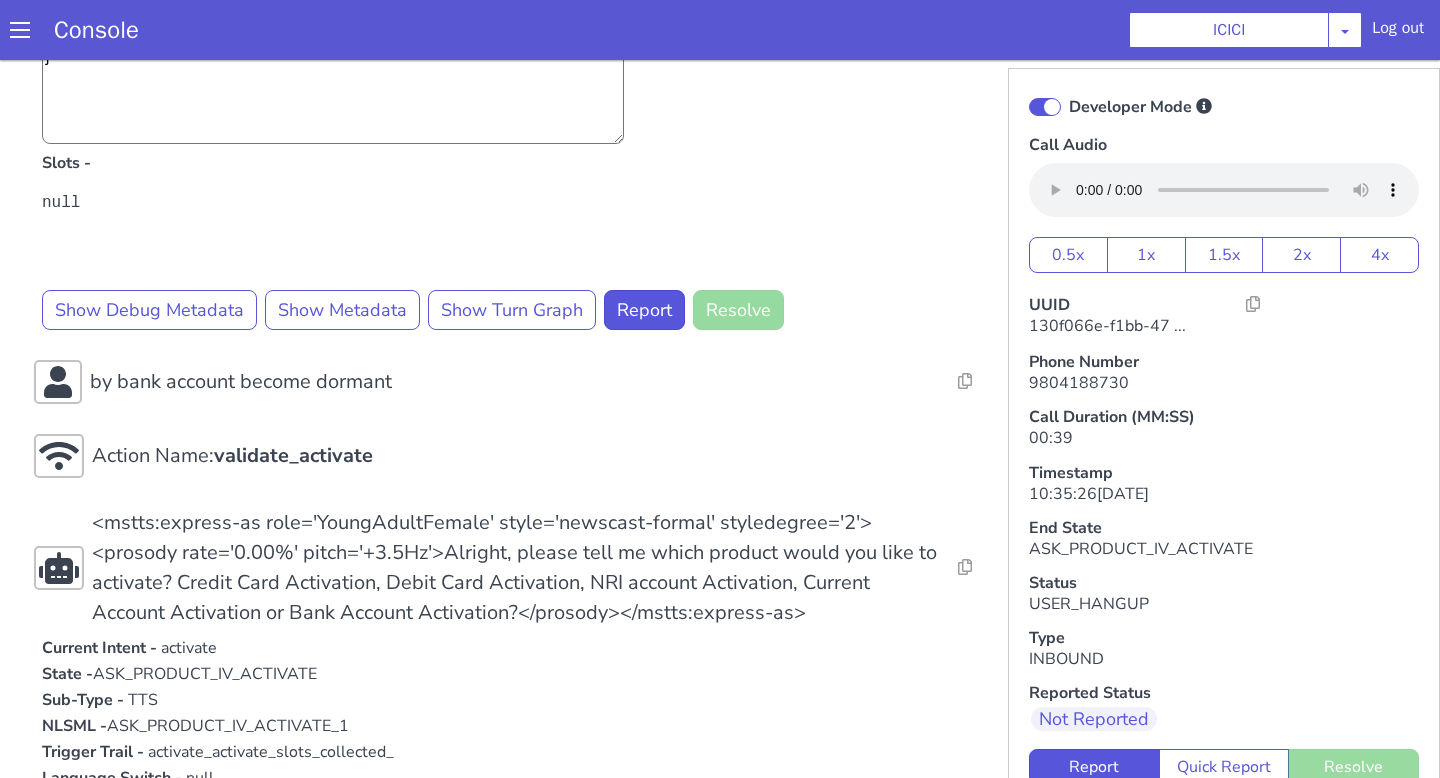 scroll, scrollTop: 1521, scrollLeft: 0, axis: vertical 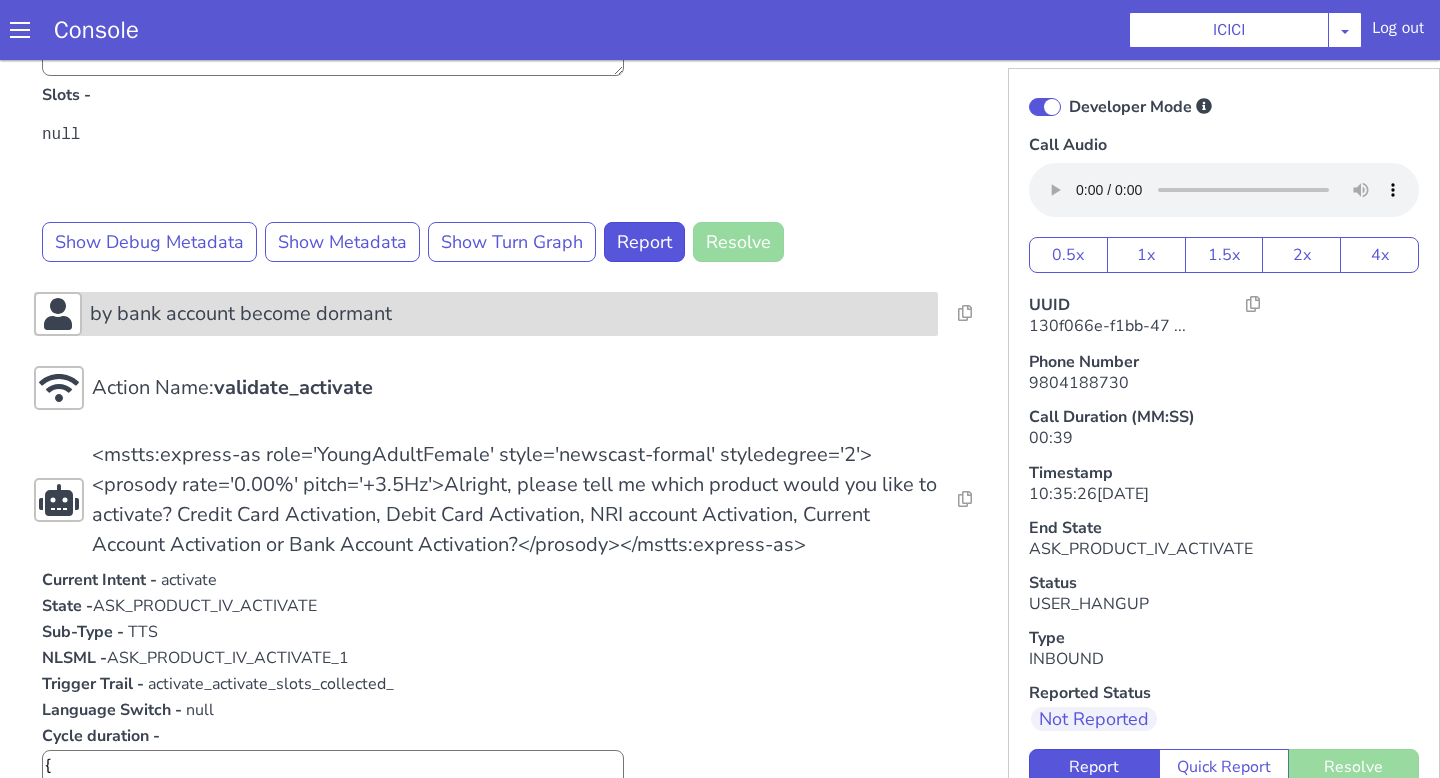 click on "by bank account become dormant" at bounding box center [510, 314] 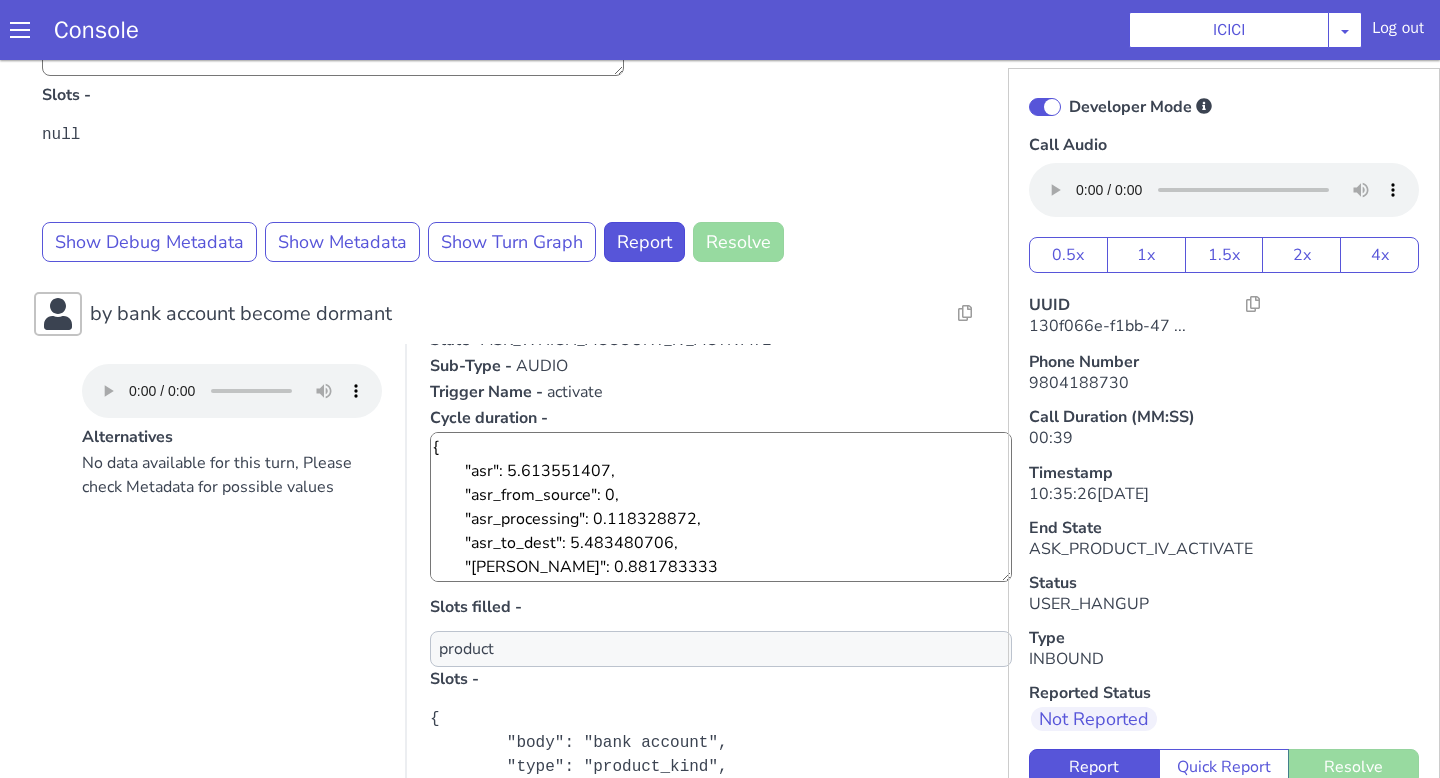 scroll, scrollTop: 111, scrollLeft: 0, axis: vertical 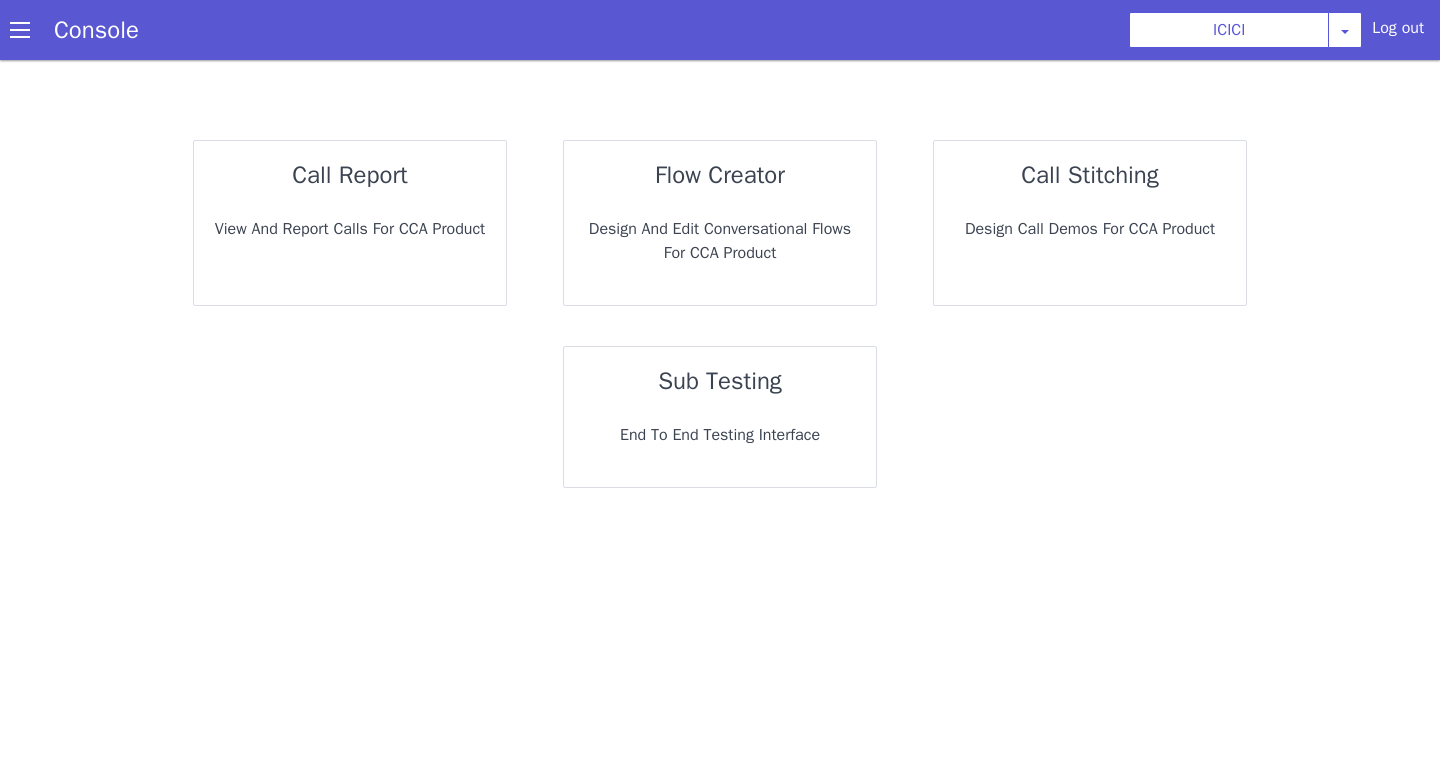 click on "call report View and report calls for CCA Product flow creator Design and Edit Conversational flows for CCA Product call stitching Design call demos for CCA Product sub testing End to End Testing Interface" at bounding box center [720, 314] 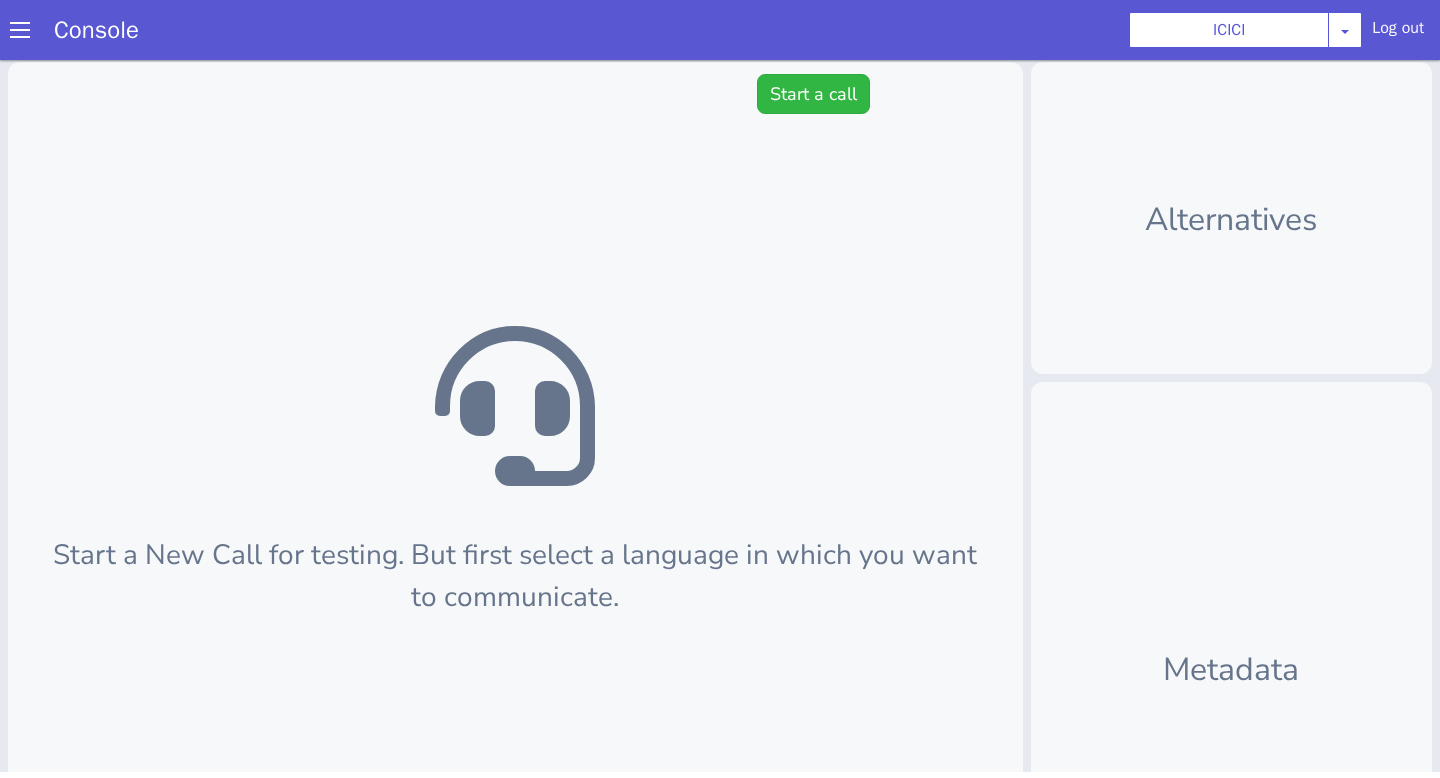 scroll, scrollTop: 0, scrollLeft: 0, axis: both 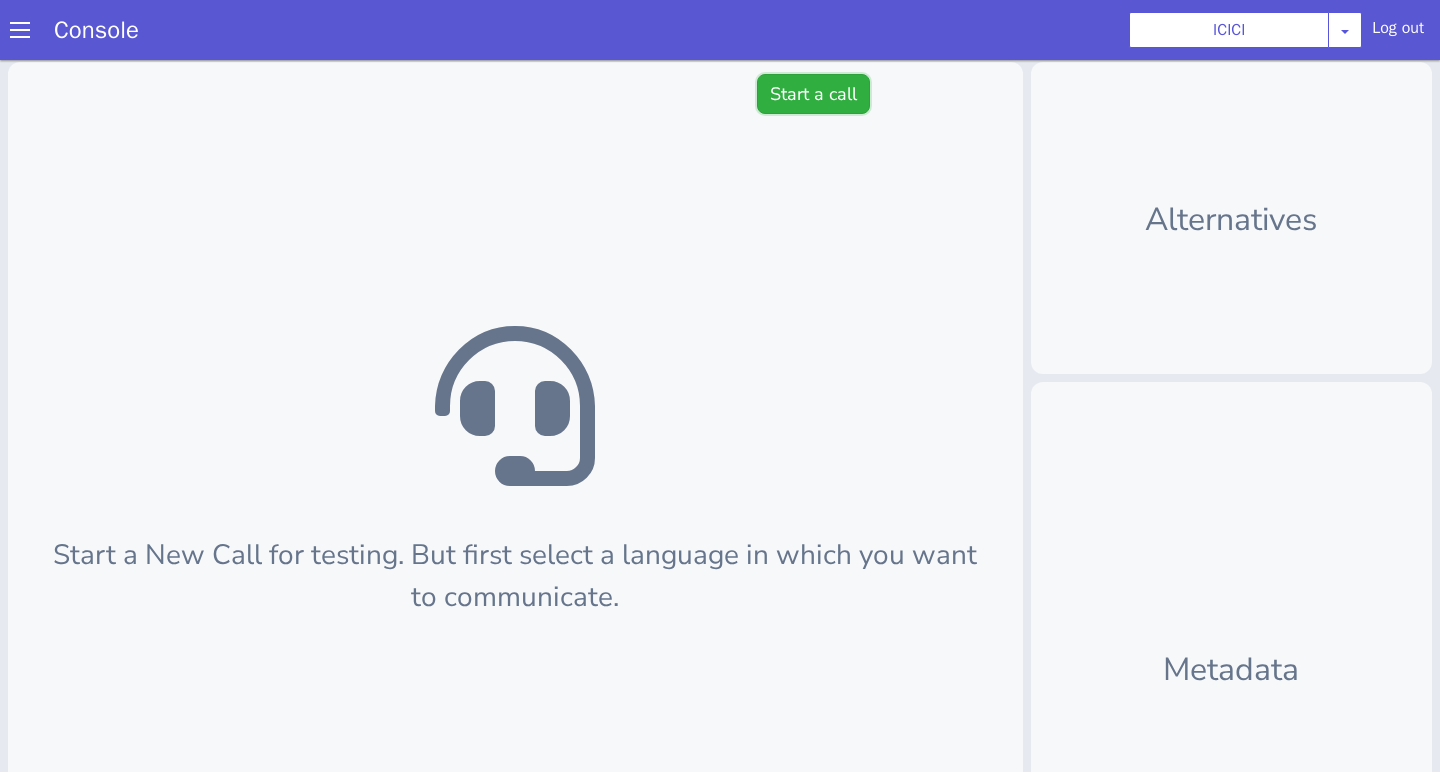 click on "Start a call" at bounding box center (849, 23) 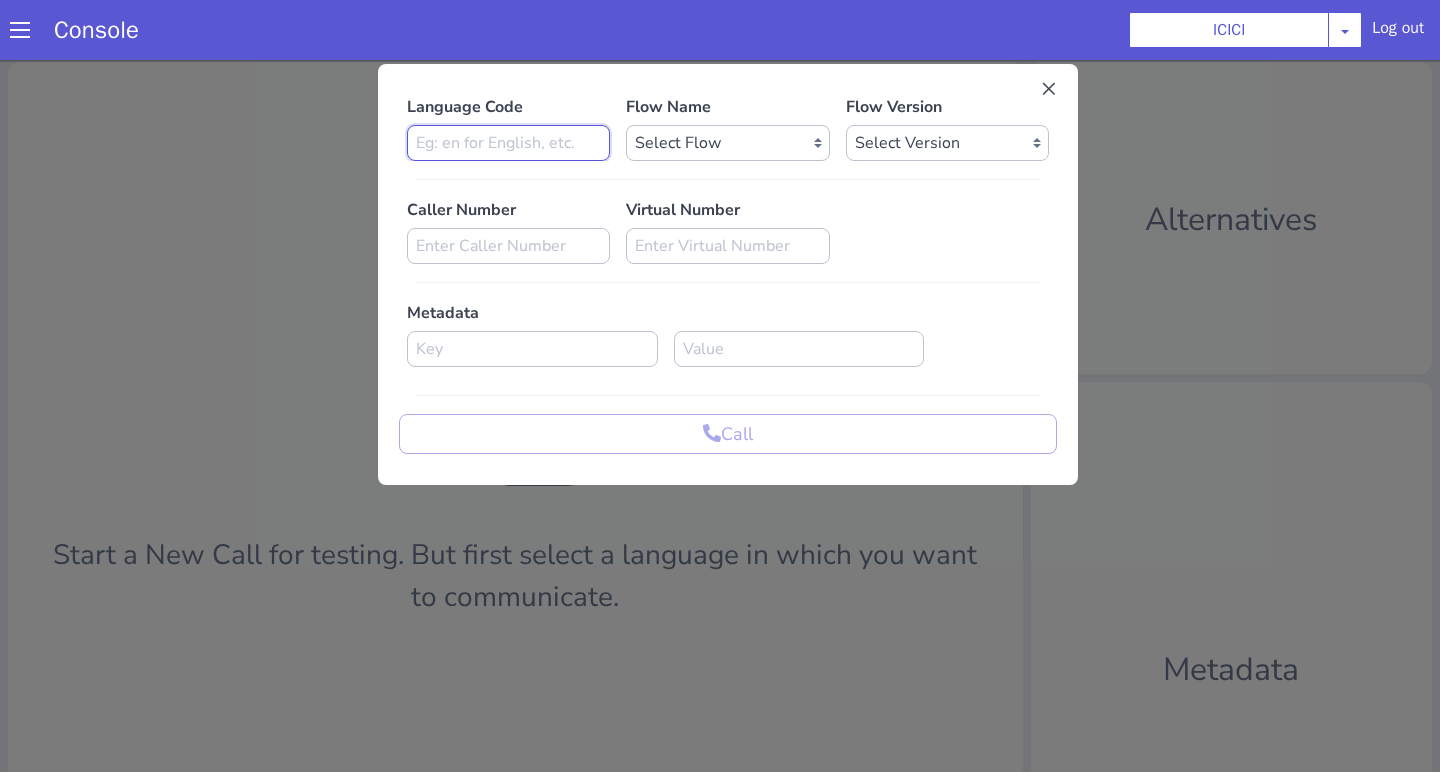 click at bounding box center [617, -32] 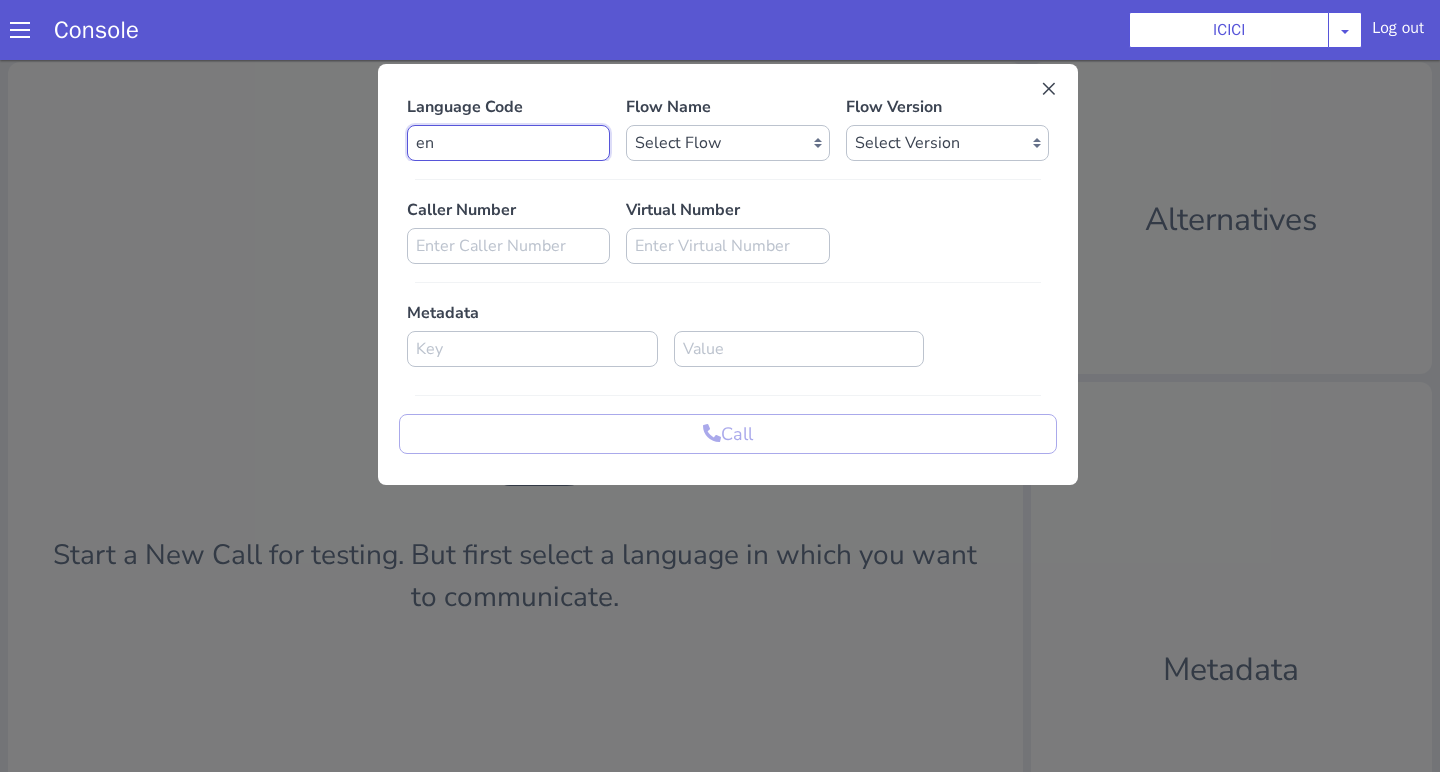 type on "en" 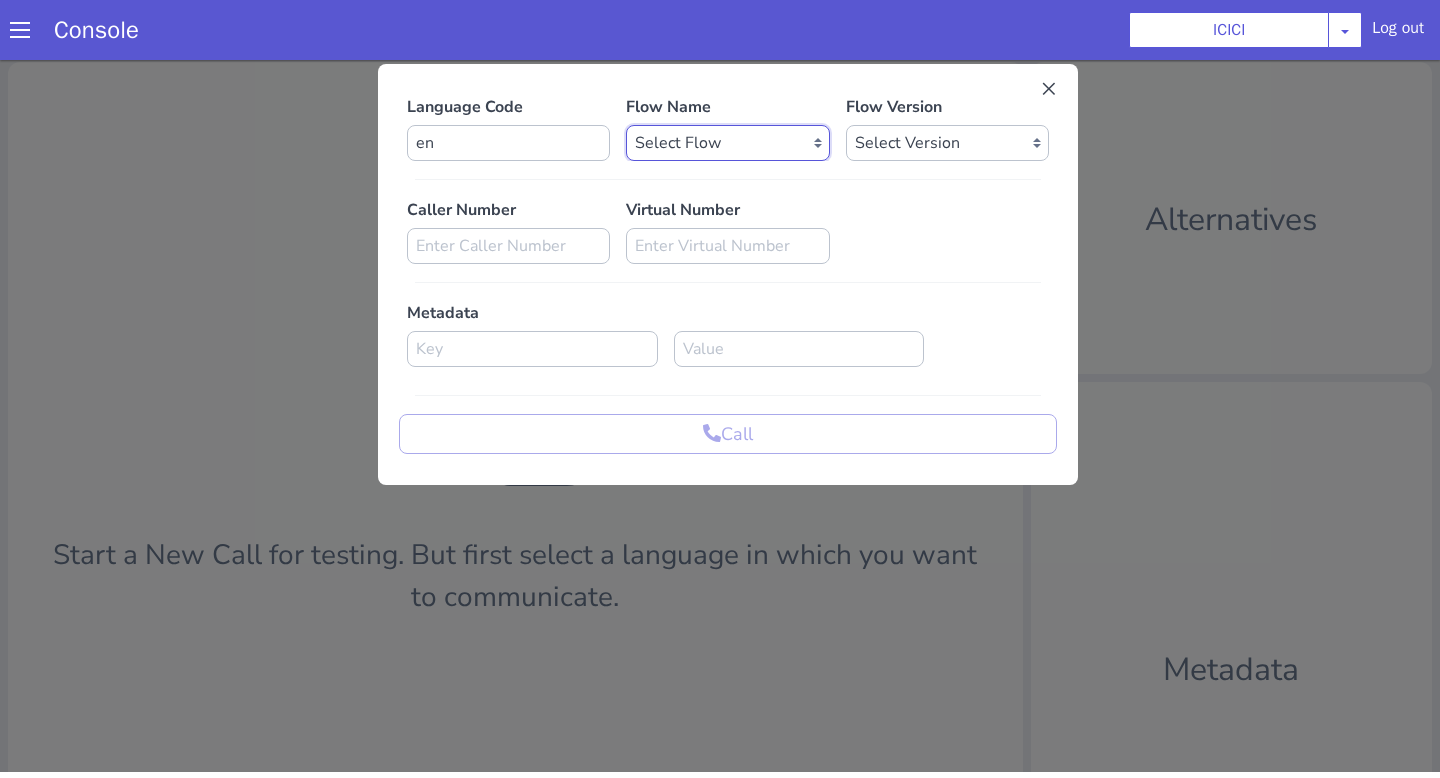 click on "Select Flow sachin_testing icici_test_import_1 icici_test icici_dummy infra_test ICICI_2 inter_digit_dtmf_wait_test icici ICICI_2.1 icici_incident_reporting Dummy_testcase icici_impostor_test icici_dtmf_patience_test DTMF_patience_test_bot icici_bot_2.0 (dropped) icici_cdbc_modification icici_migration phase_5 icici_lic_ipo icici_temp icici_outbound icici_poc_sip_trunking icici_prod_sync_temp icici_CC_limit_enhancement icici_farmer_bot icici_farmer_bot_hindi icici_hi icici_dialogy" at bounding box center [736, 123] 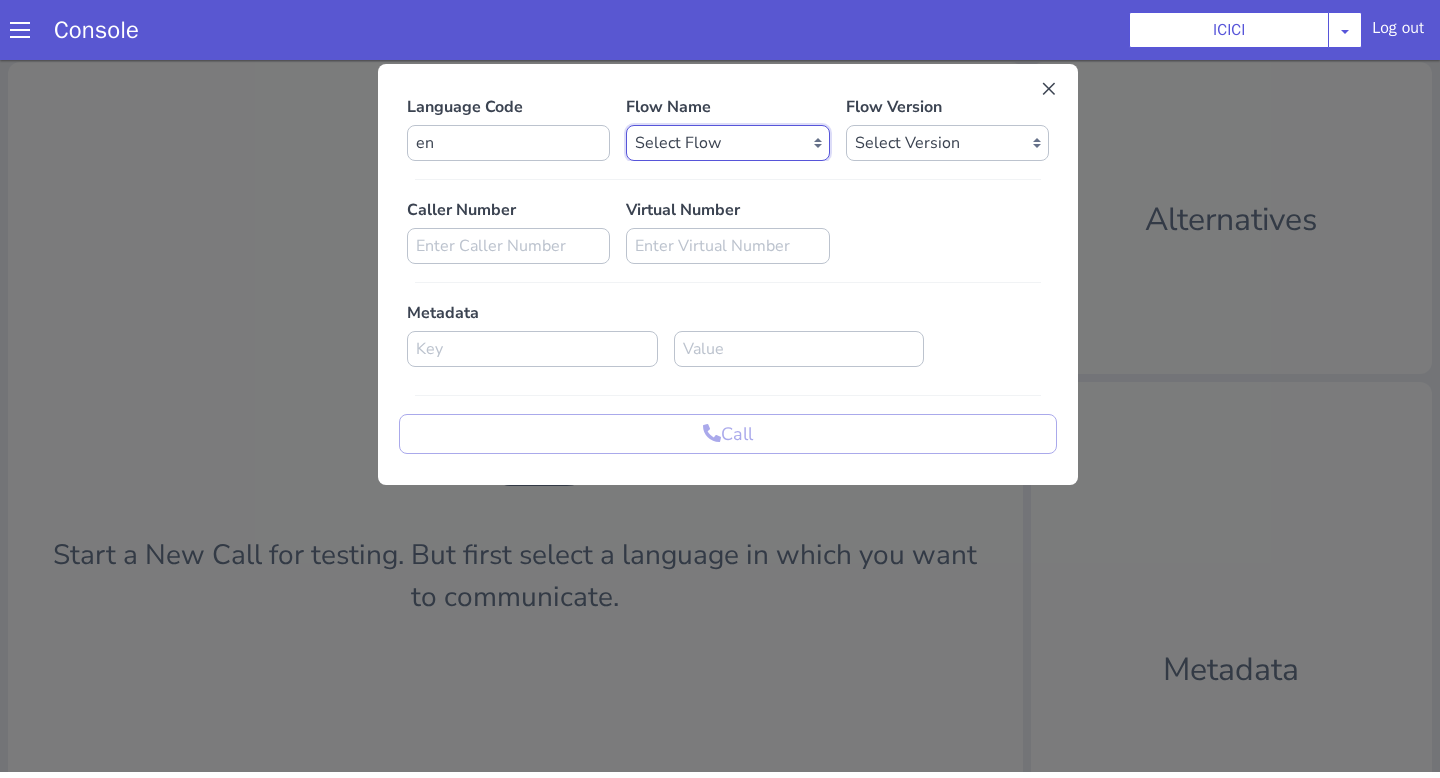 select on "b03a4faf-32c3-4c7e-b817-7f3662e43ade" 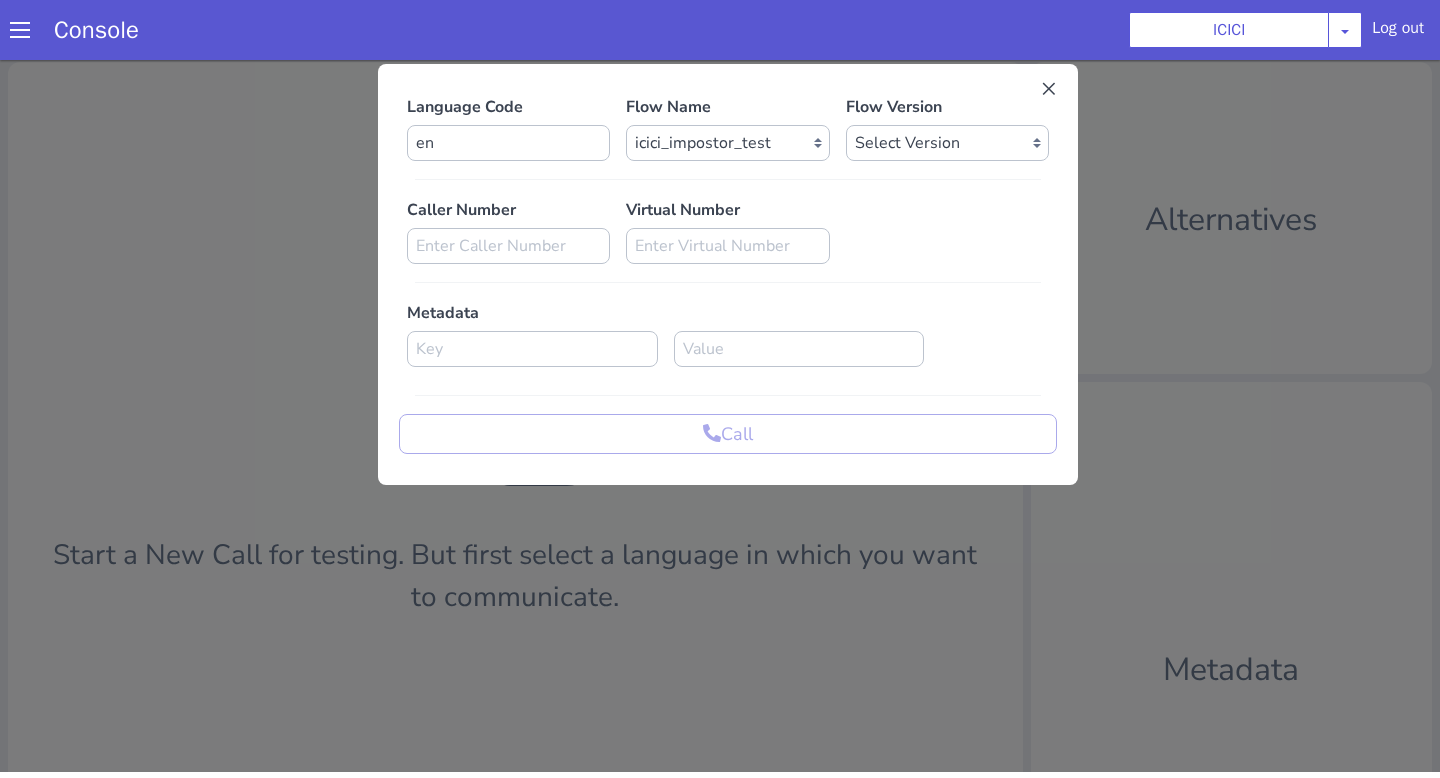 click on "Language Code en Flow Name Select Flow sachin_testing icici_test_import_1 icici_test icici_dummy infra_test ICICI_2 inter_digit_dtmf_wait_test icici ICICI_2.1 icici_incident_reporting Dummy_testcase icici_impostor_test icici_dtmf_patience_test DTMF_patience_test_bot icici_bot_2.0 (dropped) icici_cdbc_modification icici_migration phase_5 icici_lic_ipo icici_temp icici_outbound icici_poc_sip_trunking icici_prod_sync_temp icici_CC_limit_enhancement icici_farmer_bot icici_farmer_bot_hindi icici_hi icici_dialogy Flow Version Select Version 0.0.43 0.0.42 0.0.41 0.0.40 0.0.39 0.0.38 0.0.37 0.0.36 0.0.35 0.0.34 0.0.33 0.0.32 0.0.31 0.0.30 0.0.29 0.0.28 0.0.27 0.0.26 0.0.25 0.0.24 0.0.23 0.0.22 0.0.21 0.0.20 0.0.19 0.0.18 0.0.17 0.0.16 0.0.15 0.0.14 0.0.13 0.0.12 0.0.11 0.0.10 0.0.9 0.0.8 0.0.7 0.0.6 0.0.5 0.0.4 0.0.3 0.0.2 0.0.1 Caller Number Virtual Number Metadata  Call" at bounding box center (737, 254) 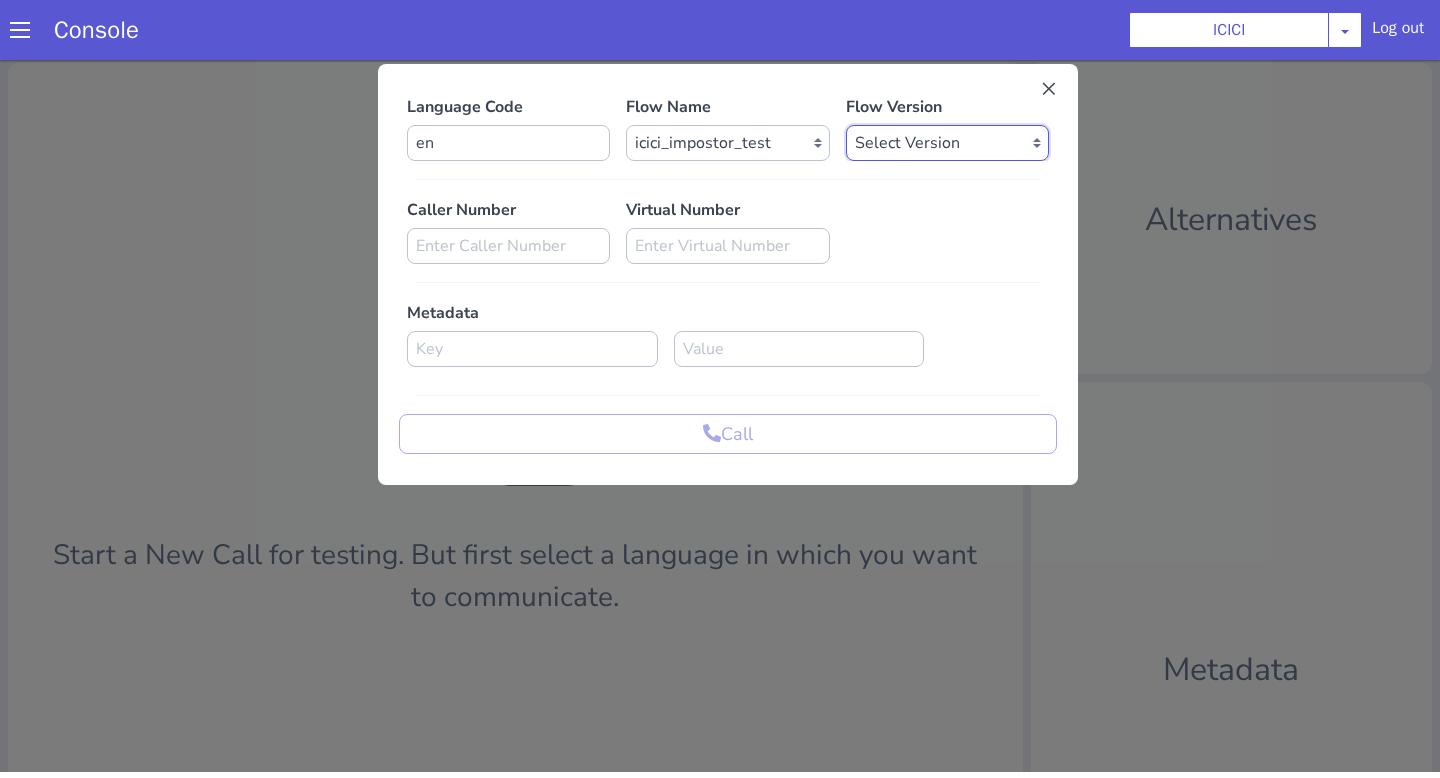 click on "Select Version 0.0.43 0.0.42 0.0.41 0.0.40 0.0.39 0.0.38 0.0.37 0.0.36 0.0.35 0.0.34 0.0.33 0.0.32 0.0.31 0.0.30 0.0.29 0.0.28 0.0.27 0.0.26 0.0.25 0.0.24 0.0.23 0.0.22 0.0.21 0.0.20 0.0.19 0.0.18 0.0.17 0.0.16 0.0.15 0.0.14 0.0.13 0.0.12 0.0.11 0.0.10 0.0.9 0.0.8 0.0.7 0.0.6 0.0.5 0.0.4 0.0.3 0.0.2 0.0.1" at bounding box center (956, 123) 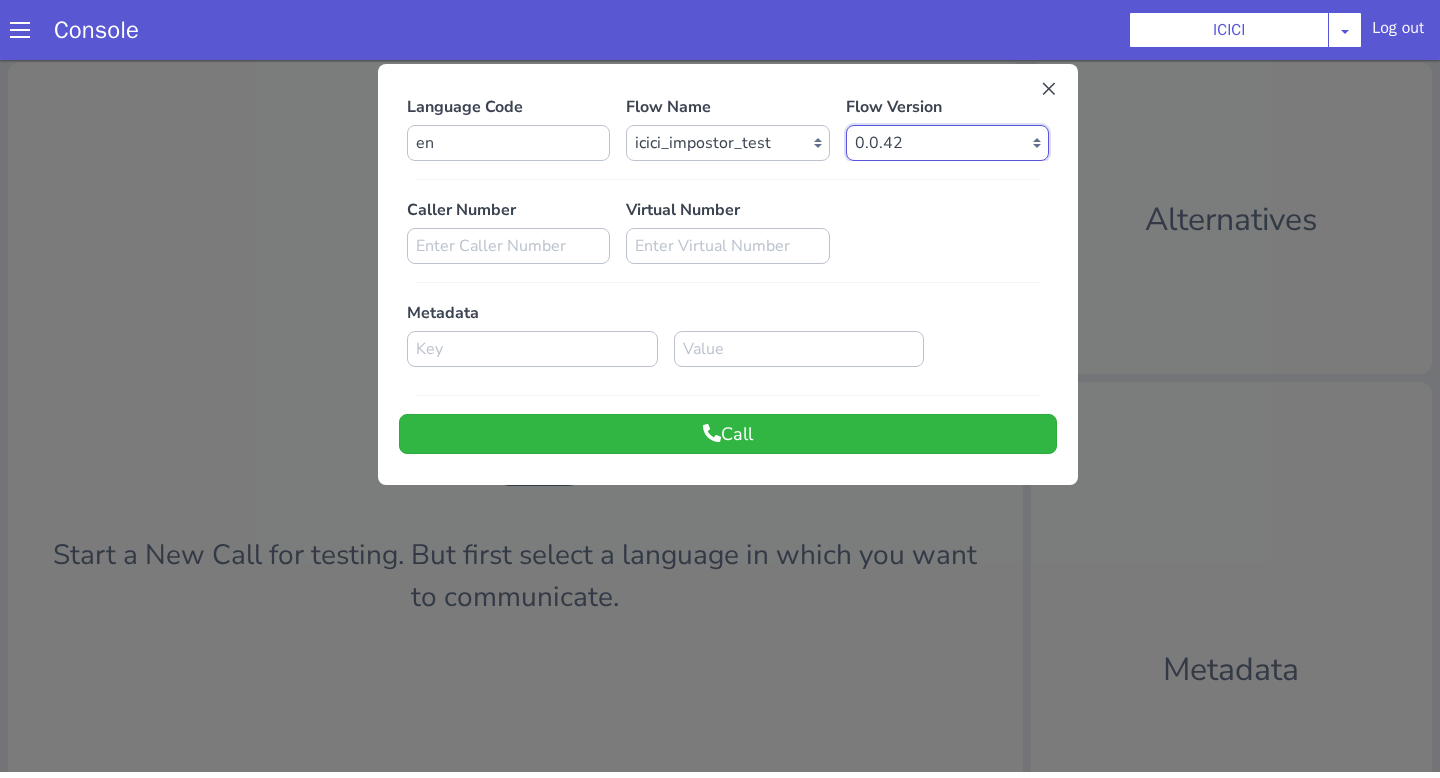 click on "Select Version 0.0.43 0.0.42 0.0.41 0.0.40 0.0.39 0.0.38 0.0.37 0.0.36 0.0.35 0.0.34 0.0.33 0.0.32 0.0.31 0.0.30 0.0.29 0.0.28 0.0.27 0.0.26 0.0.25 0.0.24 0.0.23 0.0.22 0.0.21 0.0.20 0.0.19 0.0.18 0.0.17 0.0.16 0.0.15 0.0.14 0.0.13 0.0.12 0.0.11 0.0.10 0.0.9 0.0.8 0.0.7 0.0.6 0.0.5 0.0.4 0.0.3 0.0.2 0.0.1" at bounding box center [956, 123] 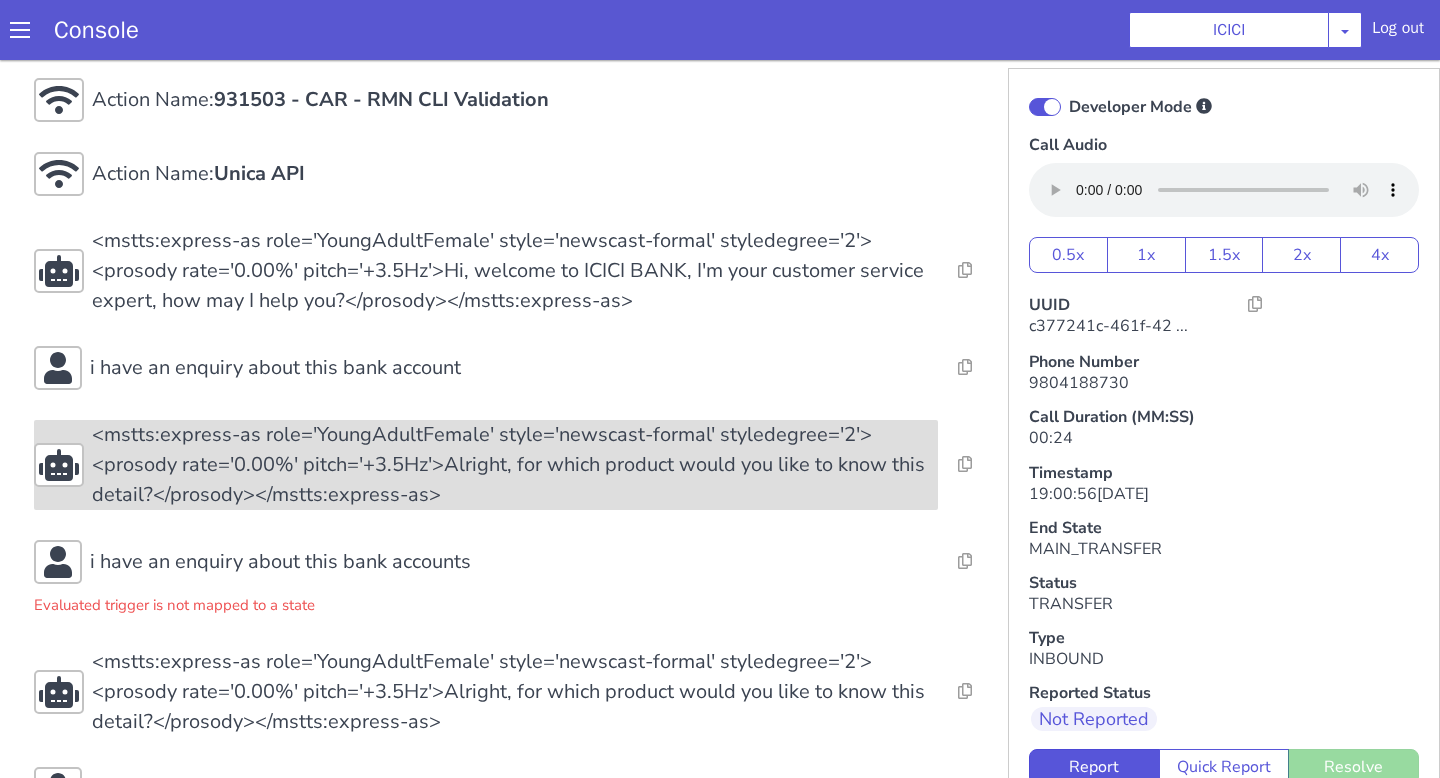 scroll, scrollTop: 112, scrollLeft: 0, axis: vertical 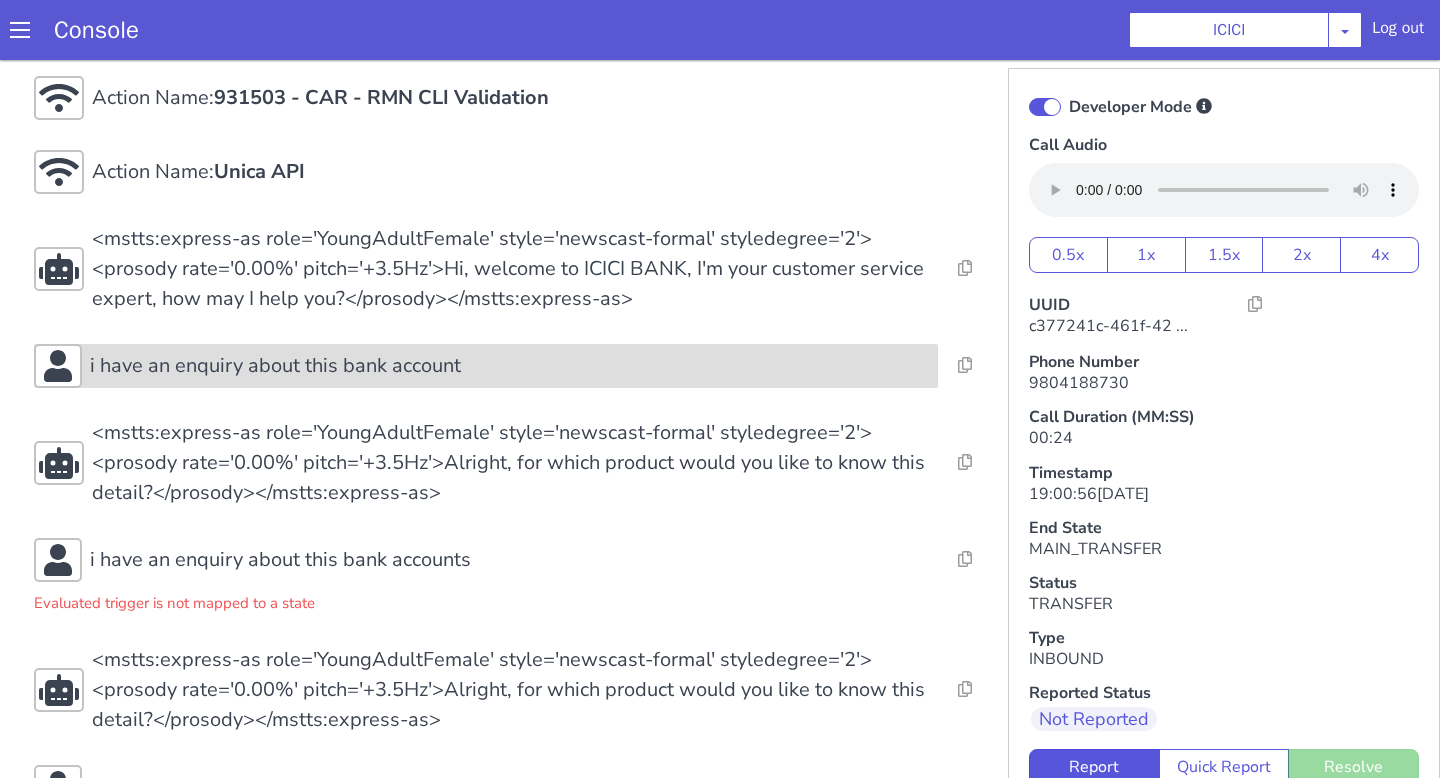 click on "i have an enquiry about this bank account" at bounding box center [1550, 1259] 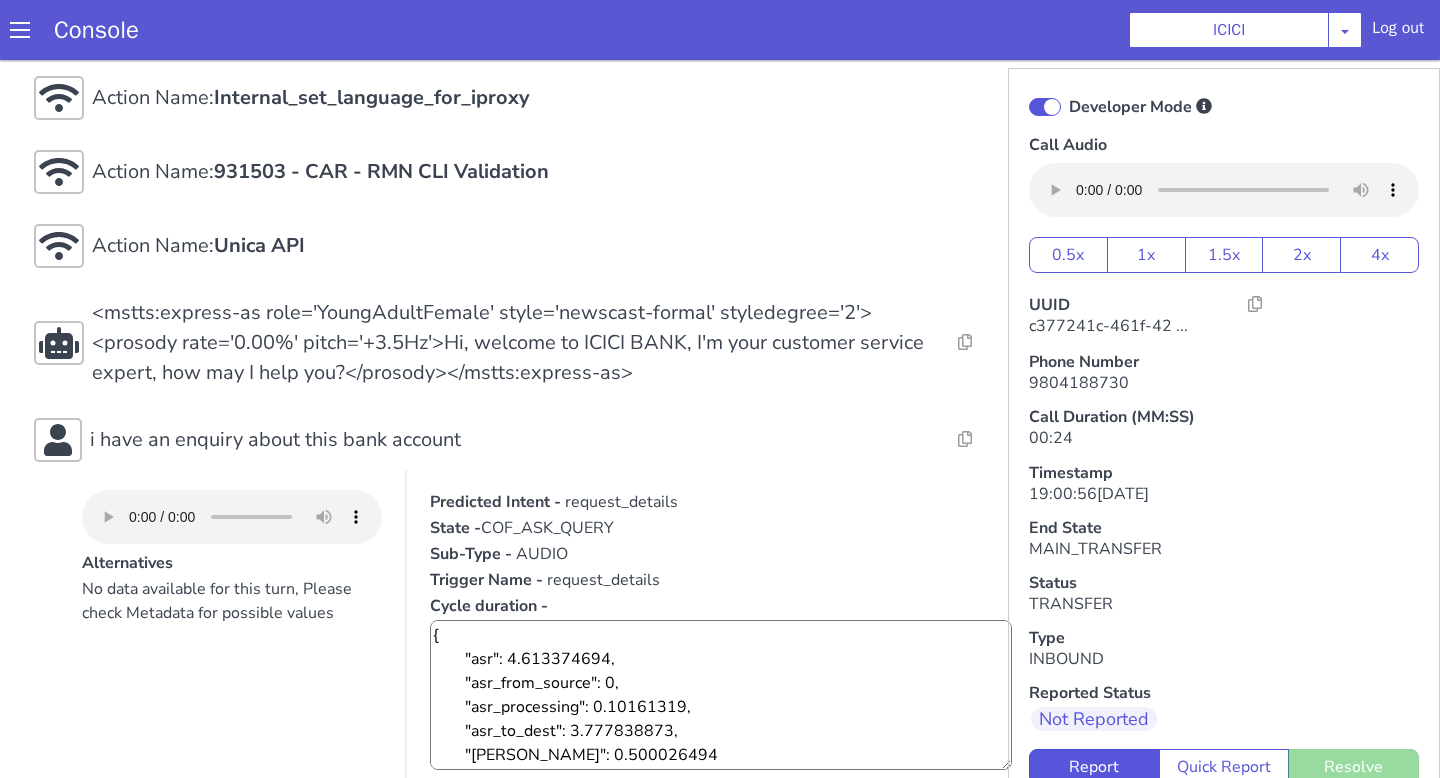 scroll, scrollTop: 0, scrollLeft: 0, axis: both 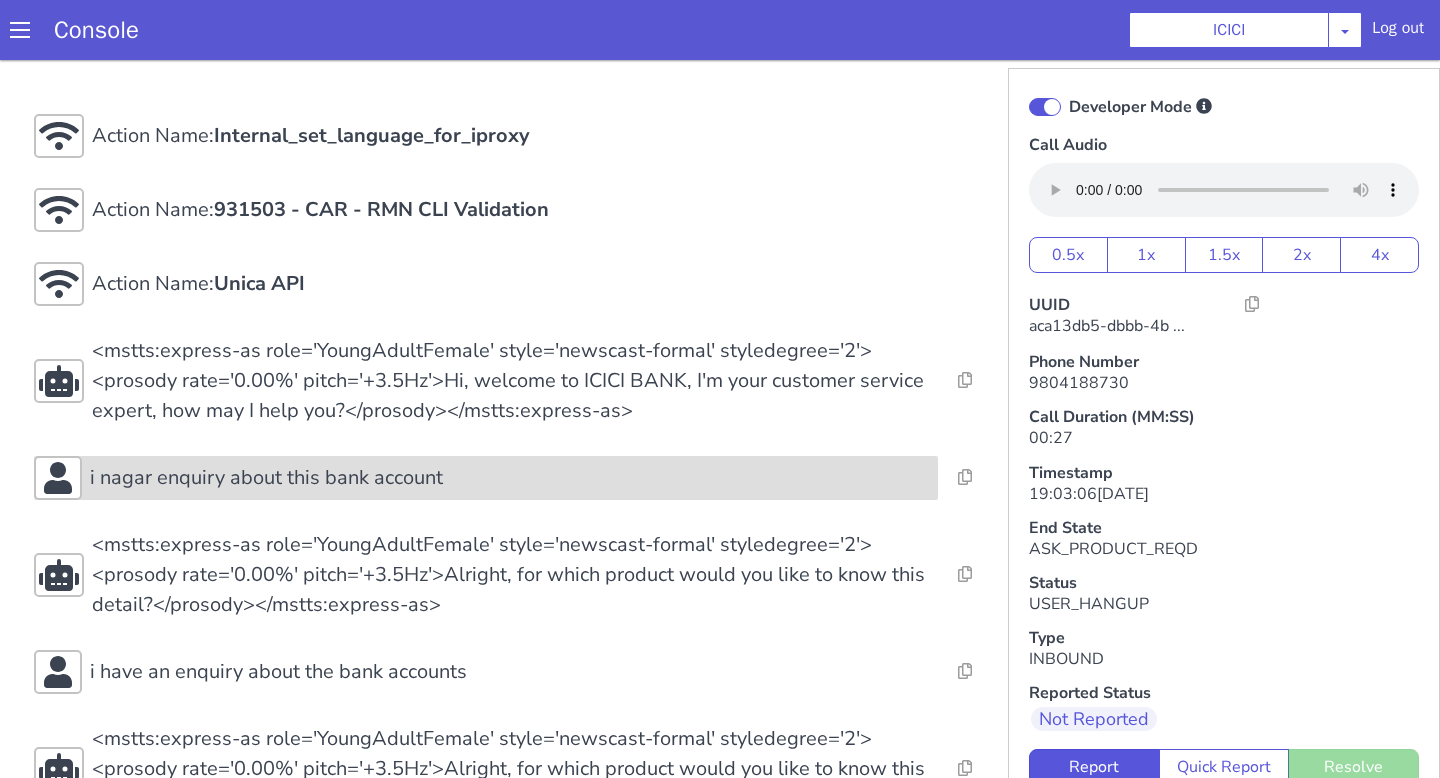 click on "i nagar enquiry about this bank account" at bounding box center [948, 68] 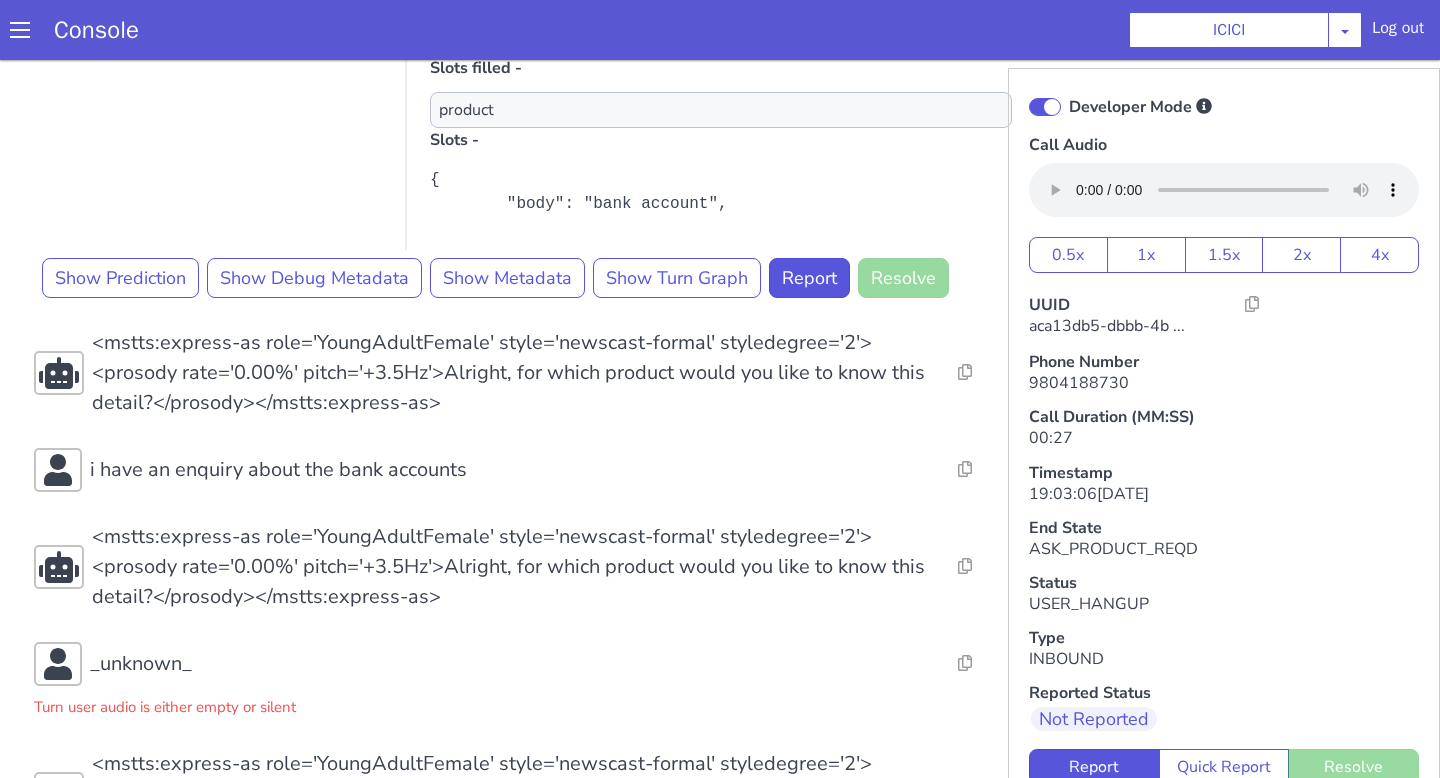 scroll, scrollTop: 900, scrollLeft: 0, axis: vertical 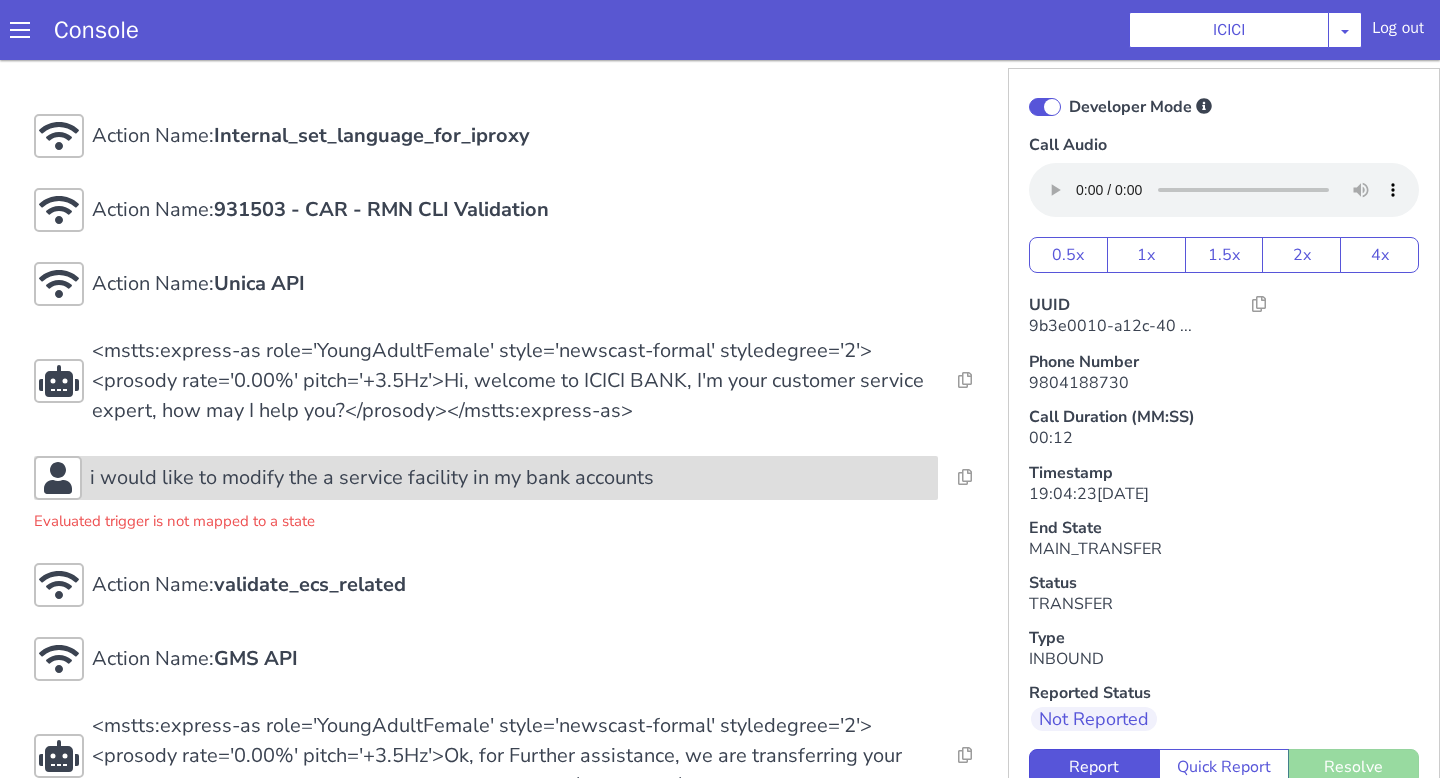 click on "i would like to modify the a service facility in my bank accounts" at bounding box center (486, 478) 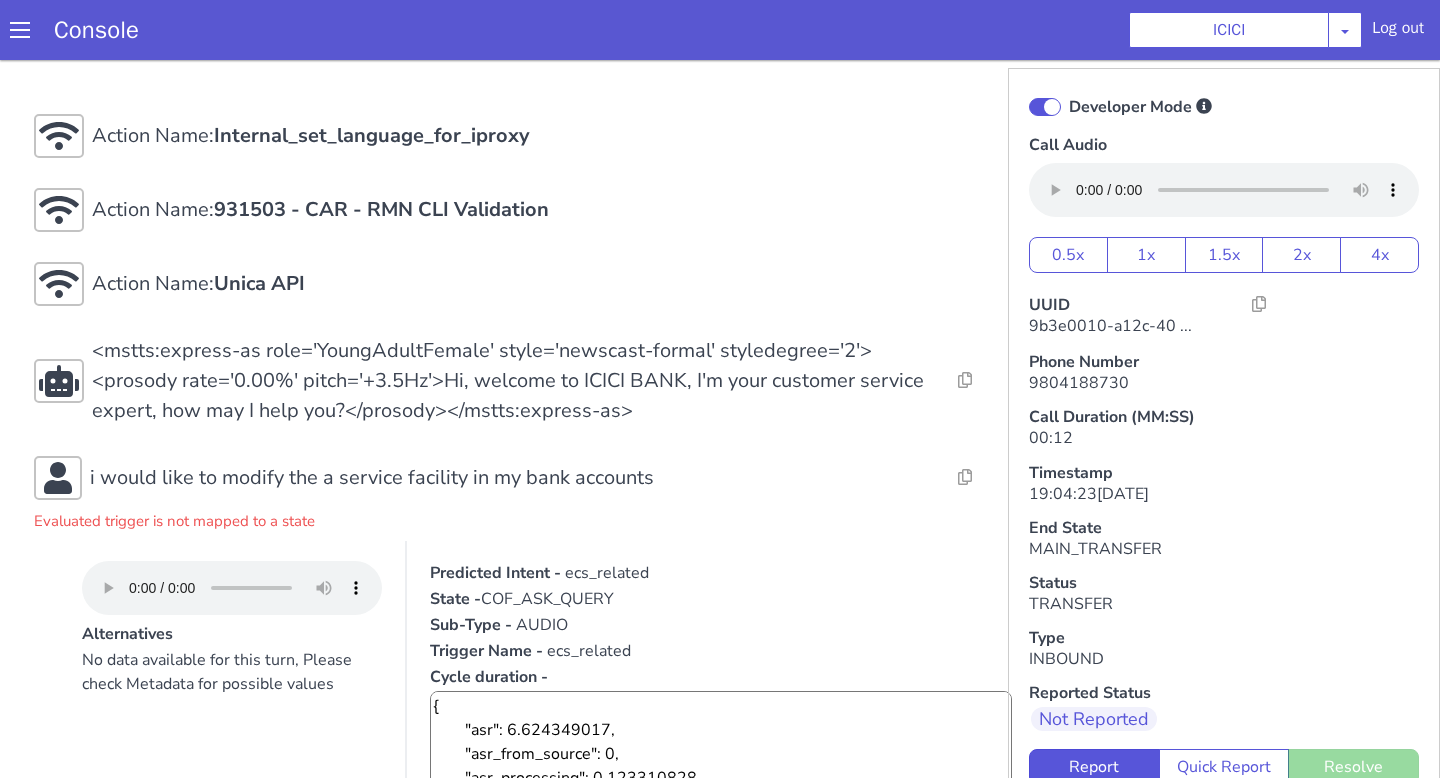 scroll, scrollTop: 24, scrollLeft: 0, axis: vertical 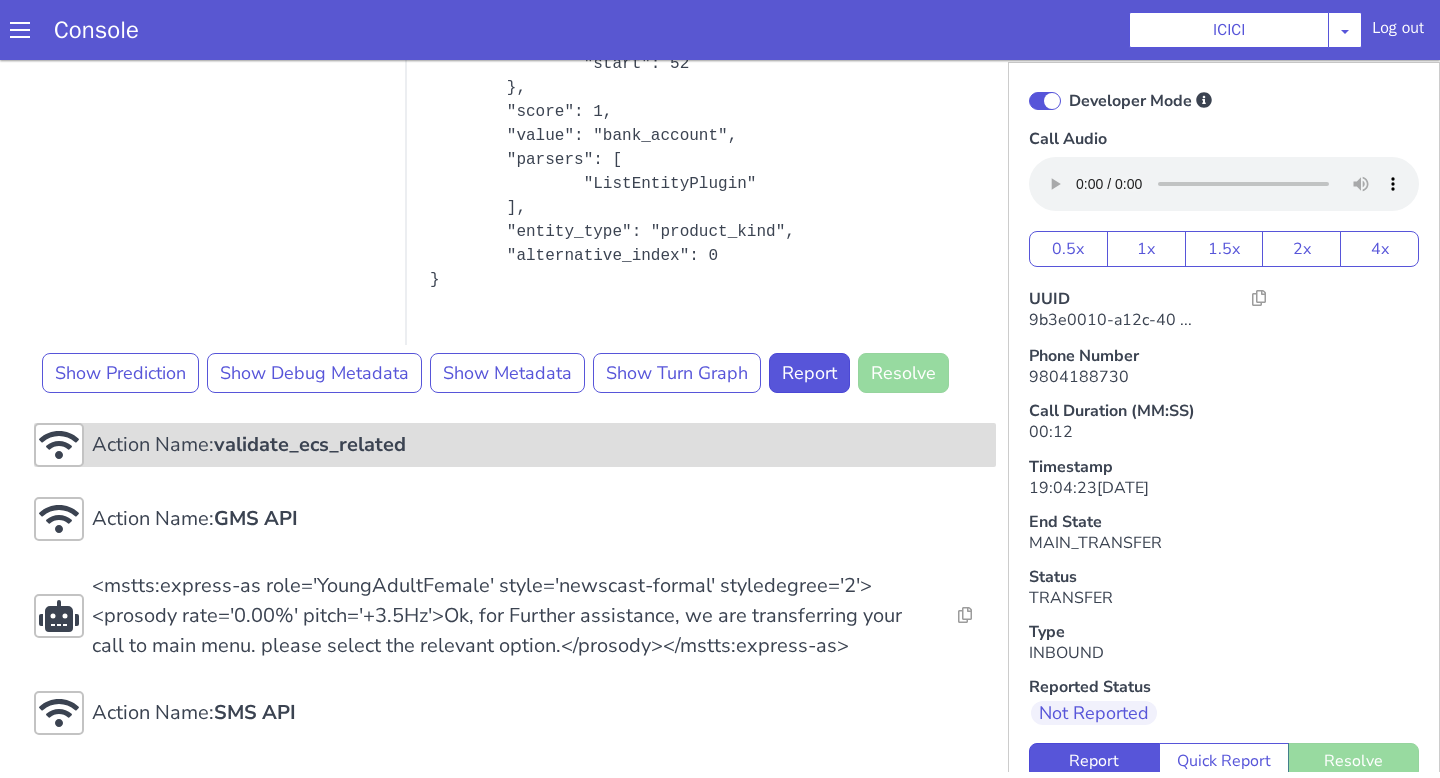 click on "validate_ecs_related" at bounding box center (310, 444) 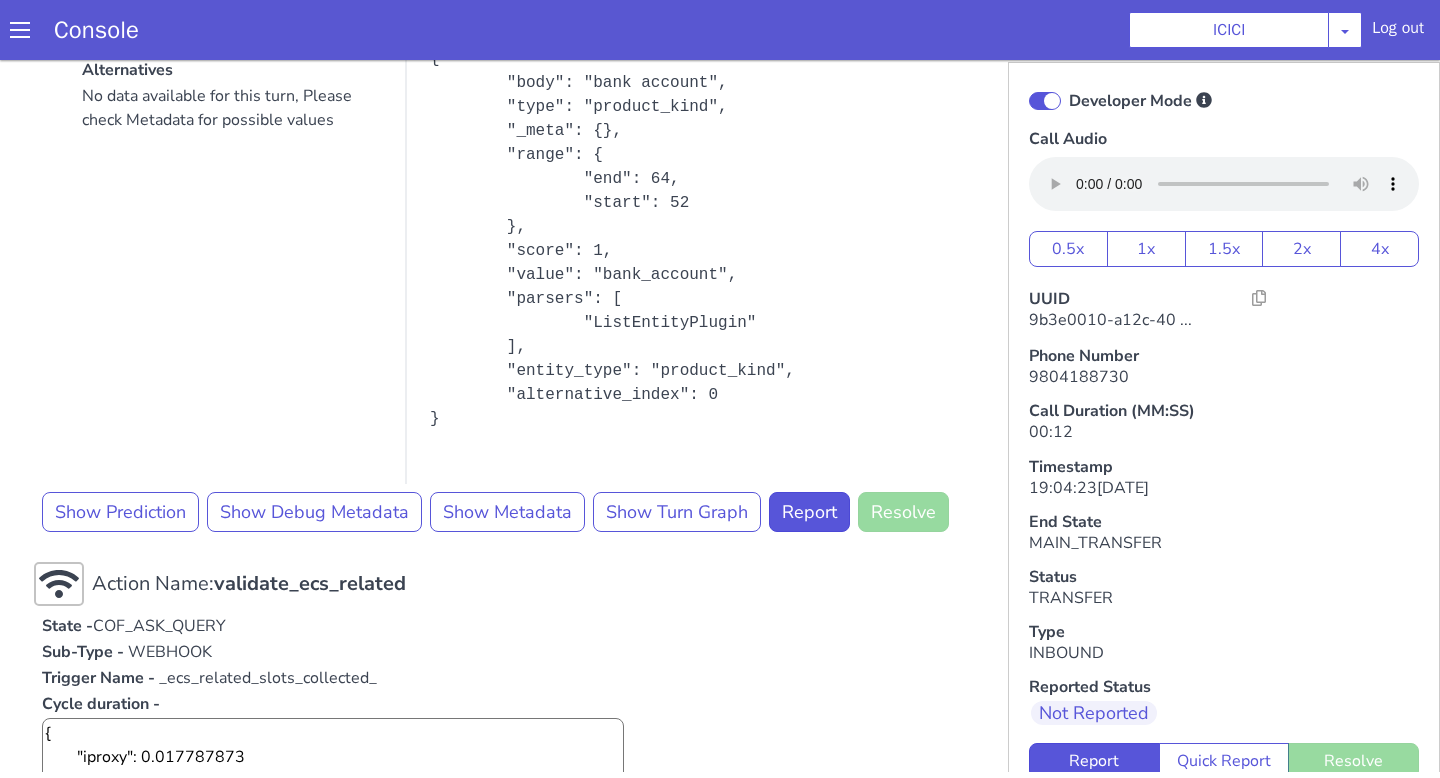 scroll, scrollTop: 1033, scrollLeft: 0, axis: vertical 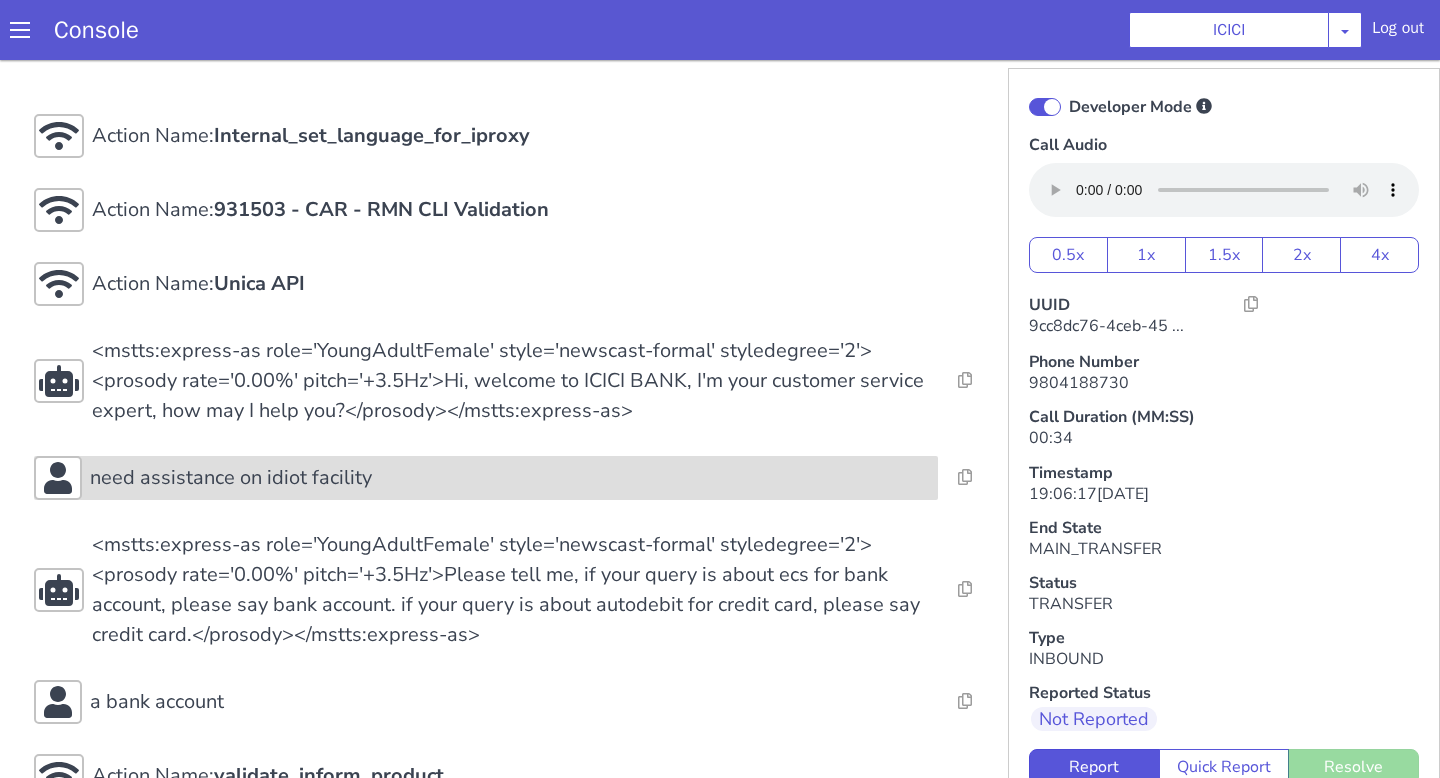 click on "need assistance on idiot facility" at bounding box center [510, 478] 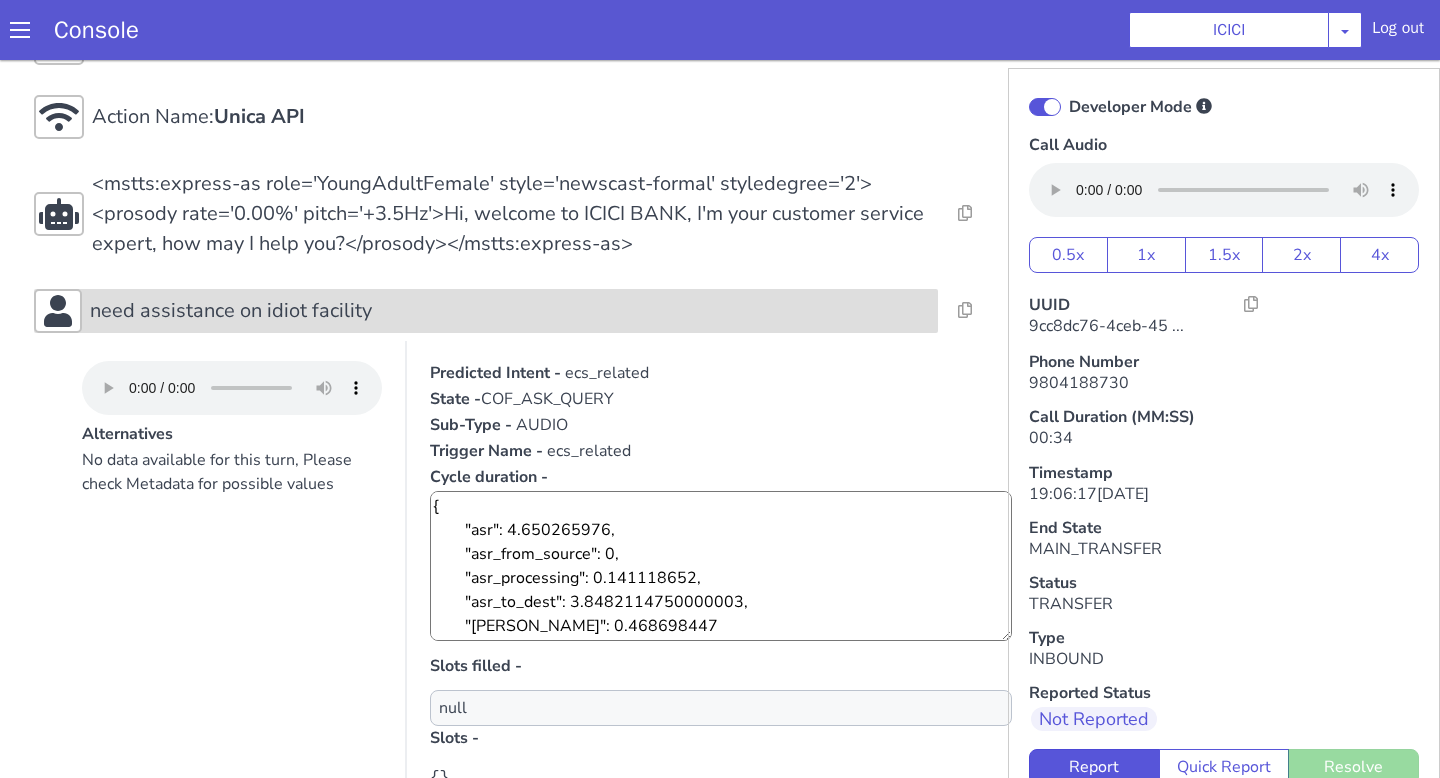 scroll, scrollTop: 237, scrollLeft: 0, axis: vertical 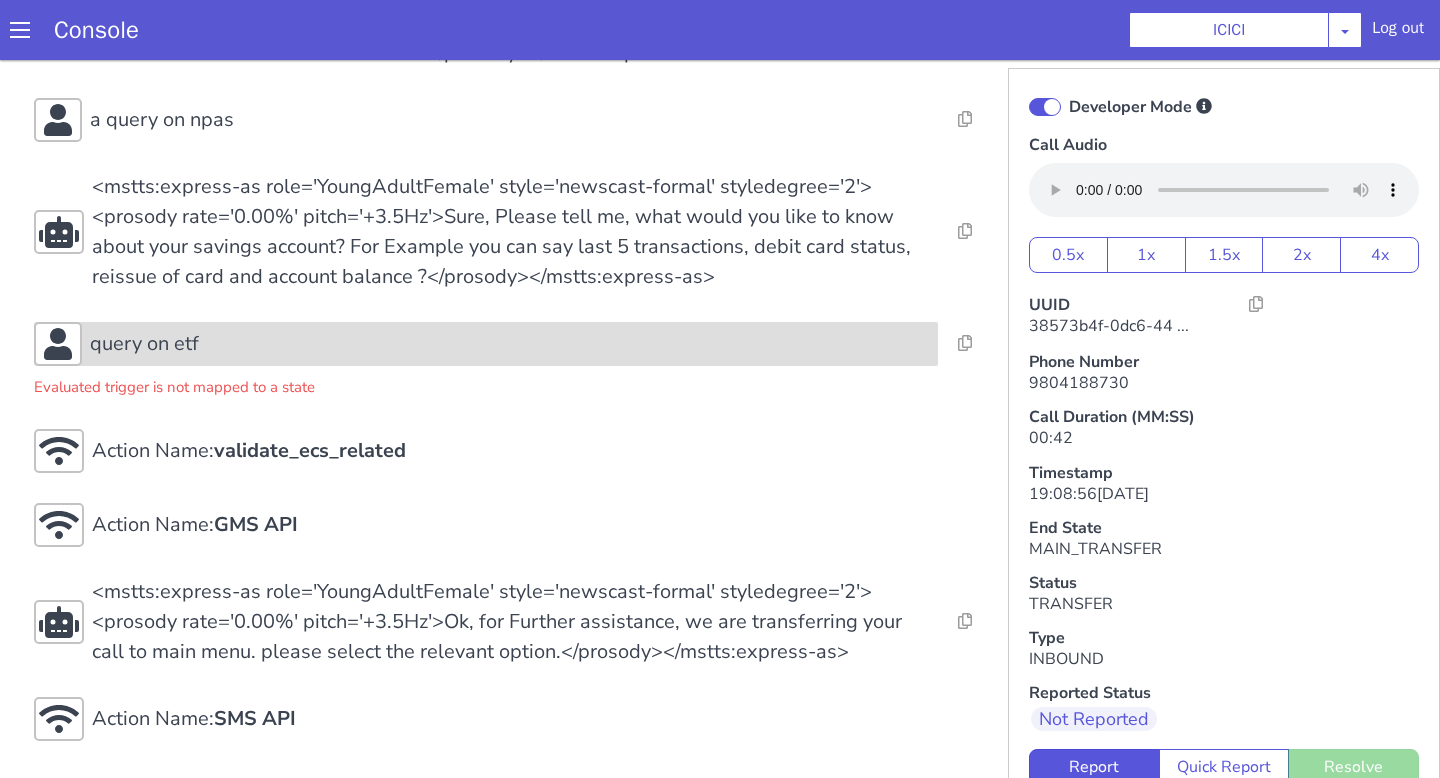 click on "query on etf" at bounding box center [510, 344] 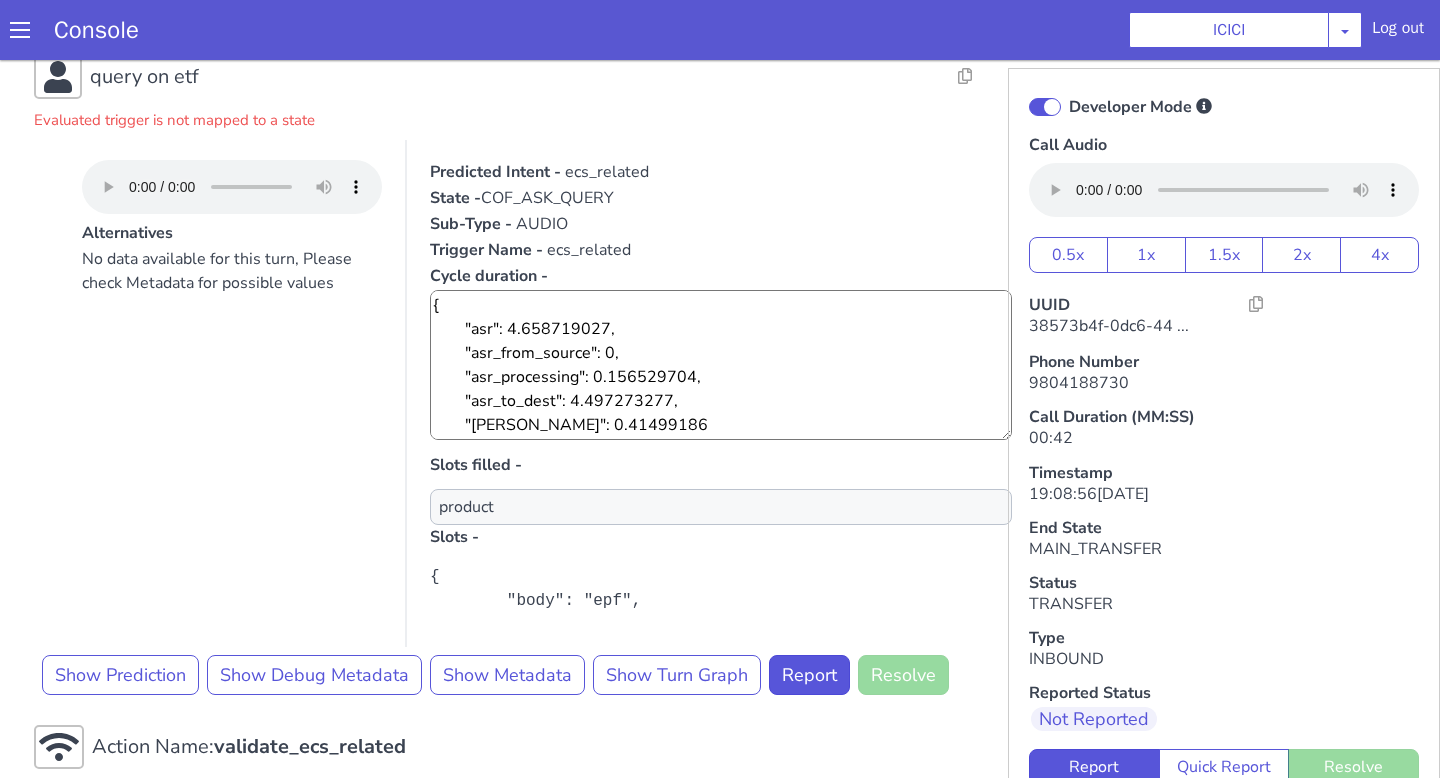 scroll, scrollTop: 921, scrollLeft: 0, axis: vertical 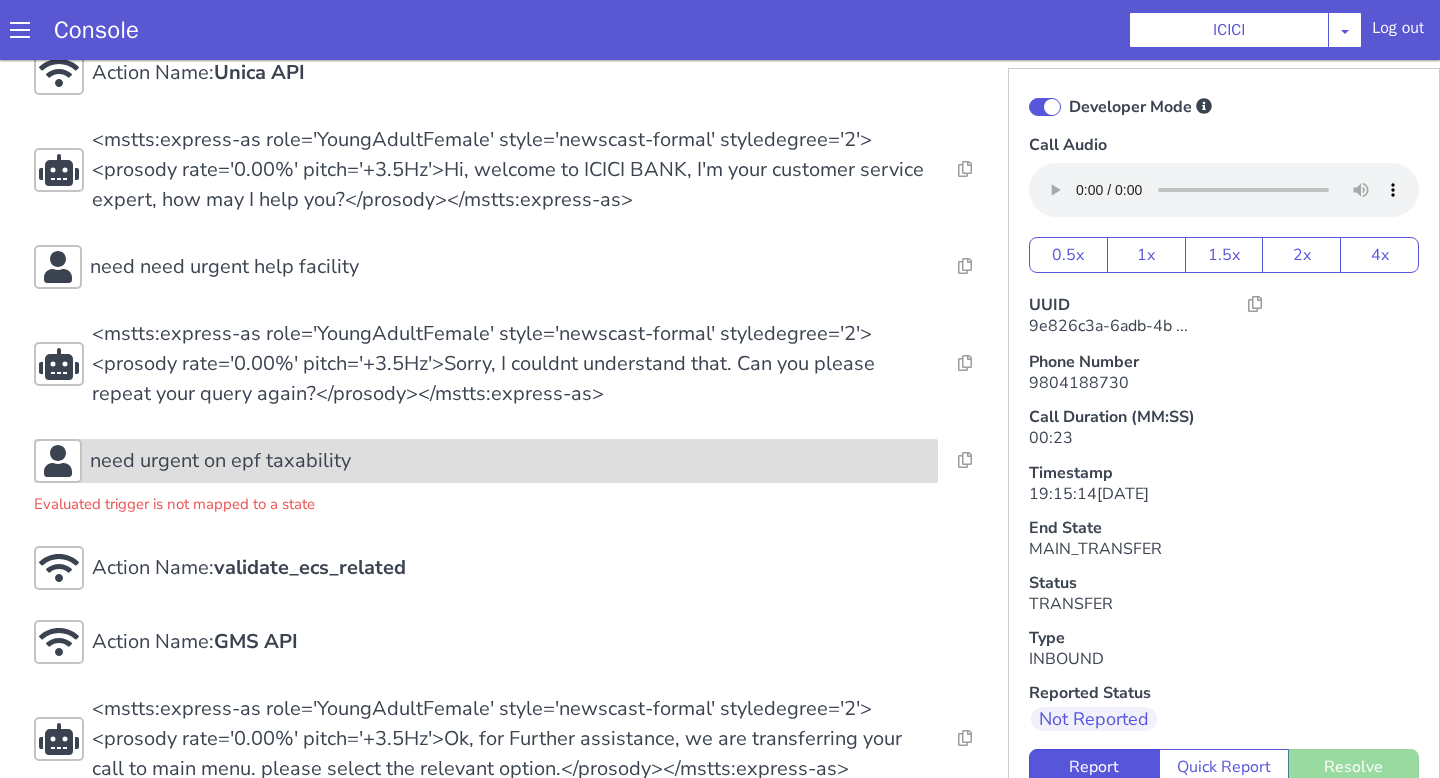 click on "need urgent on epf taxability" at bounding box center [220, 461] 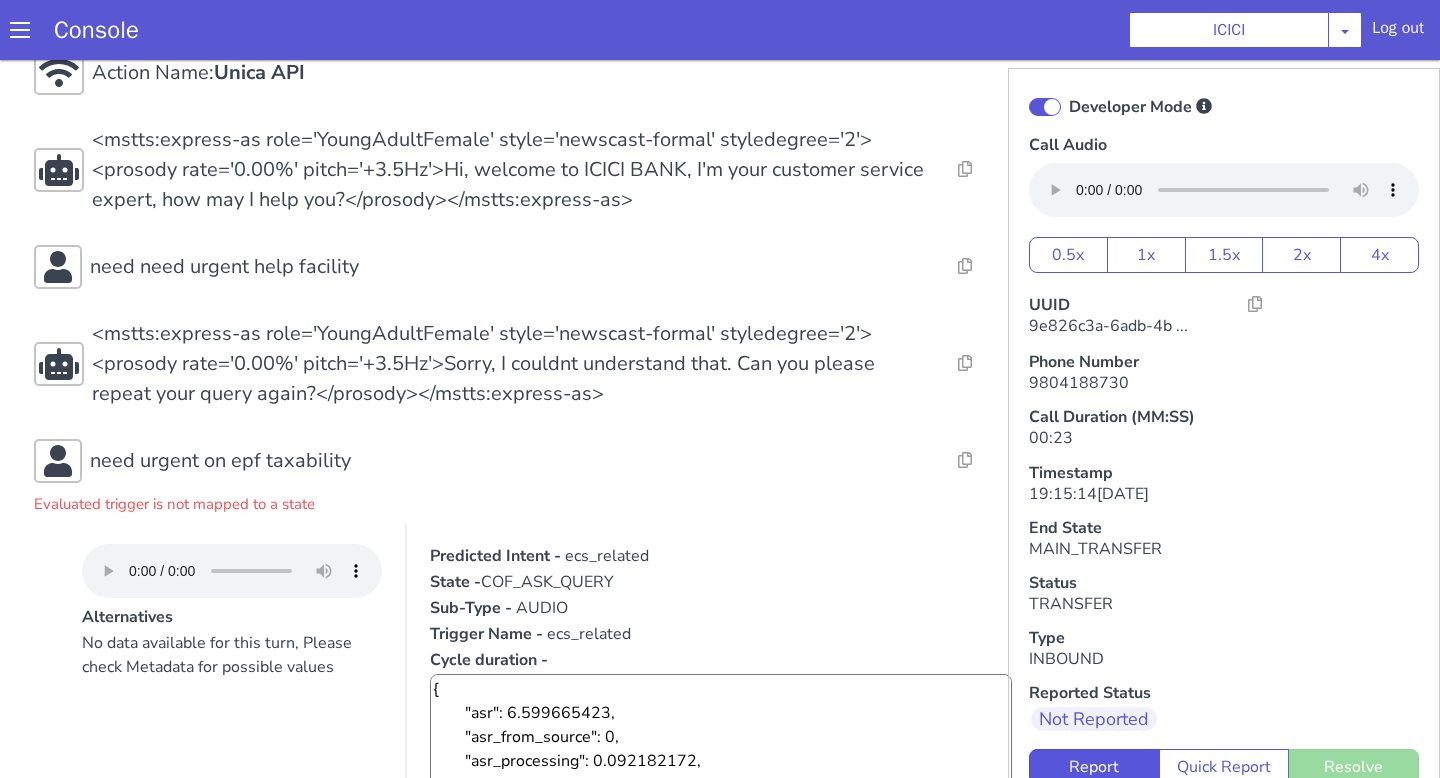 scroll, scrollTop: 220, scrollLeft: 0, axis: vertical 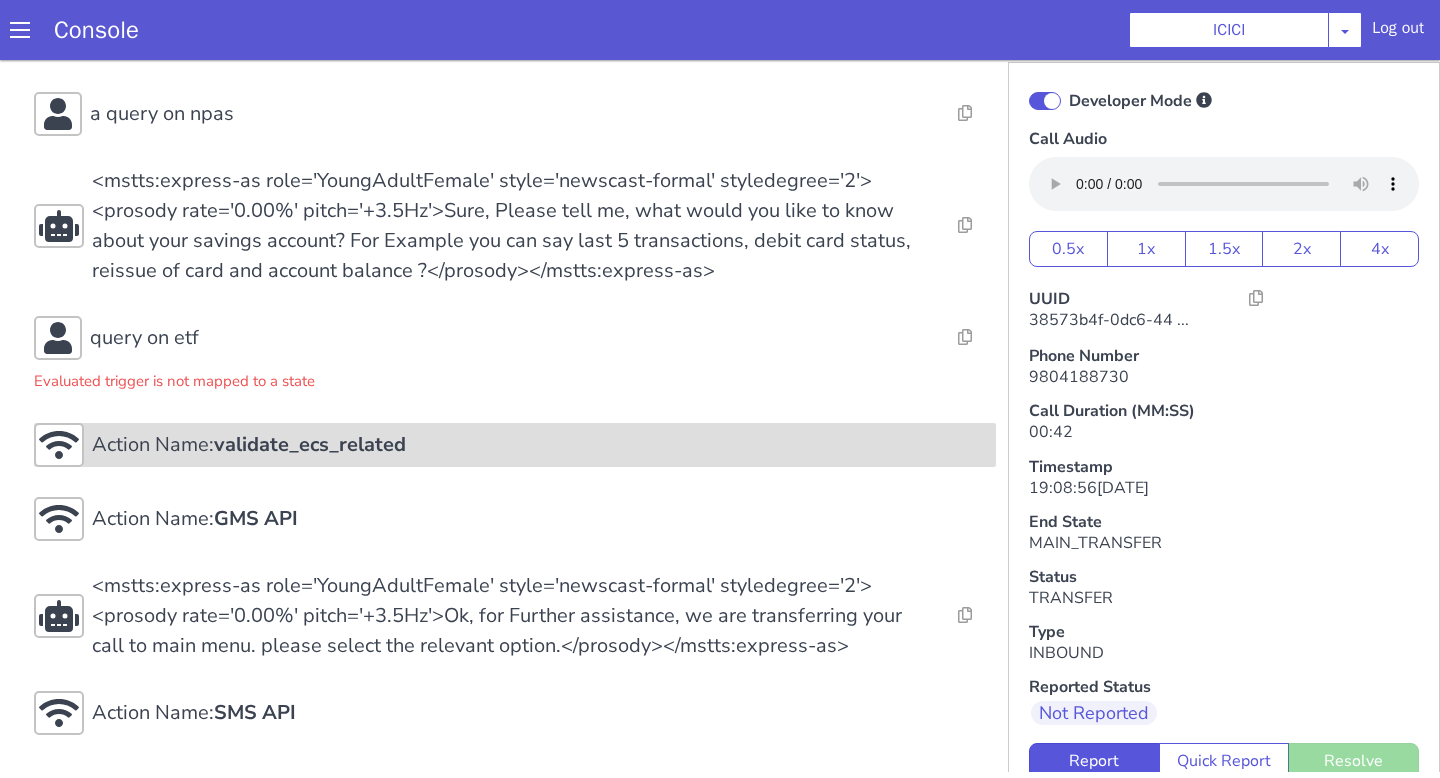 click on "validate_ecs_related" at bounding box center [310, 444] 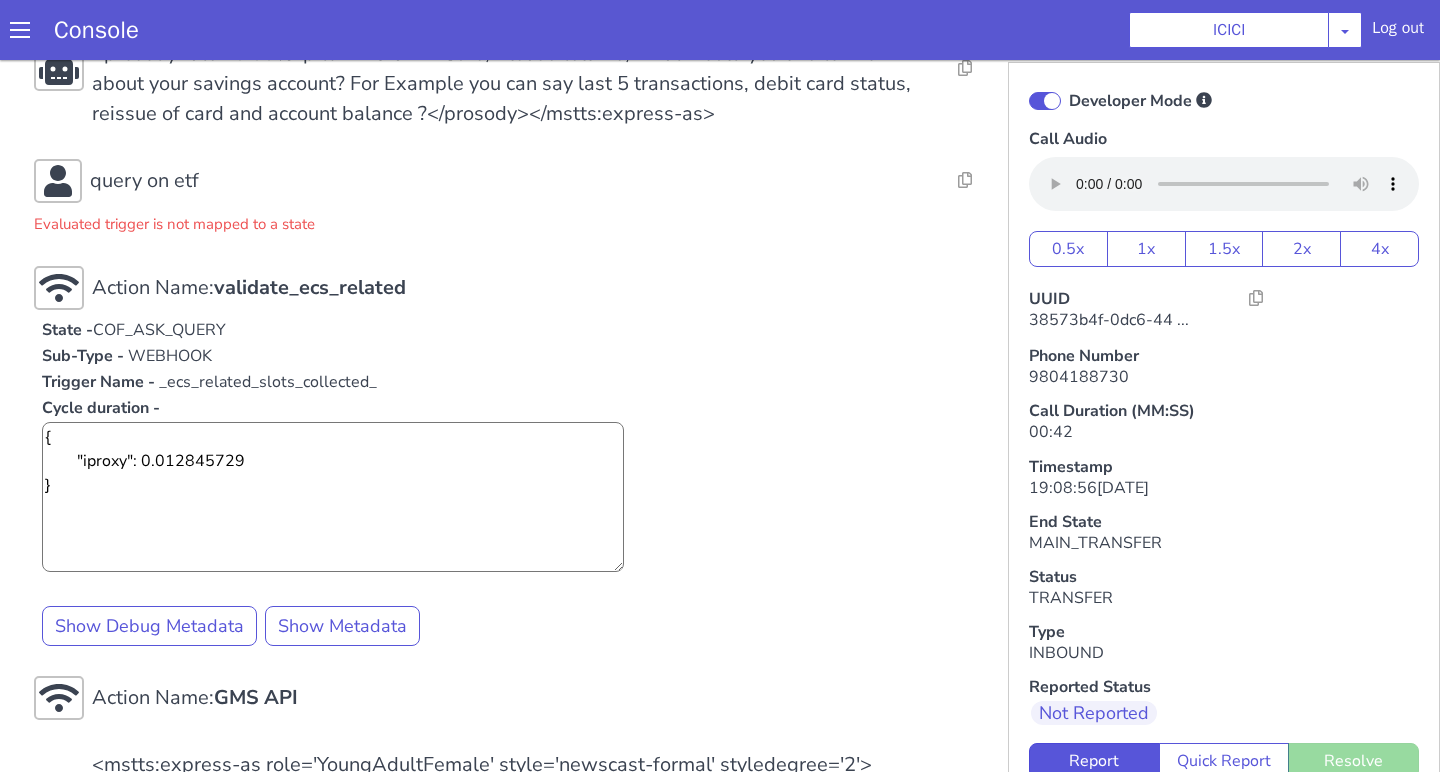 scroll, scrollTop: 819, scrollLeft: 0, axis: vertical 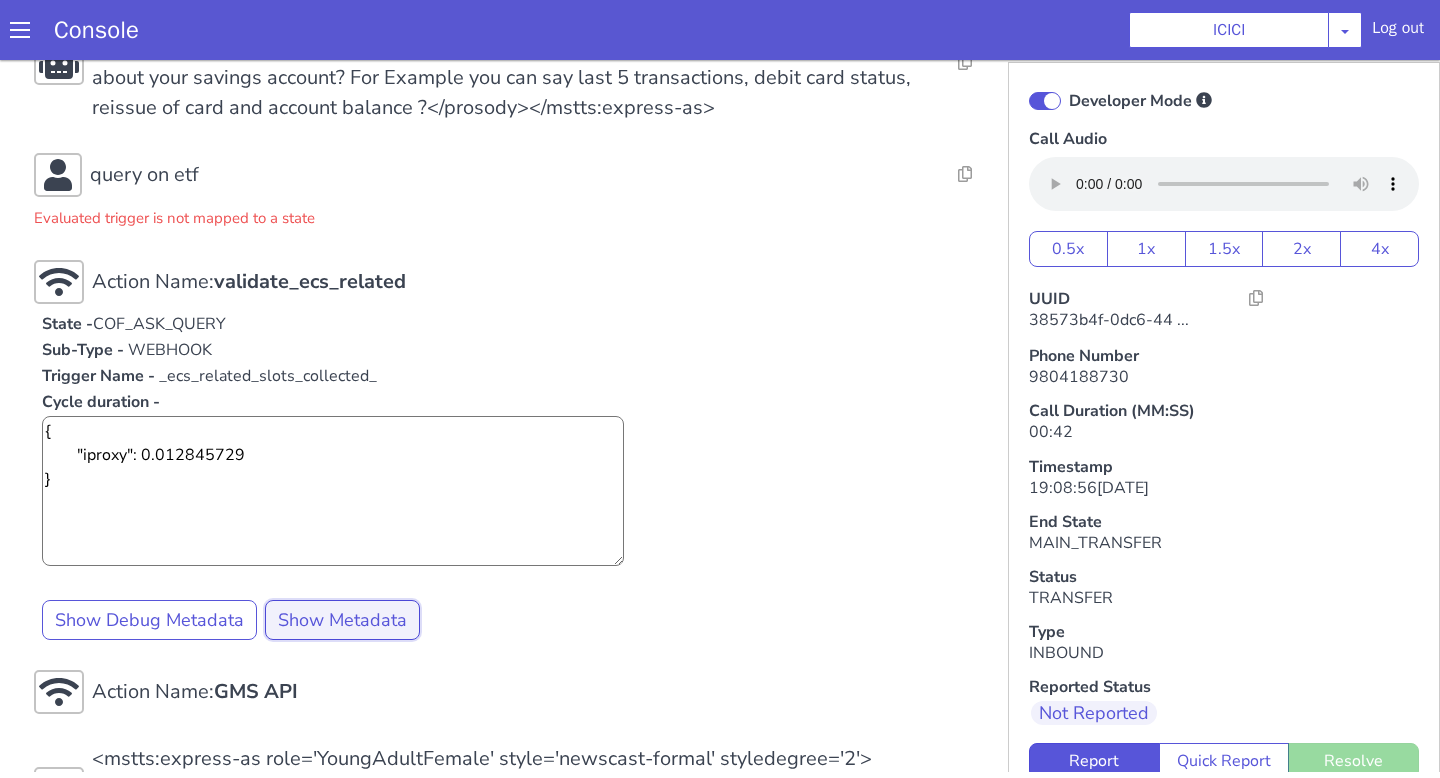 click on "Show Metadata" at bounding box center (342, 620) 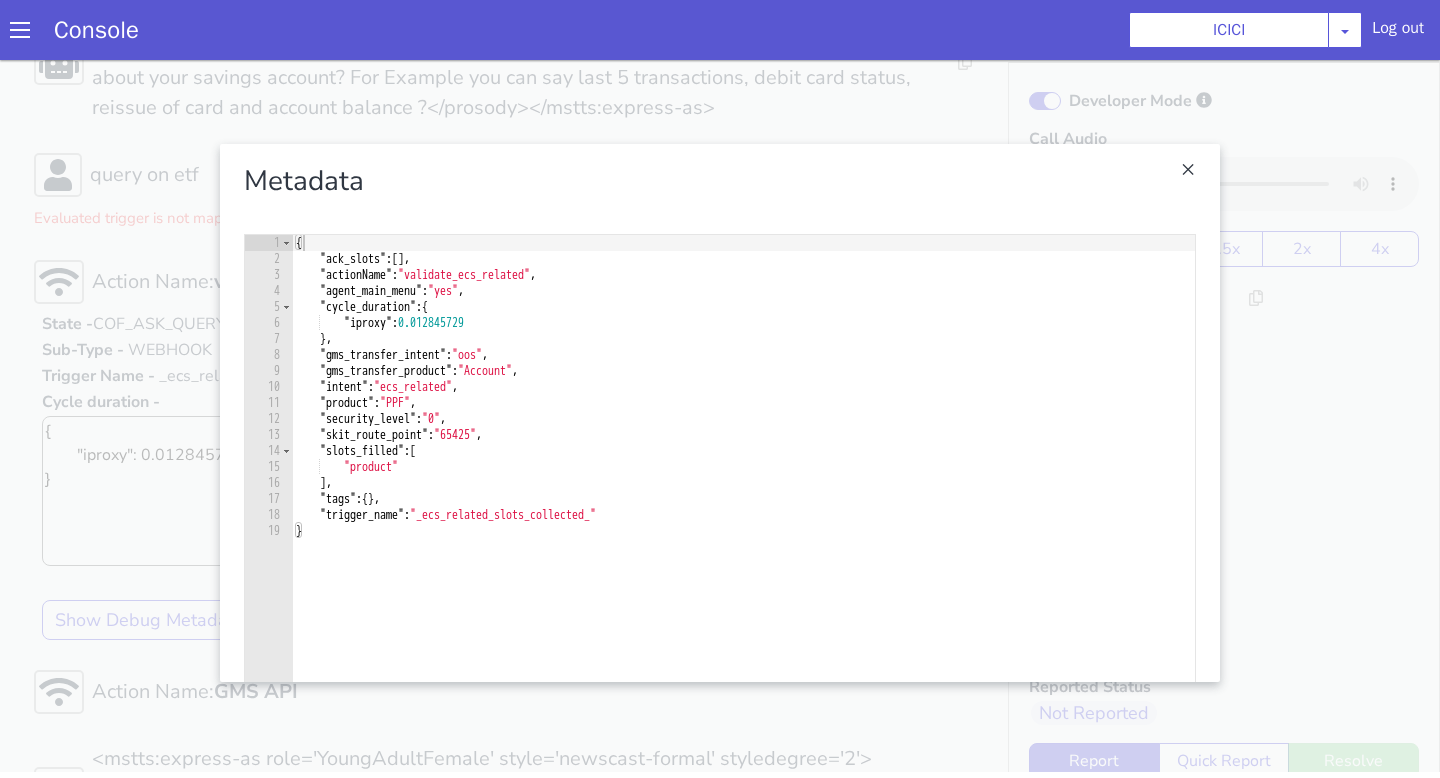 click at bounding box center [720, 413] 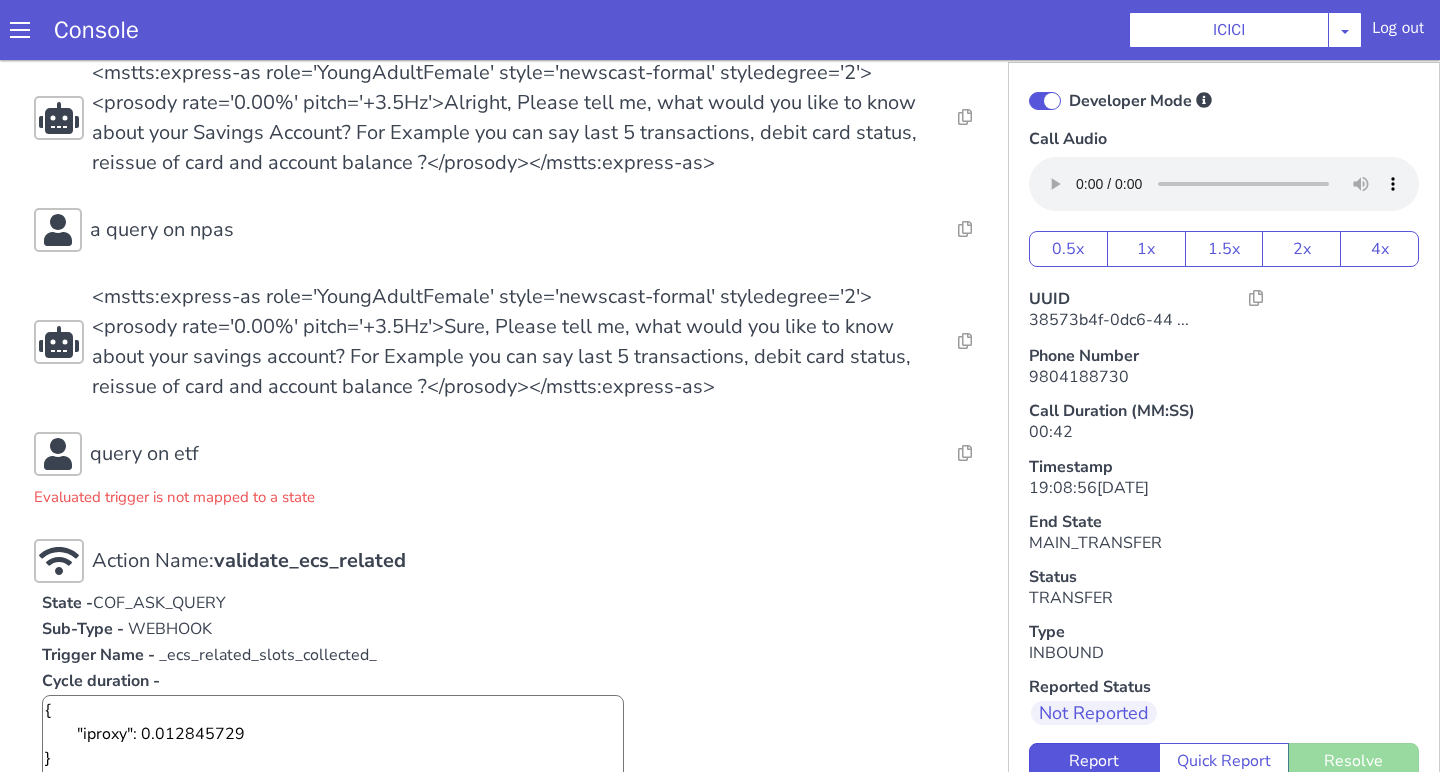 scroll, scrollTop: 542, scrollLeft: 0, axis: vertical 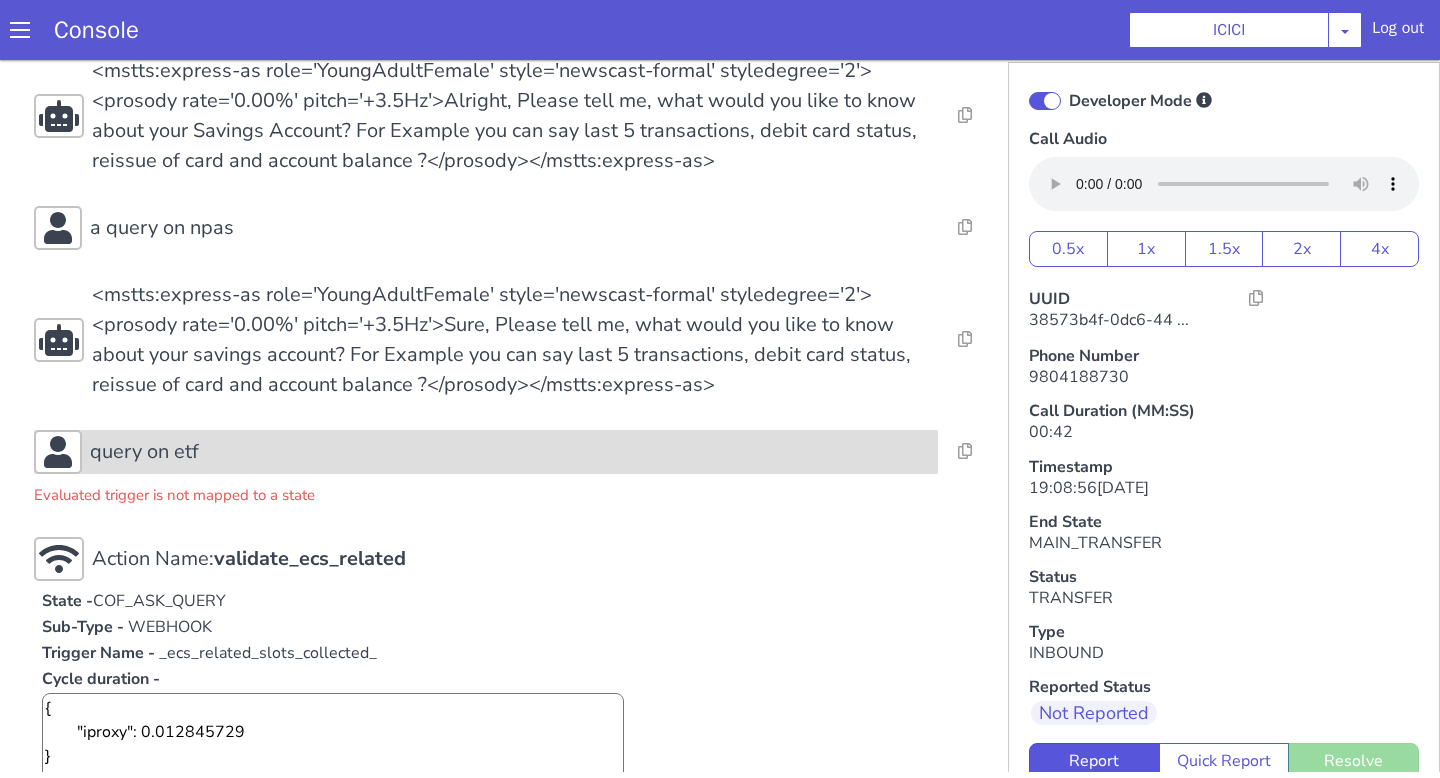 click on "query on etf" at bounding box center [510, 452] 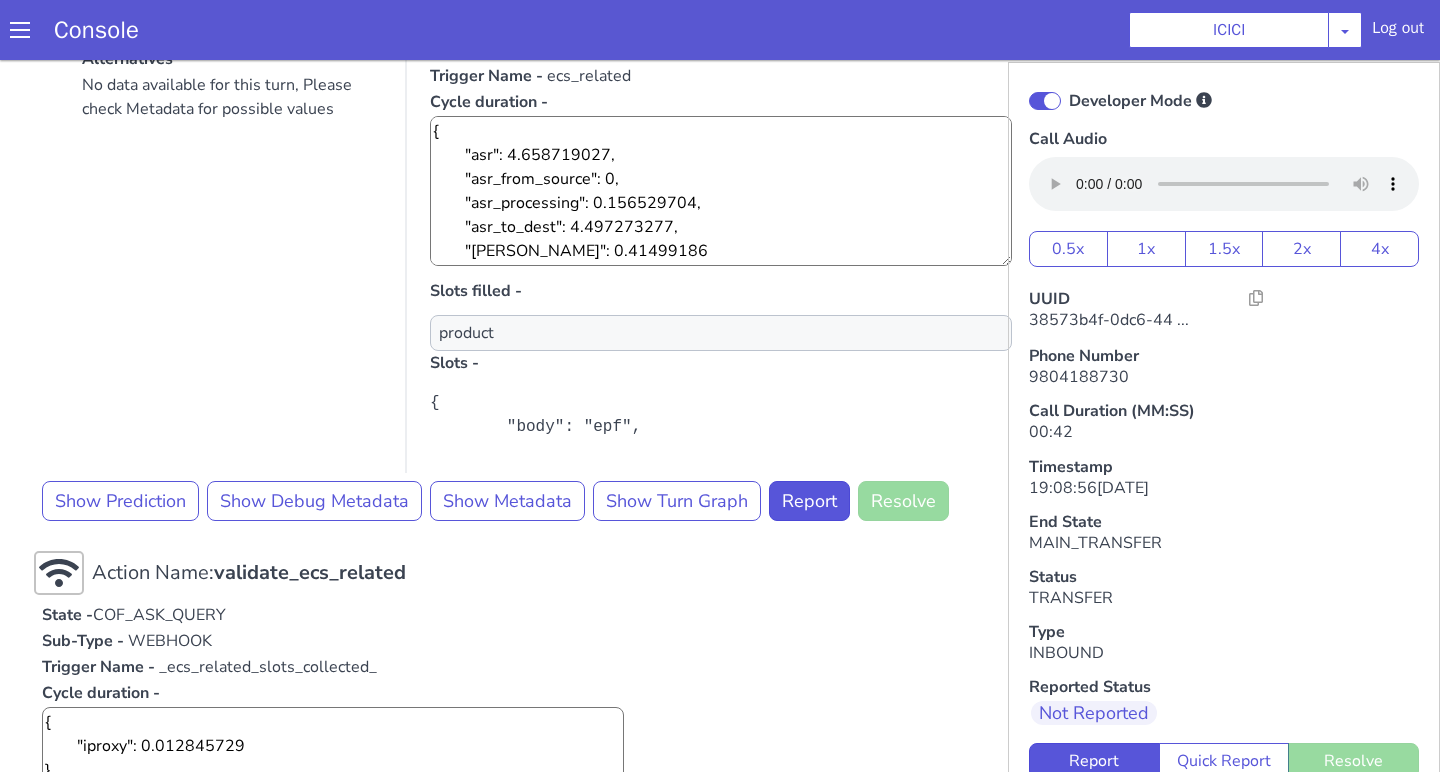 scroll, scrollTop: 1103, scrollLeft: 0, axis: vertical 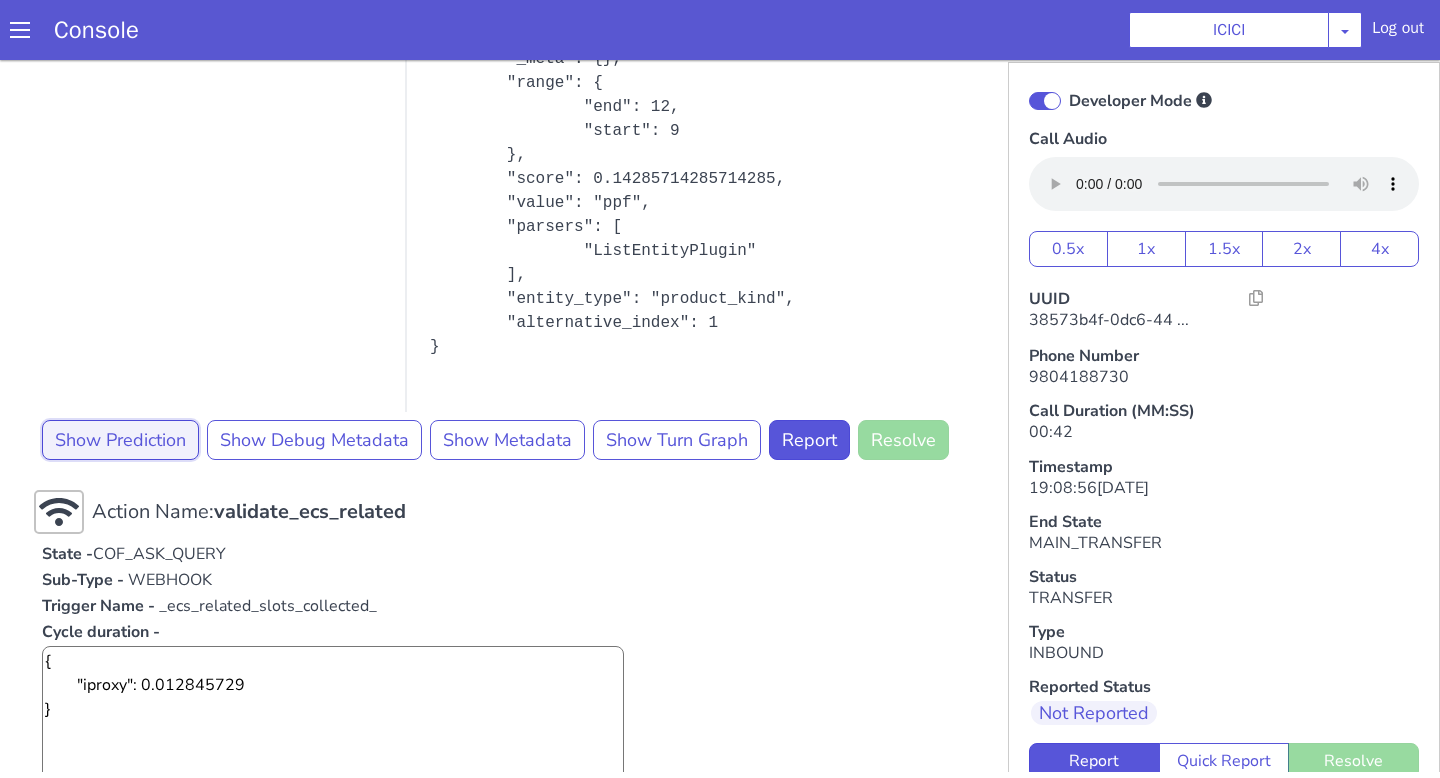 click on "Show Prediction" at bounding box center (120, 440) 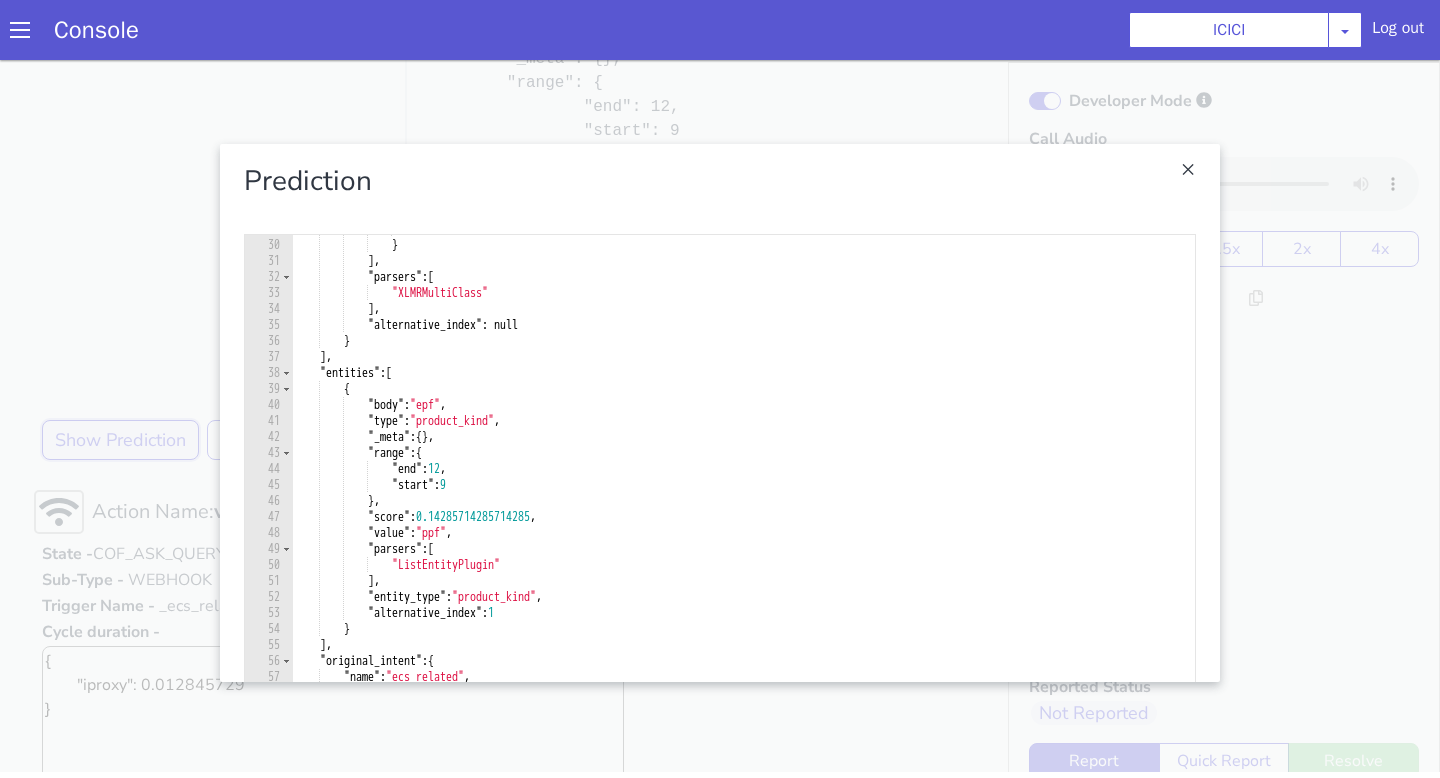 scroll, scrollTop: 462, scrollLeft: 0, axis: vertical 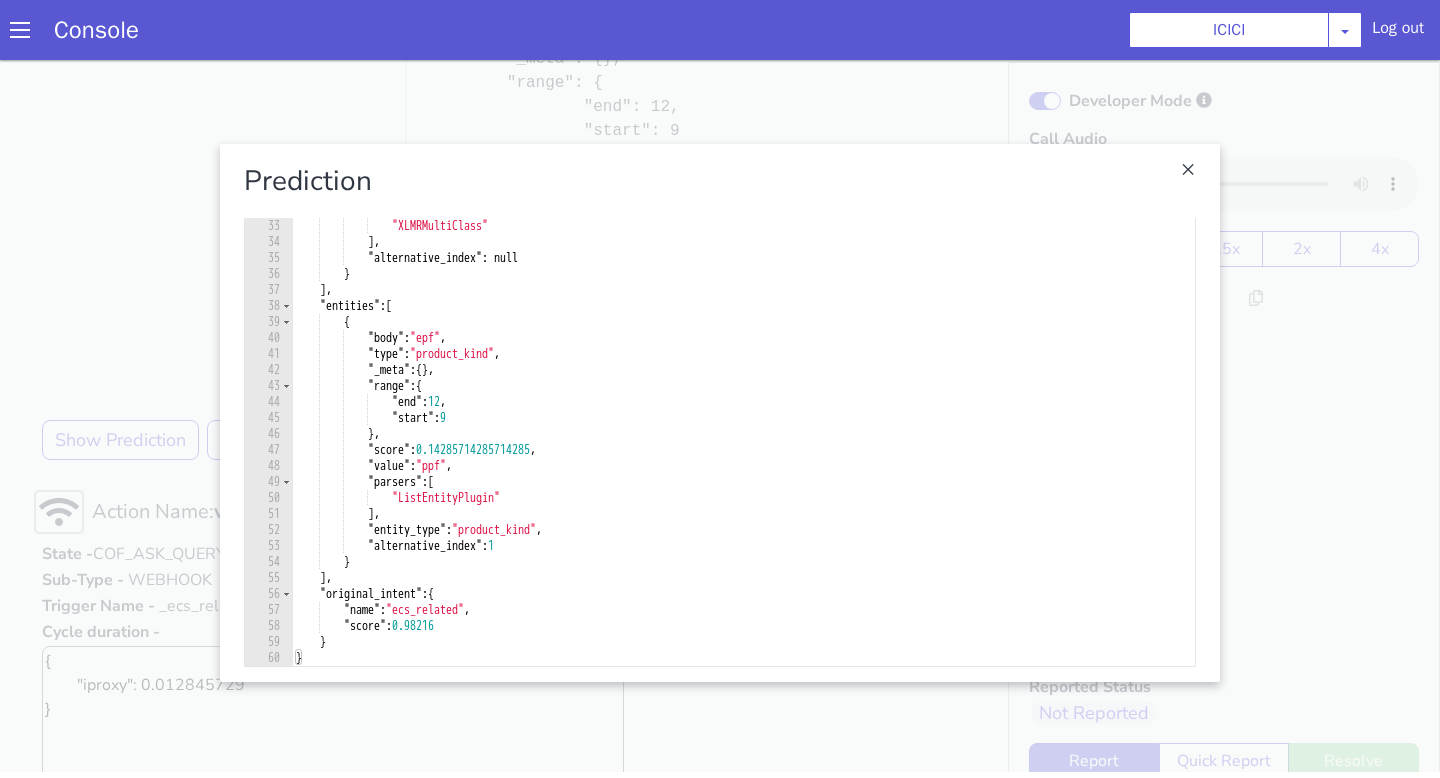 click at bounding box center [720, 413] 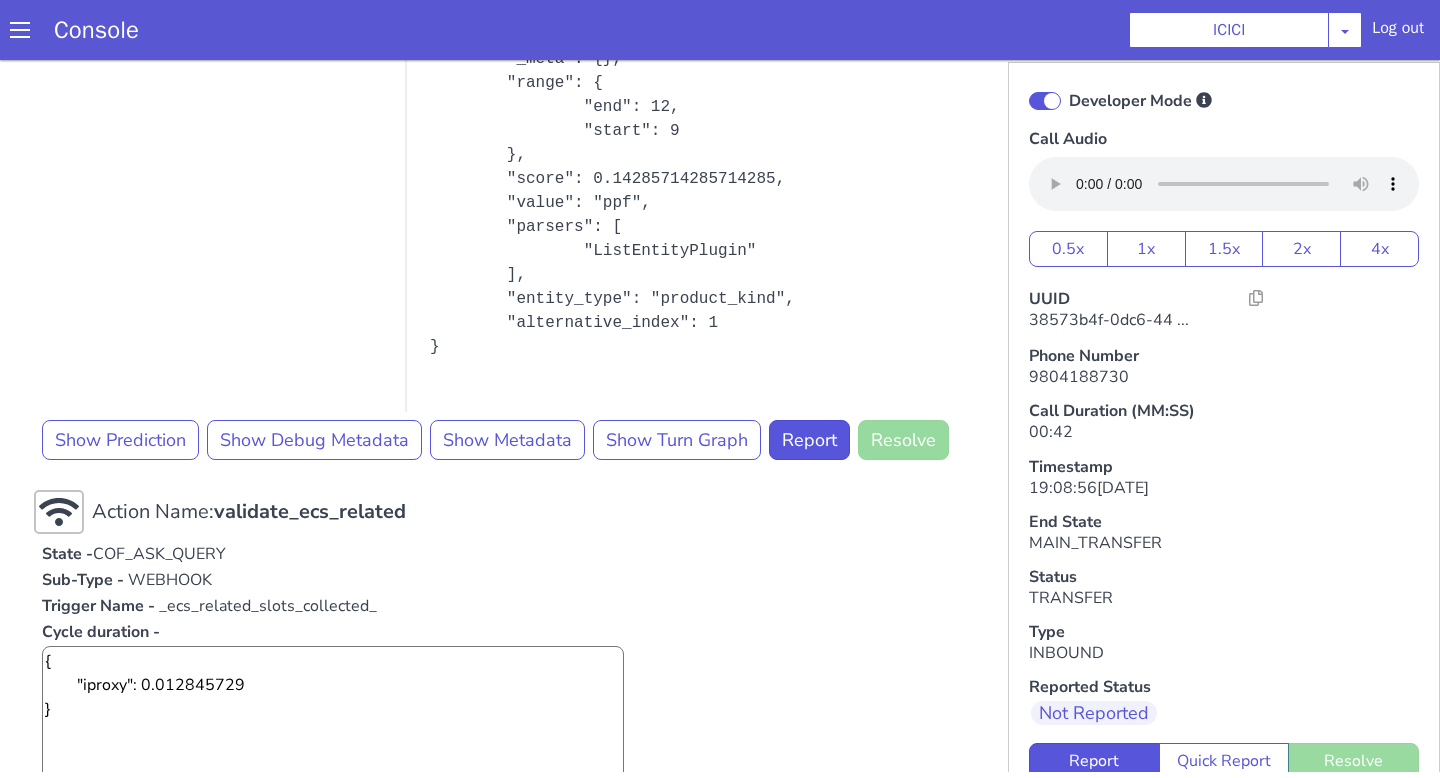 scroll, scrollTop: 132, scrollLeft: 0, axis: vertical 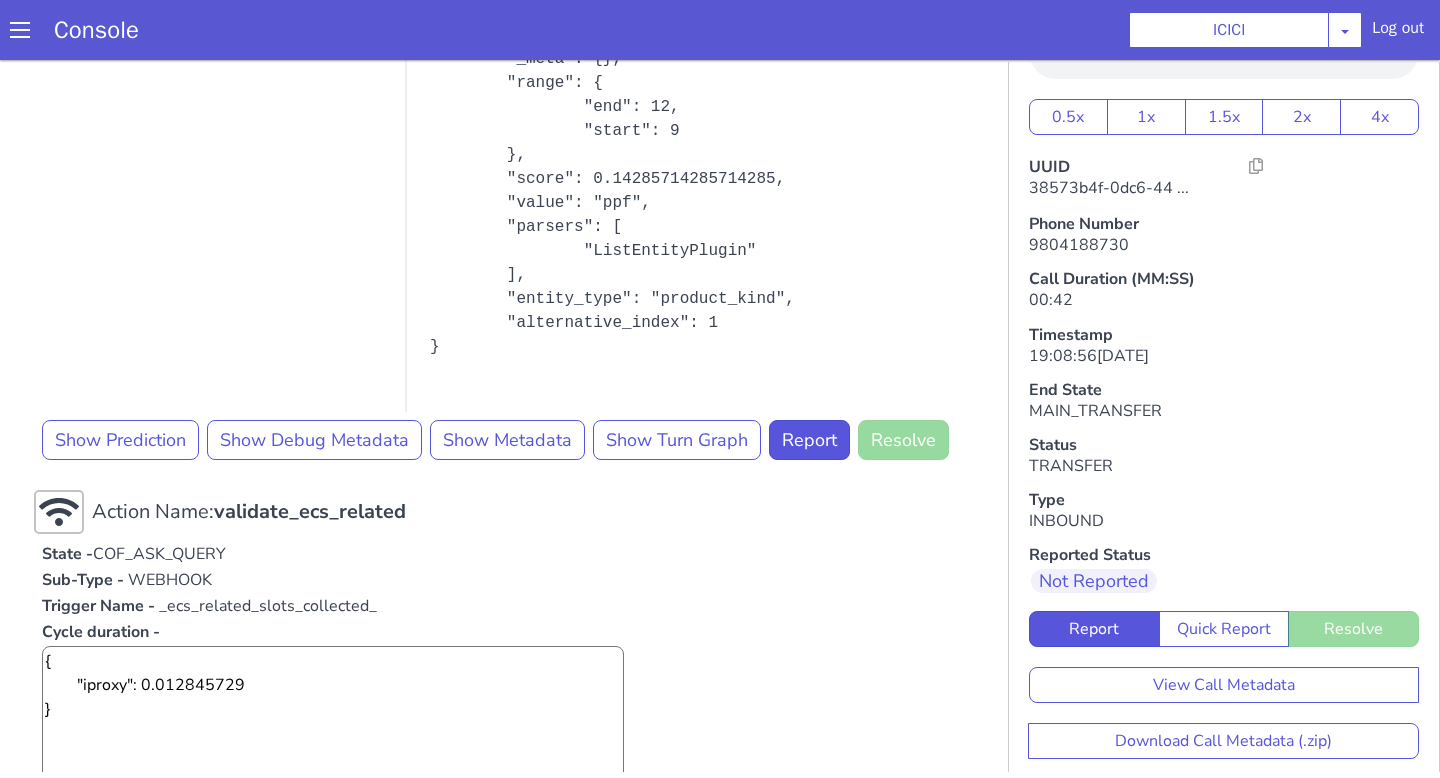click on "View Call Metadata Download Call Metadata (.zip)" at bounding box center (1224, 703) 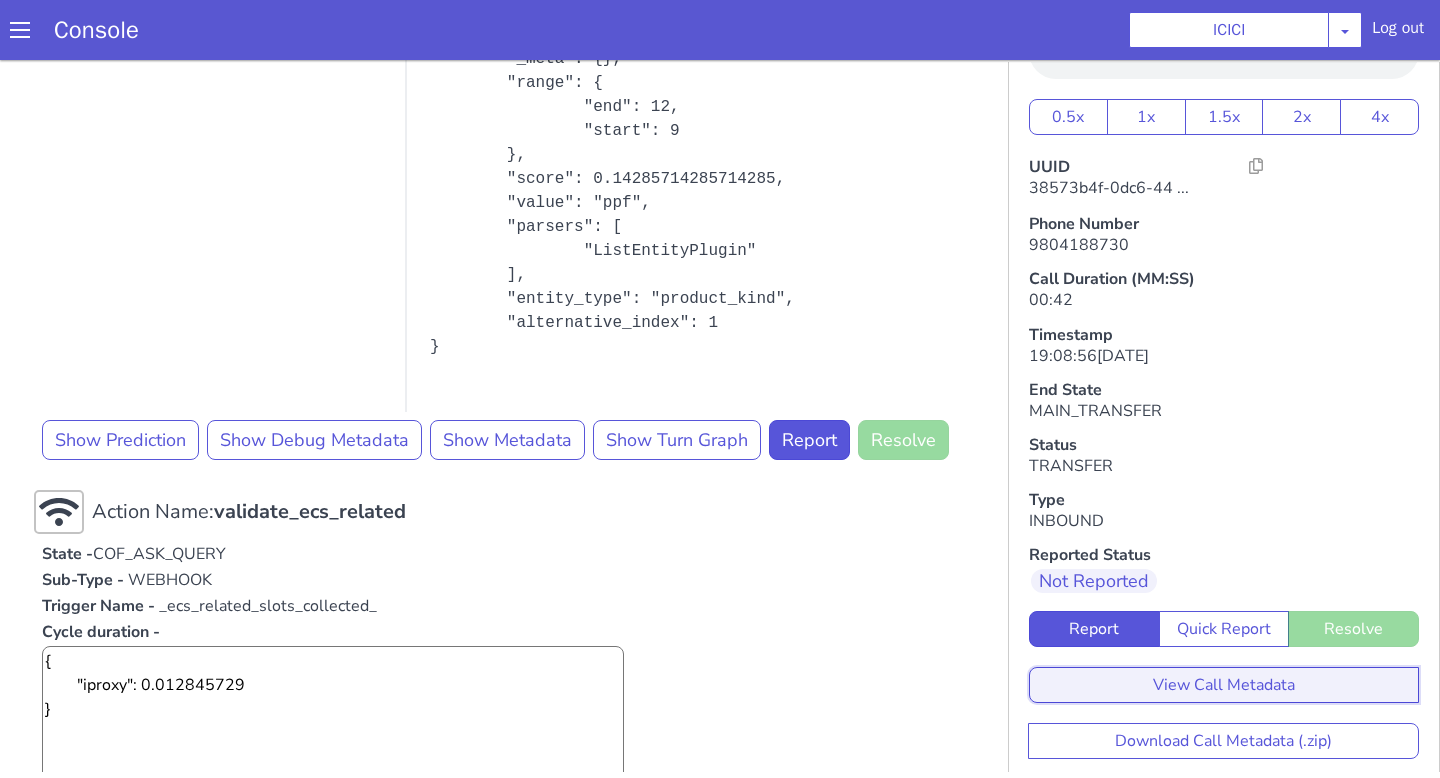 click on "View Call Metadata" at bounding box center [1224, 685] 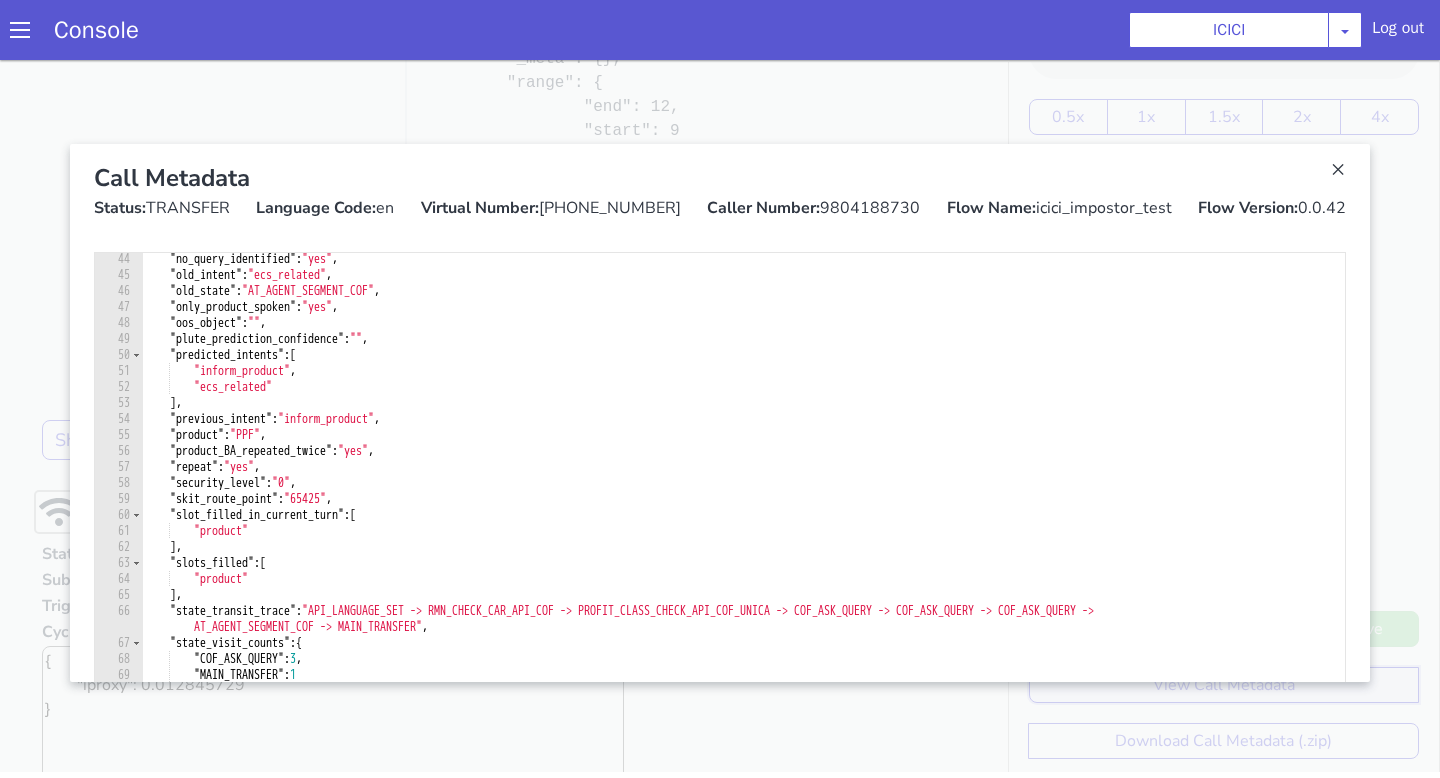scroll, scrollTop: 718, scrollLeft: 0, axis: vertical 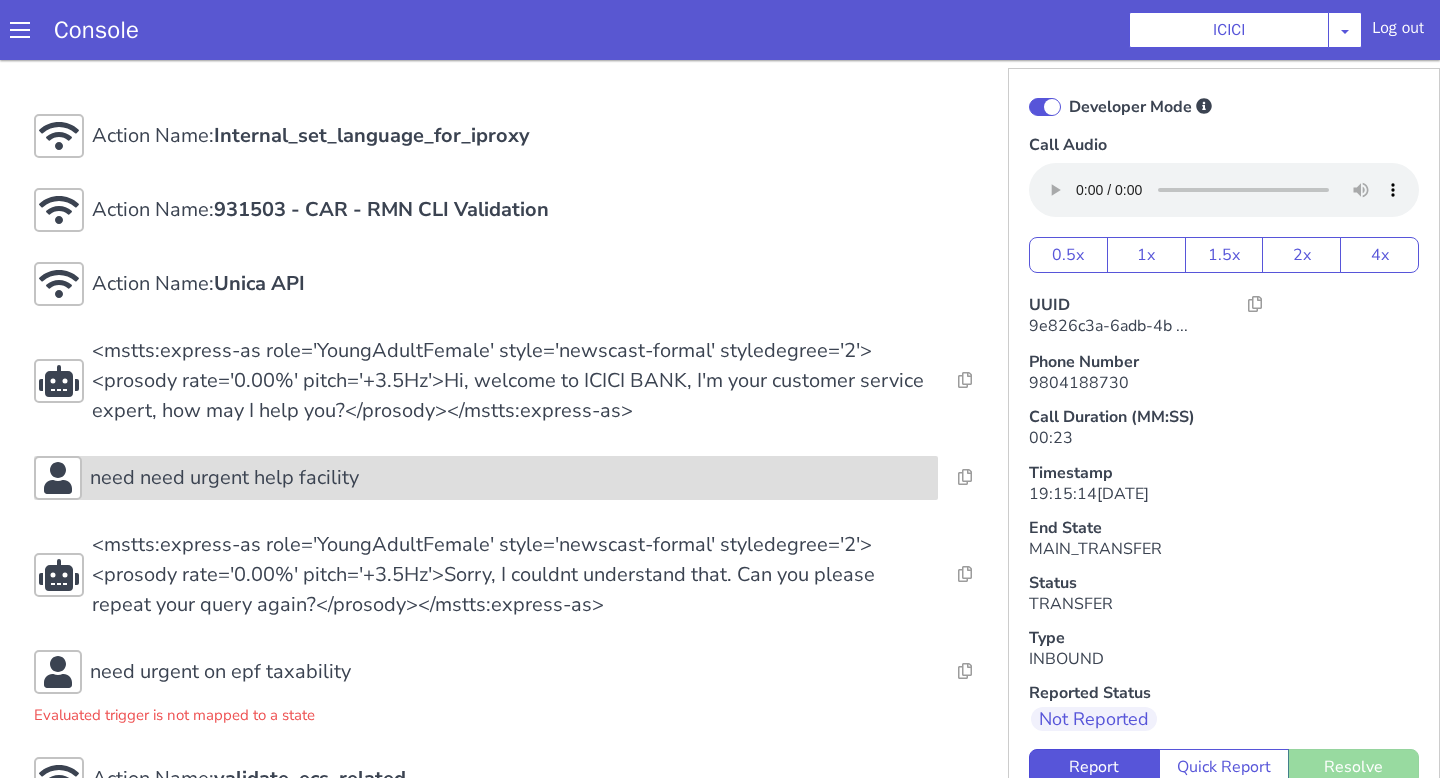 click on "need need urgent help facility" at bounding box center (1478, 1550) 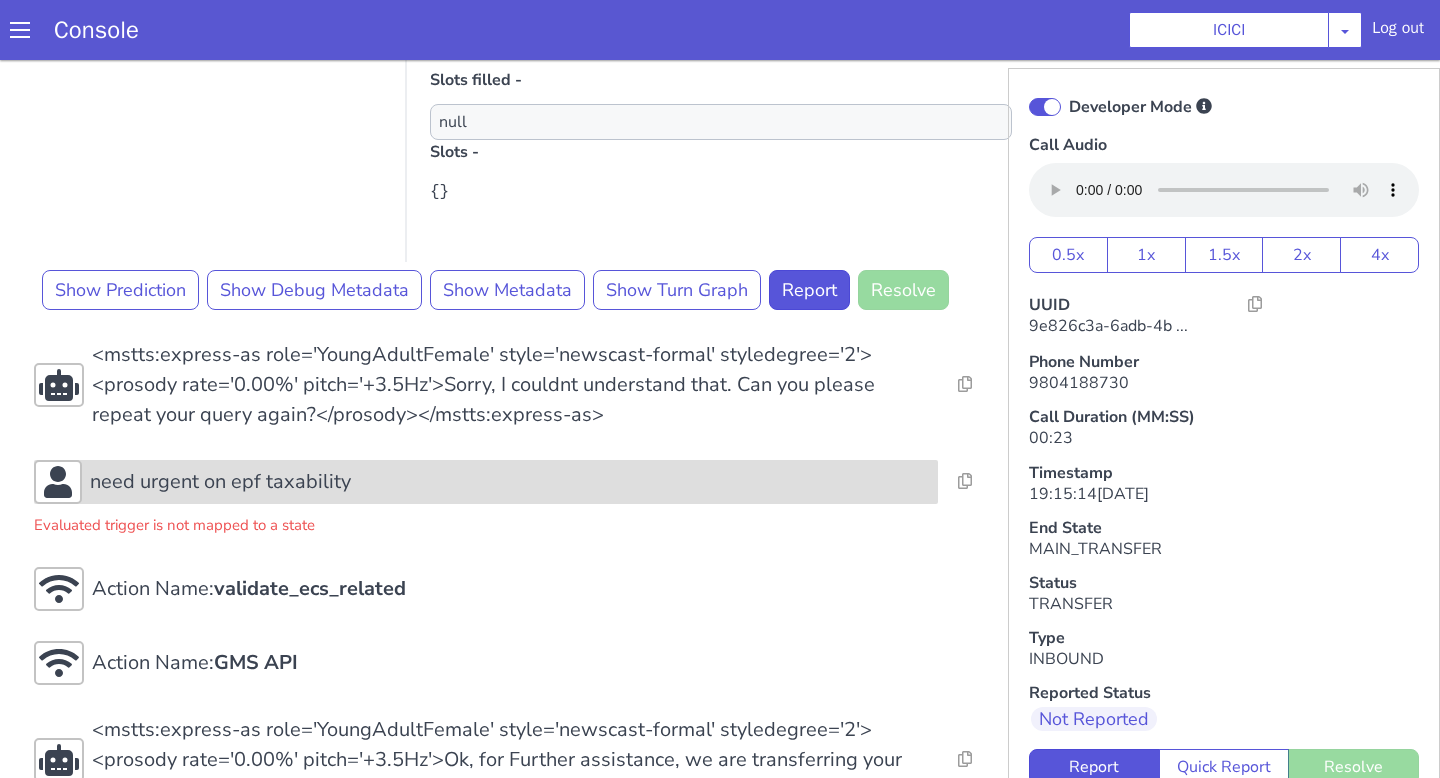 click on "need urgent on epf taxability" at bounding box center [1212, 1602] 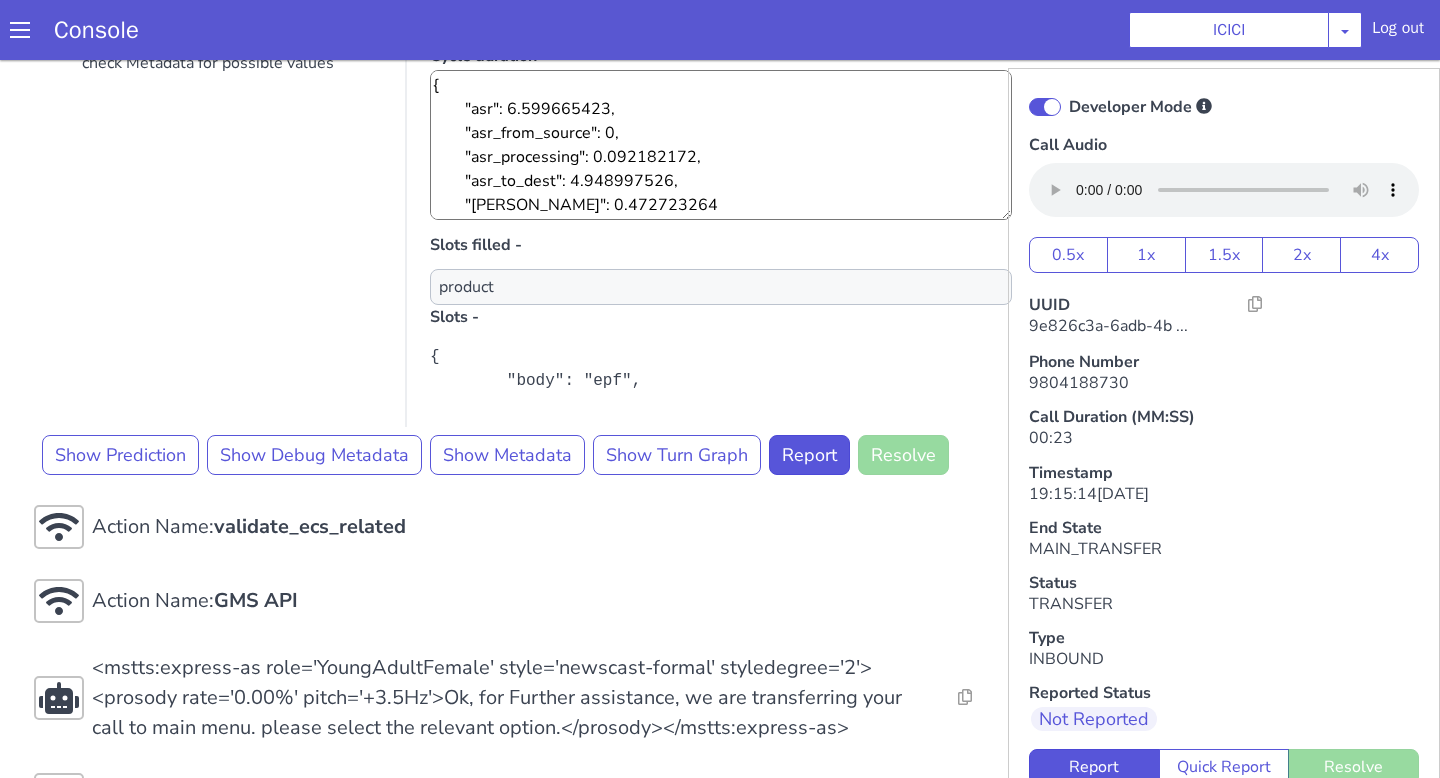 scroll, scrollTop: 1265, scrollLeft: 0, axis: vertical 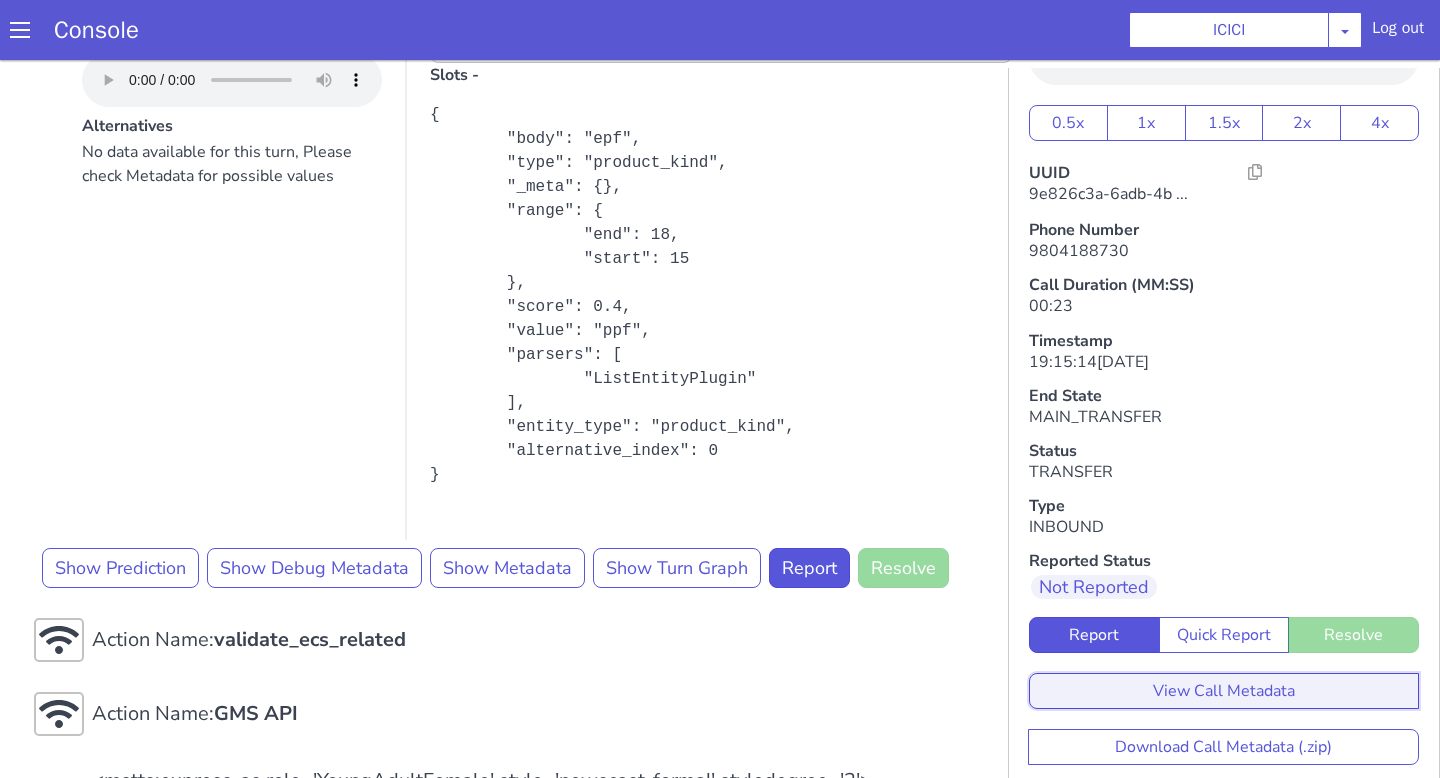 click on "View Call Metadata" at bounding box center (2142, 1786) 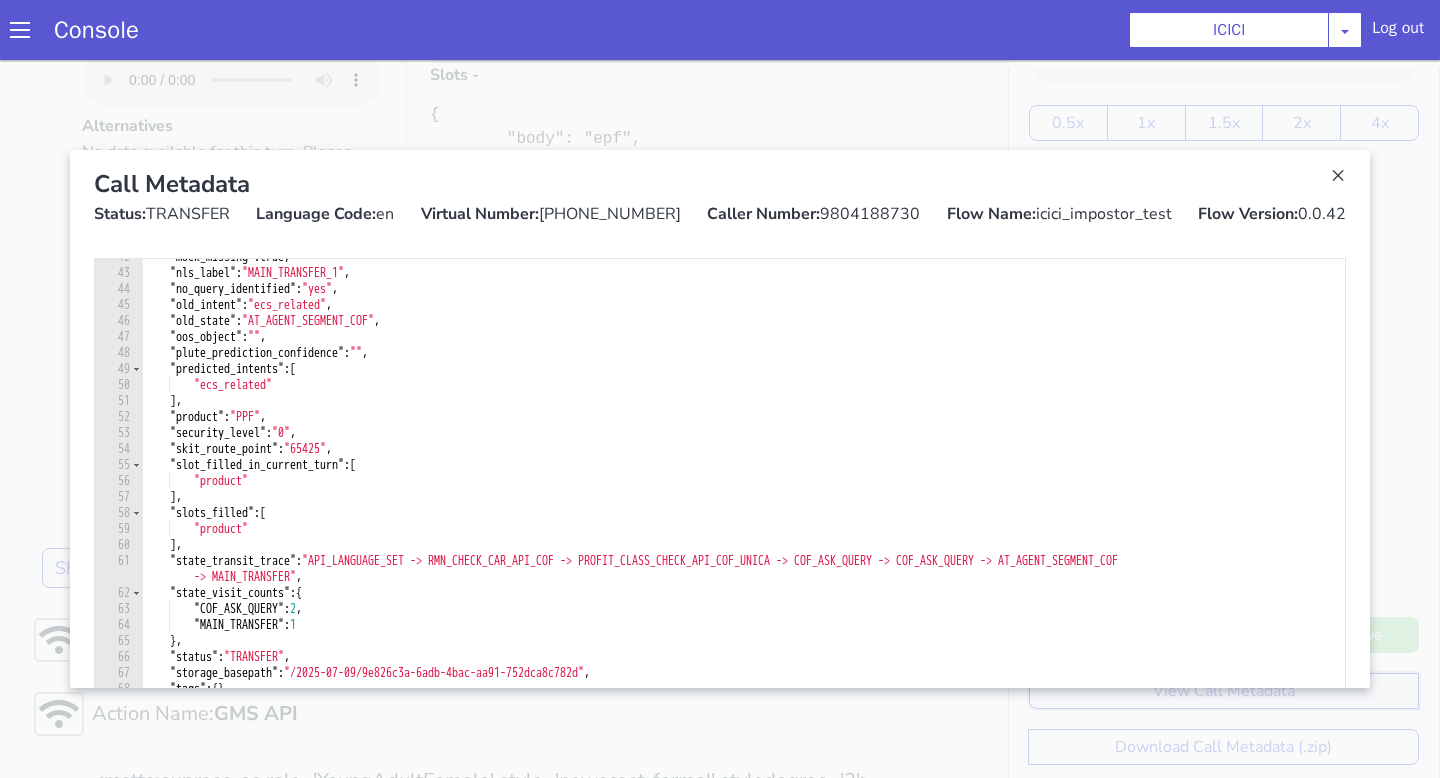 scroll, scrollTop: 694, scrollLeft: 0, axis: vertical 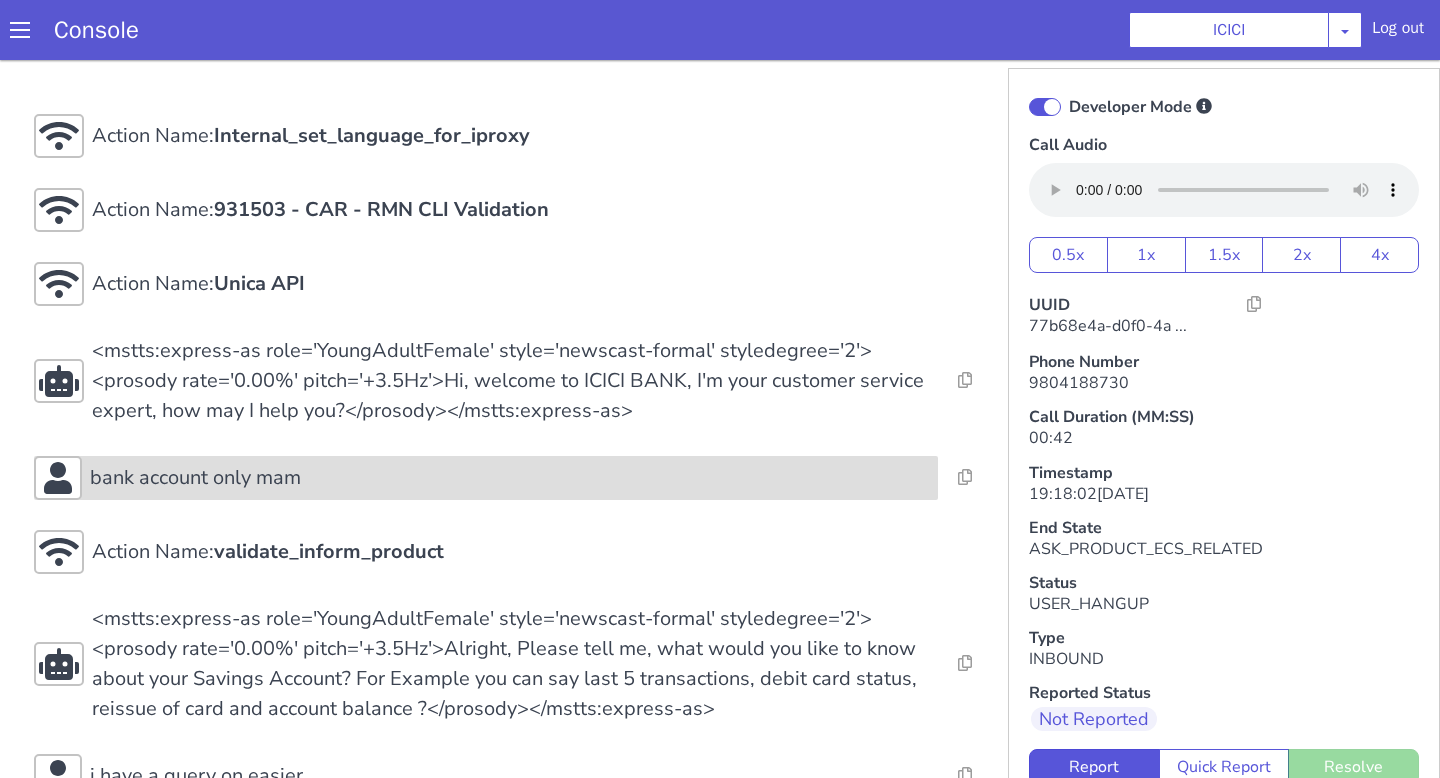 click on "bank account only mam" at bounding box center (195, 478) 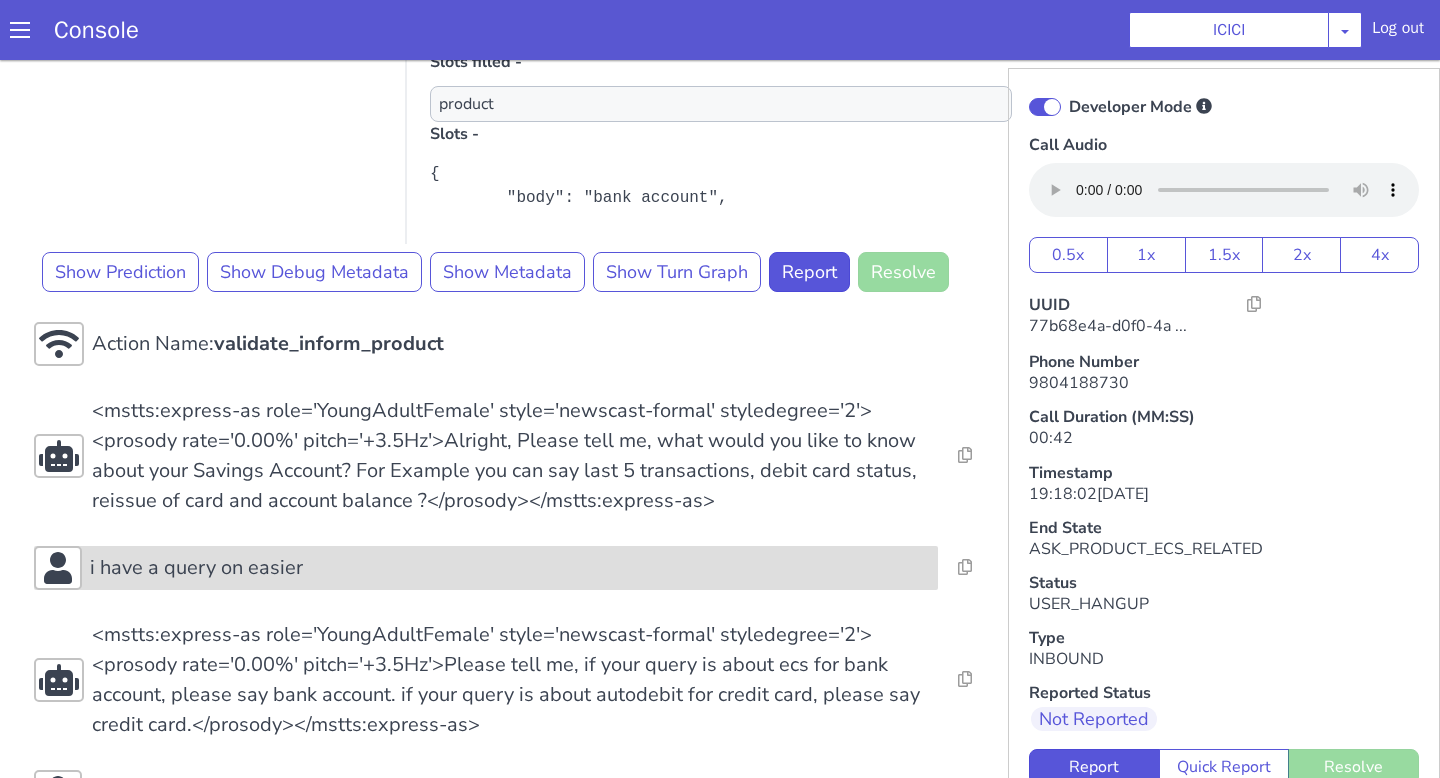 click on "i have a query on easier" at bounding box center [196, 568] 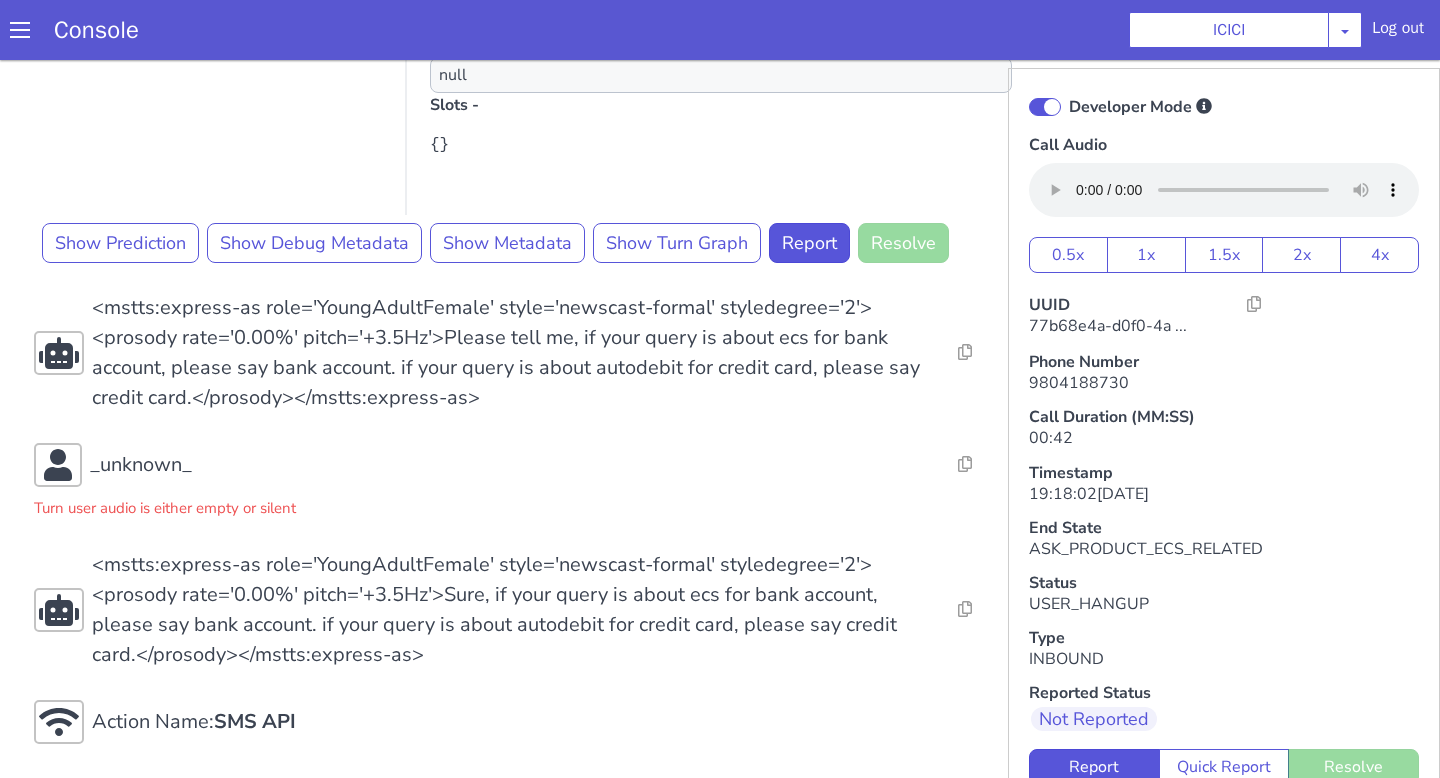 scroll, scrollTop: 1664, scrollLeft: 0, axis: vertical 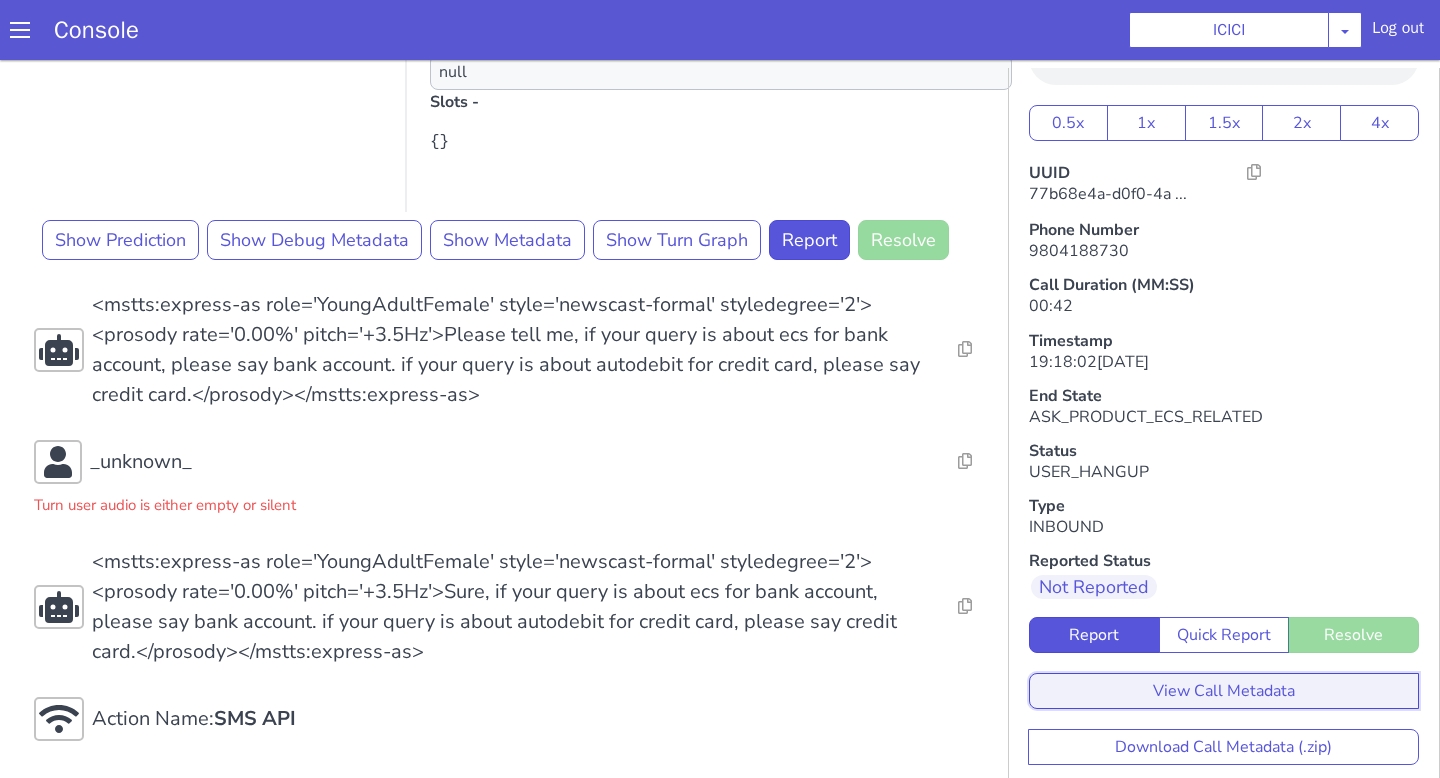 click on "View Call Metadata" at bounding box center (1224, 691) 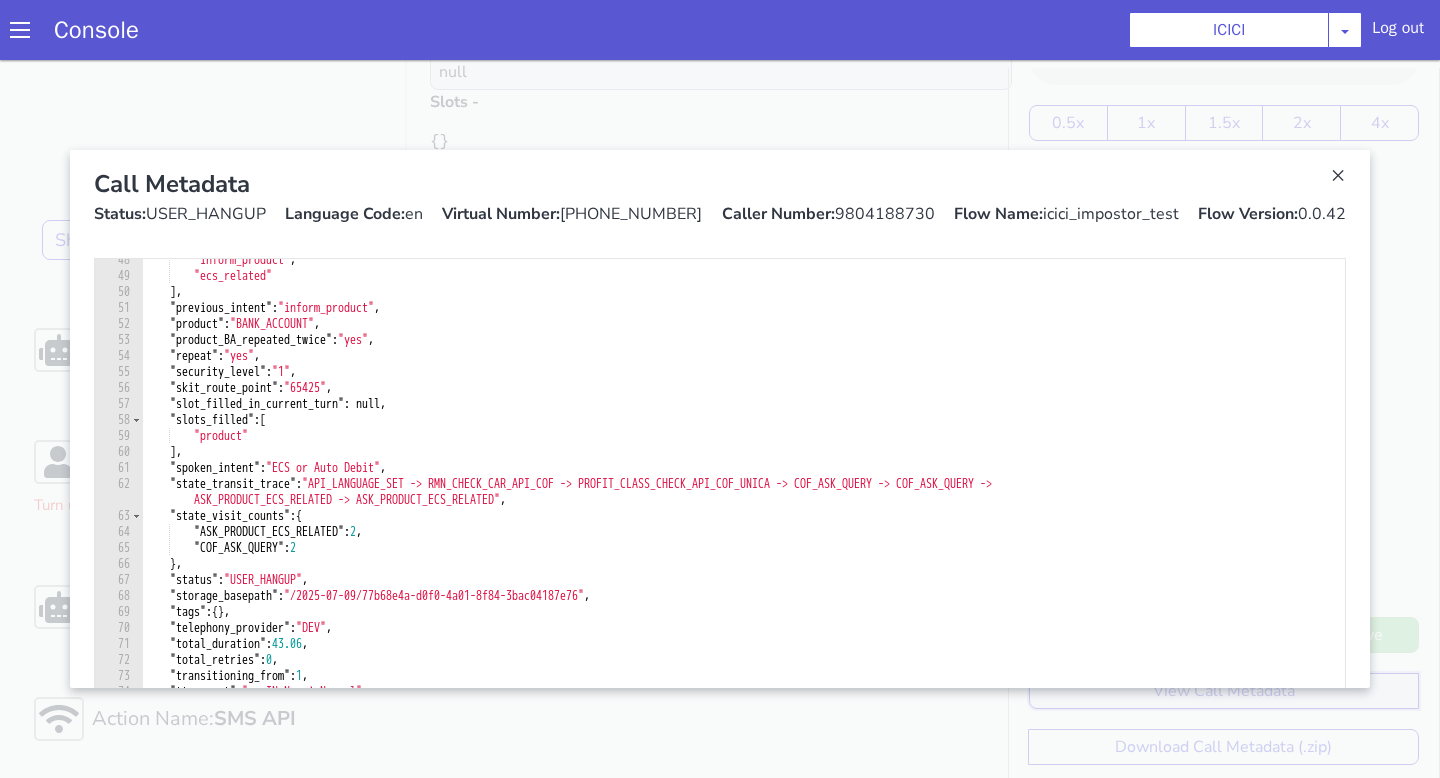 scroll, scrollTop: 778, scrollLeft: 0, axis: vertical 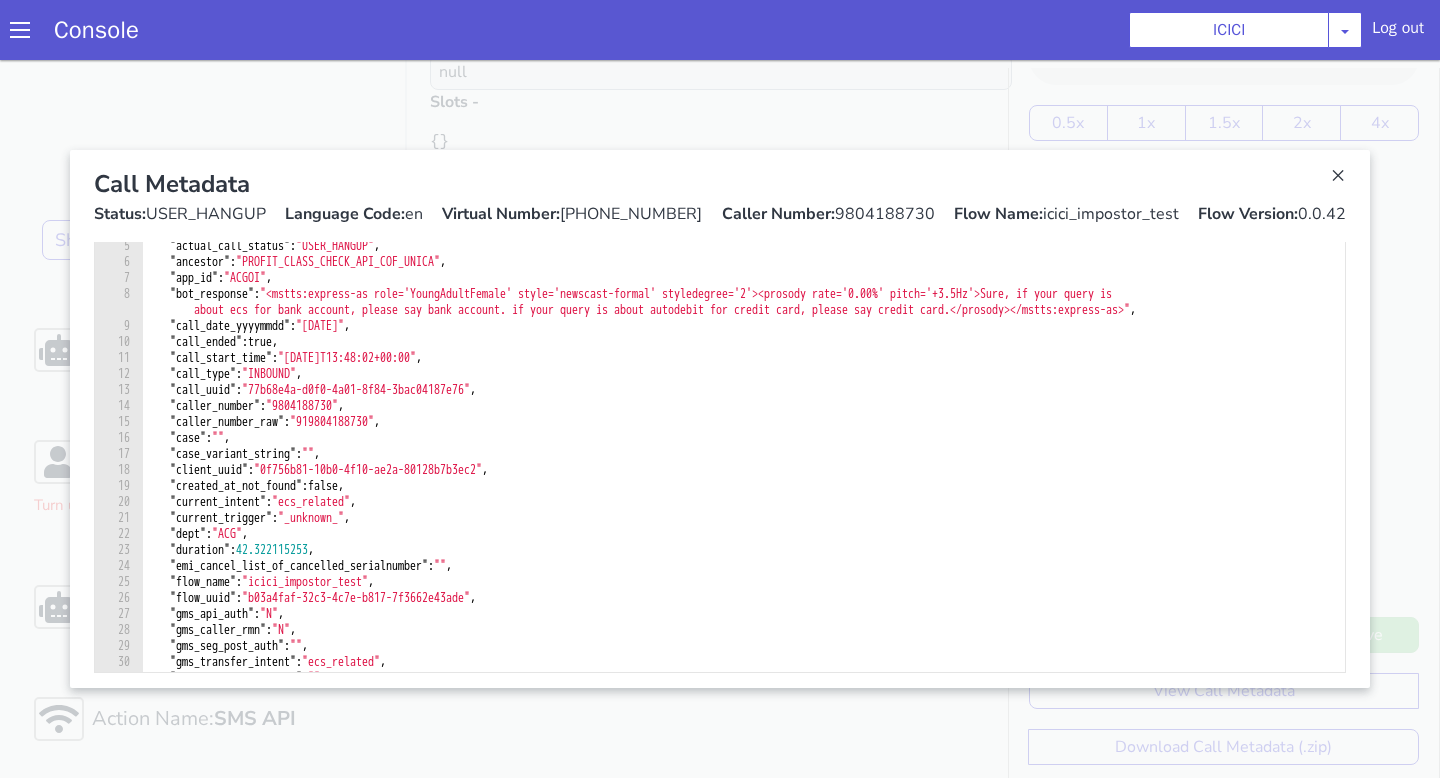 click at bounding box center (720, 419) 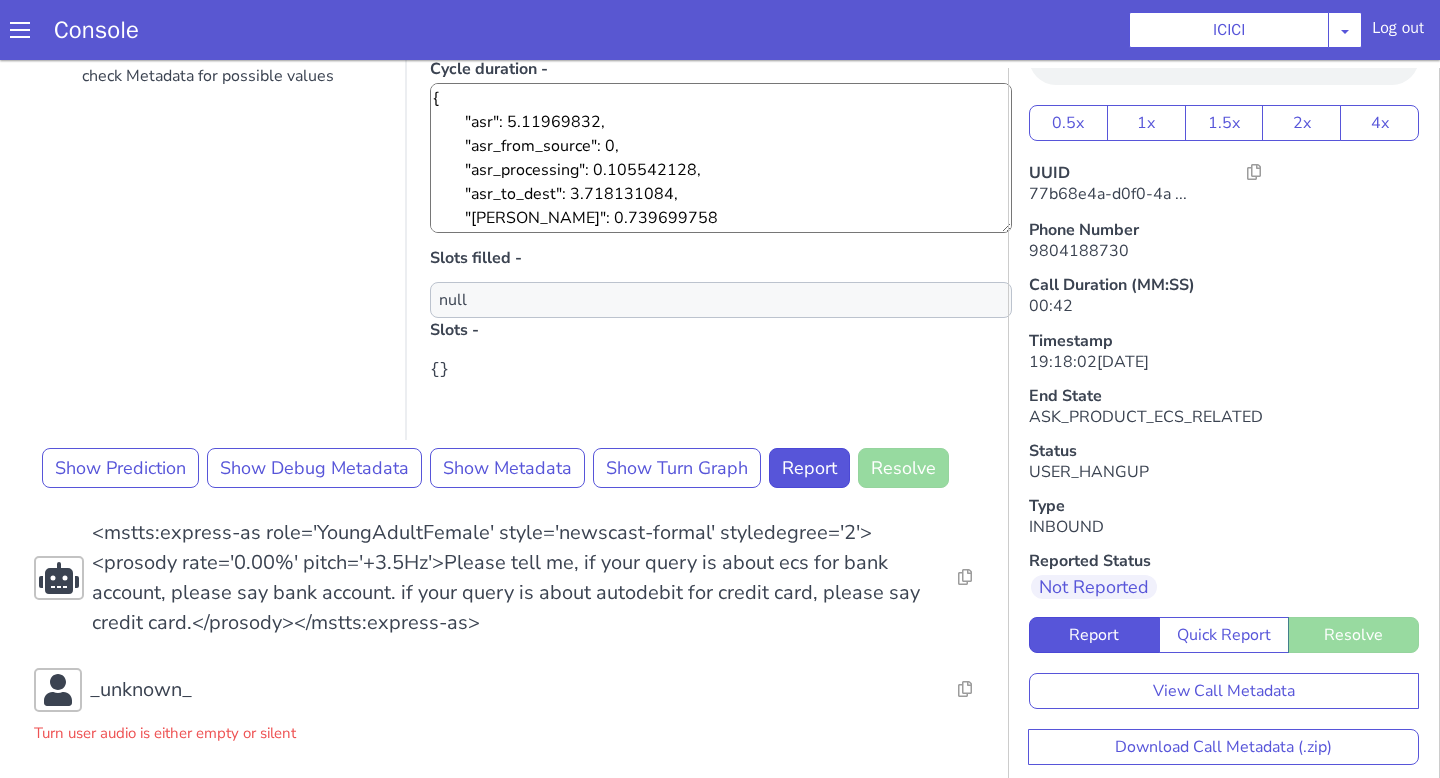 scroll, scrollTop: 1570, scrollLeft: 0, axis: vertical 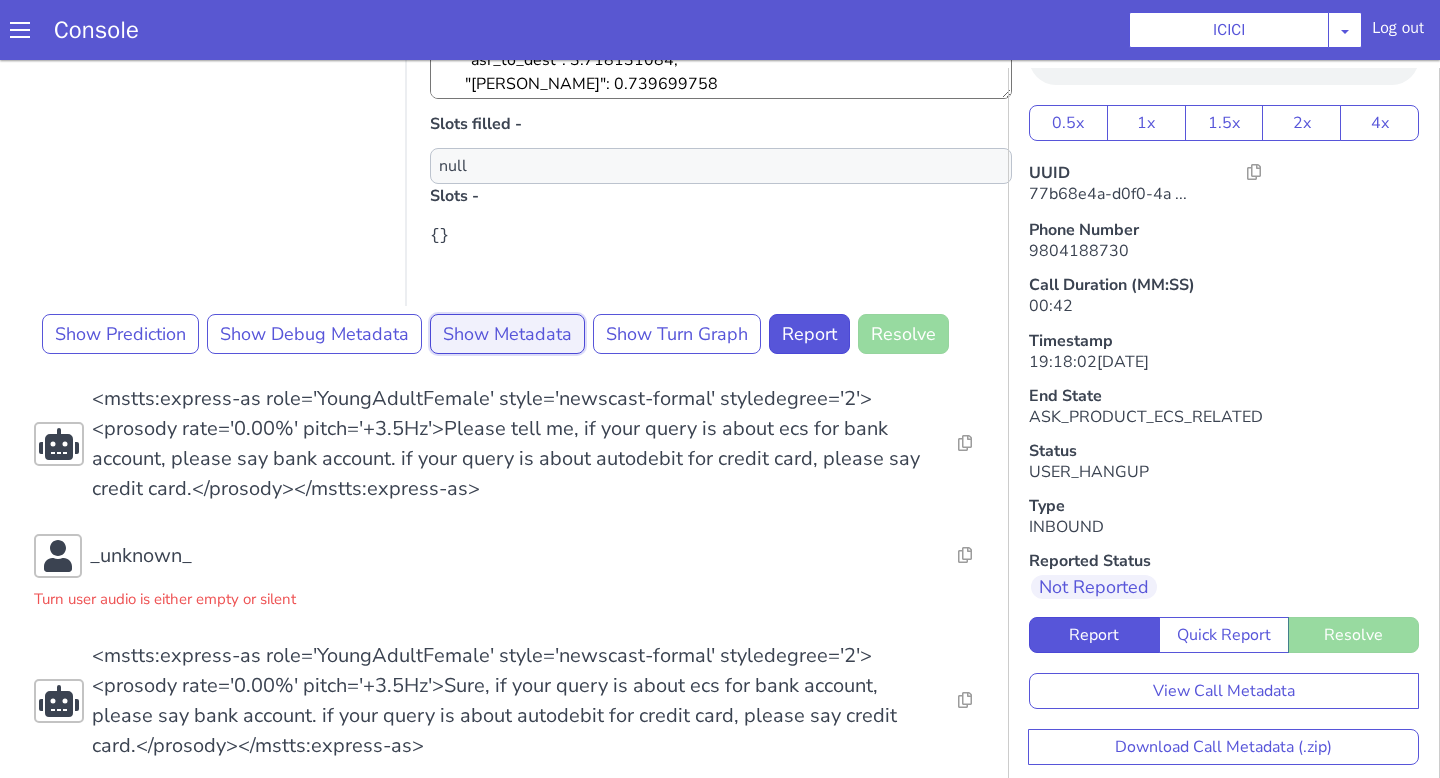 click on "Show Metadata" at bounding box center [507, 334] 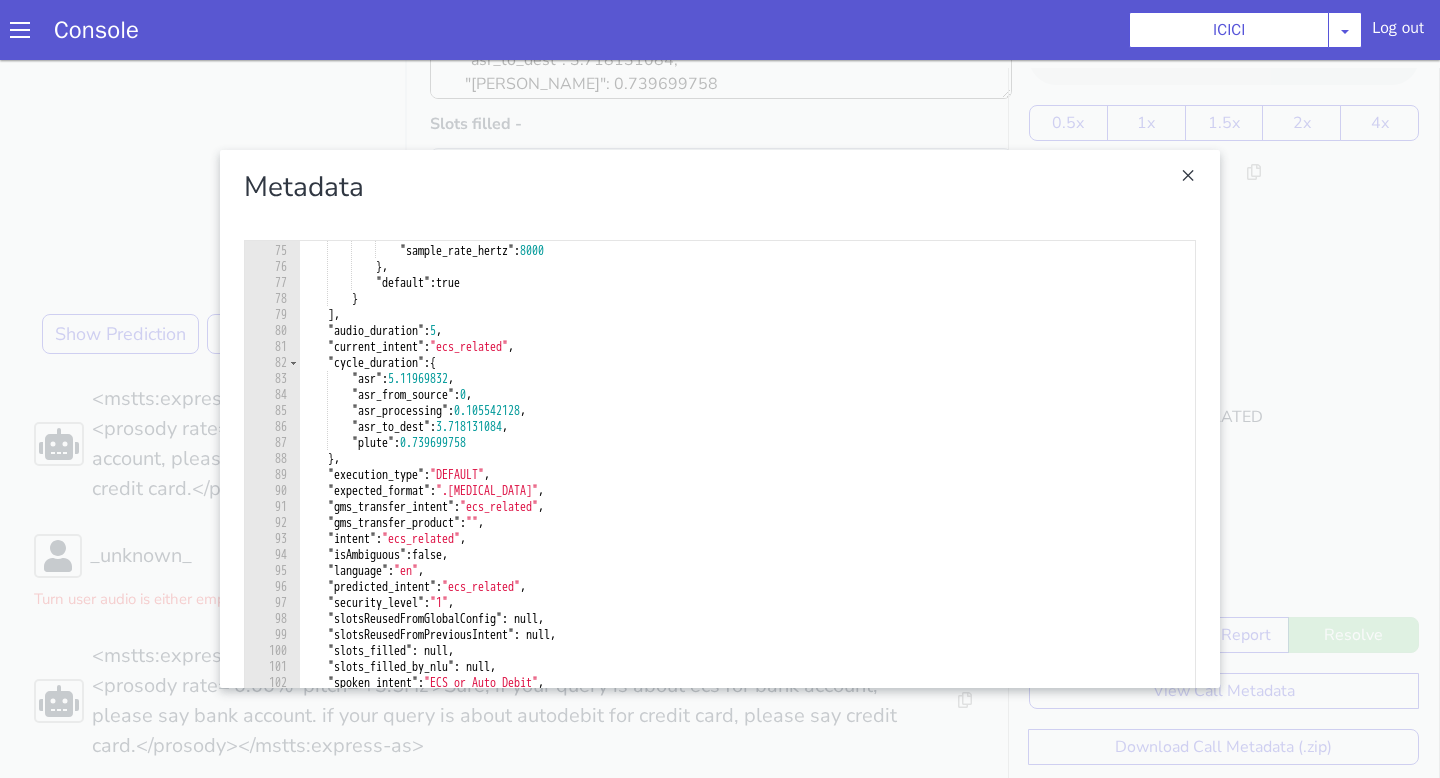 scroll, scrollTop: 1182, scrollLeft: 0, axis: vertical 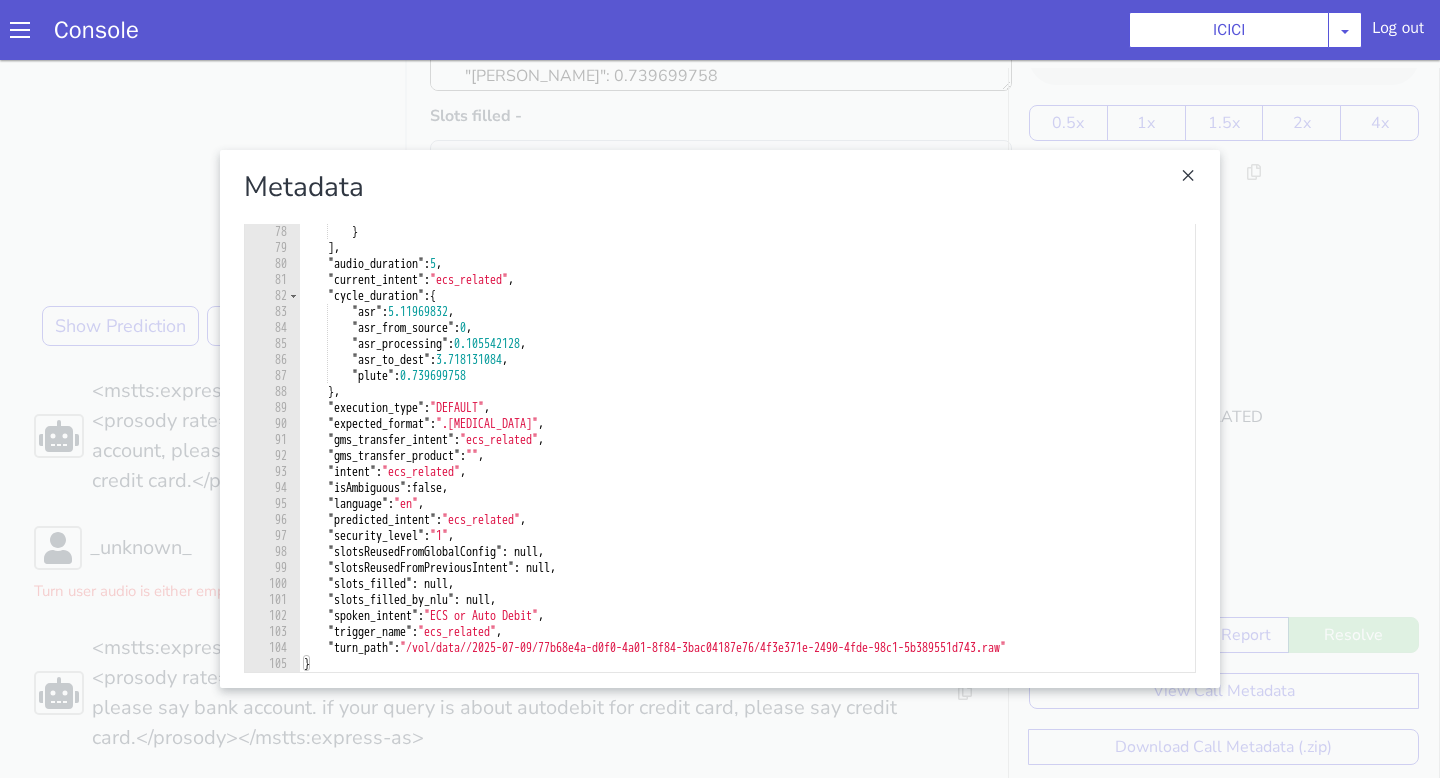 click at bounding box center [720, 419] 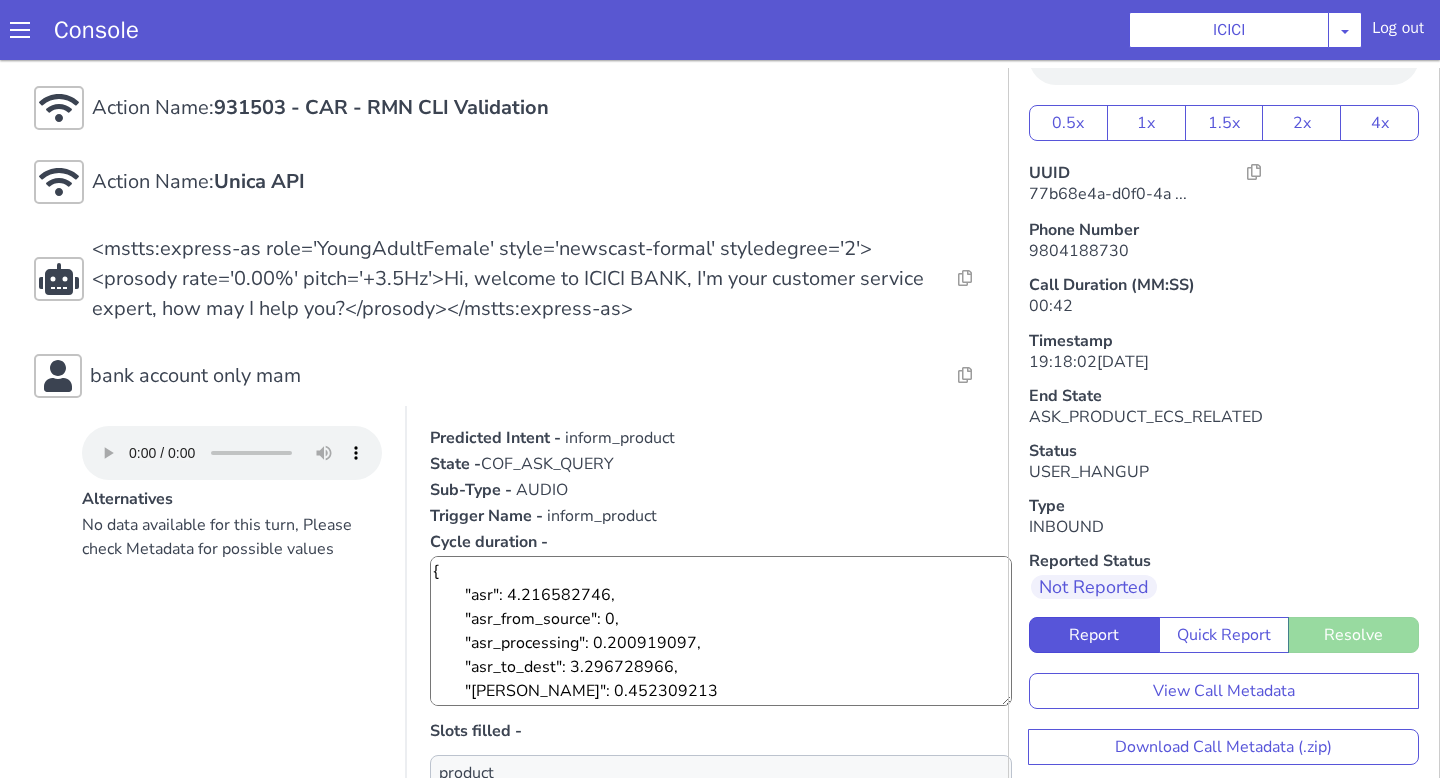 scroll, scrollTop: 98, scrollLeft: 0, axis: vertical 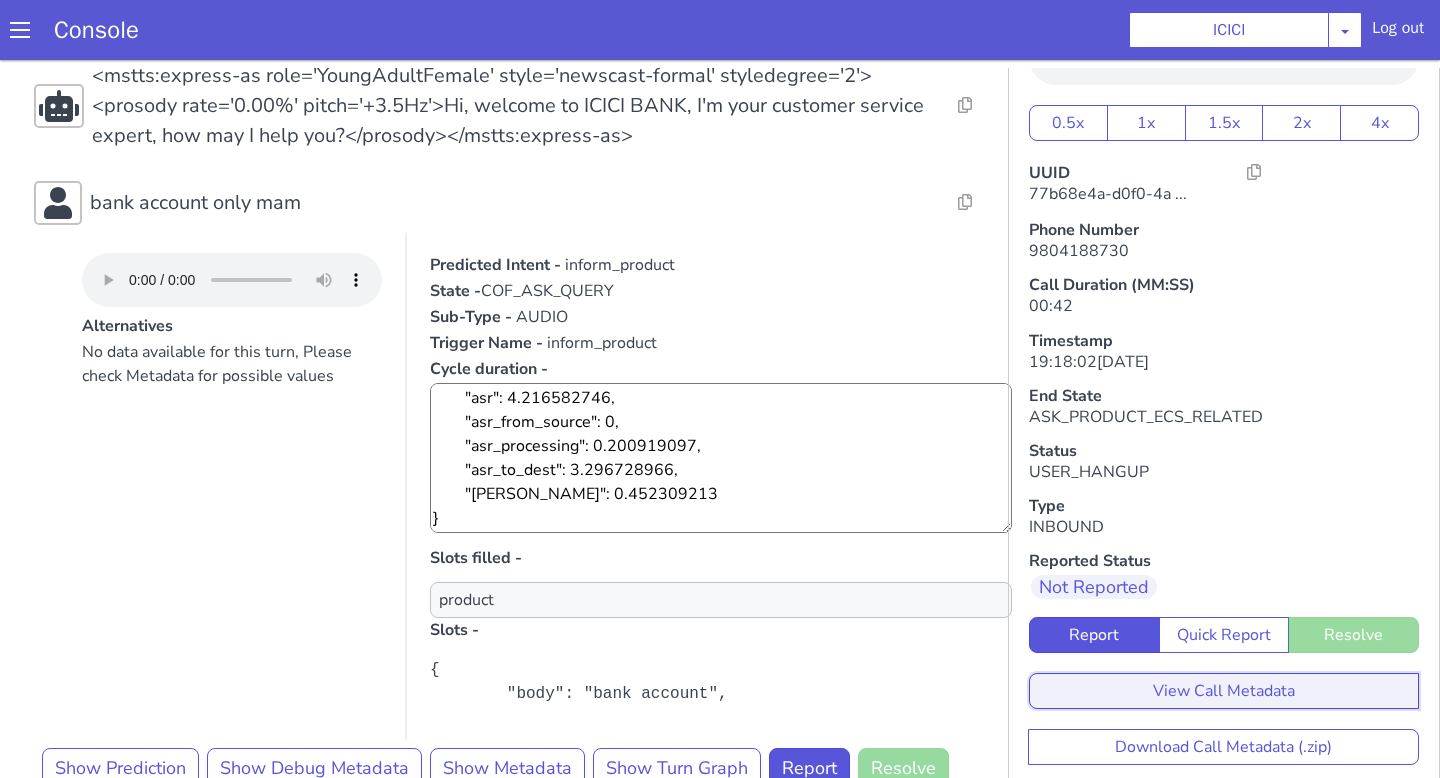 click on "View Call Metadata" at bounding box center (1224, 691) 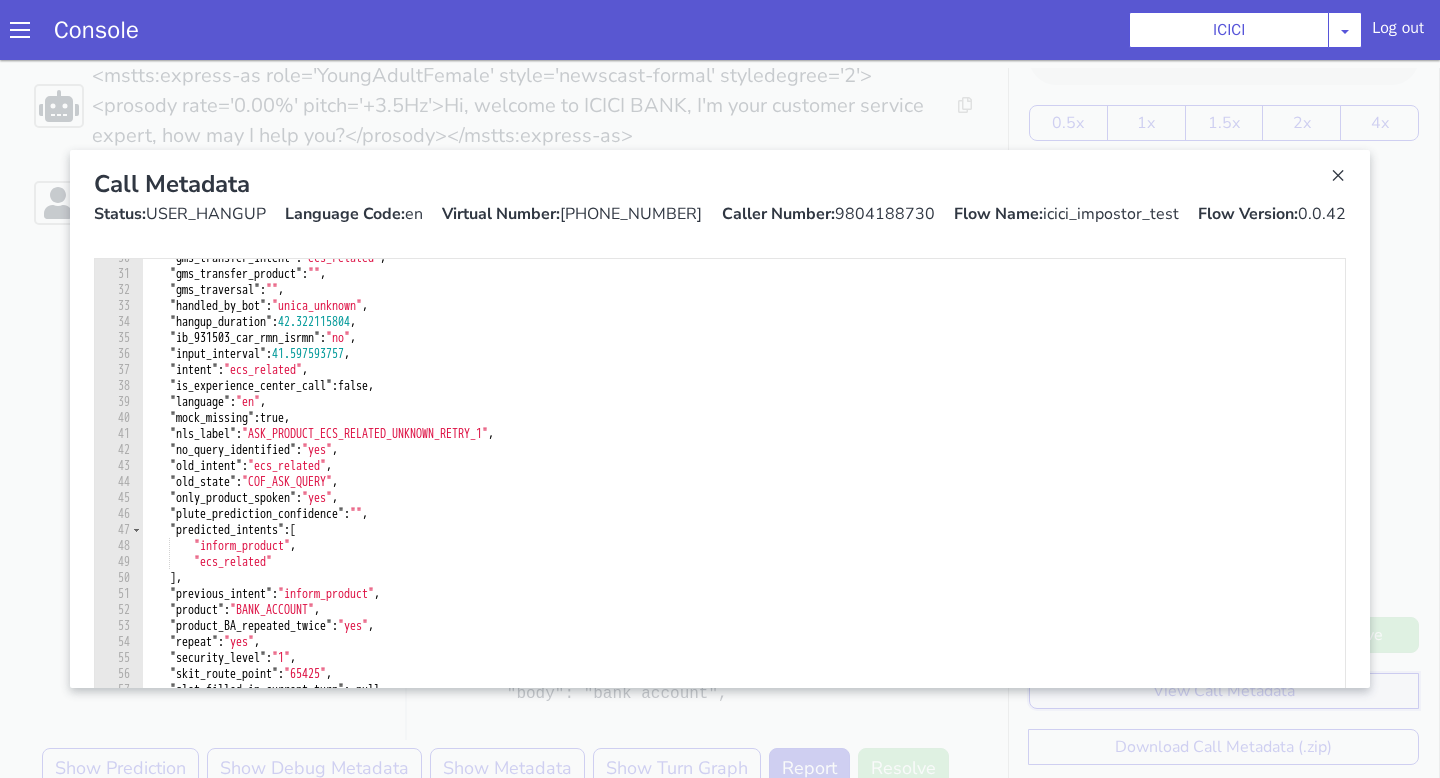 scroll, scrollTop: 492, scrollLeft: 0, axis: vertical 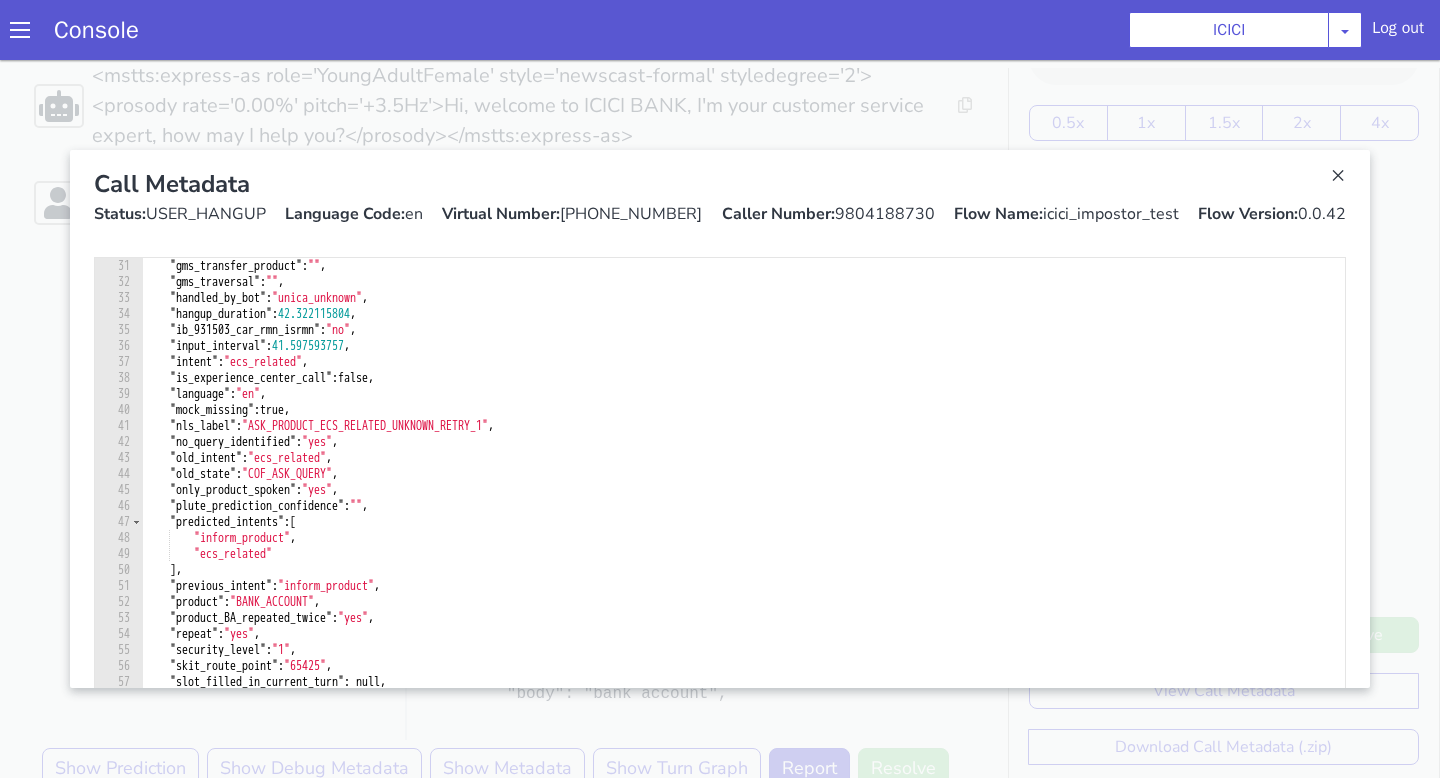 click on "Call Metadata Status:  USER_HANGUP Language Code:  en Virtual Number:  +918062121849 Caller Number:  9804188730 Flow Name:  icici_impostor_test Flow Version:  0.0.42" at bounding box center [720, 196] 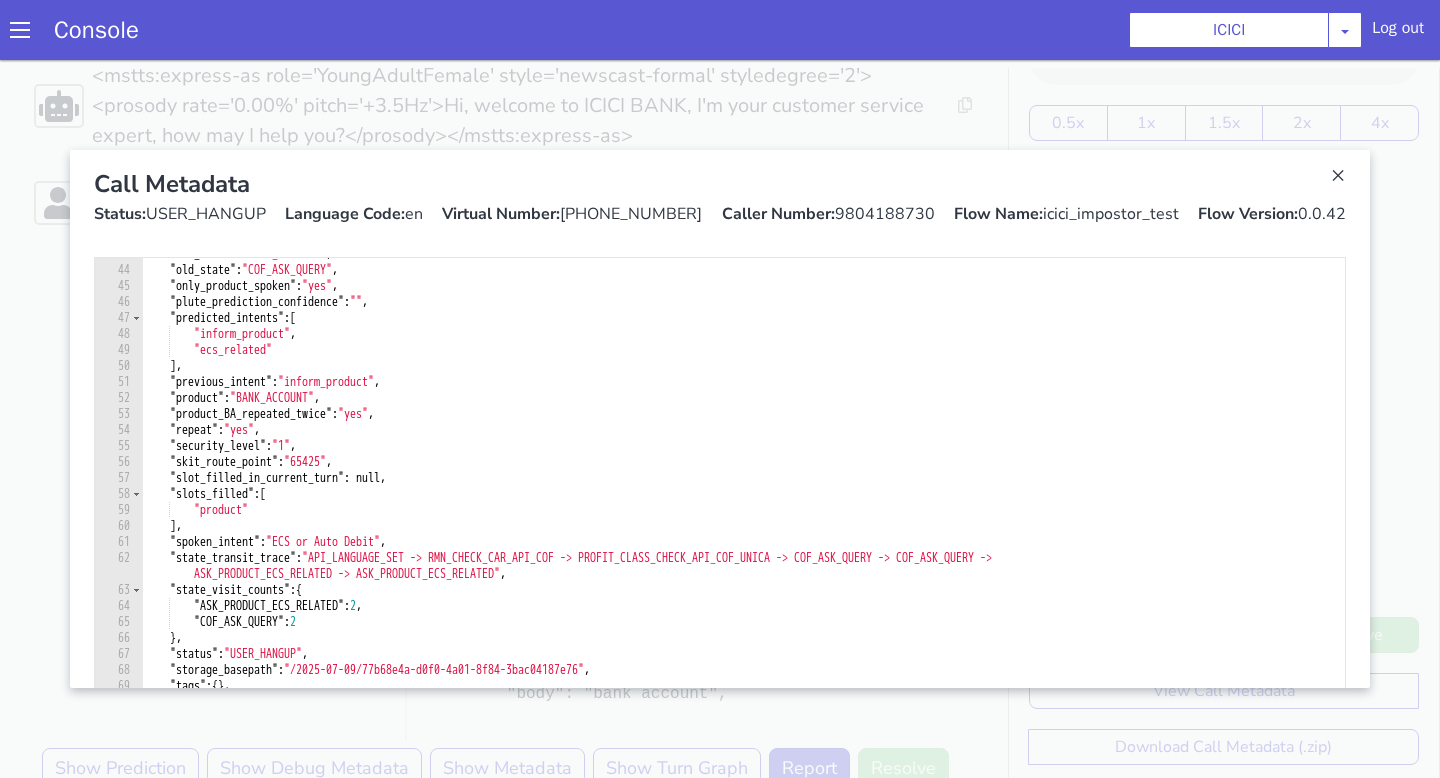 scroll, scrollTop: 798, scrollLeft: 0, axis: vertical 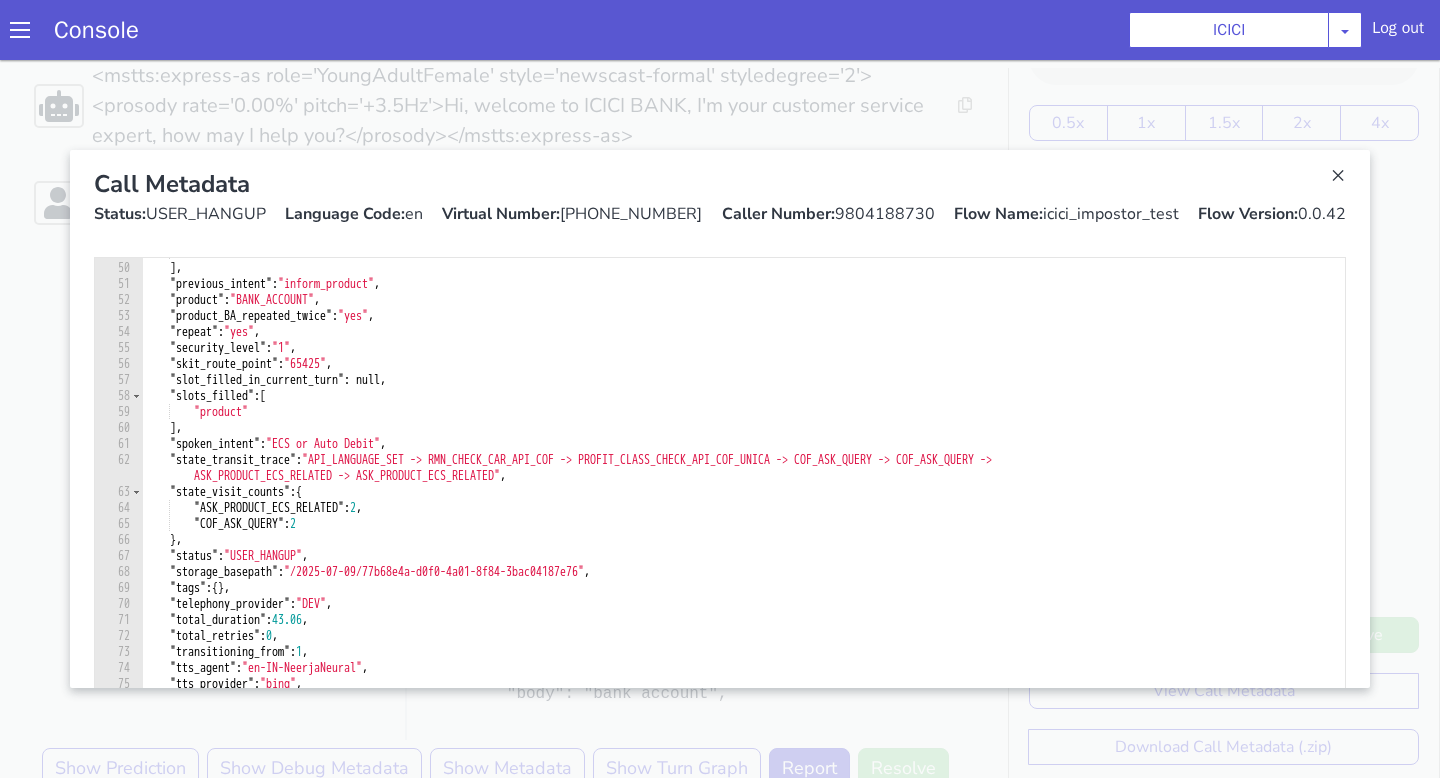 click at bounding box center (720, 419) 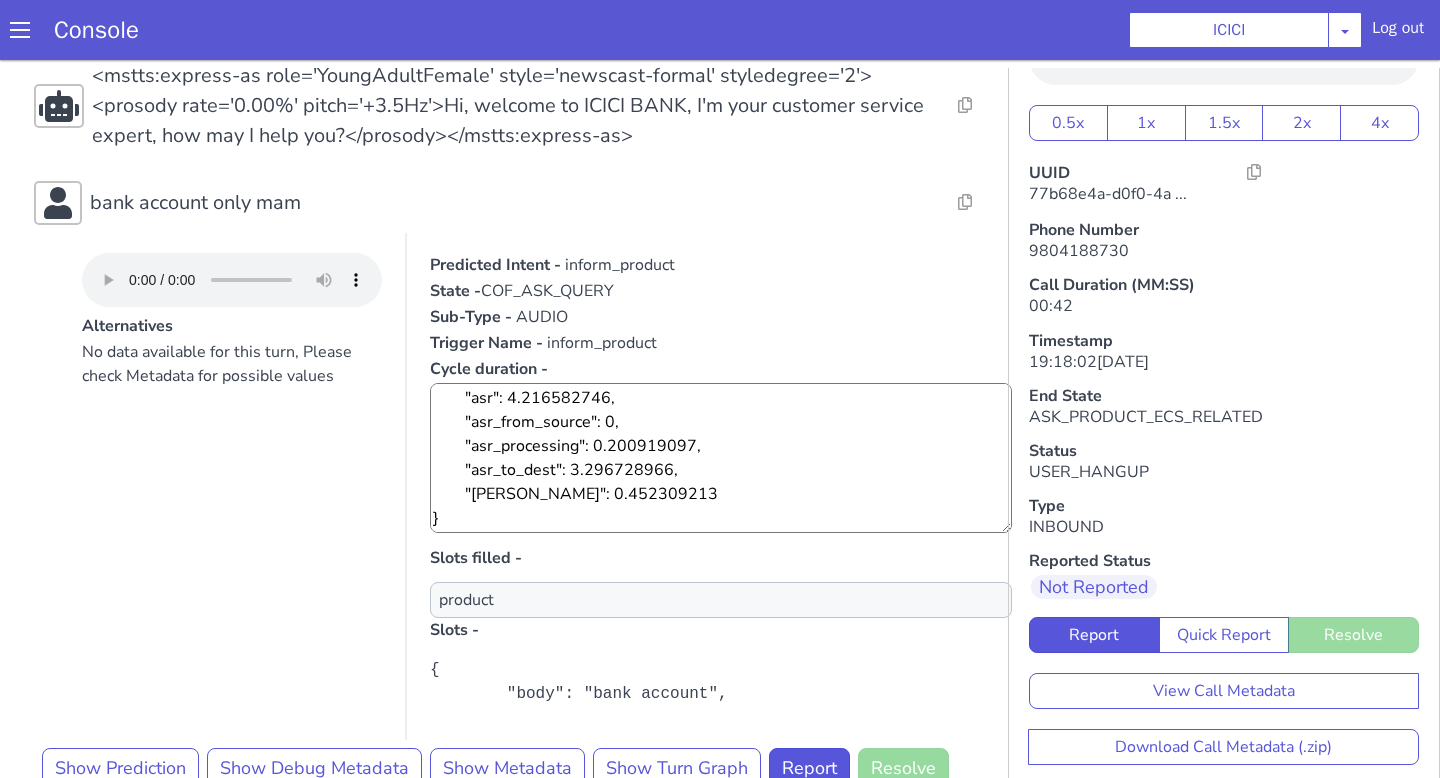 scroll, scrollTop: 355, scrollLeft: 0, axis: vertical 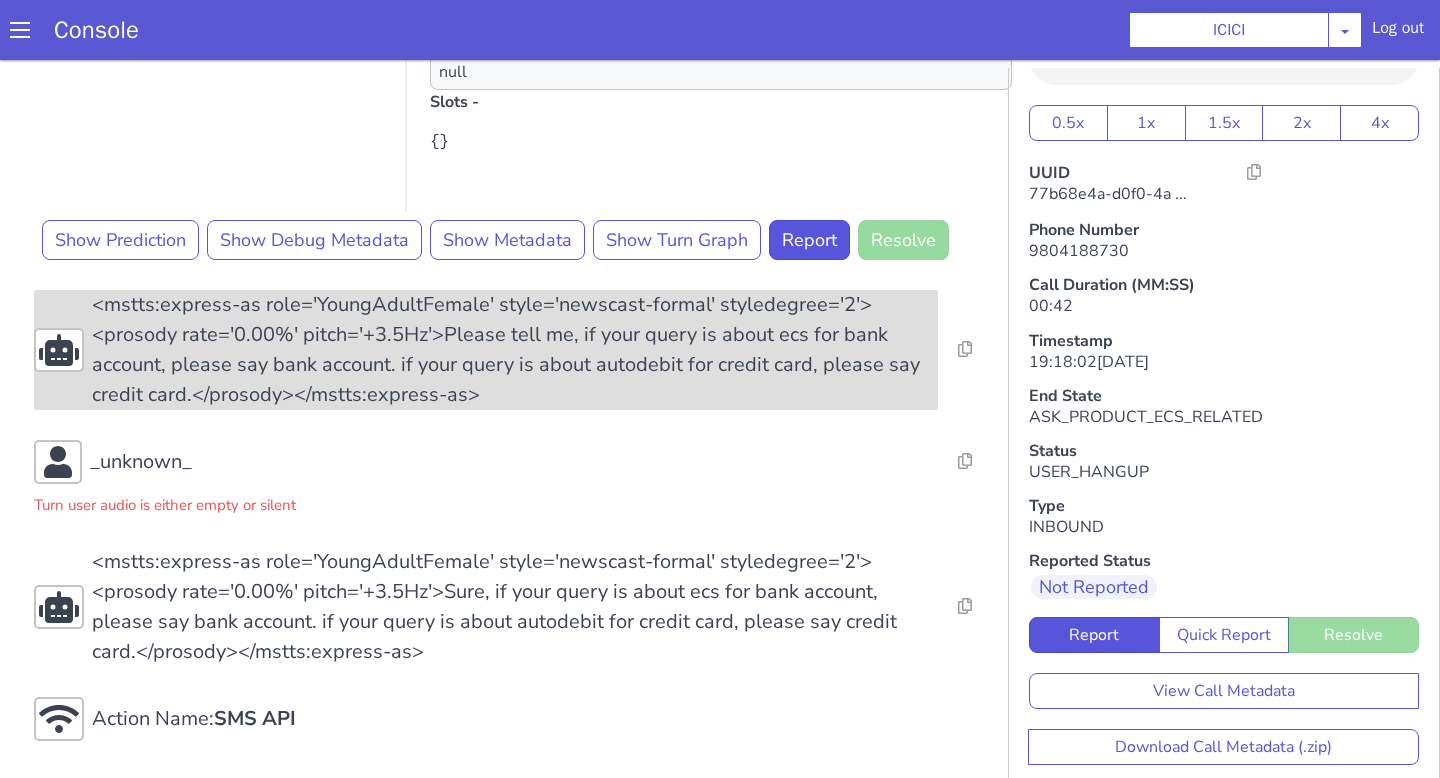click on "<mstts:express-as role='YoungAdultFemale' style='newscast-formal' styledegree='2'><prosody rate='0.00%' pitch='+3.5Hz'>Please tell me, if your query is about ecs for bank account, please say bank account. if your query is about autodebit for credit card, please say credit card.</prosody></mstts:express-as>" at bounding box center (515, 350) 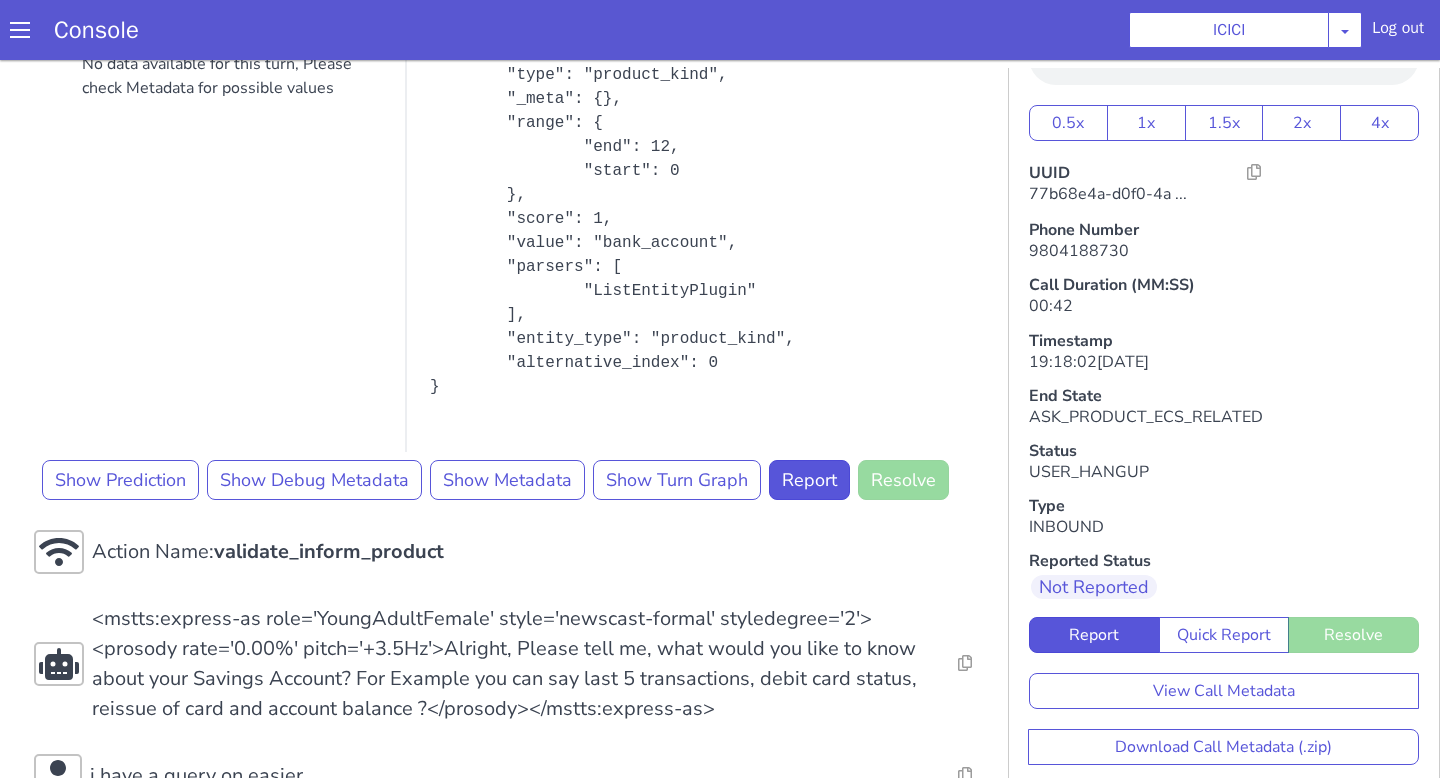 scroll, scrollTop: 556, scrollLeft: 0, axis: vertical 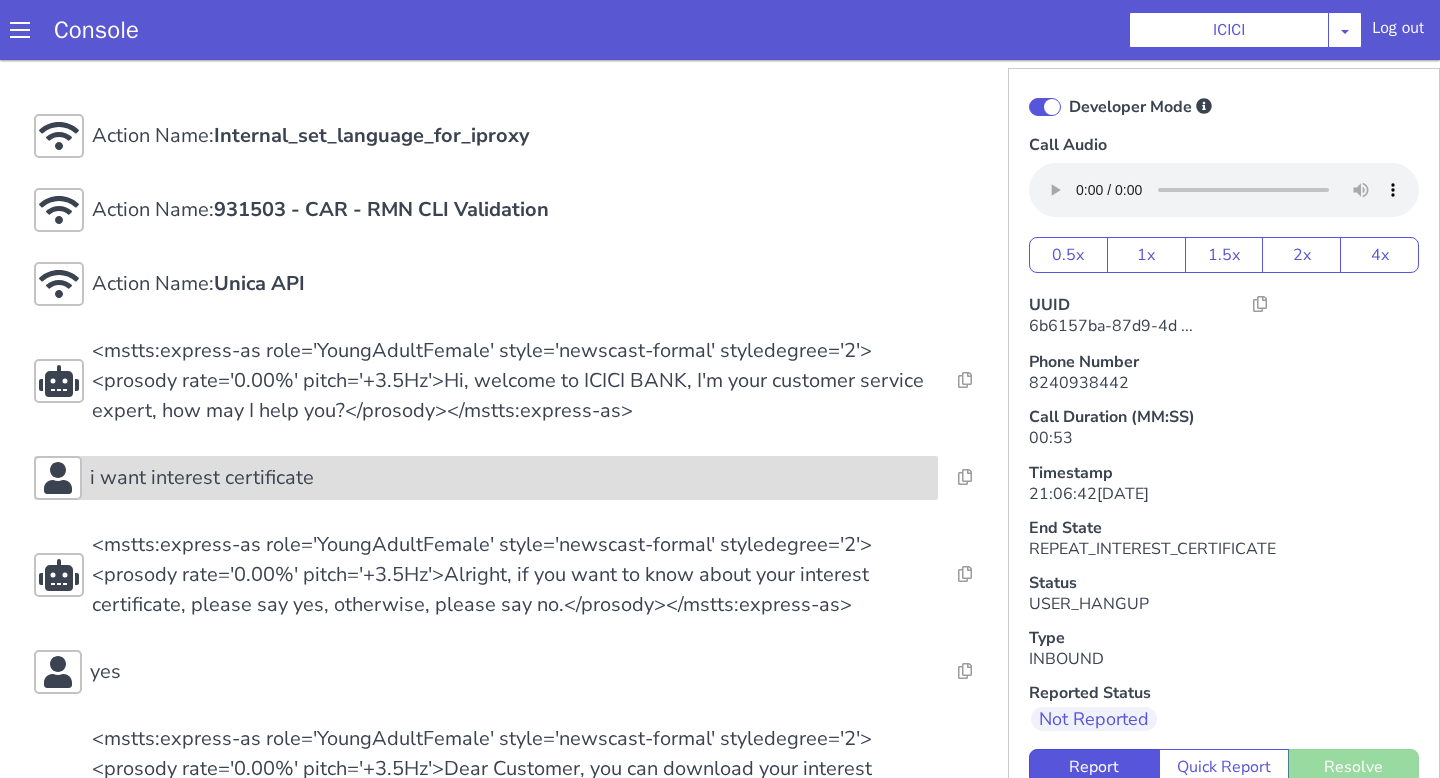 click on "i want interest certificate" at bounding box center (486, 478) 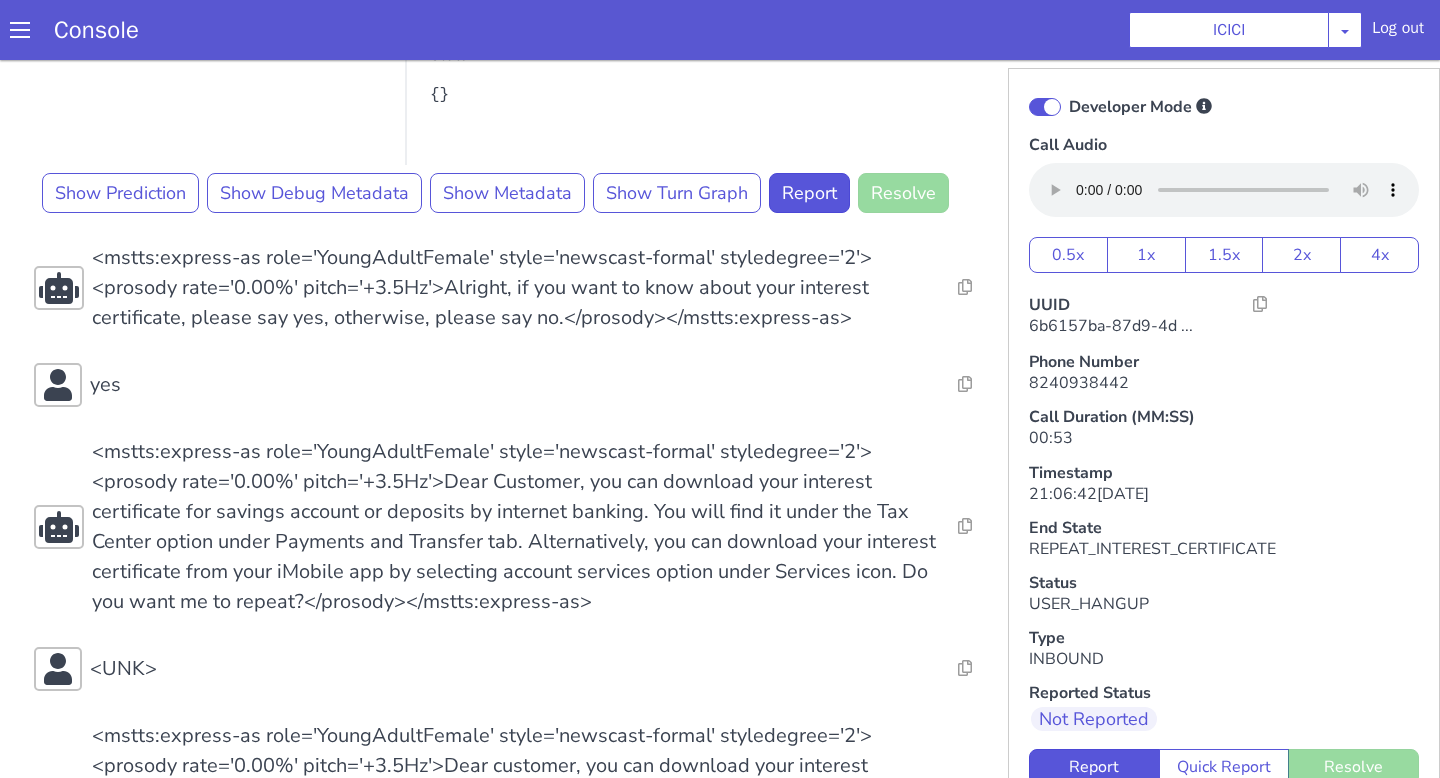 scroll, scrollTop: 862, scrollLeft: 0, axis: vertical 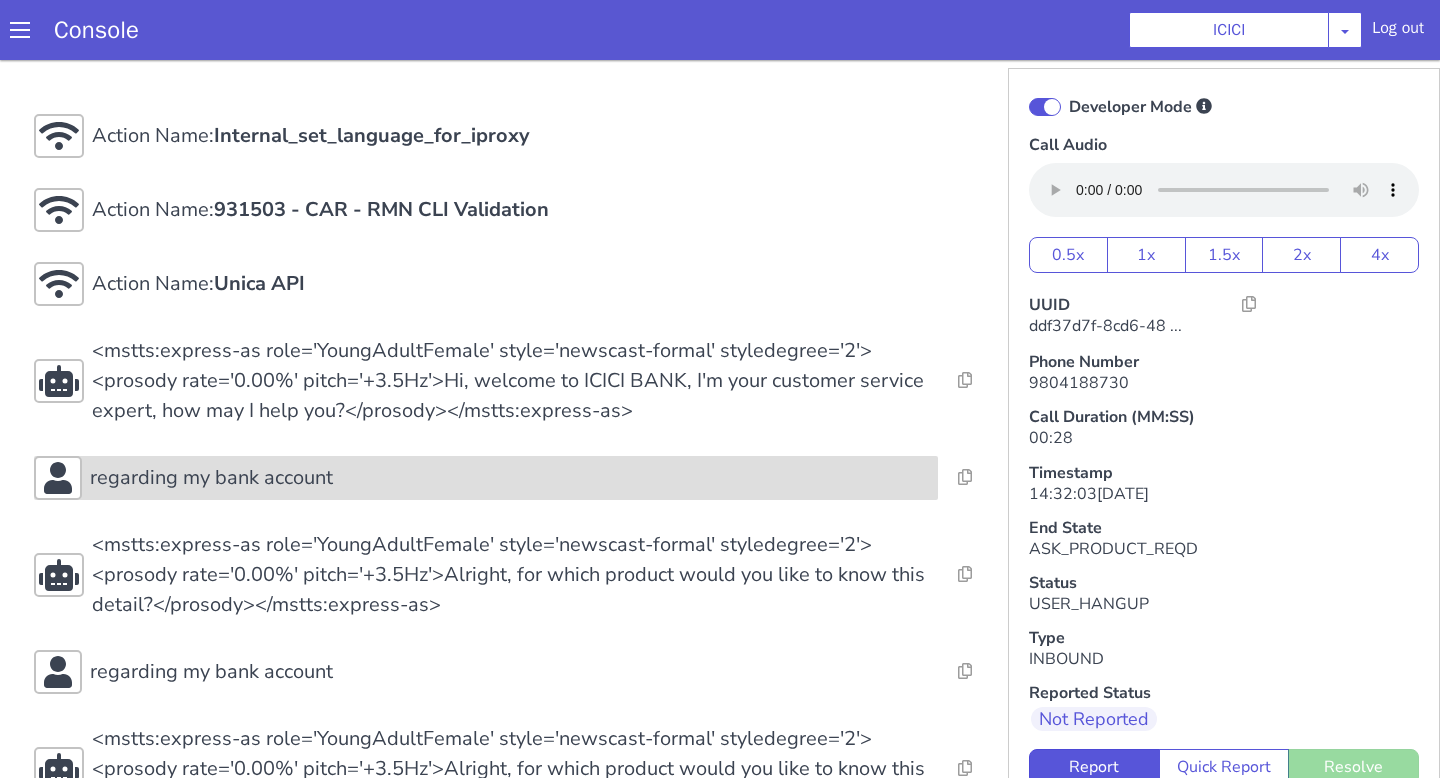 click on "regarding my bank account" at bounding box center (510, 478) 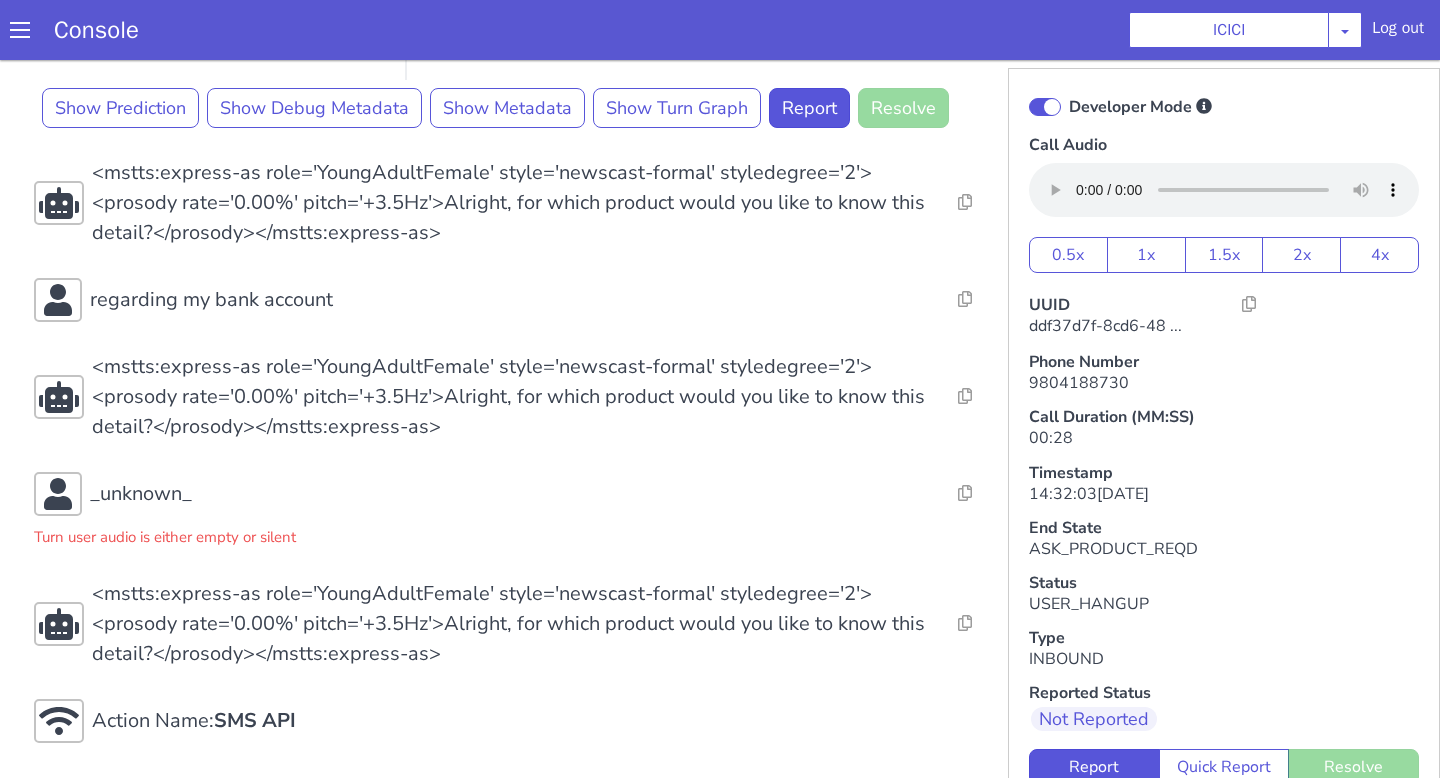 scroll, scrollTop: 937, scrollLeft: 0, axis: vertical 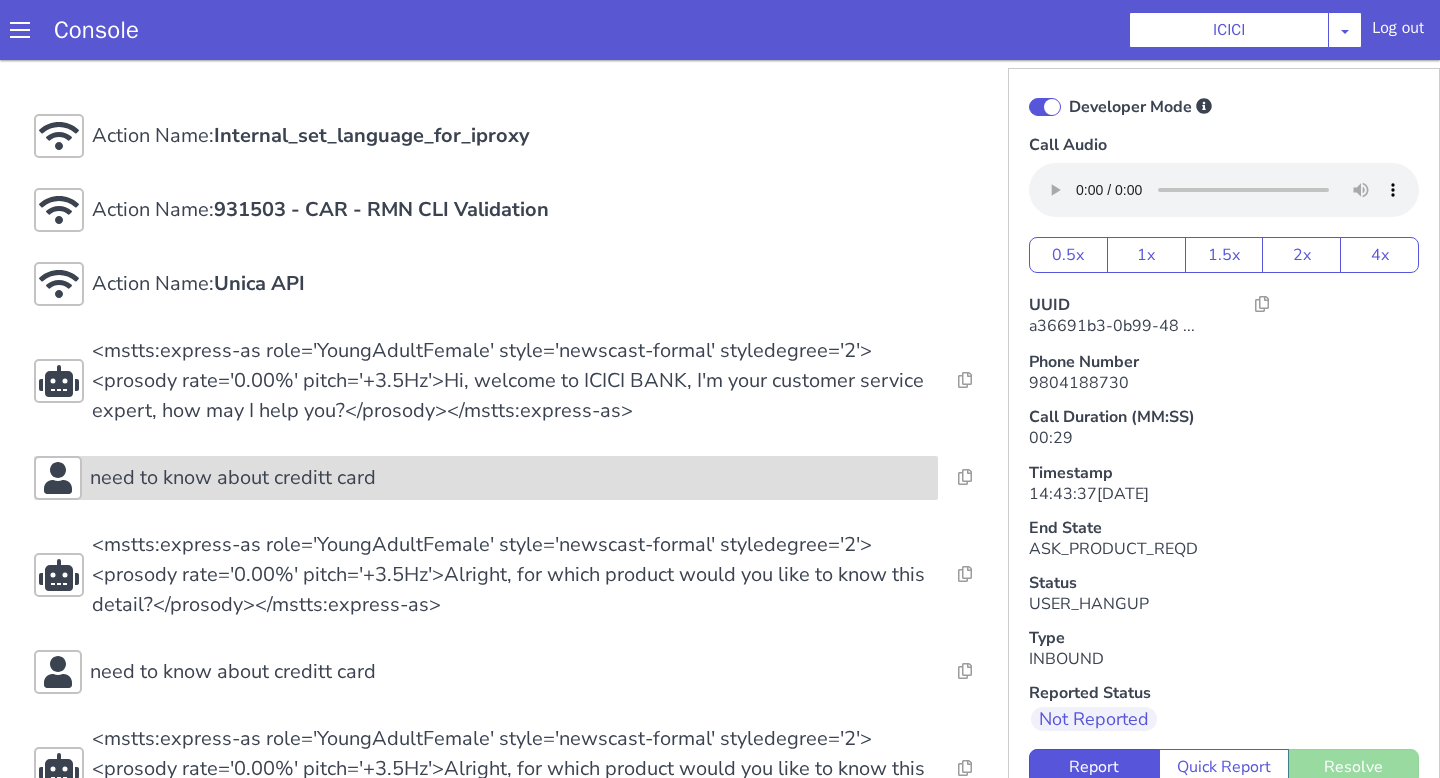 click on "need to know about creditt card" at bounding box center [590, 341] 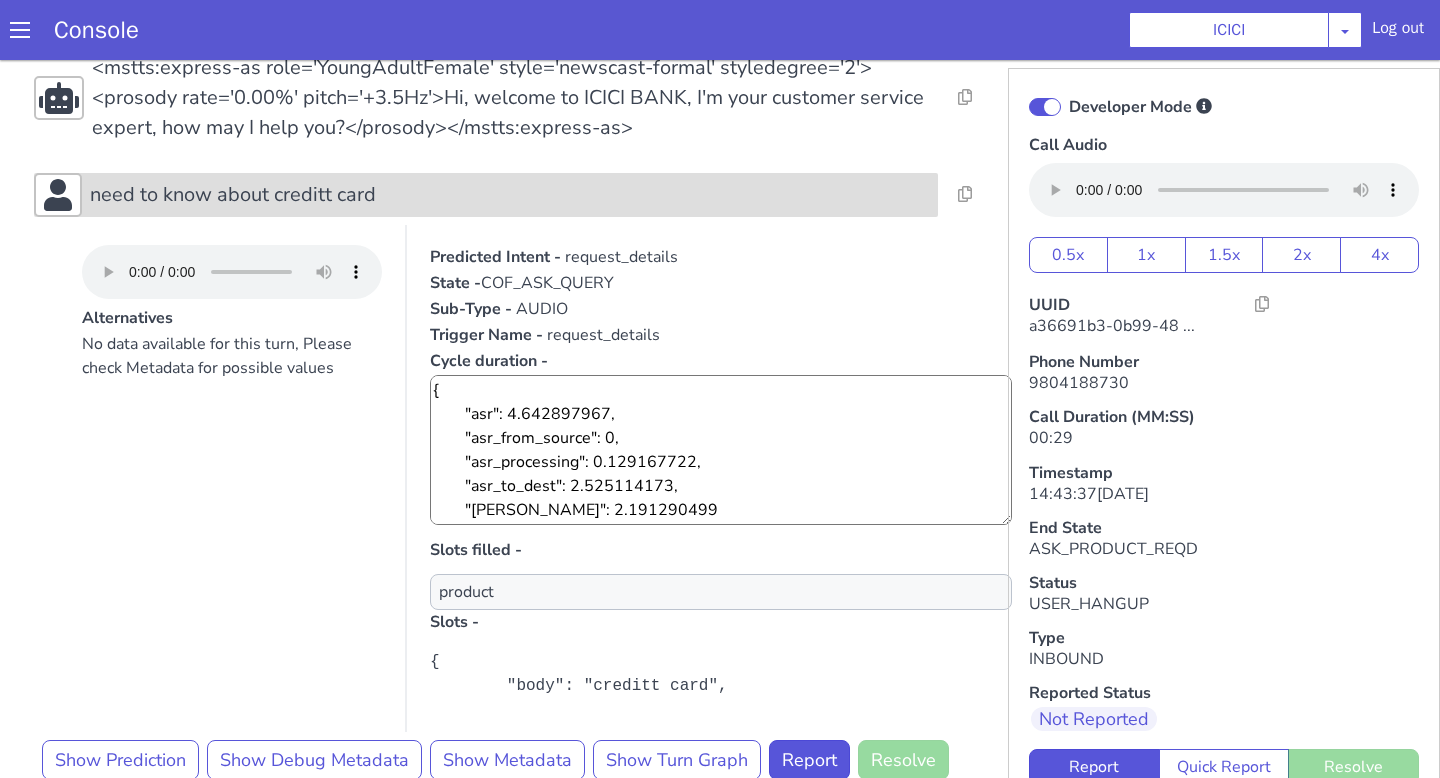 scroll, scrollTop: 465, scrollLeft: 0, axis: vertical 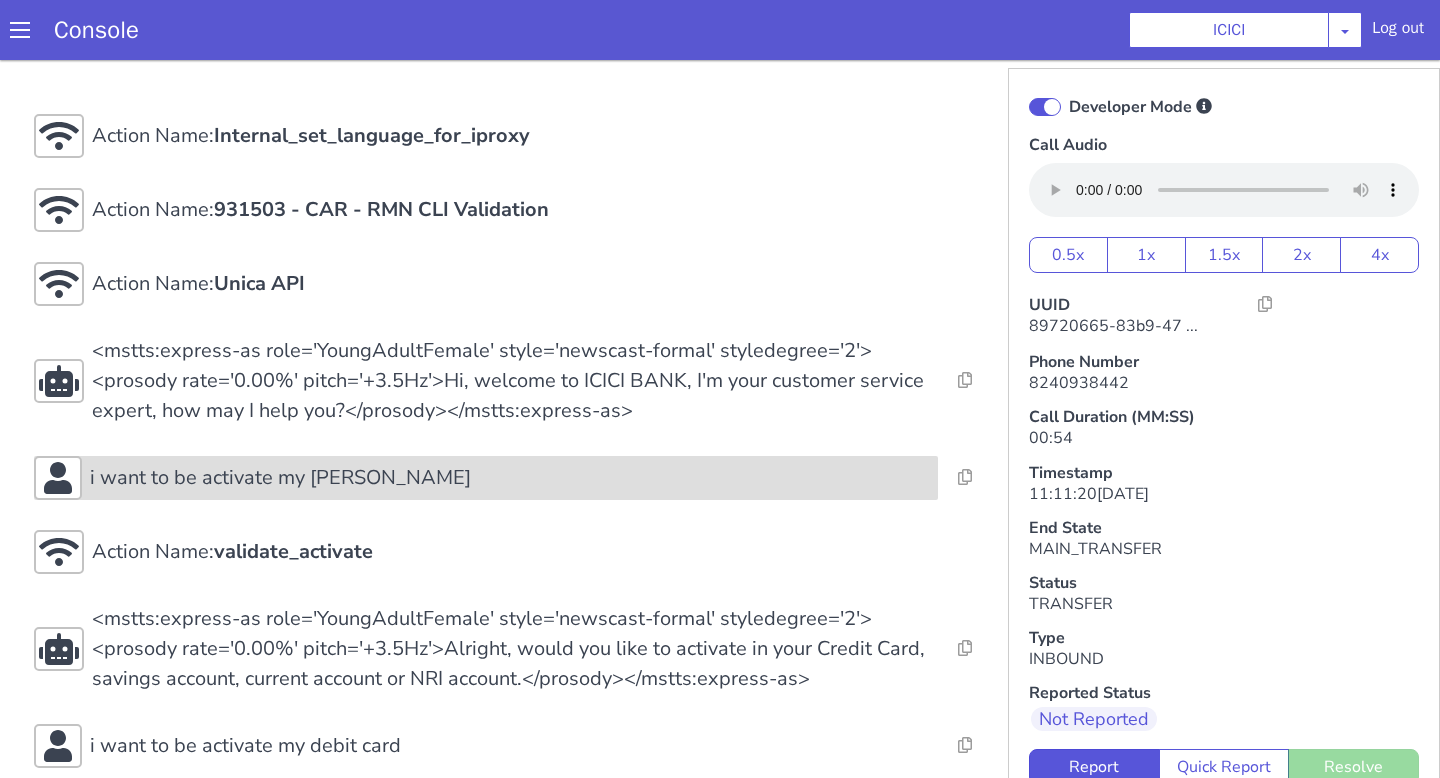 click on "i want to be activate my [PERSON_NAME]" at bounding box center (510, 478) 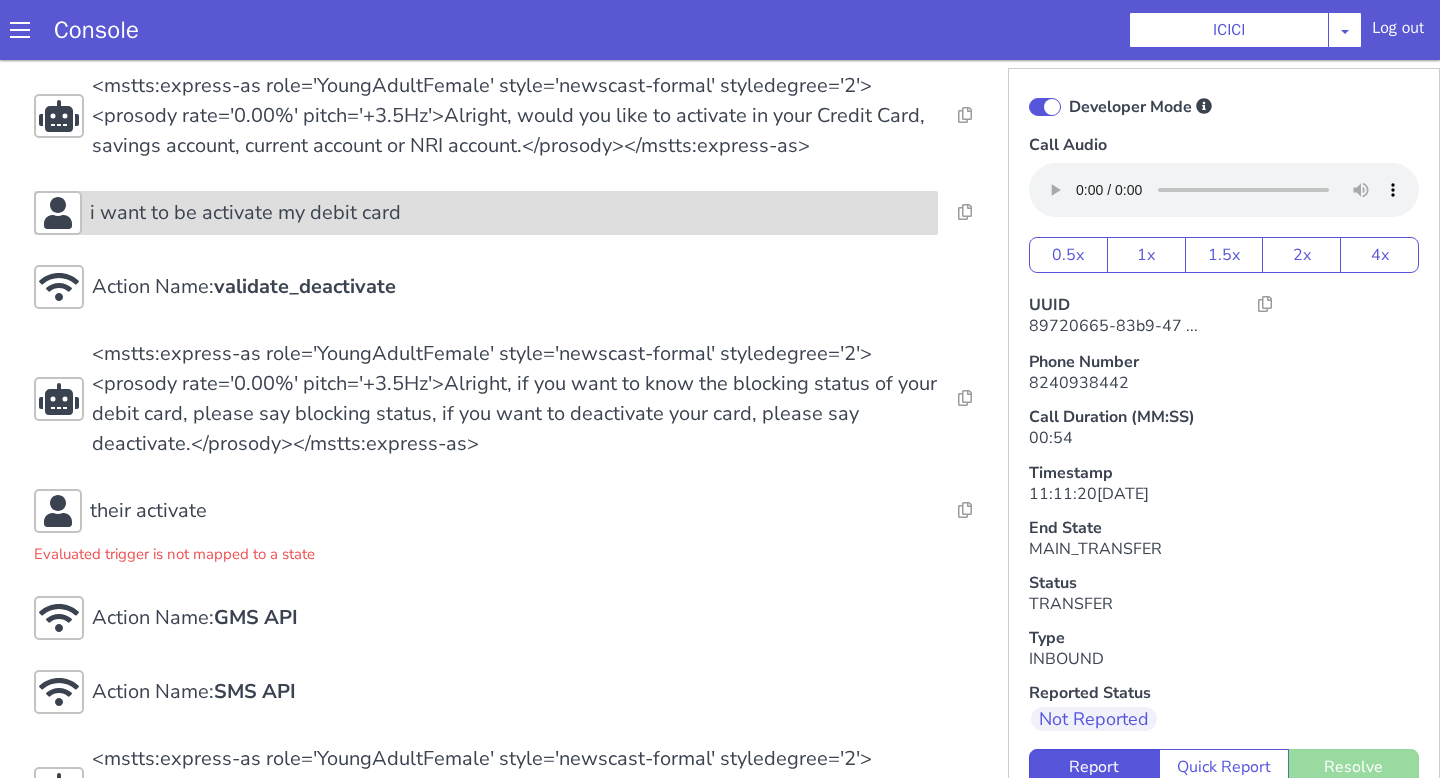 scroll, scrollTop: 1189, scrollLeft: 0, axis: vertical 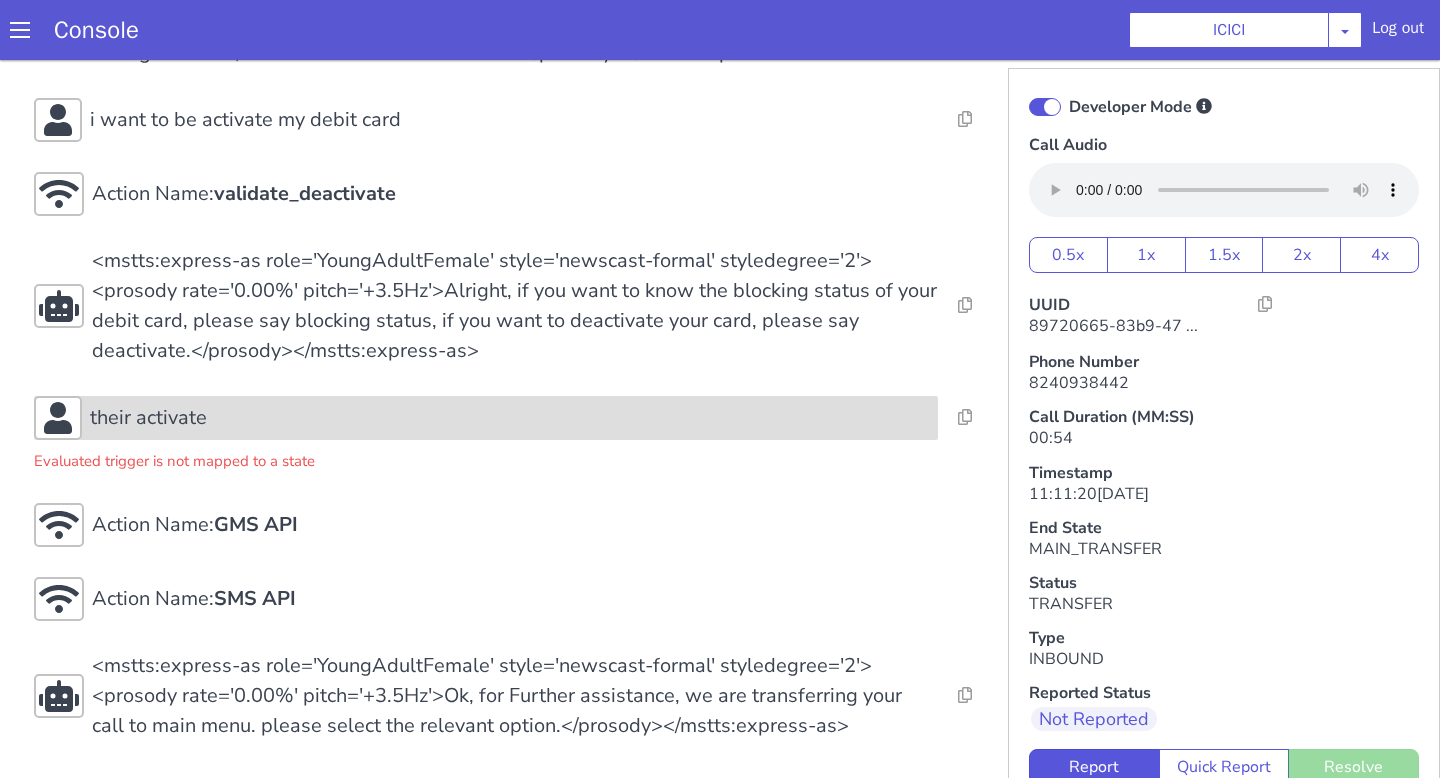 click on "their activate" at bounding box center (510, 418) 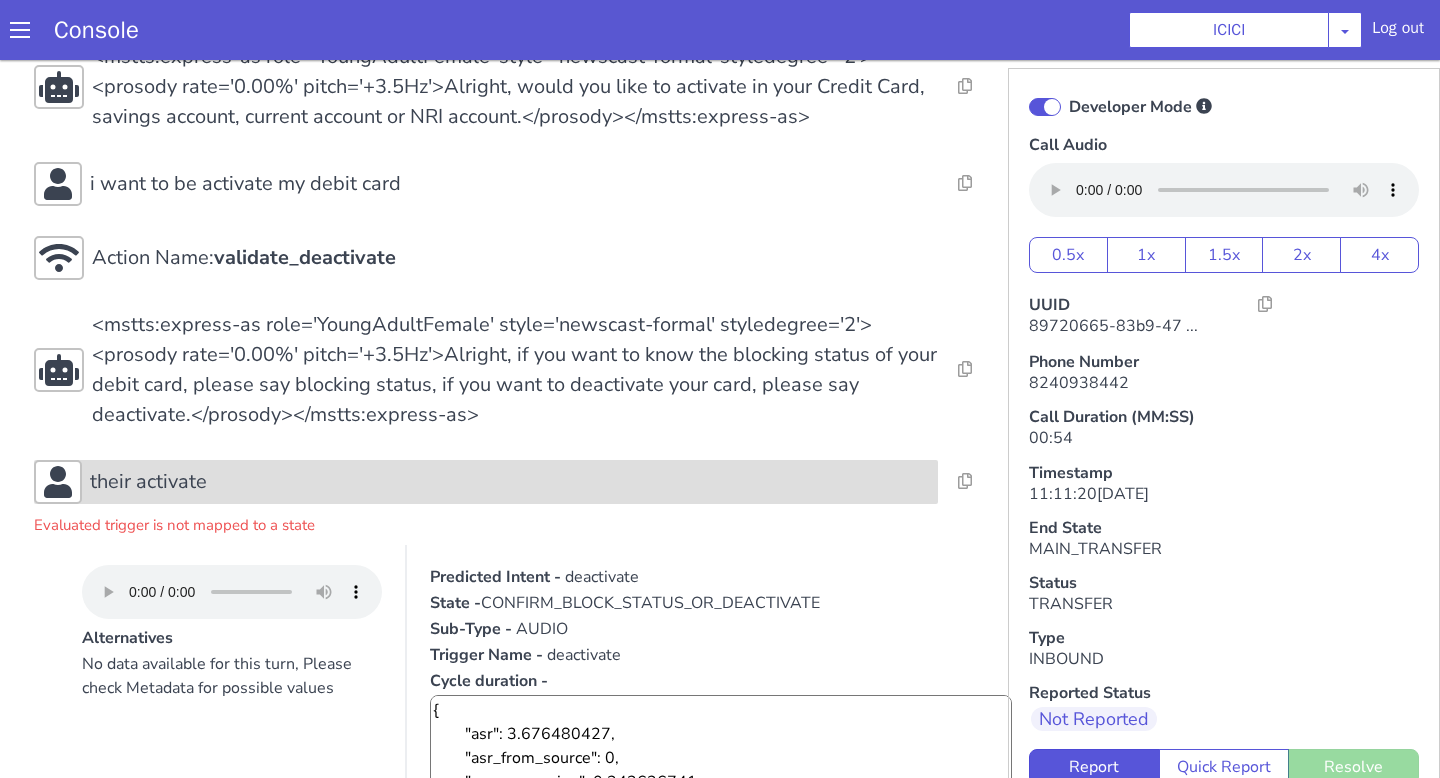 scroll, scrollTop: 1127, scrollLeft: 0, axis: vertical 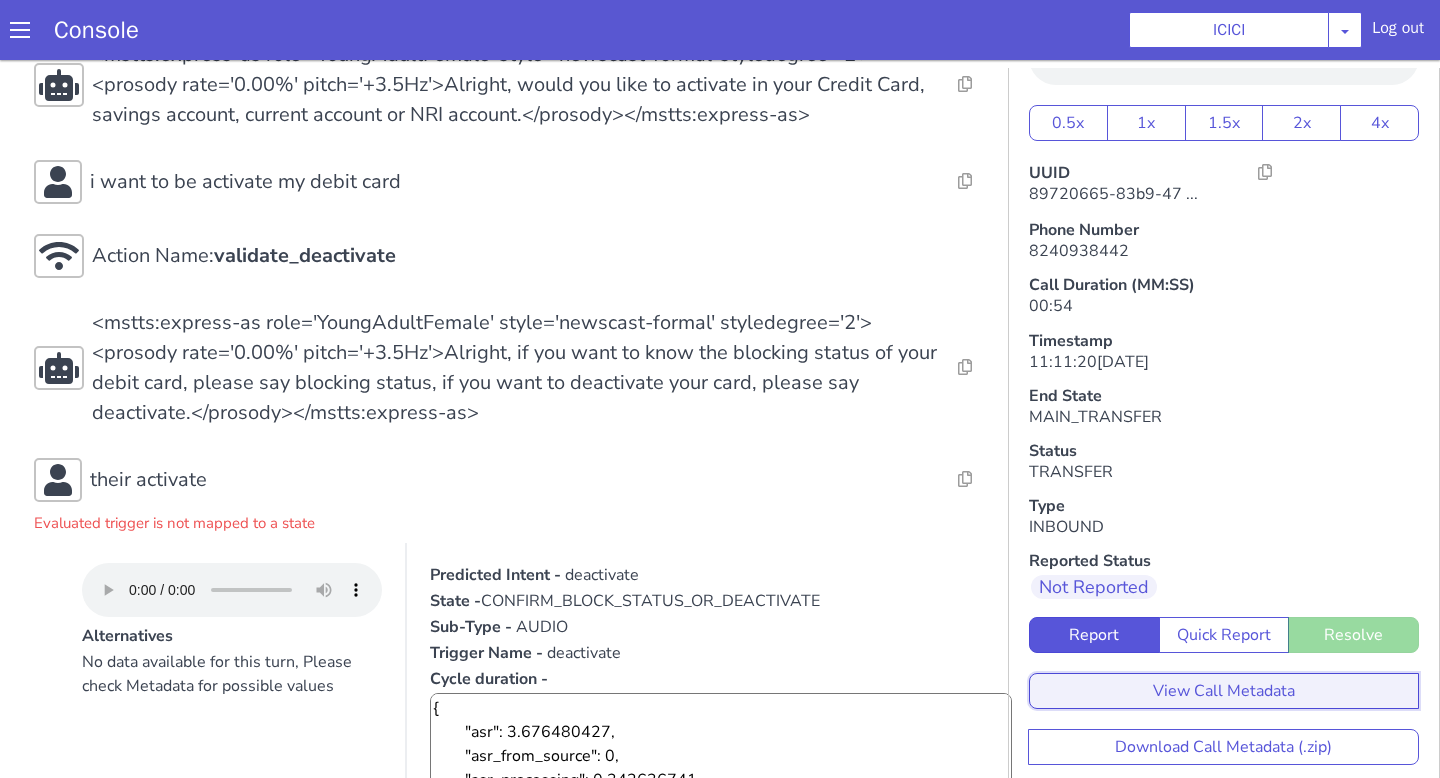 click on "View Call Metadata" at bounding box center (1224, 691) 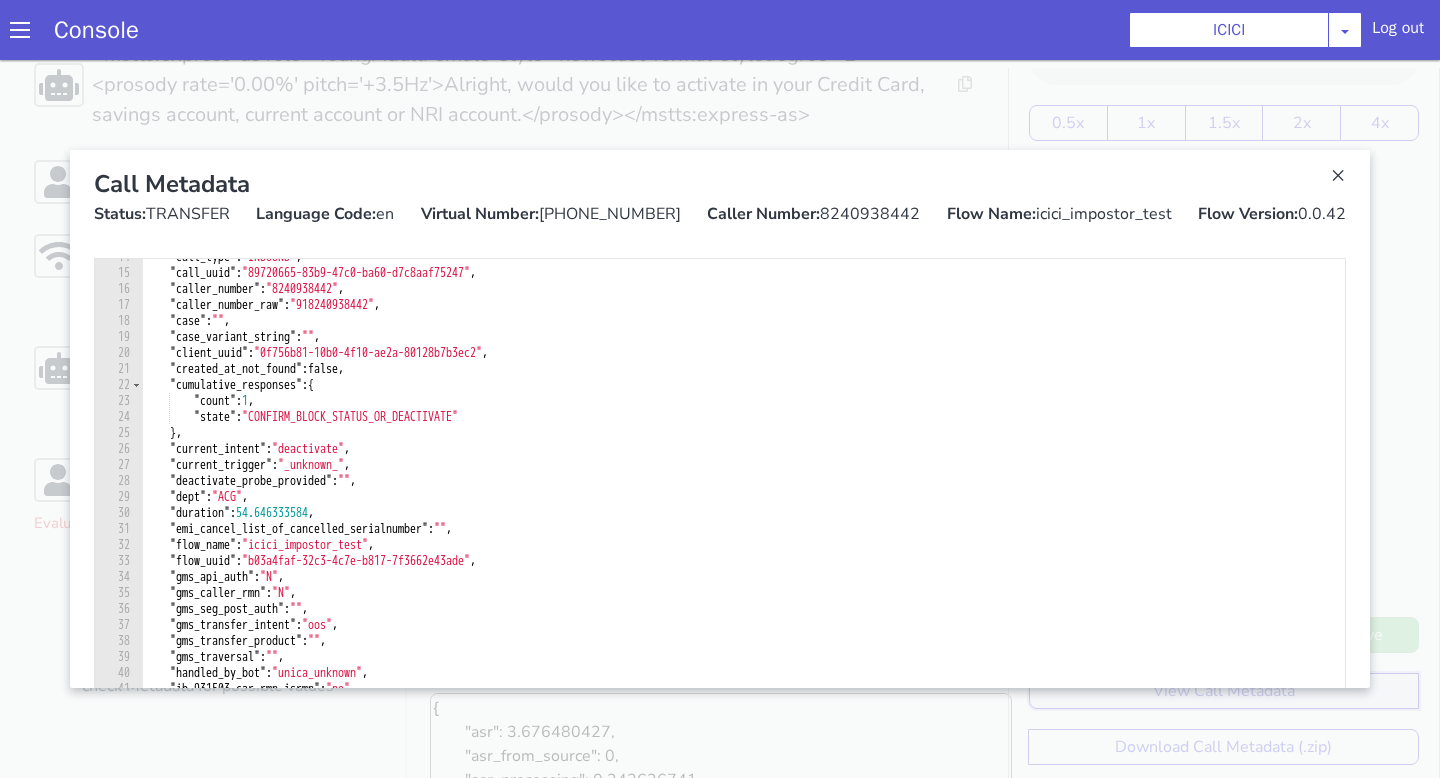 scroll, scrollTop: 756, scrollLeft: 0, axis: vertical 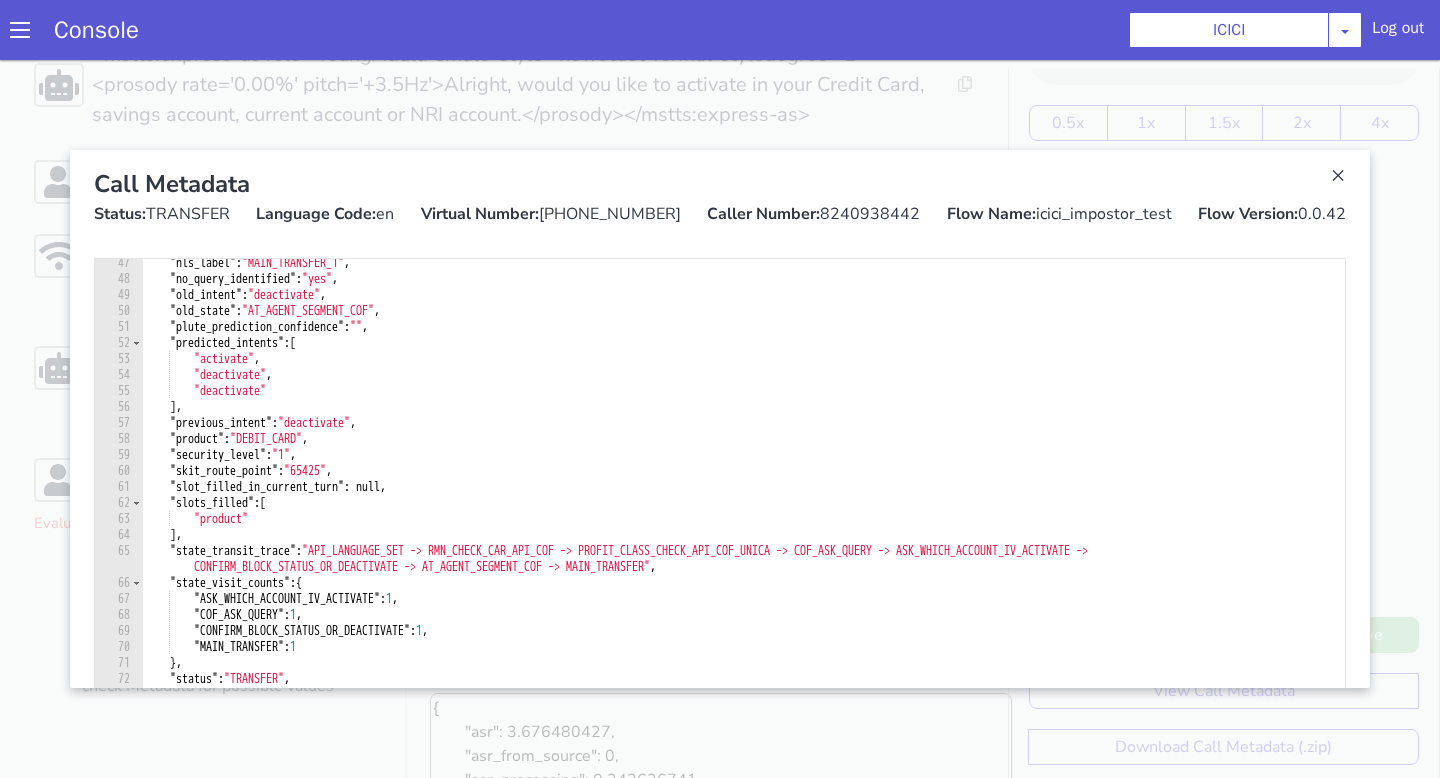 click at bounding box center (720, 419) 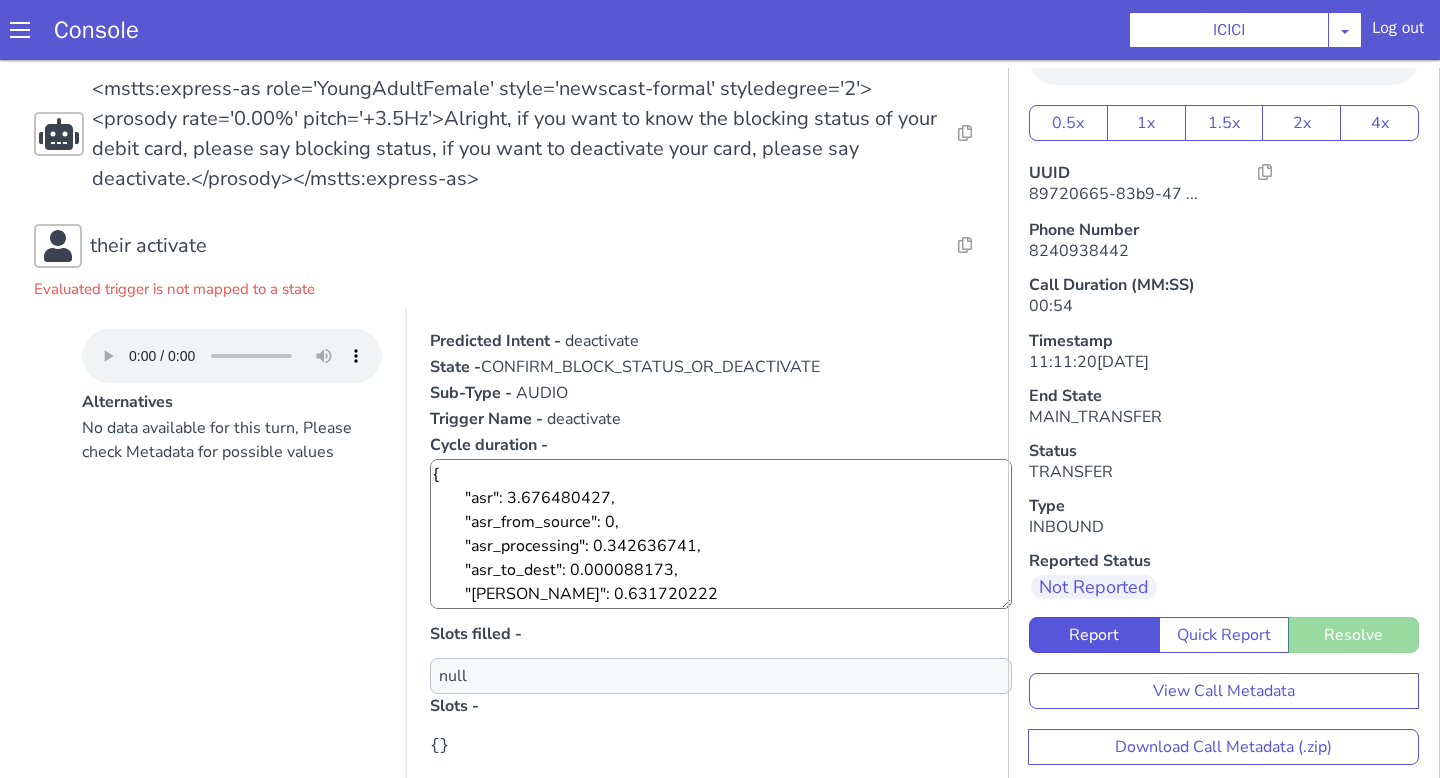 scroll, scrollTop: 1371, scrollLeft: 0, axis: vertical 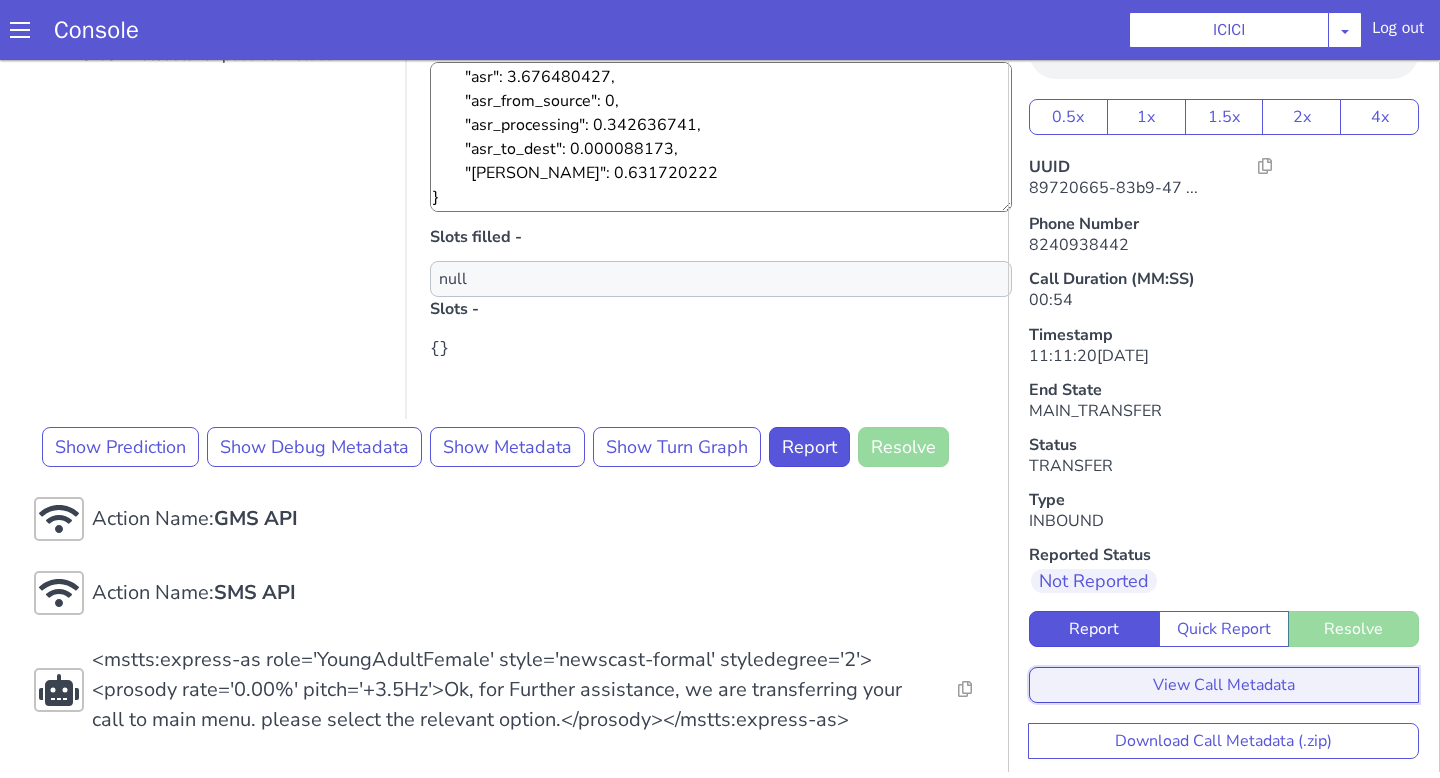 click on "View Call Metadata" at bounding box center (1224, 685) 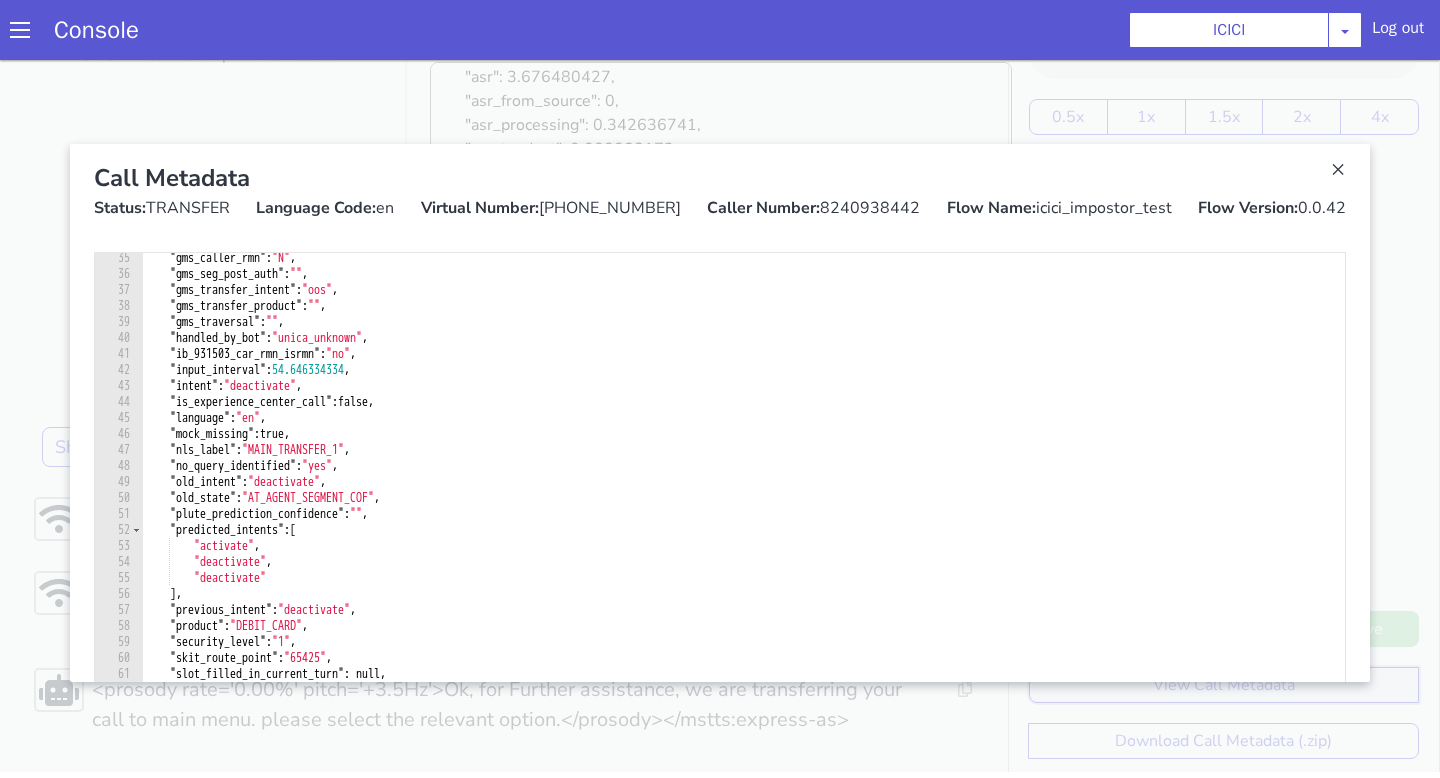 scroll, scrollTop: 563, scrollLeft: 0, axis: vertical 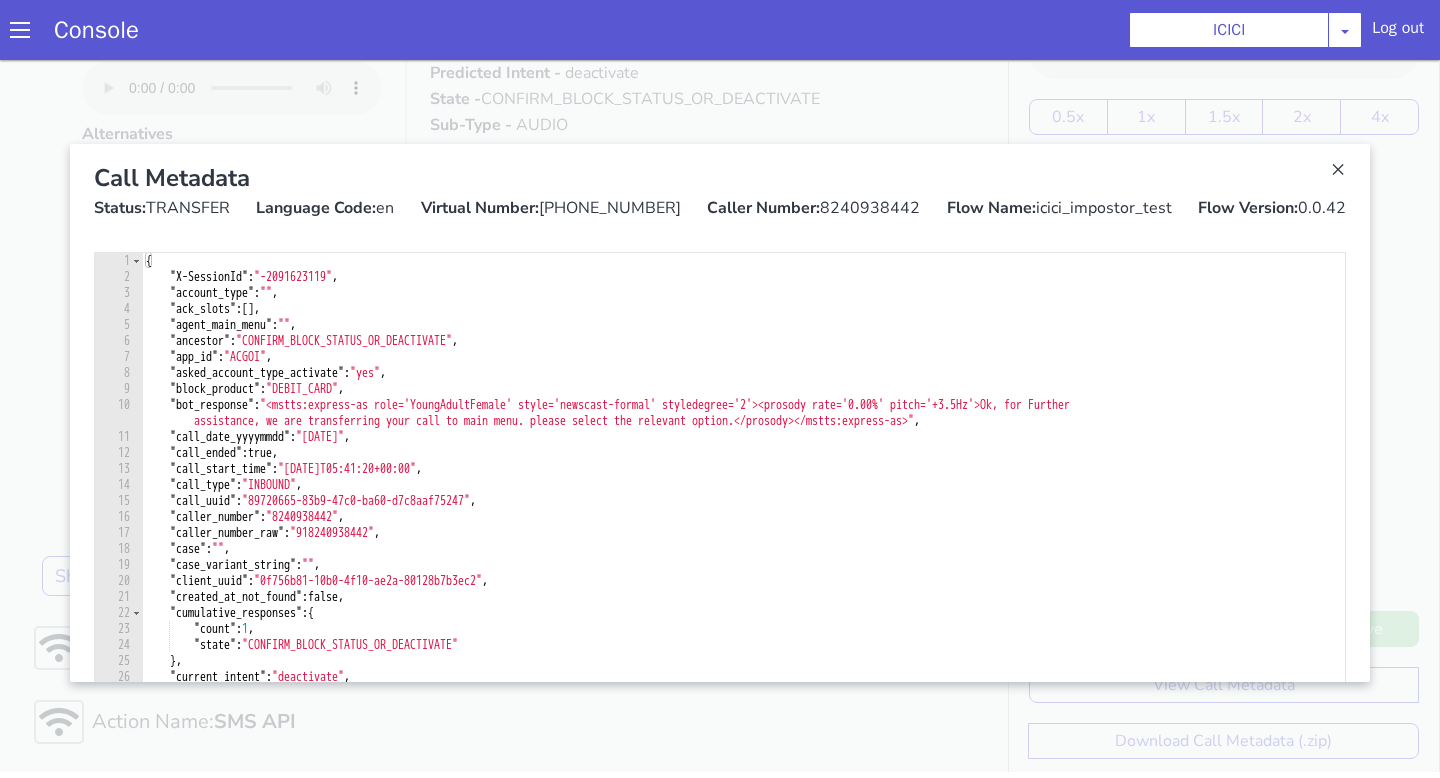 click at bounding box center (720, 413) 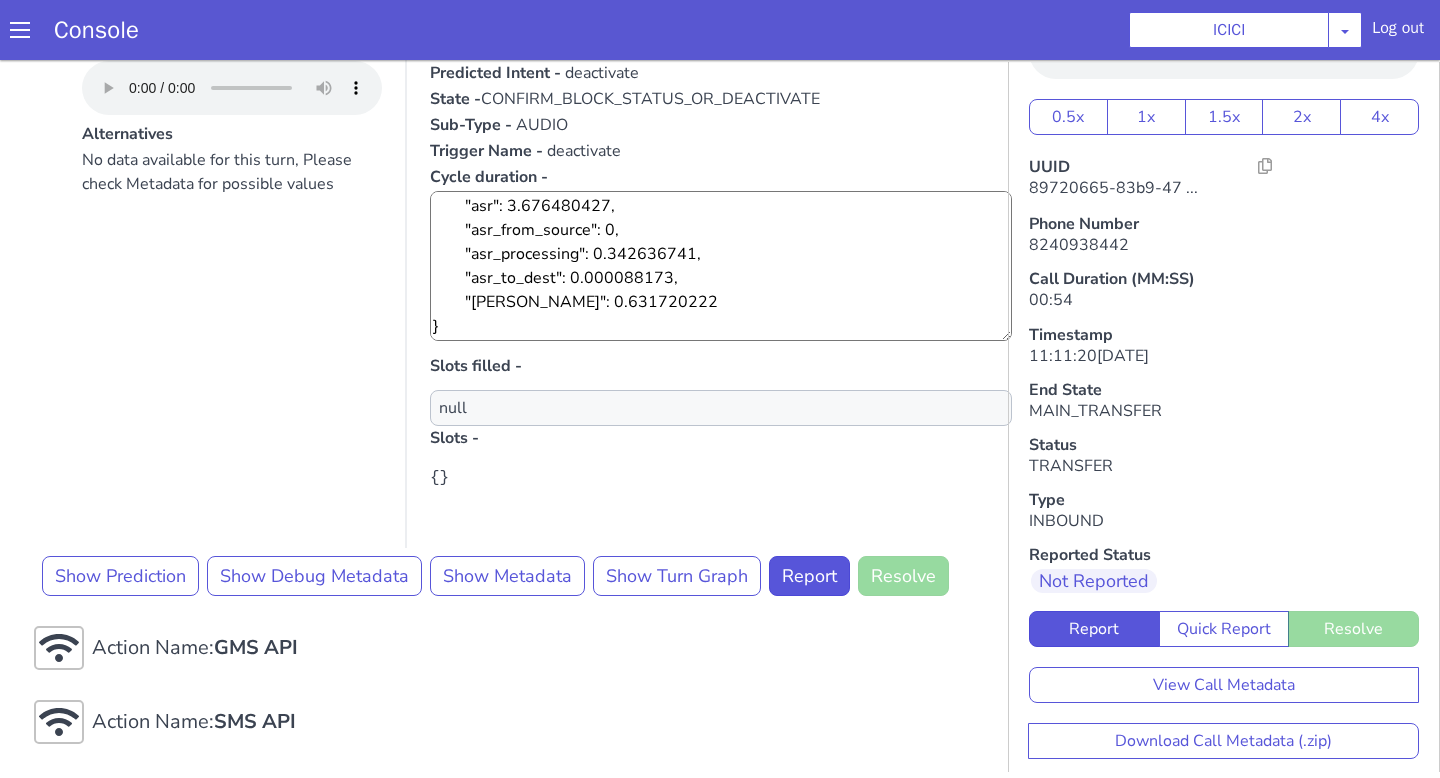 scroll, scrollTop: 0, scrollLeft: 0, axis: both 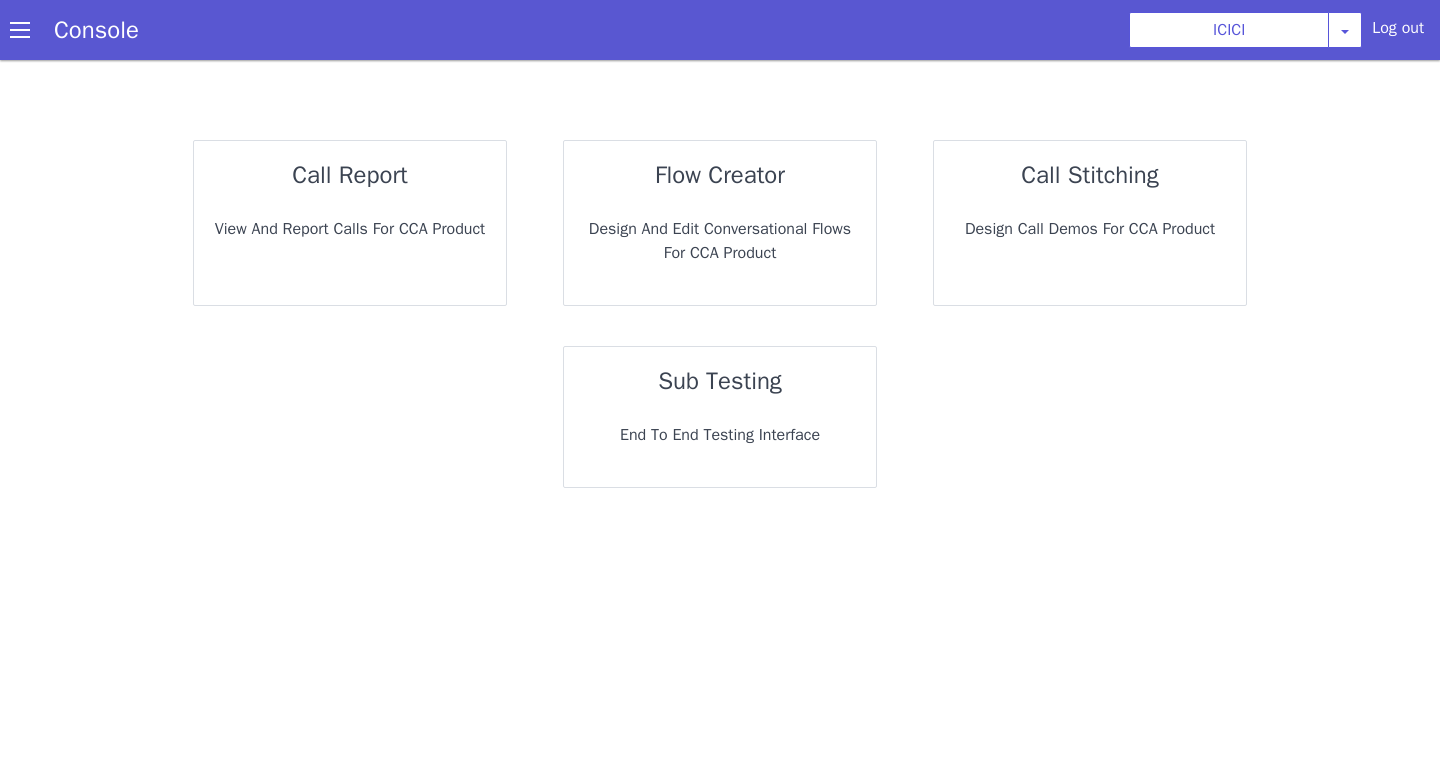click on "sub testing End to End Testing Interface" at bounding box center [720, 417] 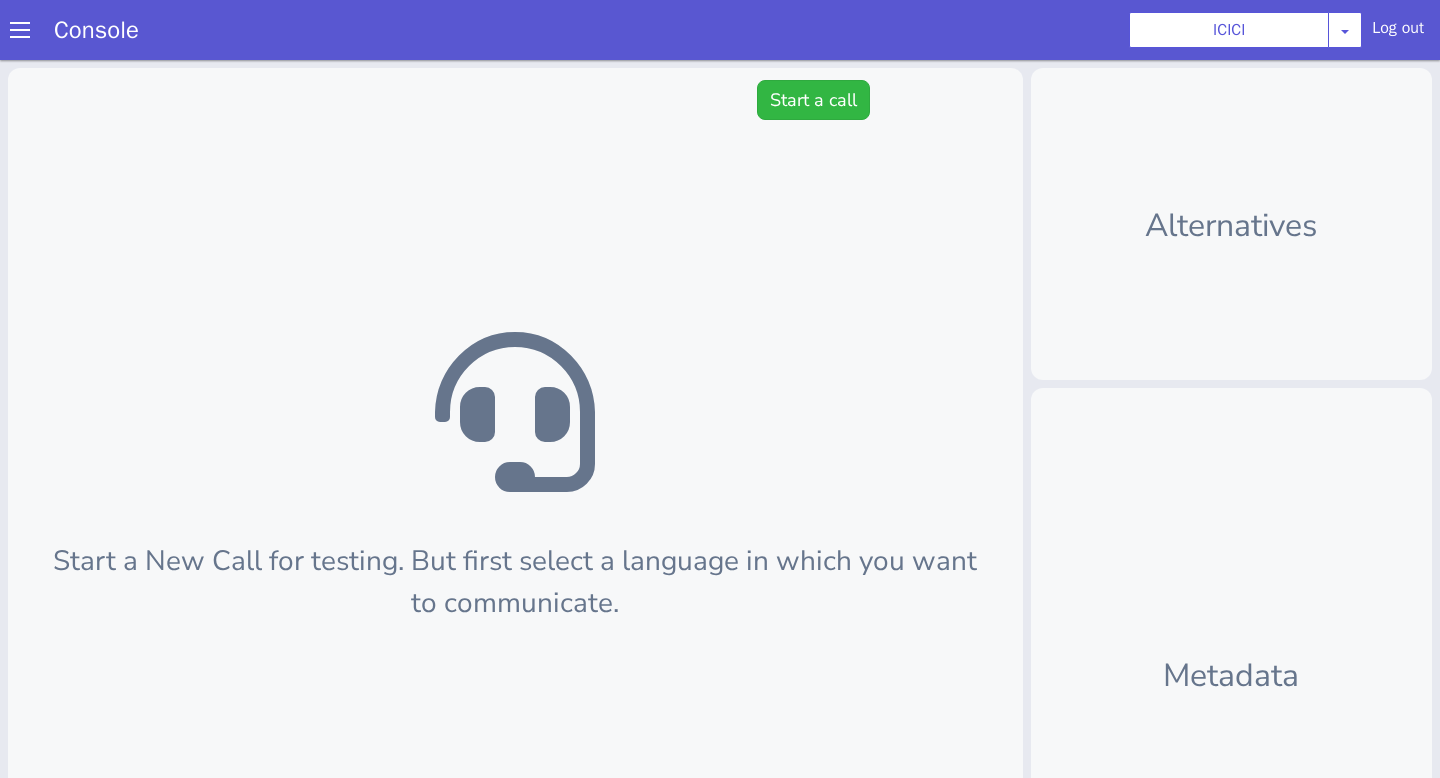 scroll, scrollTop: 6, scrollLeft: 0, axis: vertical 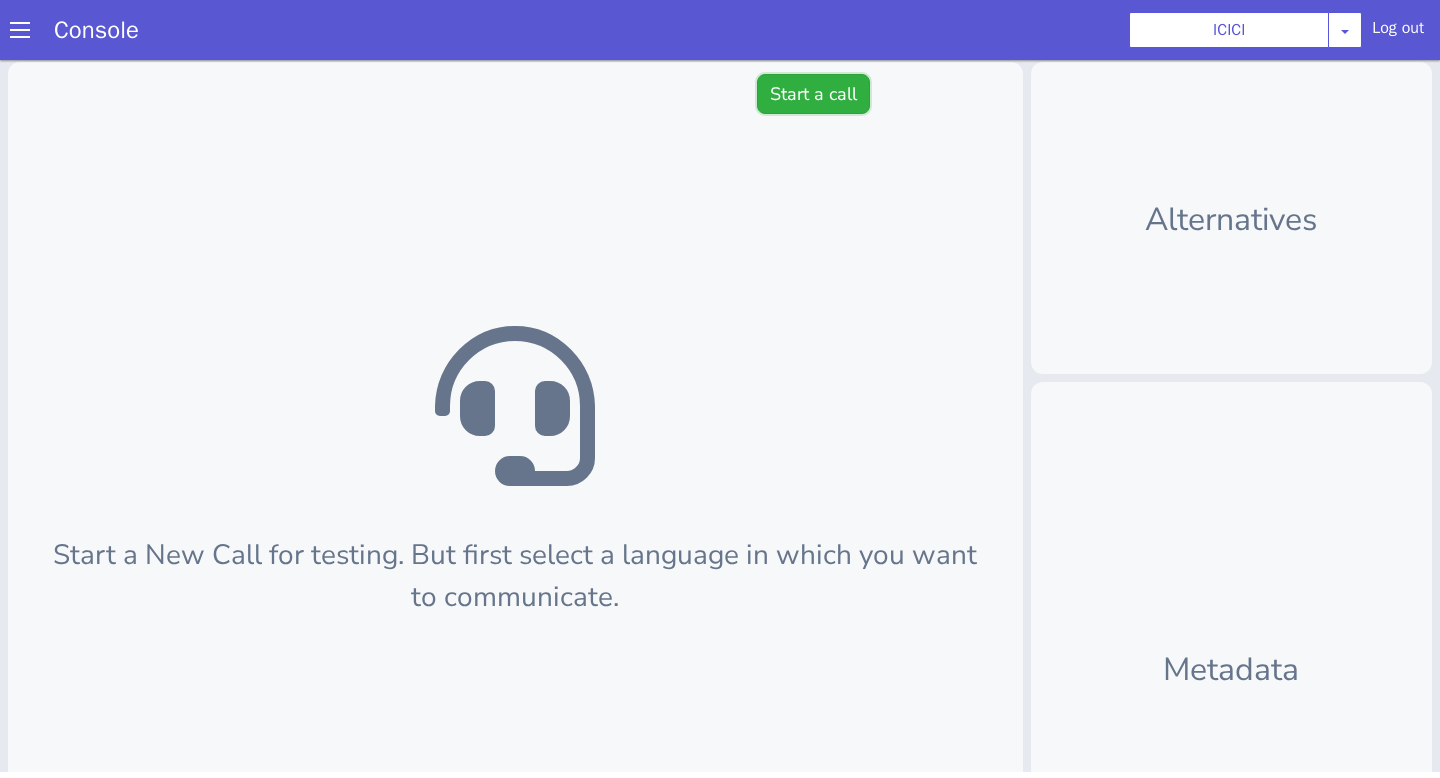 click on "Start a call" at bounding box center (813, 94) 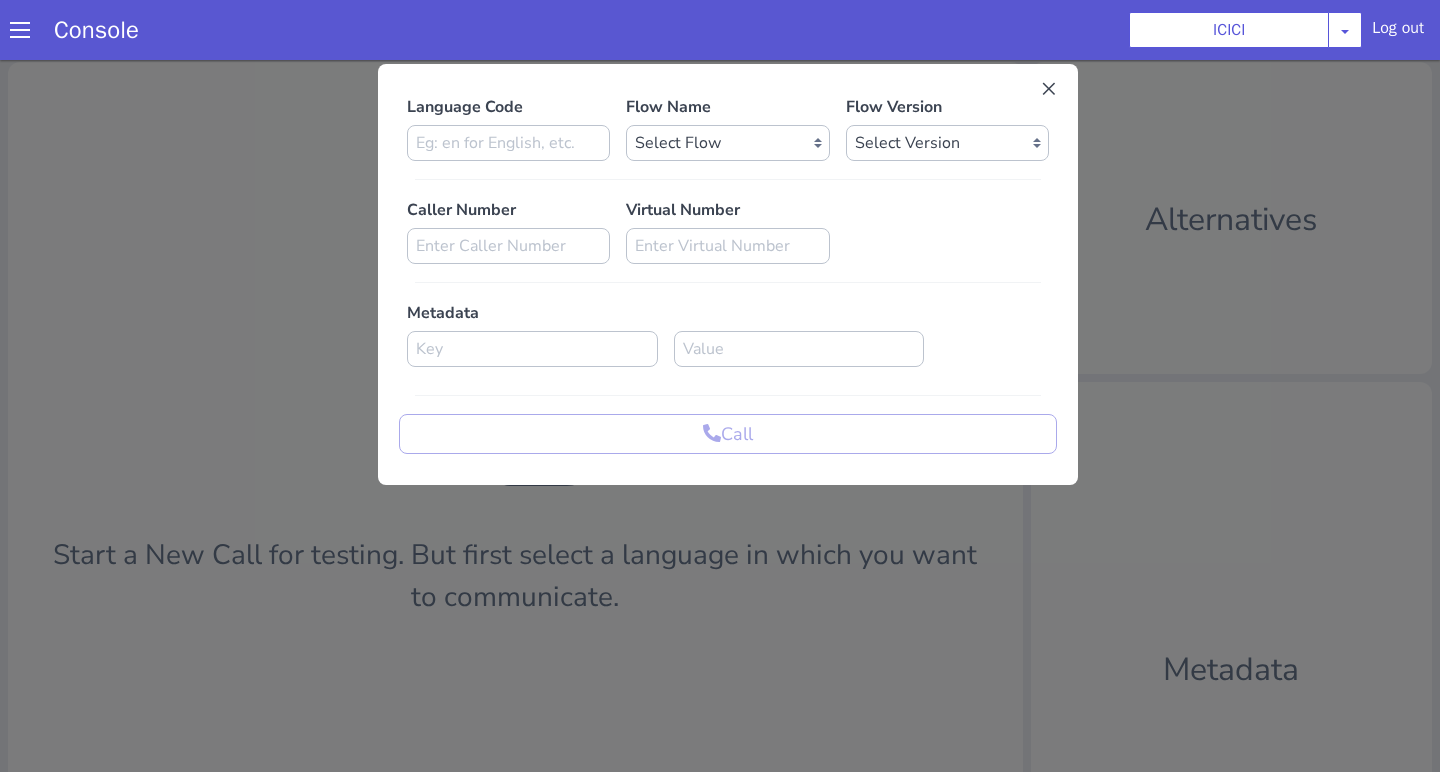 click on "Language Code Flow Name Select Flow sachin_testing icici_test_import_1 icici_test icici_dummy infra_test ICICI_2 inter_digit_dtmf_wait_test icici ICICI_2.1 icici_incident_reporting Dummy_testcase icici_impostor_test icici_dtmf_patience_test DTMF_patience_test_bot icici_bot_2.0 (dropped) icici_cdbc_modification icici_migration phase_5 icici_lic_ipo icici_temp icici_outbound icici_poc_sip_trunking icici_prod_sync_temp icici_CC_limit_enhancement icici_farmer_bot icici_farmer_bot_hindi icici_hi icici_dialogy Flow Version Select Version Caller Number Virtual Number Metadata  Call" at bounding box center [728, 274] 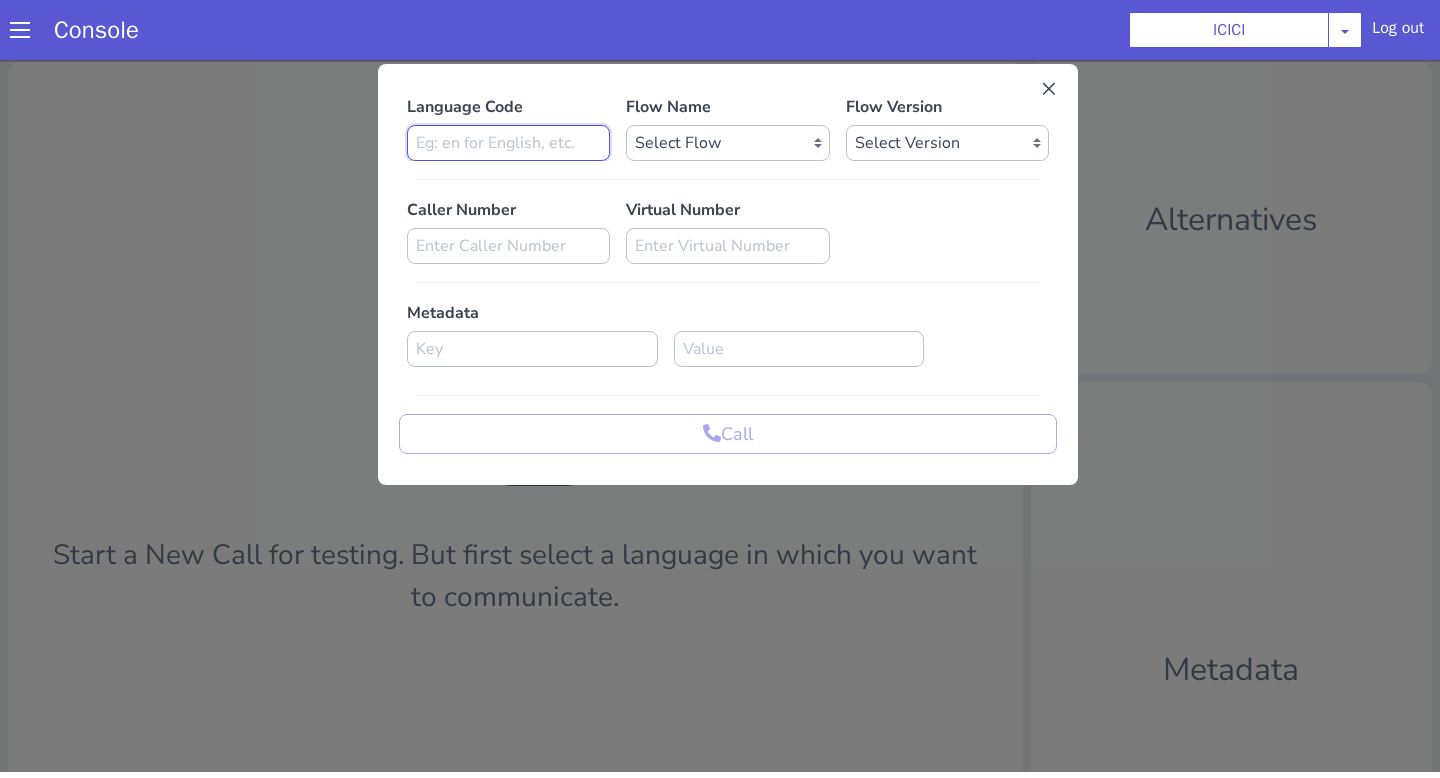 click at bounding box center [508, 143] 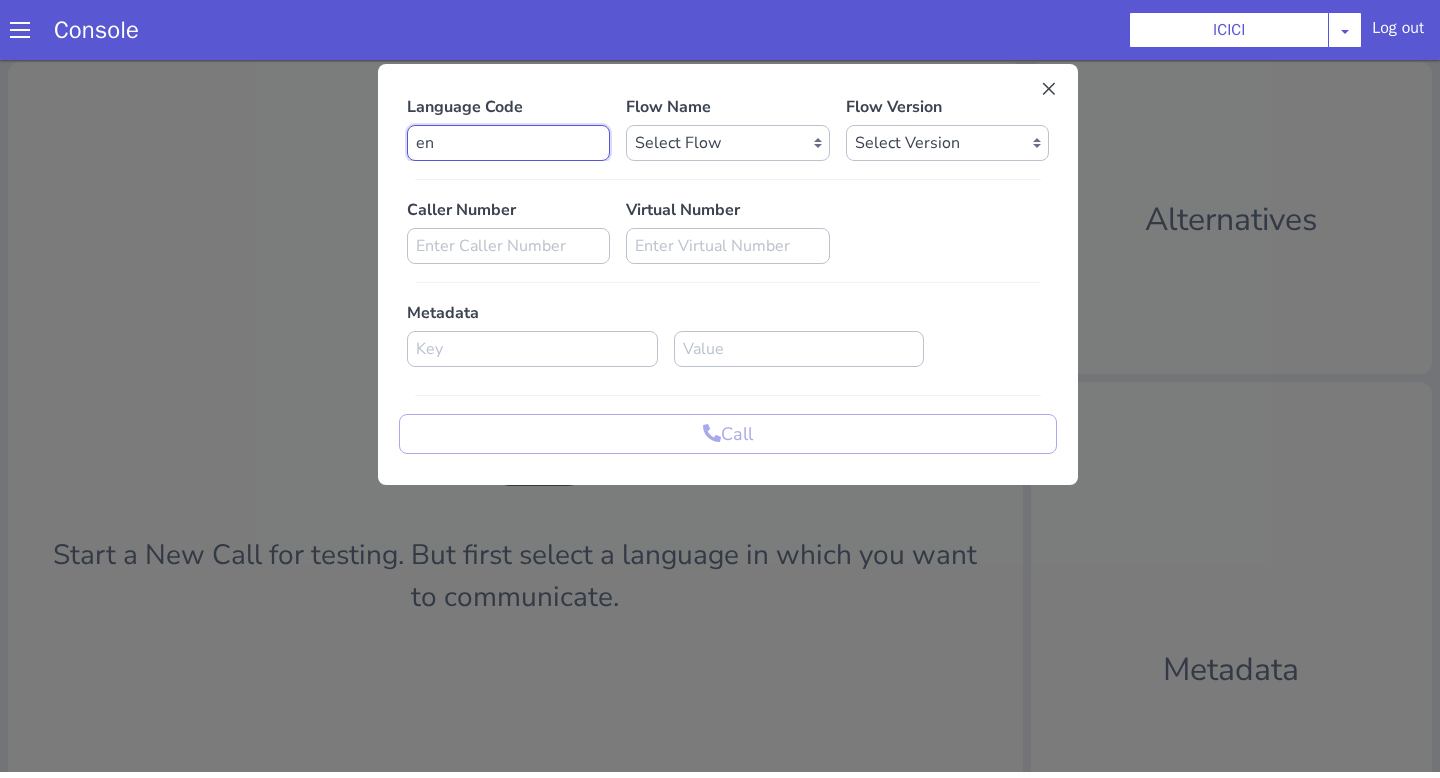 type on "en" 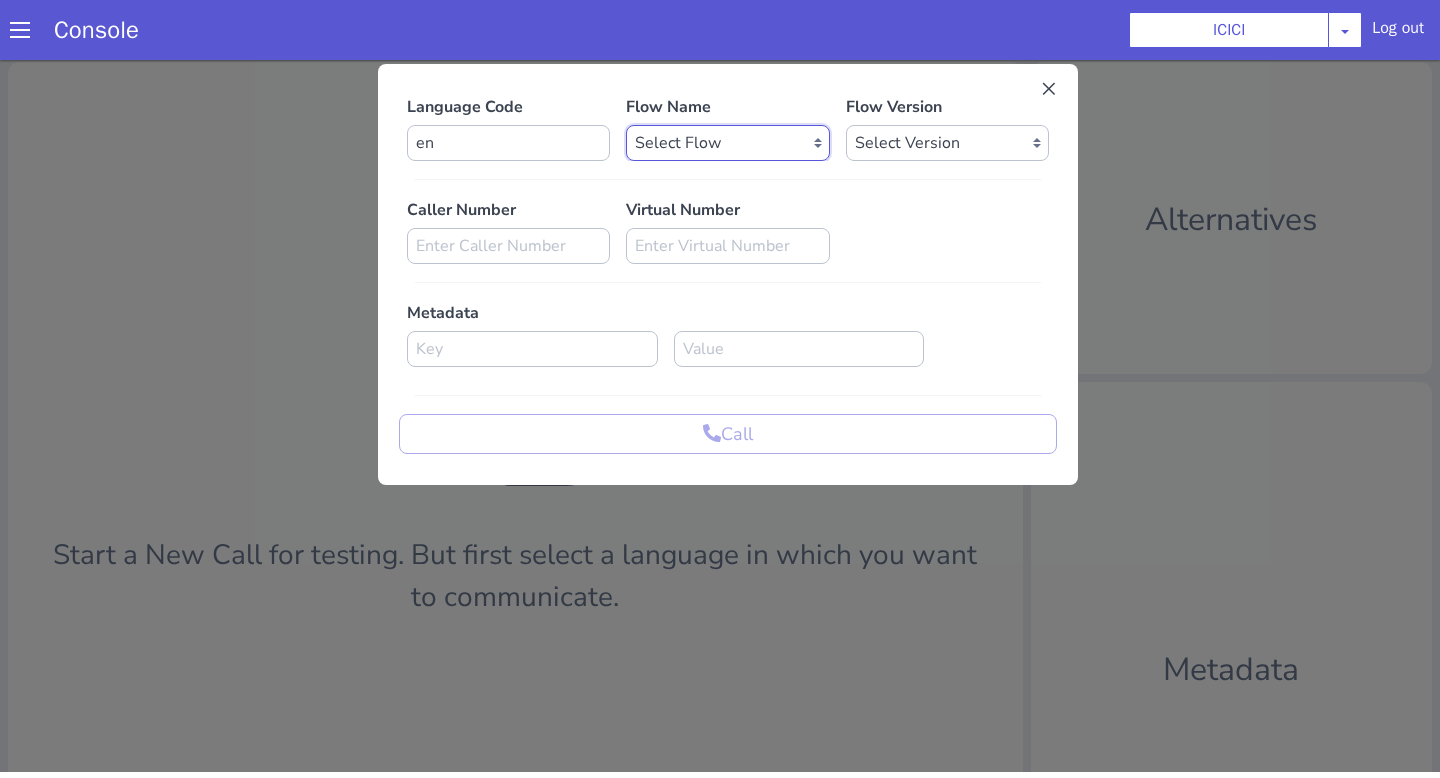 click on "Select Flow sachin_testing icici_test_import_1 icici_test icici_dummy infra_test ICICI_2 inter_digit_dtmf_wait_test icici ICICI_2.1 icici_incident_reporting Dummy_testcase icici_impostor_test icici_dtmf_patience_test DTMF_patience_test_bot icici_bot_2.0 (dropped) icici_cdbc_modification icici_migration phase_5 icici_lic_ipo icici_temp icici_outbound icici_poc_sip_trunking icici_prod_sync_temp icici_CC_limit_enhancement icici_farmer_bot icici_farmer_bot_hindi icici_hi icici_dialogy" at bounding box center (727, 143) 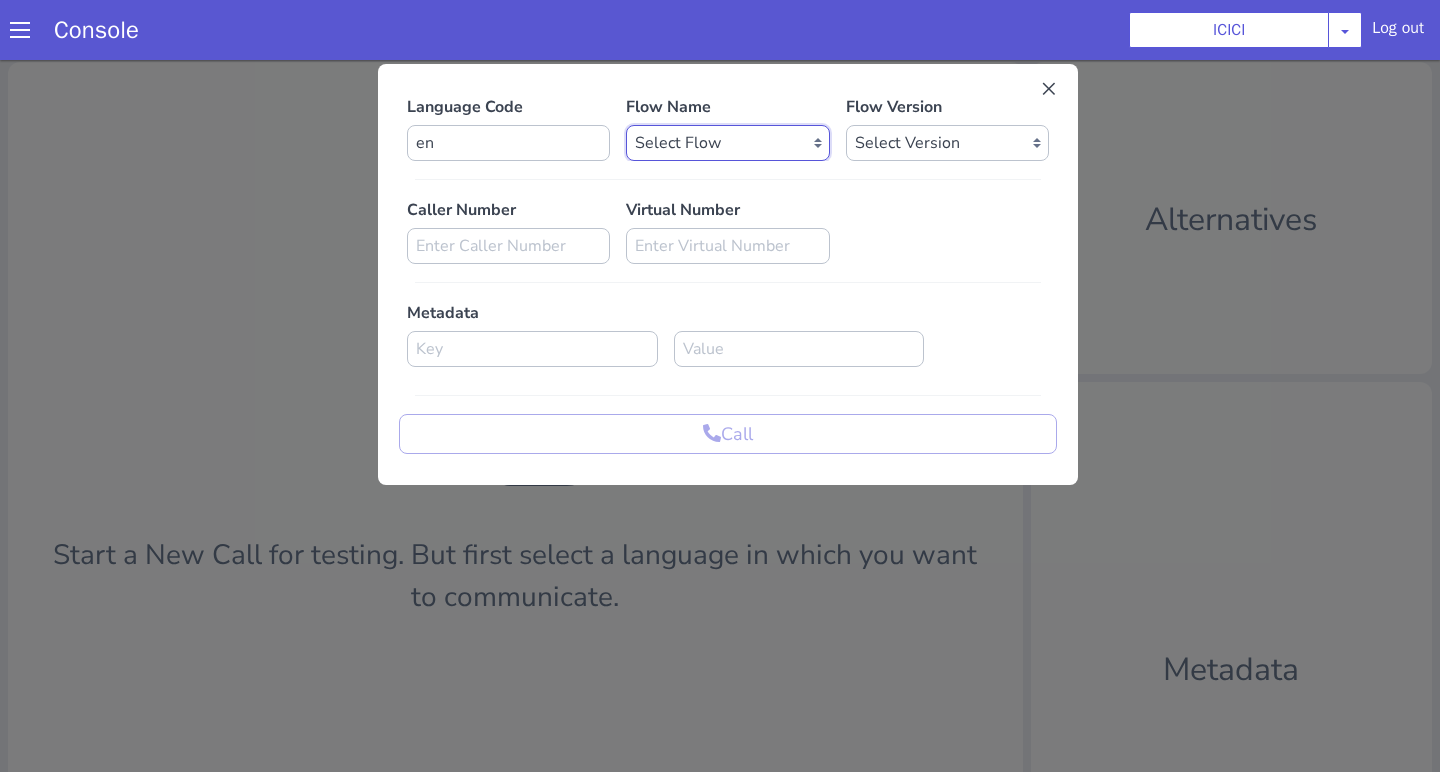select on "b03a4faf-32c3-4c7e-b817-7f3662e43ade" 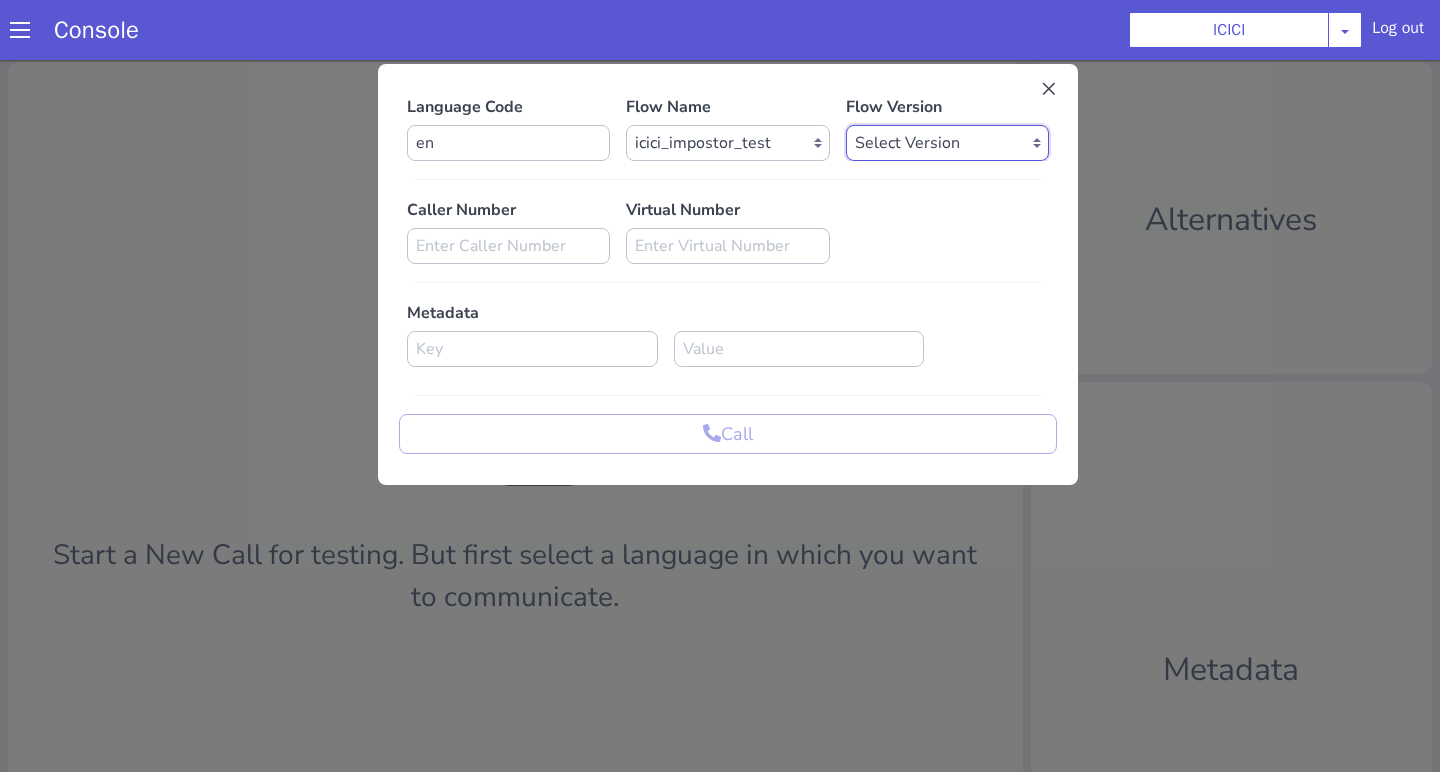 click on "Select Version 0.0.43 0.0.42 0.0.41 0.0.40 0.0.39 0.0.38 0.0.37 0.0.36 0.0.35 0.0.34 0.0.33 0.0.32 0.0.31 0.0.30 0.0.29 0.0.28 0.0.27 0.0.26 0.0.25 0.0.24 0.0.23 0.0.22 0.0.21 0.0.20 0.0.19 0.0.18 0.0.17 0.0.16 0.0.15 0.0.14 0.0.13 0.0.12 0.0.11 0.0.10 0.0.9 0.0.8 0.0.7 0.0.6 0.0.5 0.0.4 0.0.3 0.0.2 0.0.1" at bounding box center (947, 143) 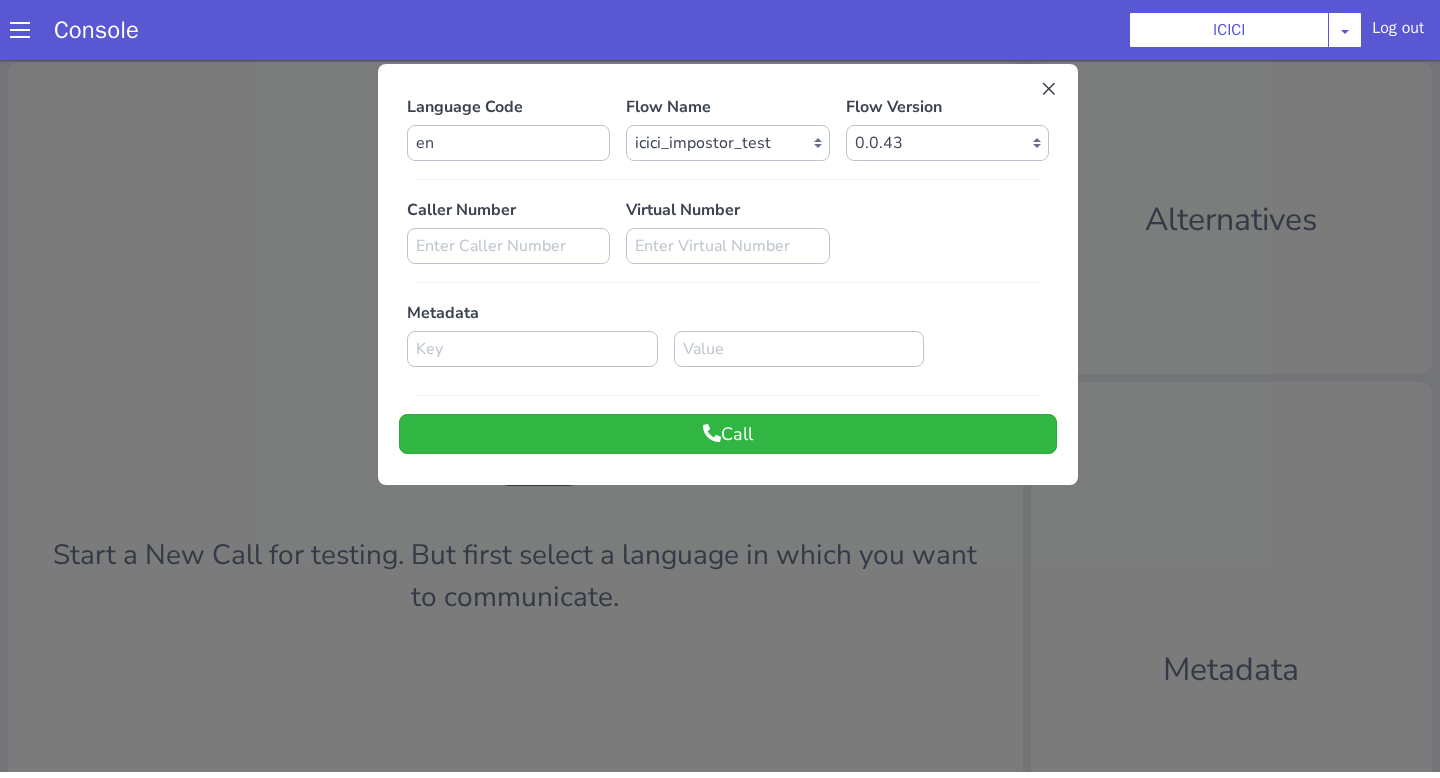 click on "Language Code en Flow Name Select Flow sachin_testing icici_test_import_1 icici_test icici_dummy infra_test ICICI_2 inter_digit_dtmf_wait_test icici ICICI_2.1 icici_incident_reporting Dummy_testcase icici_impostor_test icici_dtmf_patience_test DTMF_patience_test_bot icici_bot_2.0 (dropped) icici_cdbc_modification icici_migration phase_5 icici_lic_ipo icici_temp icici_outbound icici_poc_sip_trunking icici_prod_sync_temp icici_CC_limit_enhancement icici_farmer_bot icici_farmer_bot_hindi icici_hi icici_dialogy Flow Version Select Version 0.0.43 0.0.42 0.0.41 0.0.40 0.0.39 0.0.38 0.0.37 0.0.36 0.0.35 0.0.34 0.0.33 0.0.32 0.0.31 0.0.30 0.0.29 0.0.28 0.0.27 0.0.26 0.0.25 0.0.24 0.0.23 0.0.22 0.0.21 0.0.20 0.0.19 0.0.18 0.0.17 0.0.16 0.0.15 0.0.14 0.0.13 0.0.12 0.0.11 0.0.10 0.0.9 0.0.8 0.0.7 0.0.6 0.0.5 0.0.4 0.0.3 0.0.2 0.0.1 Caller Number Virtual Number Metadata  Call" at bounding box center (728, 274) 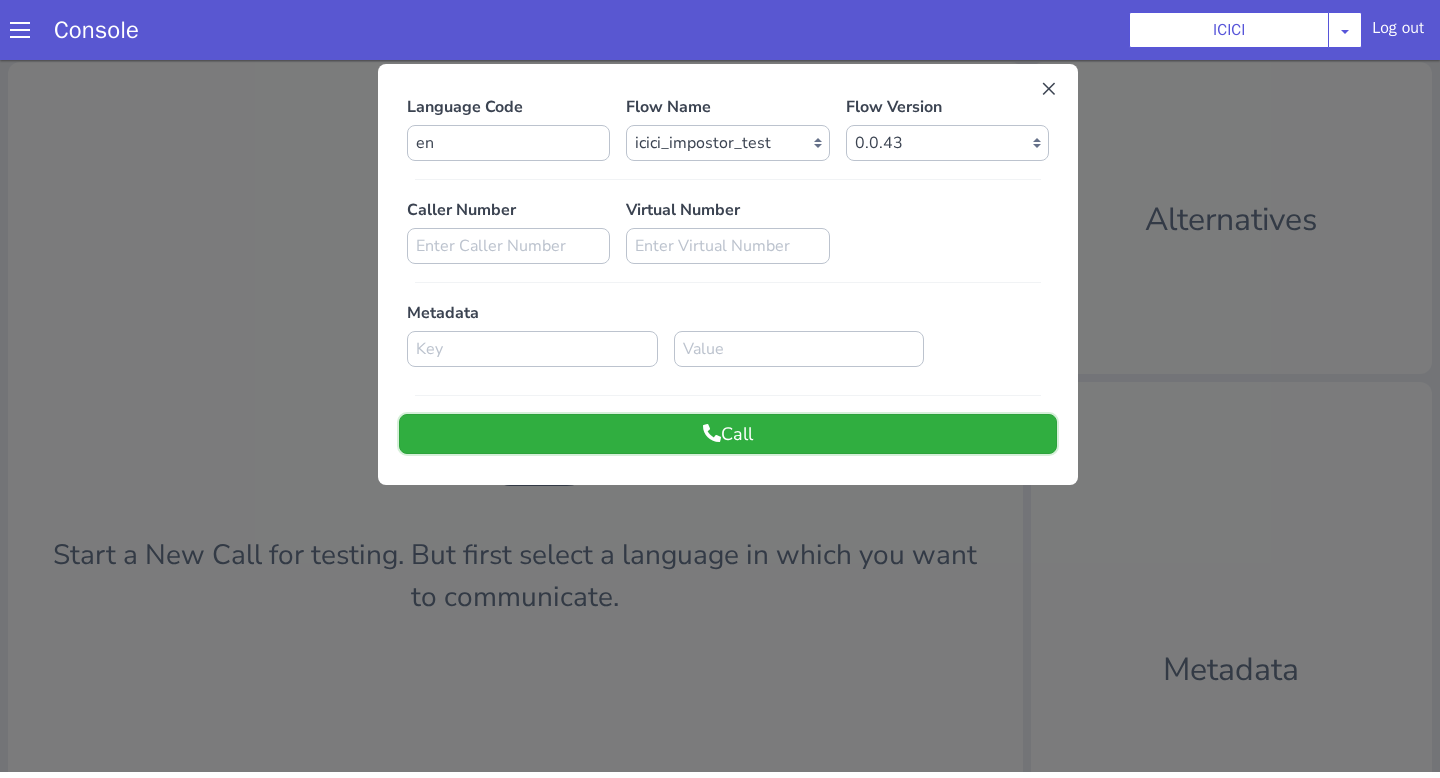 click on "Call" at bounding box center [728, 434] 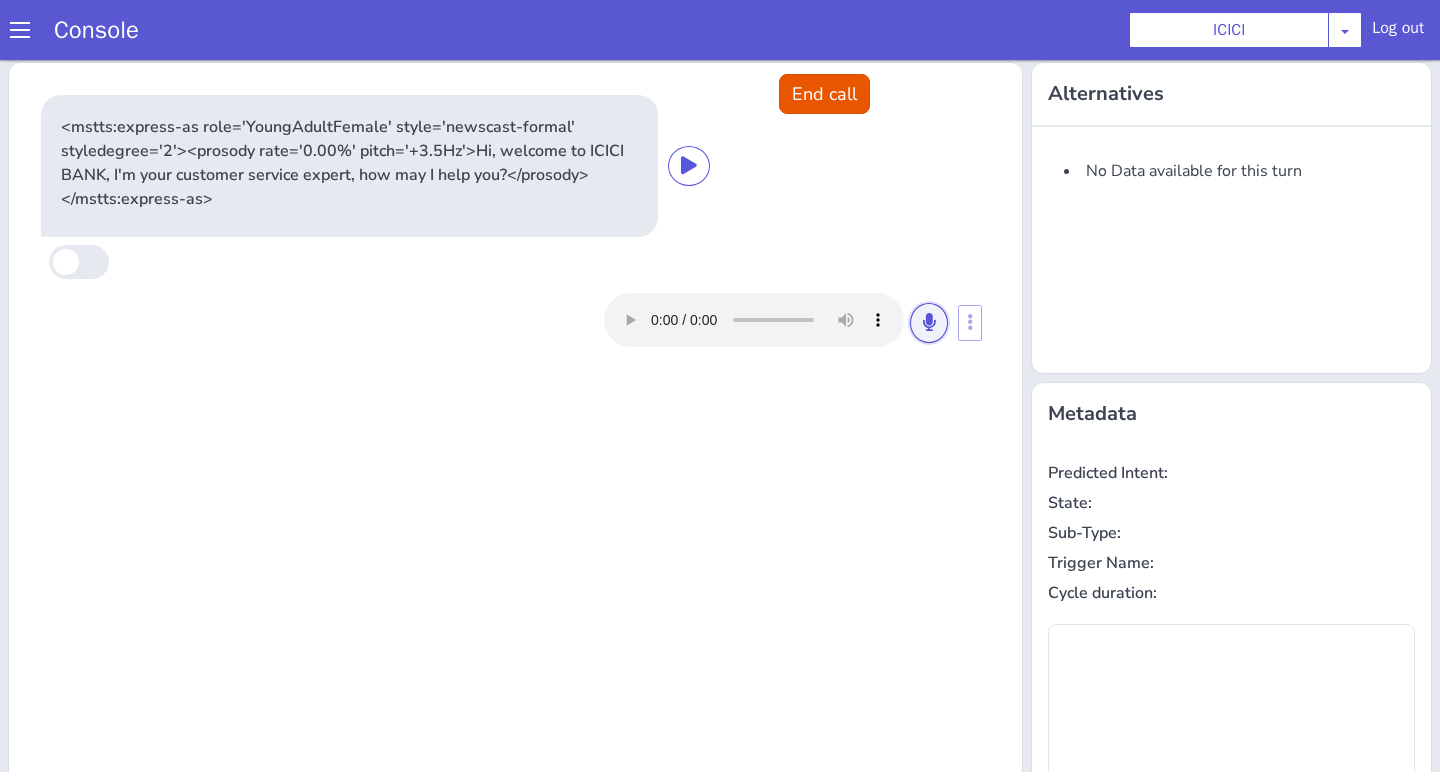 click at bounding box center (929, 322) 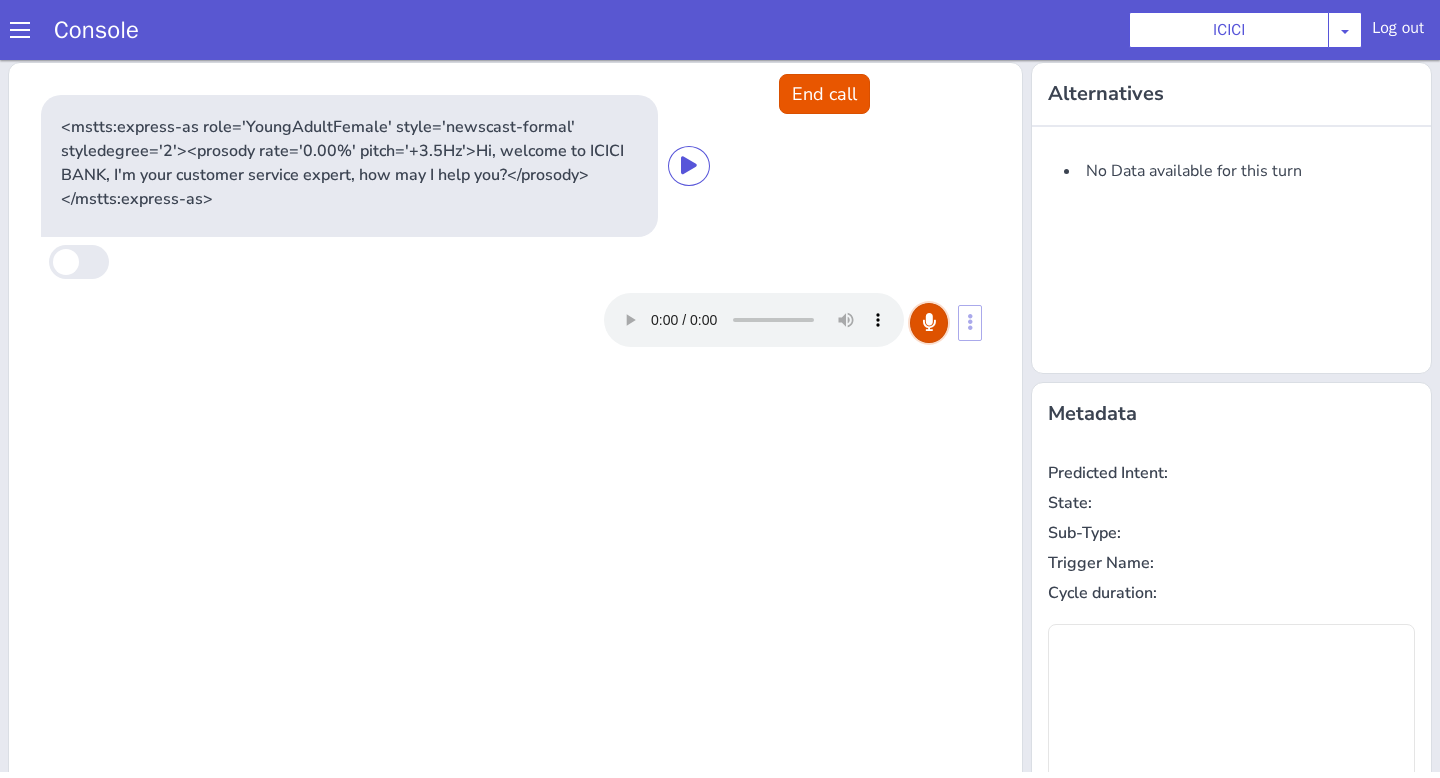 click at bounding box center [929, 322] 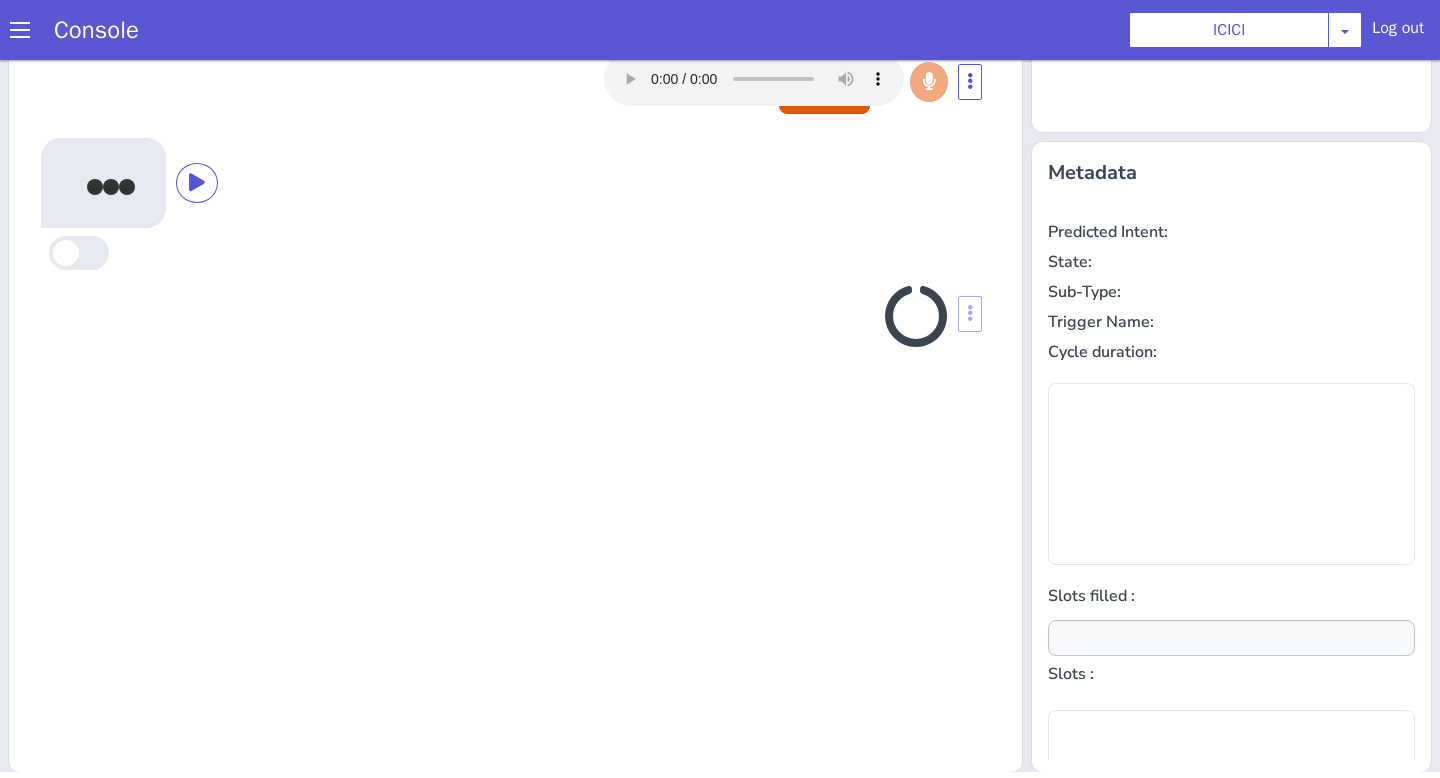 scroll, scrollTop: 242, scrollLeft: 0, axis: vertical 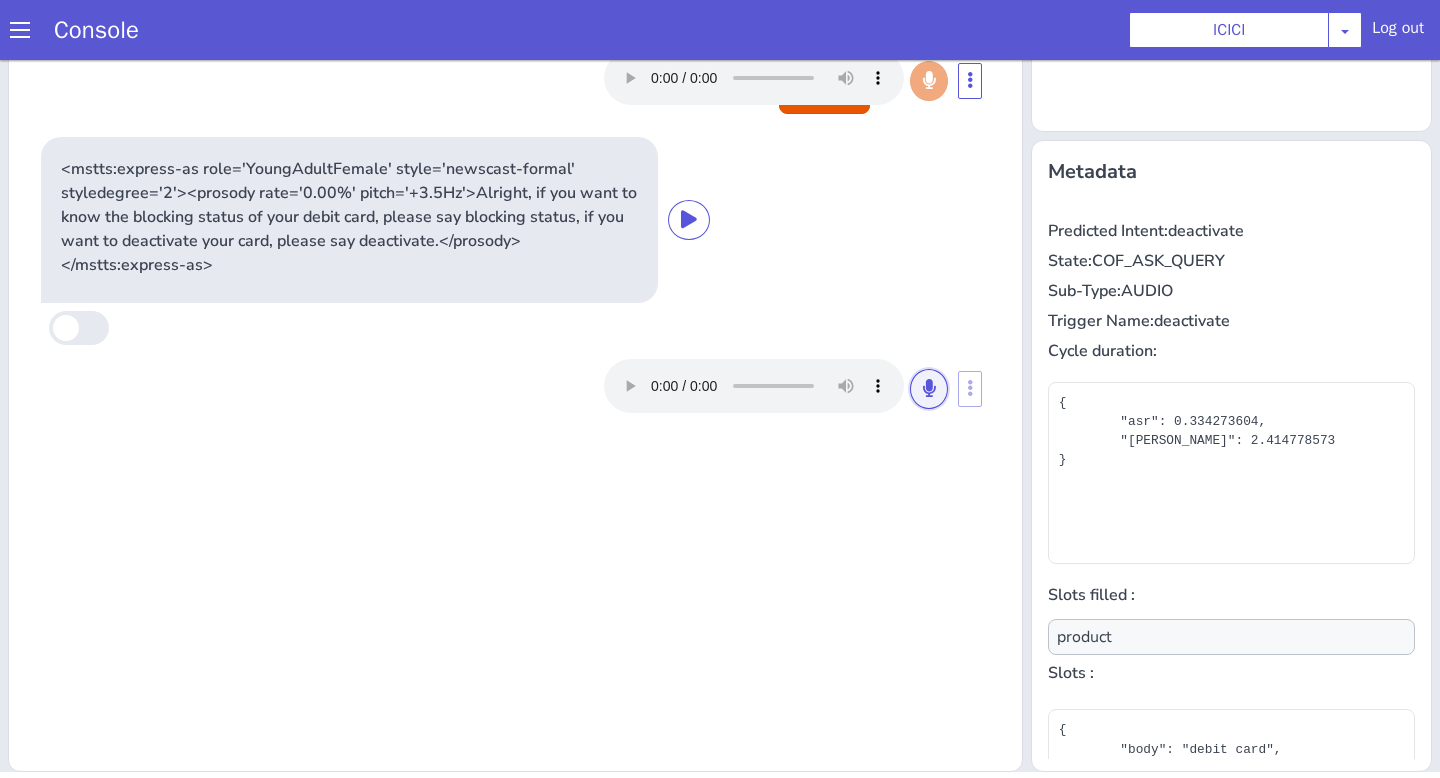 click at bounding box center (929, 389) 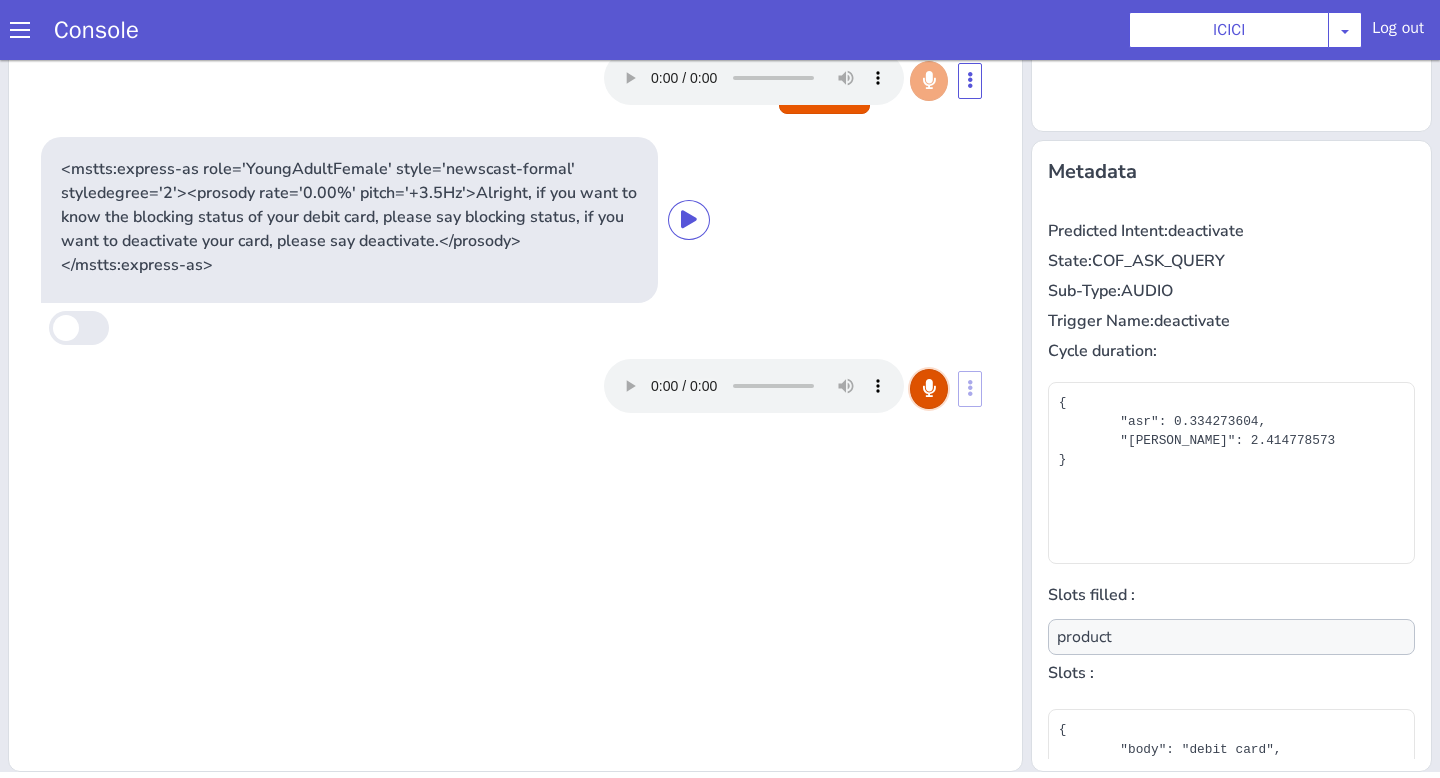 click at bounding box center (929, 389) 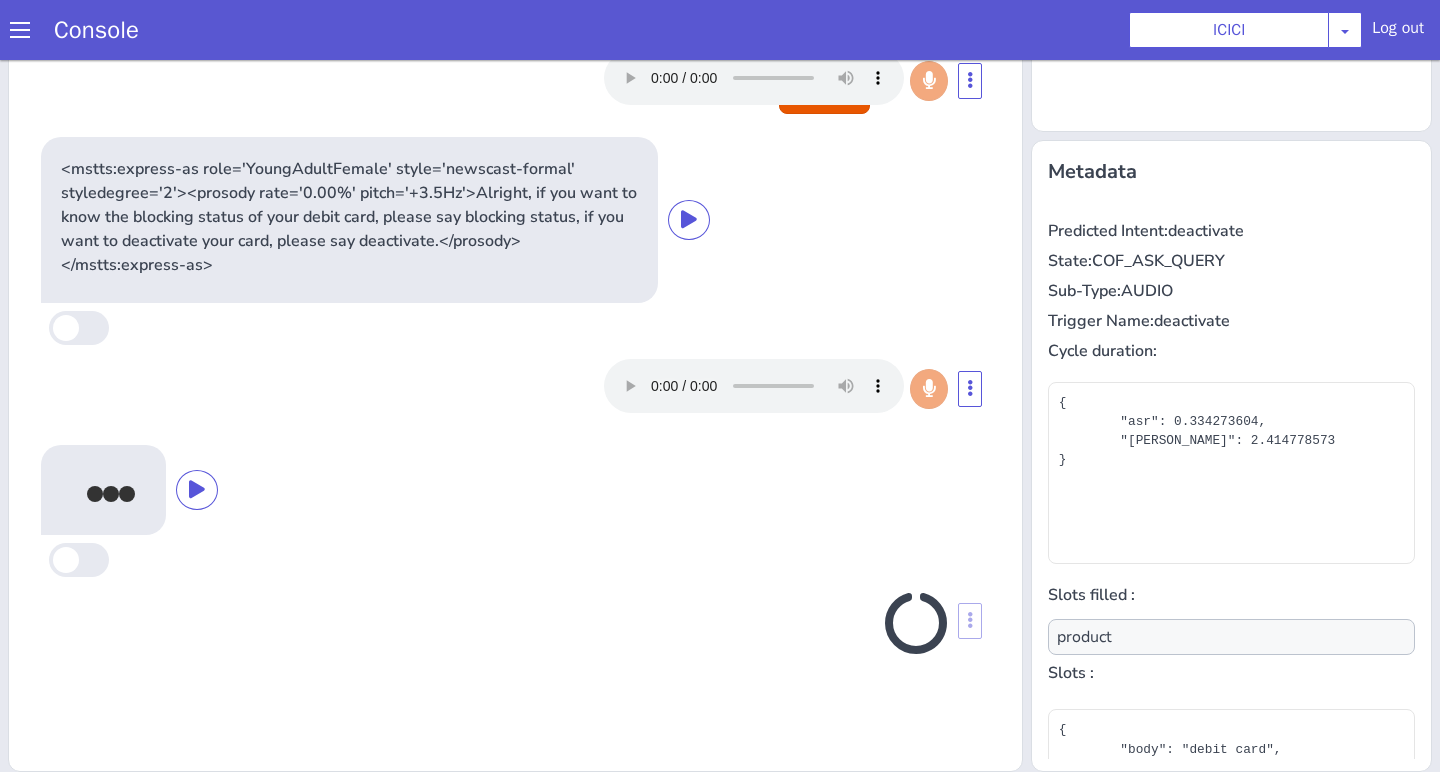type on "null" 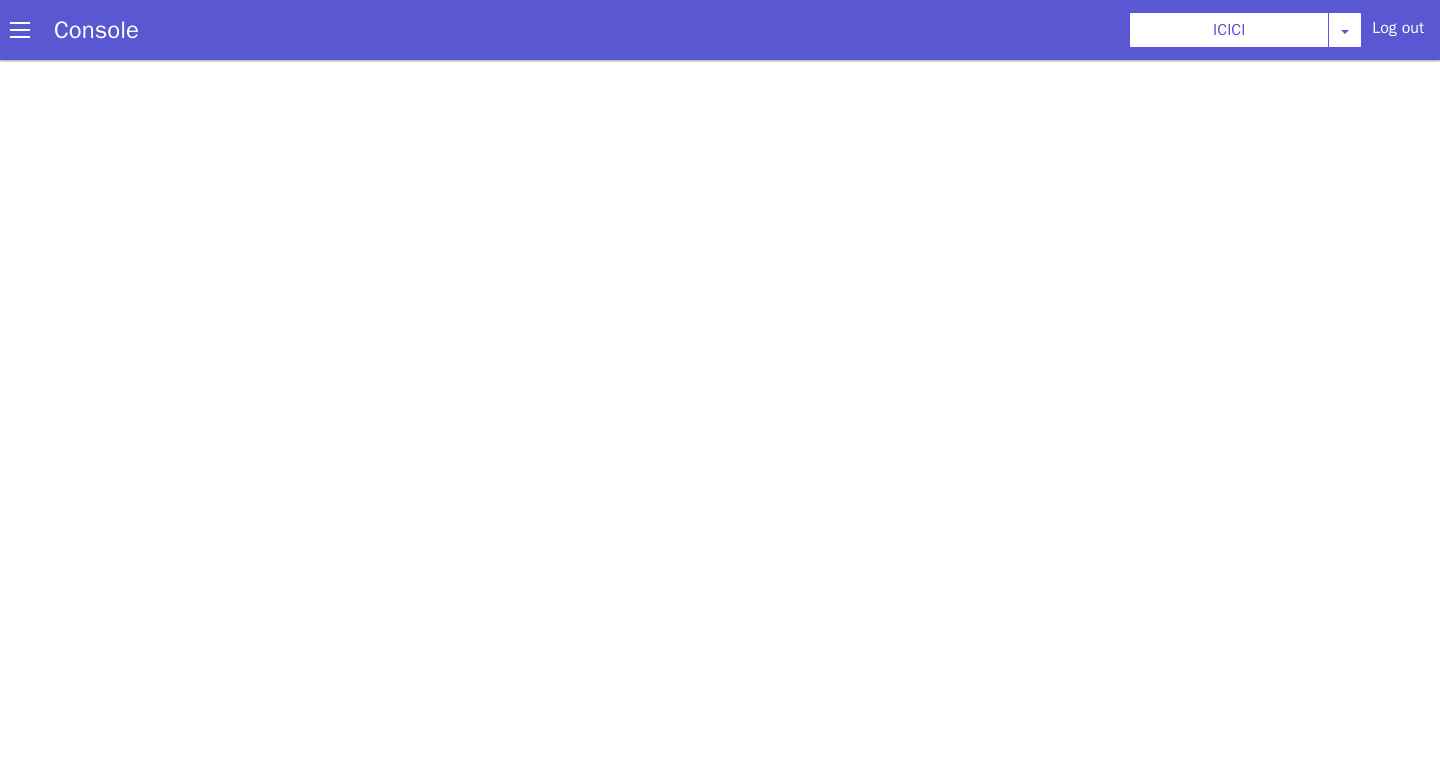 scroll, scrollTop: 0, scrollLeft: 0, axis: both 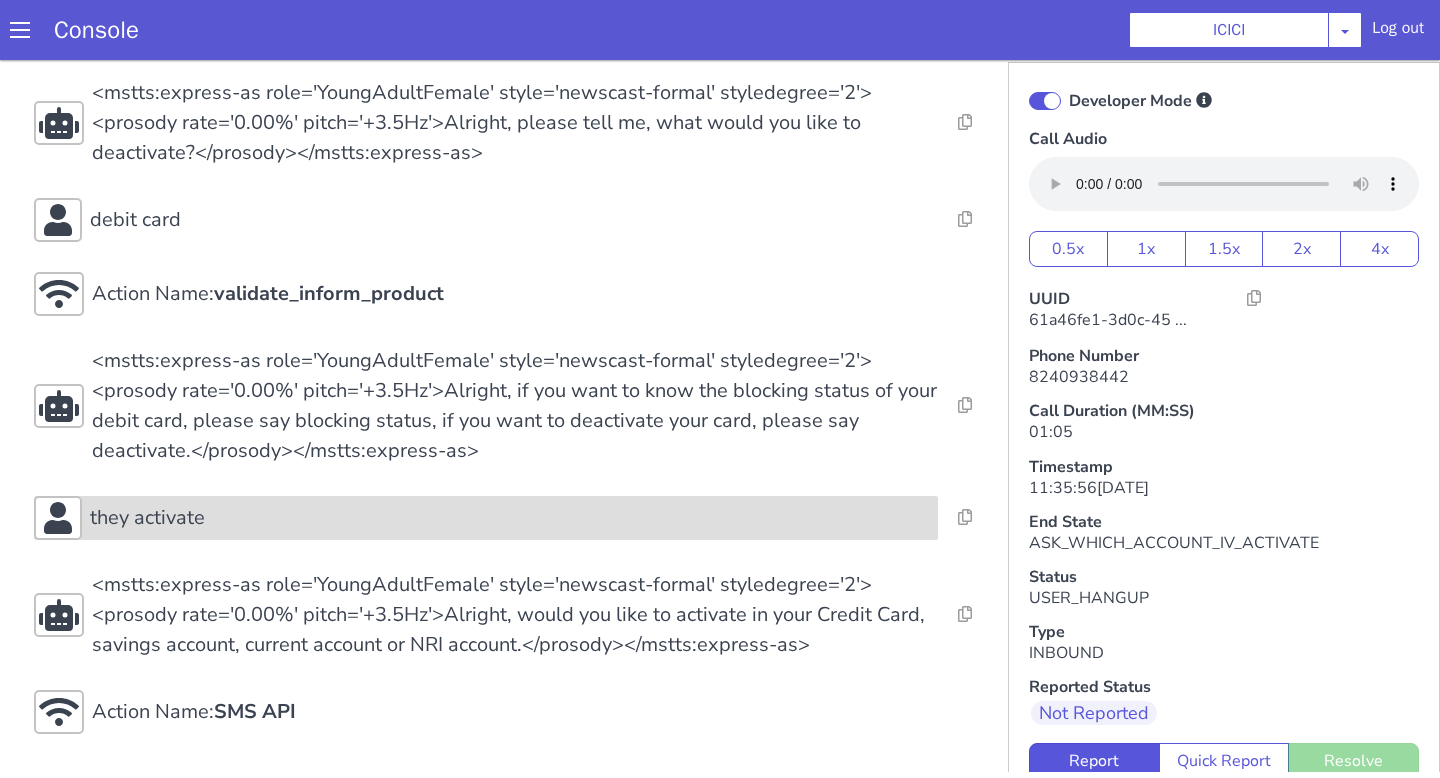 click on "they activate" at bounding box center [510, 518] 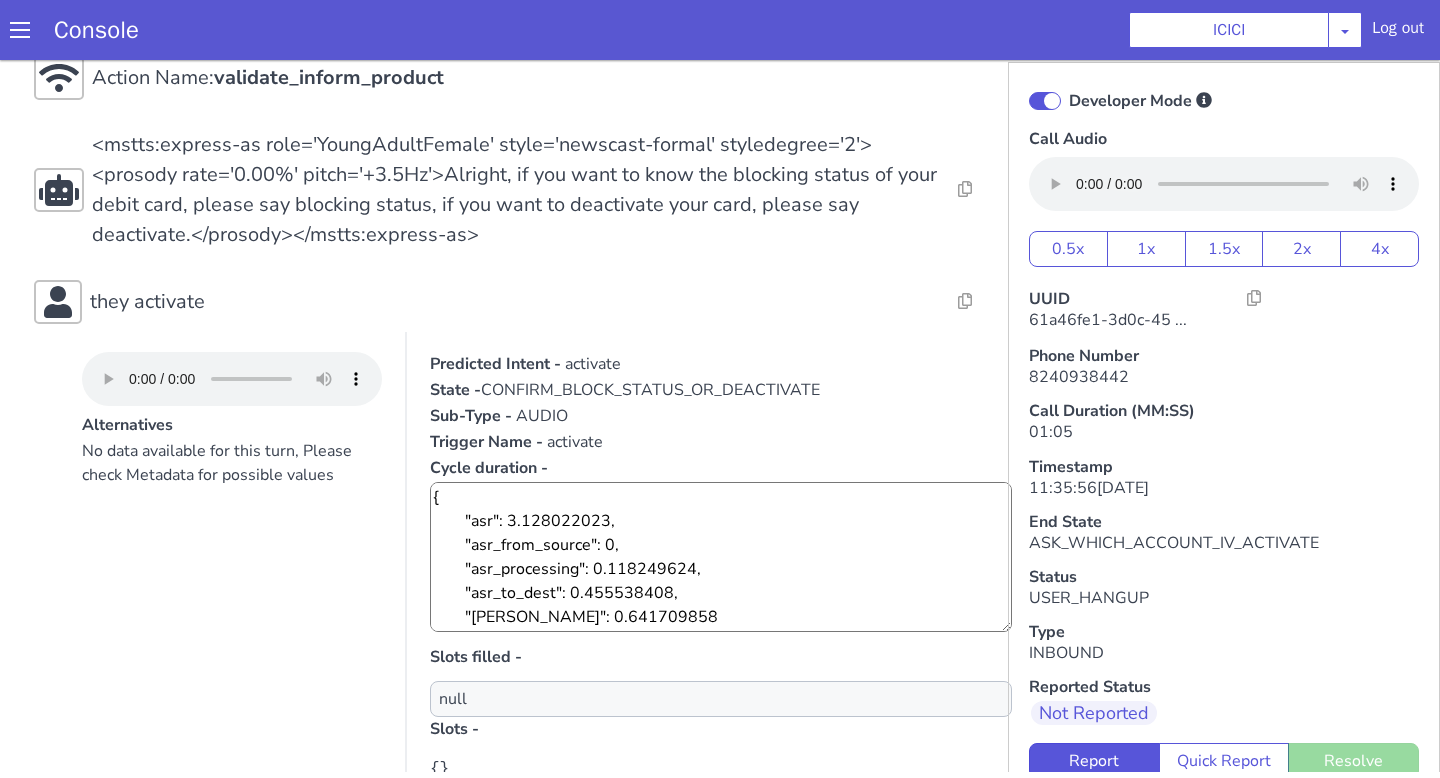 scroll, scrollTop: 531, scrollLeft: 0, axis: vertical 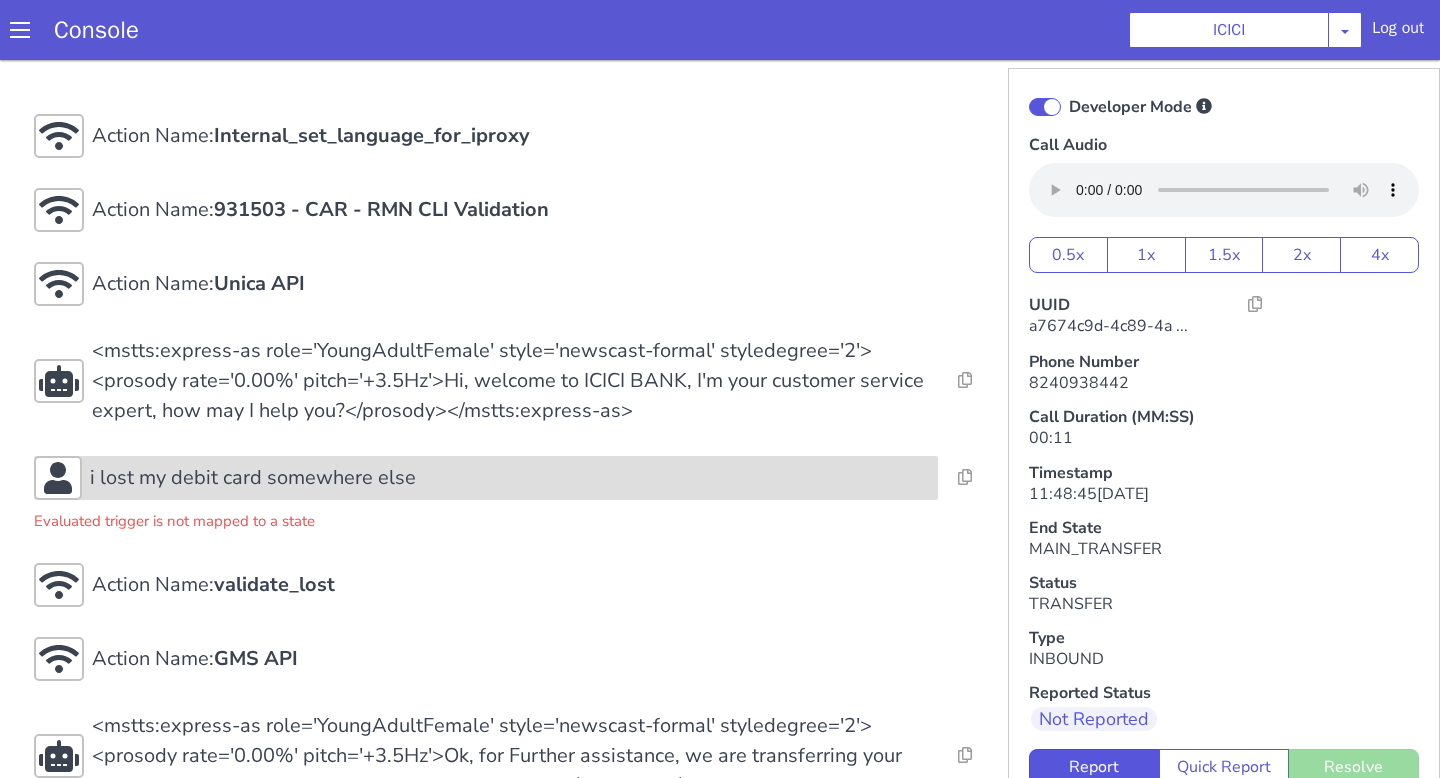click on "i lost my debit card somewhere else" at bounding box center (805, 139) 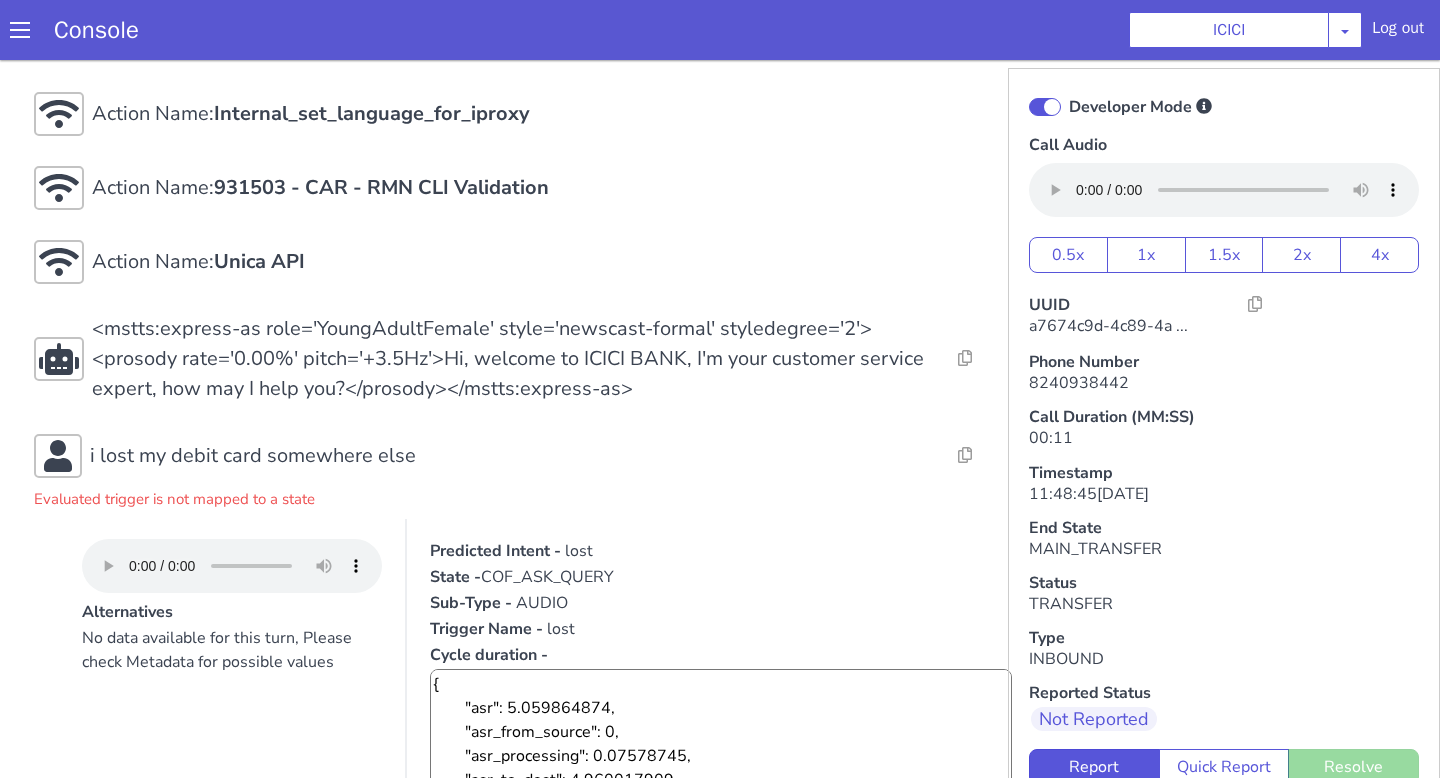 scroll, scrollTop: 18, scrollLeft: 0, axis: vertical 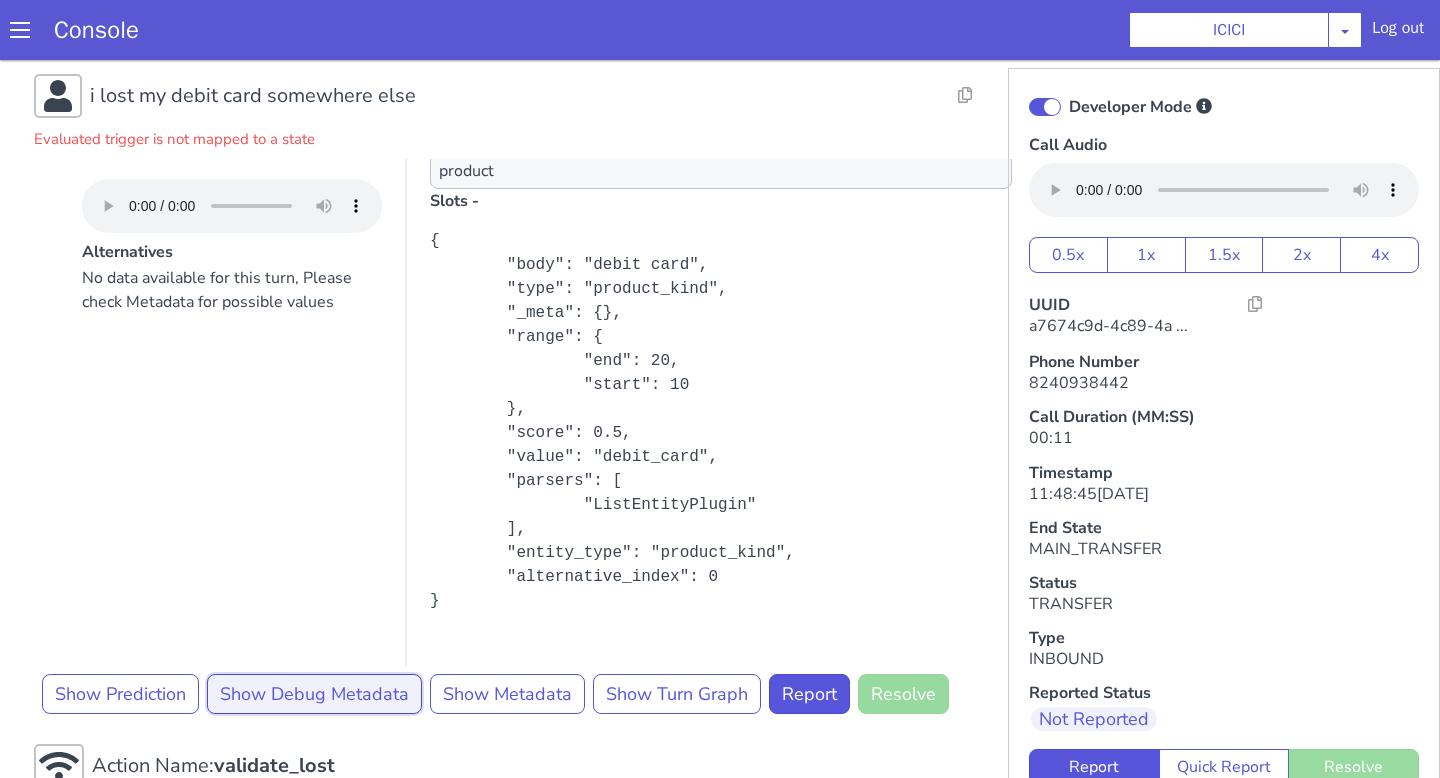 click on "Show Debug Metadata" at bounding box center (1517, 396) 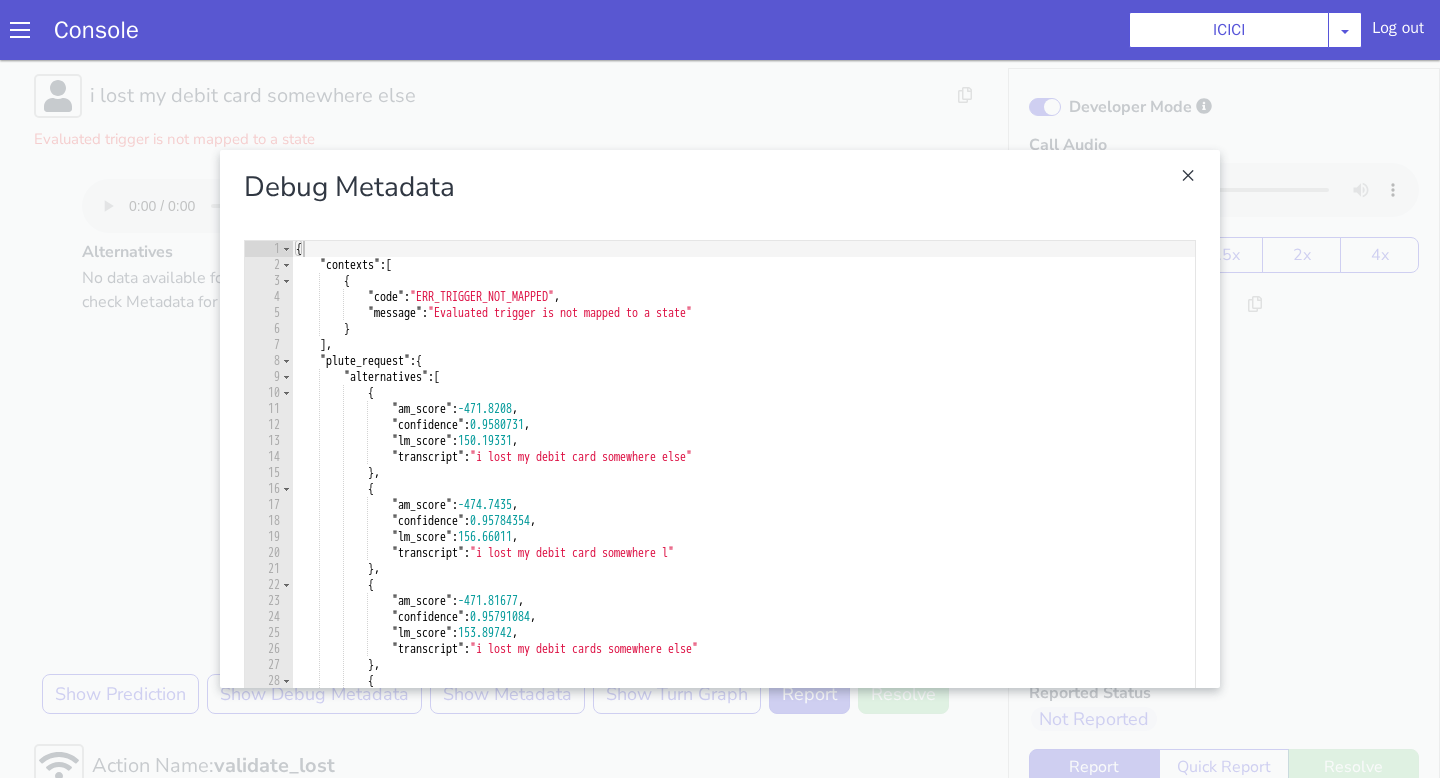 click at bounding box center [2110, 1168] 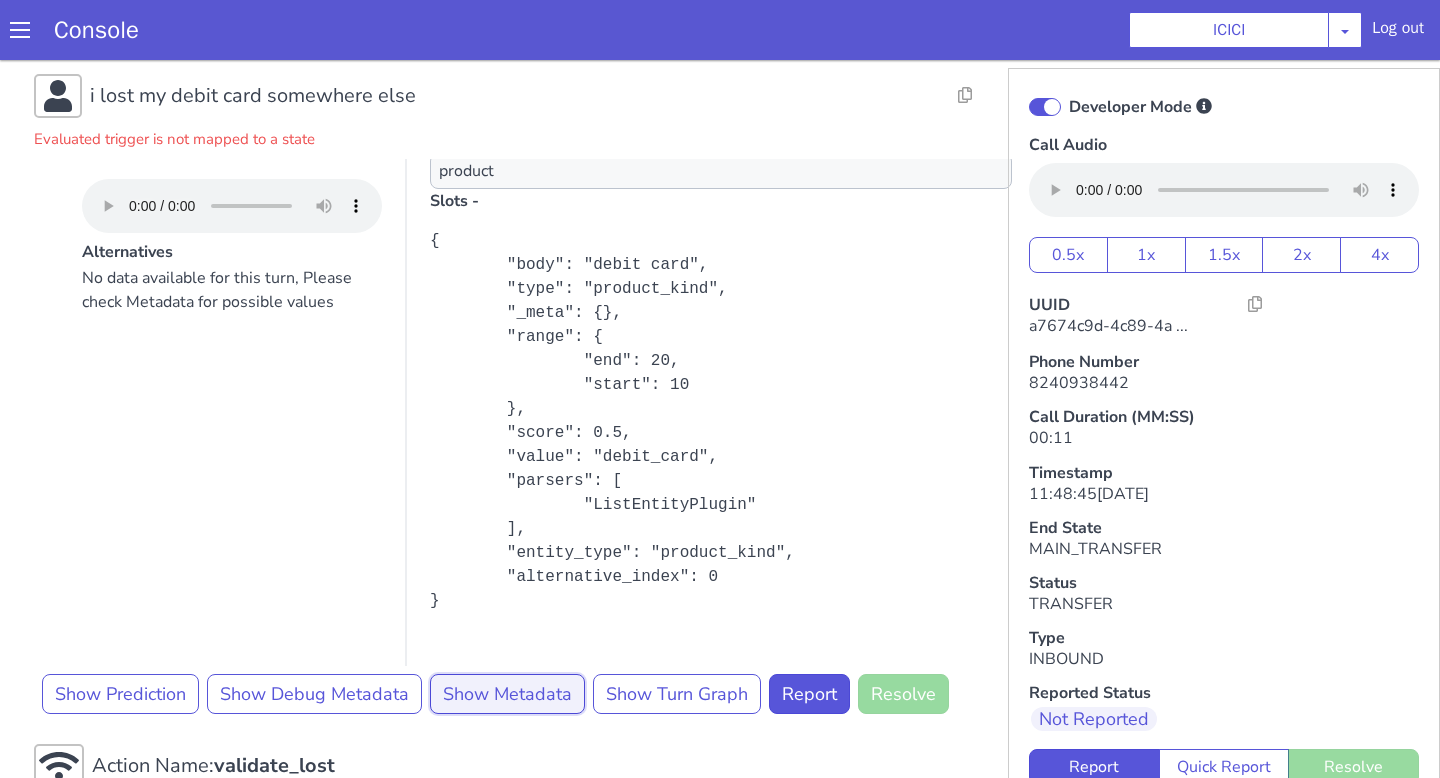 click on "Show Metadata" at bounding box center (2017, 1066) 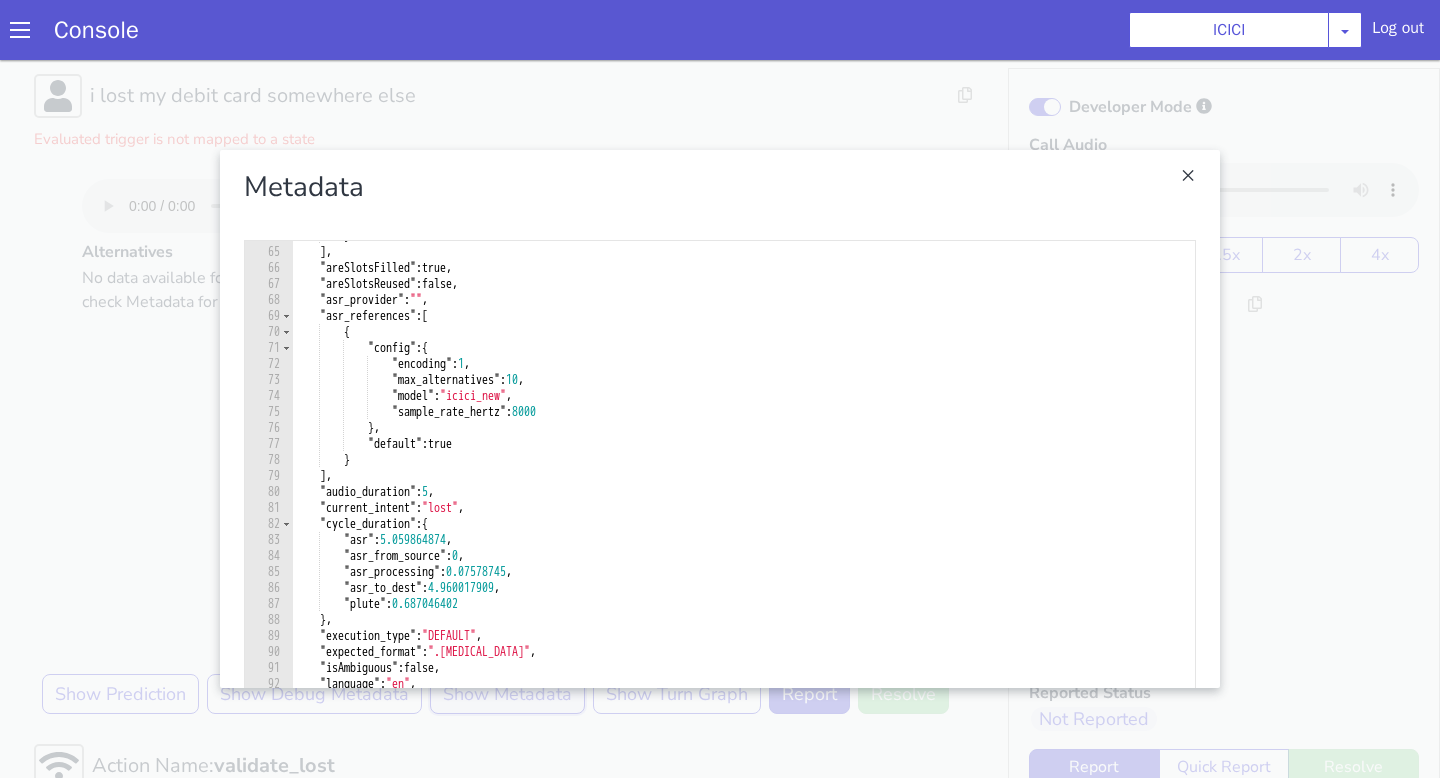 scroll, scrollTop: 1039, scrollLeft: 0, axis: vertical 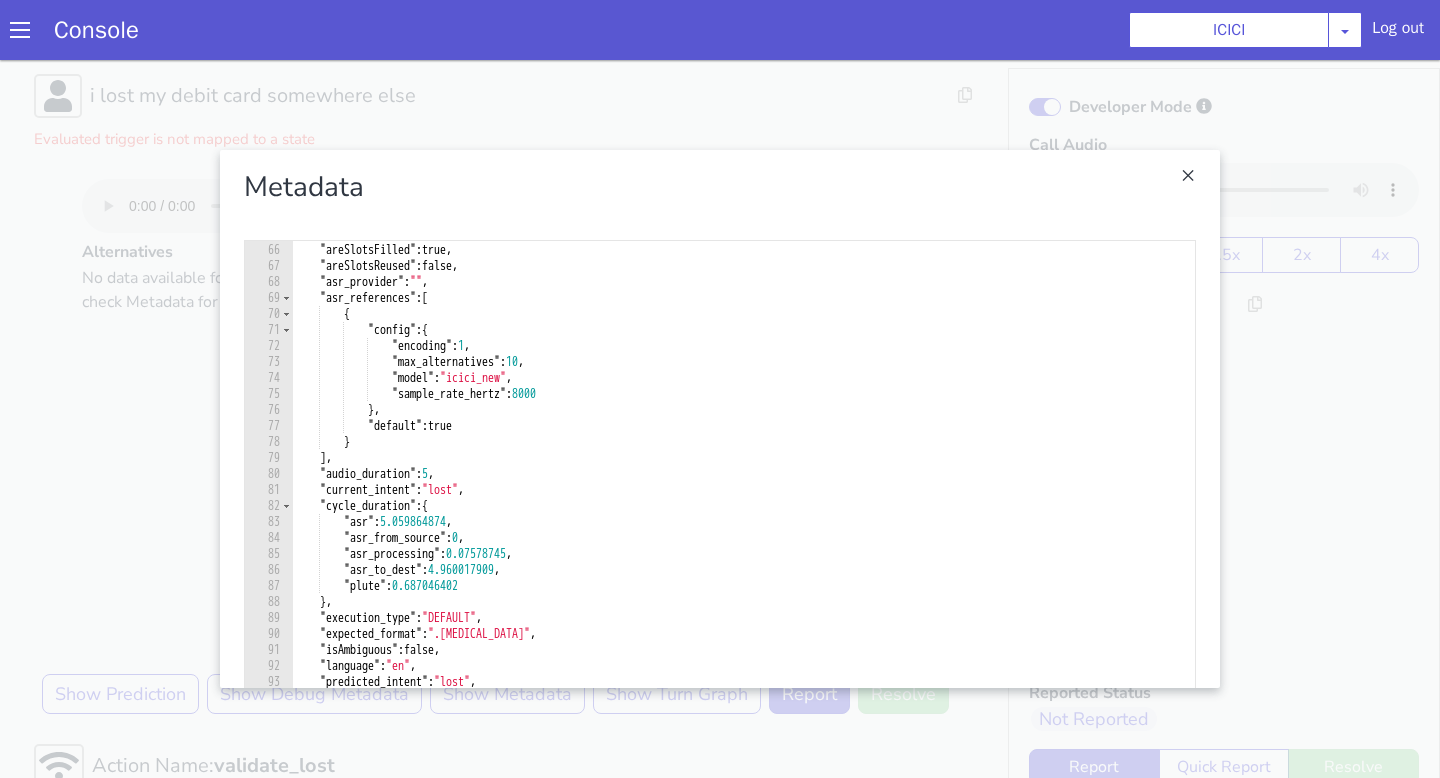 click on "65 66 67 68 69 70 71 72 73 74 75 76 77 78 79 80 81 82 83 84 85 86 87 88 89 90 91 92 93 94 95 96 97 98      ] ,      "areSlotsFilled" :  true ,      "areSlotsReused" :  false ,      "asr_provider" :  "" ,      "asr_references" :  [           {                "config" :  {                     "encoding" :  1 ,                     "max_alternatives" :  10 ,                     "model" :  "icici_new" ,                     "sample_rate_hertz" :  8000                } ,                "default" :  true           }      ] ,      "audio_duration" :  5 ,      "current_intent" :  "lost" ,      "cycle_duration" :  {           "asr" :  5.059864874 ,           "asr_from_source" :  0 ,           "asr_processing" :  0.07578745 ,           "asr_to_dest" :  4.960017909 ,           "plute" :  0.687046402      } ,      "execution_type" :  "DEFAULT" ,      "expected_format" :  ".flac" ,      "isAmbiguous" :  false ,      "language" :  "en" ,      "predicted_intent" :  "lost" ,      "slotsReusedFromGlobalConfig" : null," at bounding box center (2110, 1205) 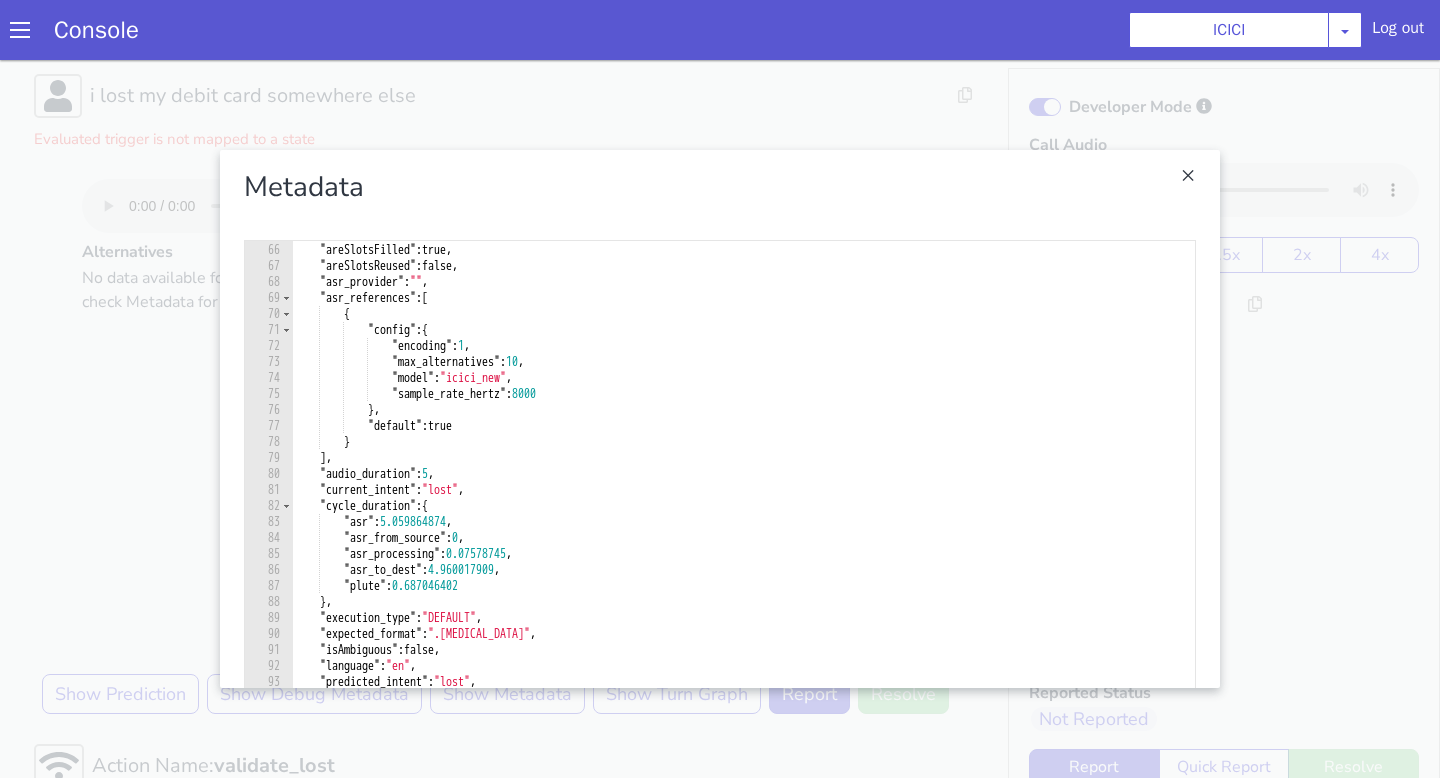 click at bounding box center [2137, 373] 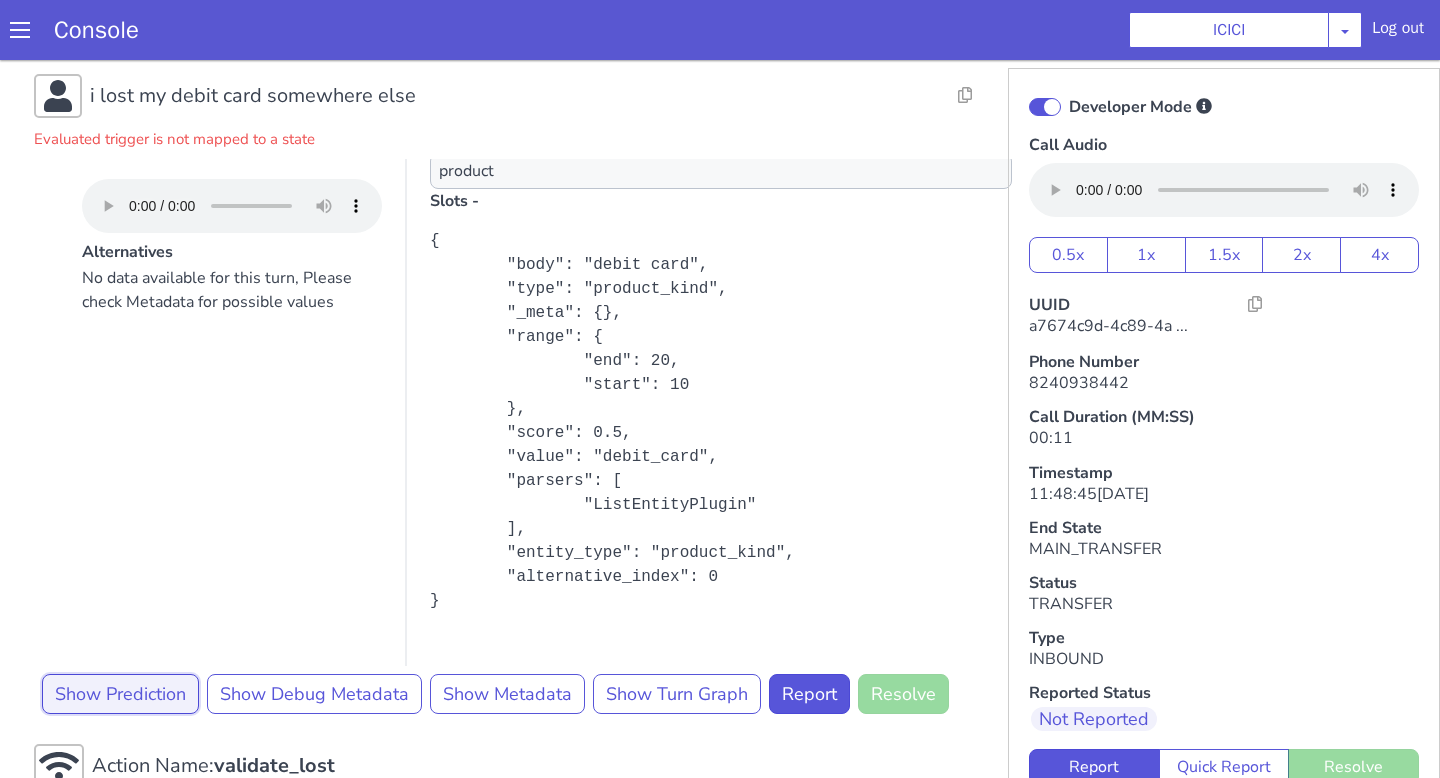 click on "Show Prediction" at bounding box center (828, 232) 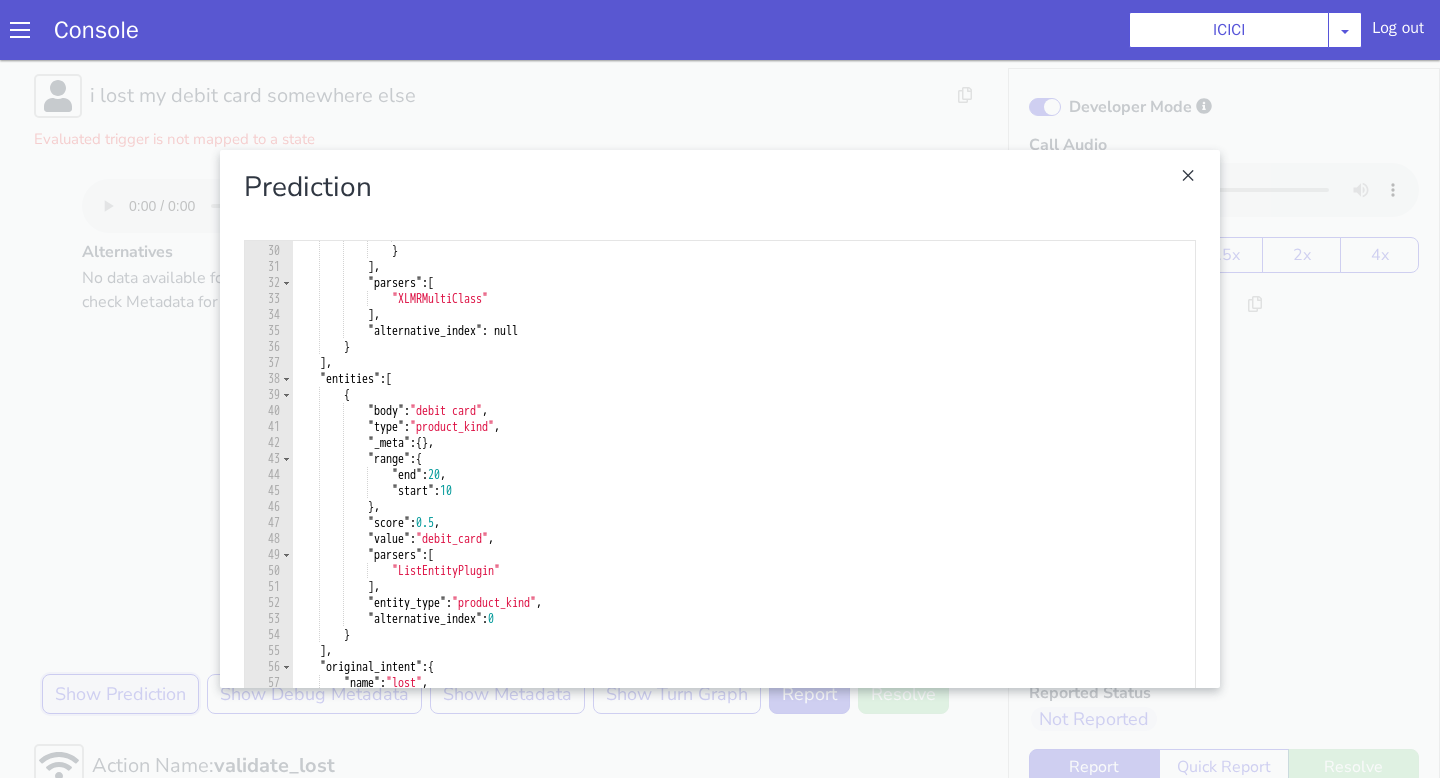 scroll, scrollTop: 462, scrollLeft: 0, axis: vertical 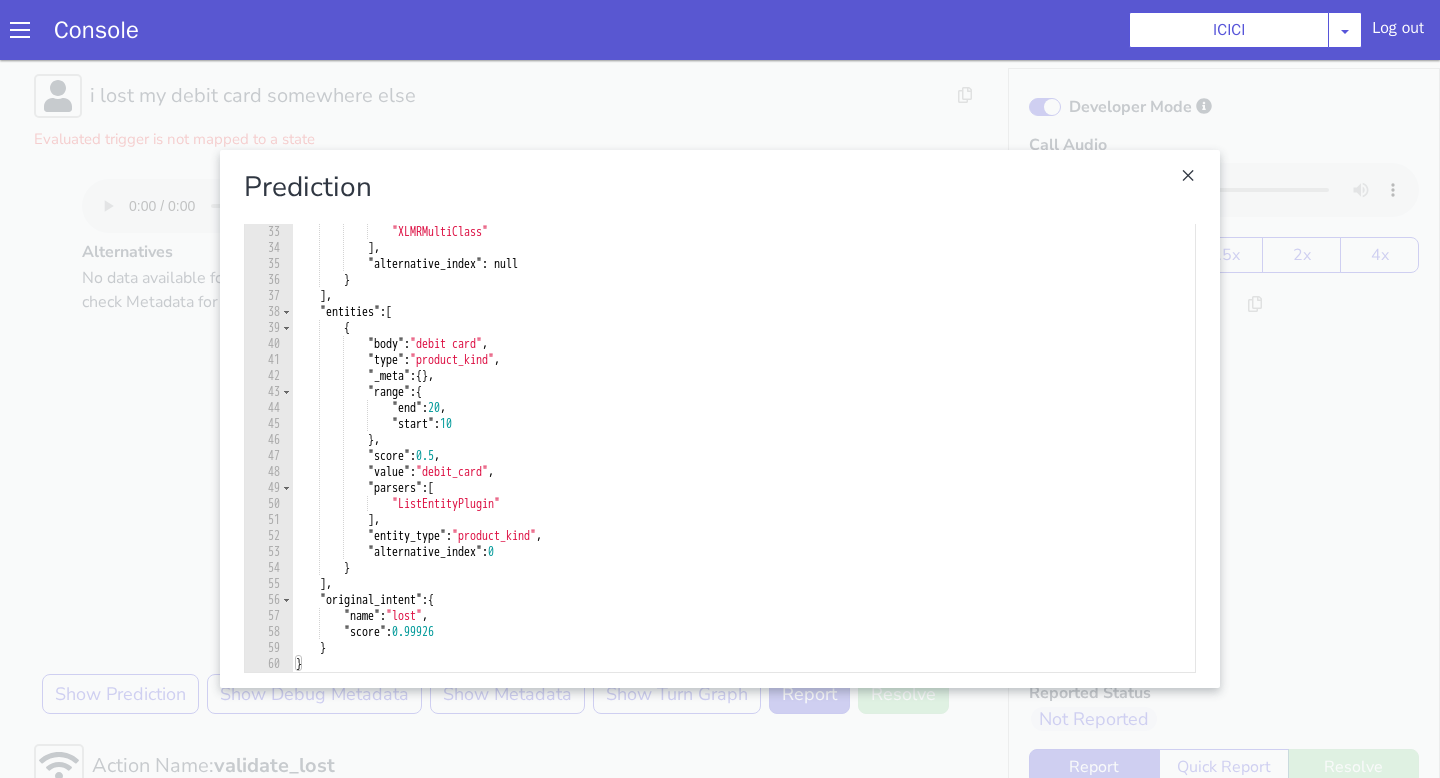 click at bounding box center [2230, 791] 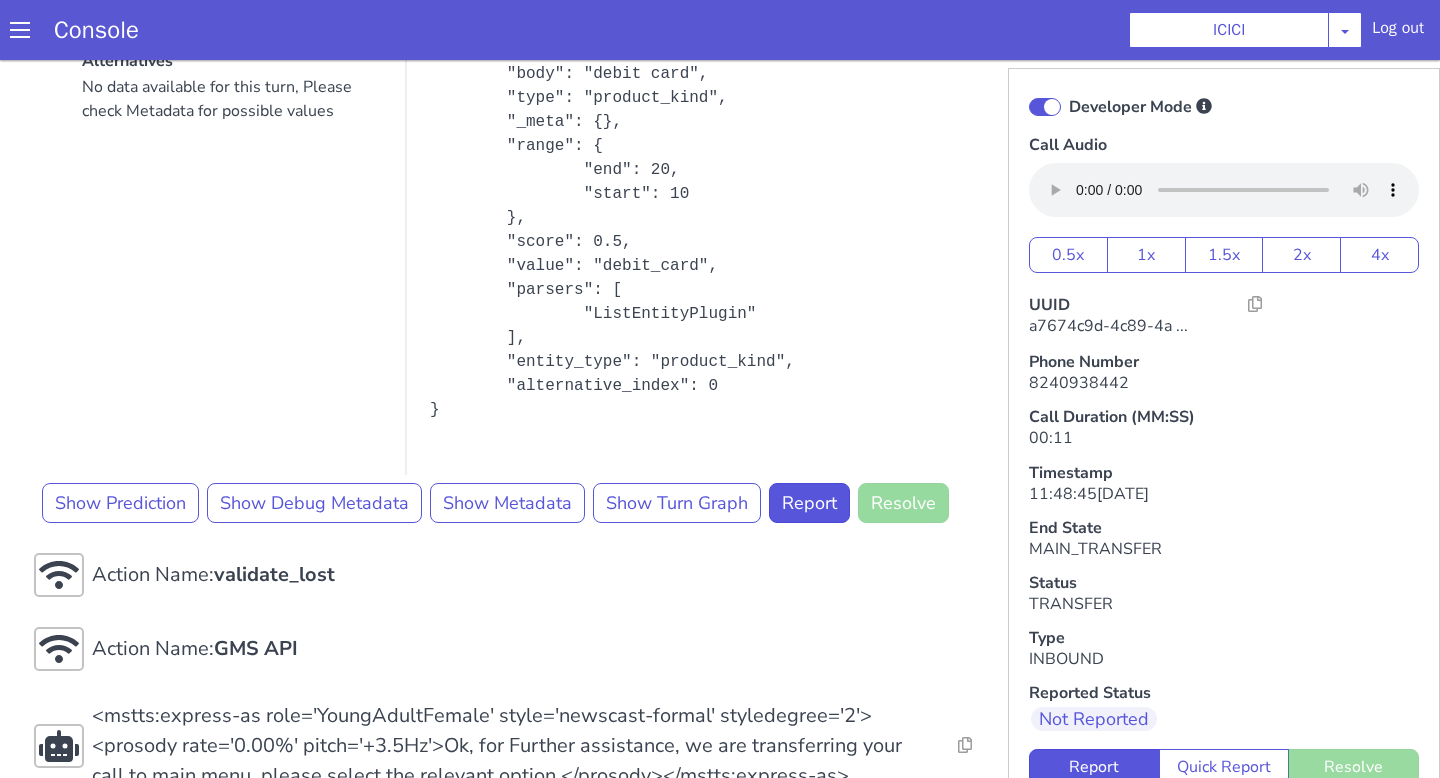 scroll, scrollTop: 639, scrollLeft: 0, axis: vertical 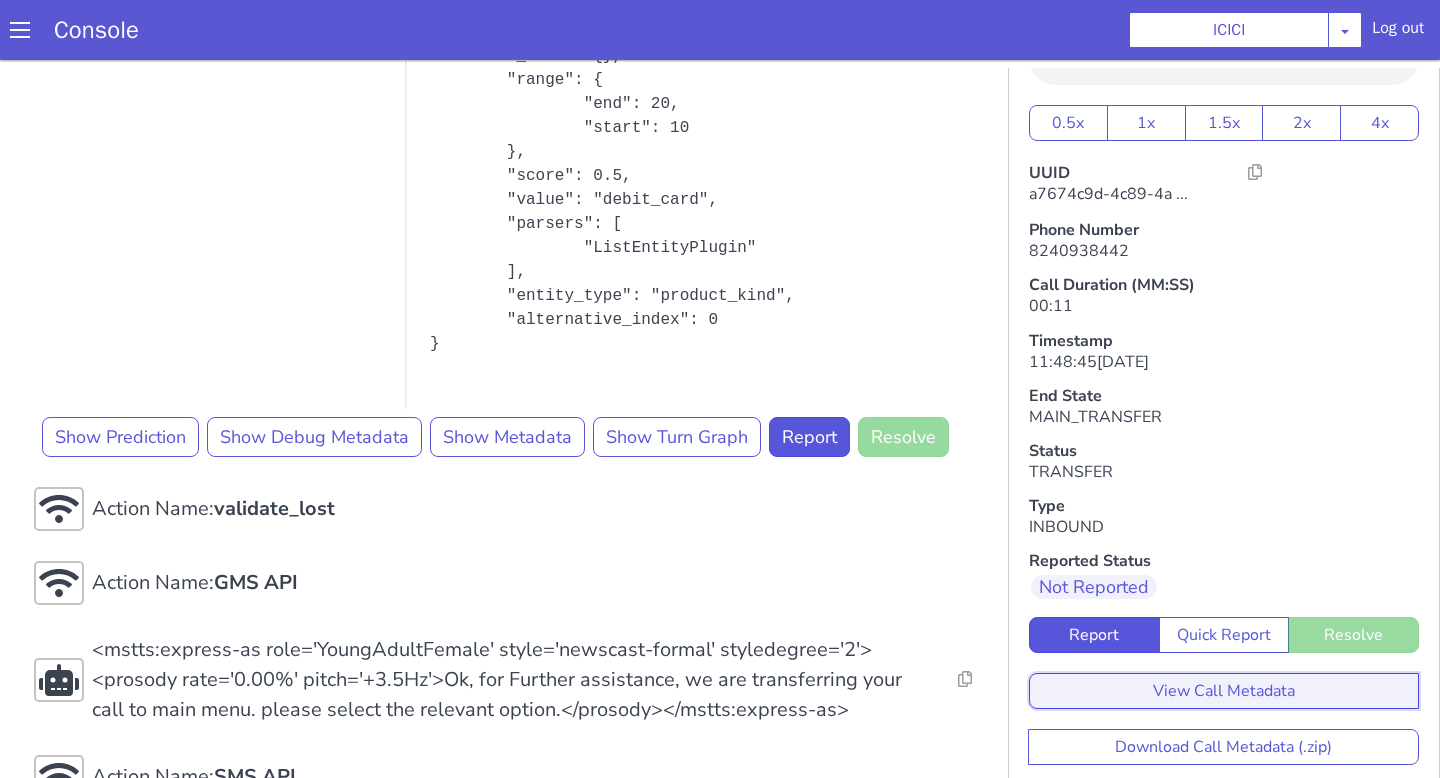 click on "View Call Metadata" at bounding box center [2733, 958] 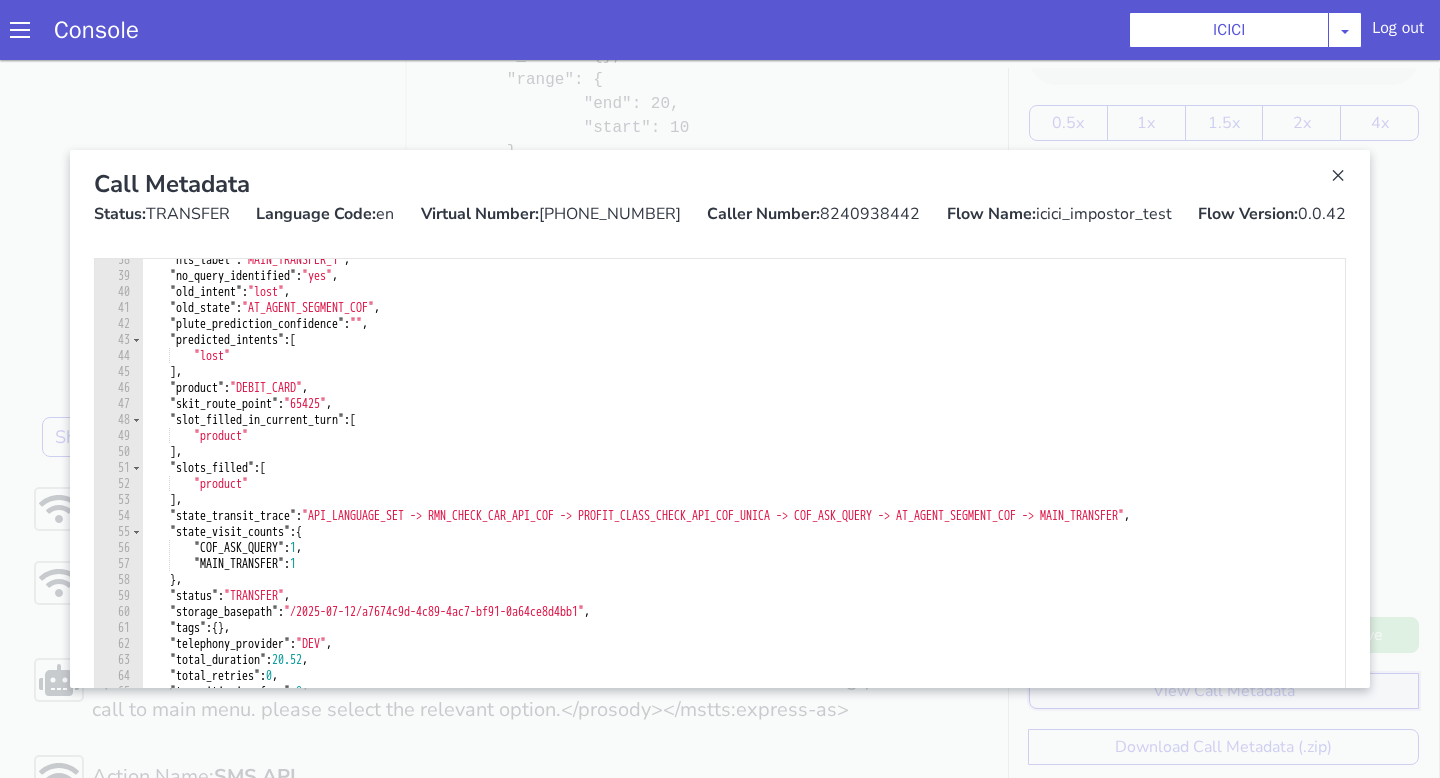 scroll, scrollTop: 622, scrollLeft: 0, axis: vertical 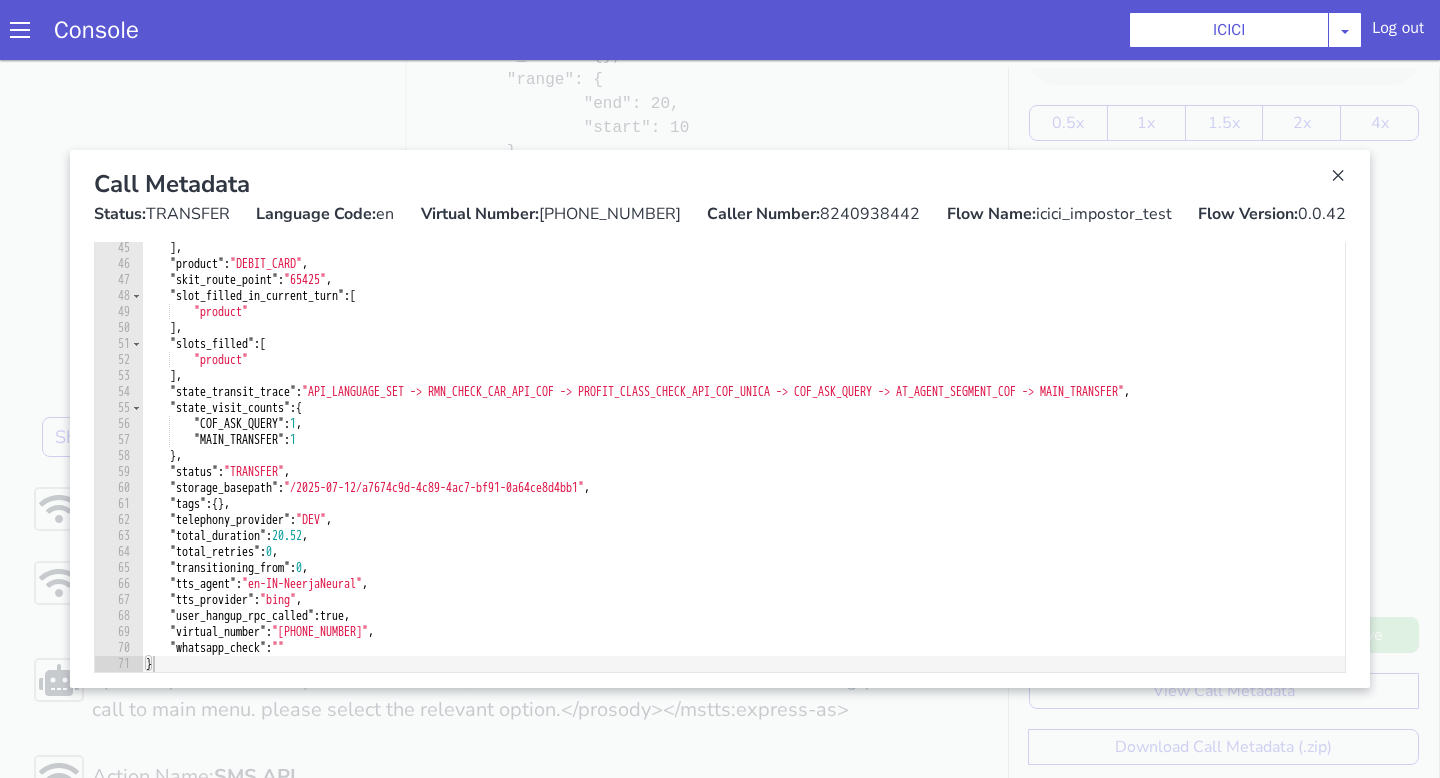 click at bounding box center (1995, 1312) 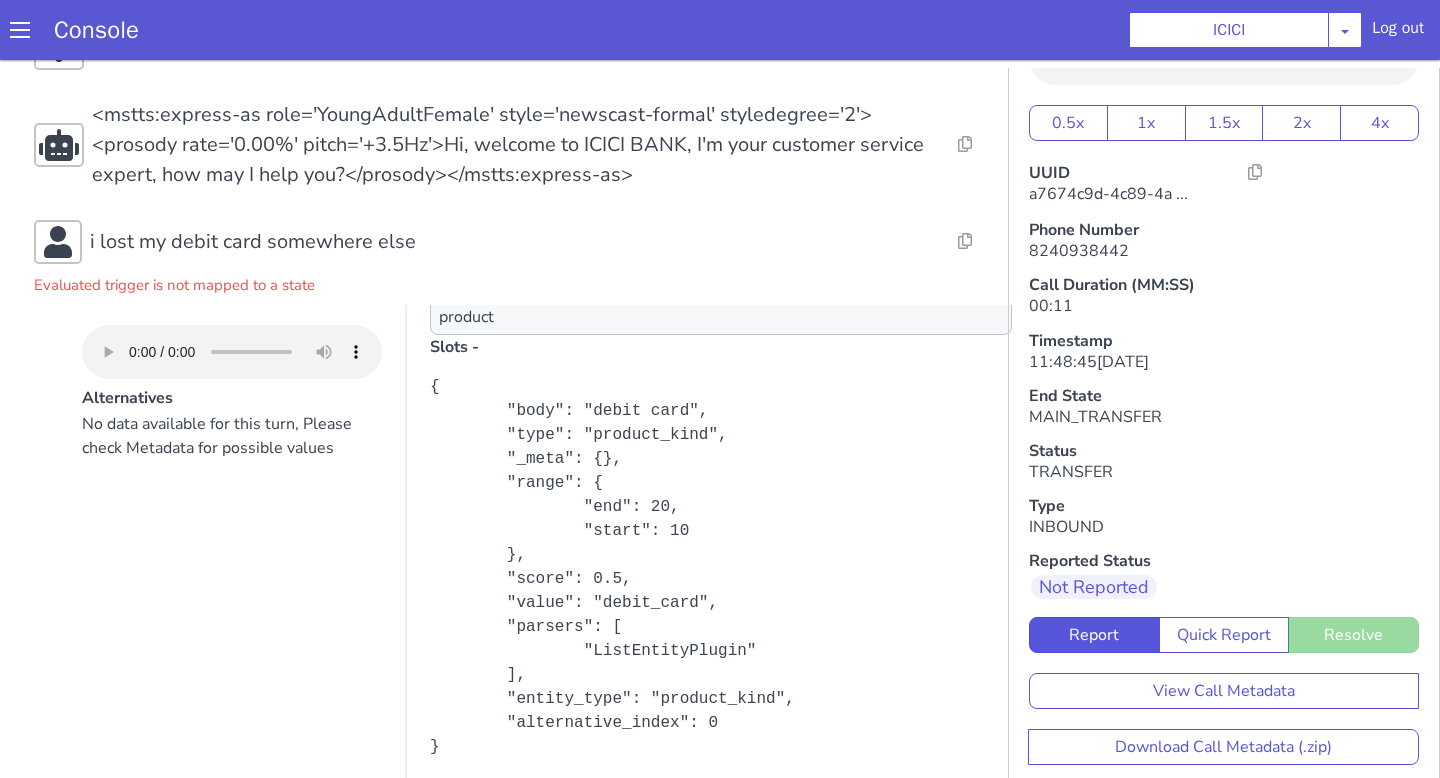 scroll, scrollTop: 261, scrollLeft: 0, axis: vertical 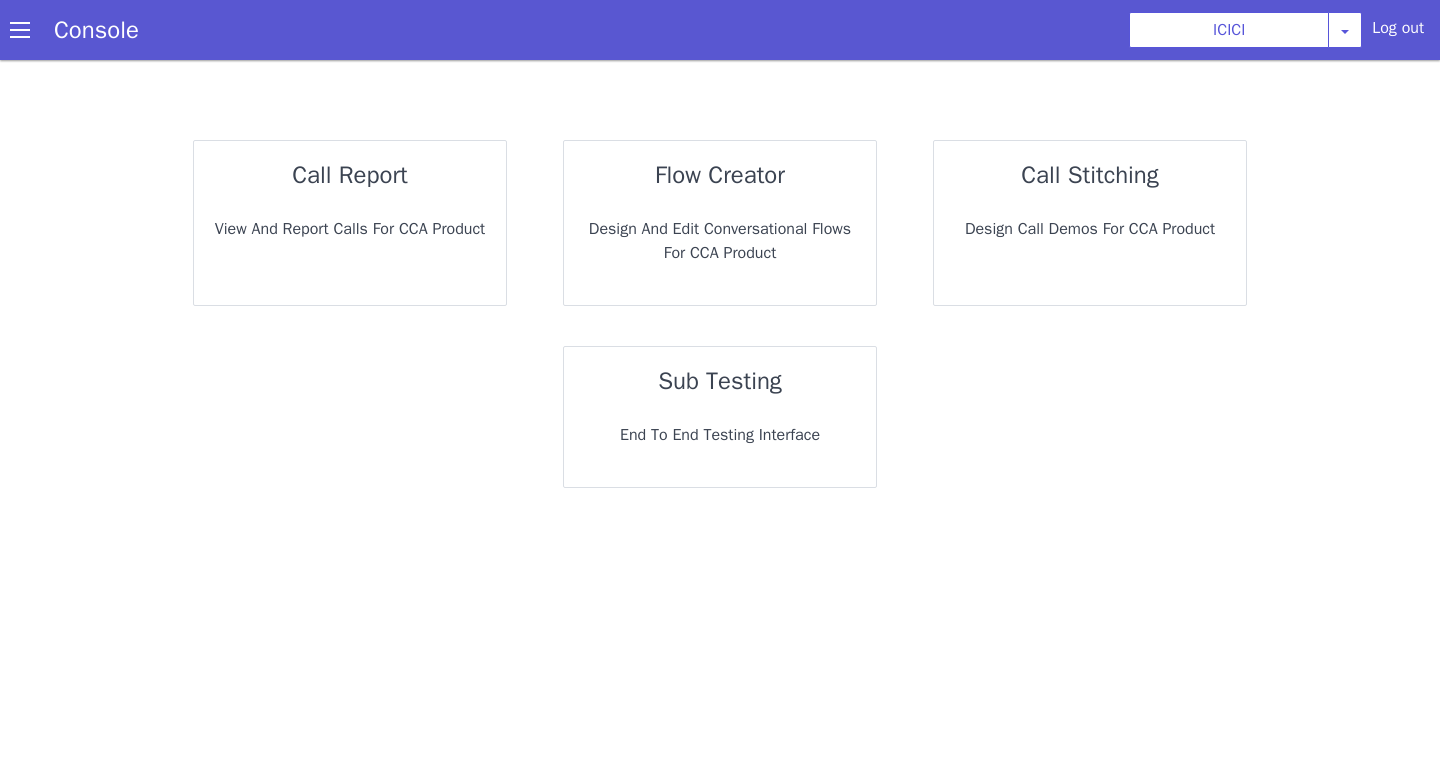 click on "call report View and report calls for CCA Product flow creator Design and Edit Conversational flows for CCA Product call stitching Design call demos for CCA Product sub testing End to End Testing Interface" at bounding box center (720, 314) 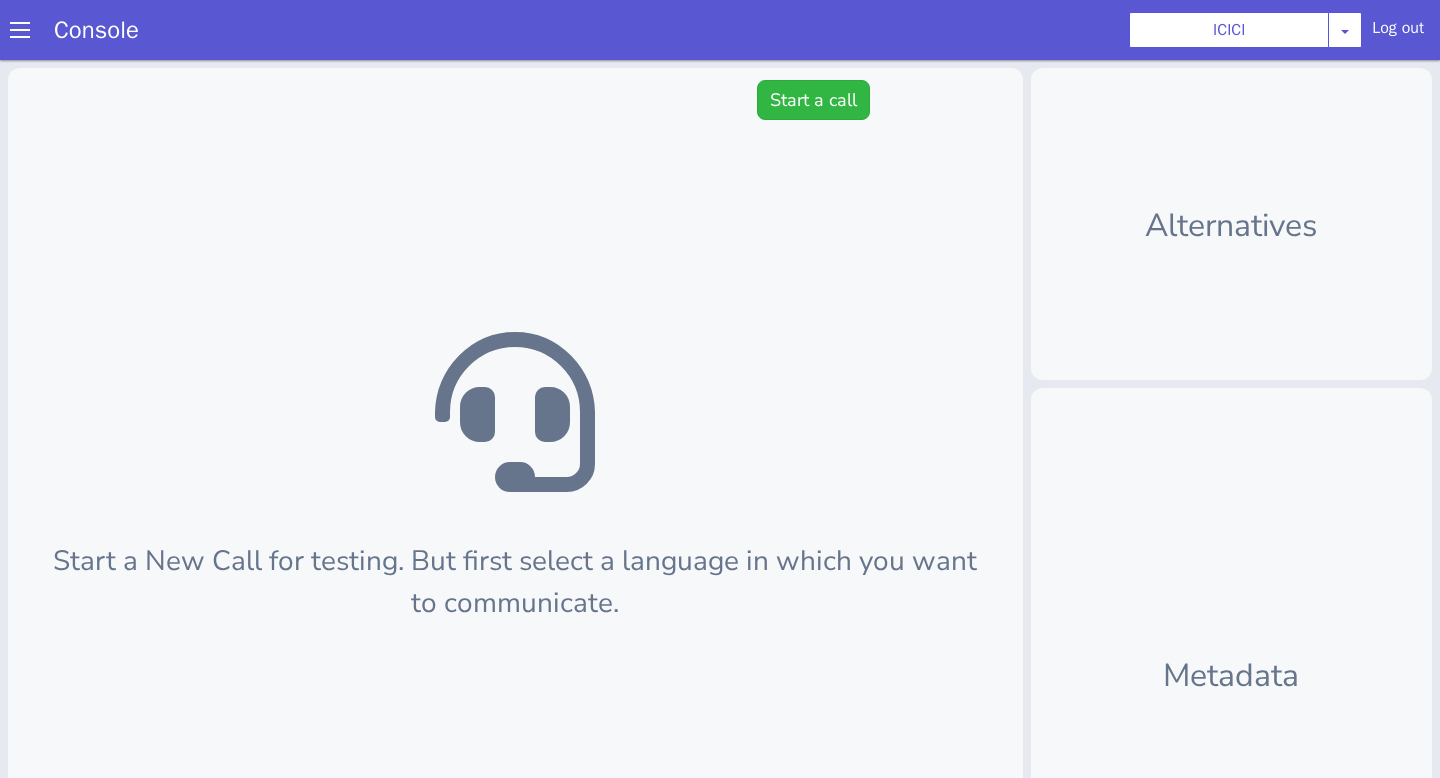 scroll, scrollTop: 6, scrollLeft: 0, axis: vertical 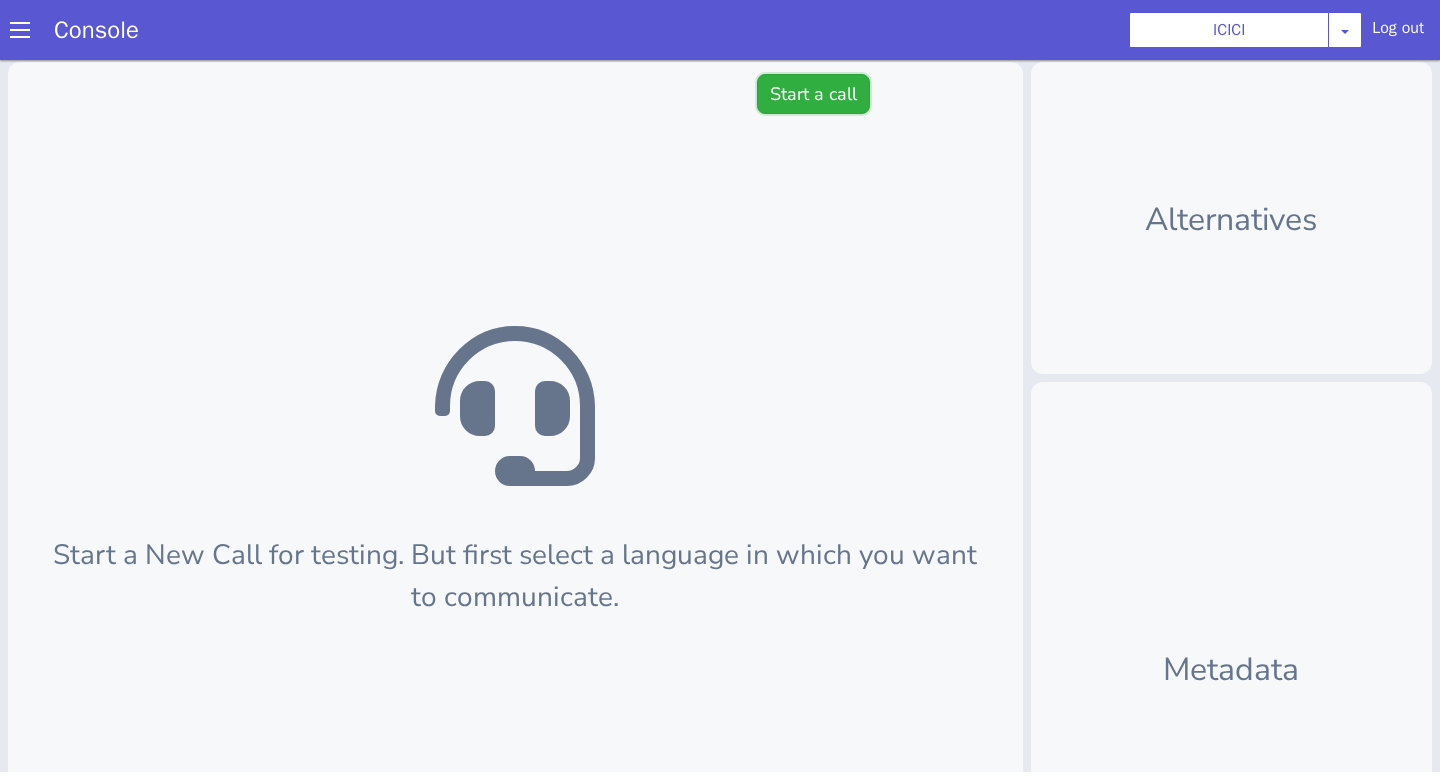click on "Start a call" at bounding box center [813, 94] 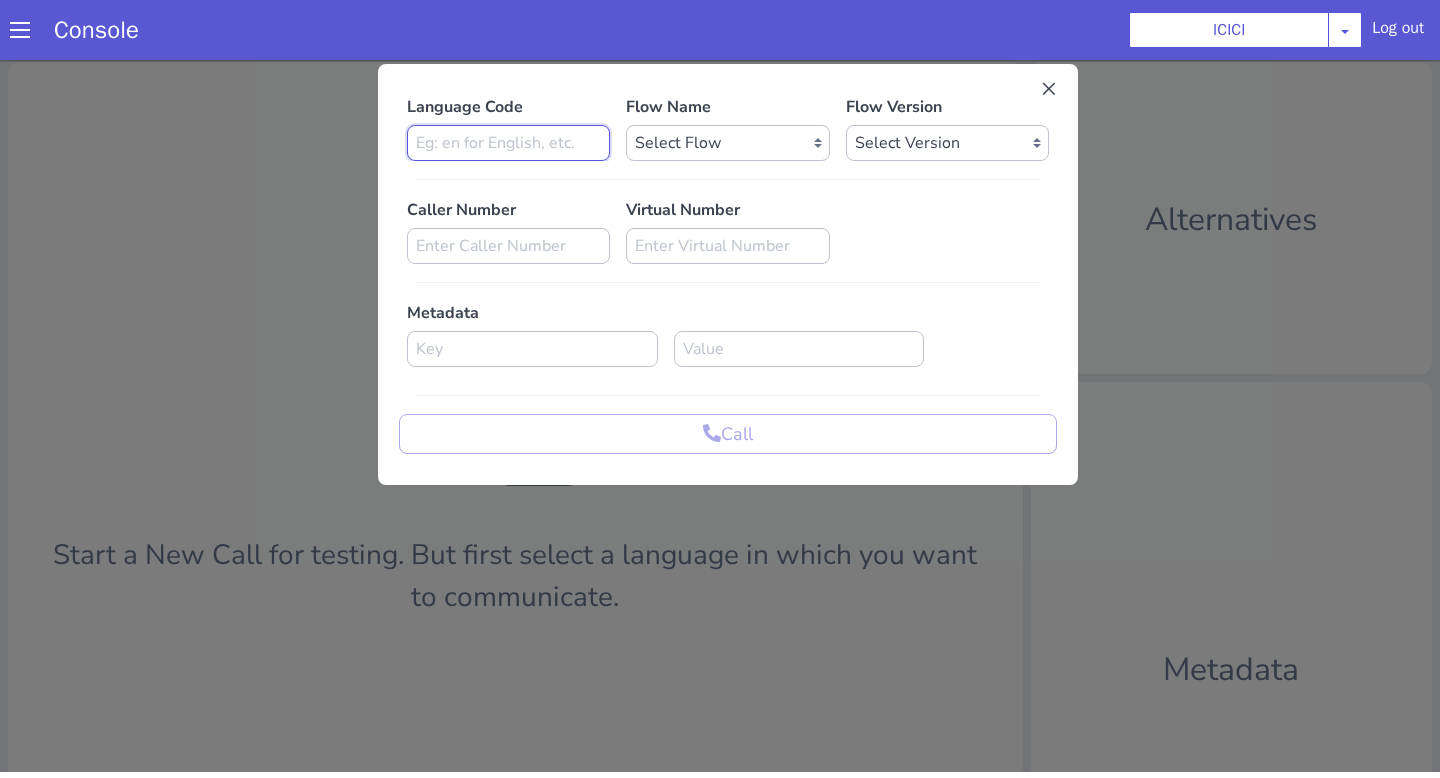 click at bounding box center (508, 143) 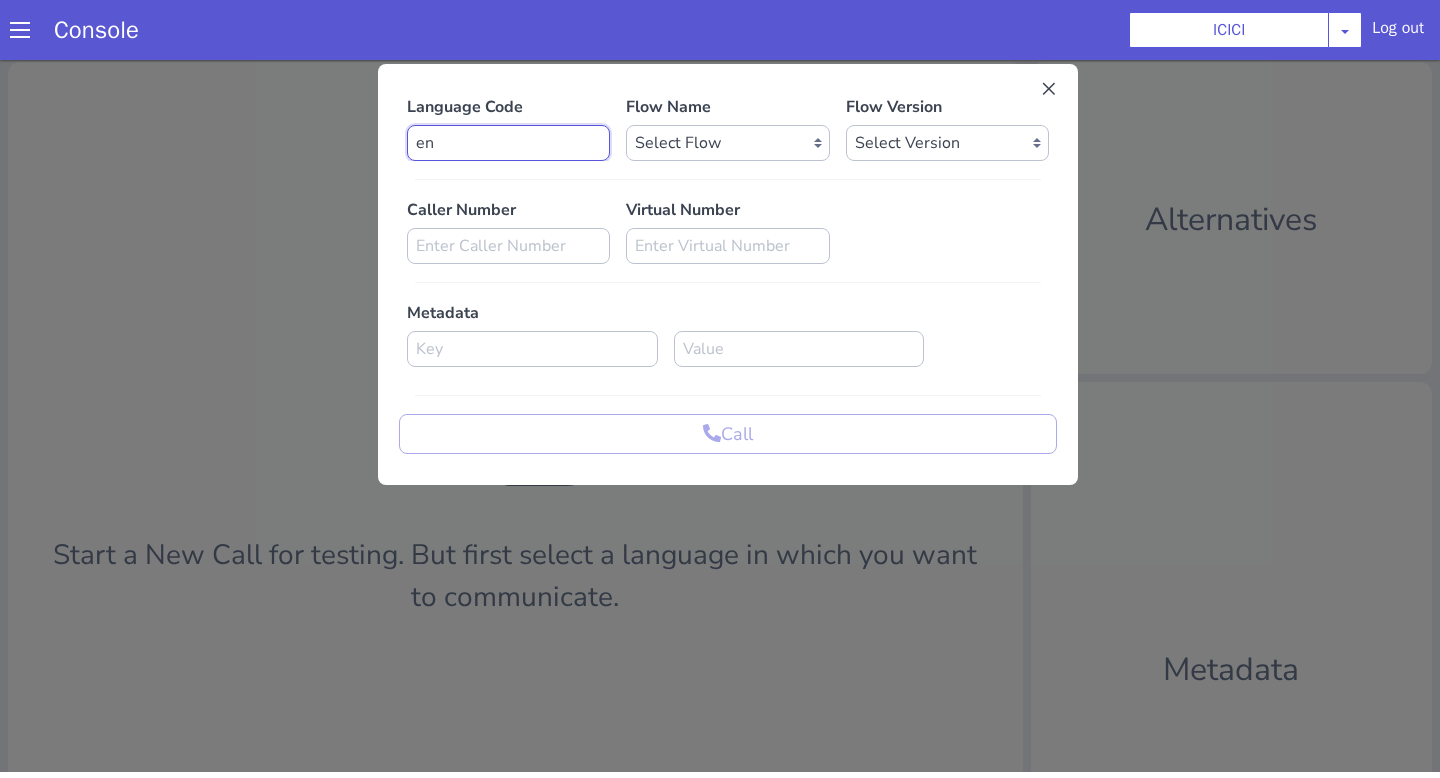 type on "en" 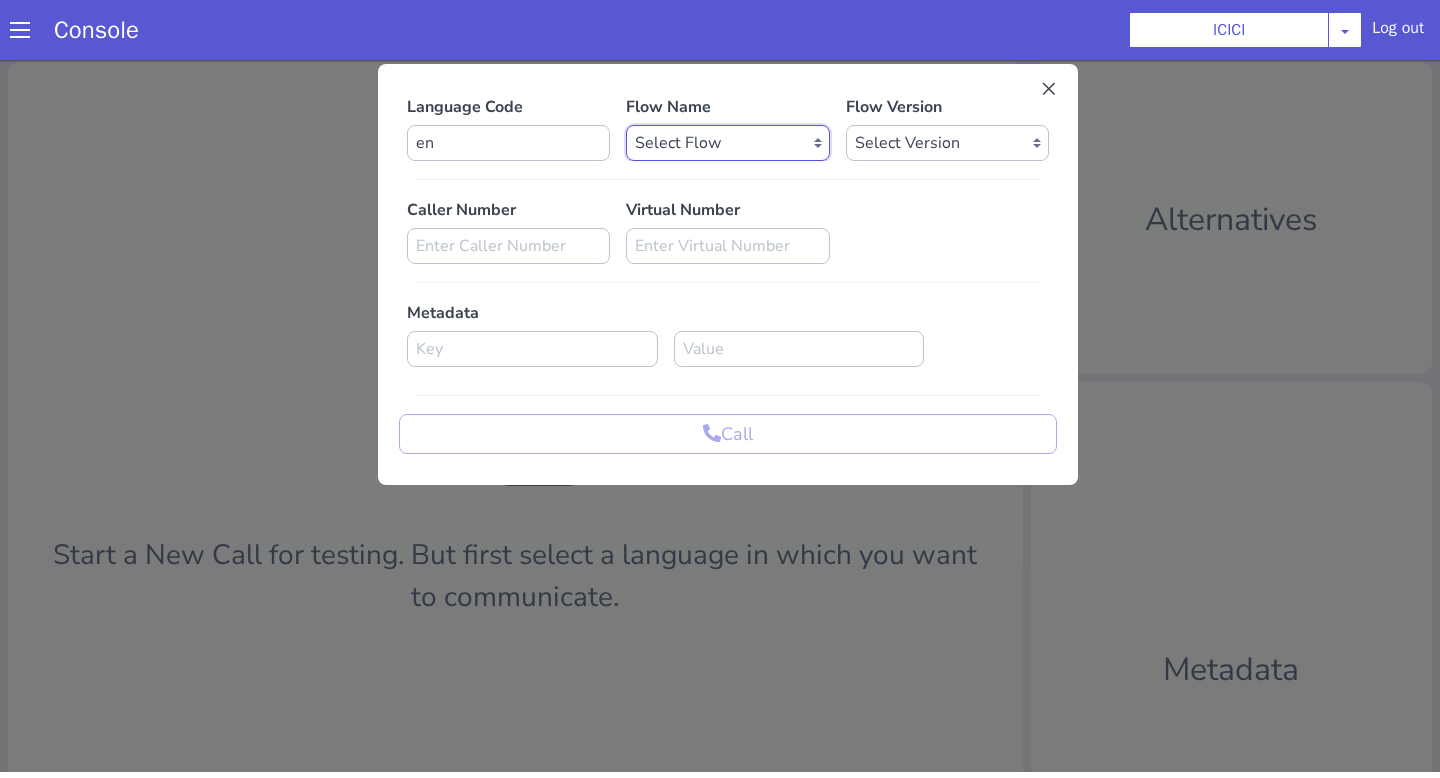 click on "Select Flow sachin_testing icici_test_import_1 icici_test icici_dummy infra_test ICICI_2 inter_digit_dtmf_wait_test icici ICICI_2.1 icici_incident_reporting Dummy_testcase icici_impostor_test icici_dtmf_patience_test DTMF_patience_test_bot icici_bot_2.0 (dropped) icici_cdbc_modification icici_migration phase_5 icici_lic_ipo icici_temp icici_outbound icici_poc_sip_trunking icici_prod_sync_temp icici_CC_limit_enhancement icici_farmer_bot icici_farmer_bot_hindi icici_hi icici_dialogy" at bounding box center [727, 143] 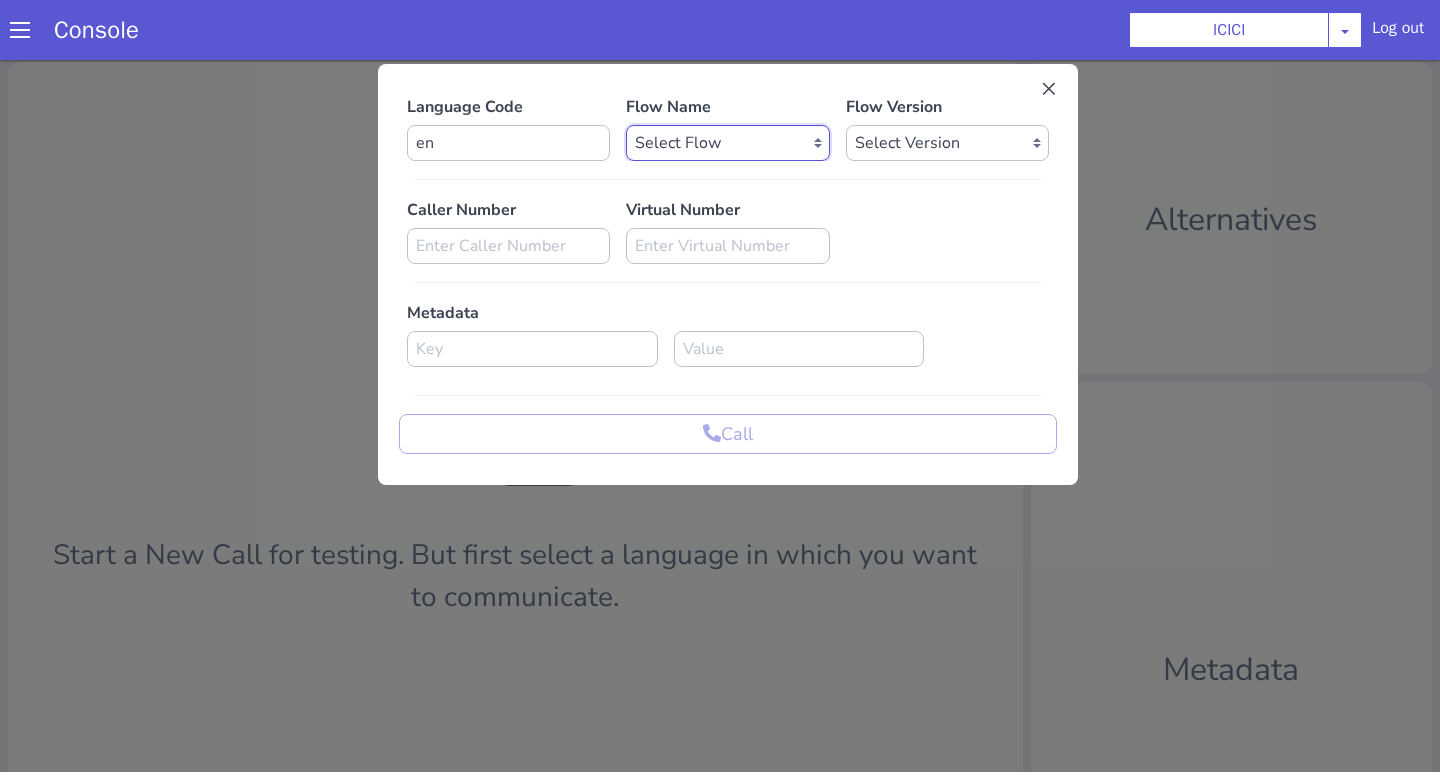 select on "b03a4faf-32c3-4c7e-b817-7f3662e43ade" 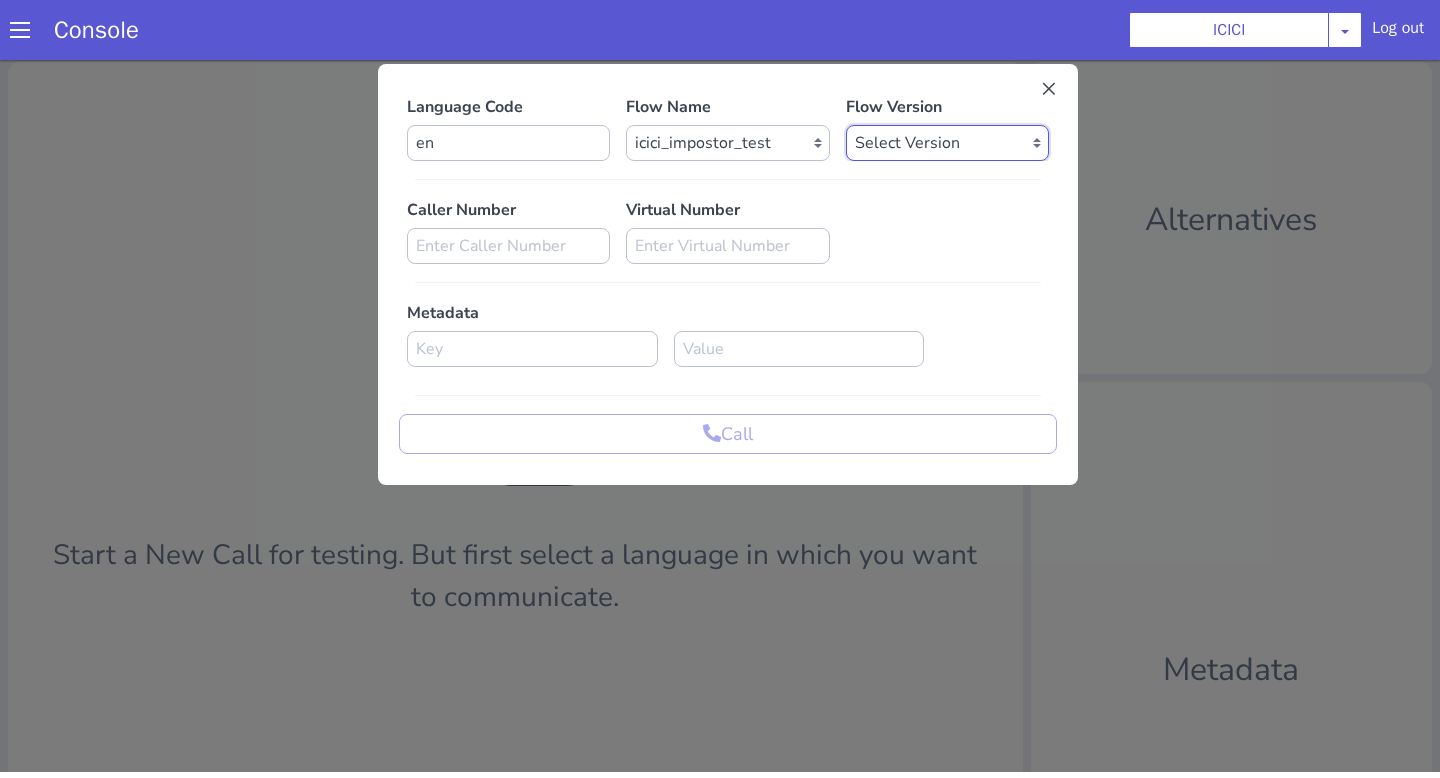 click on "Select Version 0.0.43 0.0.42 0.0.41 0.0.40 0.0.39 0.0.38 0.0.37 0.0.36 0.0.35 0.0.34 0.0.33 0.0.32 0.0.31 0.0.30 0.0.29 0.0.28 0.0.27 0.0.26 0.0.25 0.0.24 0.0.23 0.0.22 0.0.21 0.0.20 0.0.19 0.0.18 0.0.17 0.0.16 0.0.15 0.0.14 0.0.13 0.0.12 0.0.11 0.0.10 0.0.9 0.0.8 0.0.7 0.0.6 0.0.5 0.0.4 0.0.3 0.0.2 0.0.1" at bounding box center [947, 143] 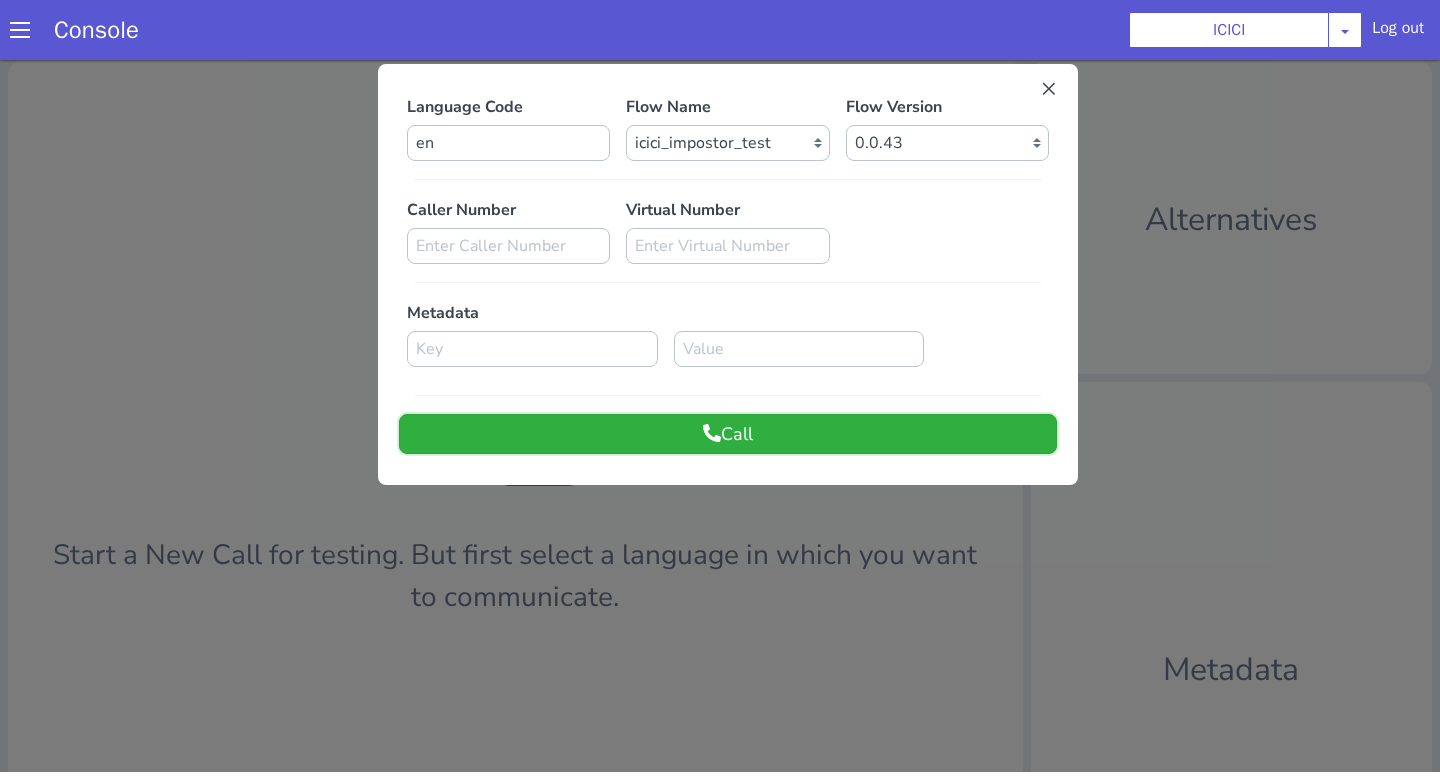 click on "Call" at bounding box center [728, 434] 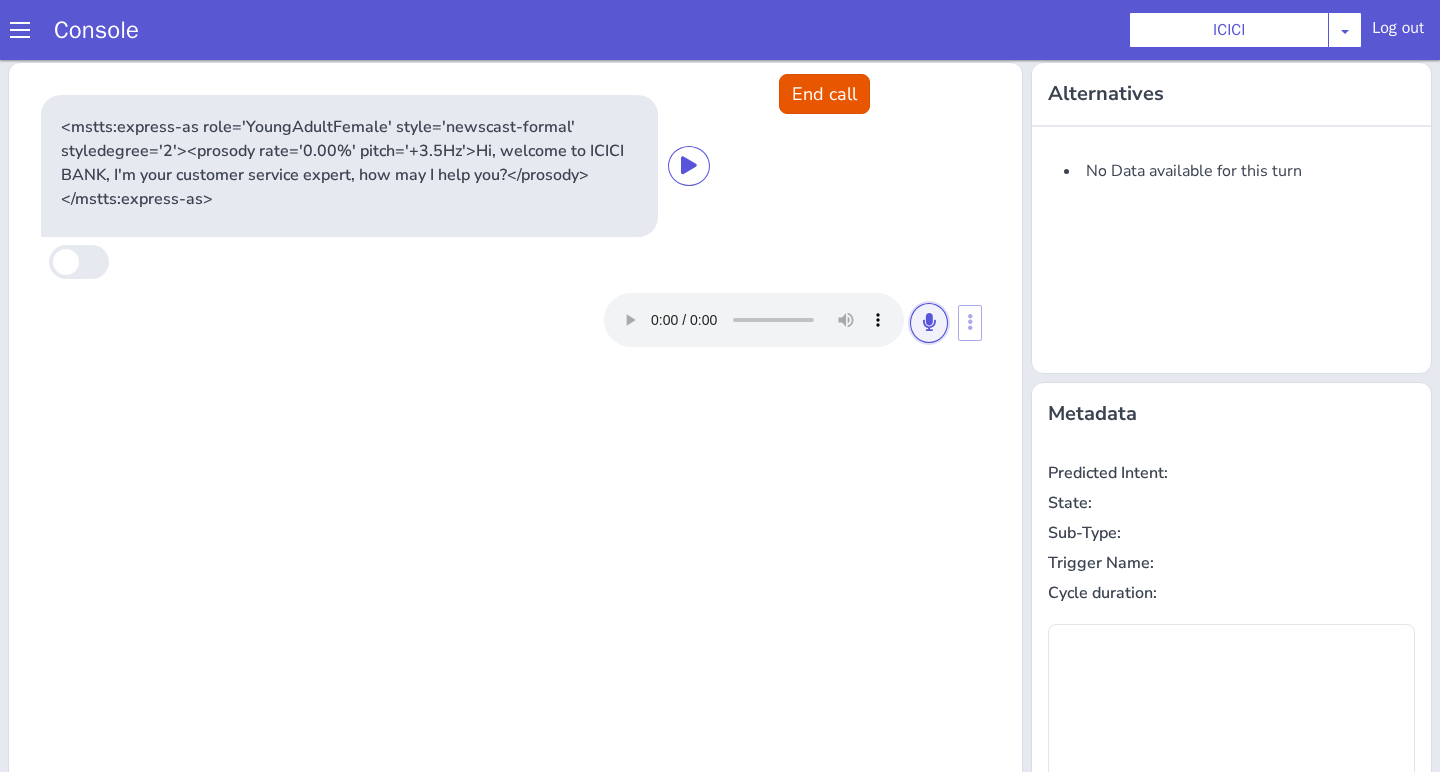 click at bounding box center (929, 322) 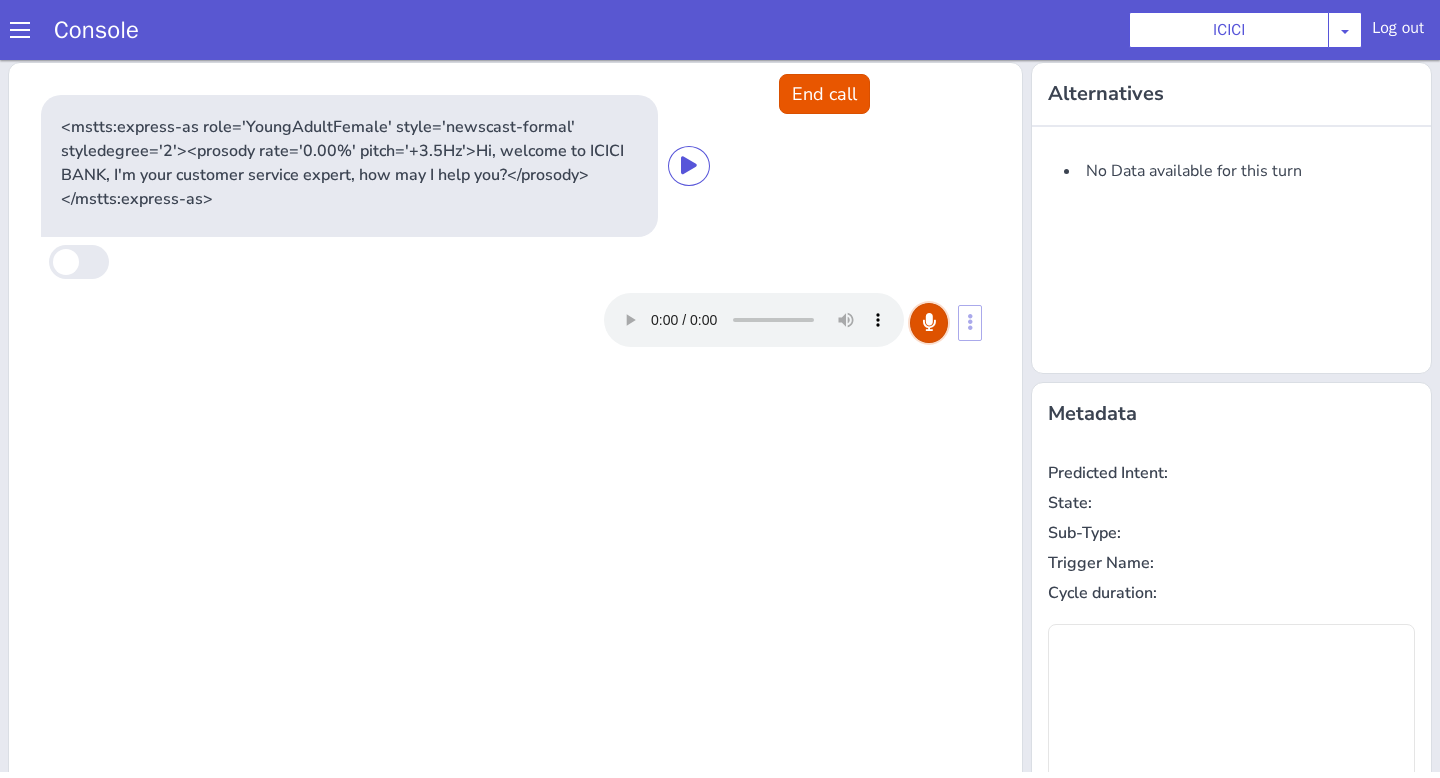 click at bounding box center (929, 322) 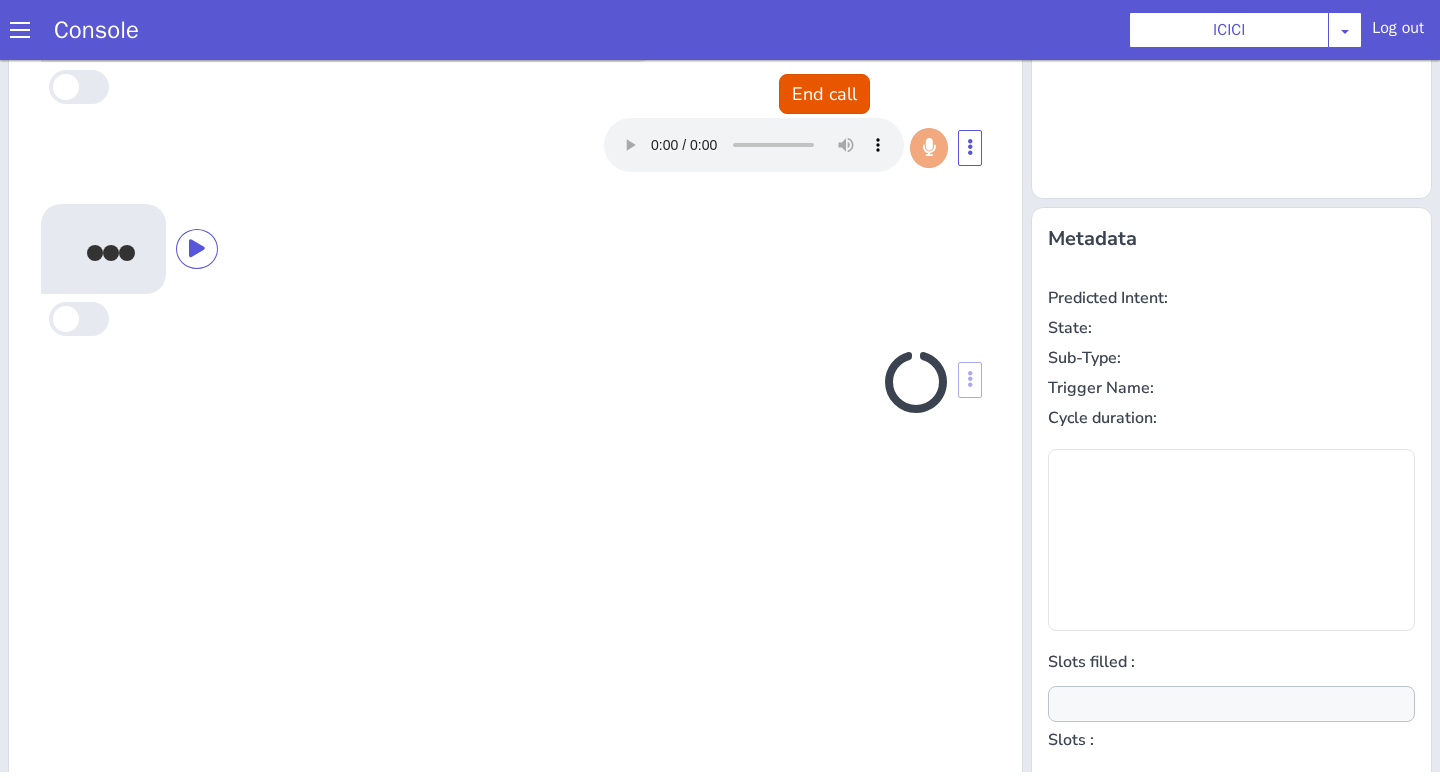 scroll, scrollTop: 242, scrollLeft: 0, axis: vertical 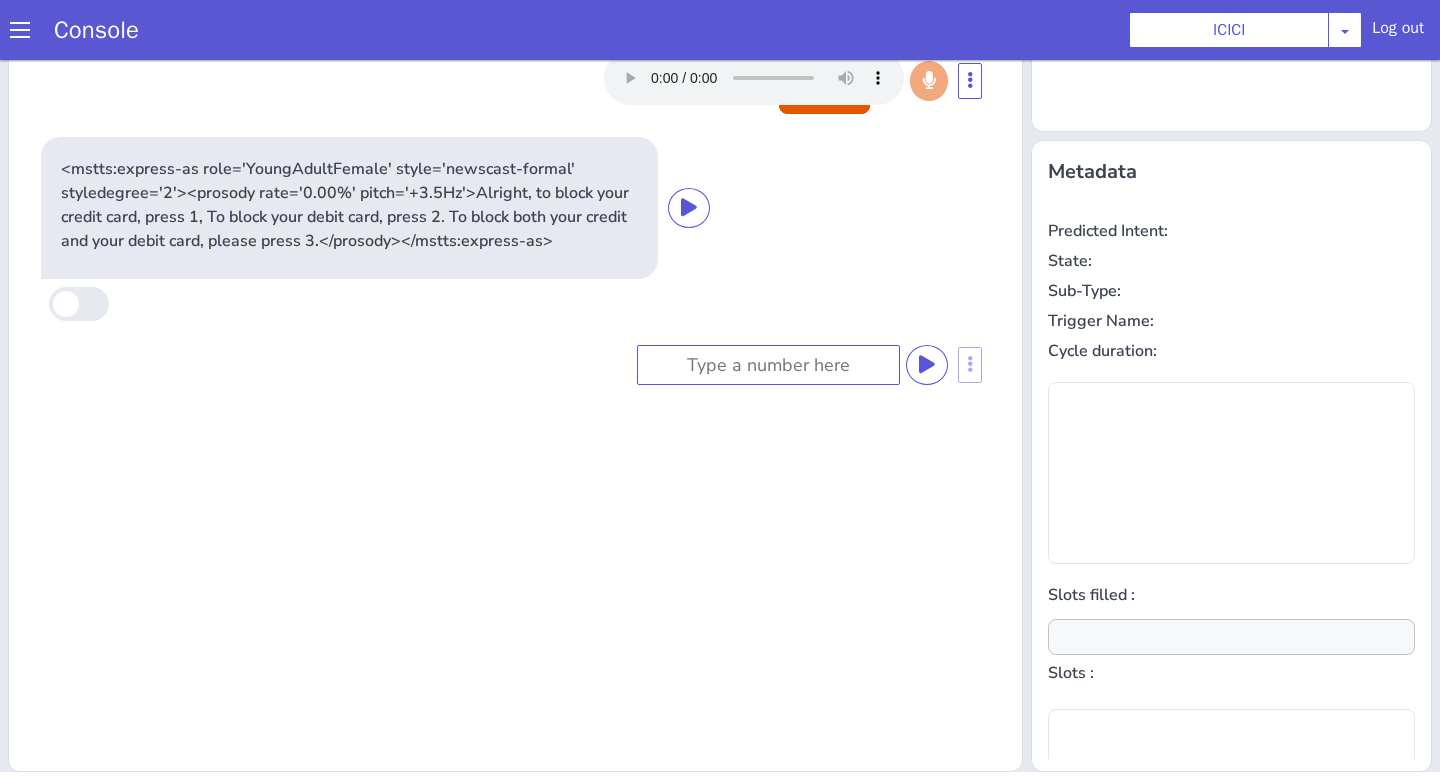 type on "product" 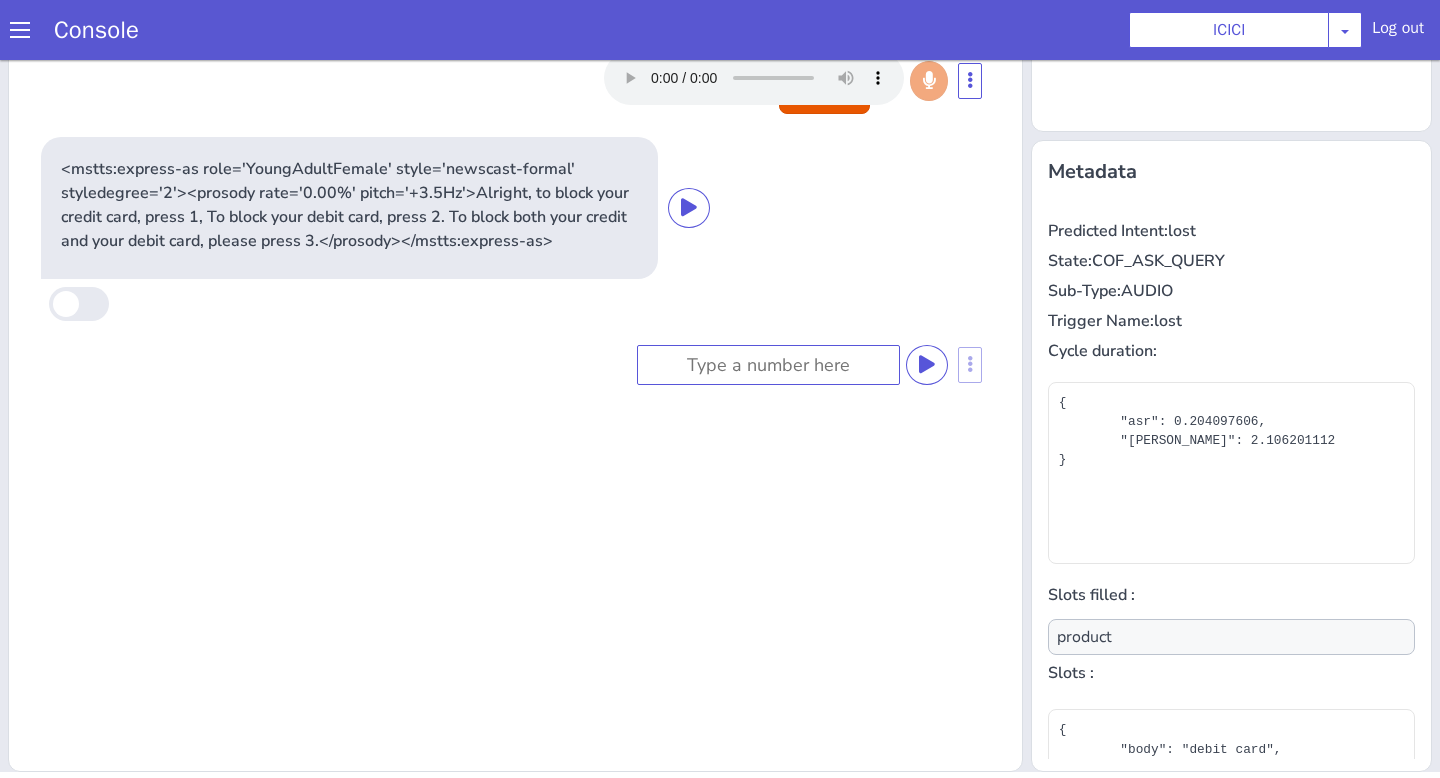 click on "<mstts:express-as role='YoungAdultFemale' style='newscast-formal' styledegree='2'><prosody rate='0.00%' pitch='+3.5Hz'>Hi, welcome to ICICI BANK, I'm your customer service expert, how may I help you?</prosody></mstts:express-as>" at bounding box center [515, -17] 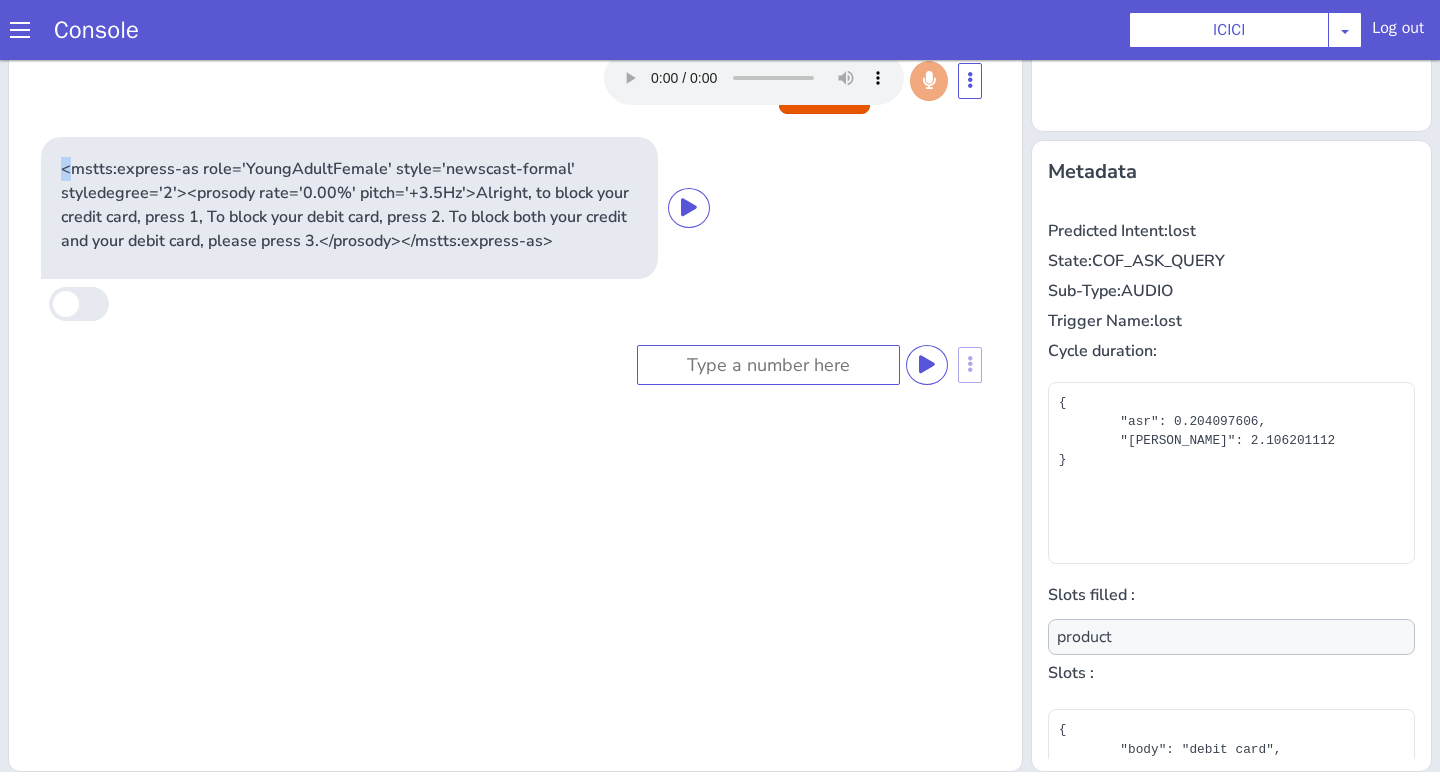 click on "<mstts:express-as role='YoungAdultFemale' style='newscast-formal' styledegree='2'><prosody rate='0.00%' pitch='+3.5Hz'>Hi, welcome to ICICI BANK, I'm your customer service expert, how may I help you?</prosody></mstts:express-as>" at bounding box center (515, -17) 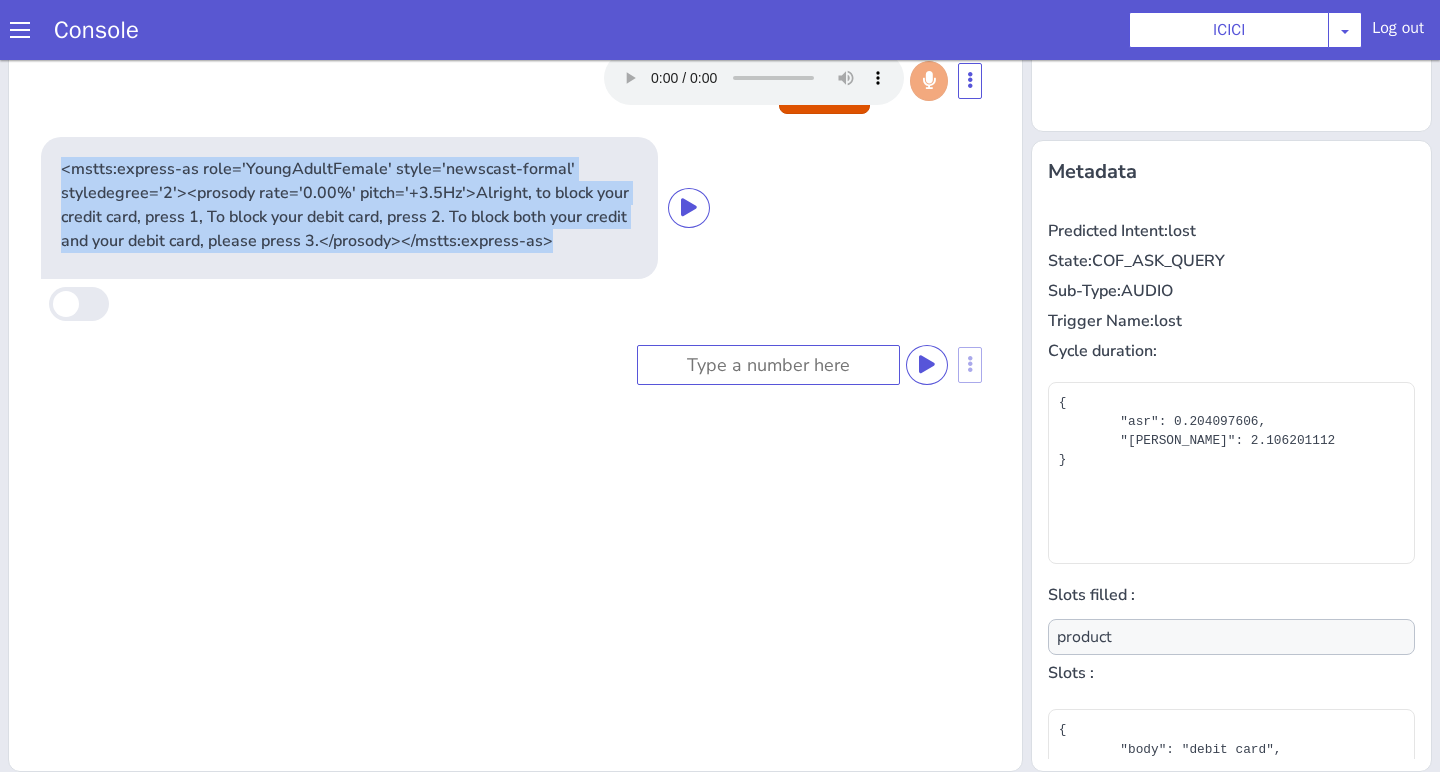 click on "End call <mstts:express-as role='YoungAdultFemale' style='newscast-formal' styledegree='2'><prosody rate='0.00%' pitch='+3.5Hz'>Hi, welcome to ICICI BANK, I'm your customer service expert, how may I help you?</prosody></mstts:express-as> <mstts:express-as role='YoungAdultFemale' style='newscast-formal' styledegree='2'><prosody rate='0.00%' pitch='+3.5Hz'>Alright, to block your credit card, press 1, To block your debit card, press 2. To block both your credit and your debit card, please press 3.</prosody></mstts:express-as>" at bounding box center (515, 296) 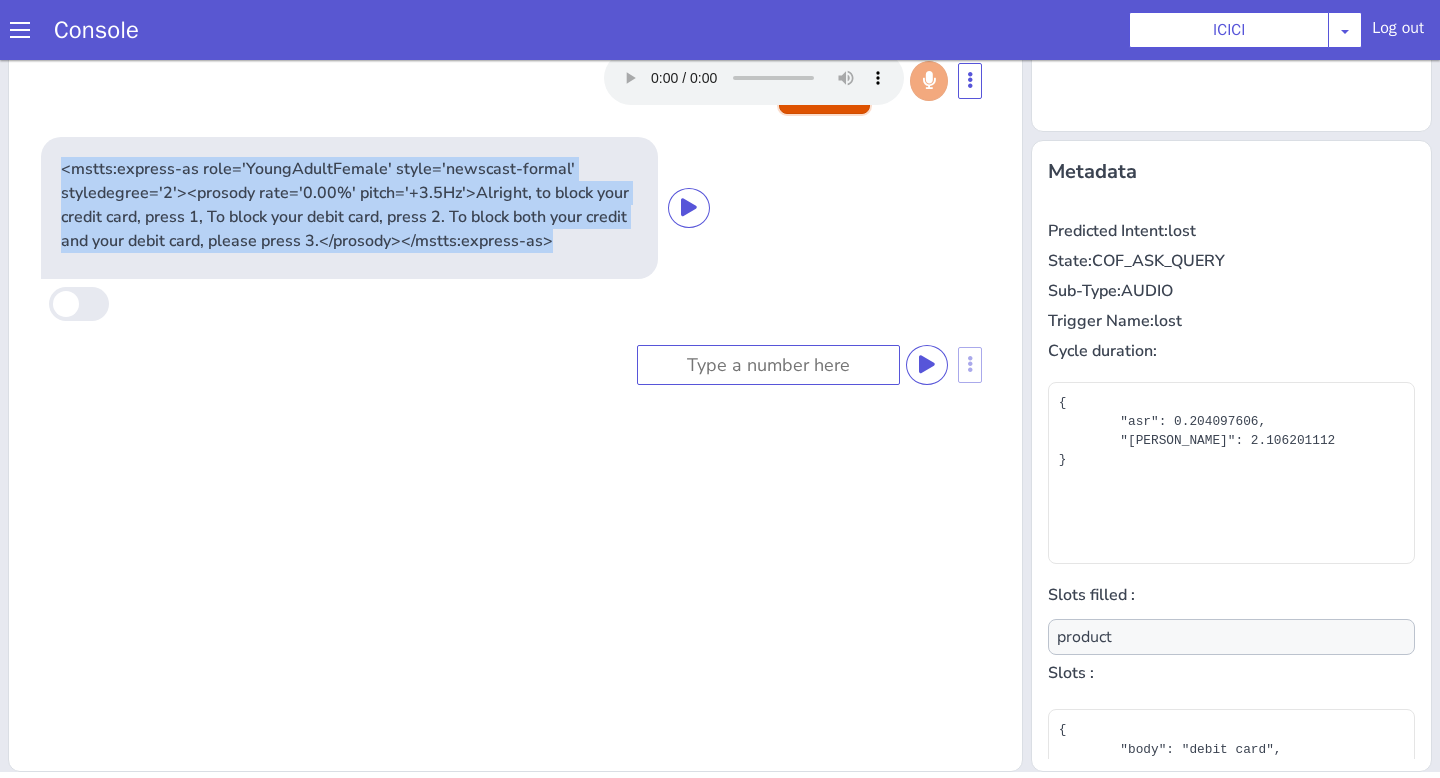 click on "End call" at bounding box center (824, 94) 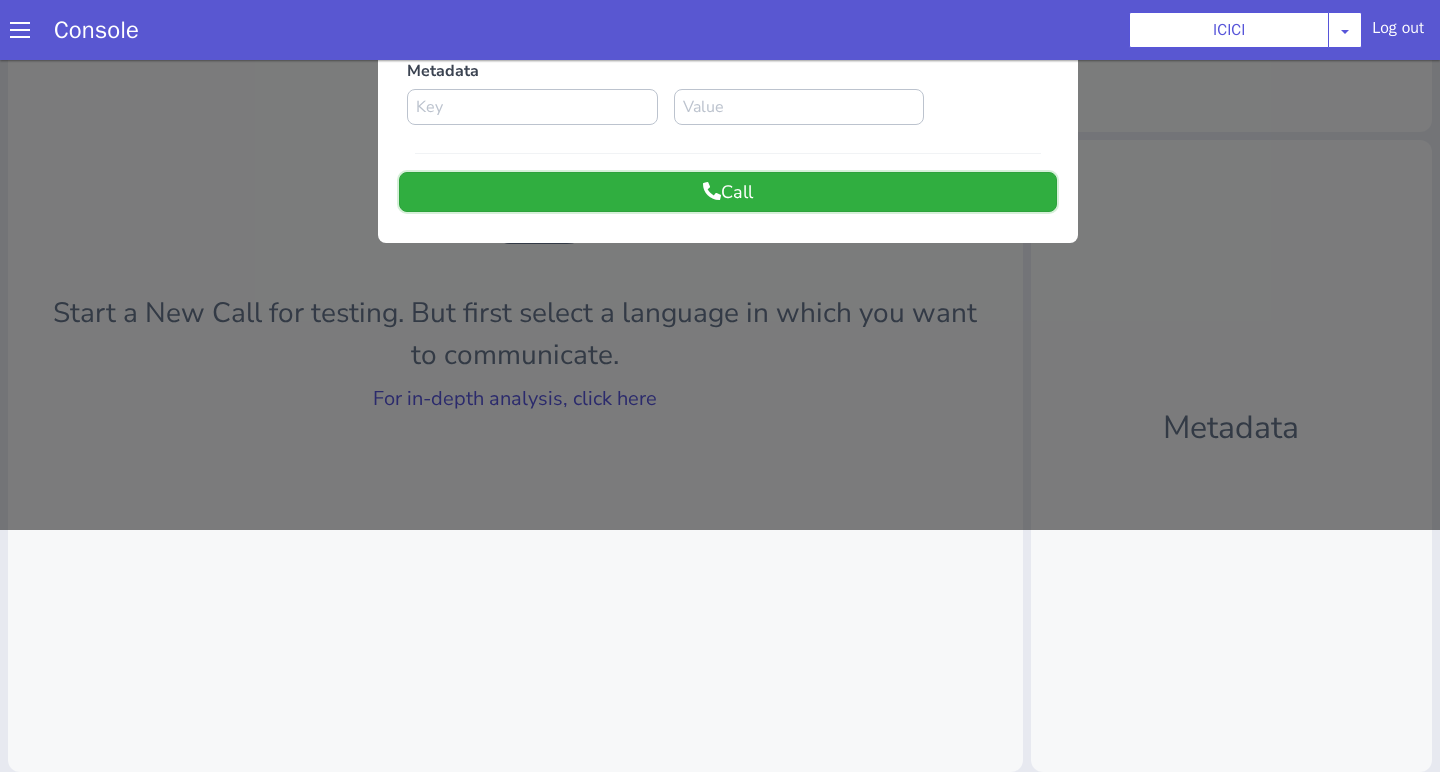 click on "Call" at bounding box center [728, 192] 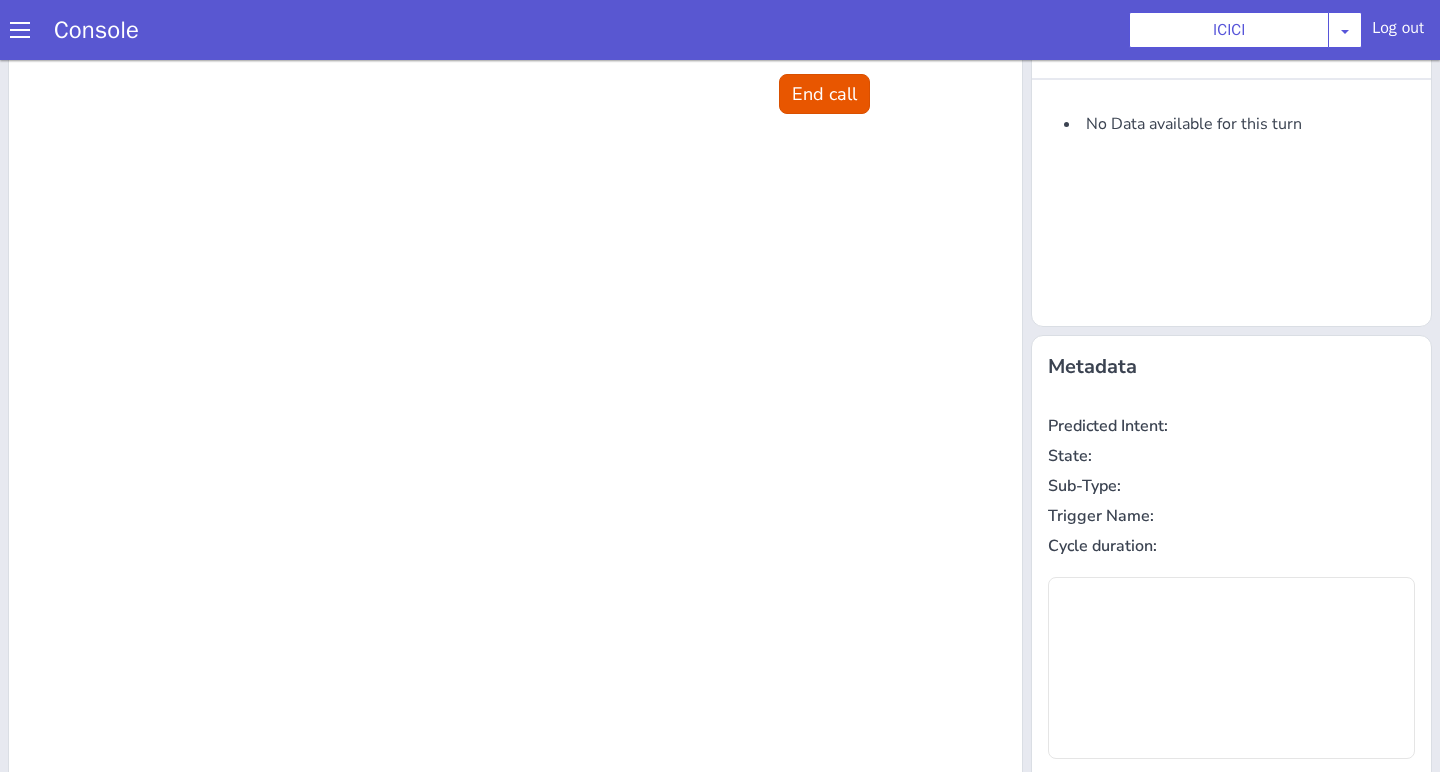 scroll, scrollTop: 0, scrollLeft: 0, axis: both 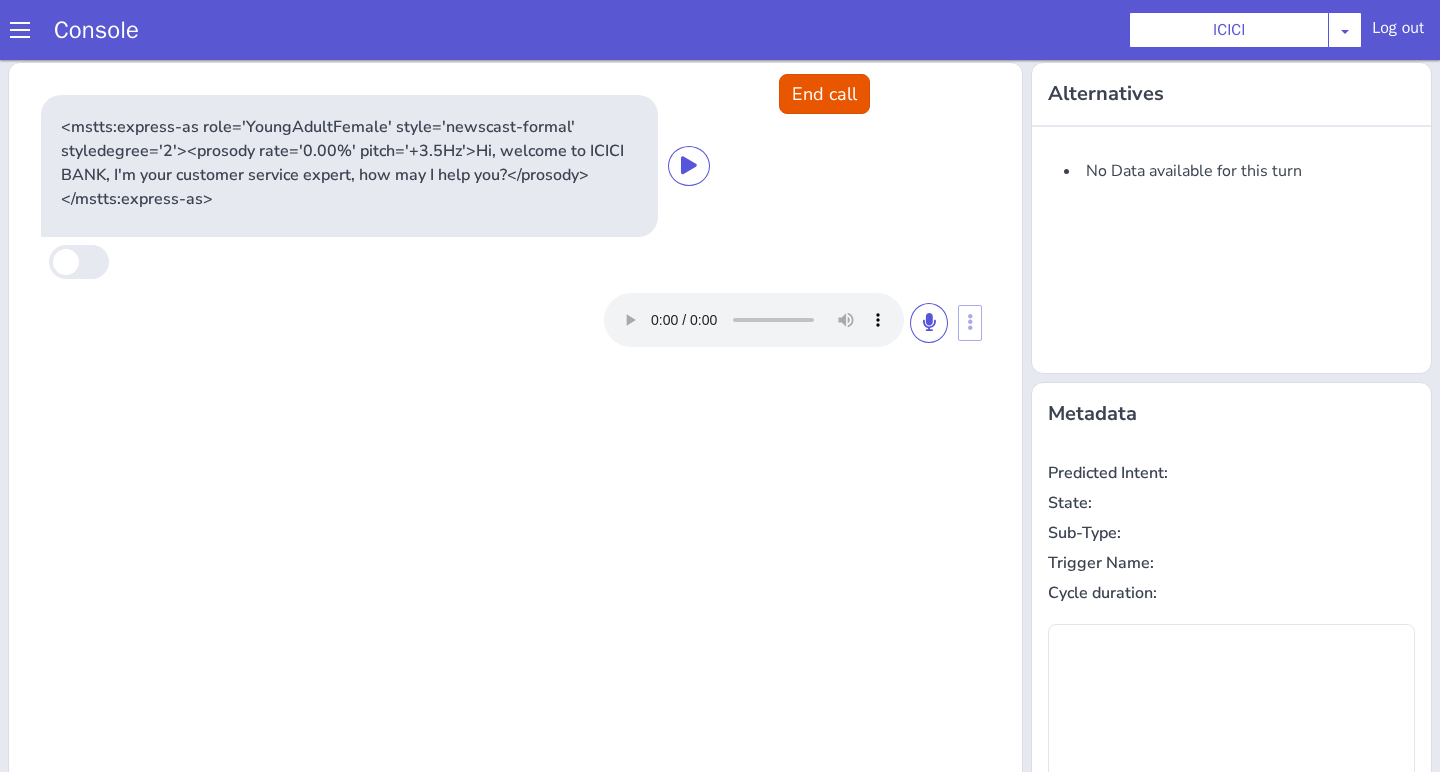 click at bounding box center [776, 320] 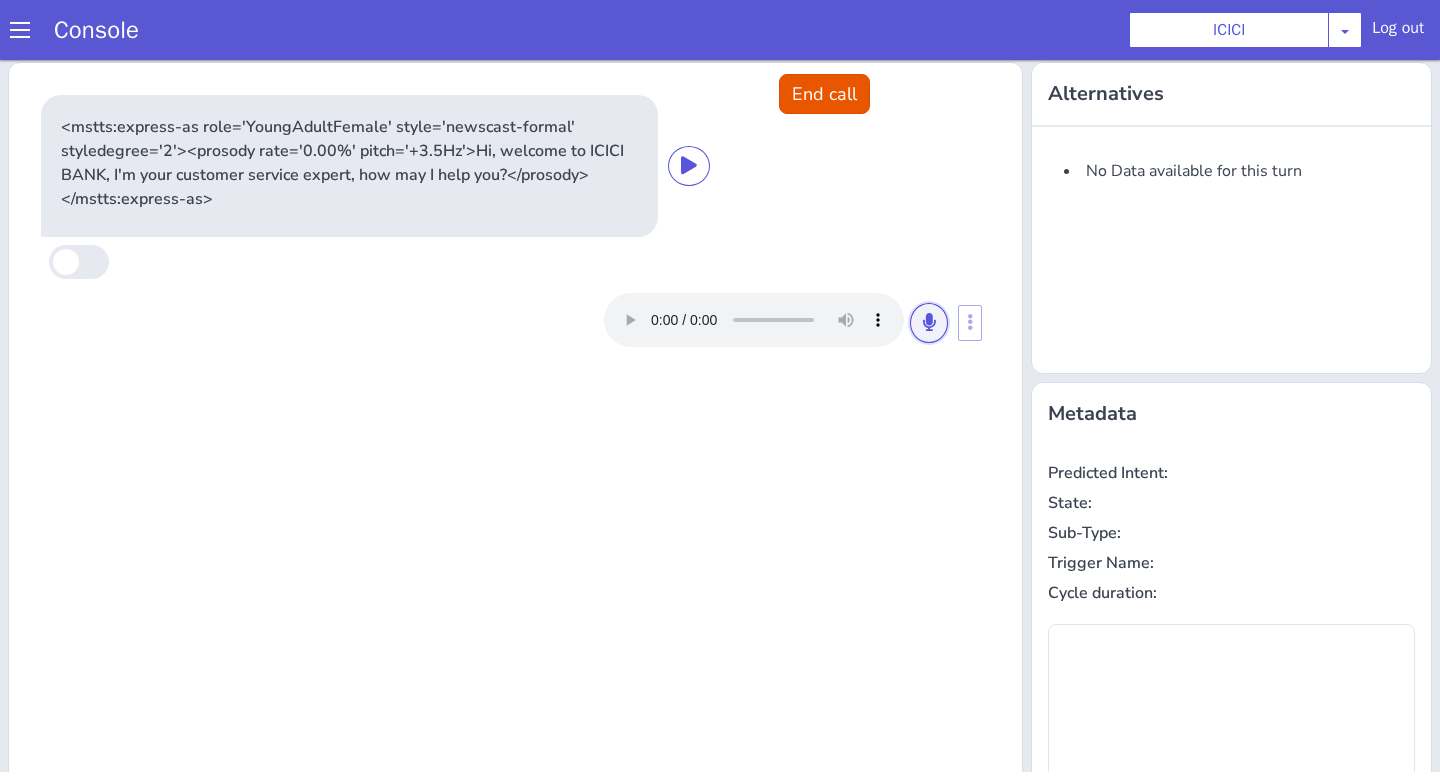click at bounding box center [929, 322] 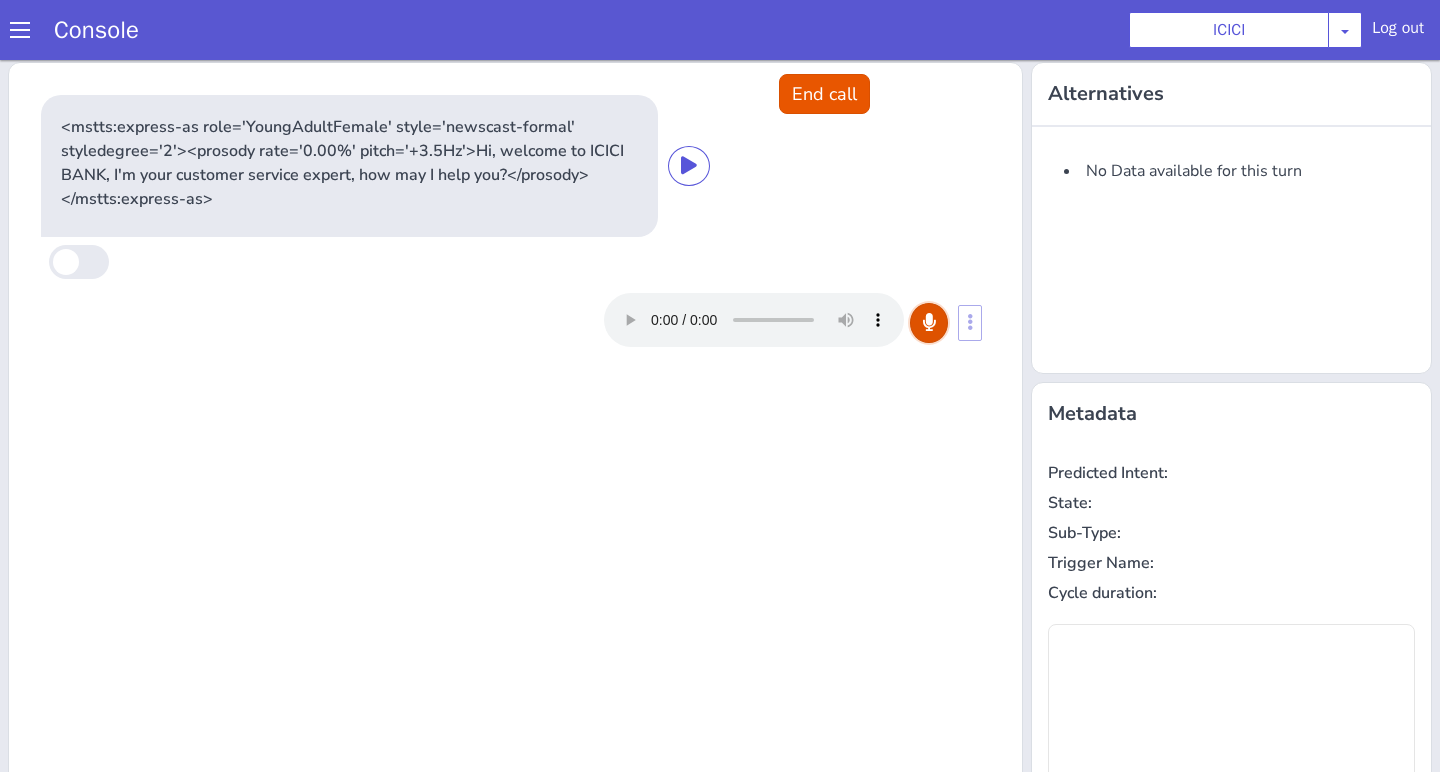 click at bounding box center [929, 322] 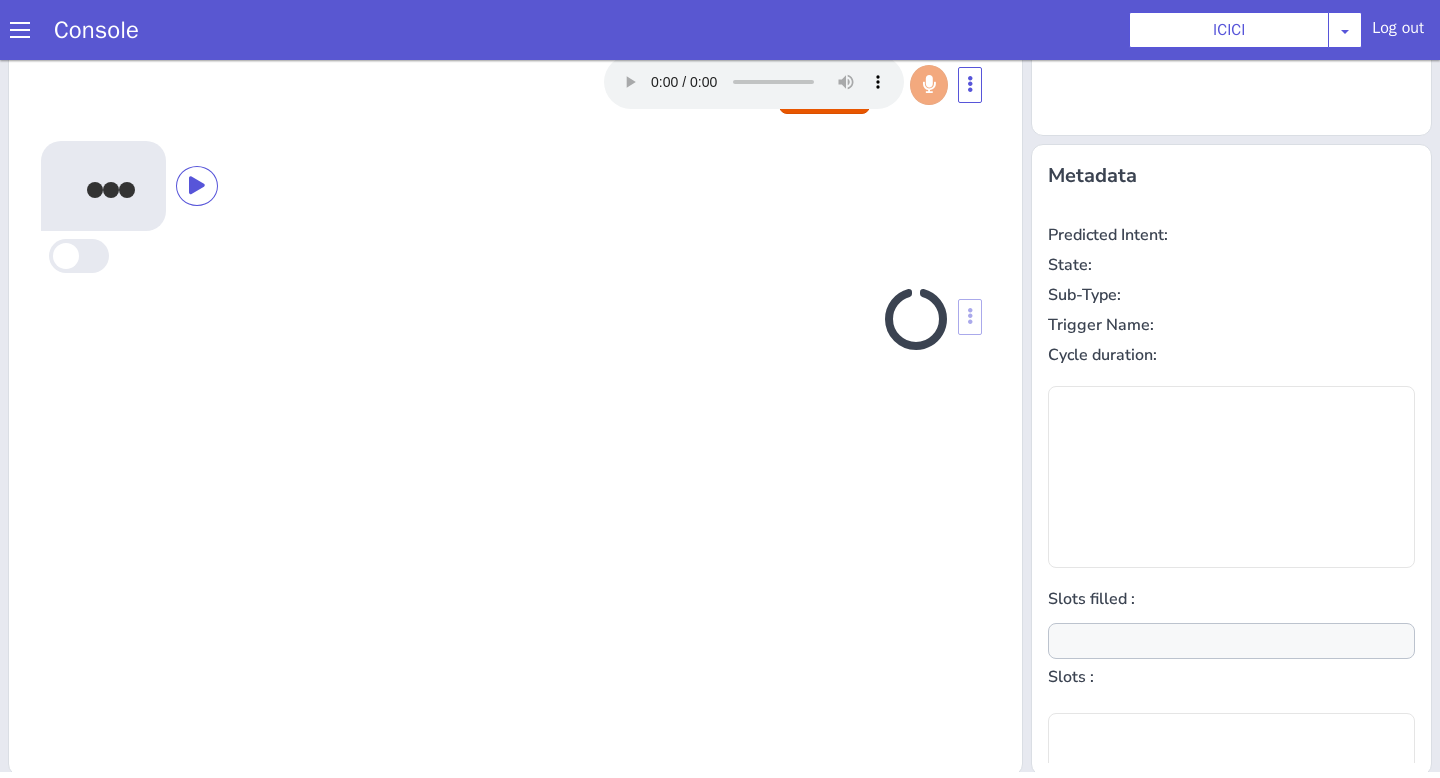 scroll, scrollTop: 242, scrollLeft: 0, axis: vertical 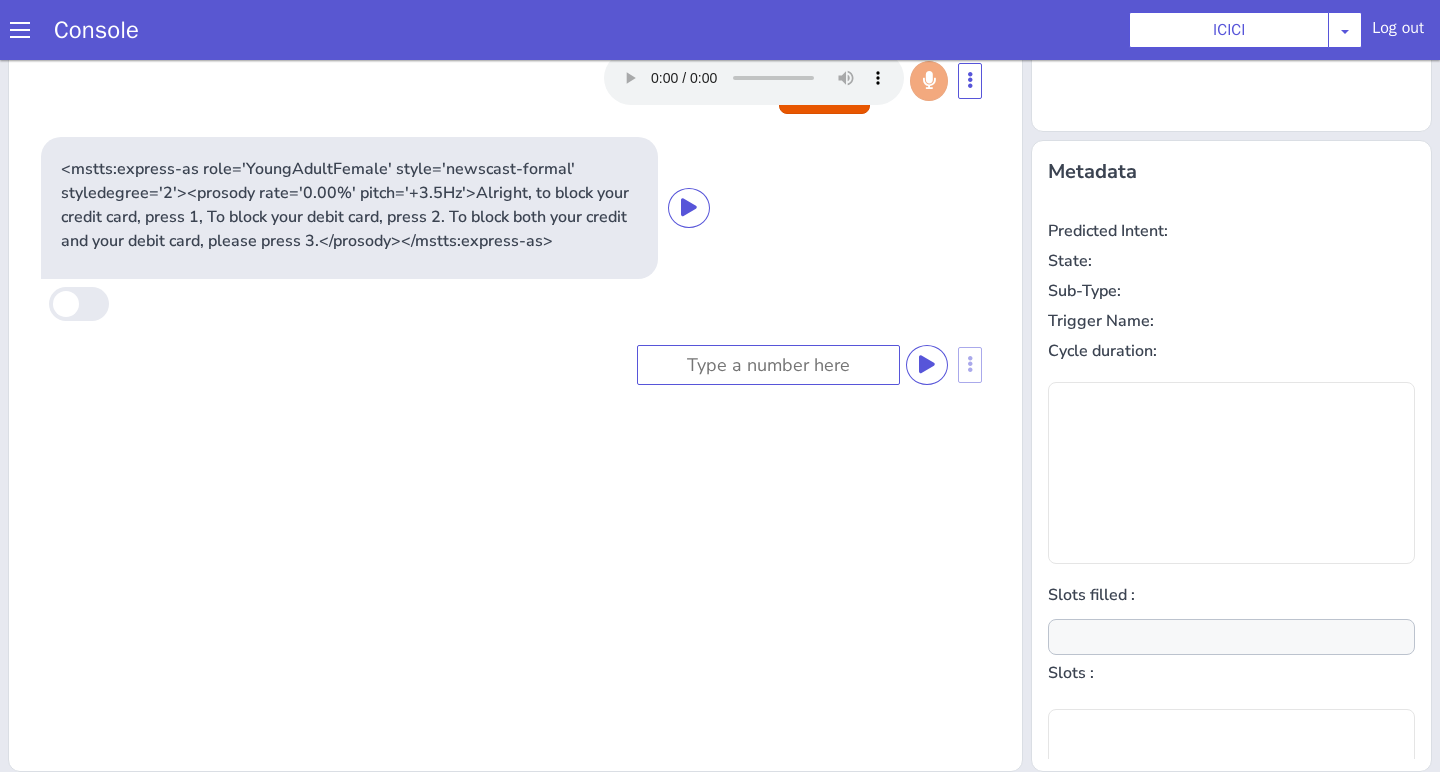 type on "product_kind_bifurcated" 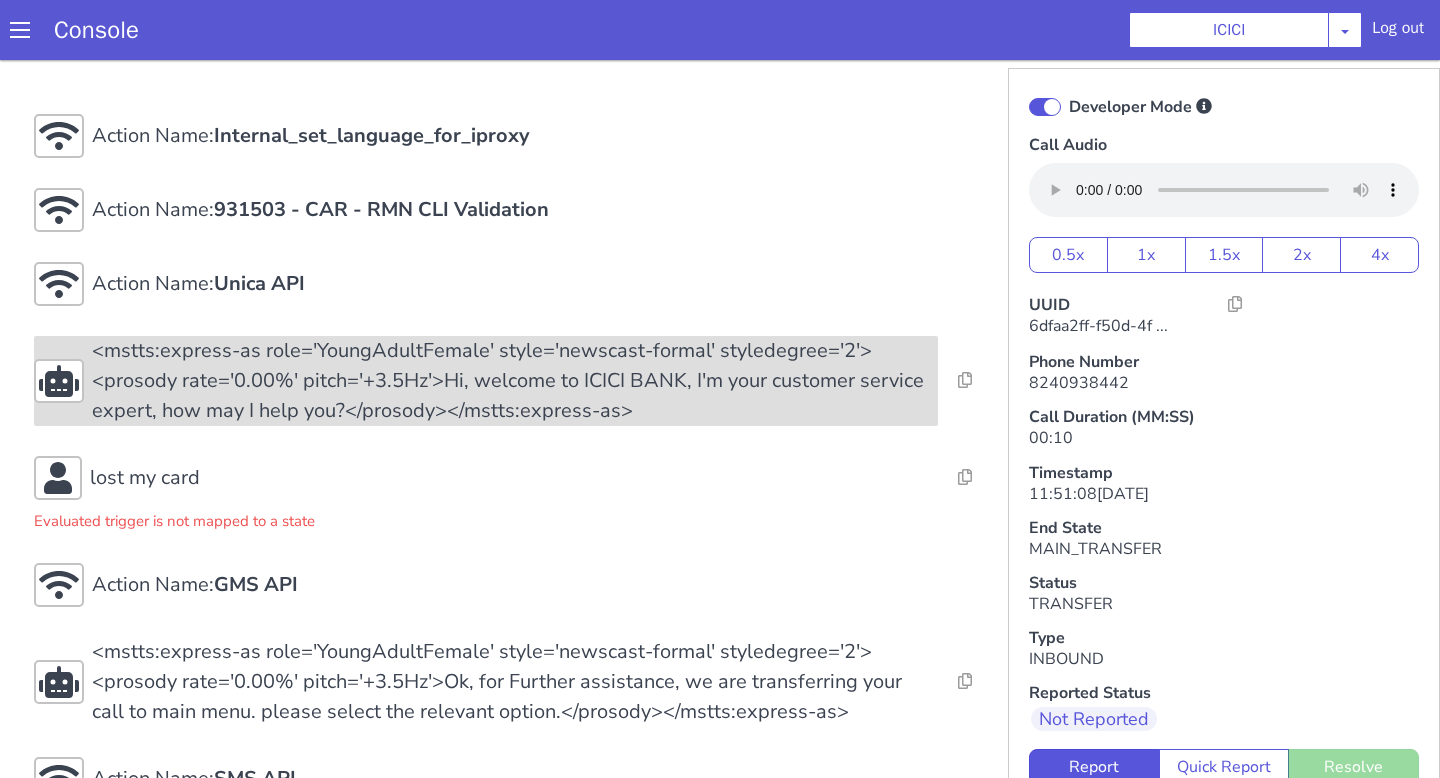 scroll, scrollTop: 60, scrollLeft: 0, axis: vertical 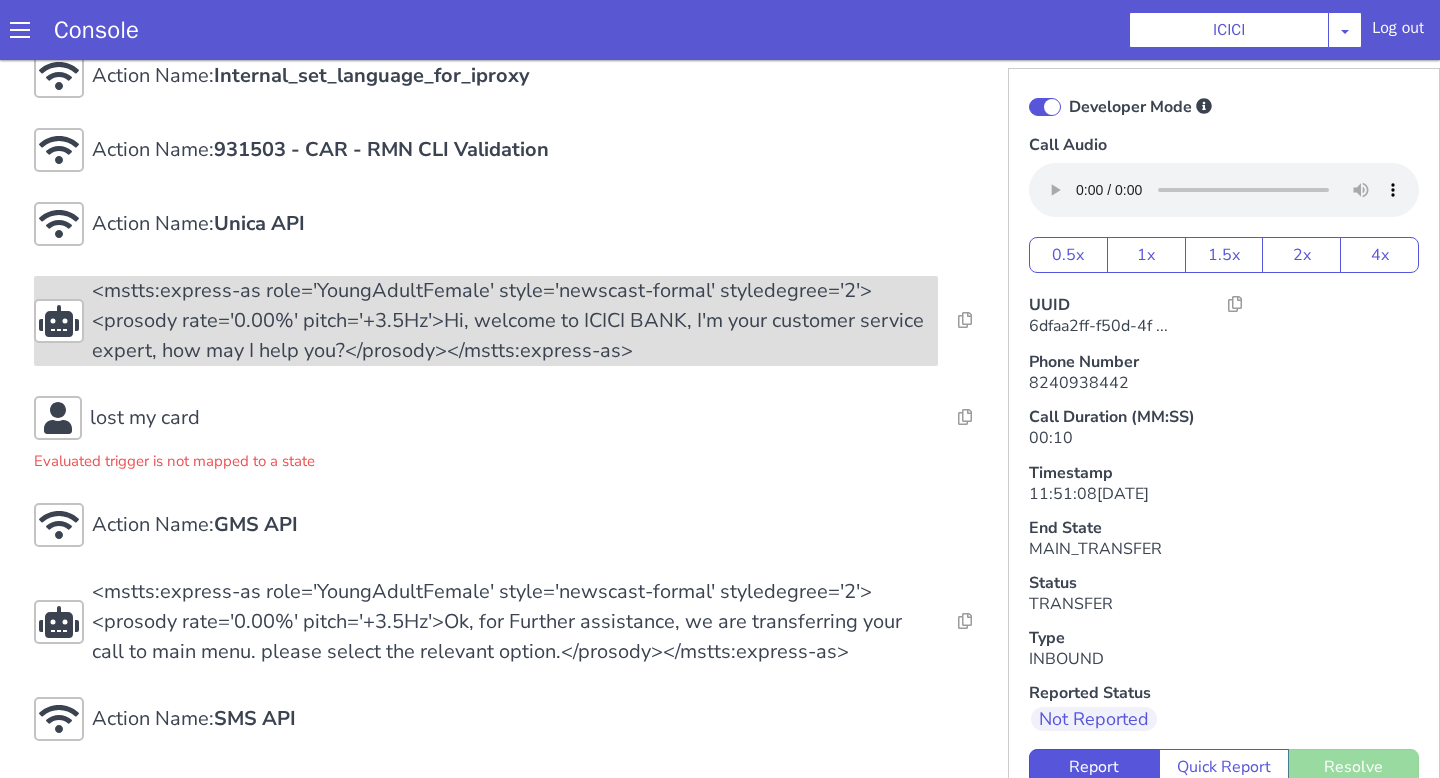 click on "lost my card" at bounding box center [510, 418] 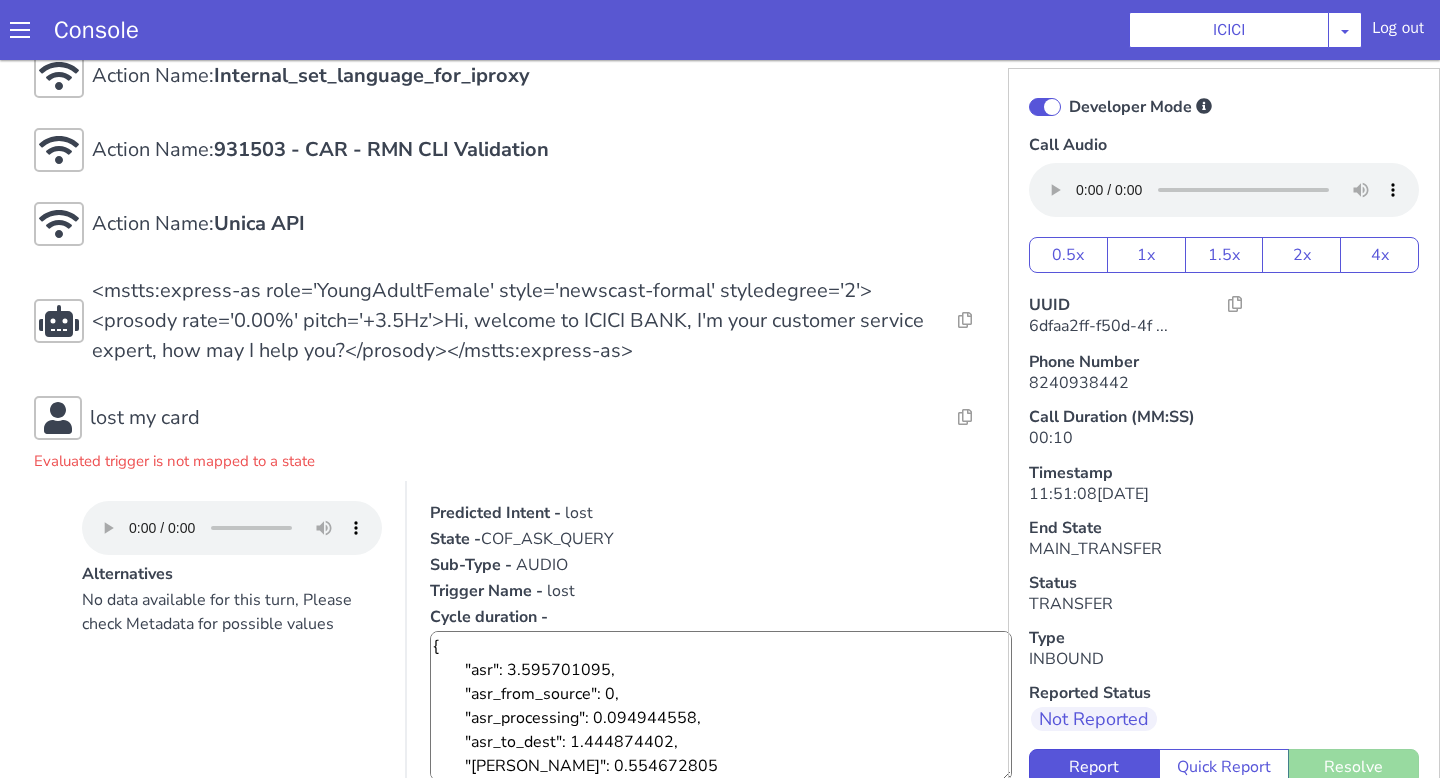 scroll, scrollTop: 24, scrollLeft: 0, axis: vertical 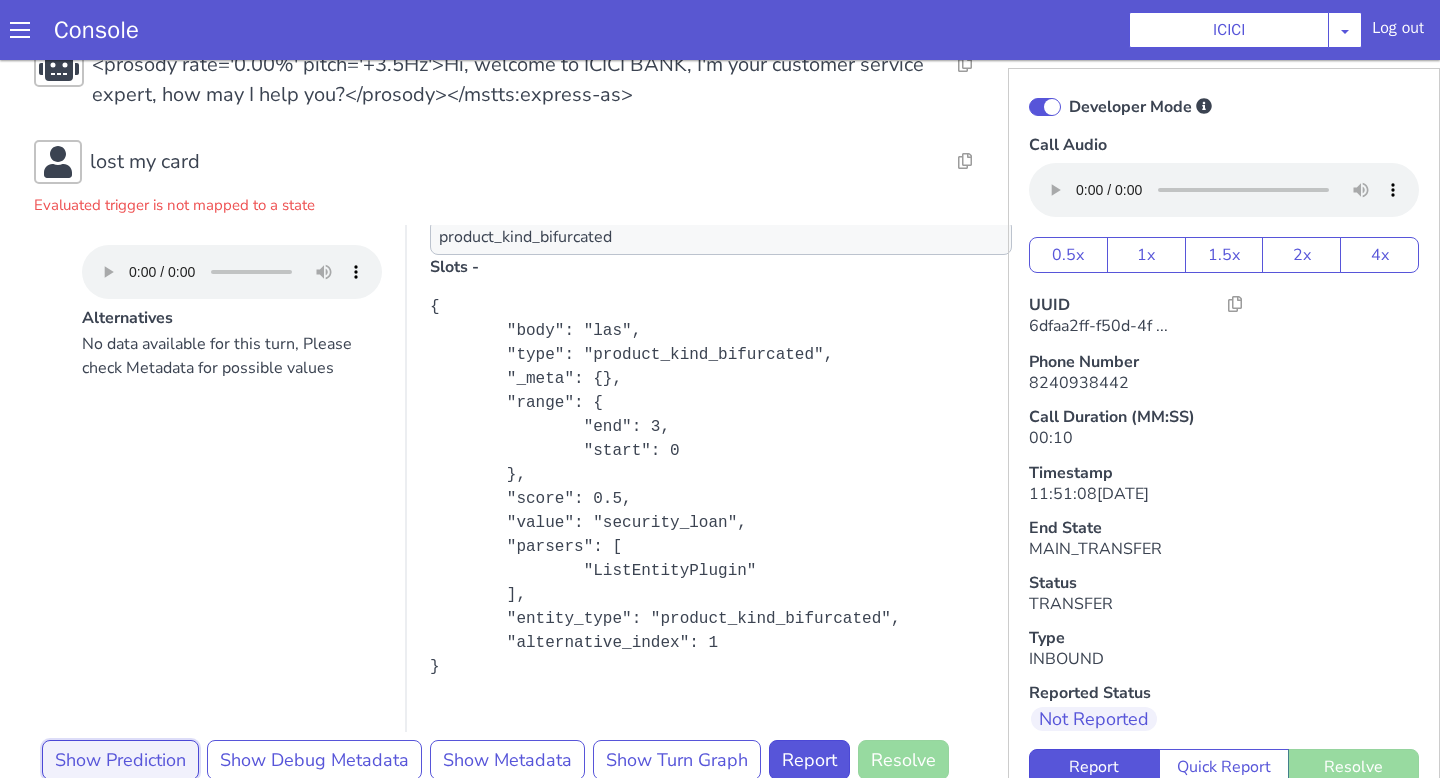 click on "Show Prediction" at bounding box center (120, 760) 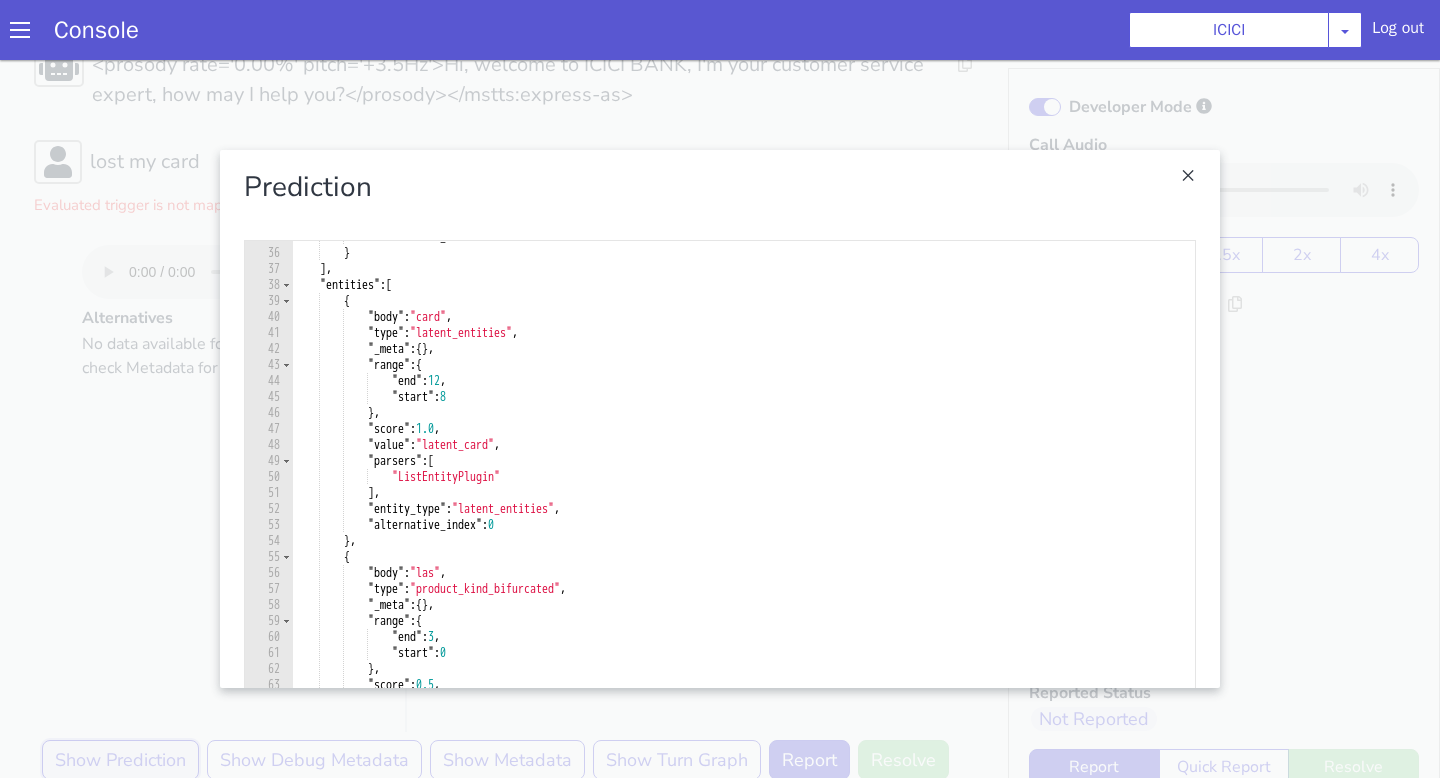 scroll, scrollTop: 718, scrollLeft: 0, axis: vertical 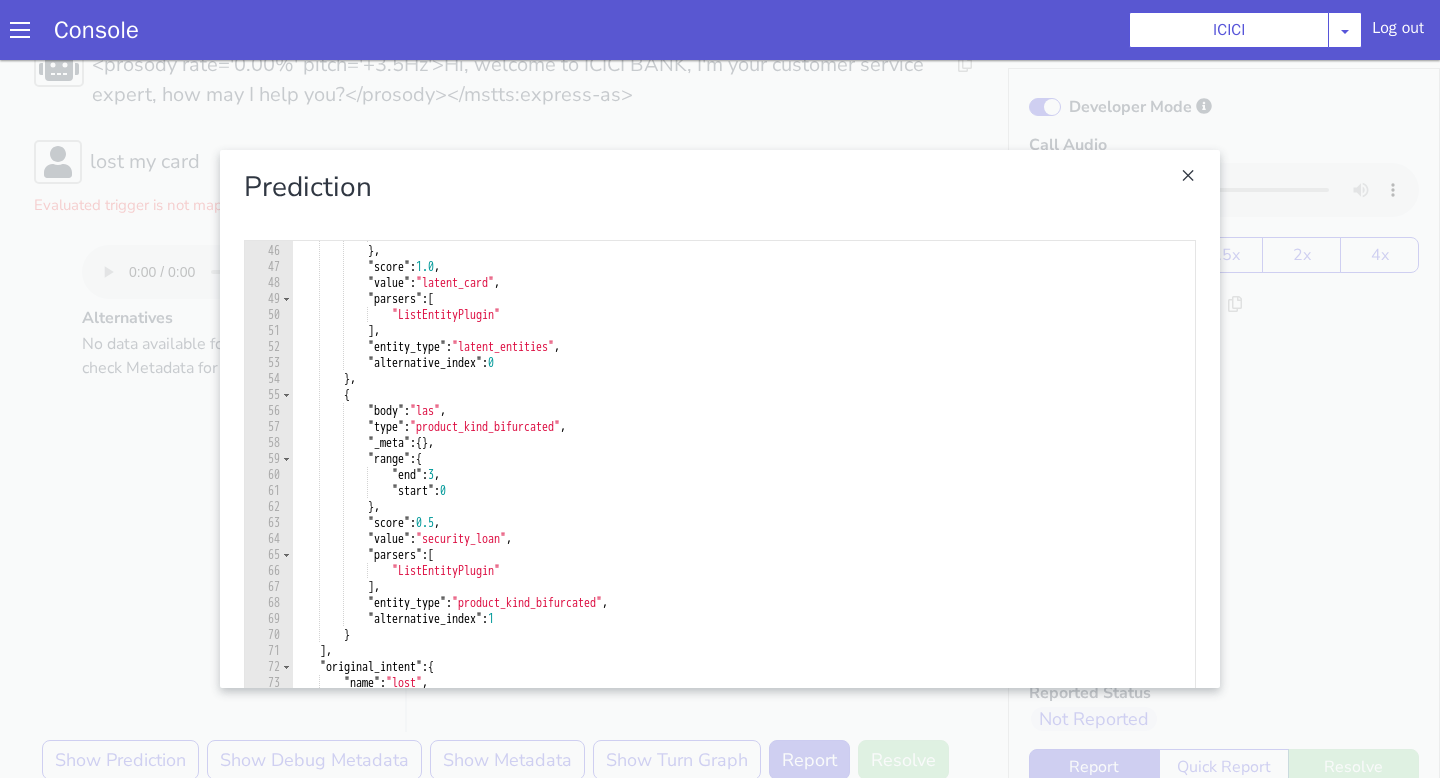 click at bounding box center [720, 419] 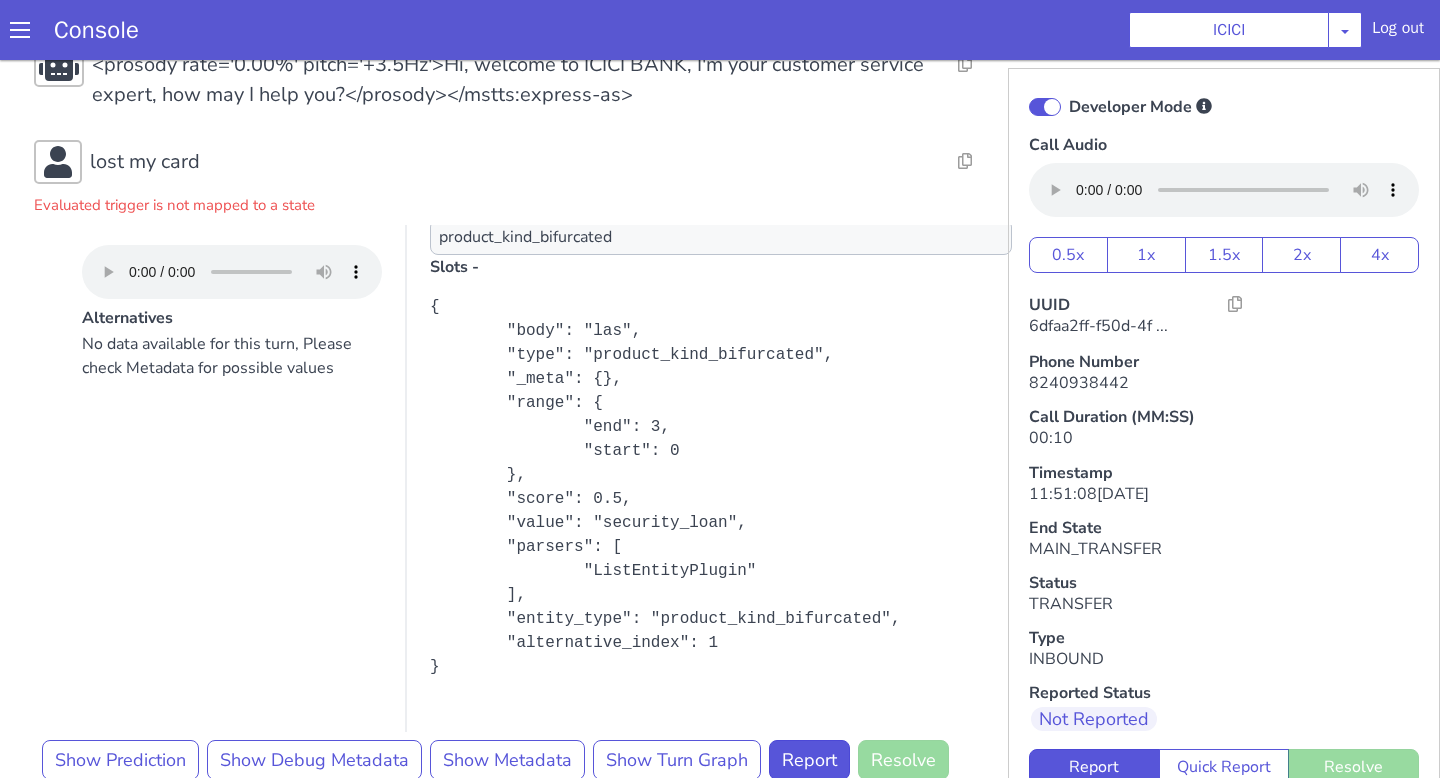 scroll, scrollTop: 132, scrollLeft: 0, axis: vertical 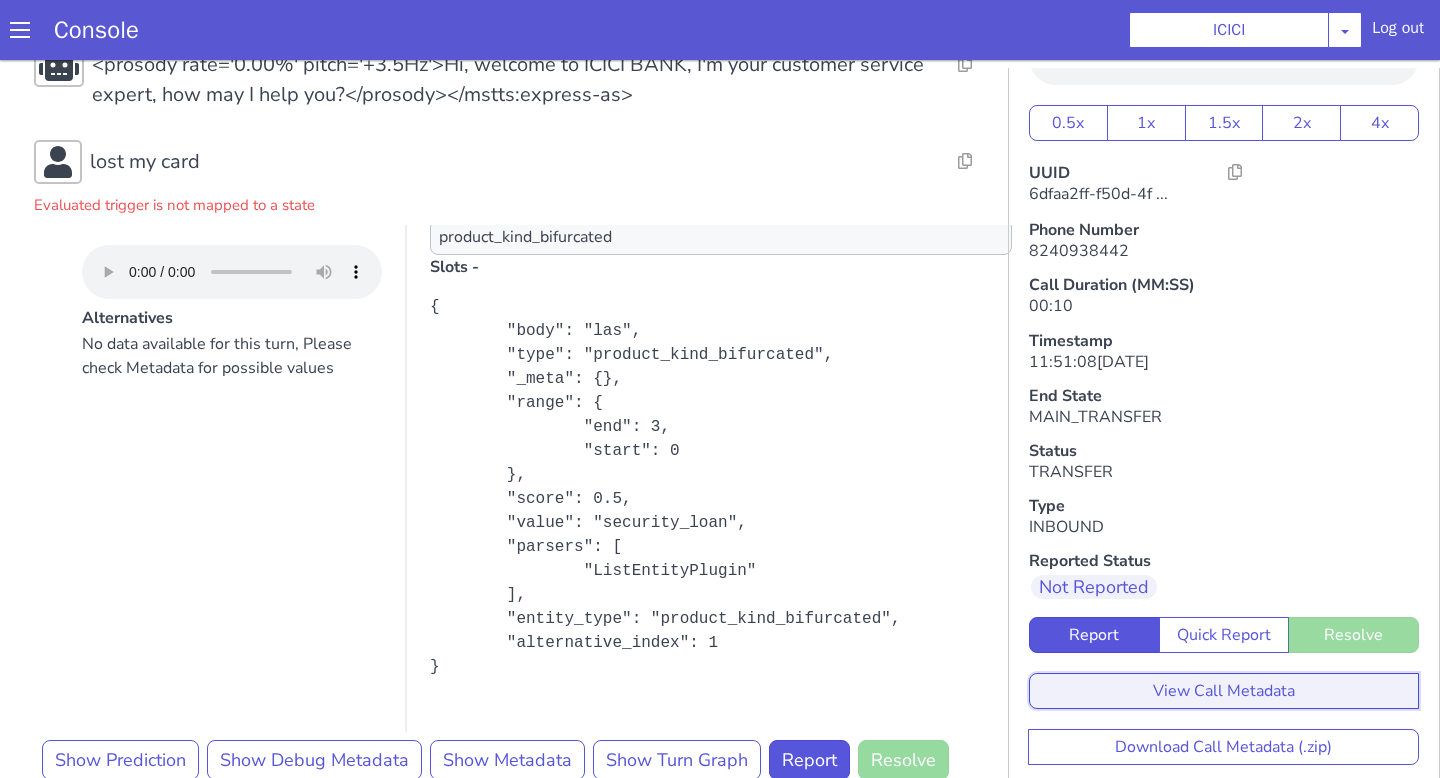 click on "View Call Metadata" at bounding box center (1224, 691) 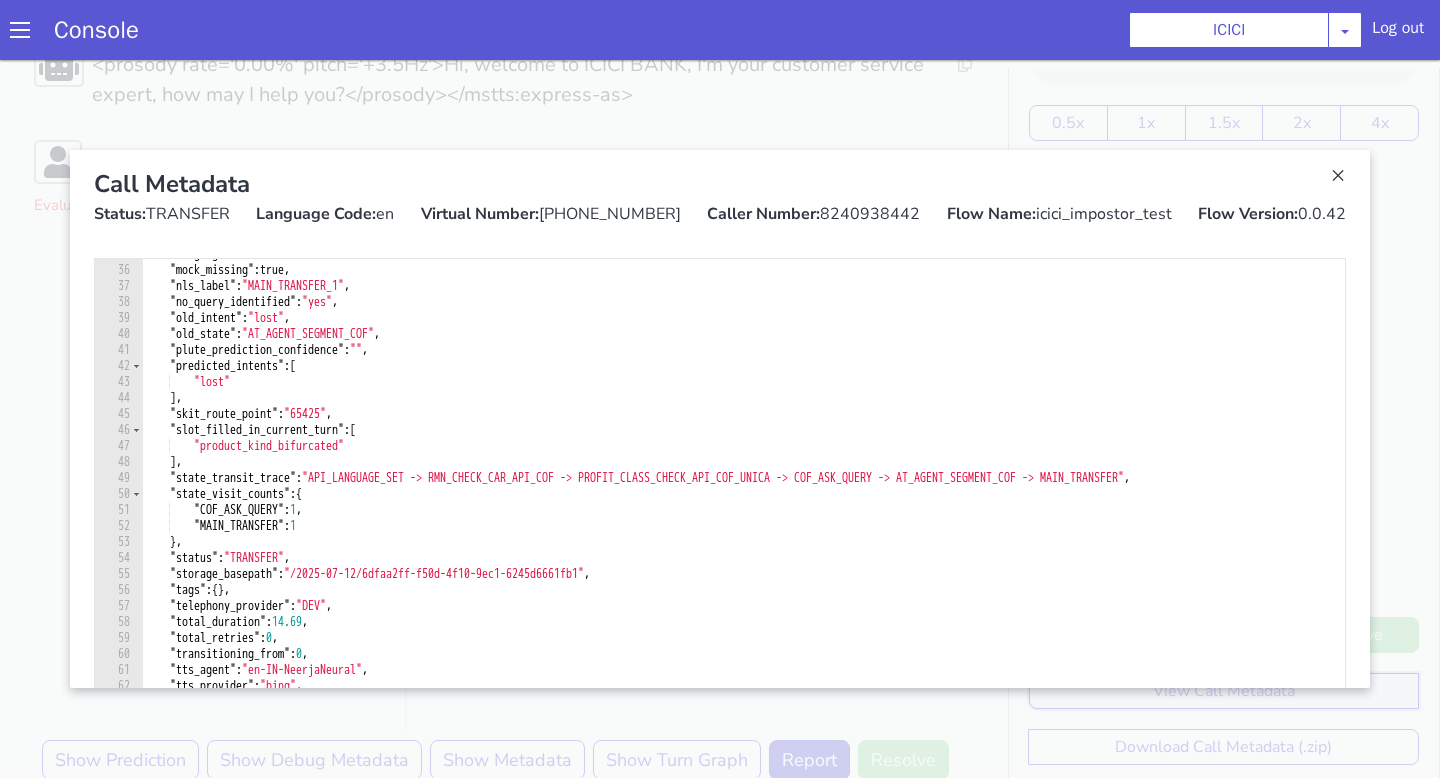 scroll, scrollTop: 574, scrollLeft: 0, axis: vertical 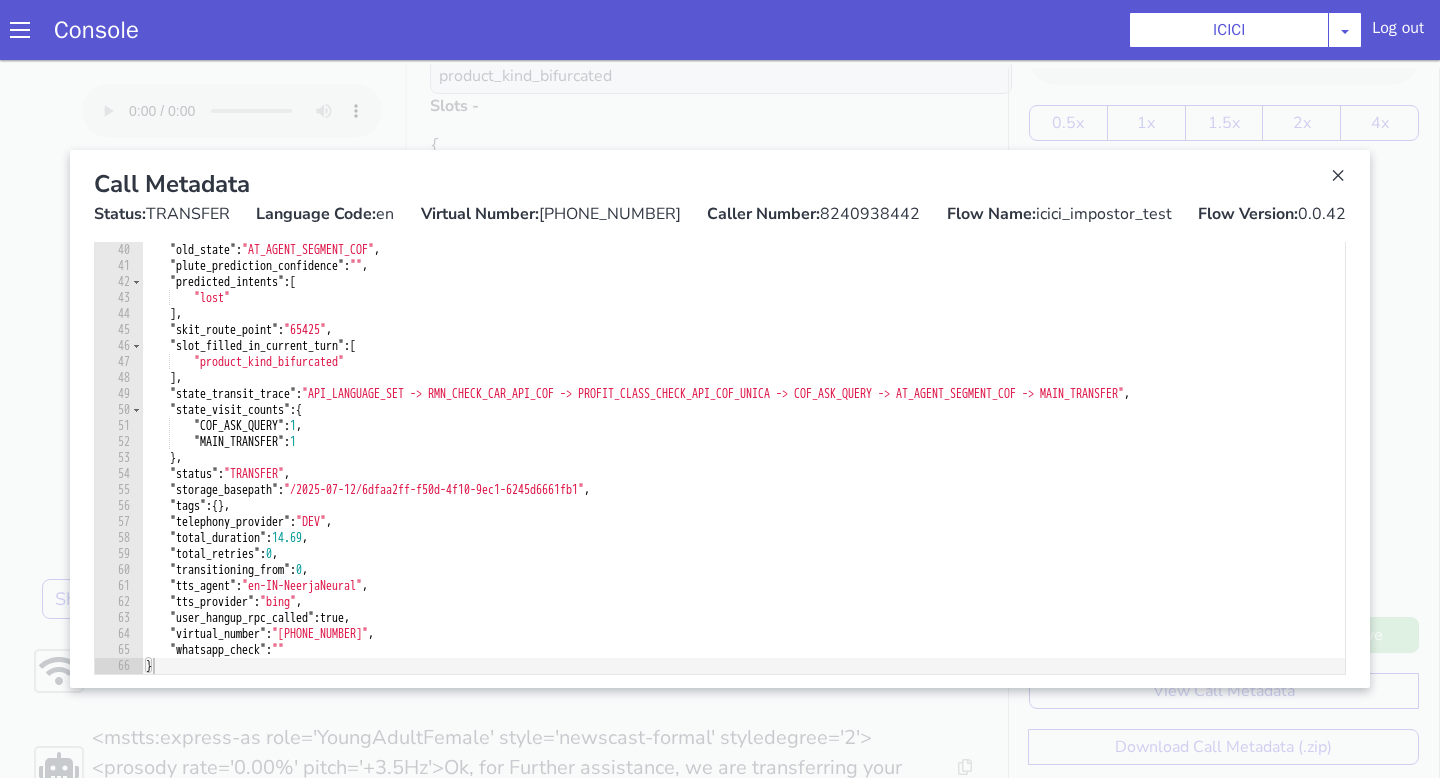 click at bounding box center (720, 419) 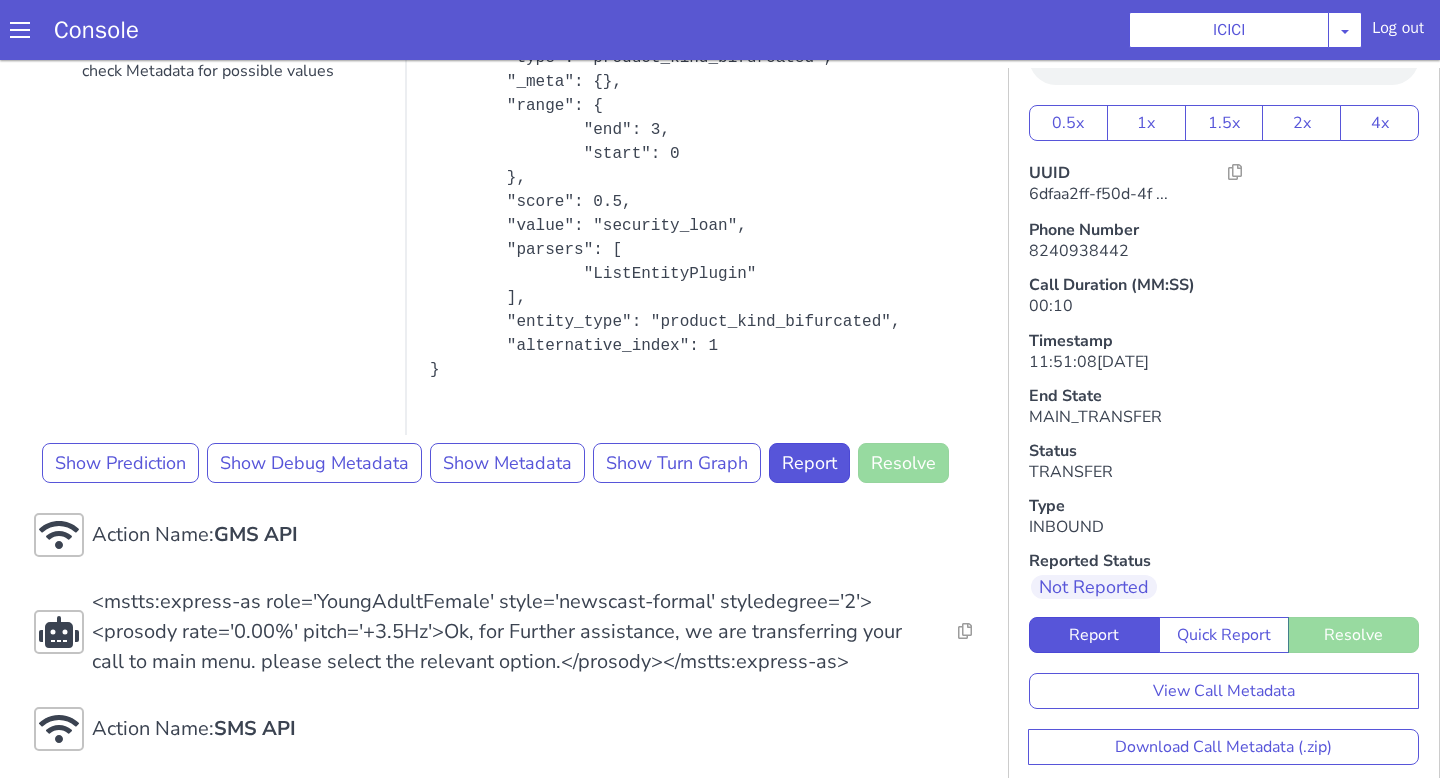 scroll, scrollTop: 623, scrollLeft: 0, axis: vertical 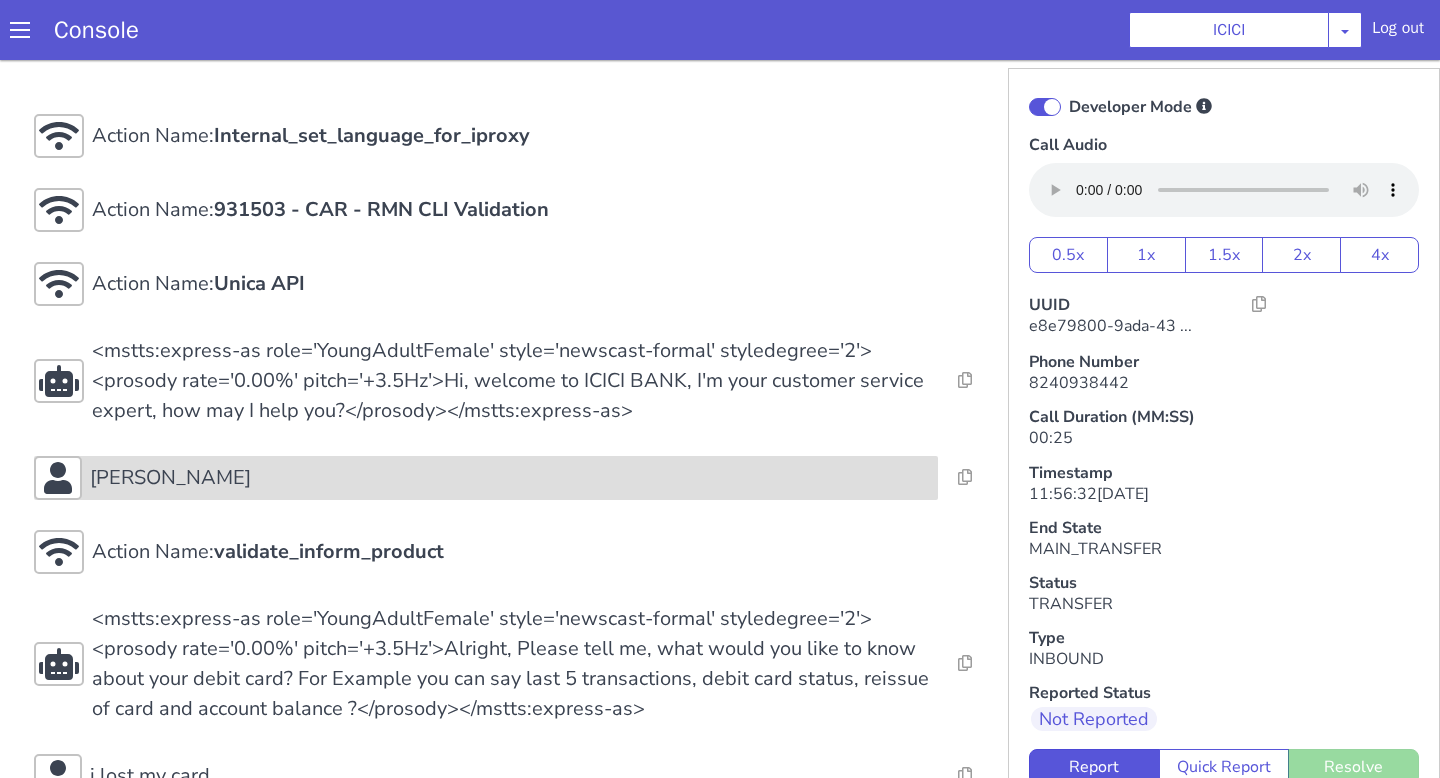 click on "[PERSON_NAME]" at bounding box center (170, 478) 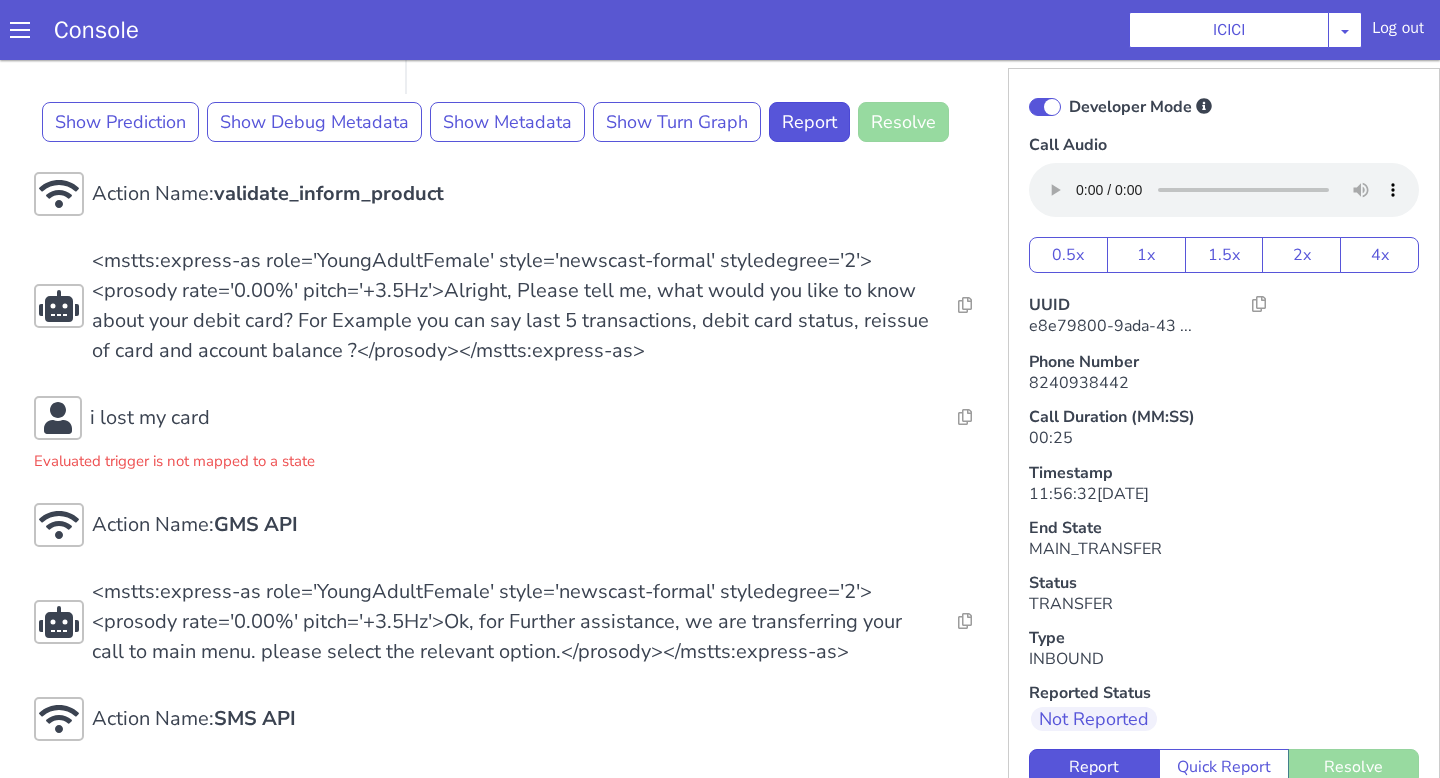 scroll, scrollTop: 6, scrollLeft: 0, axis: vertical 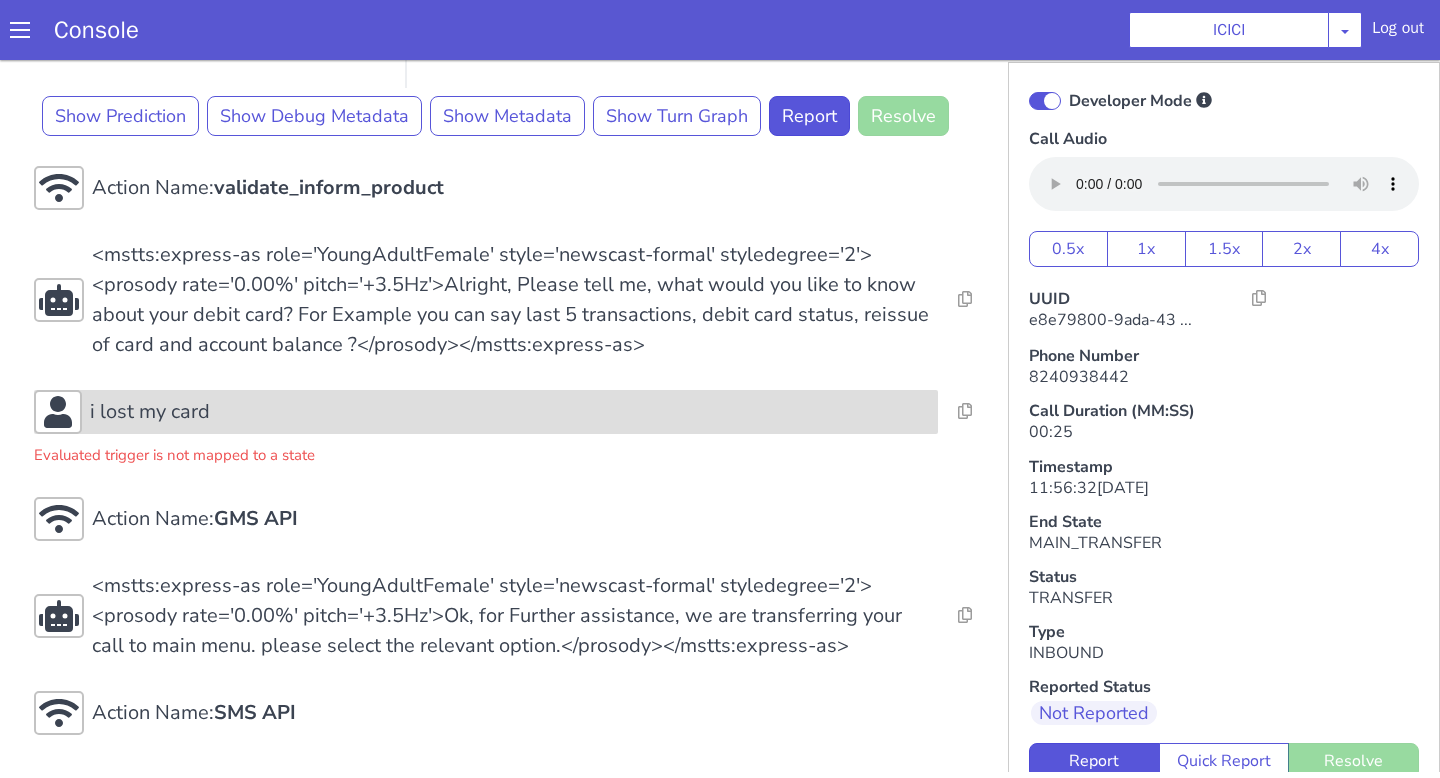 click on "i lost my card" at bounding box center (150, 412) 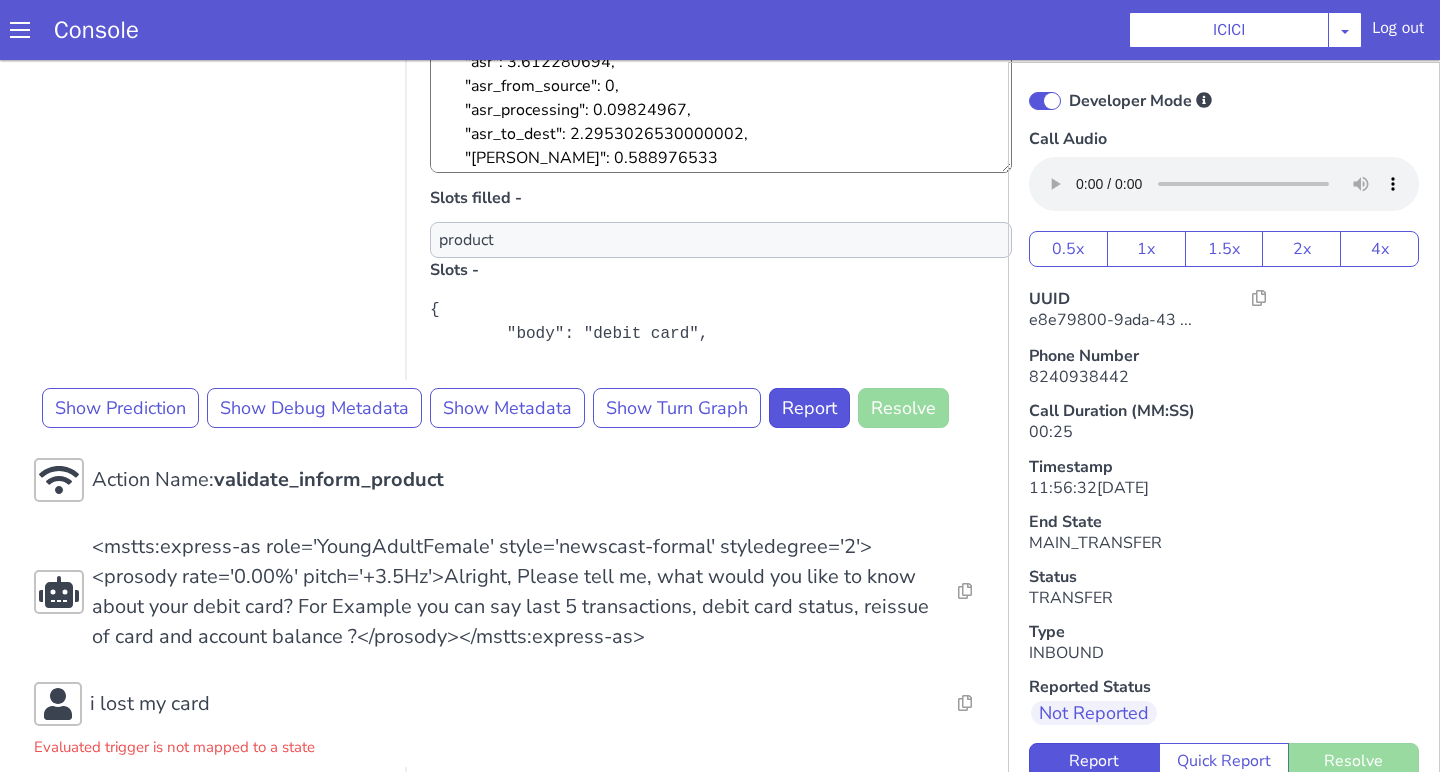 scroll, scrollTop: 574, scrollLeft: 0, axis: vertical 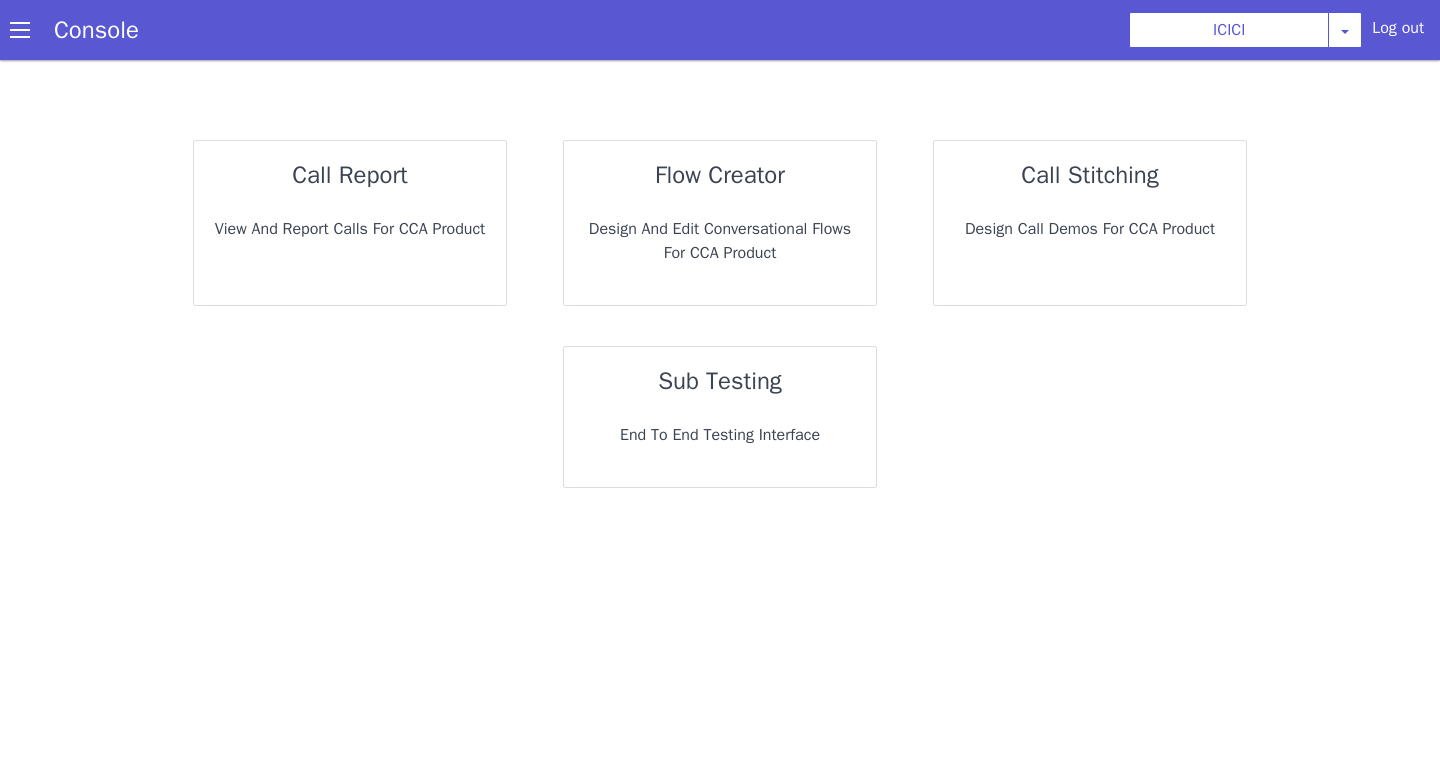 click on "sub testing" at bounding box center (720, 381) 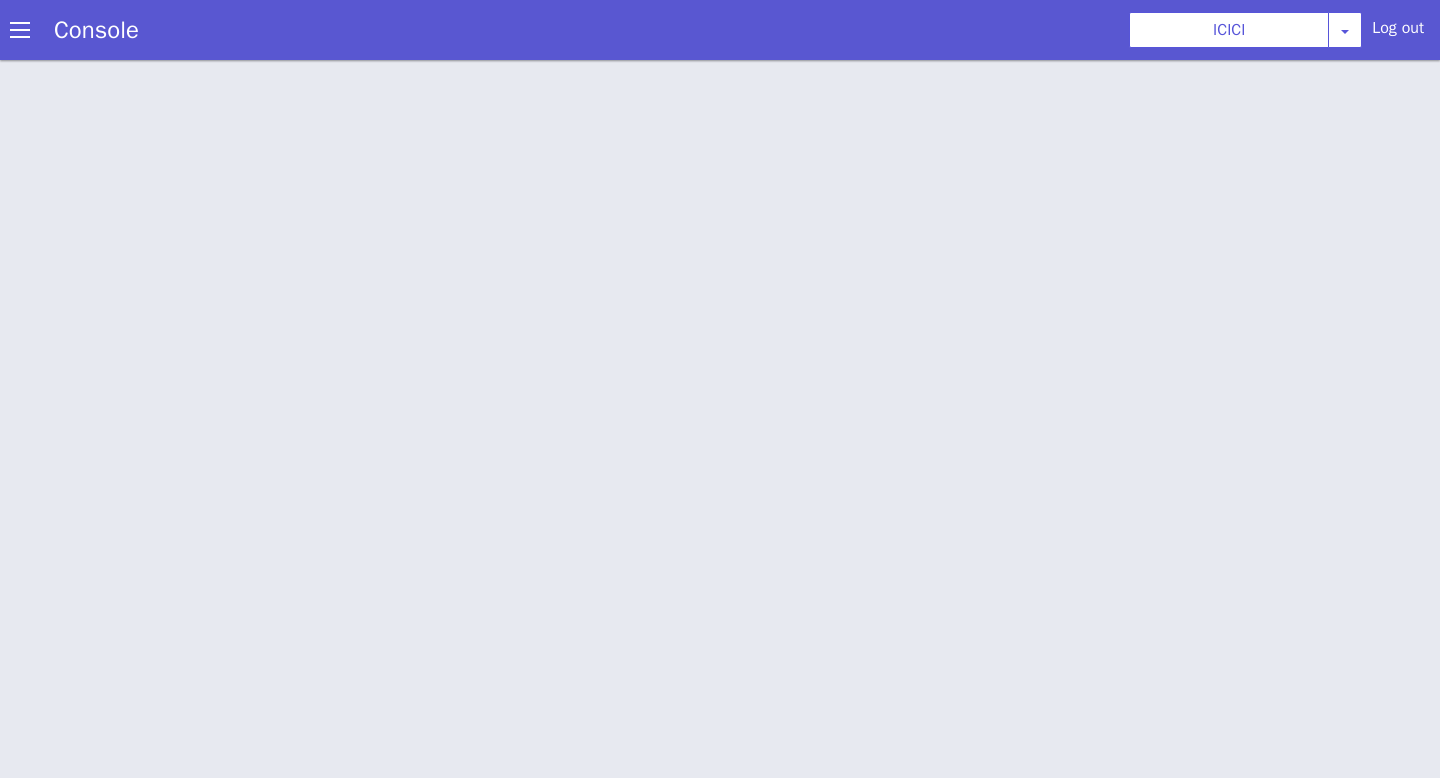 scroll, scrollTop: 6, scrollLeft: 0, axis: vertical 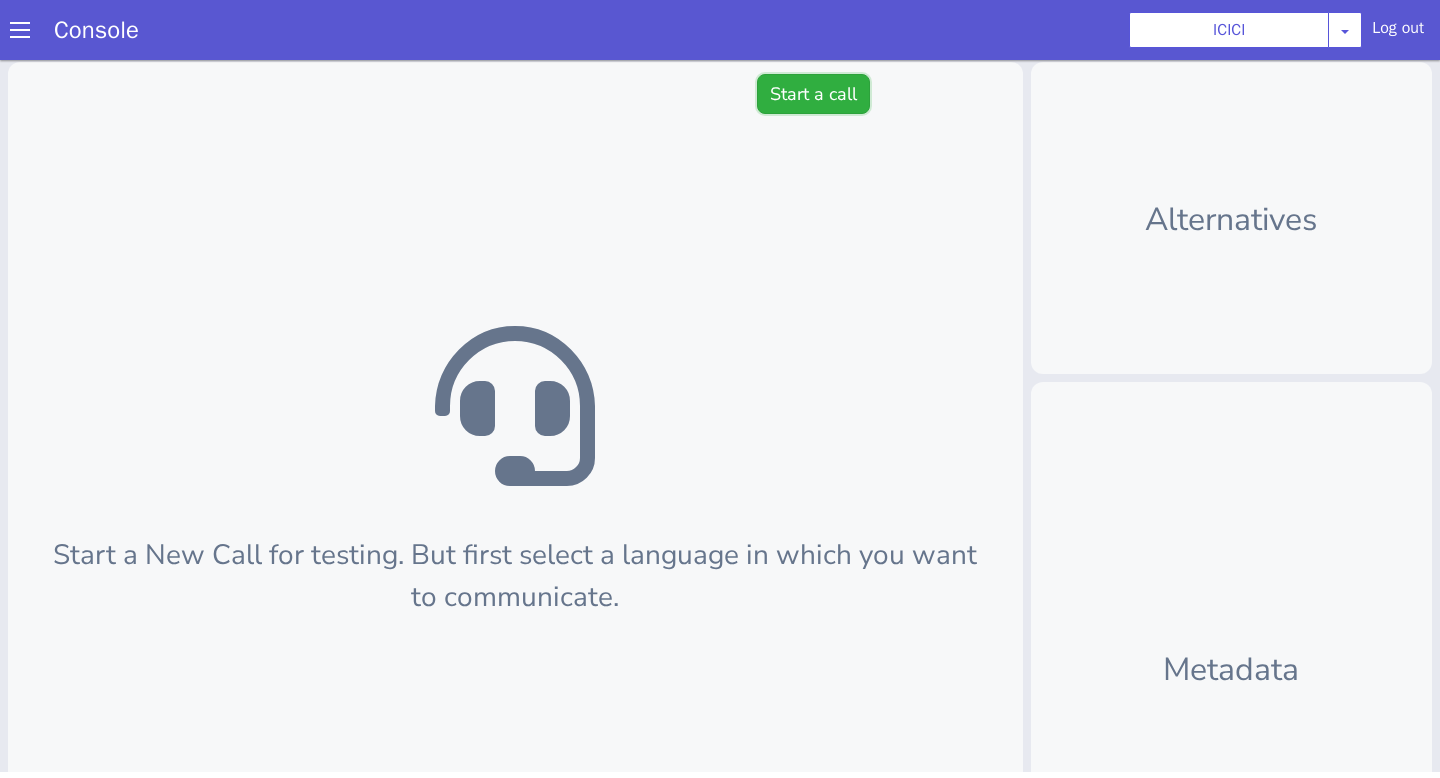 click on "Start a call" at bounding box center [813, 94] 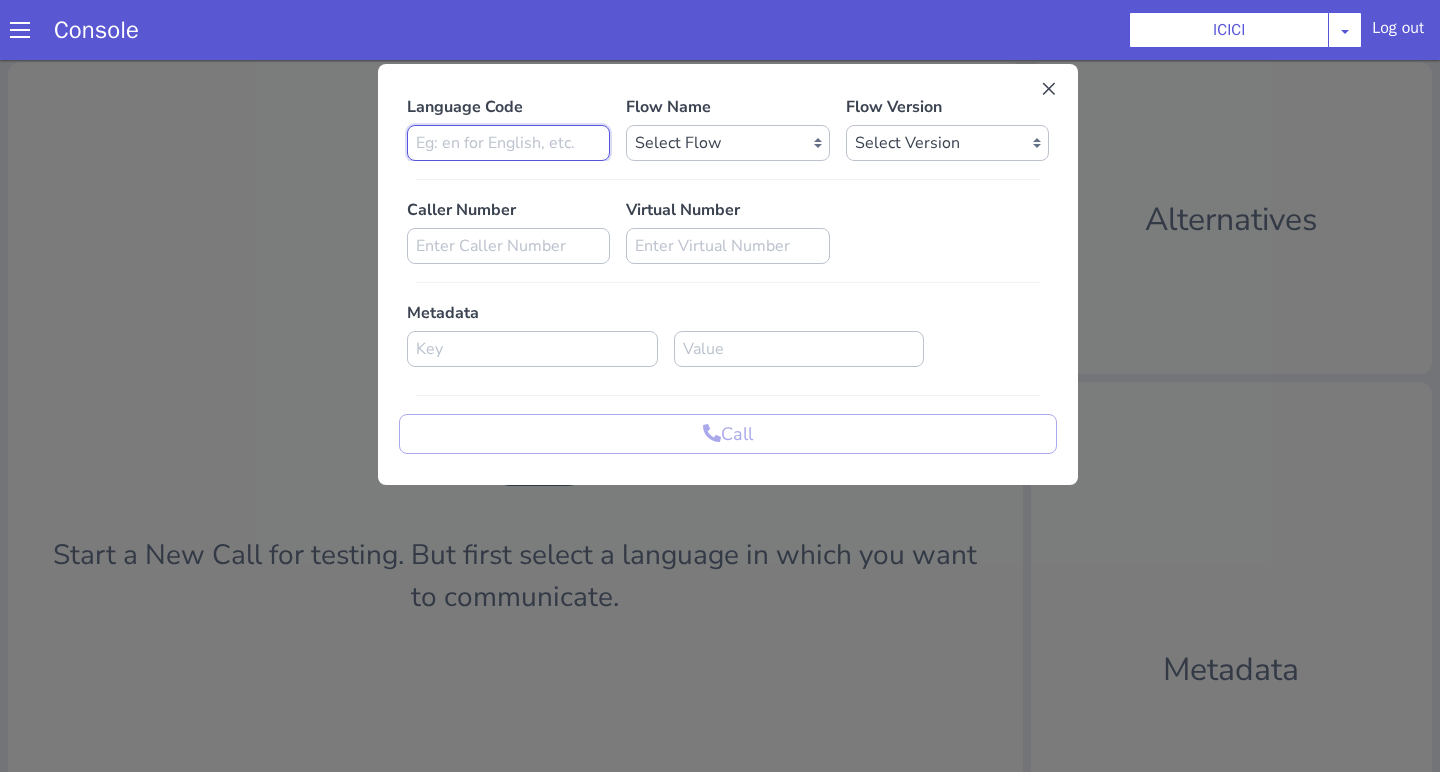 click at bounding box center (508, 143) 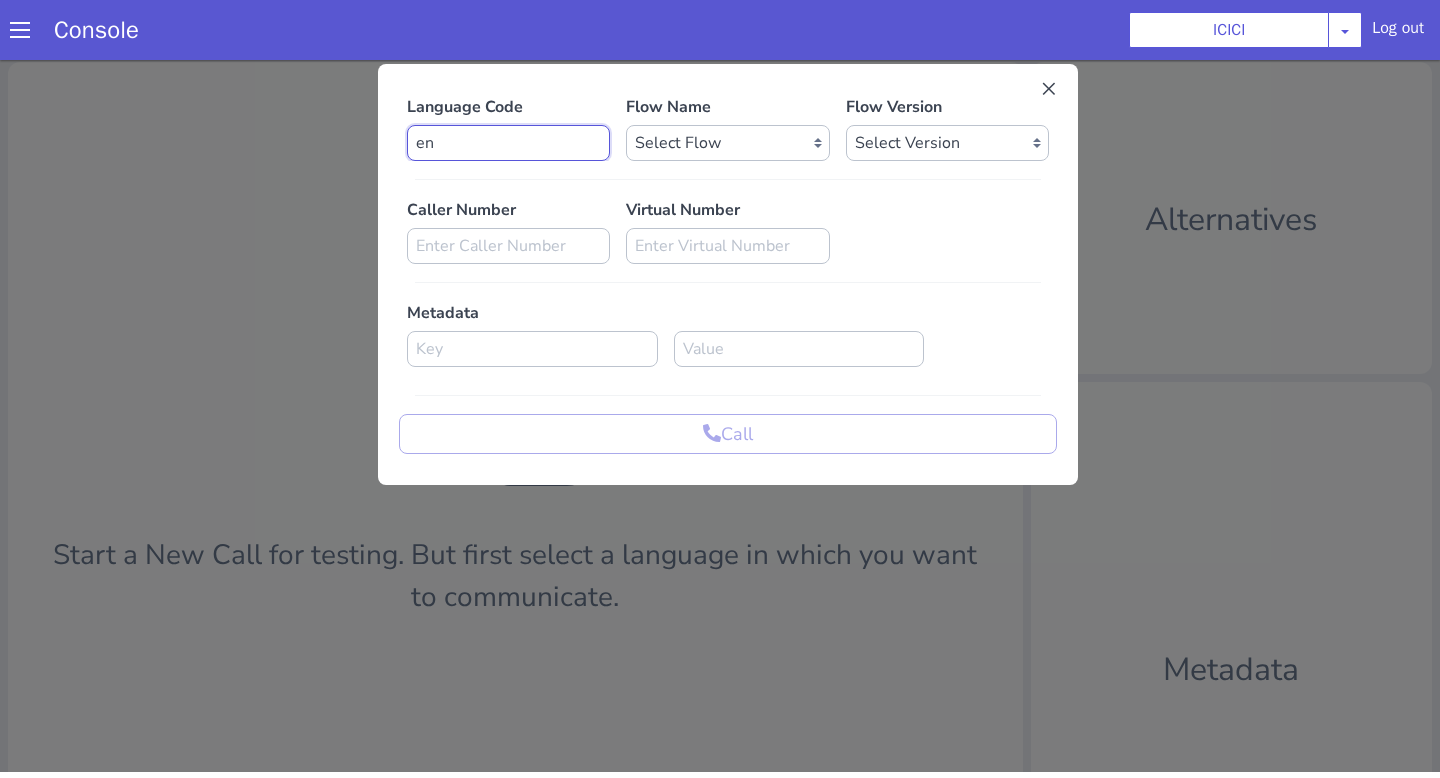 type on "en" 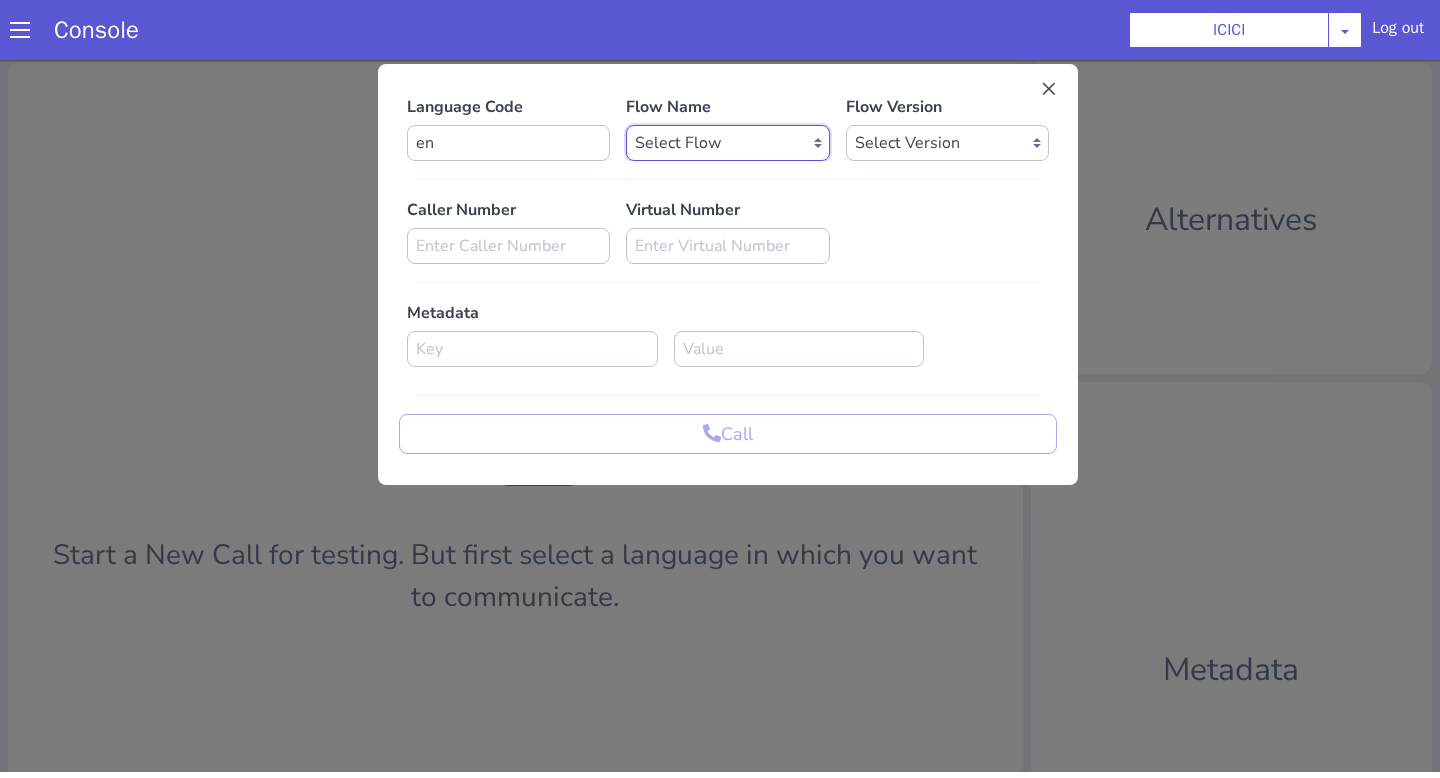 click on "Select Flow sachin_testing icici_test_import_1 icici_test icici_dummy infra_test ICICI_2 inter_digit_dtmf_wait_test icici ICICI_2.1 icici_incident_reporting Dummy_testcase icici_impostor_test icici_dtmf_patience_test DTMF_patience_test_bot icici_bot_2.0 (dropped) icici_cdbc_modification icici_migration phase_5 icici_lic_ipo icici_temp icici_outbound icici_poc_sip_trunking icici_prod_sync_temp icici_CC_limit_enhancement icici_farmer_bot icici_farmer_bot_hindi icici_hi icici_dialogy" at bounding box center (727, 143) 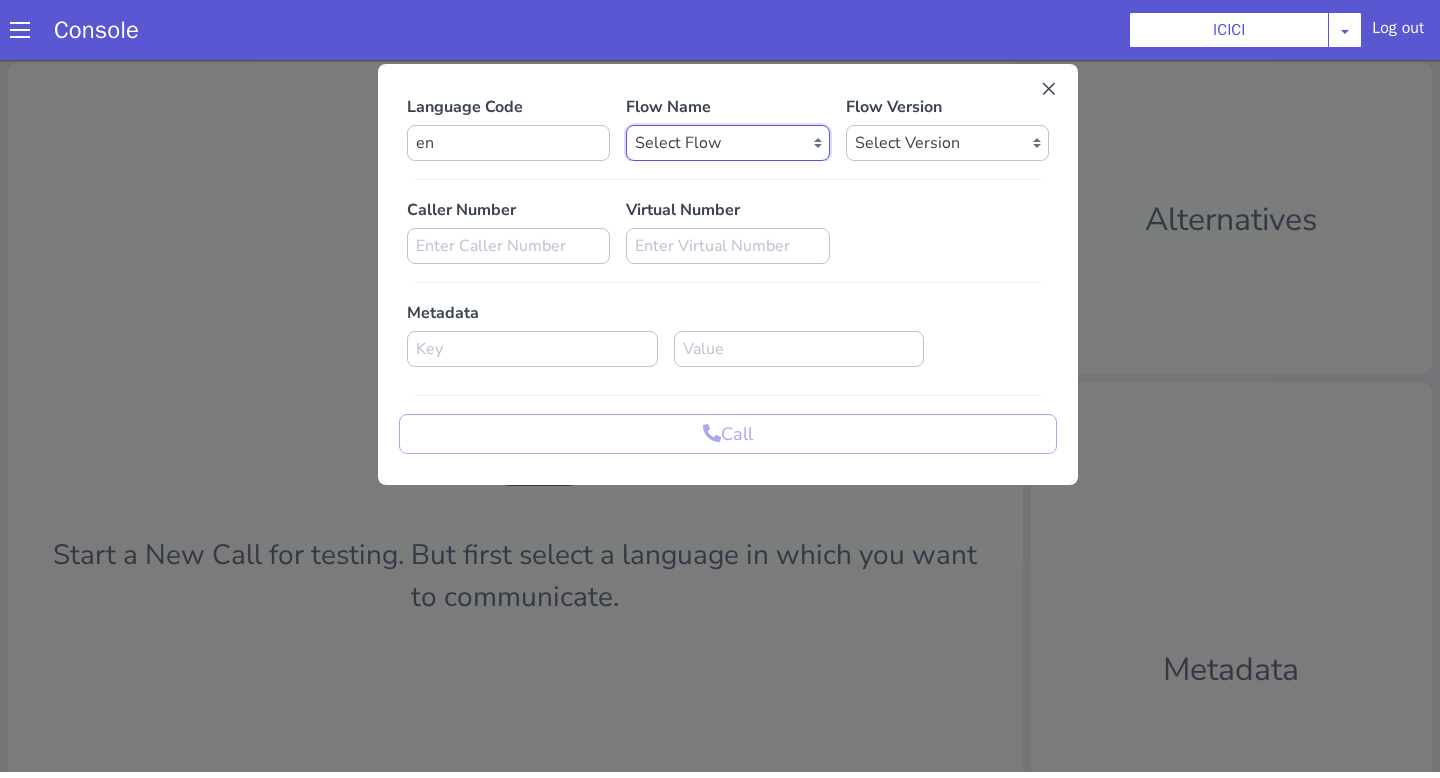 select on "b03a4faf-32c3-4c7e-b817-7f3662e43ade" 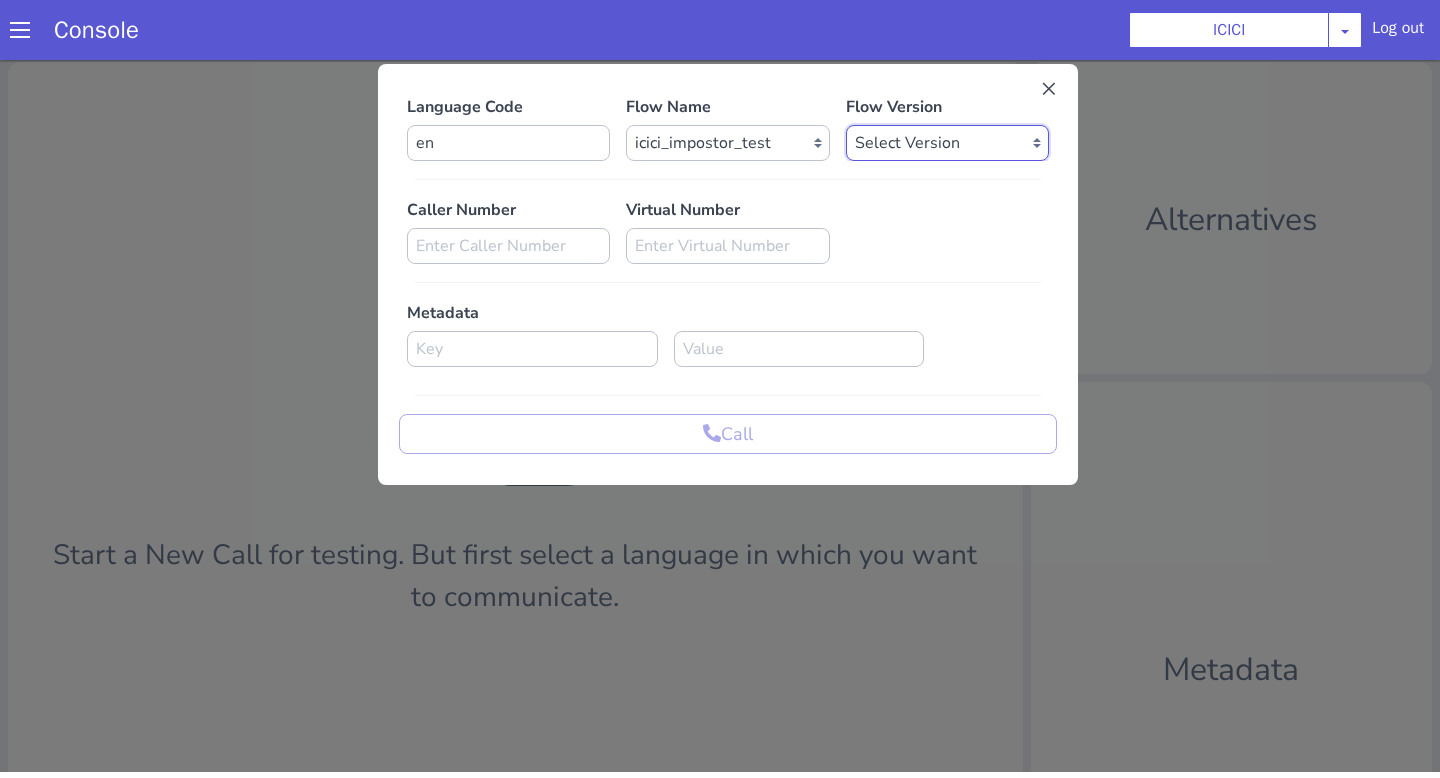 click on "Select Version 0.0.43 0.0.42 0.0.41 0.0.40 0.0.39 0.0.38 0.0.37 0.0.36 0.0.35 0.0.34 0.0.33 0.0.32 0.0.31 0.0.30 0.0.29 0.0.28 0.0.27 0.0.26 0.0.25 0.0.24 0.0.23 0.0.22 0.0.21 0.0.20 0.0.19 0.0.18 0.0.17 0.0.16 0.0.15 0.0.14 0.0.13 0.0.12 0.0.11 0.0.10 0.0.9 0.0.8 0.0.7 0.0.6 0.0.5 0.0.4 0.0.3 0.0.2 0.0.1" at bounding box center (947, 143) 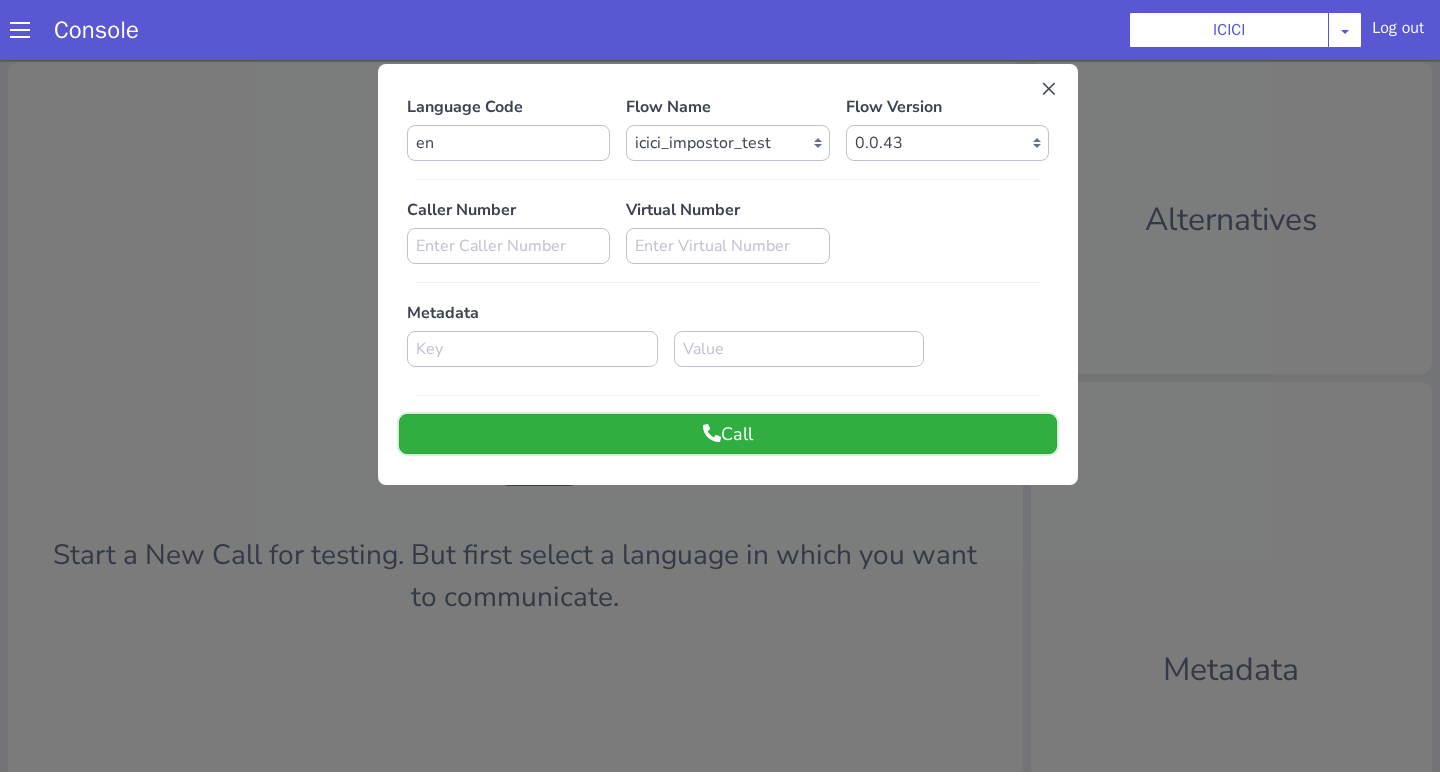 click on "Call" at bounding box center [728, 434] 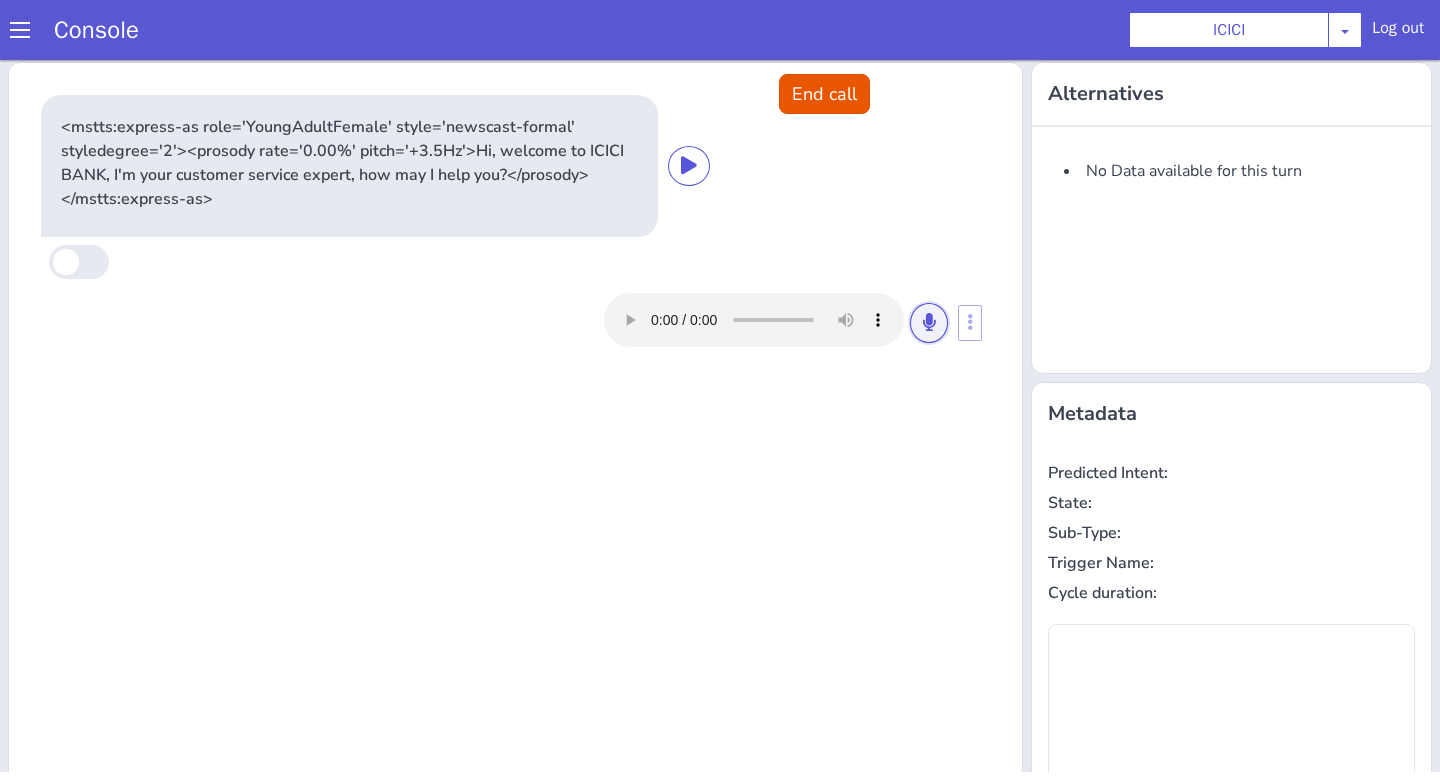click at bounding box center [929, 323] 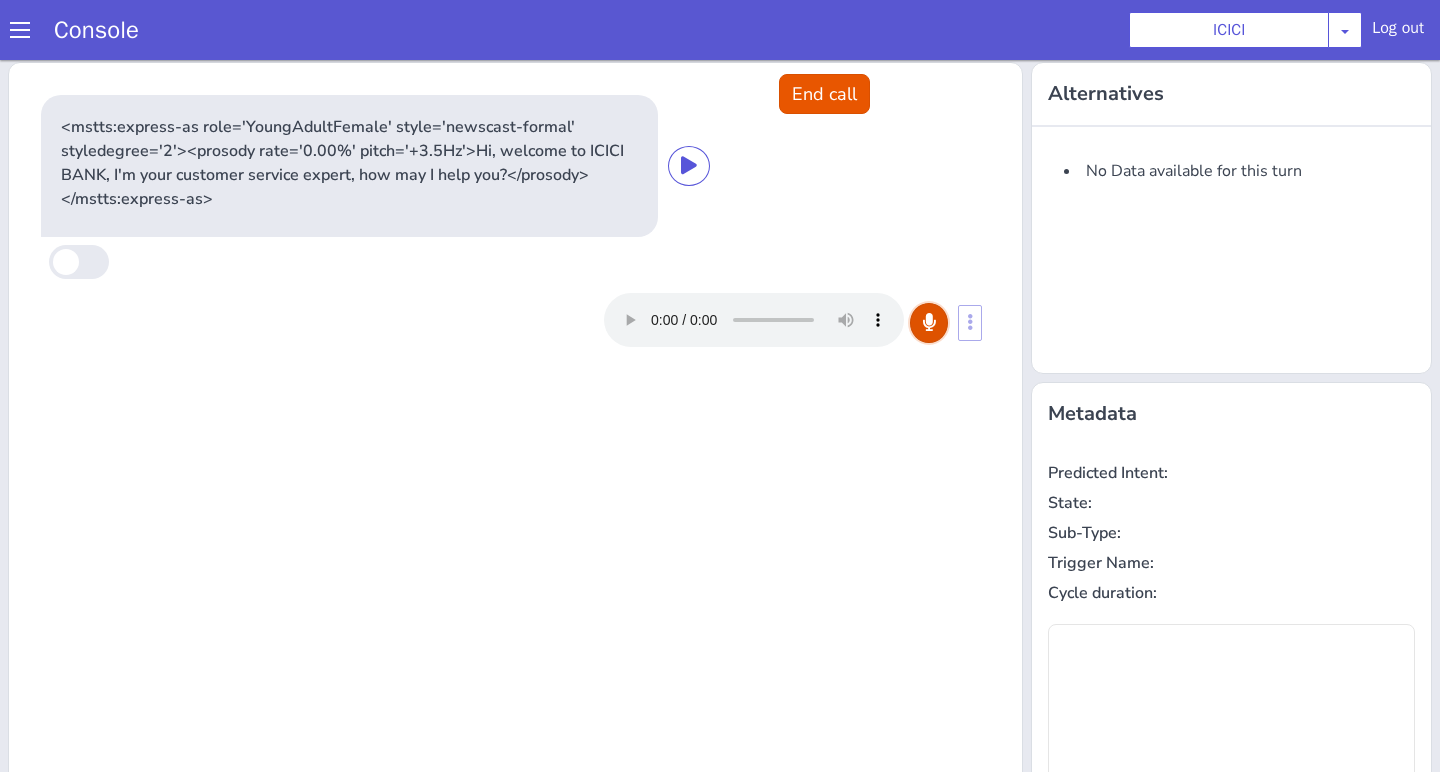 click at bounding box center (929, 323) 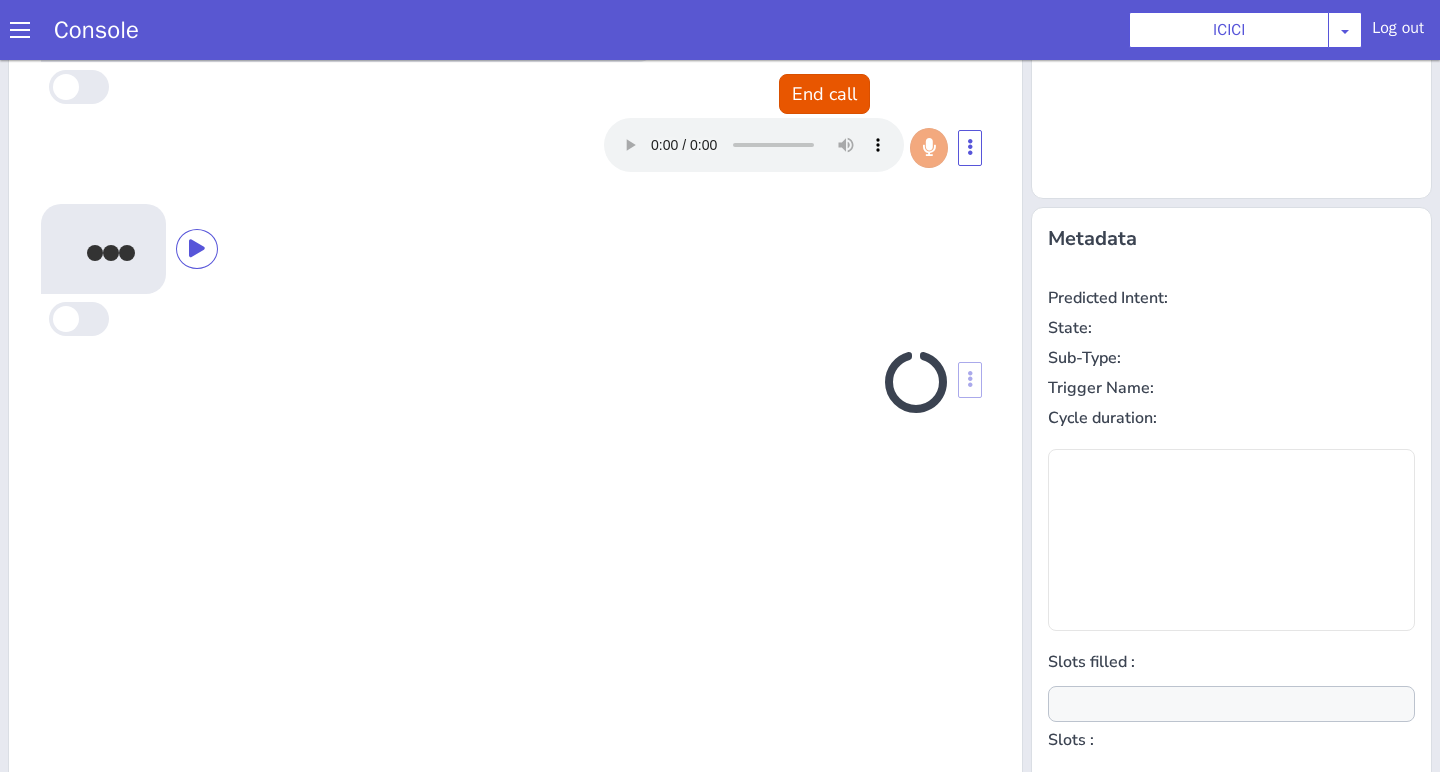 scroll, scrollTop: 242, scrollLeft: 0, axis: vertical 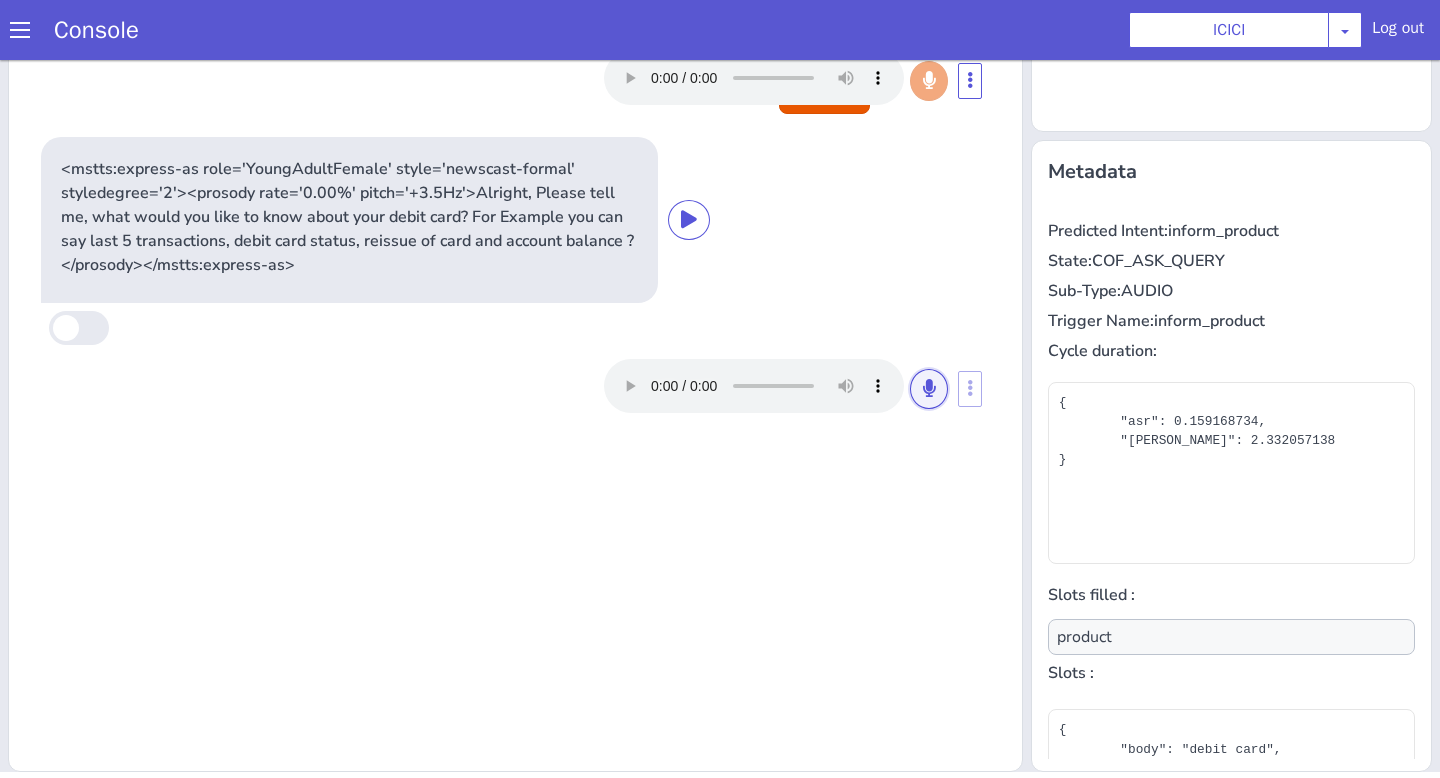 click at bounding box center (929, 388) 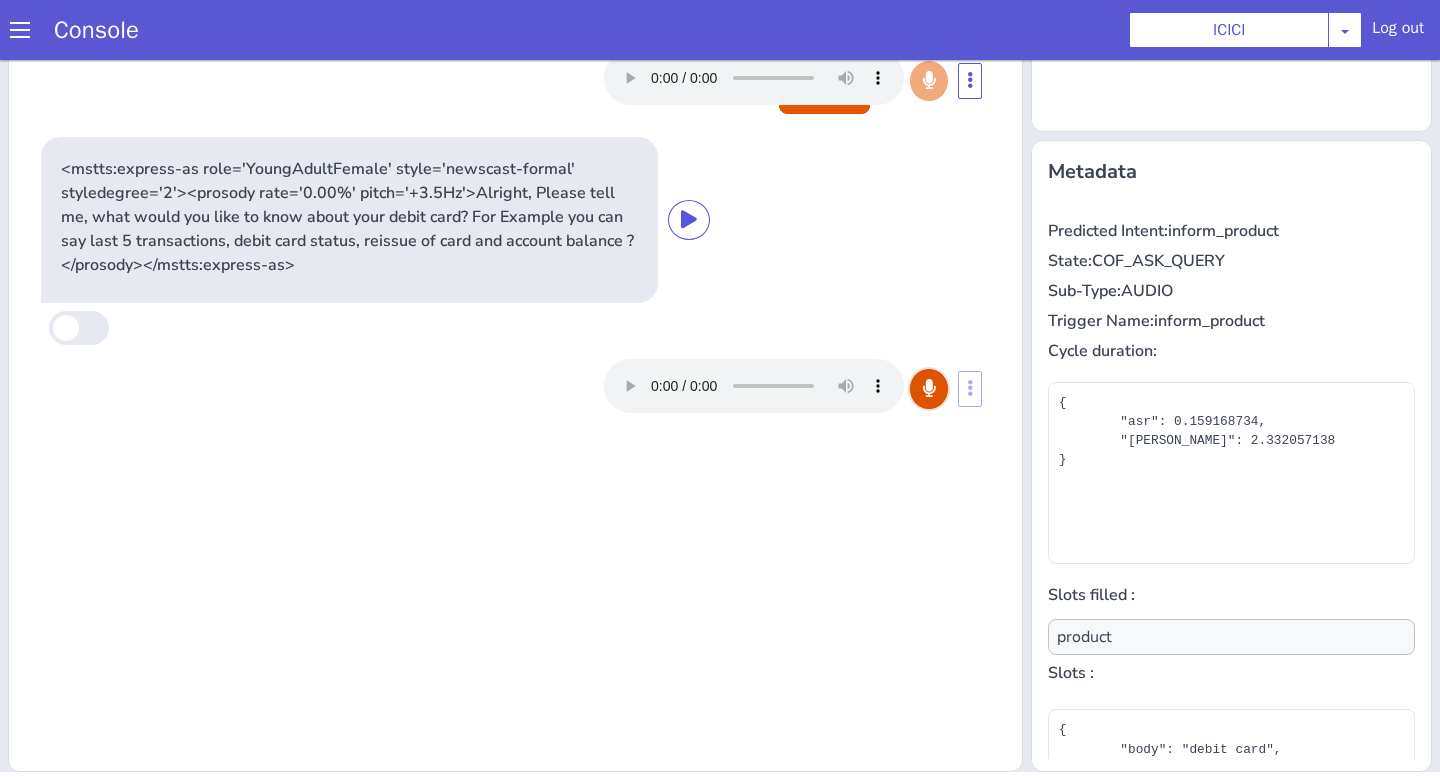 click at bounding box center [929, 388] 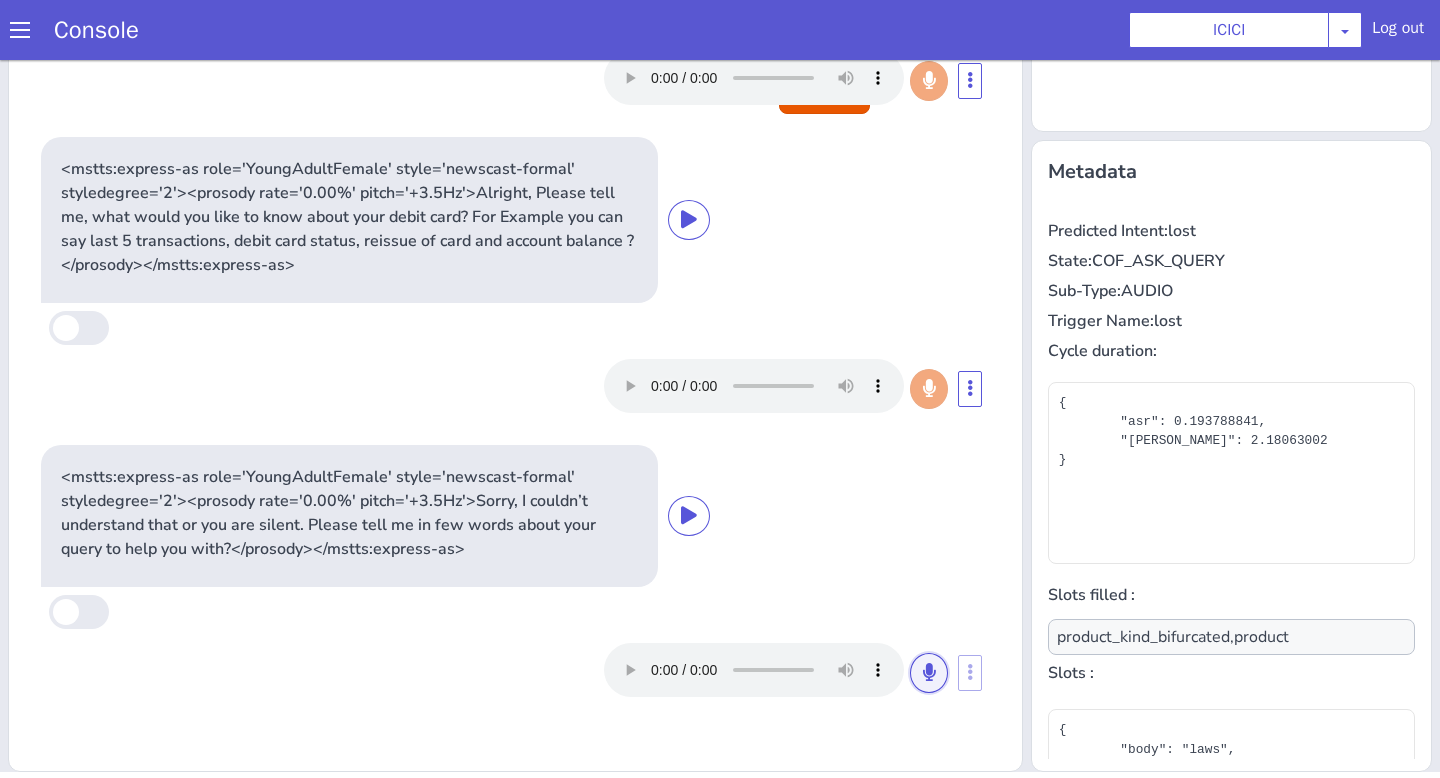 click at bounding box center (929, 673) 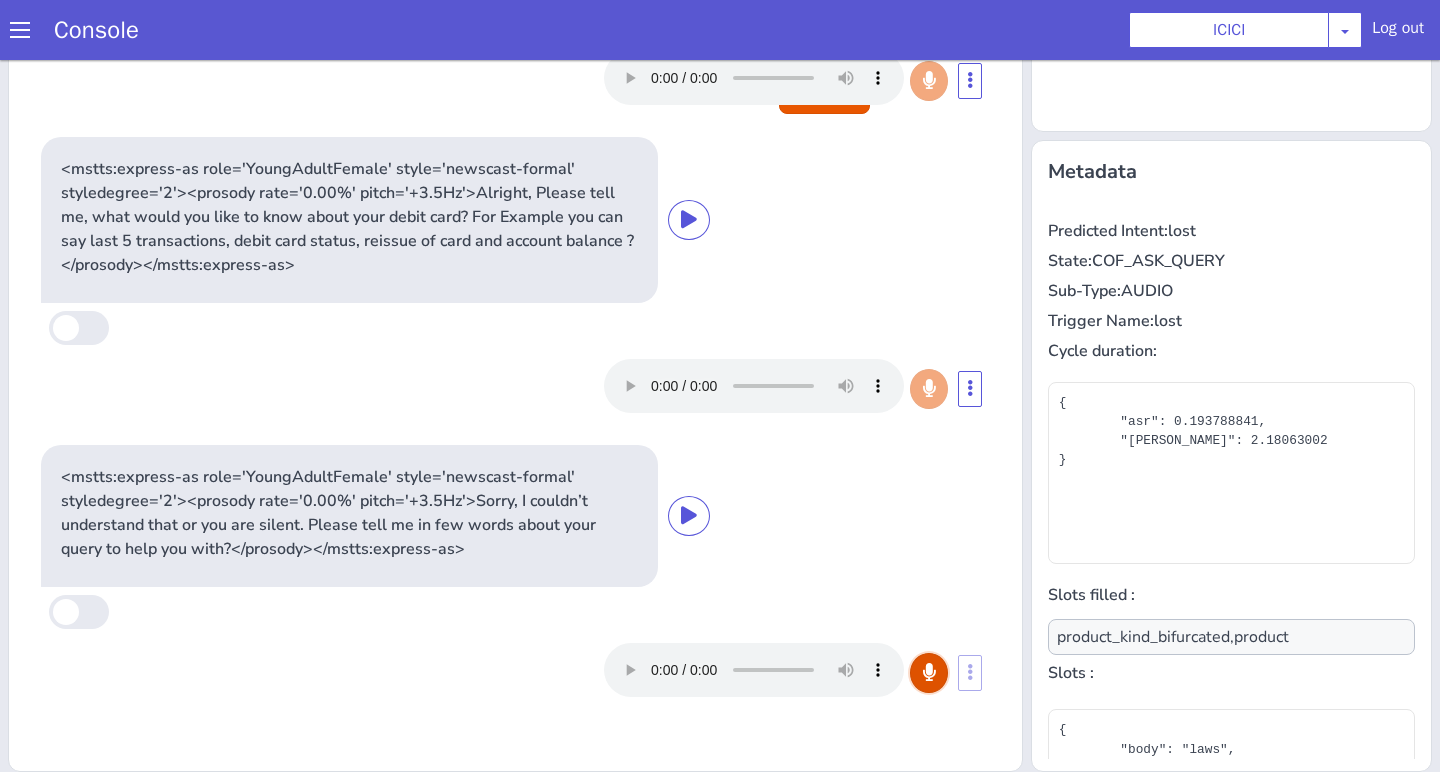 click at bounding box center [929, 672] 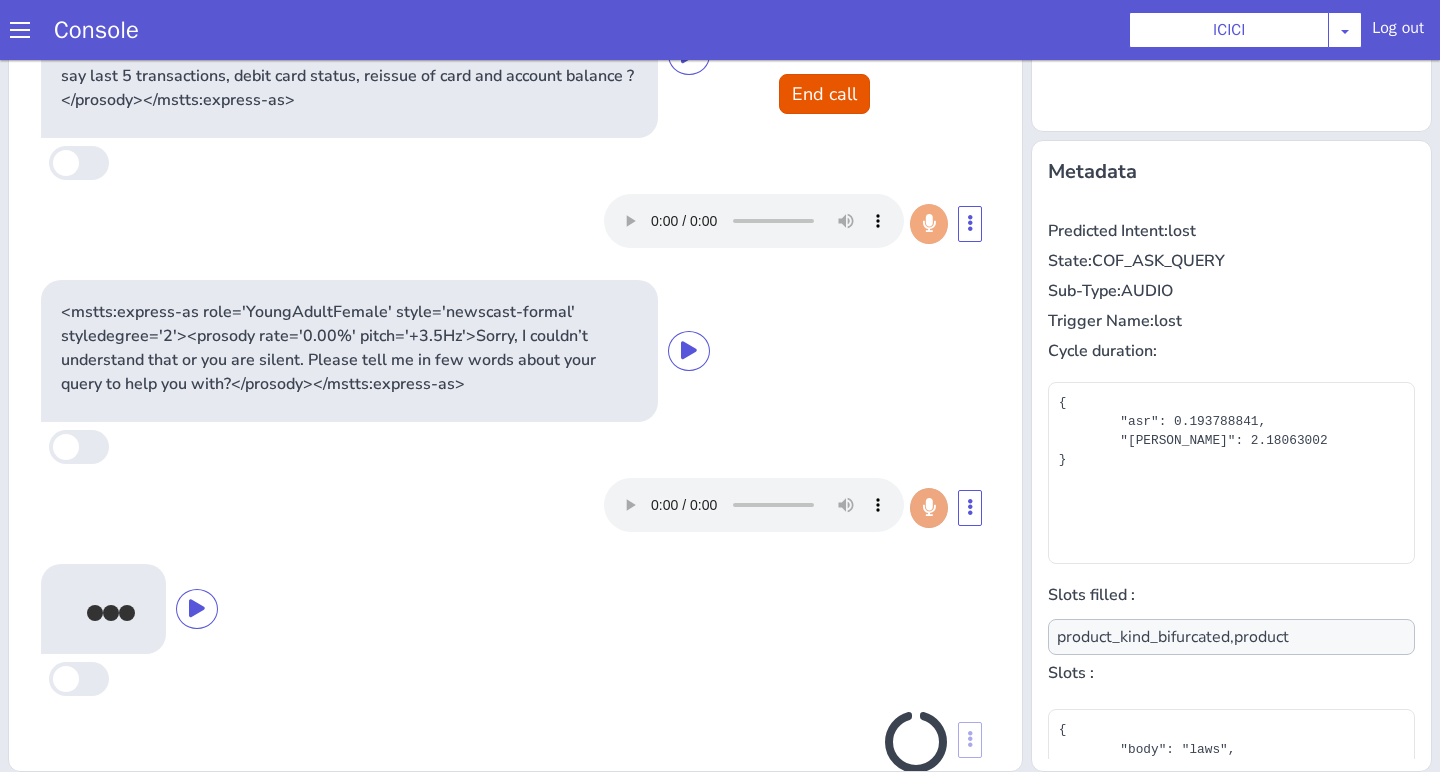 scroll, scrollTop: 208, scrollLeft: 0, axis: vertical 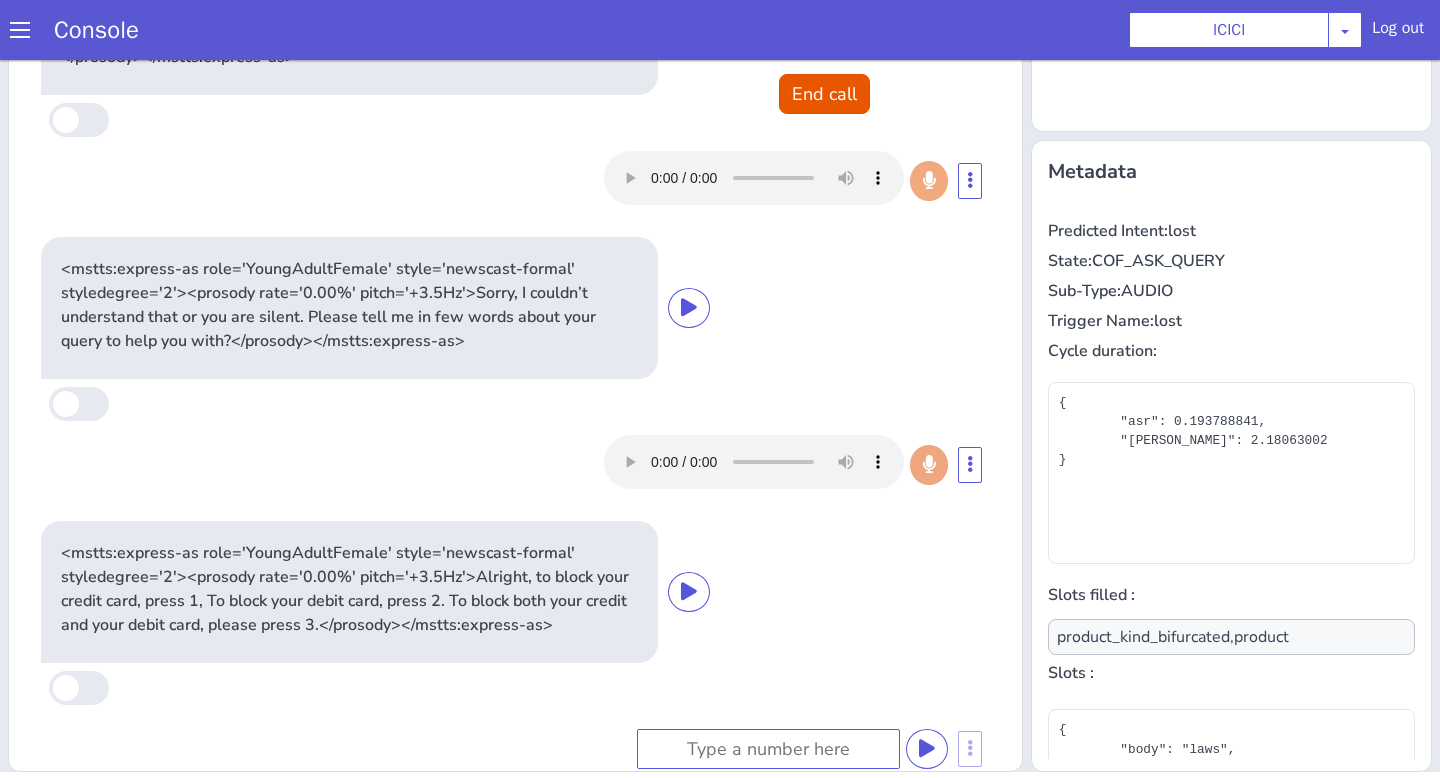 type on "product_kind_bifurcated" 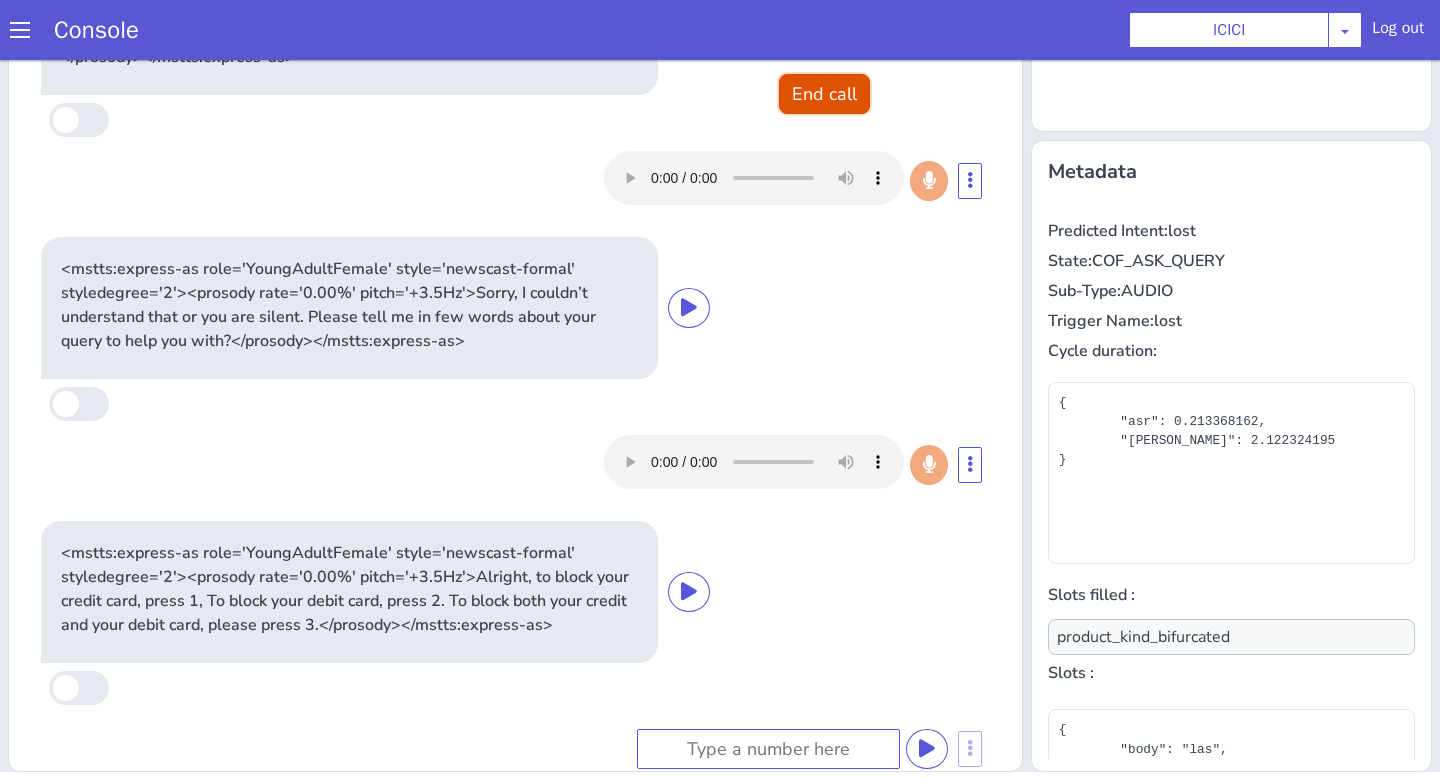 click on "End call" at bounding box center [824, 94] 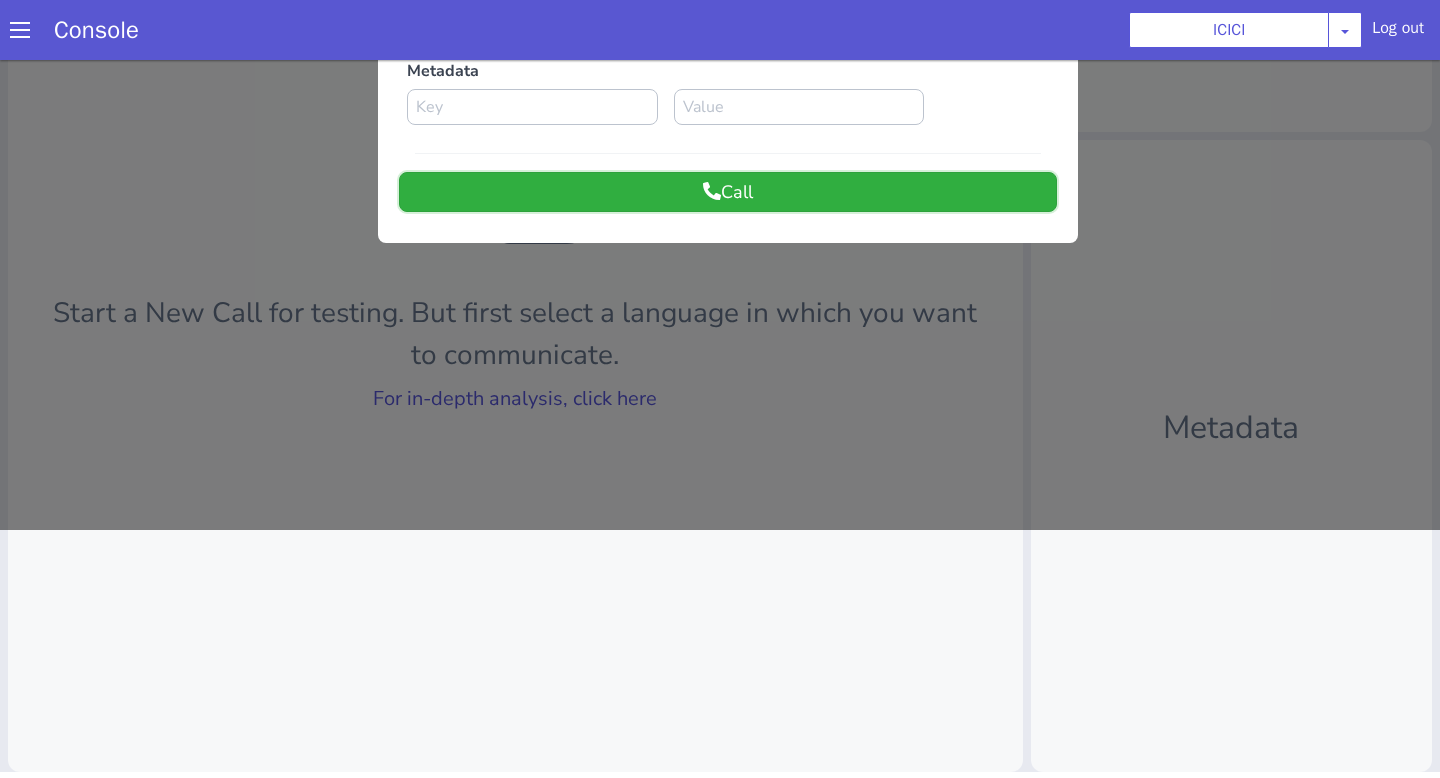 click on "Call" at bounding box center (728, 192) 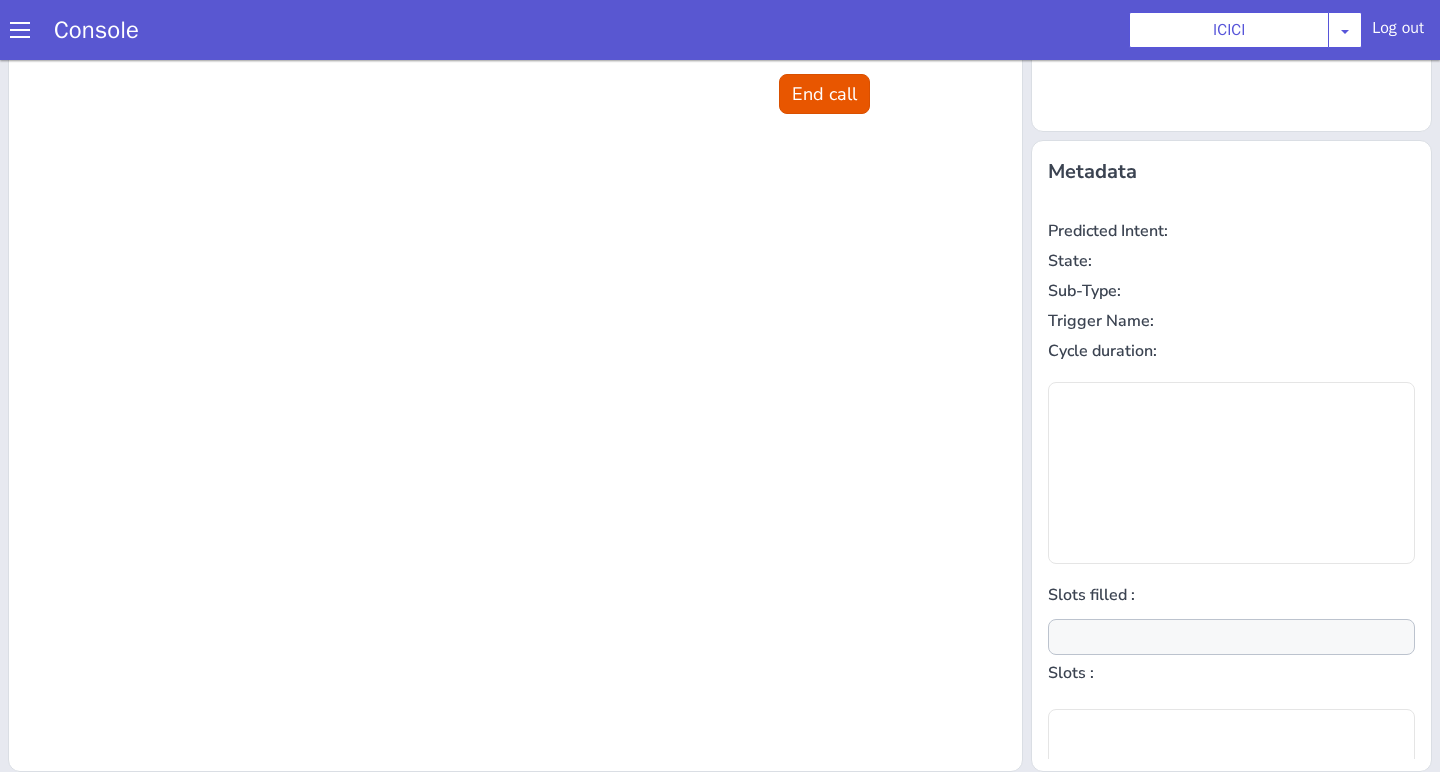scroll, scrollTop: 0, scrollLeft: 0, axis: both 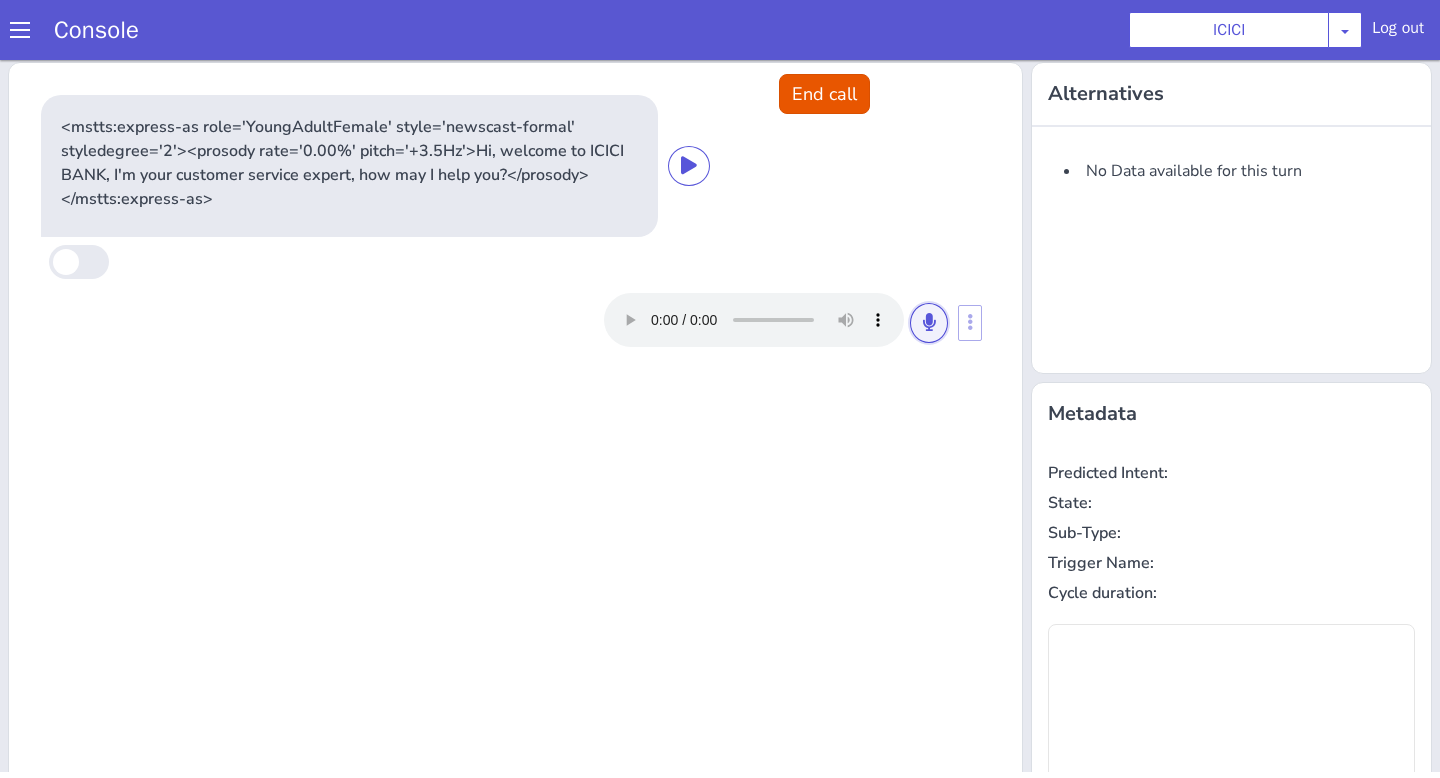 click at bounding box center (929, 323) 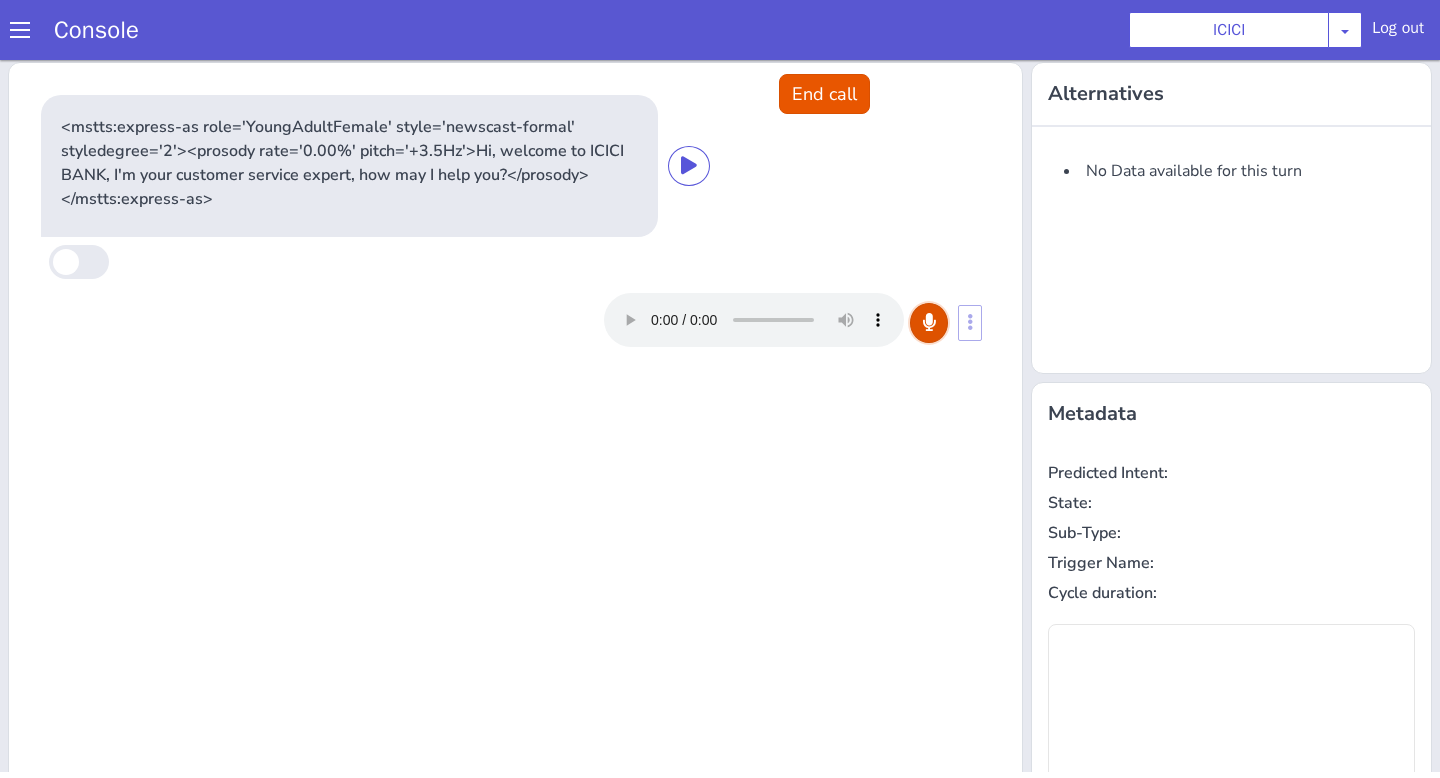 click at bounding box center [929, 323] 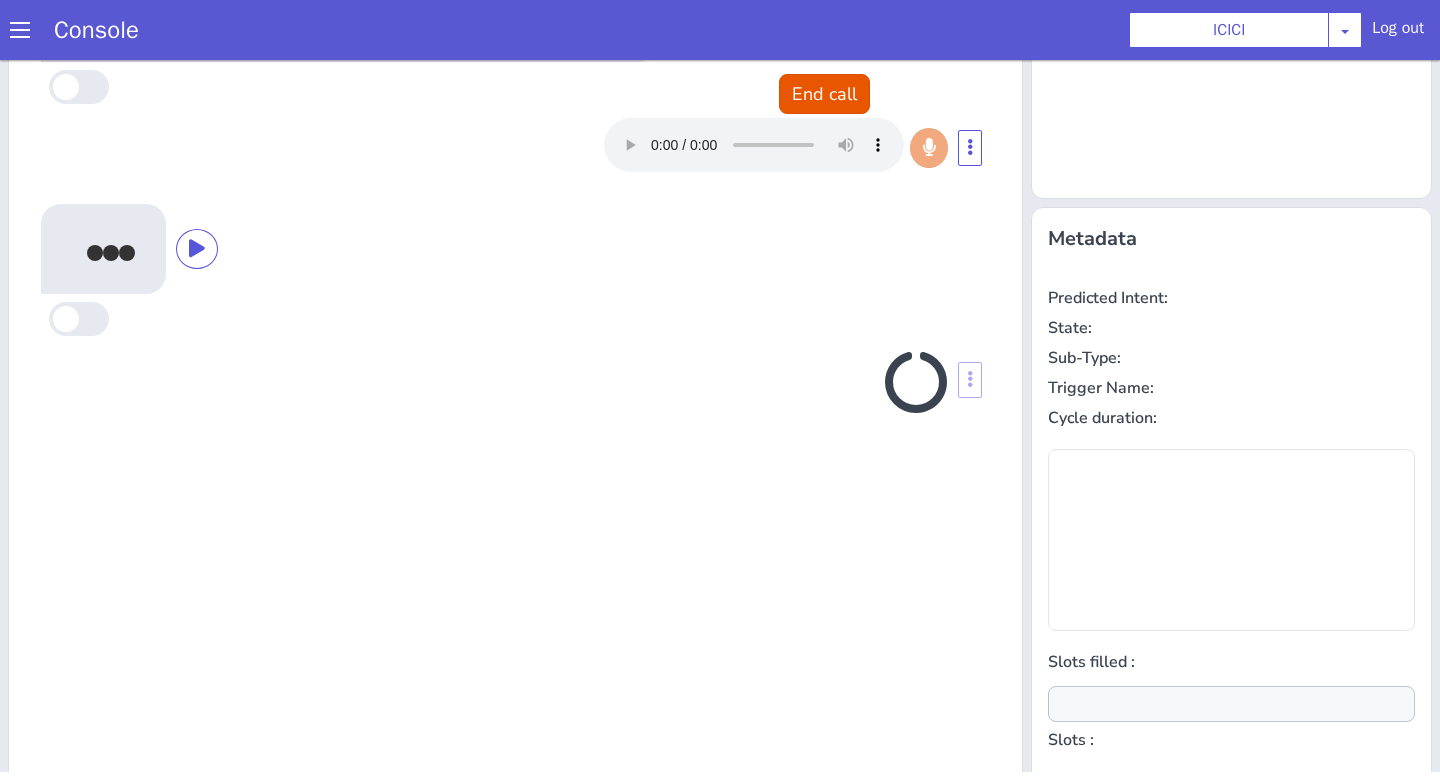 scroll, scrollTop: 242, scrollLeft: 0, axis: vertical 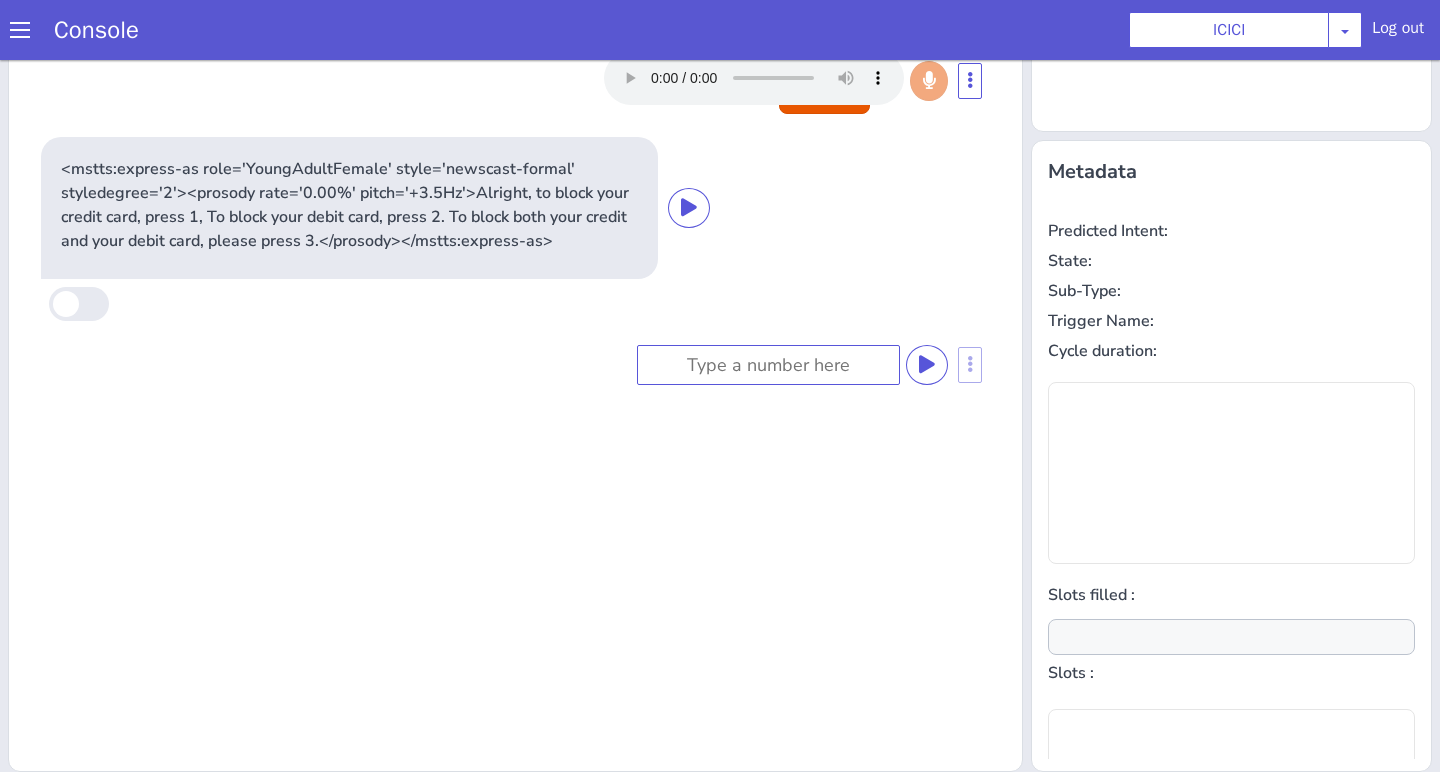 type on "null" 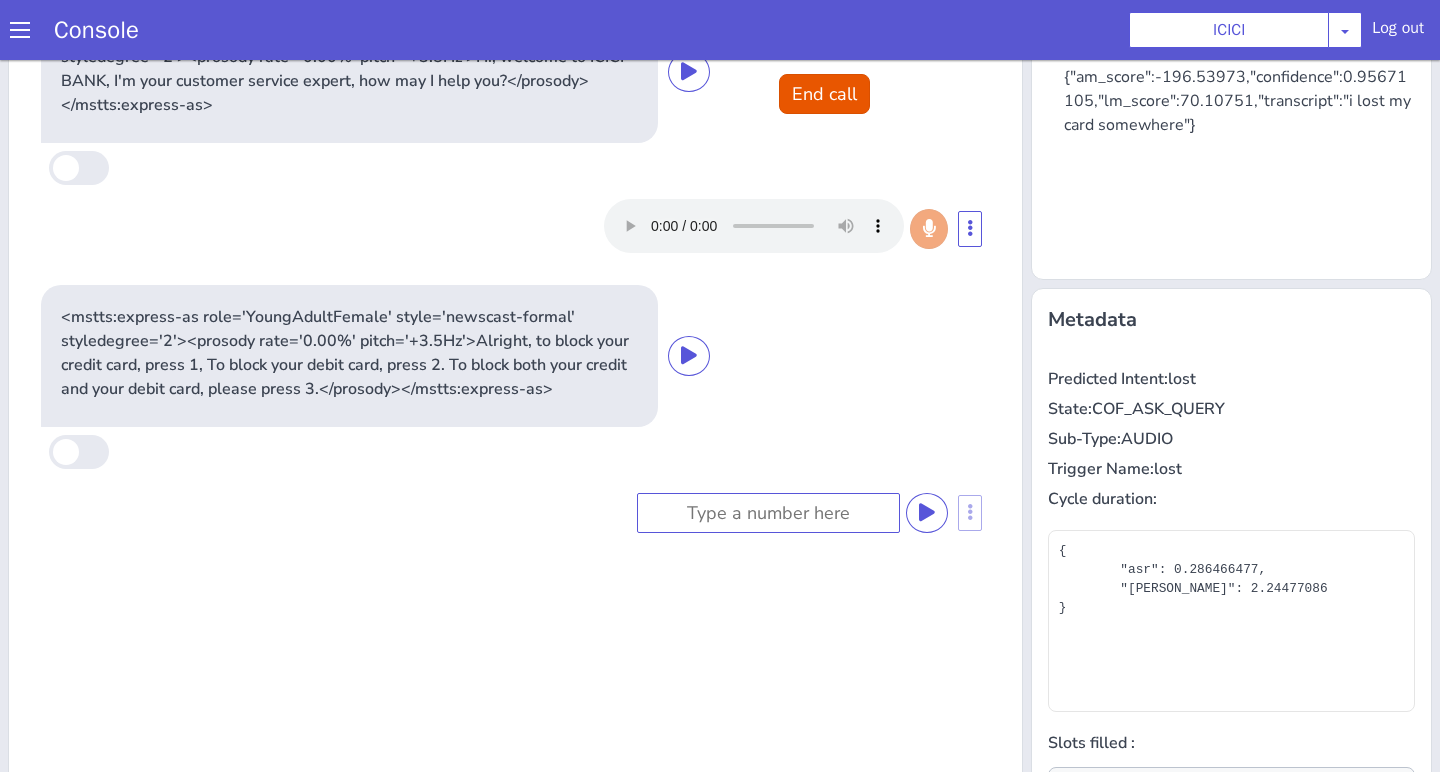 scroll, scrollTop: 0, scrollLeft: 0, axis: both 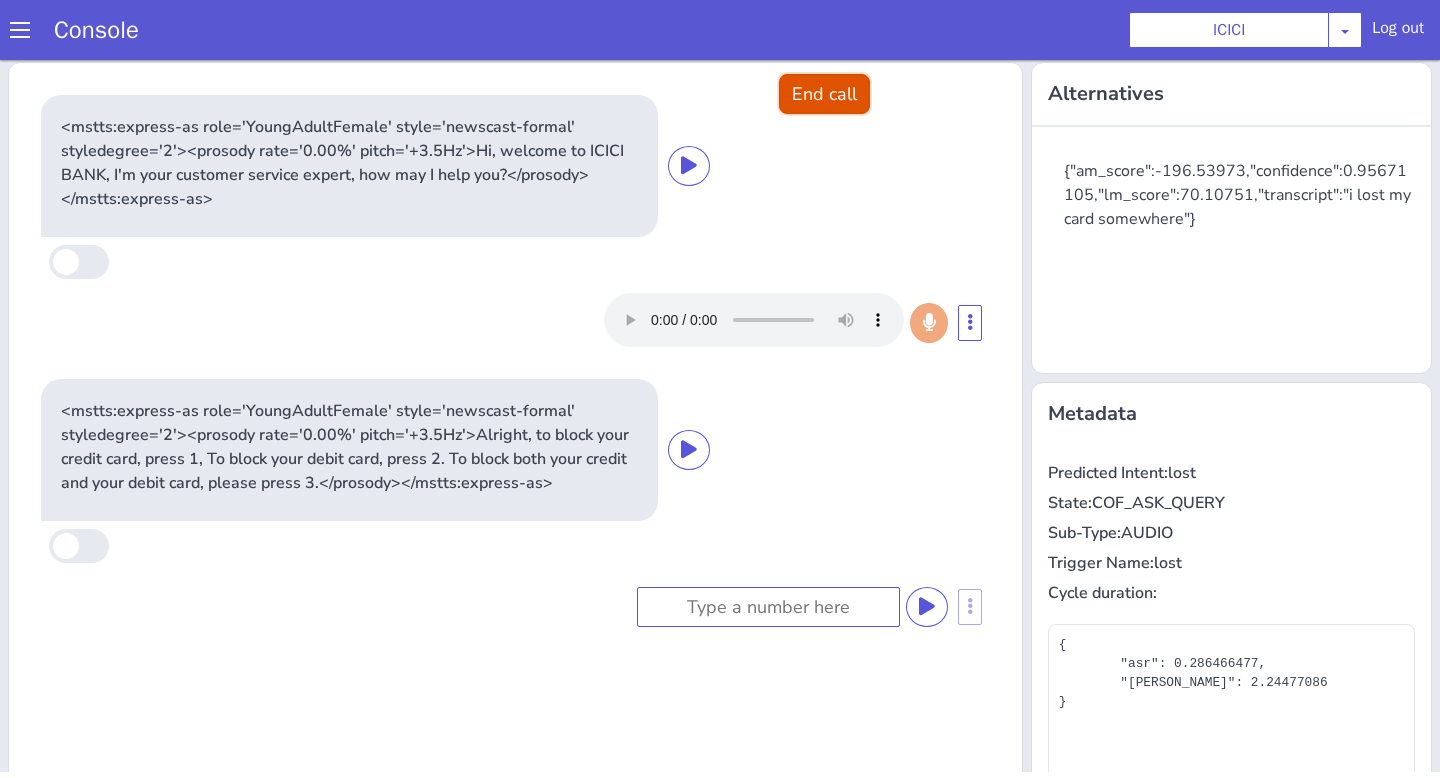 click on "End call" at bounding box center (824, 94) 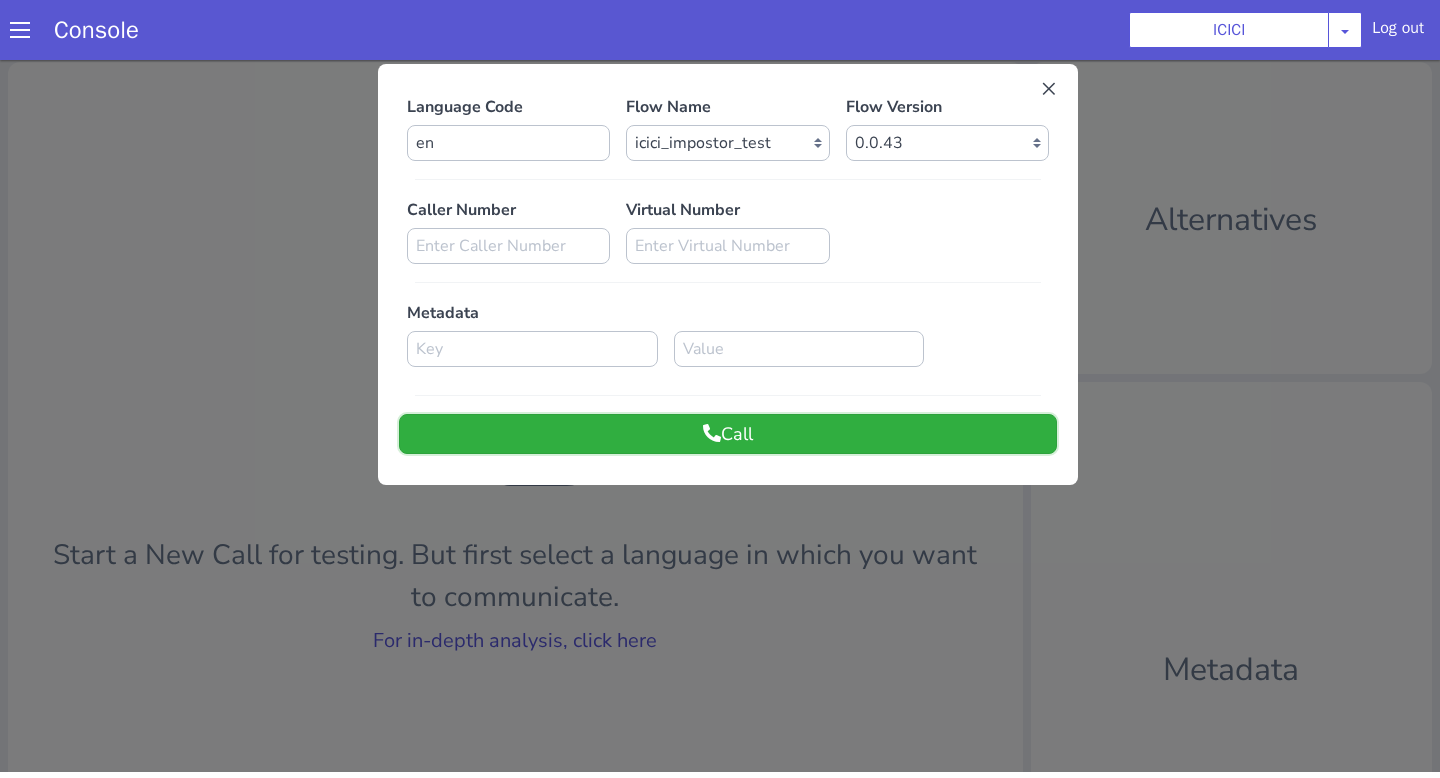click on "Call" at bounding box center [728, 434] 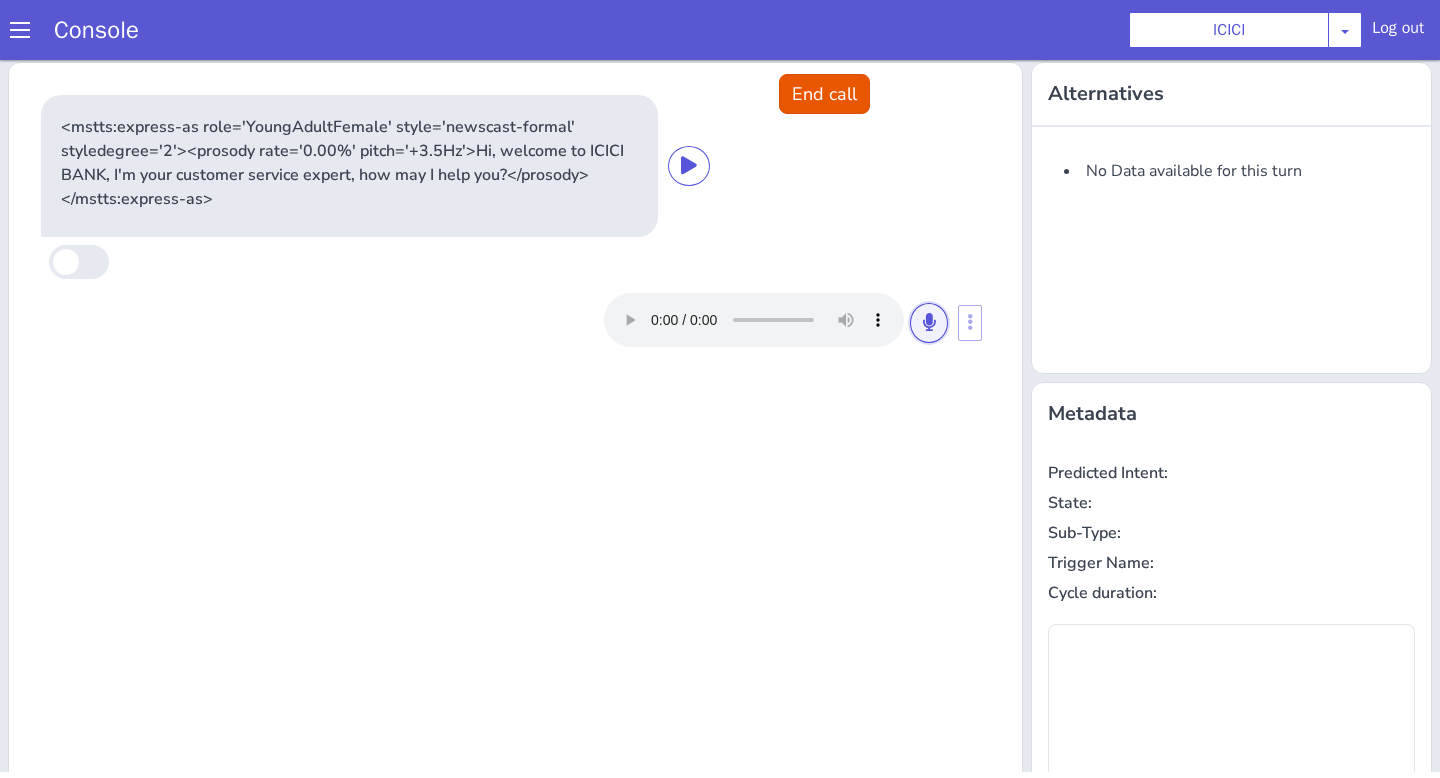click at bounding box center [929, 323] 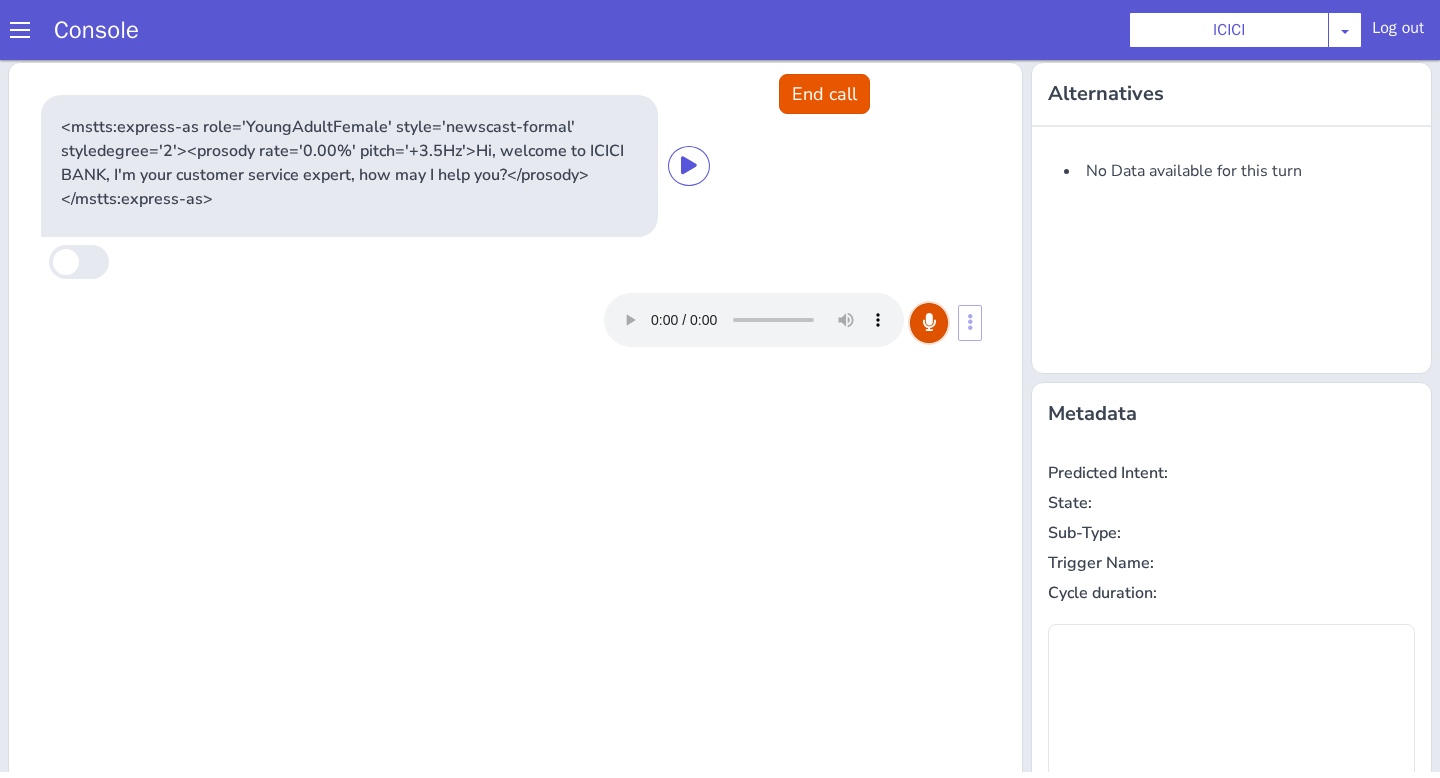 click at bounding box center [929, 323] 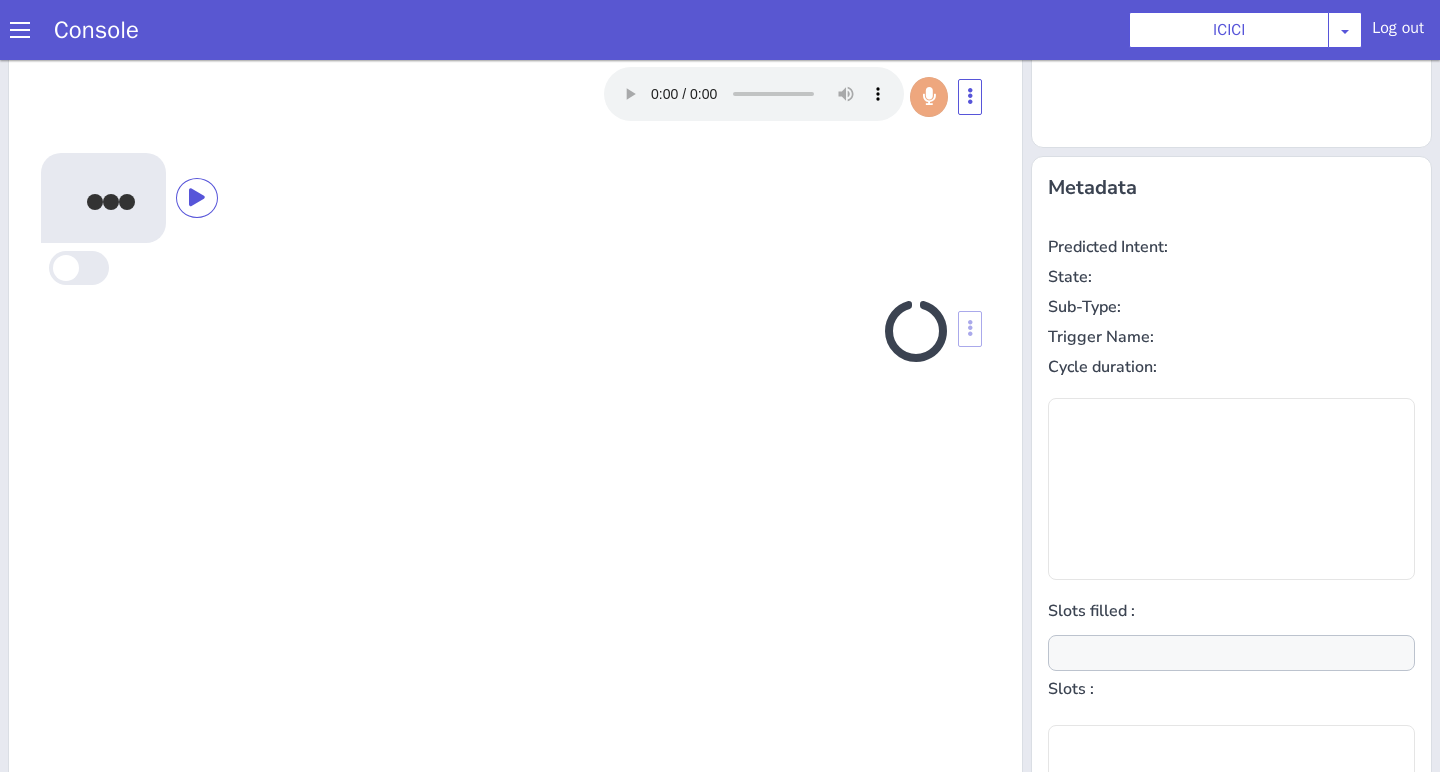 scroll, scrollTop: 242, scrollLeft: 0, axis: vertical 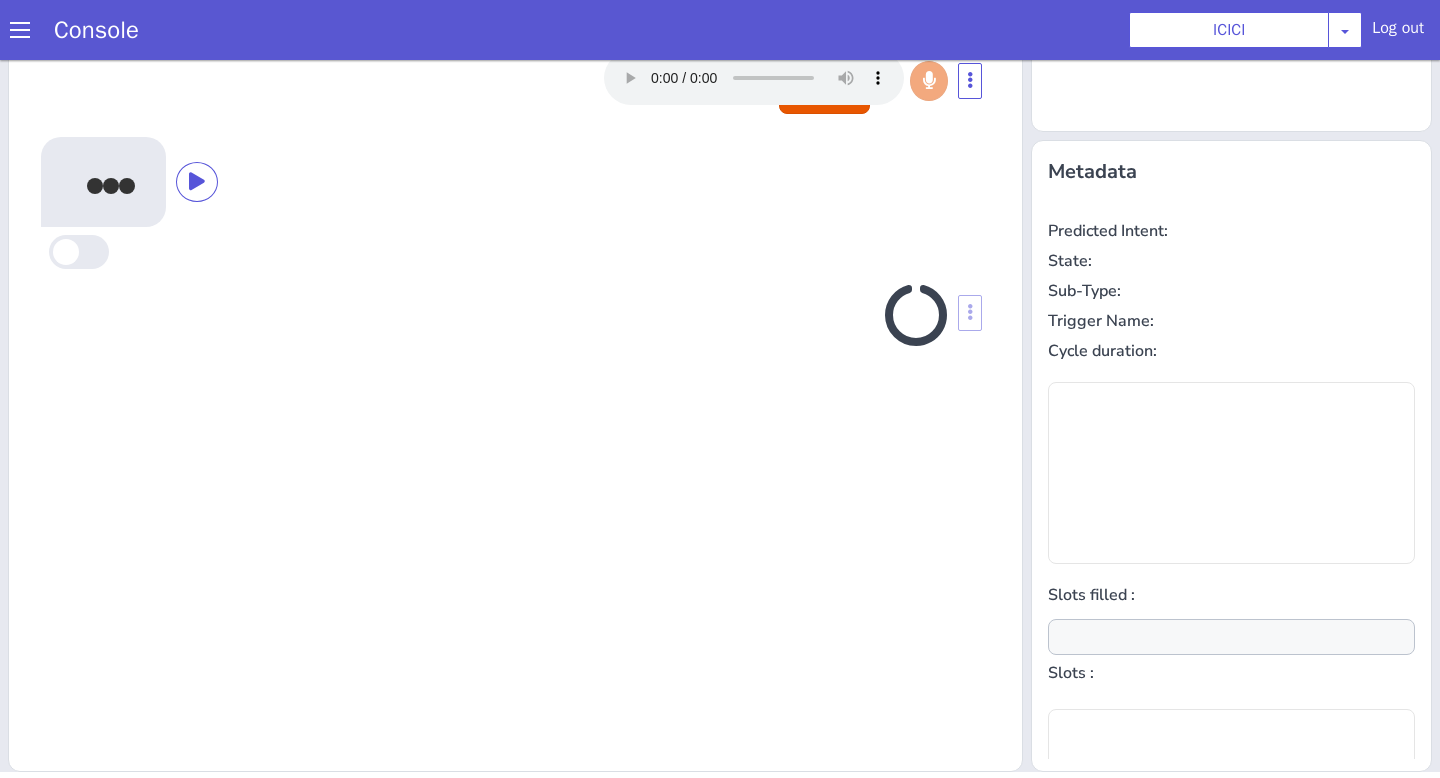 type on "null" 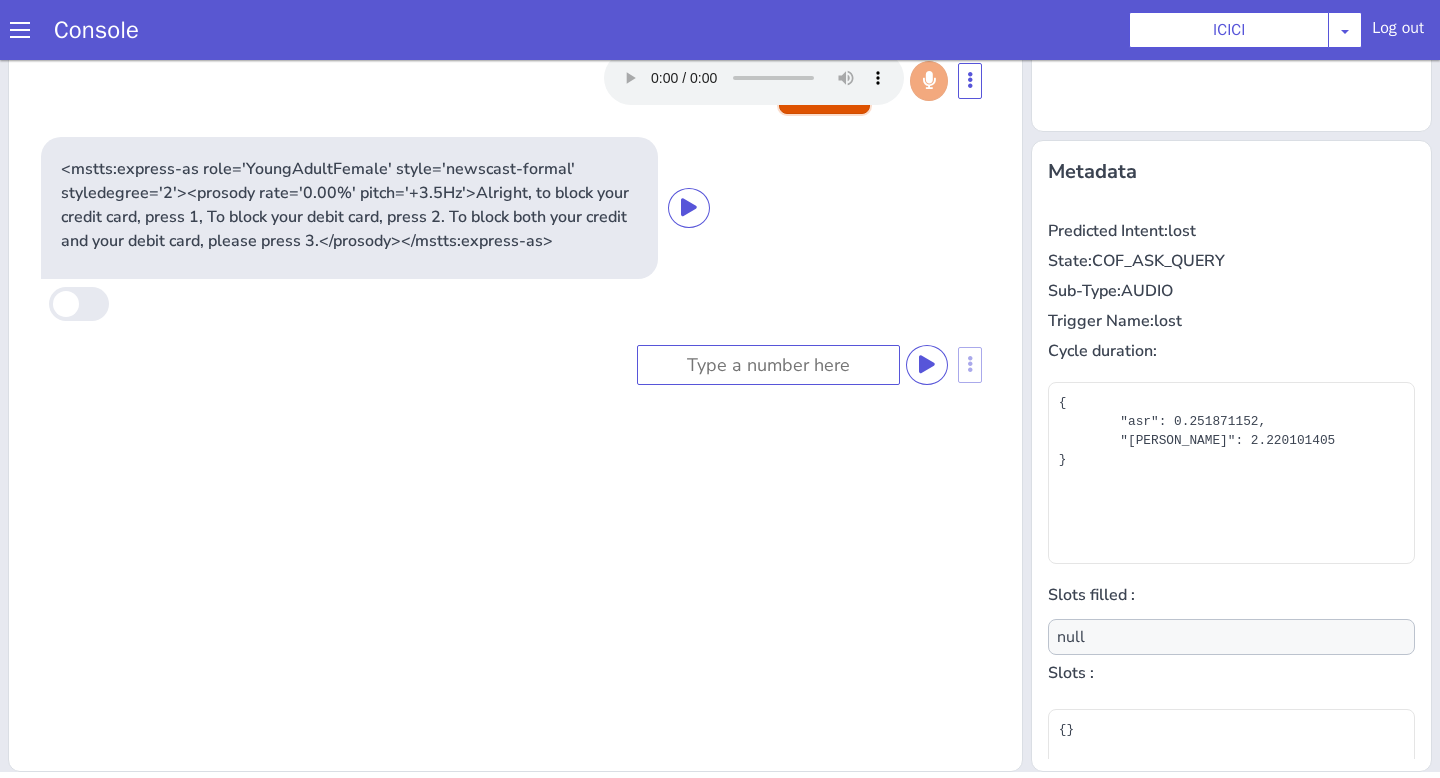 click on "End call" at bounding box center [824, 94] 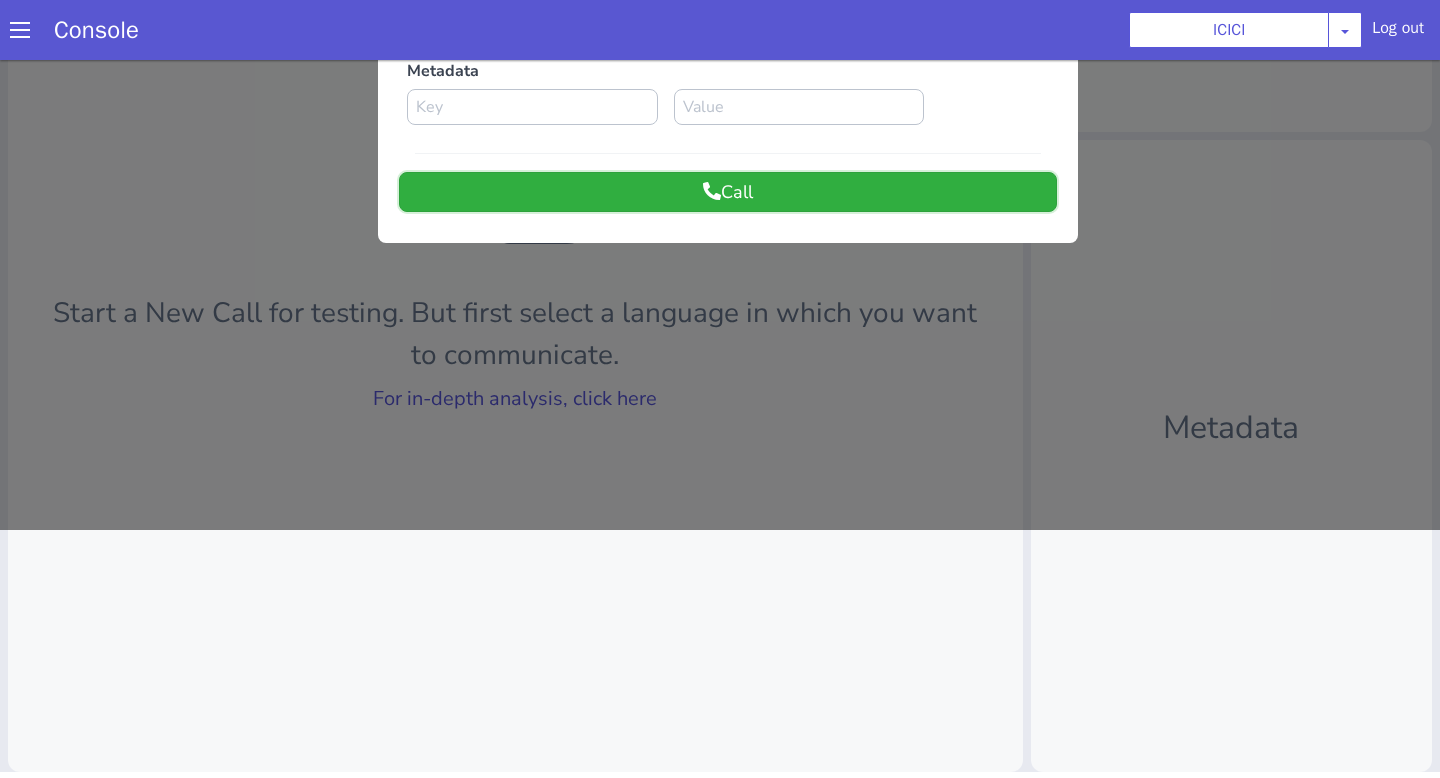 click on "Call" at bounding box center [728, 192] 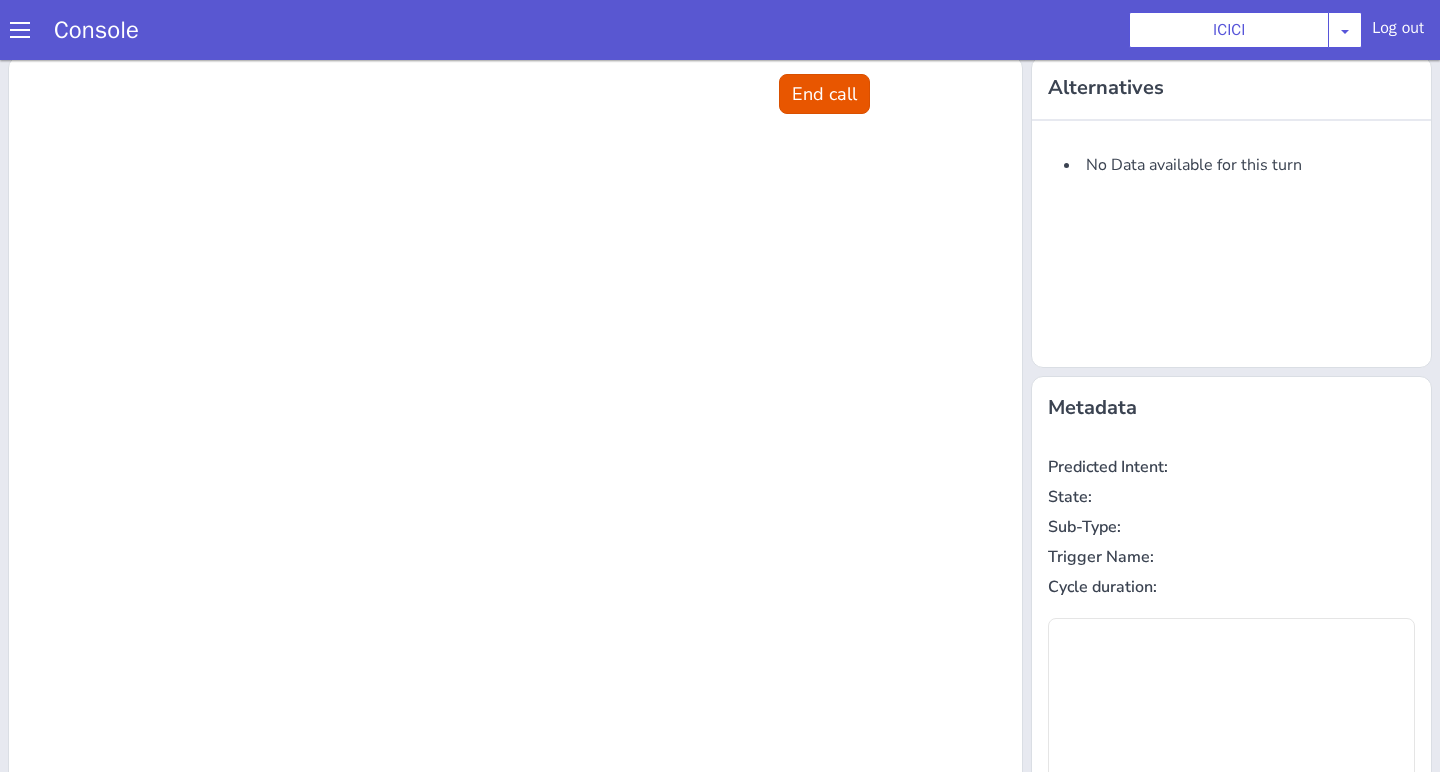 scroll, scrollTop: 0, scrollLeft: 0, axis: both 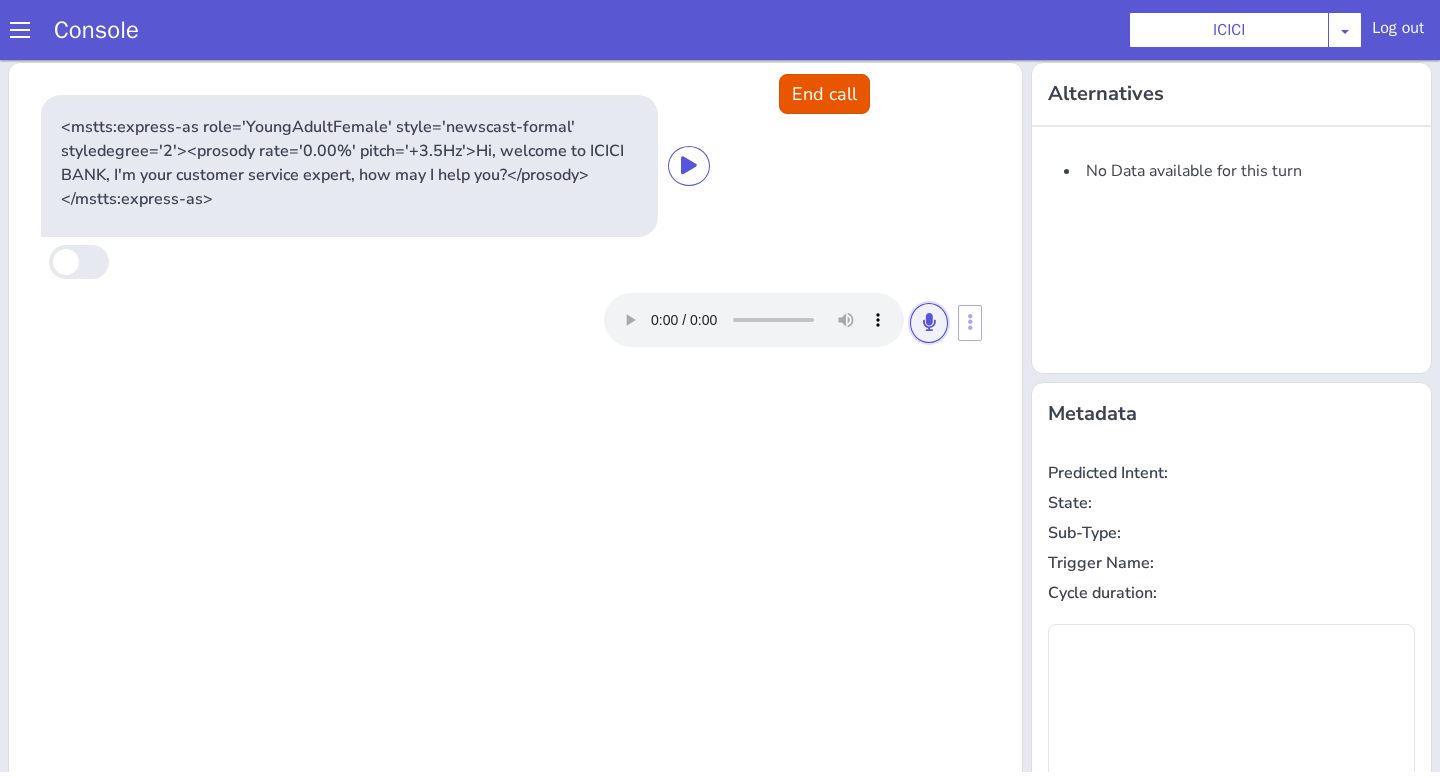 click at bounding box center [929, 323] 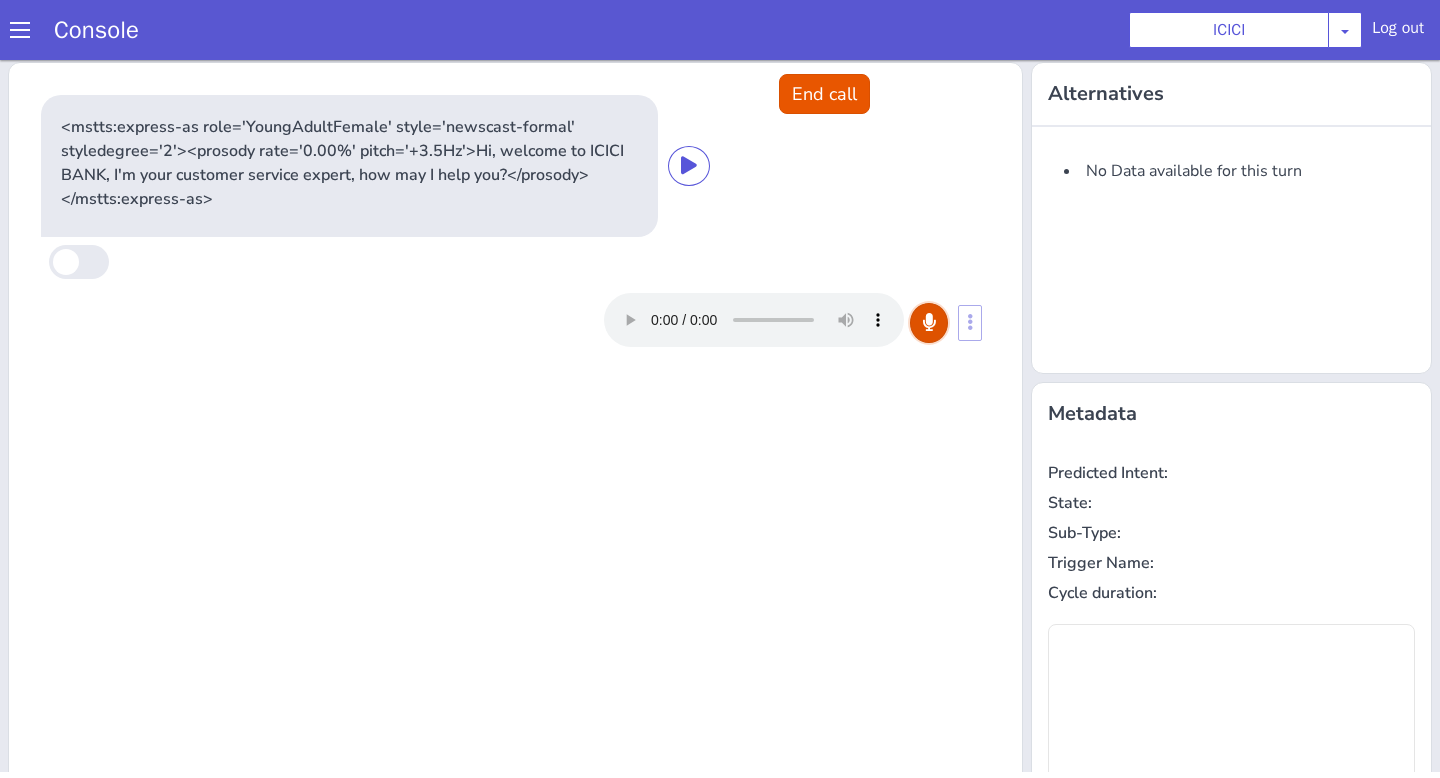 click at bounding box center [929, 323] 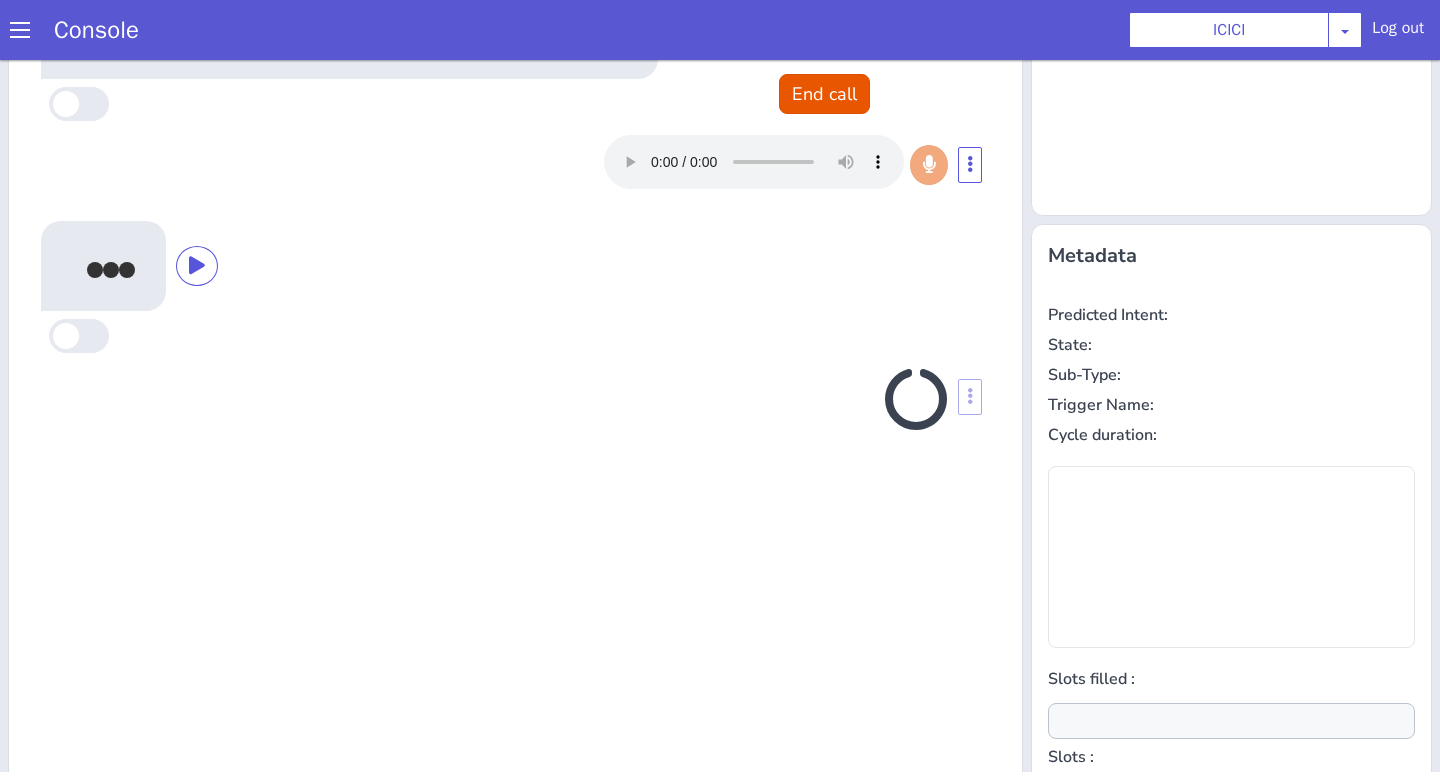 scroll, scrollTop: 242, scrollLeft: 0, axis: vertical 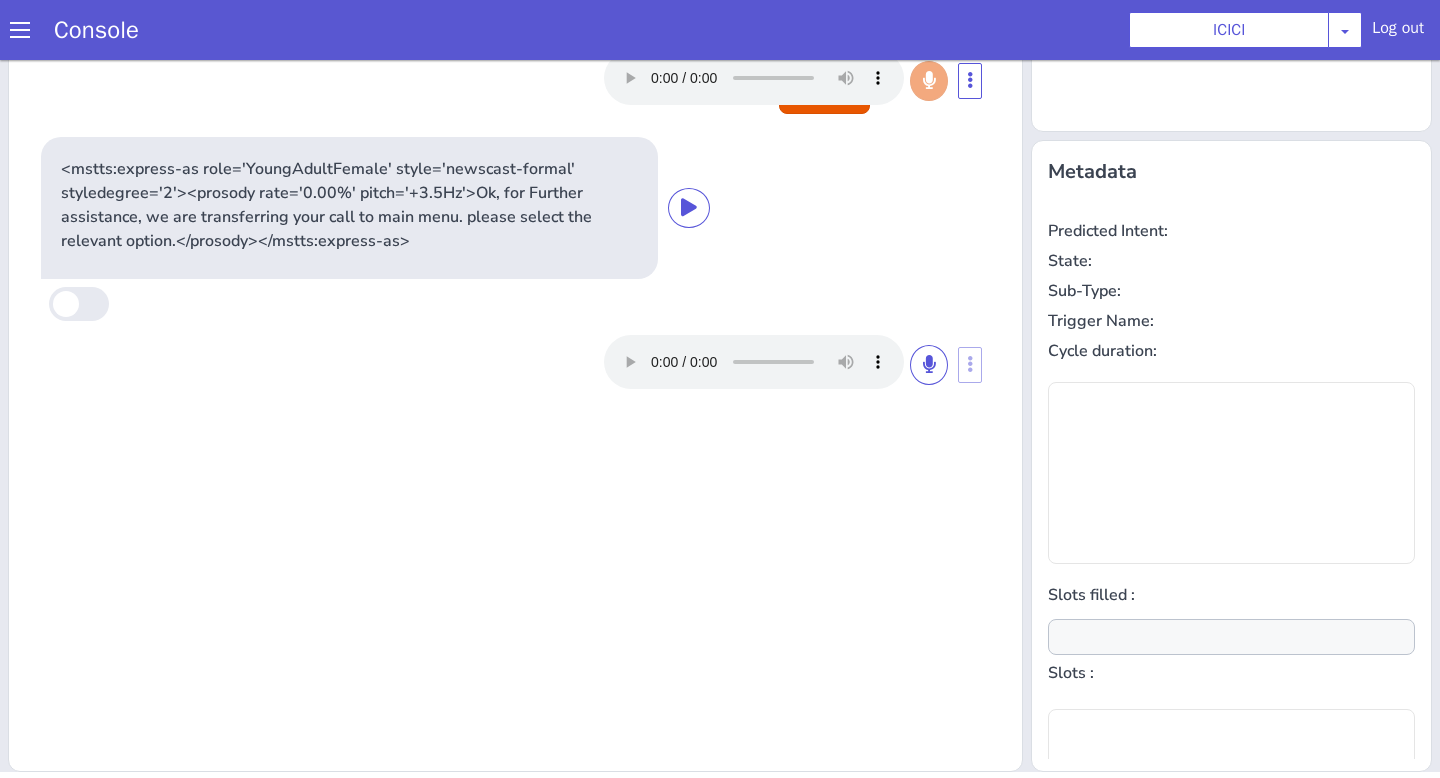 type on "product" 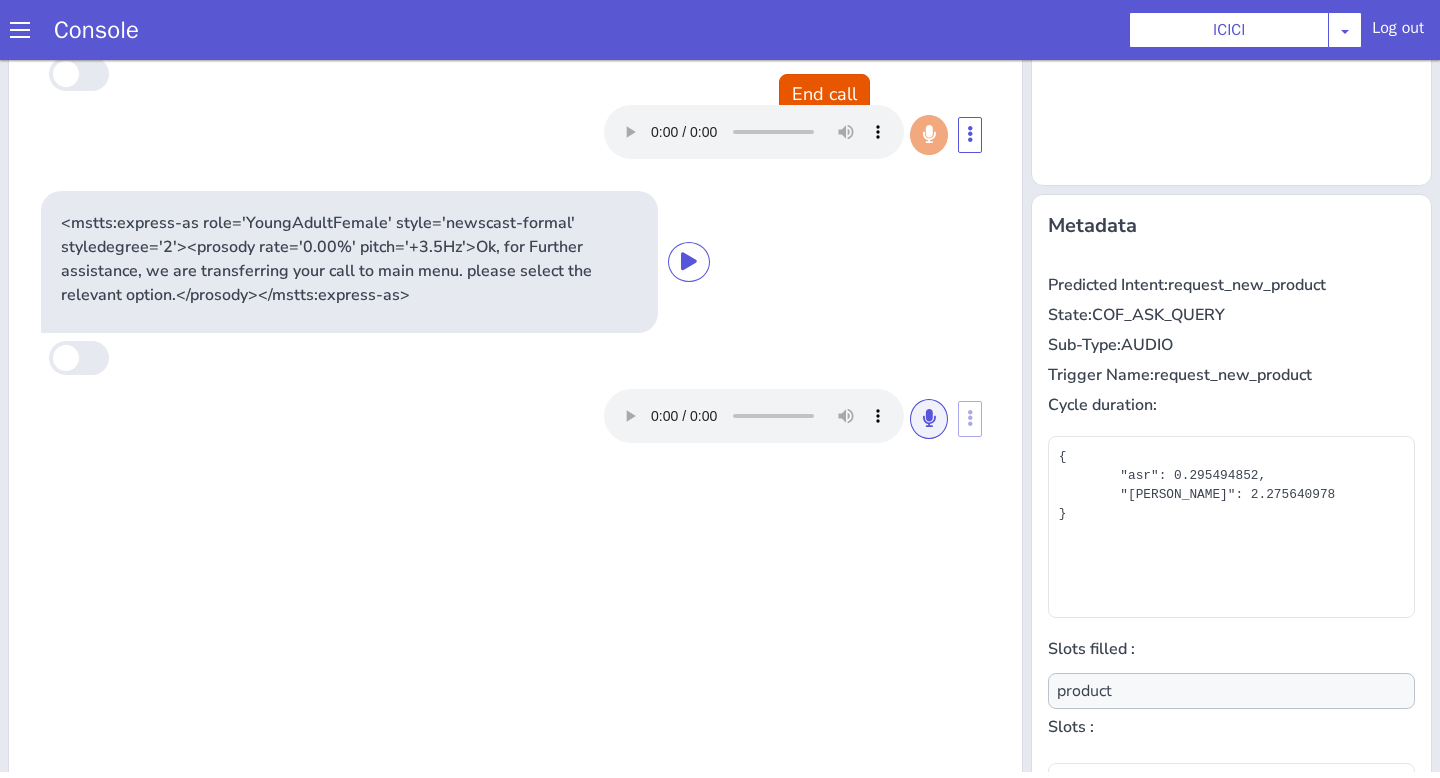 scroll, scrollTop: 141, scrollLeft: 0, axis: vertical 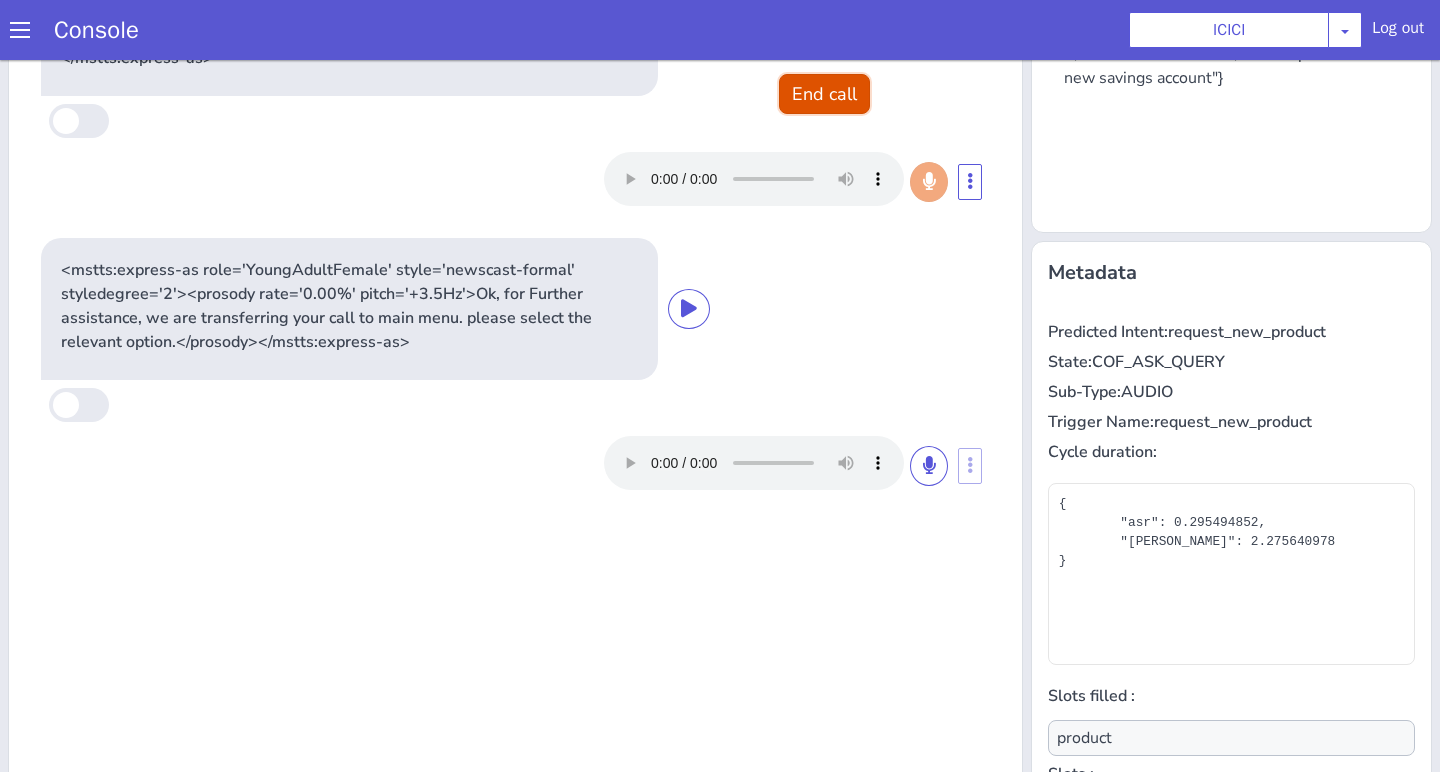 click on "End call" at bounding box center (824, 94) 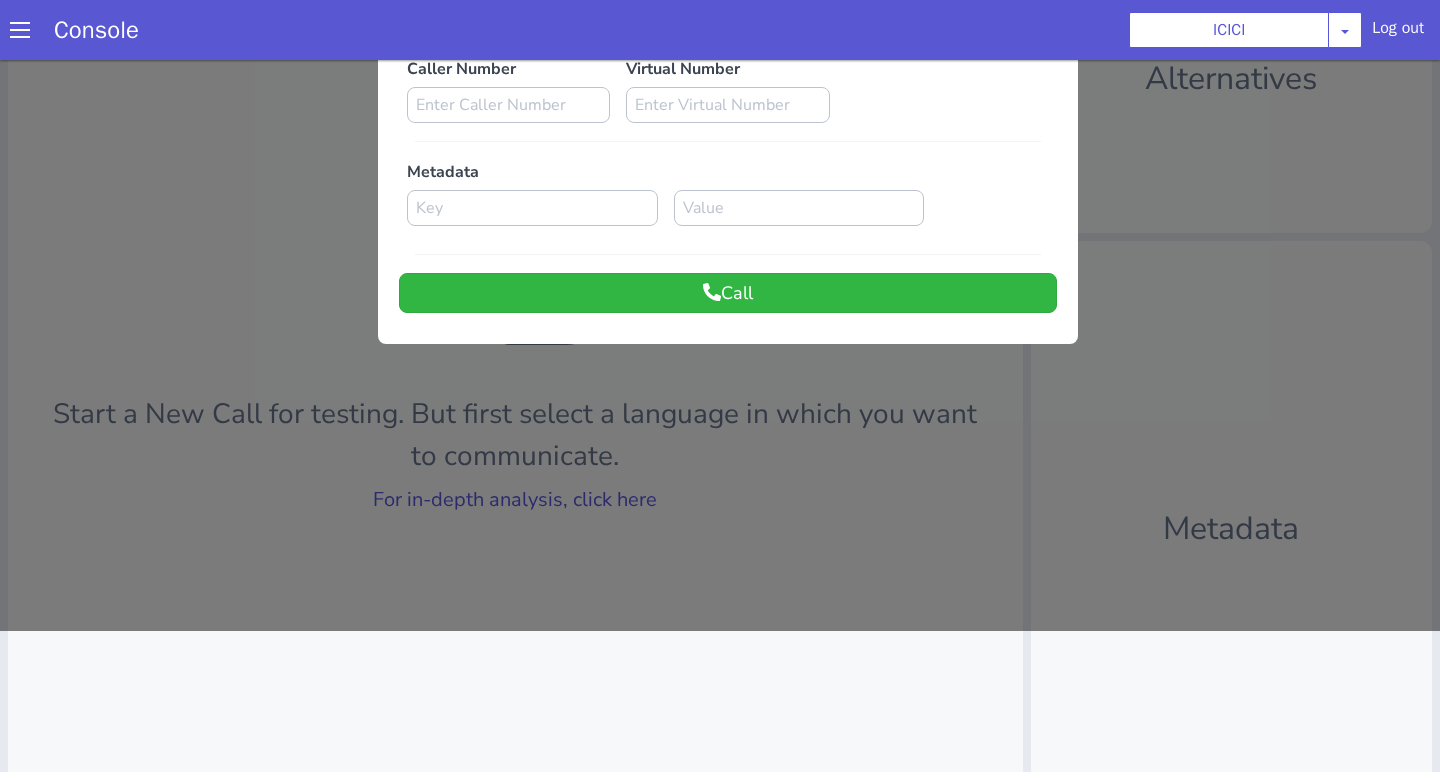click at bounding box center (720, 272) 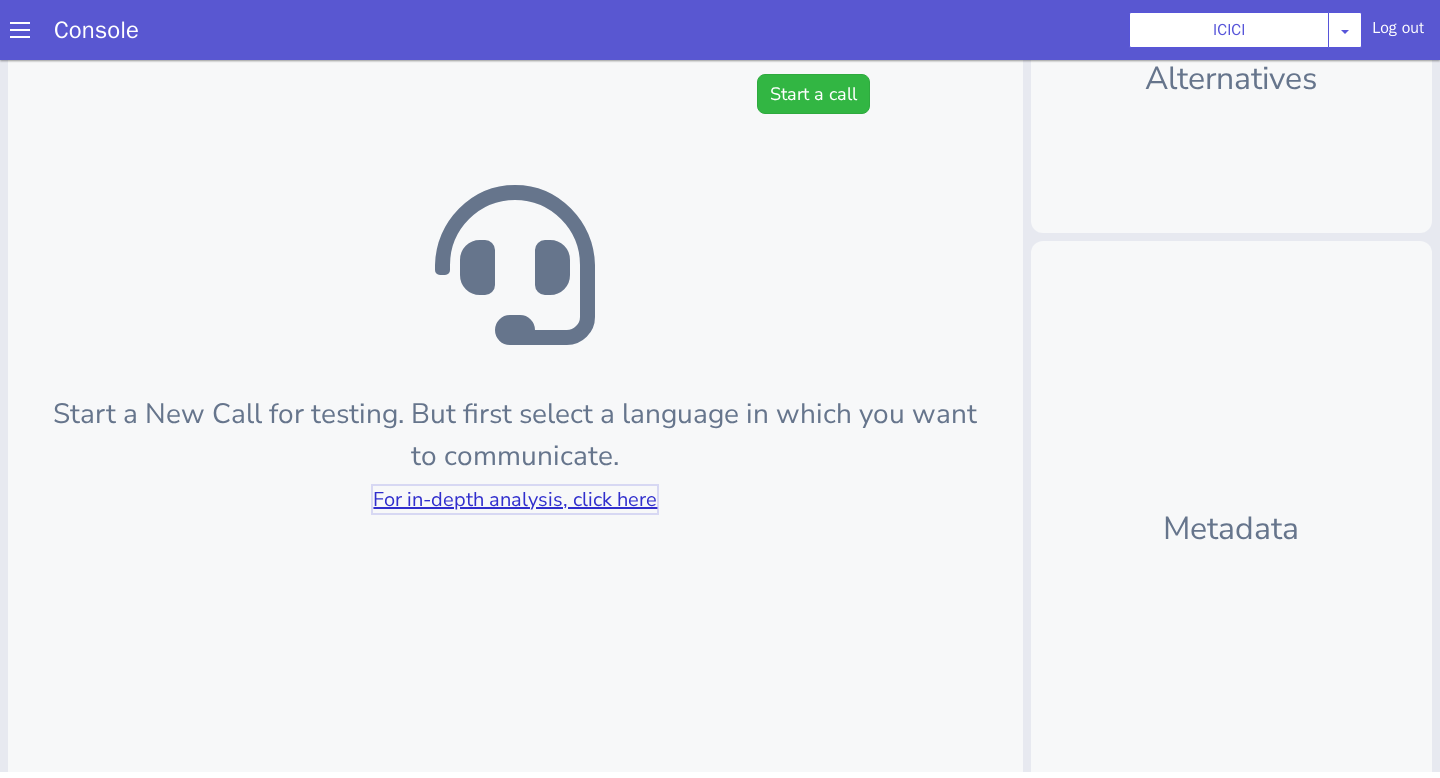click on "For in-depth analysis, click here" at bounding box center [515, 499] 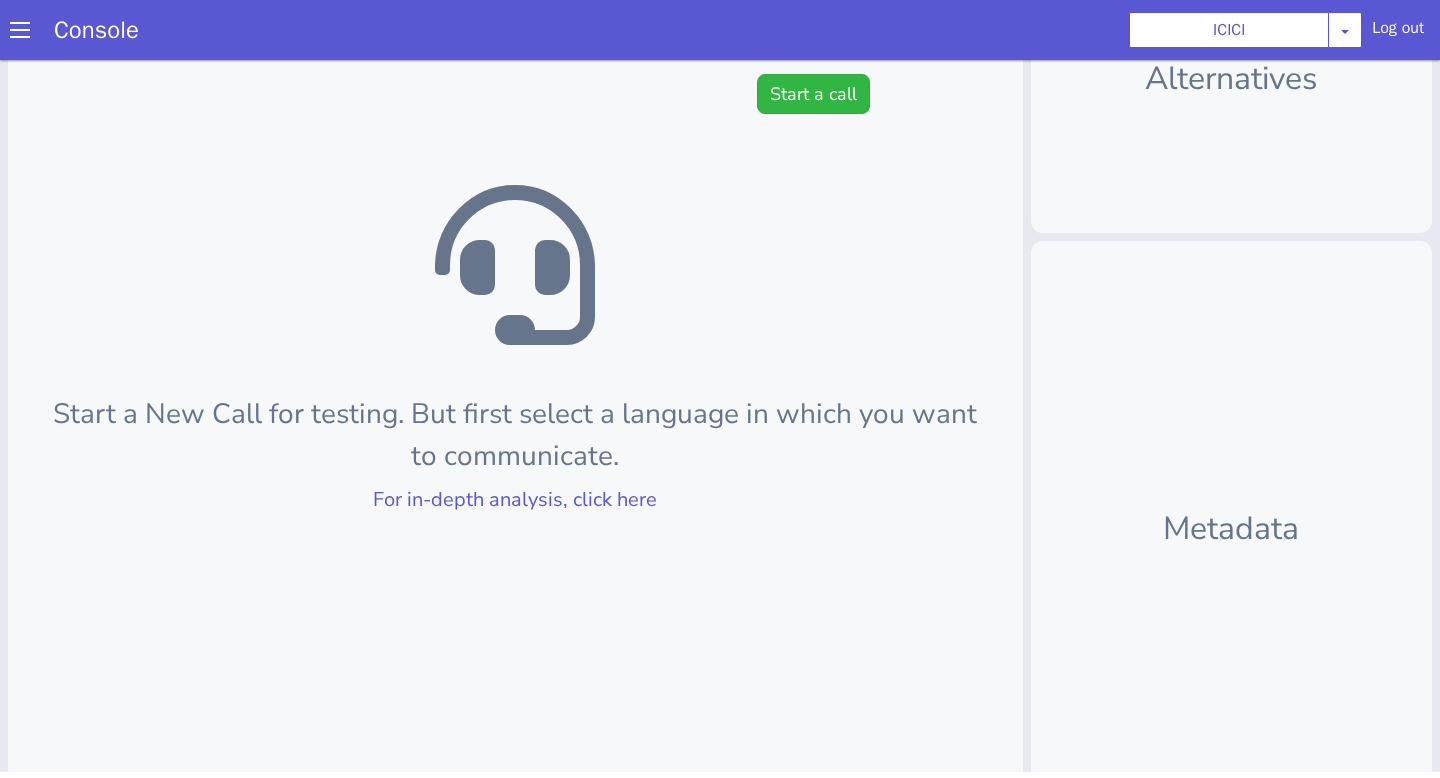 click on "Start a New Call for testing. But first select a language in which you want to communicate. For in-depth analysis, click here" at bounding box center [515, 397] 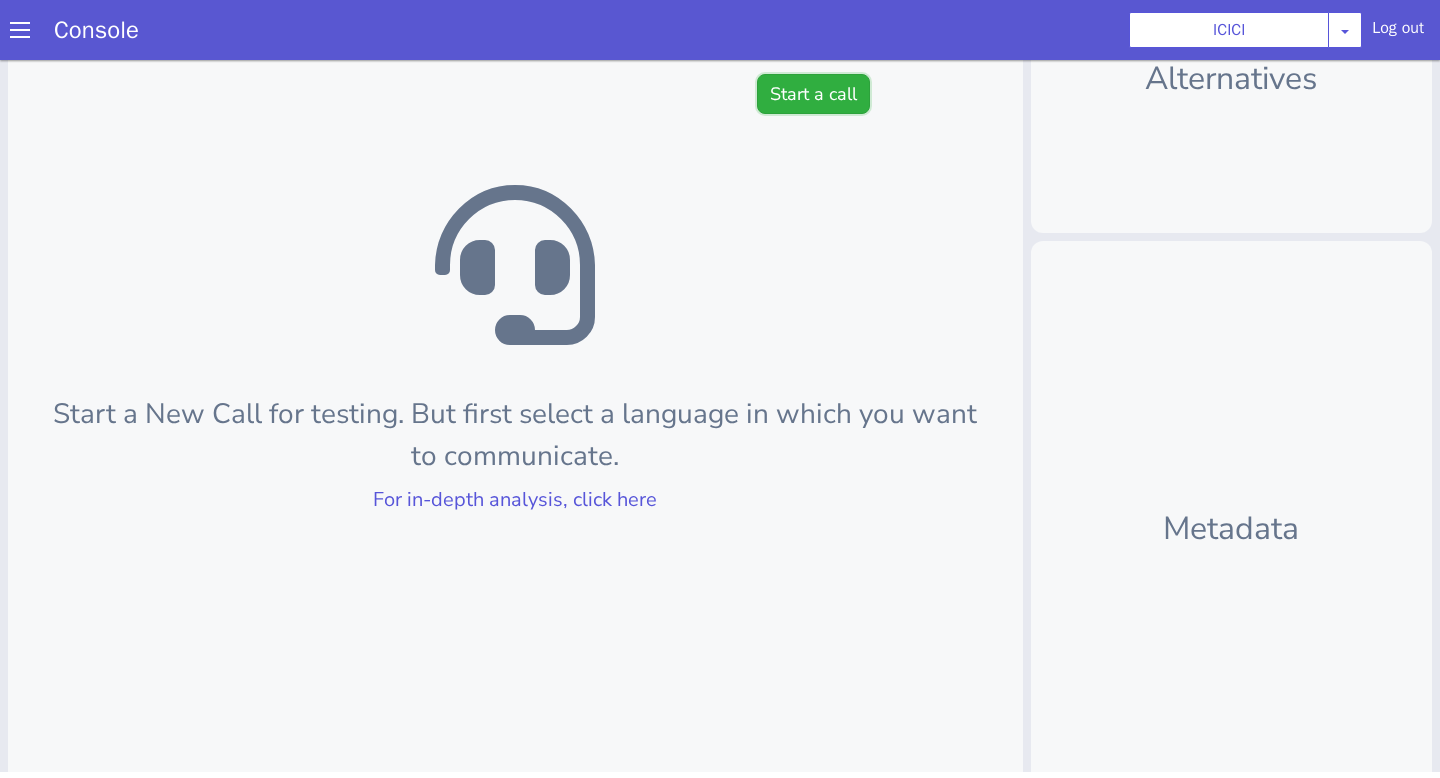 click on "Start a call" at bounding box center (813, 94) 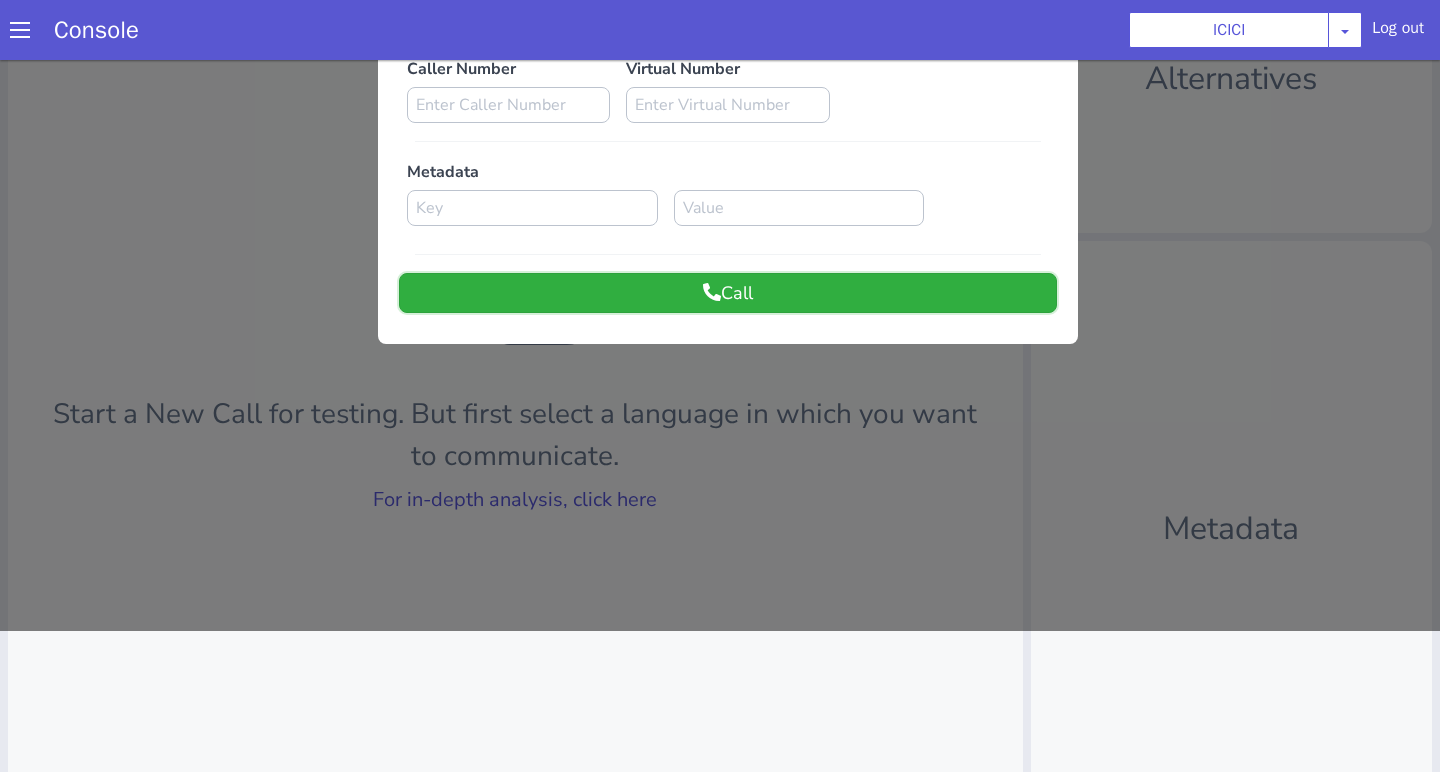 click on "Call" at bounding box center (728, 293) 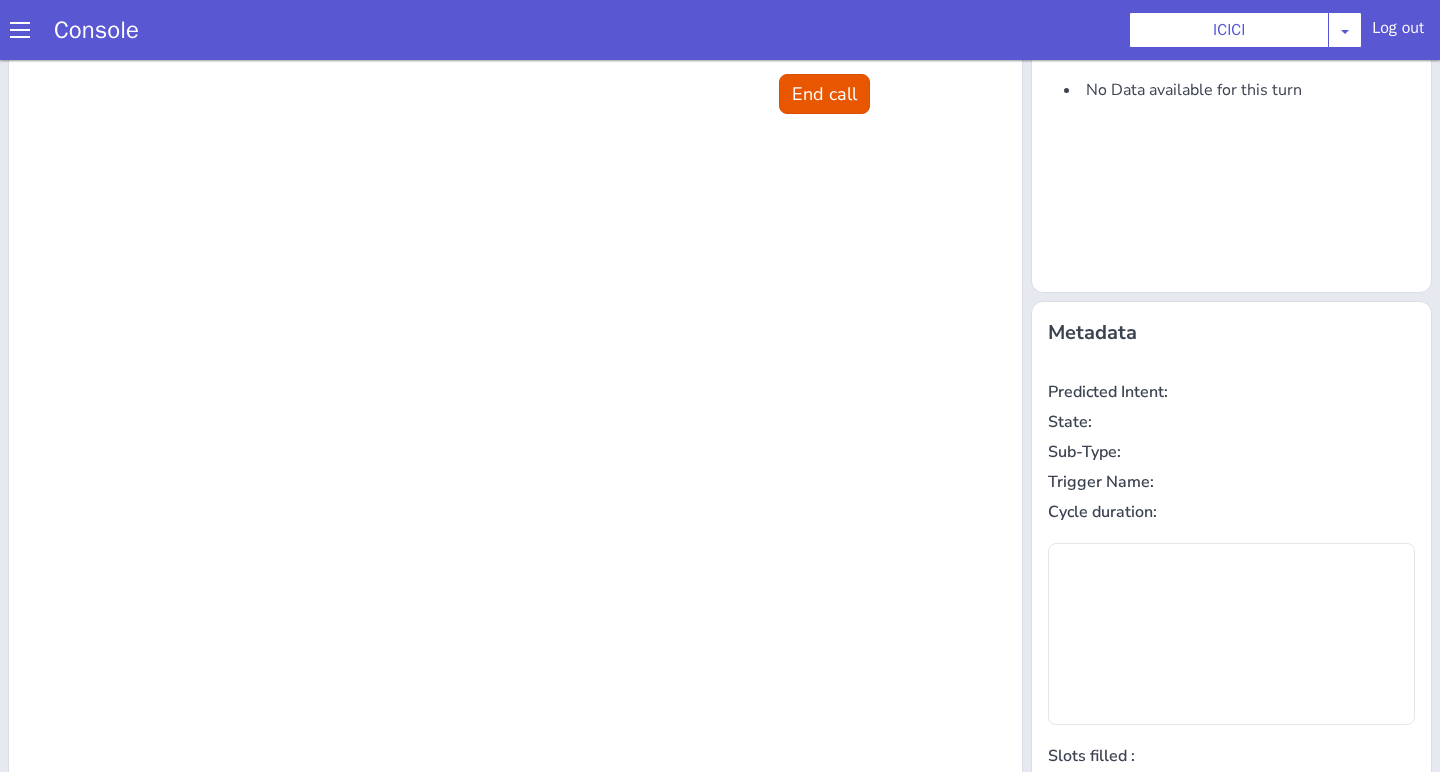 scroll, scrollTop: 0, scrollLeft: 0, axis: both 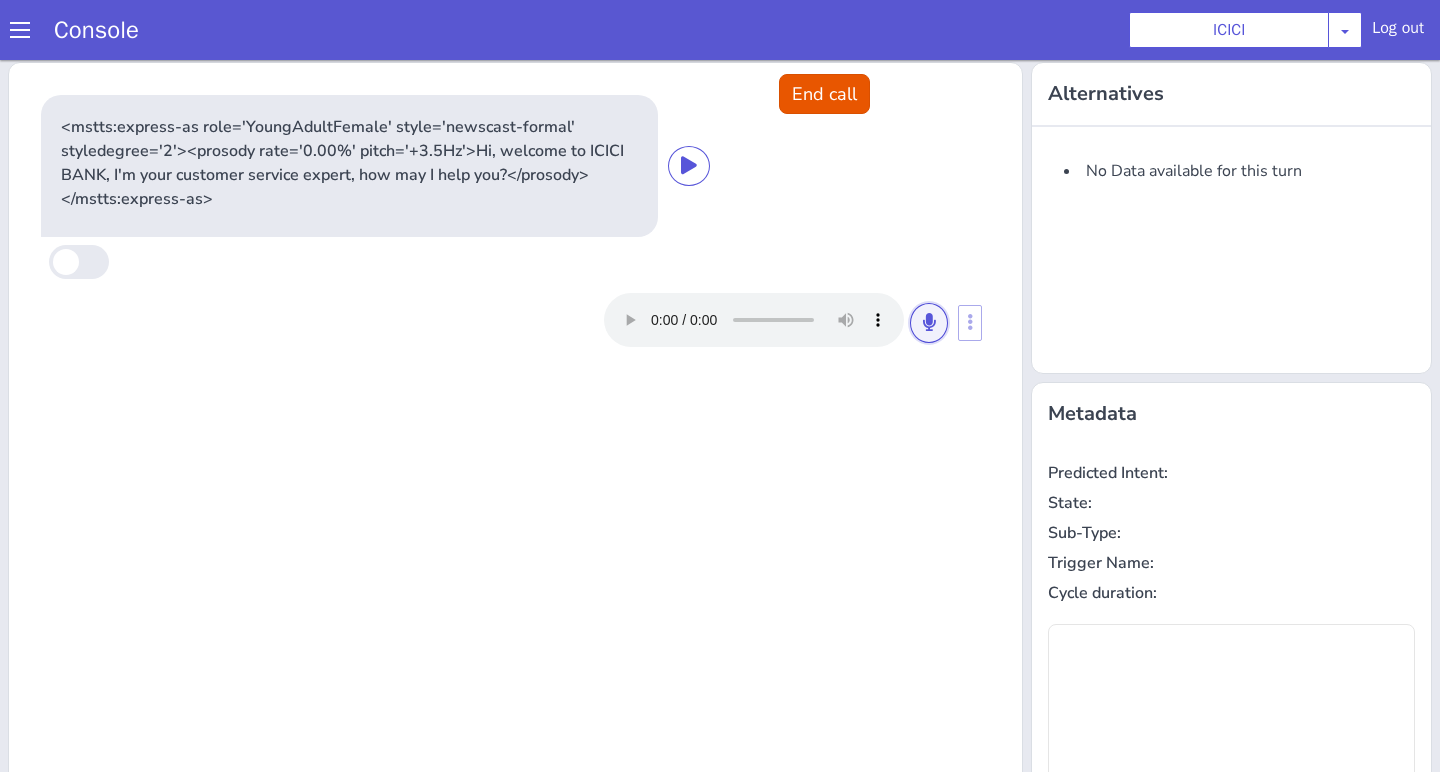 click at bounding box center [929, 323] 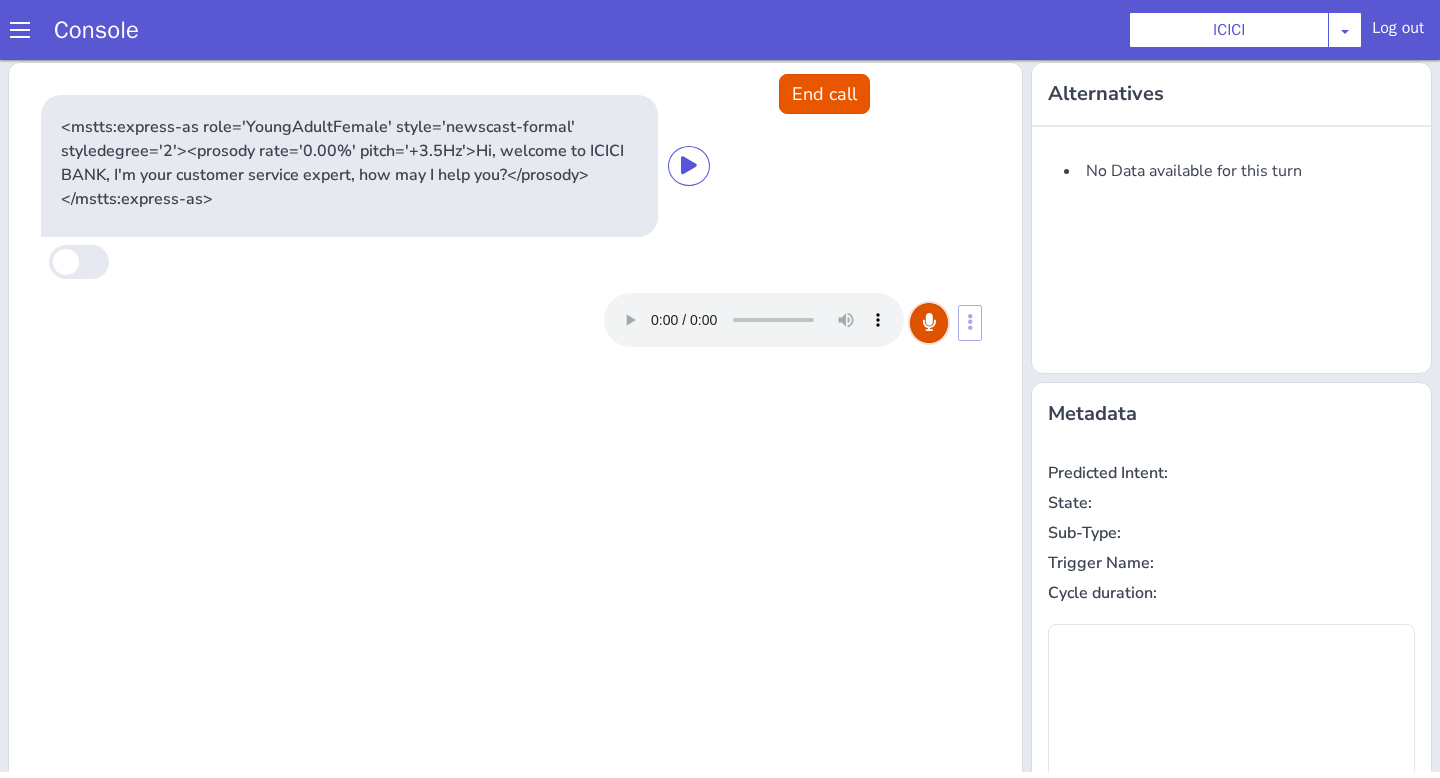 click at bounding box center (929, 323) 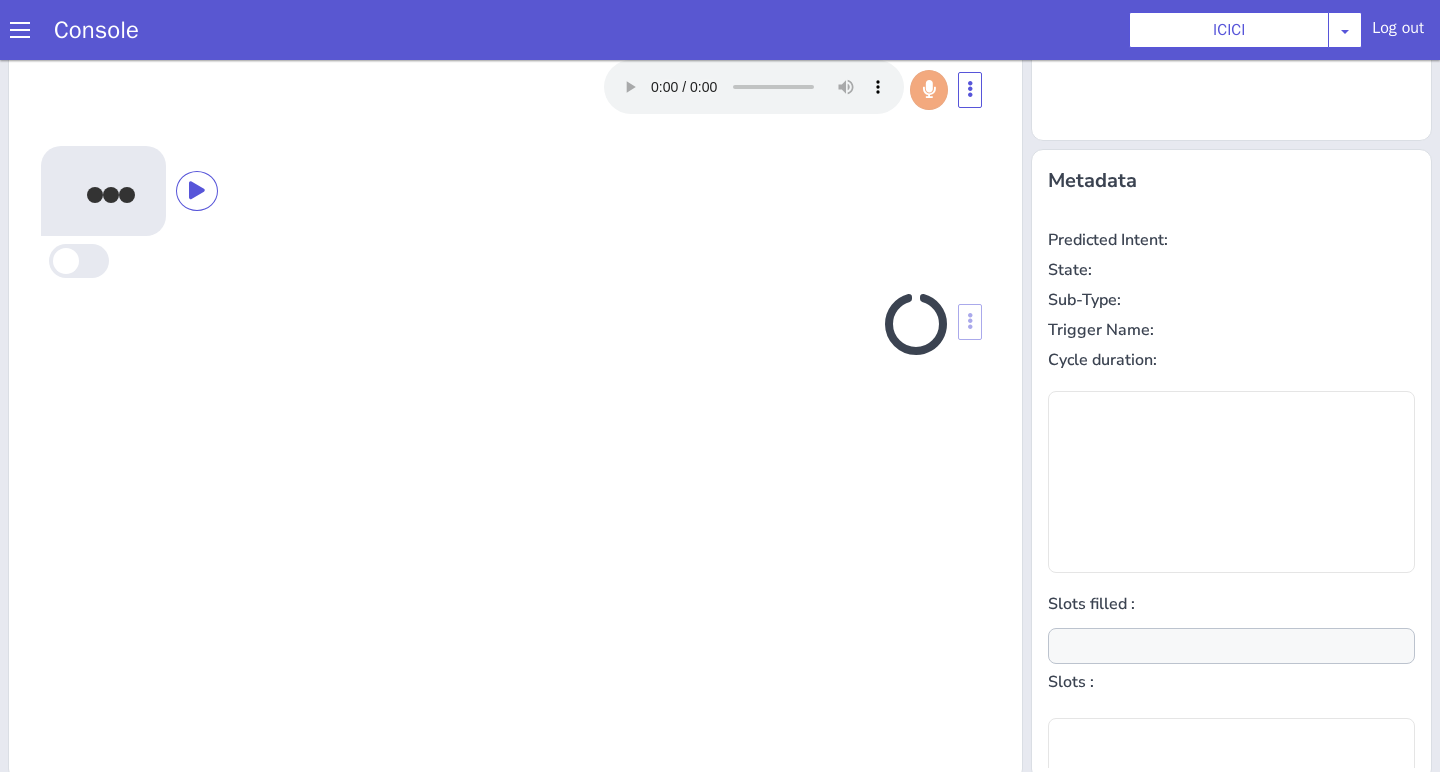 scroll, scrollTop: 242, scrollLeft: 0, axis: vertical 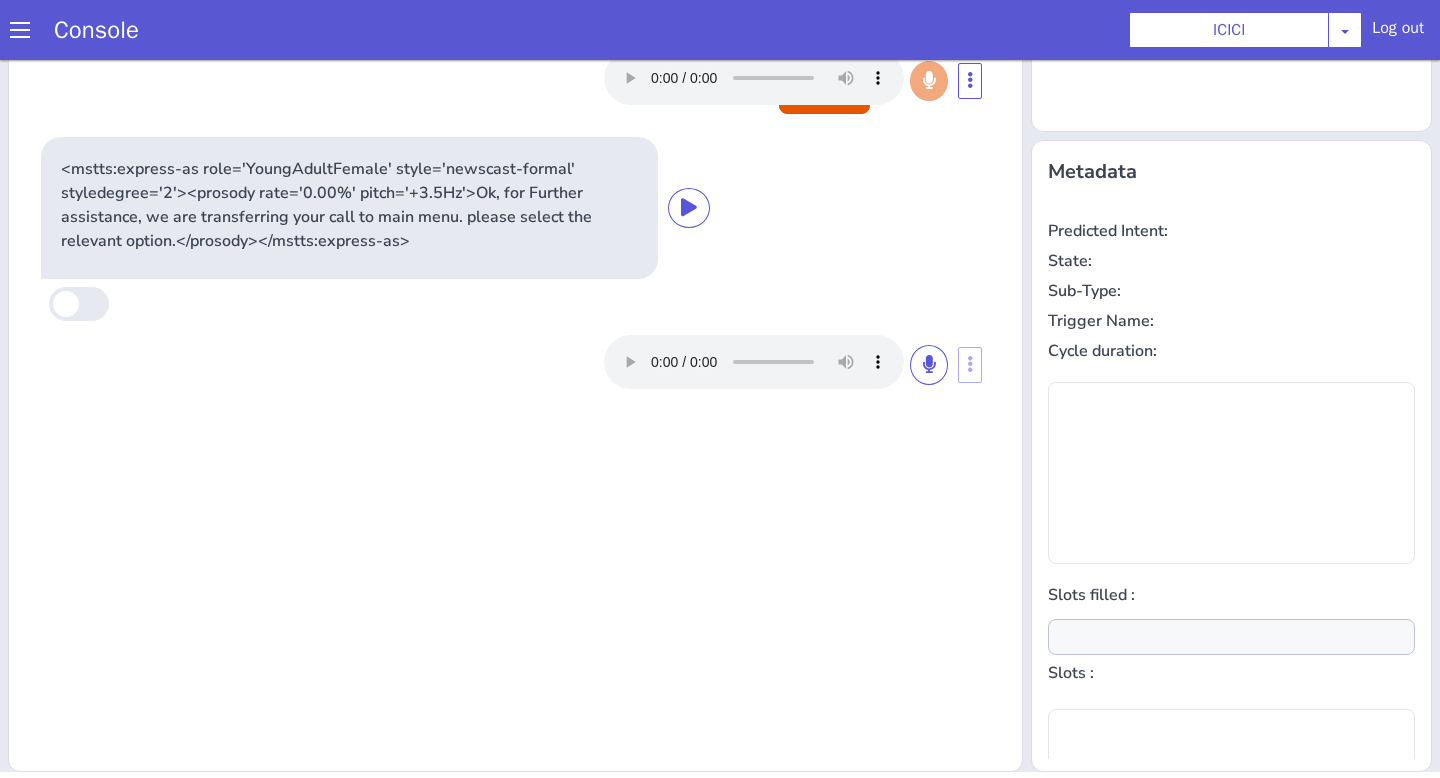 type on "product" 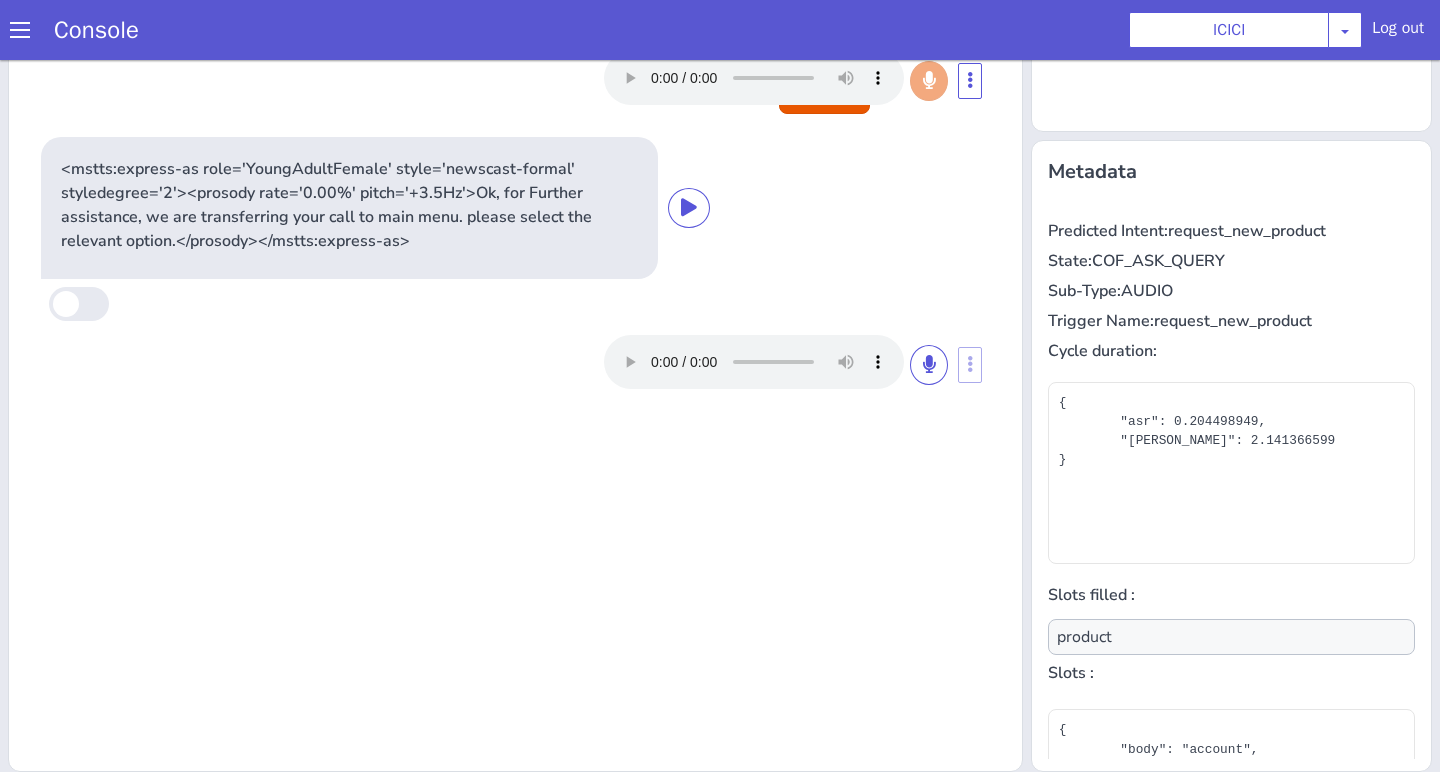 scroll, scrollTop: 181, scrollLeft: 0, axis: vertical 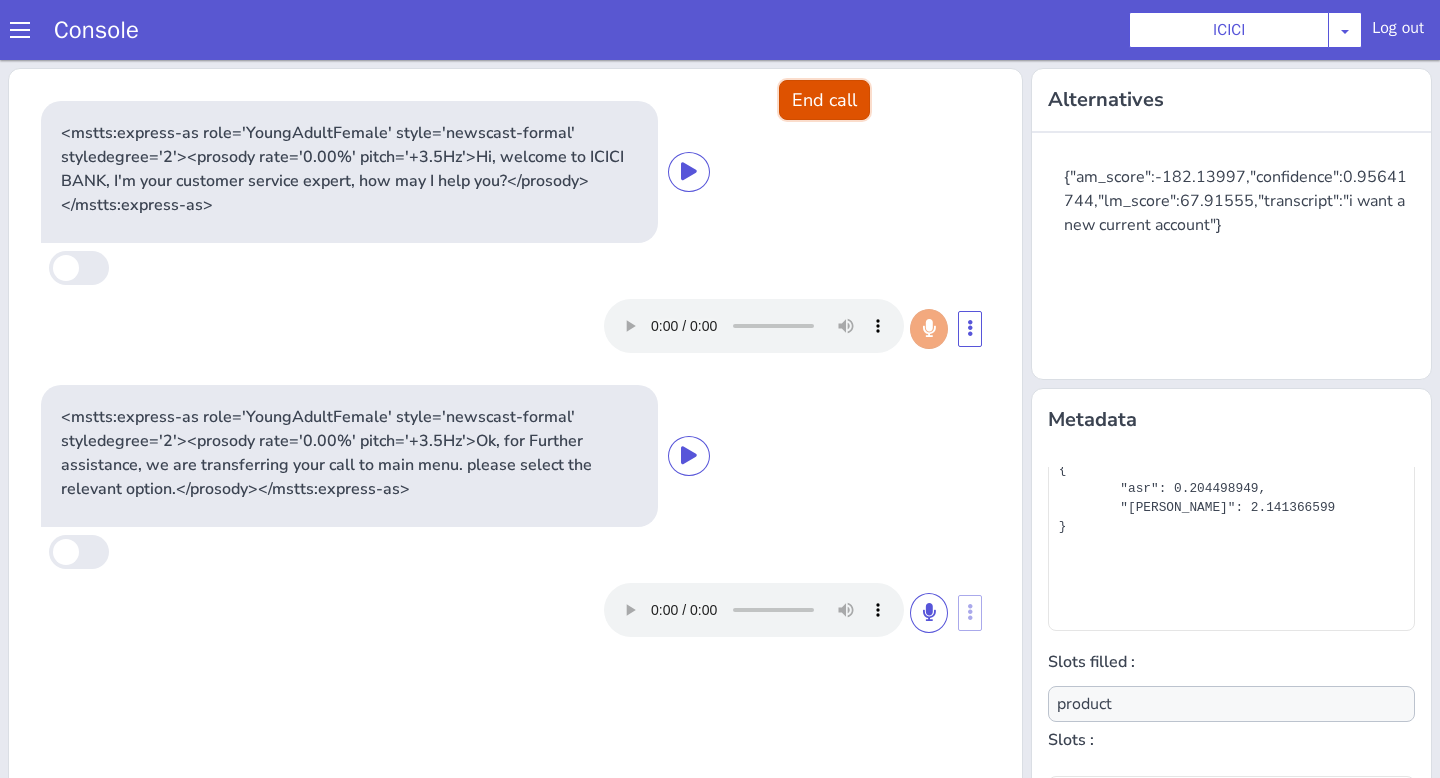 click on "End call" at bounding box center (824, 100) 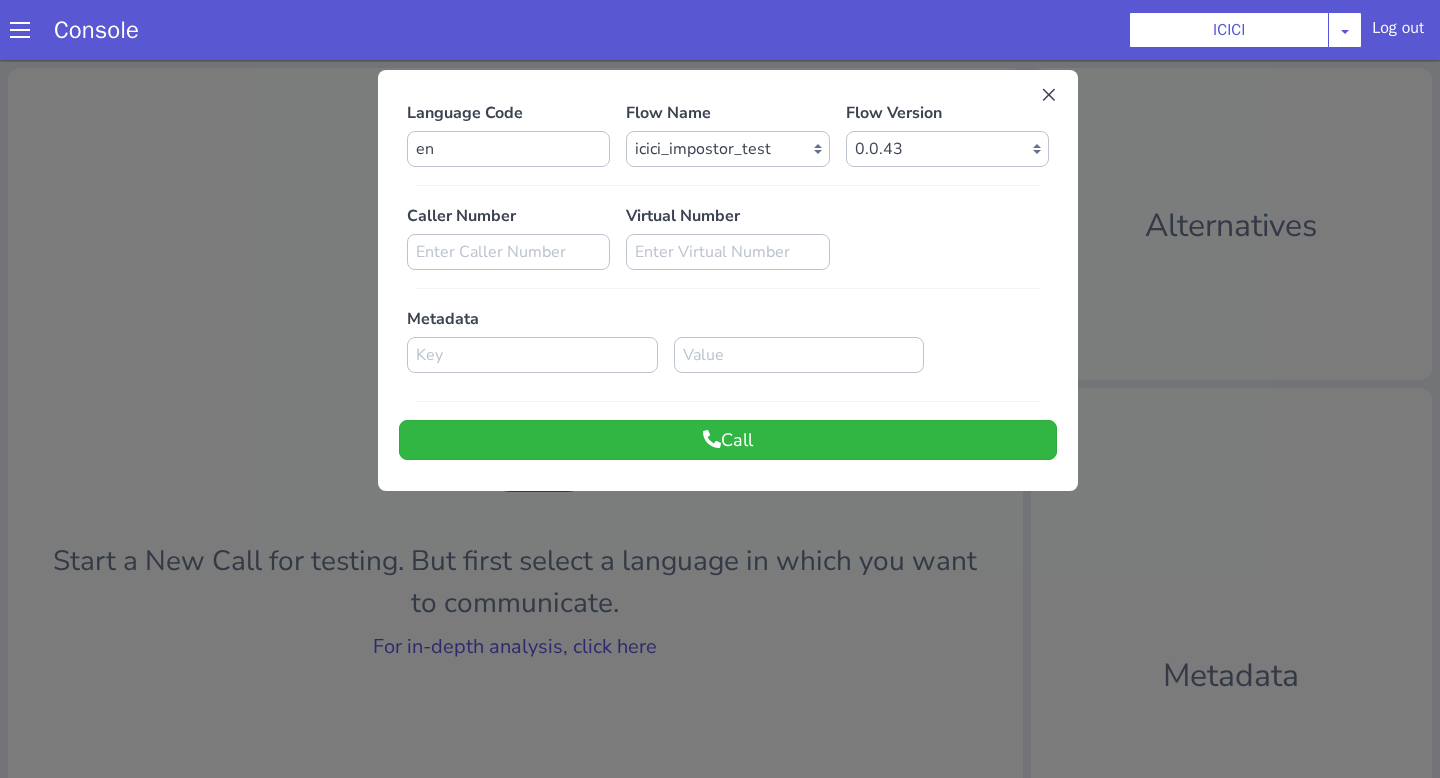 click at bounding box center [720, 419] 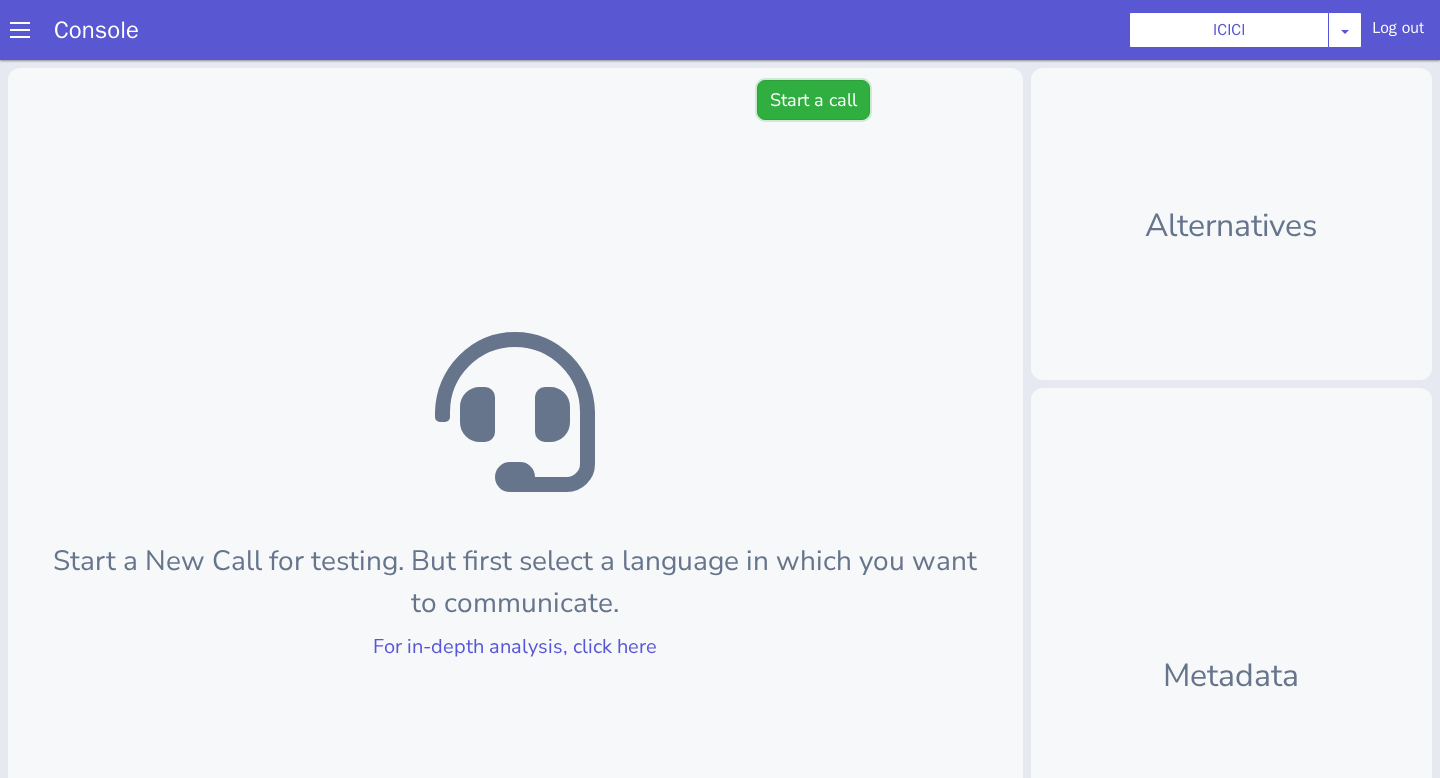 click on "Start a call" at bounding box center (813, 100) 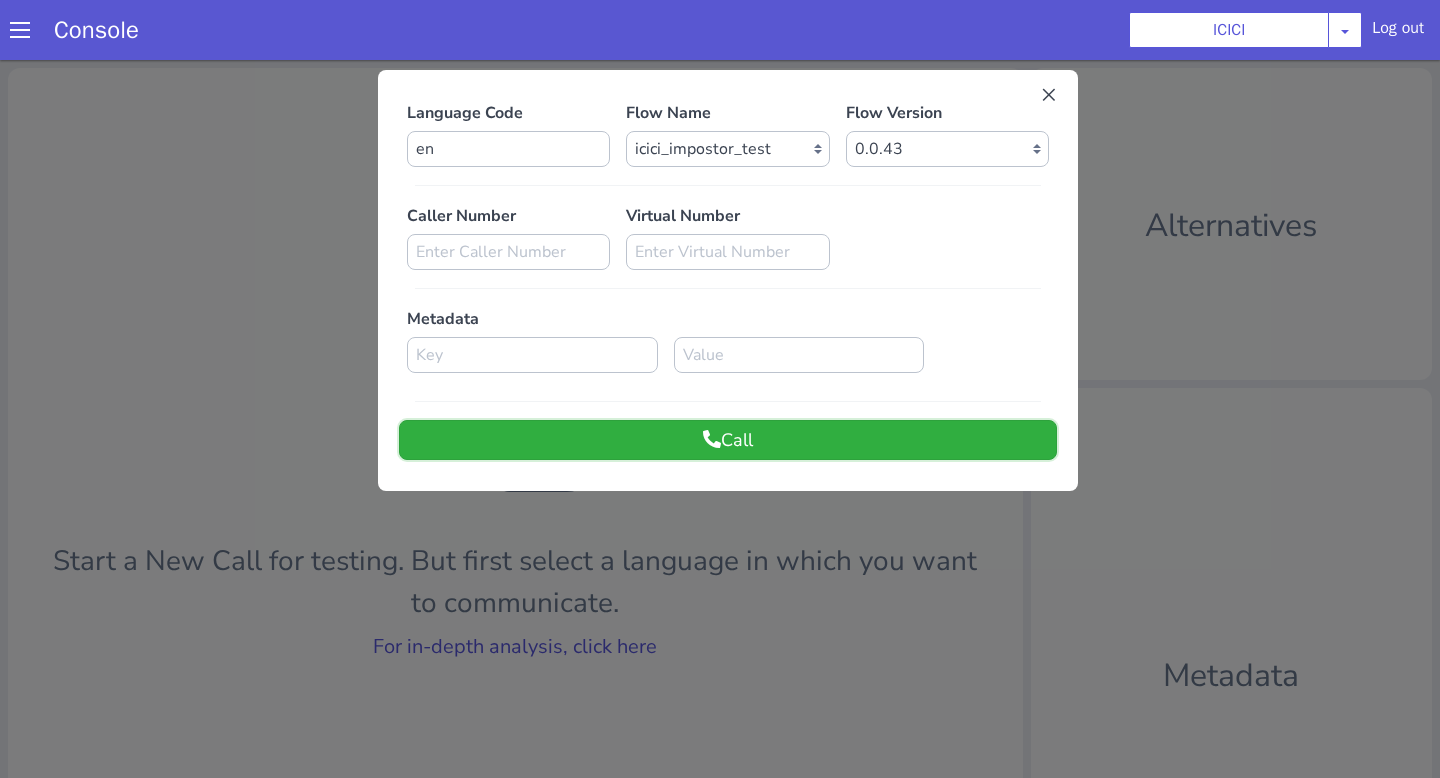 click on "Call" at bounding box center [728, 440] 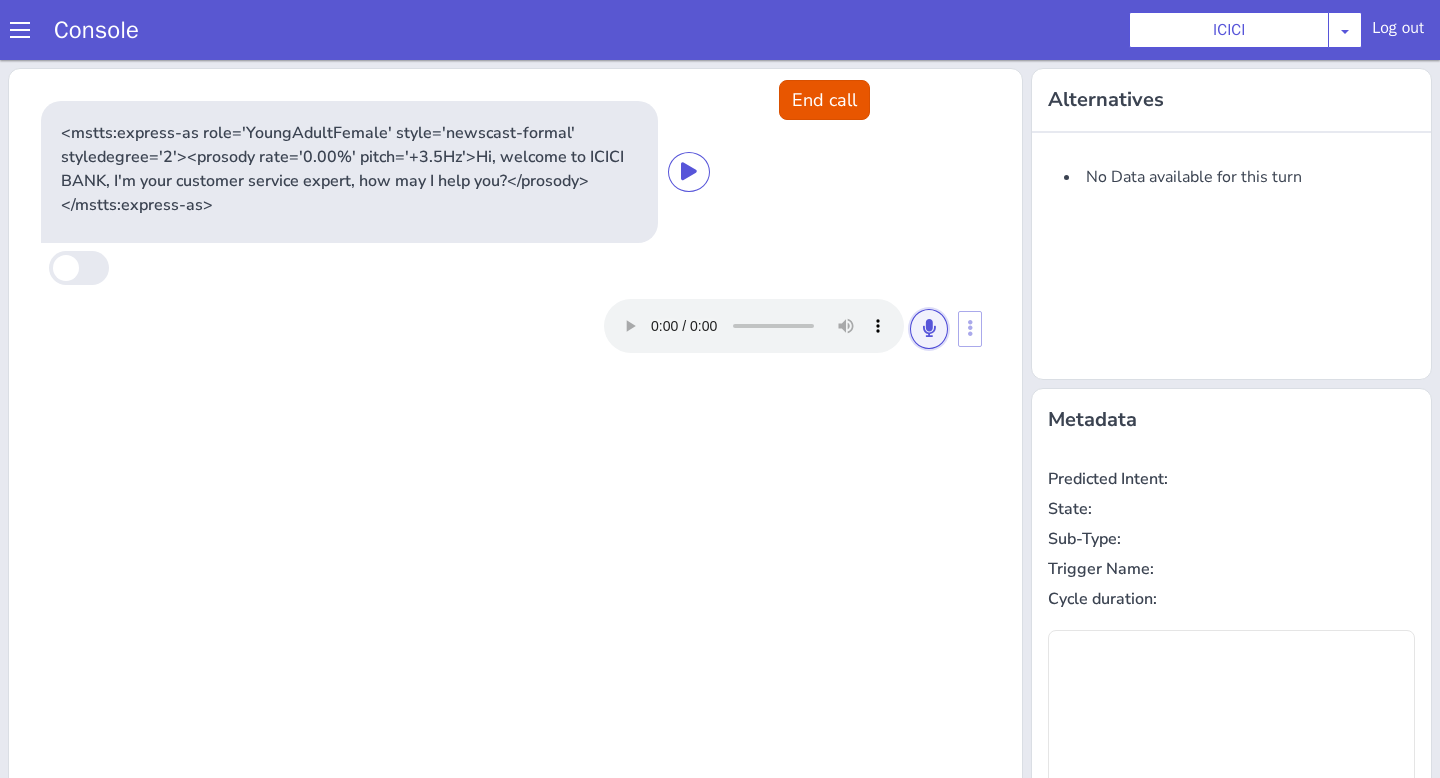 click at bounding box center [929, 329] 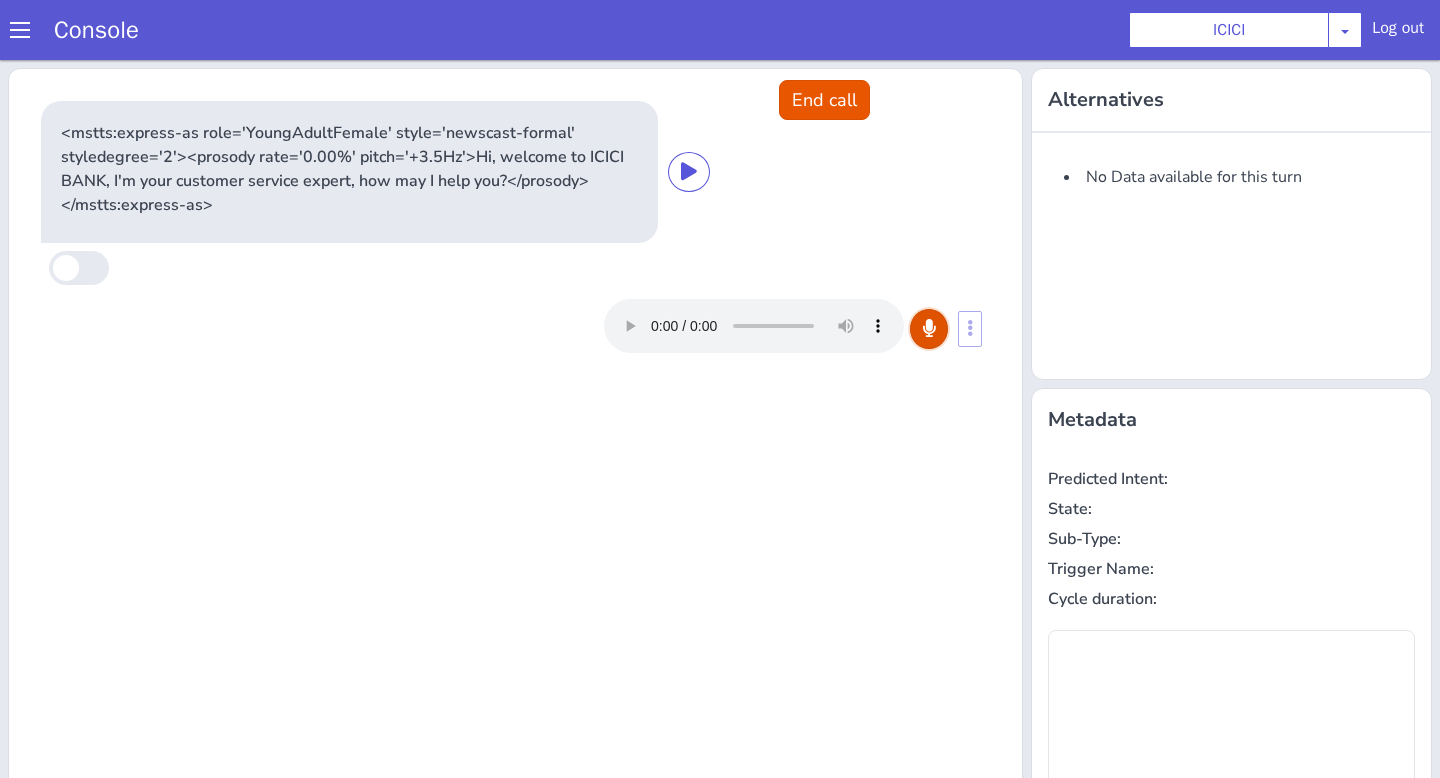 click at bounding box center [929, 329] 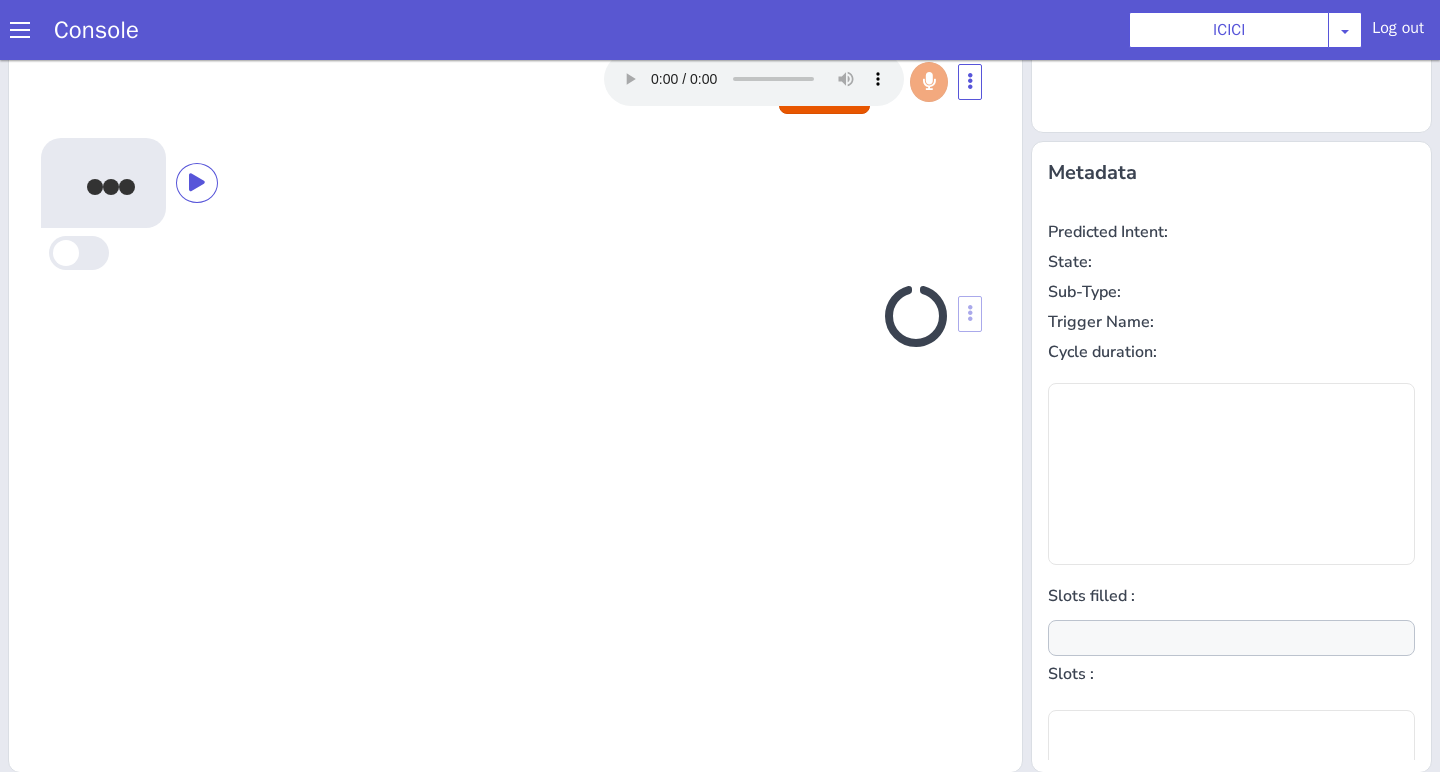 scroll, scrollTop: 242, scrollLeft: 0, axis: vertical 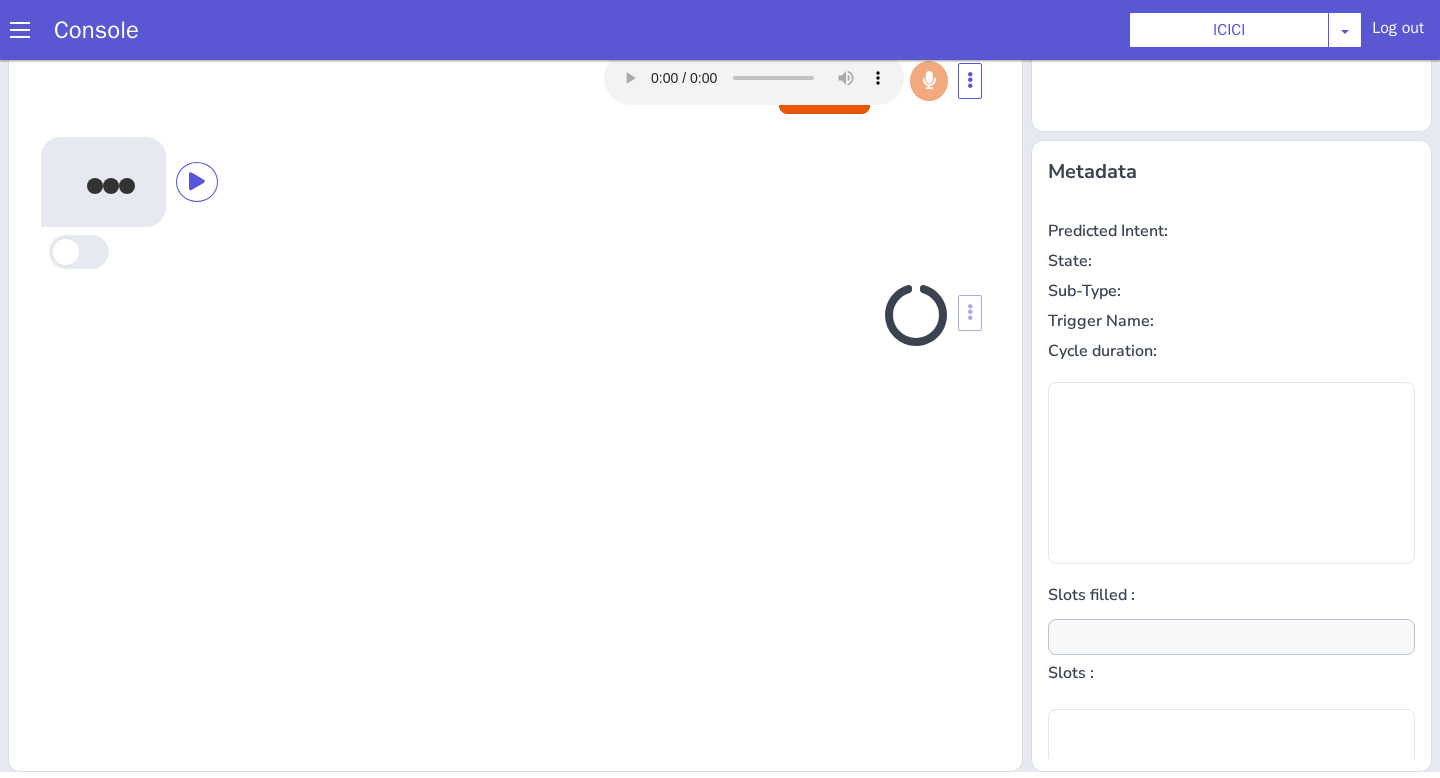 type on "product" 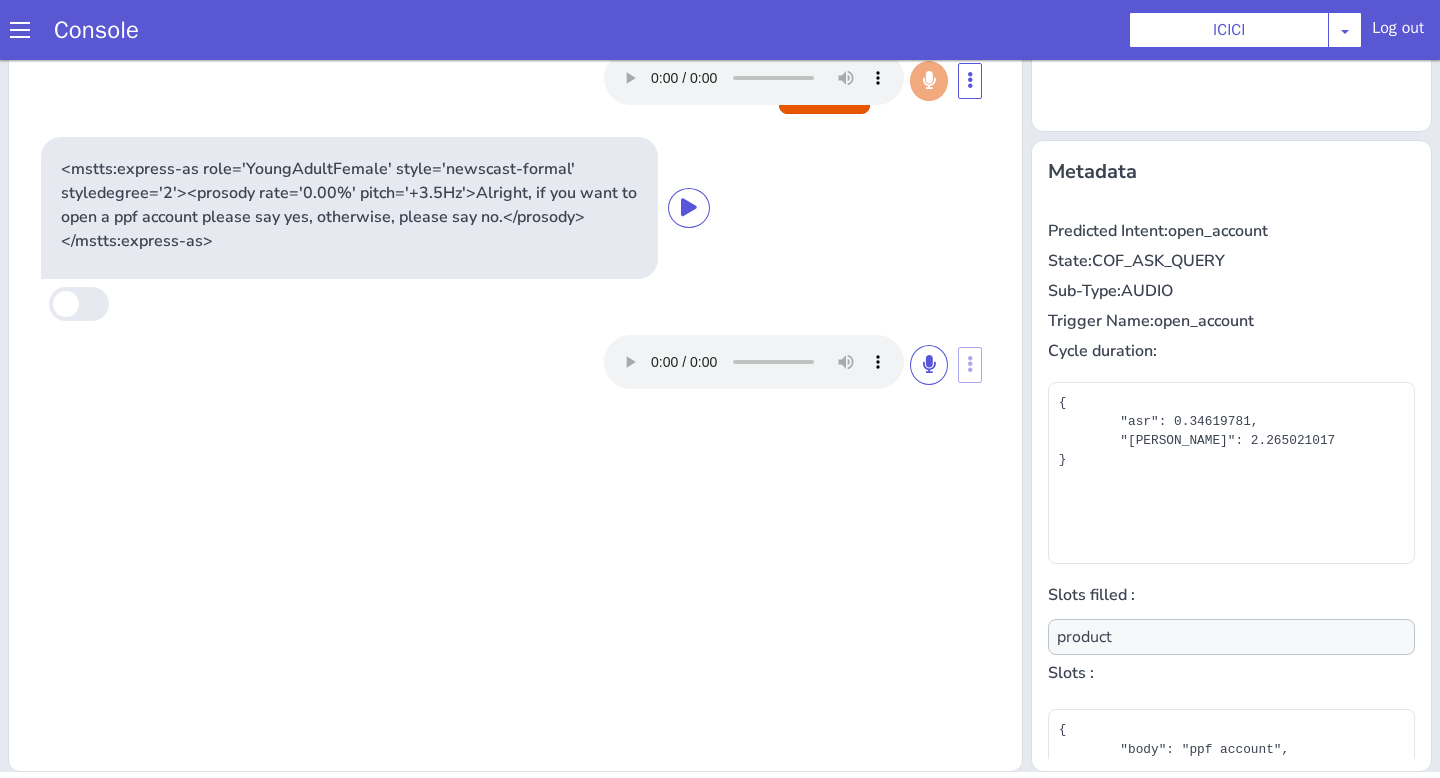 scroll, scrollTop: 181, scrollLeft: 0, axis: vertical 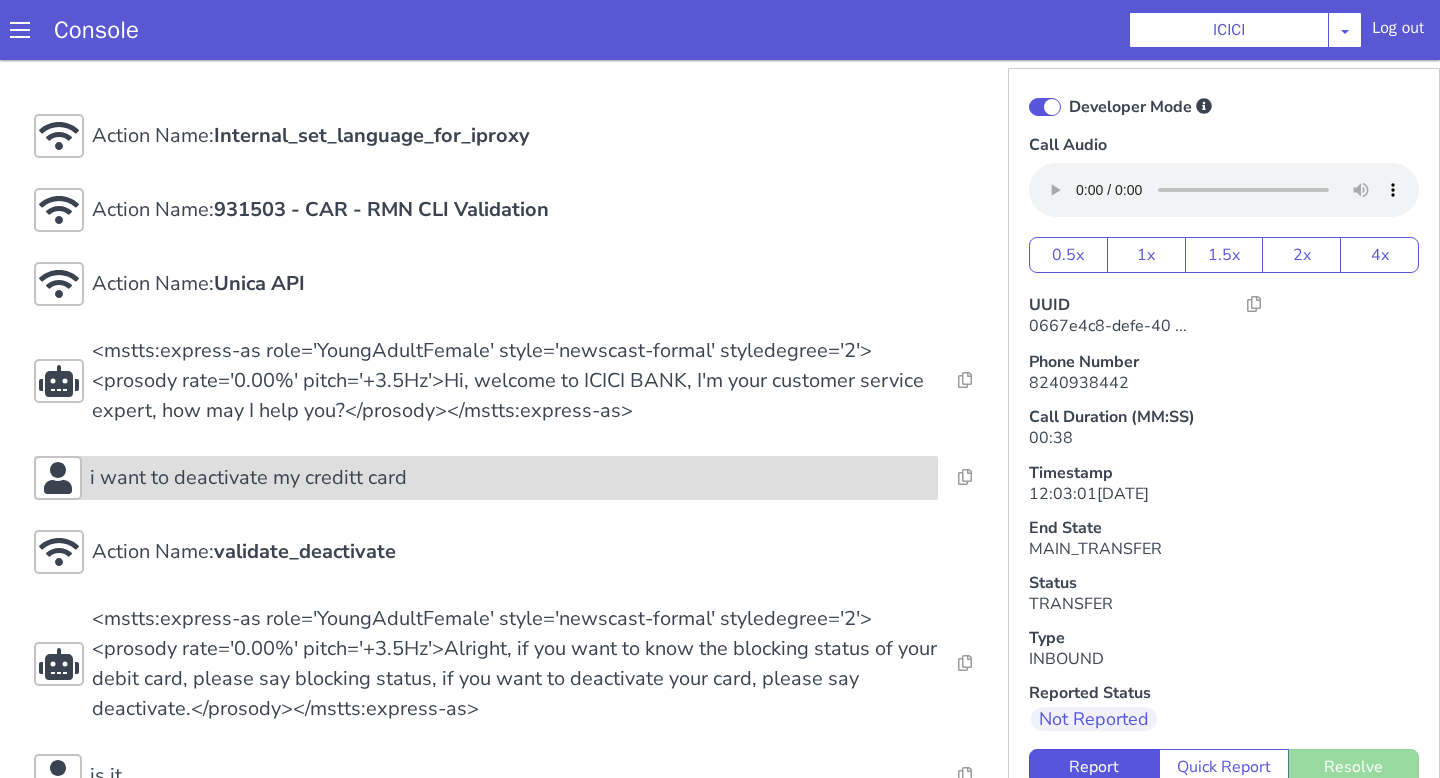 click on "i want to deactivate my creditt card" at bounding box center (510, 478) 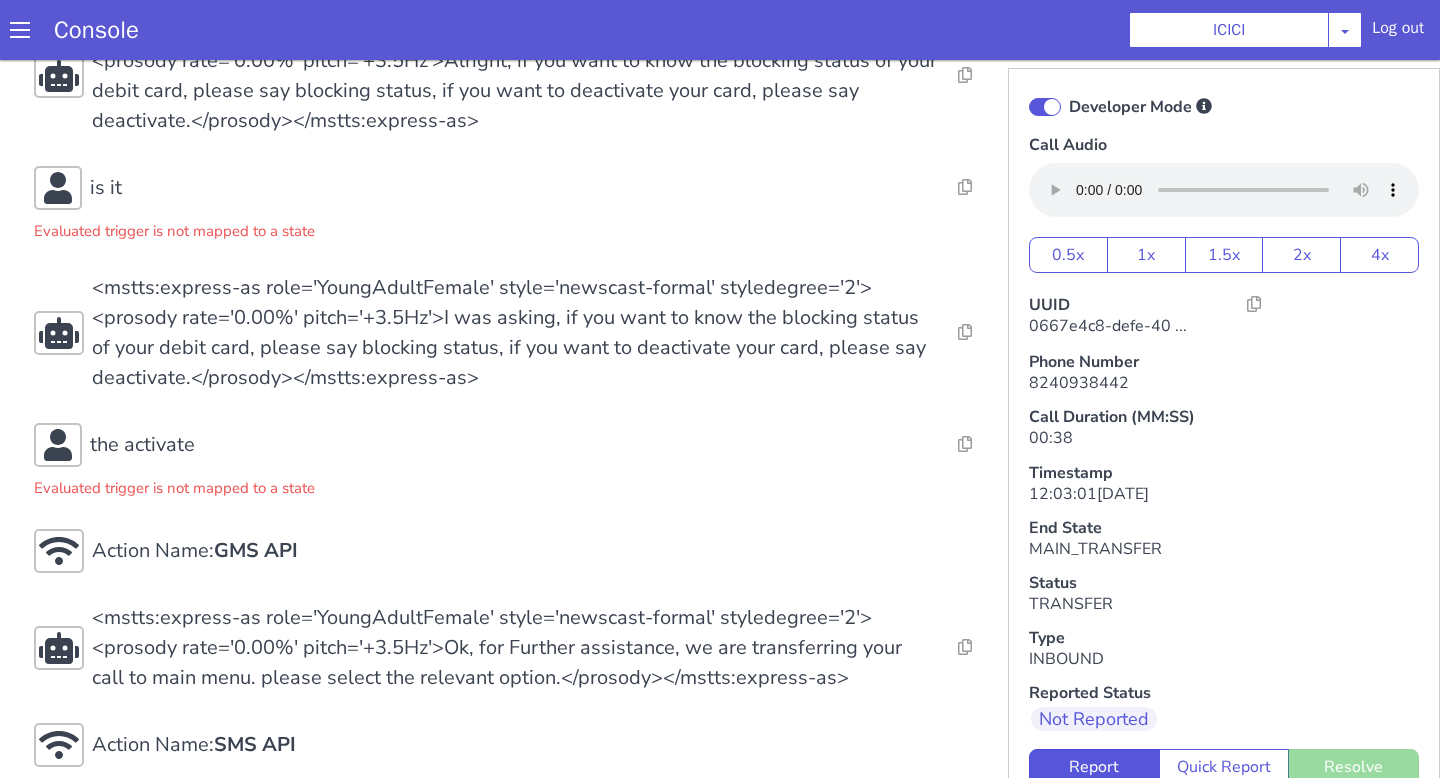 scroll, scrollTop: 1178, scrollLeft: 0, axis: vertical 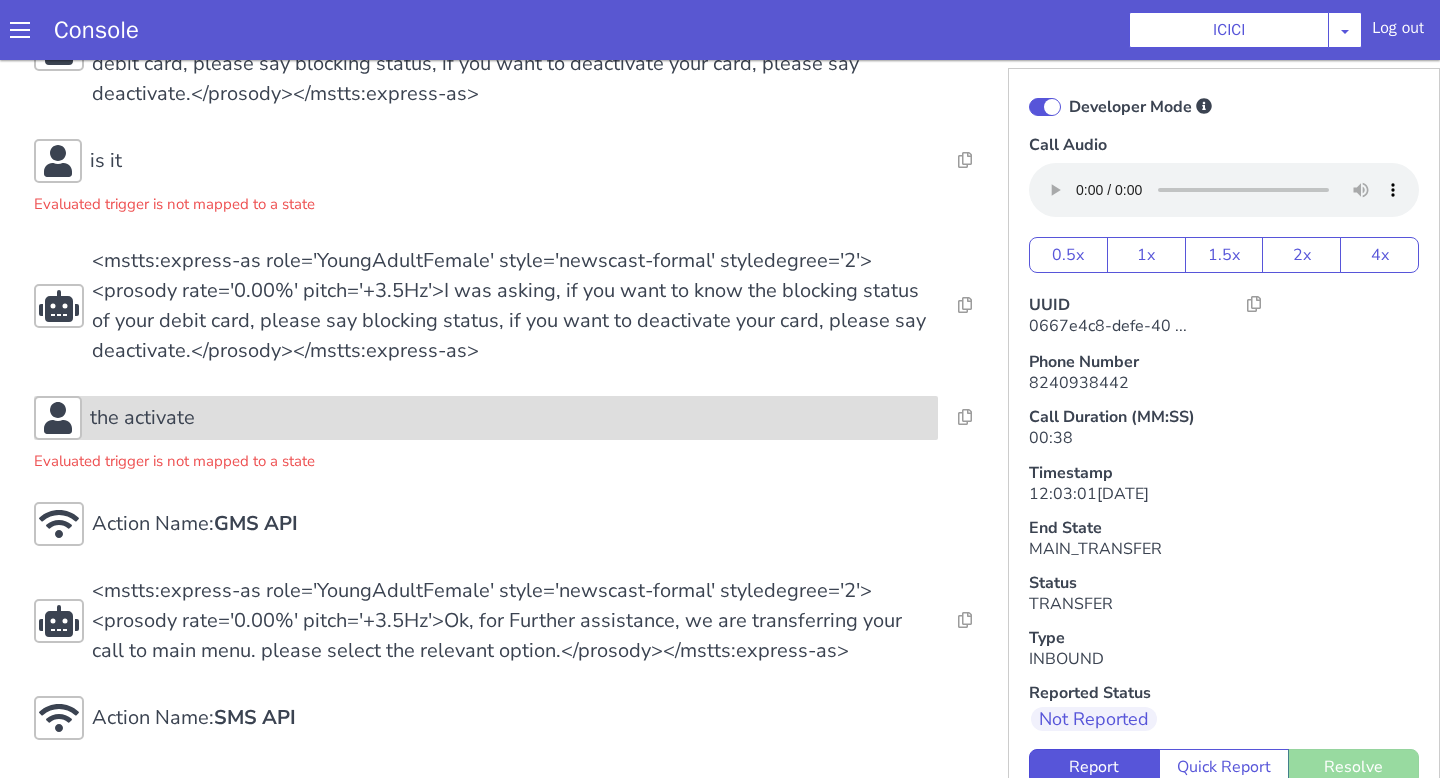 click on "the activate" at bounding box center (486, 418) 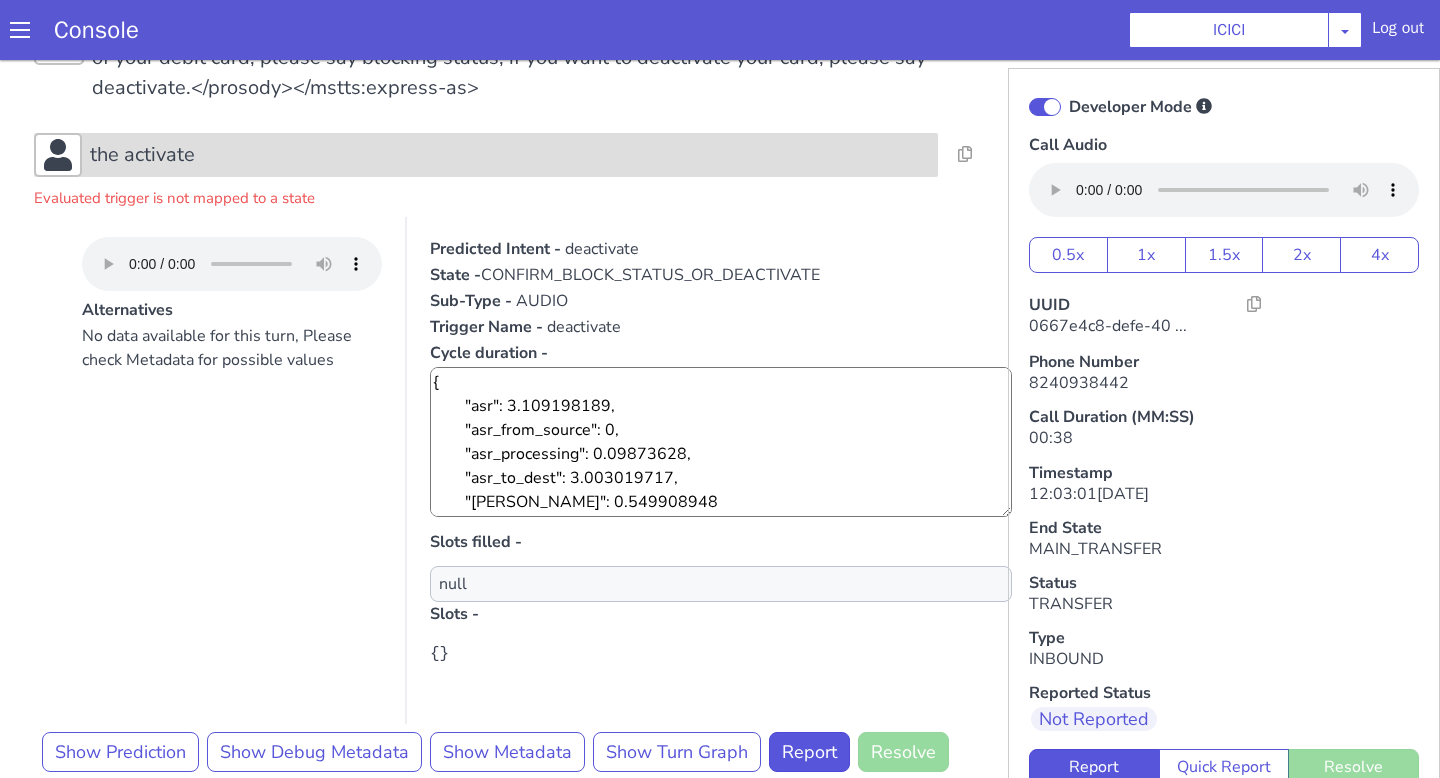 scroll, scrollTop: 1741, scrollLeft: 0, axis: vertical 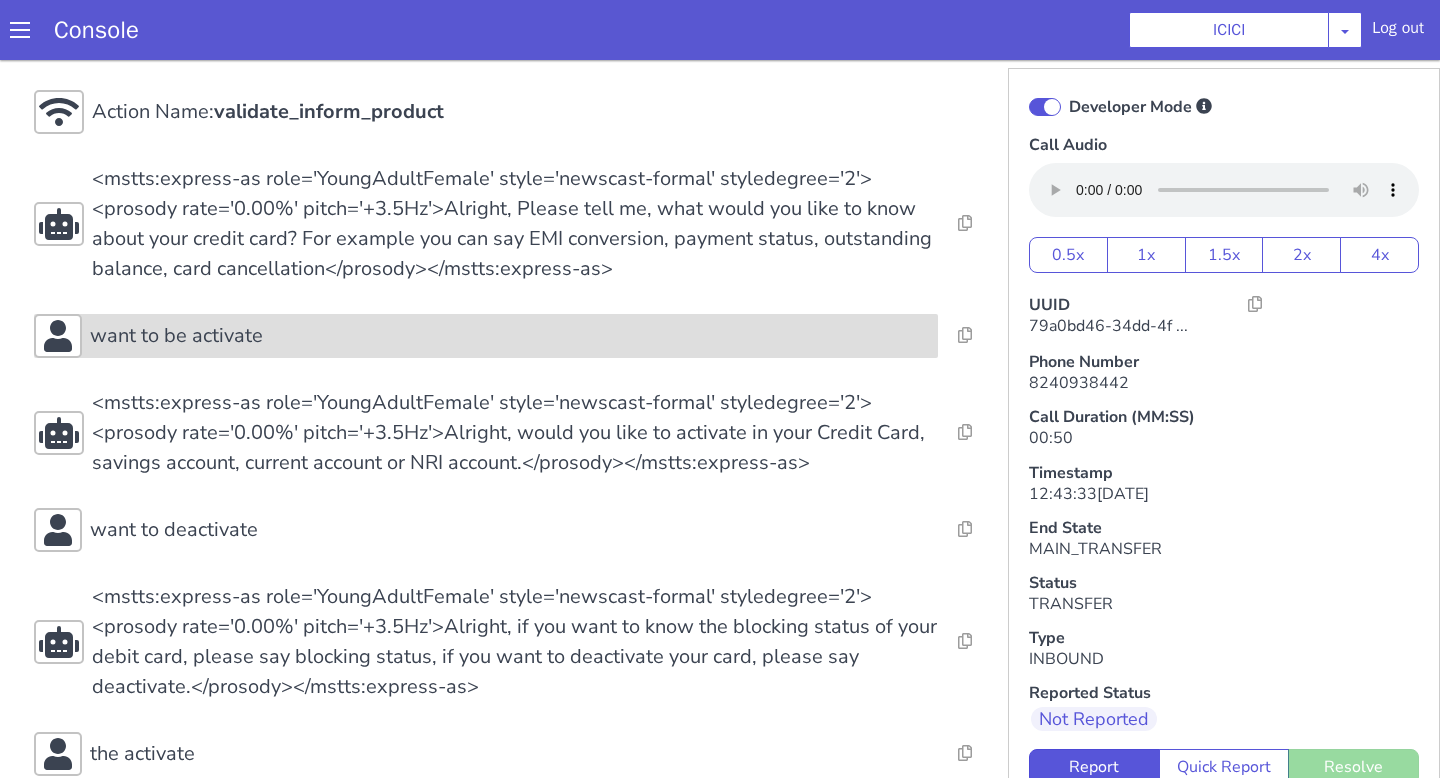 click on "want to be activate" at bounding box center (1007, -101) 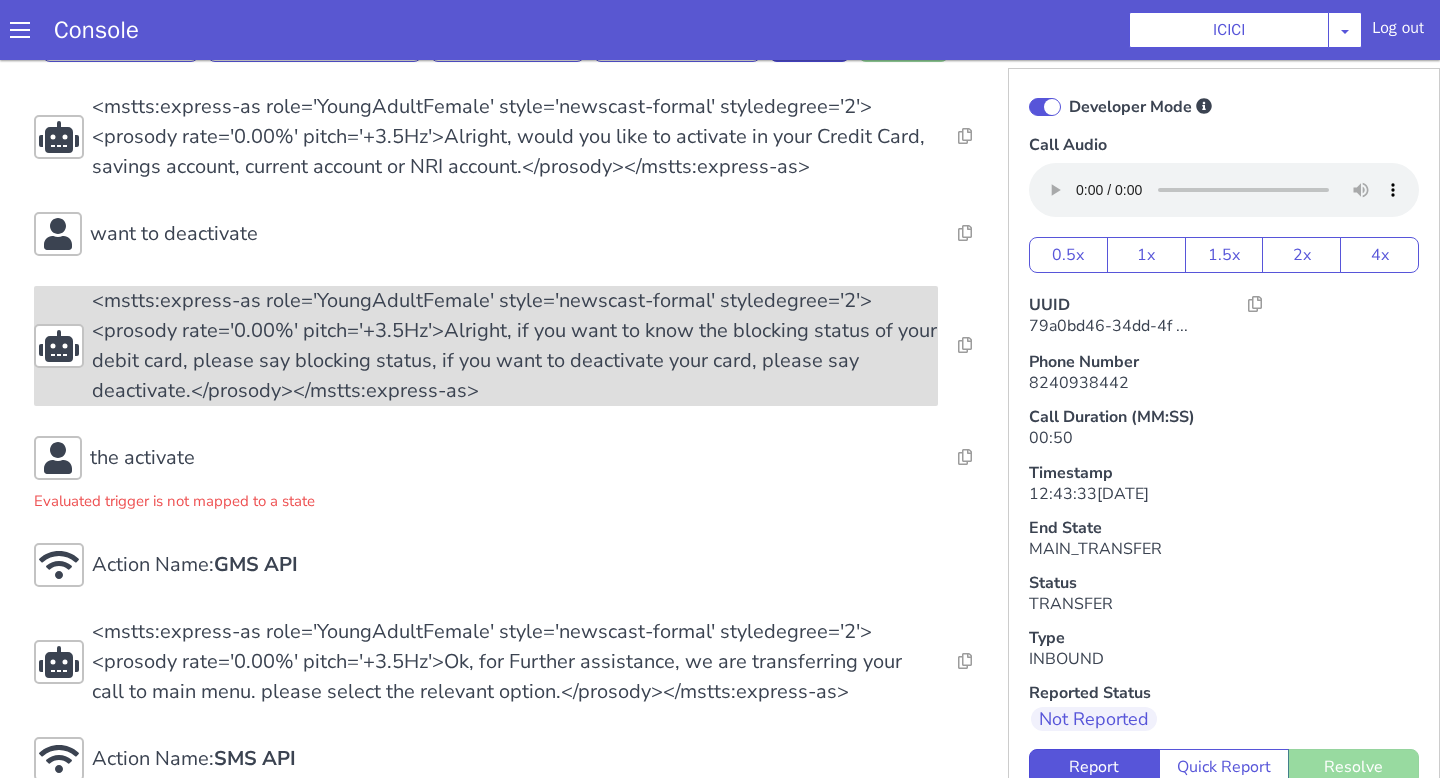 scroll, scrollTop: 1339, scrollLeft: 0, axis: vertical 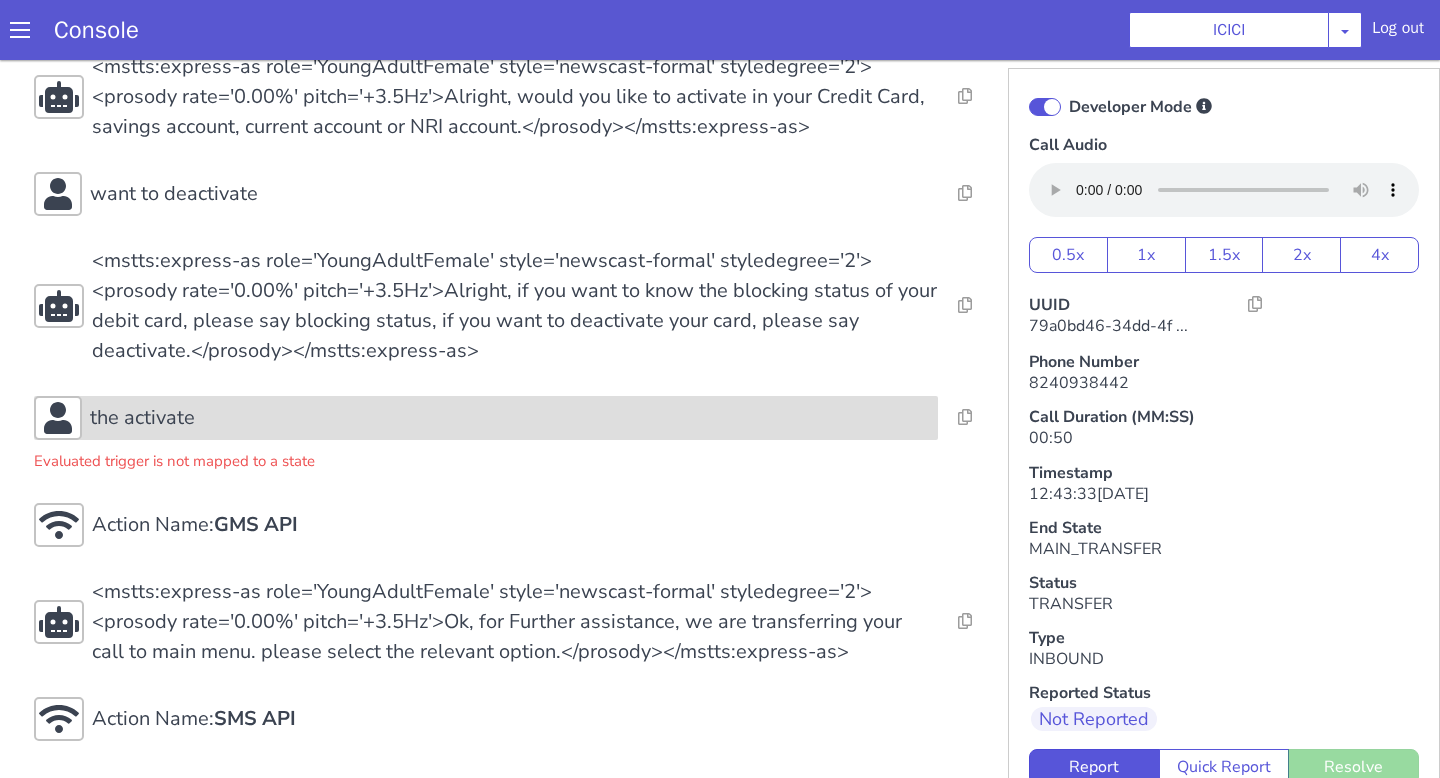 click on "the activate" at bounding box center (655, 203) 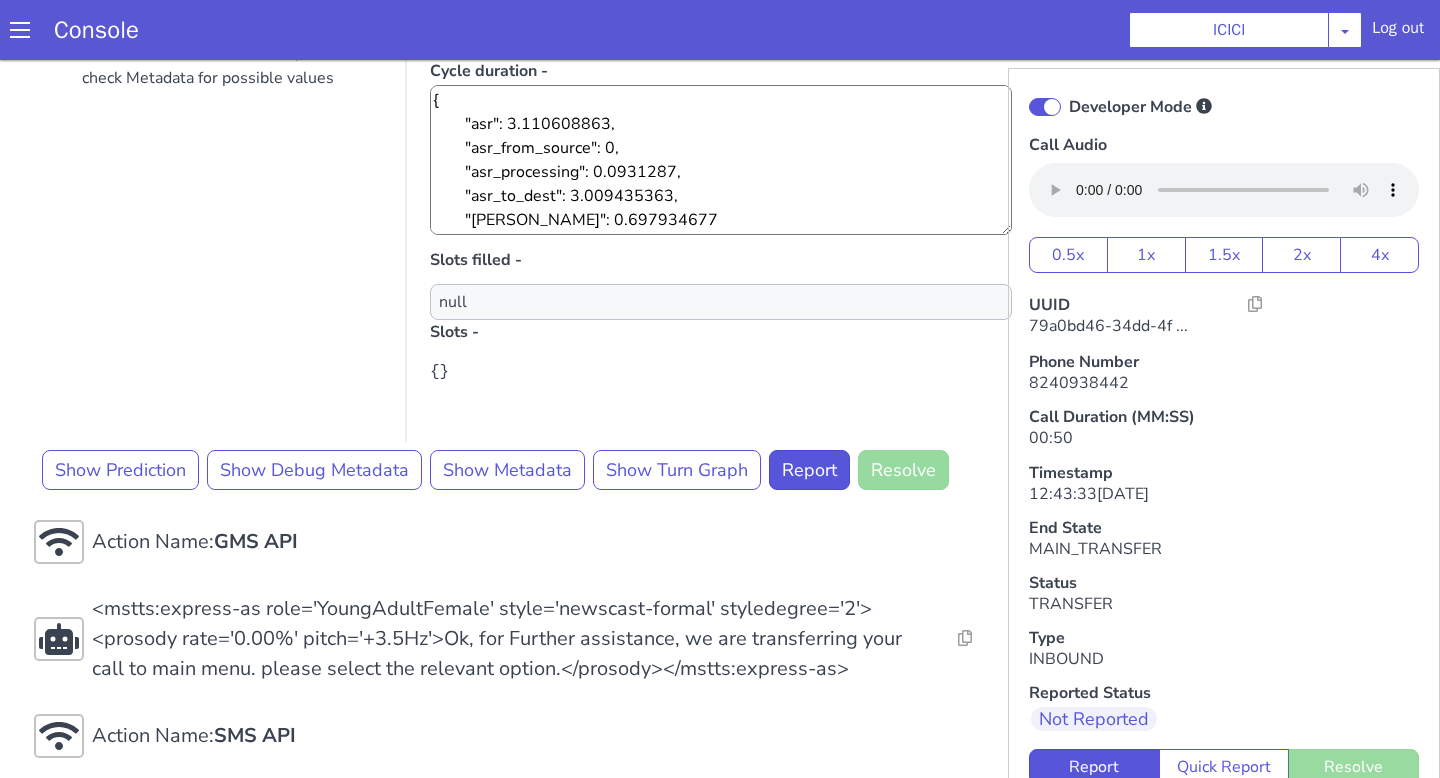 scroll, scrollTop: 1902, scrollLeft: 0, axis: vertical 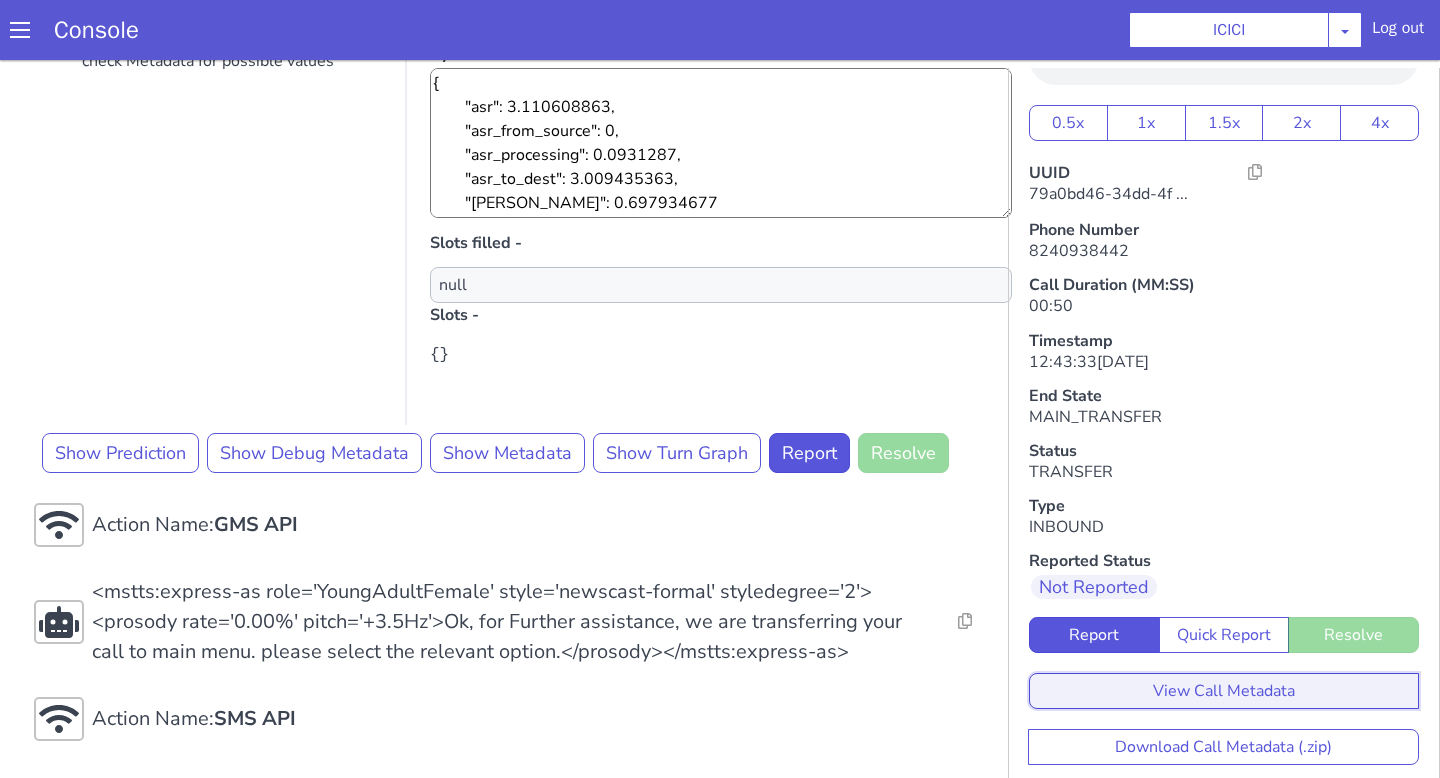 click on "View Call Metadata" at bounding box center (1224, 691) 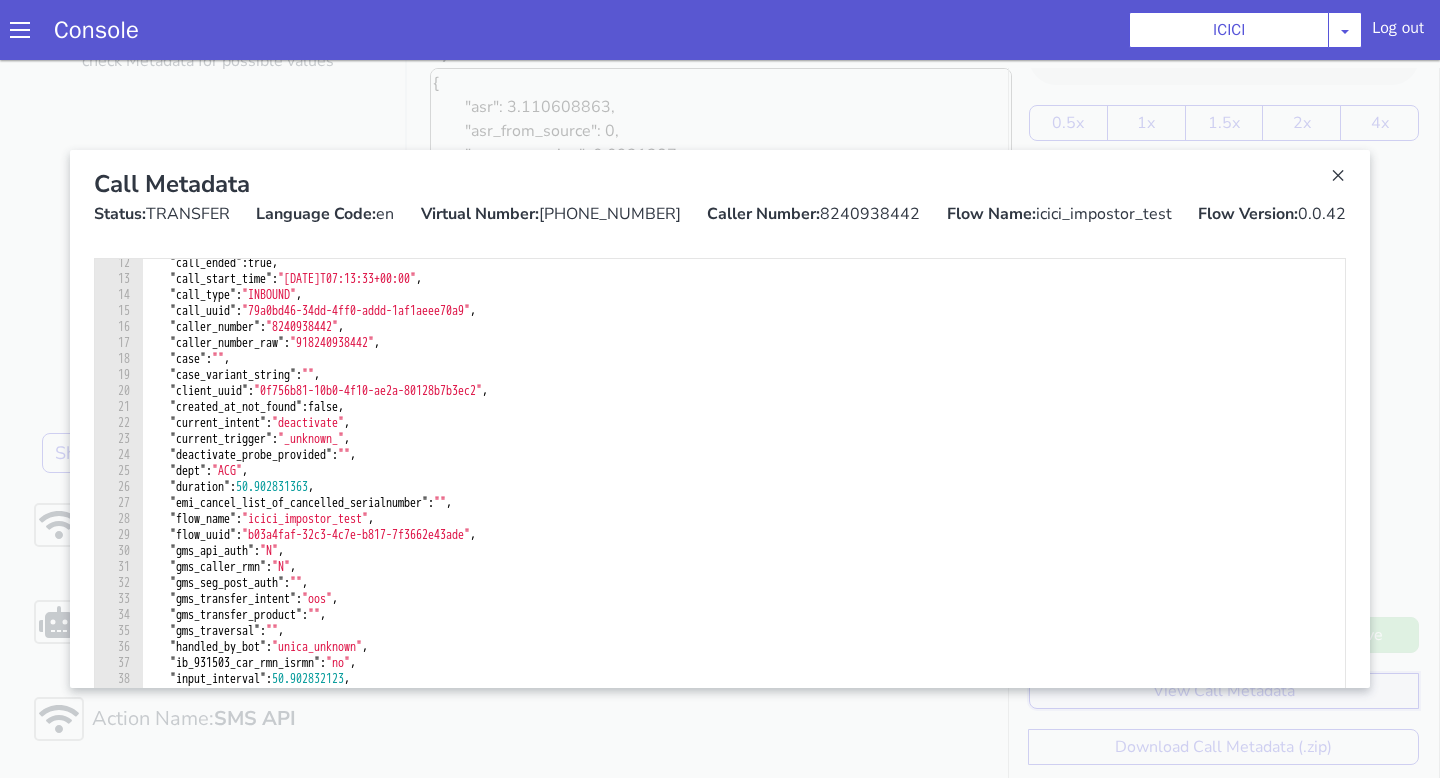 scroll, scrollTop: 198, scrollLeft: 0, axis: vertical 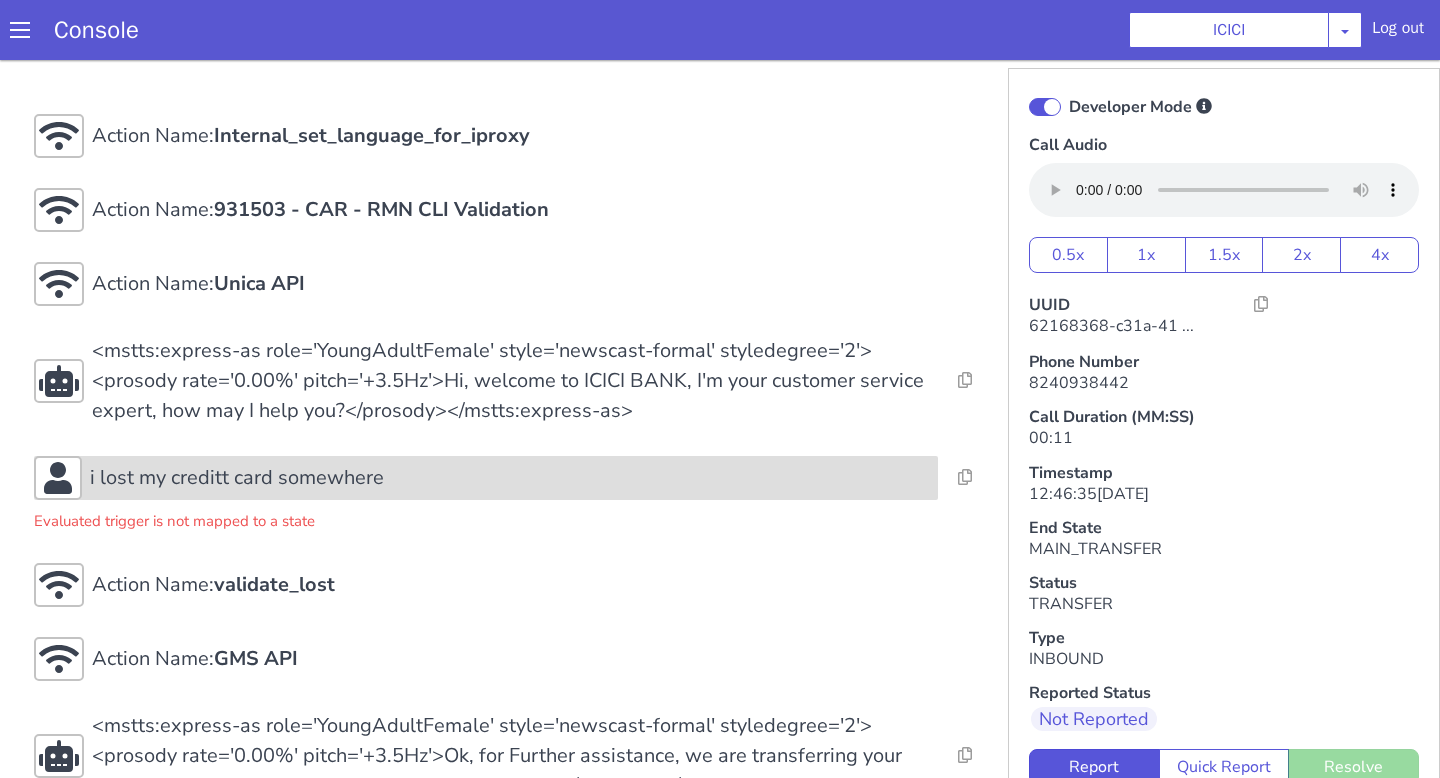 click on "i lost my creditt card somewhere" at bounding box center (237, 478) 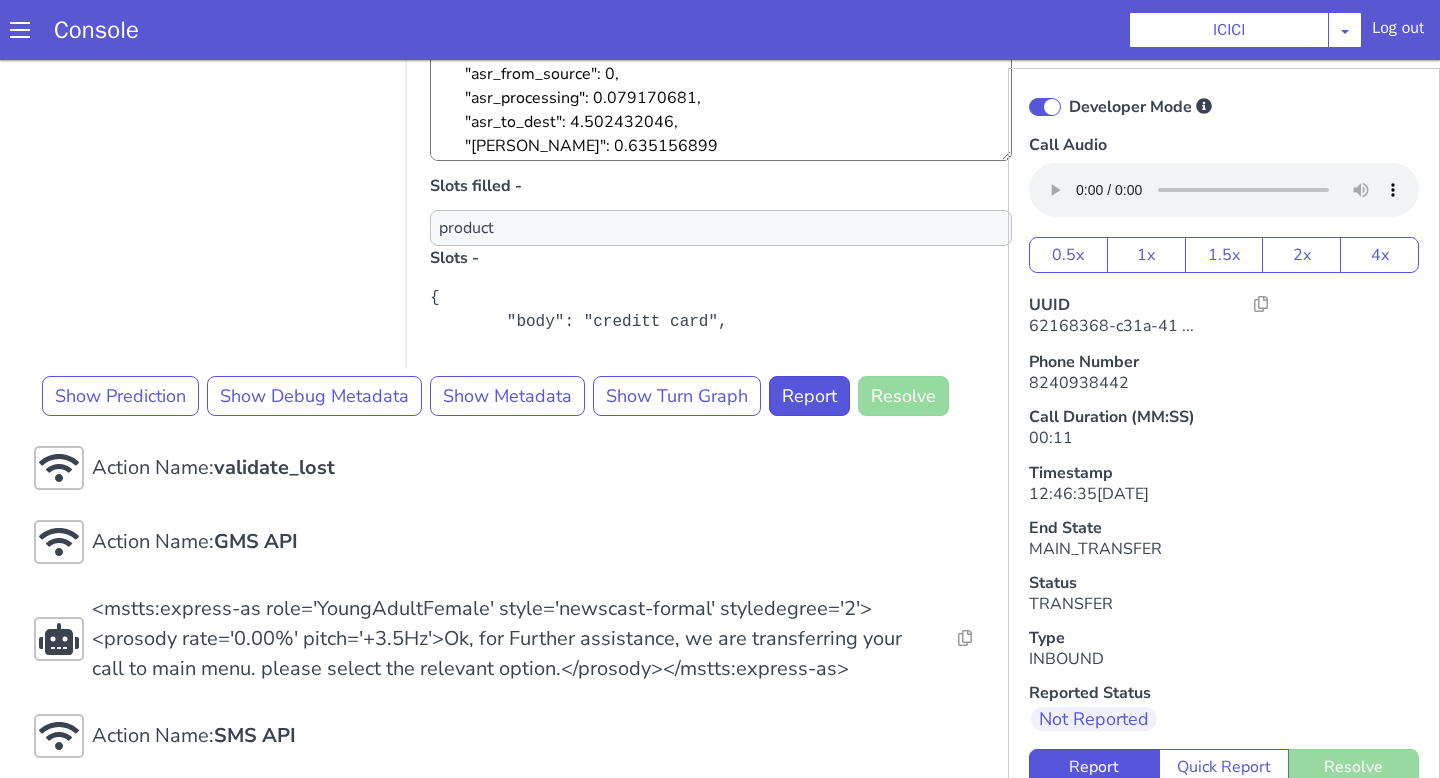 scroll, scrollTop: 697, scrollLeft: 0, axis: vertical 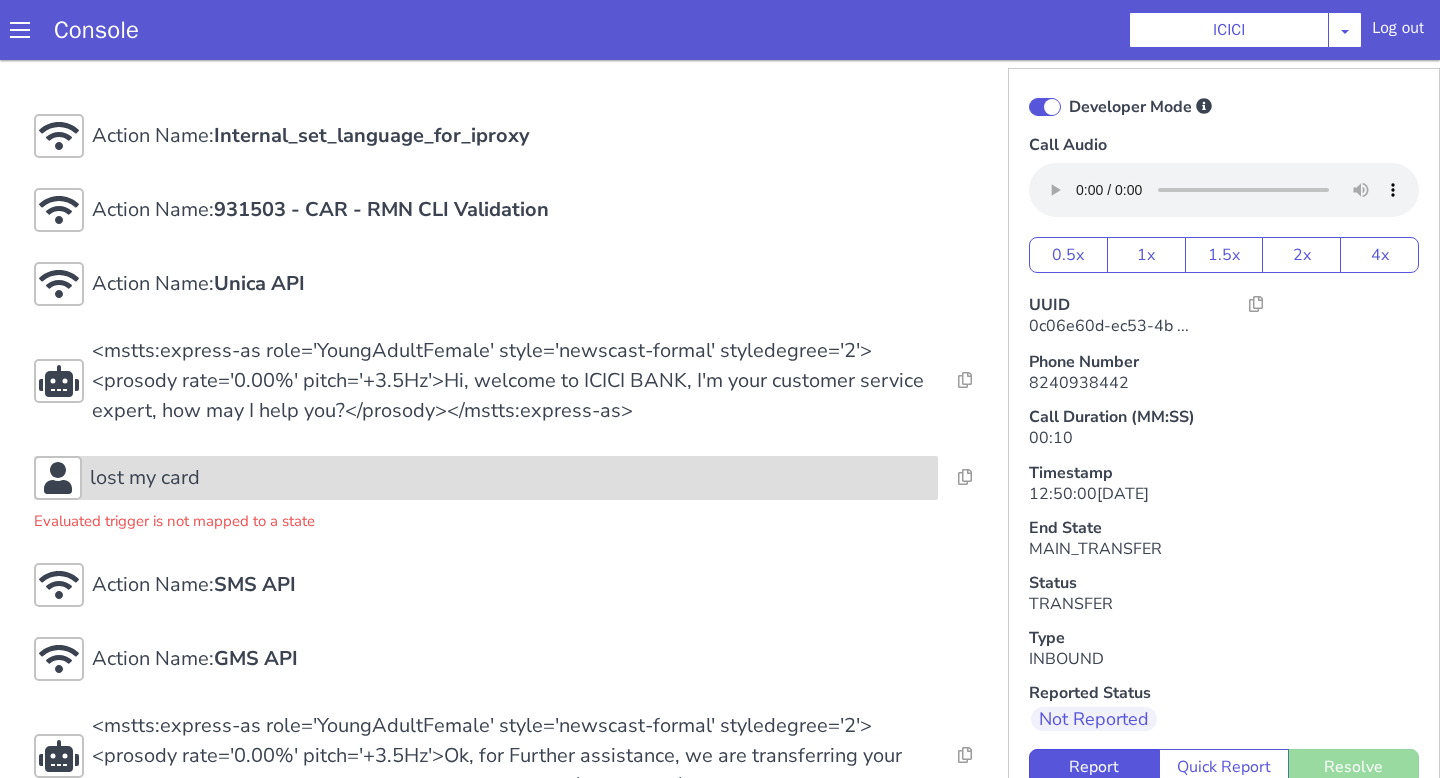 click on "lost my card" at bounding box center (510, 478) 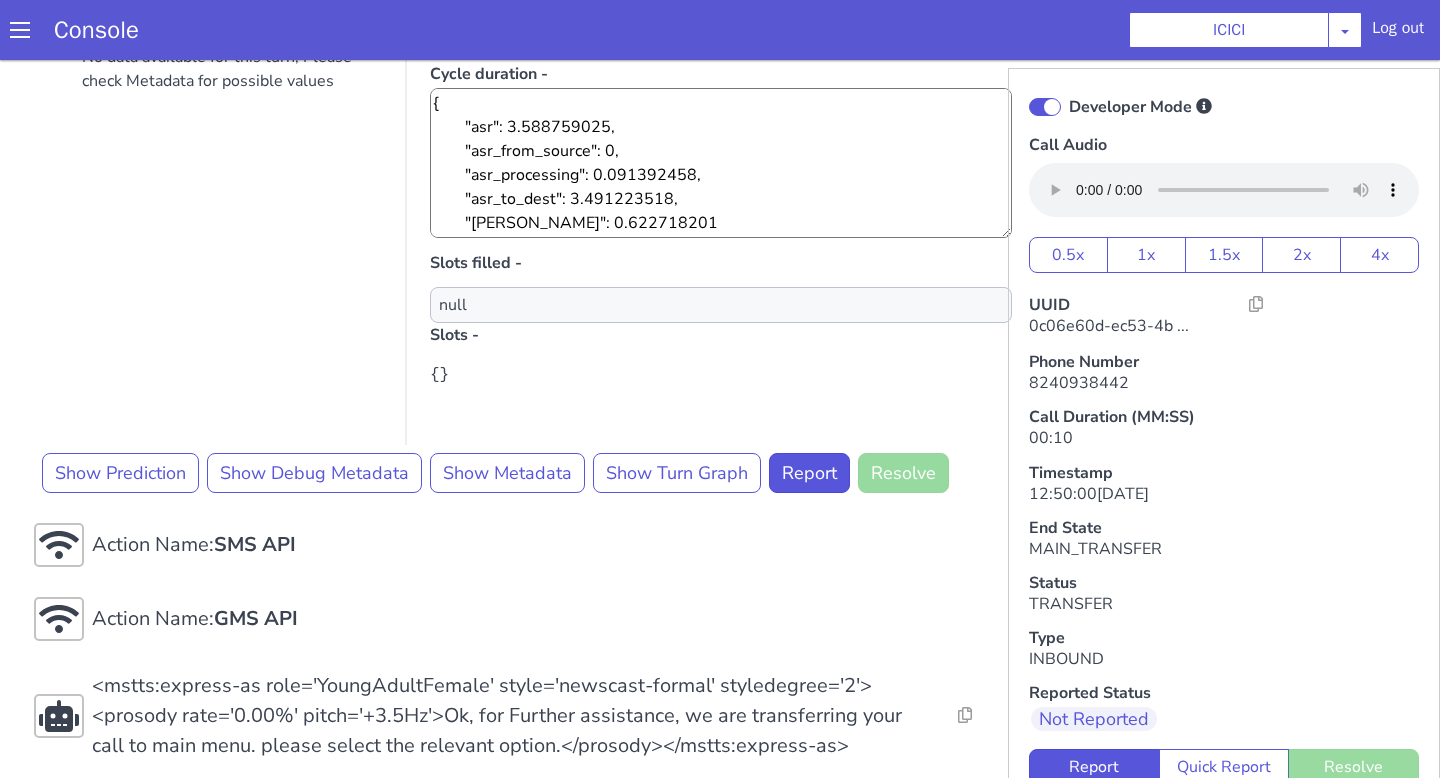 scroll, scrollTop: 605, scrollLeft: 0, axis: vertical 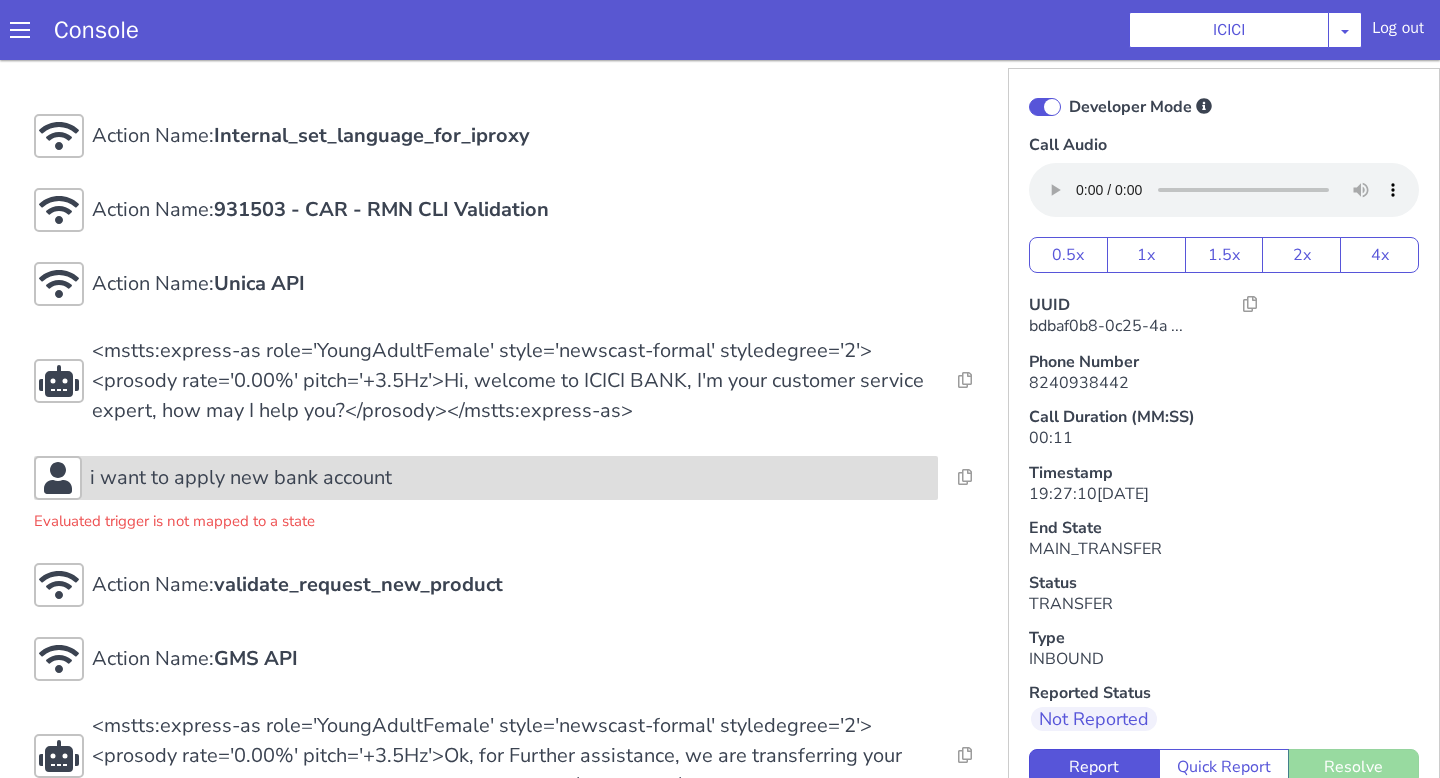 click on "i want to apply new bank account" at bounding box center [486, 478] 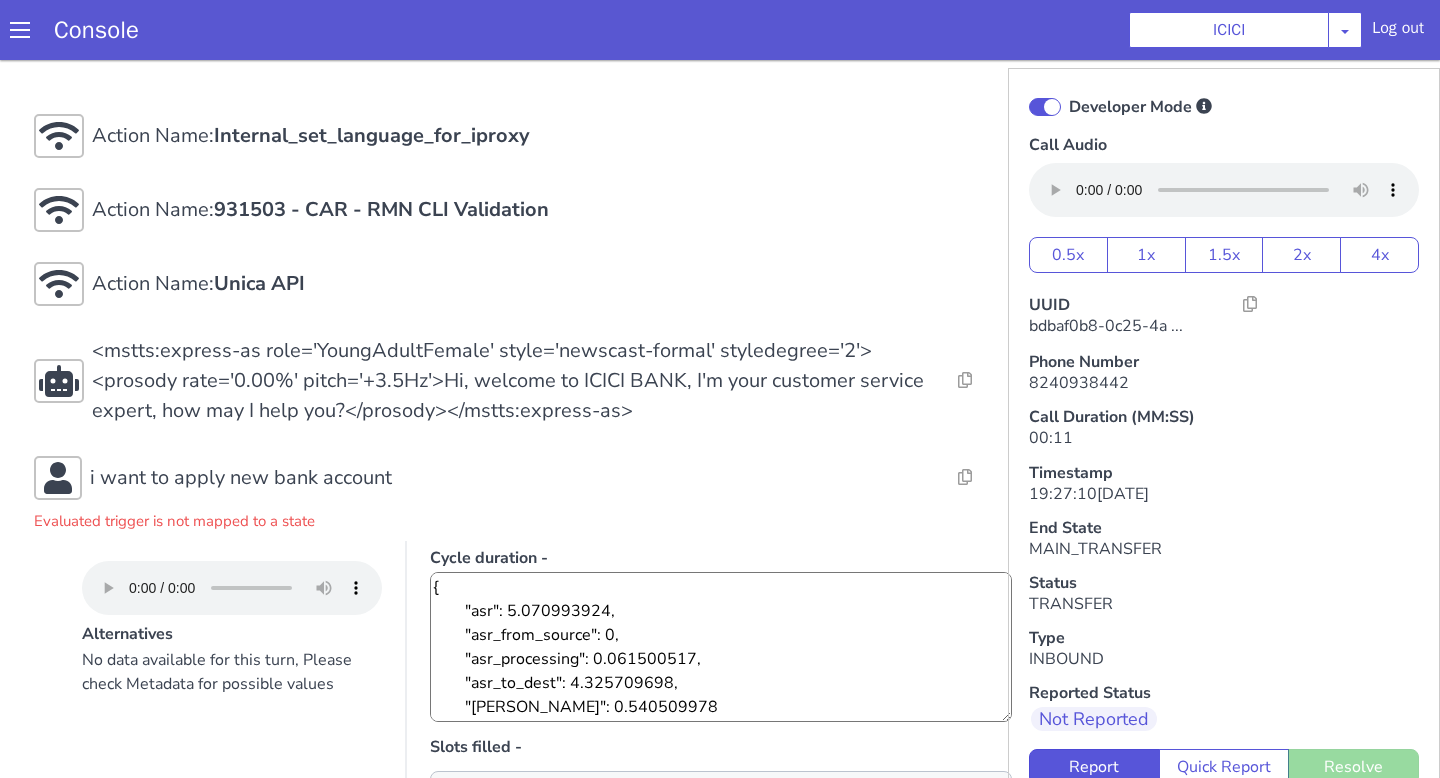 scroll, scrollTop: 355, scrollLeft: 0, axis: vertical 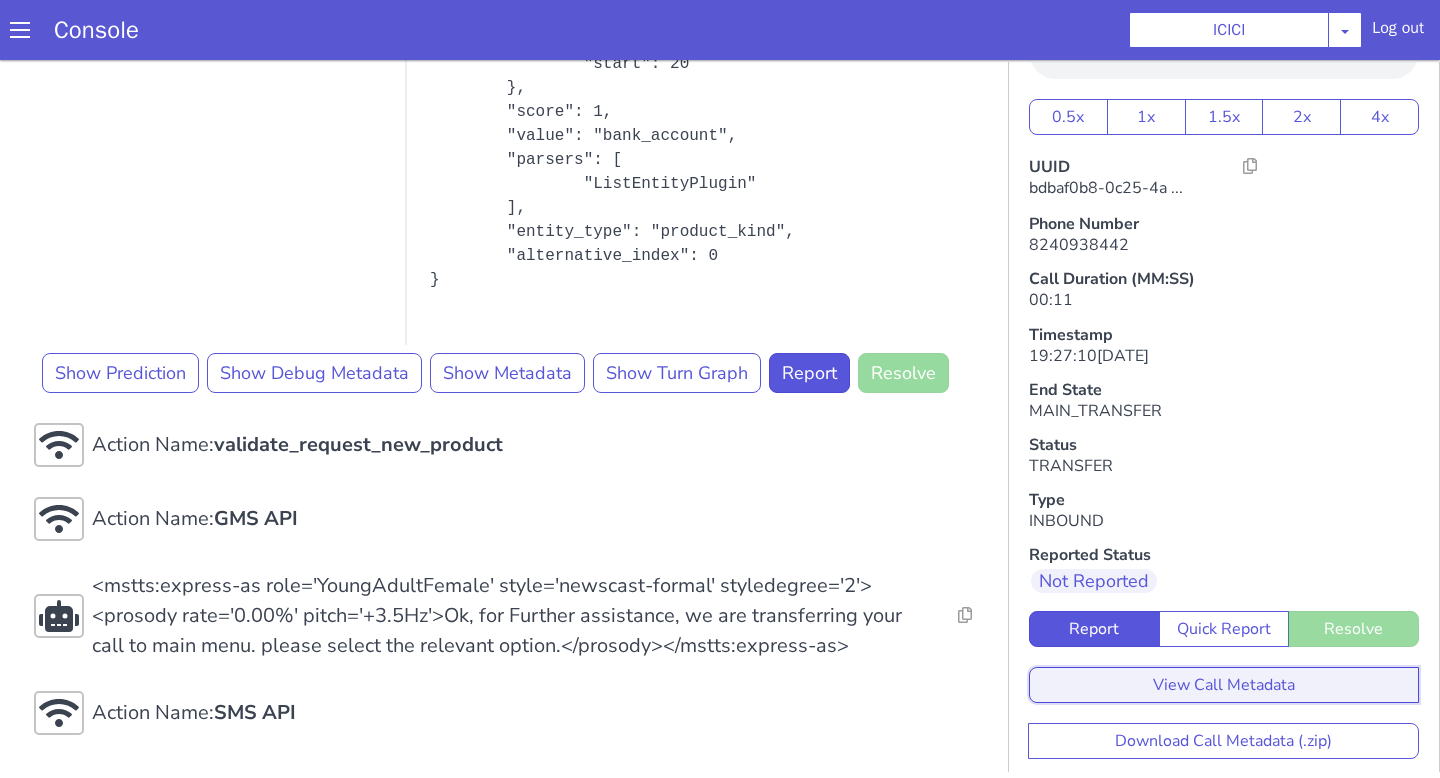click on "View Call Metadata" at bounding box center [1224, 685] 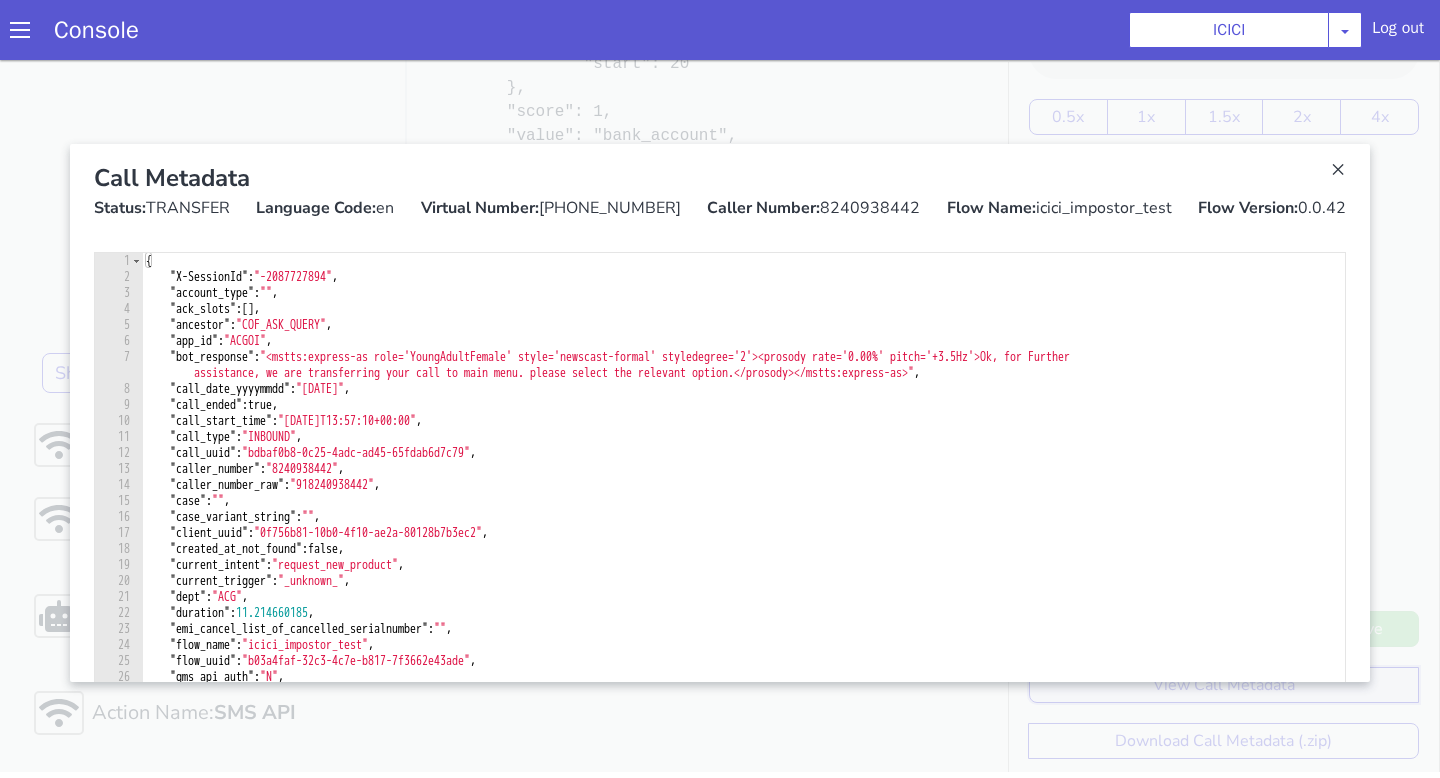 scroll, scrollTop: 0, scrollLeft: 0, axis: both 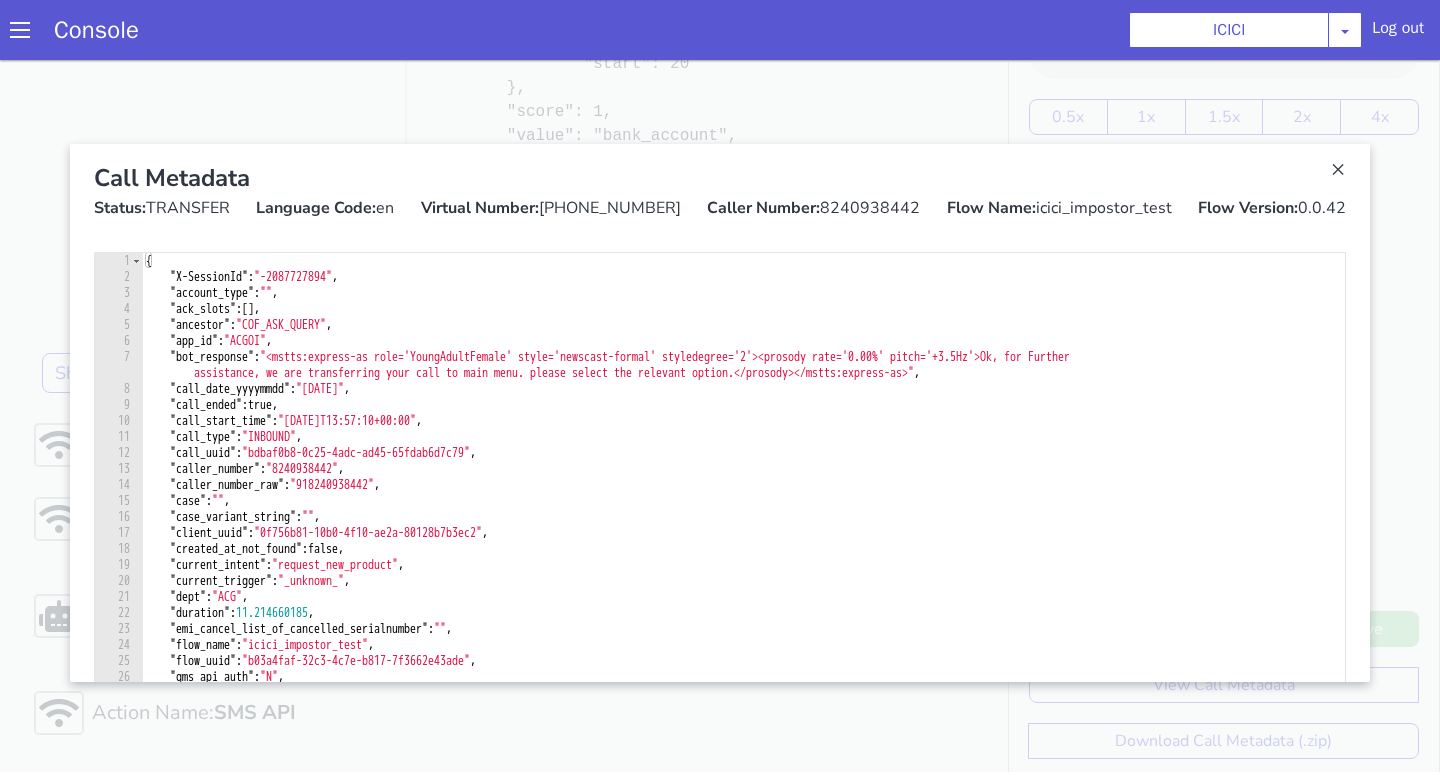 click at bounding box center [720, 413] 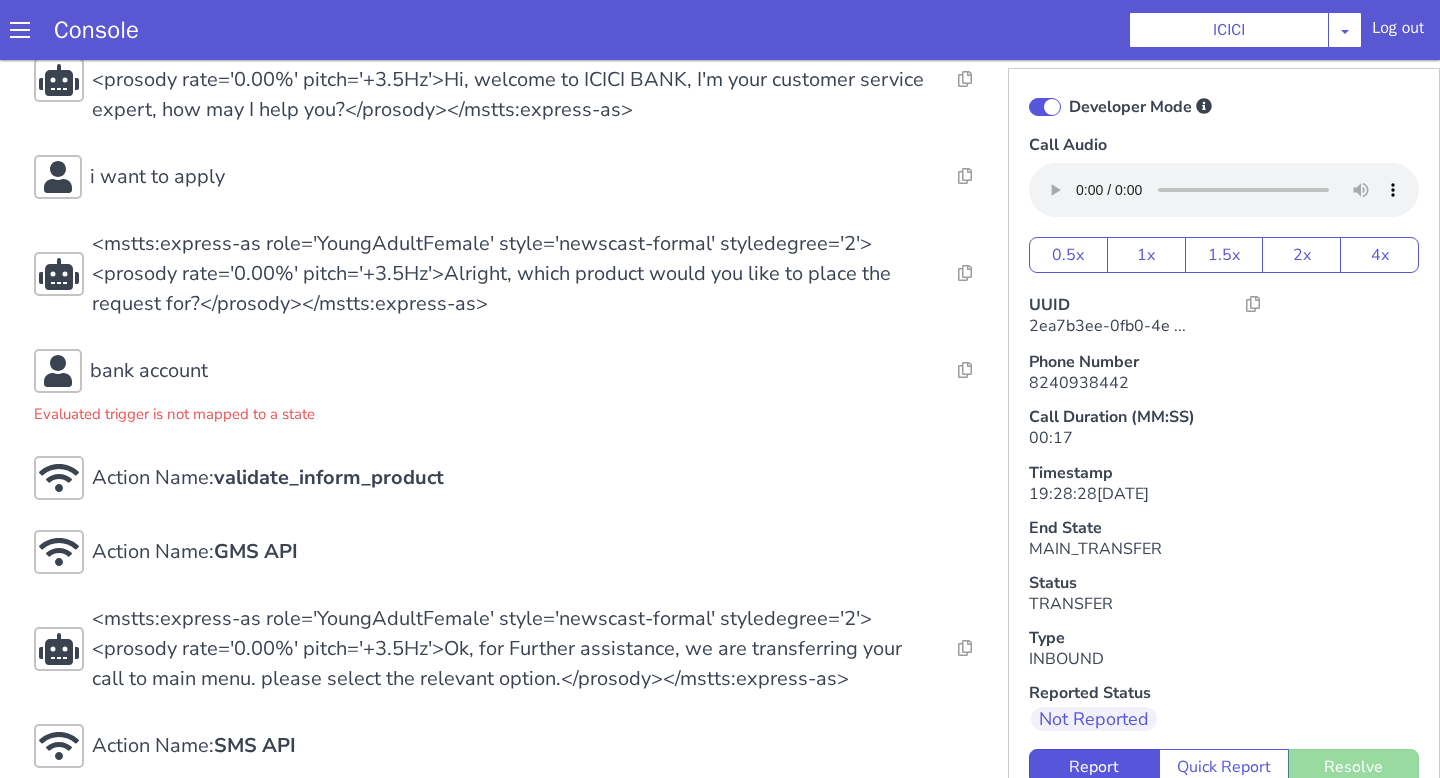 scroll, scrollTop: 328, scrollLeft: 0, axis: vertical 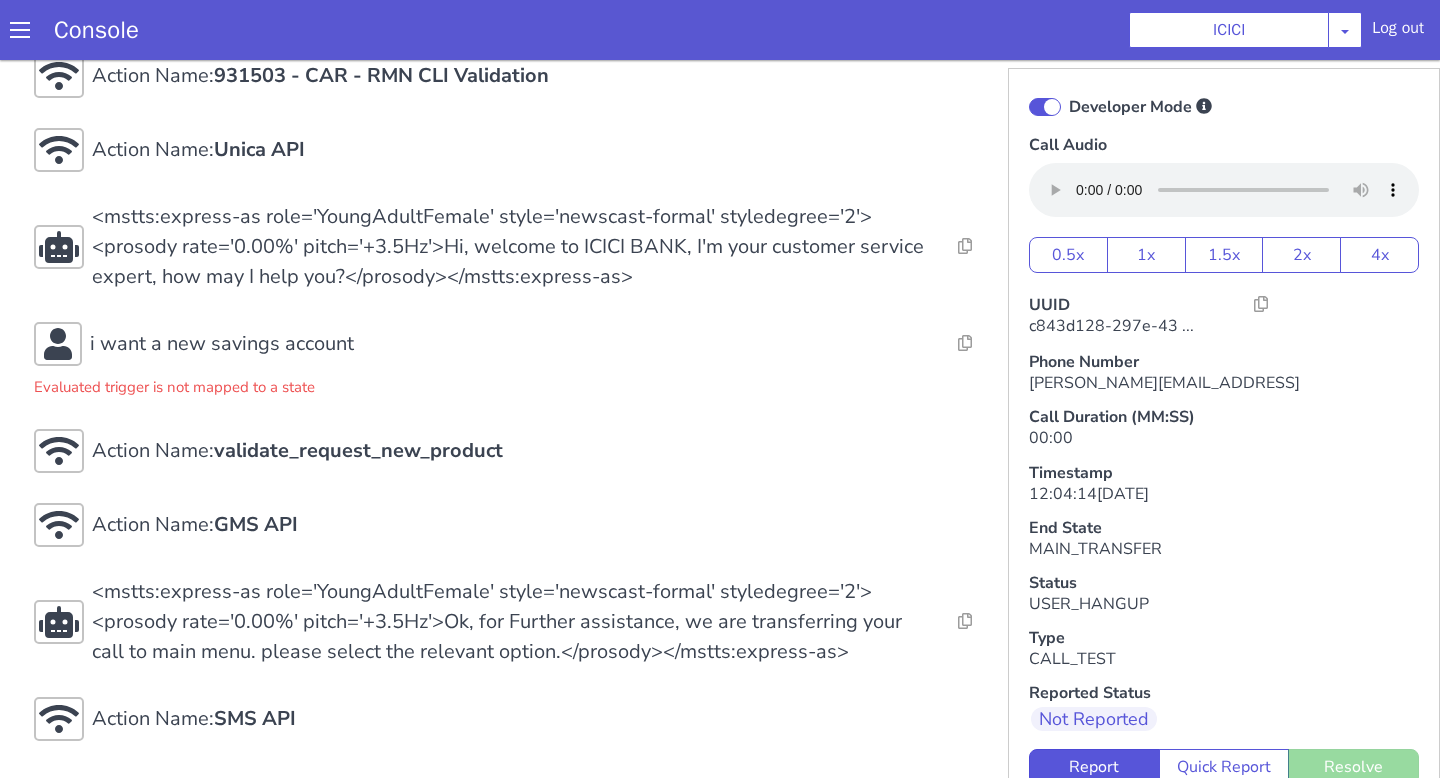 click on "Evaluated trigger is not mapped to a state" at bounding box center (515, 382) 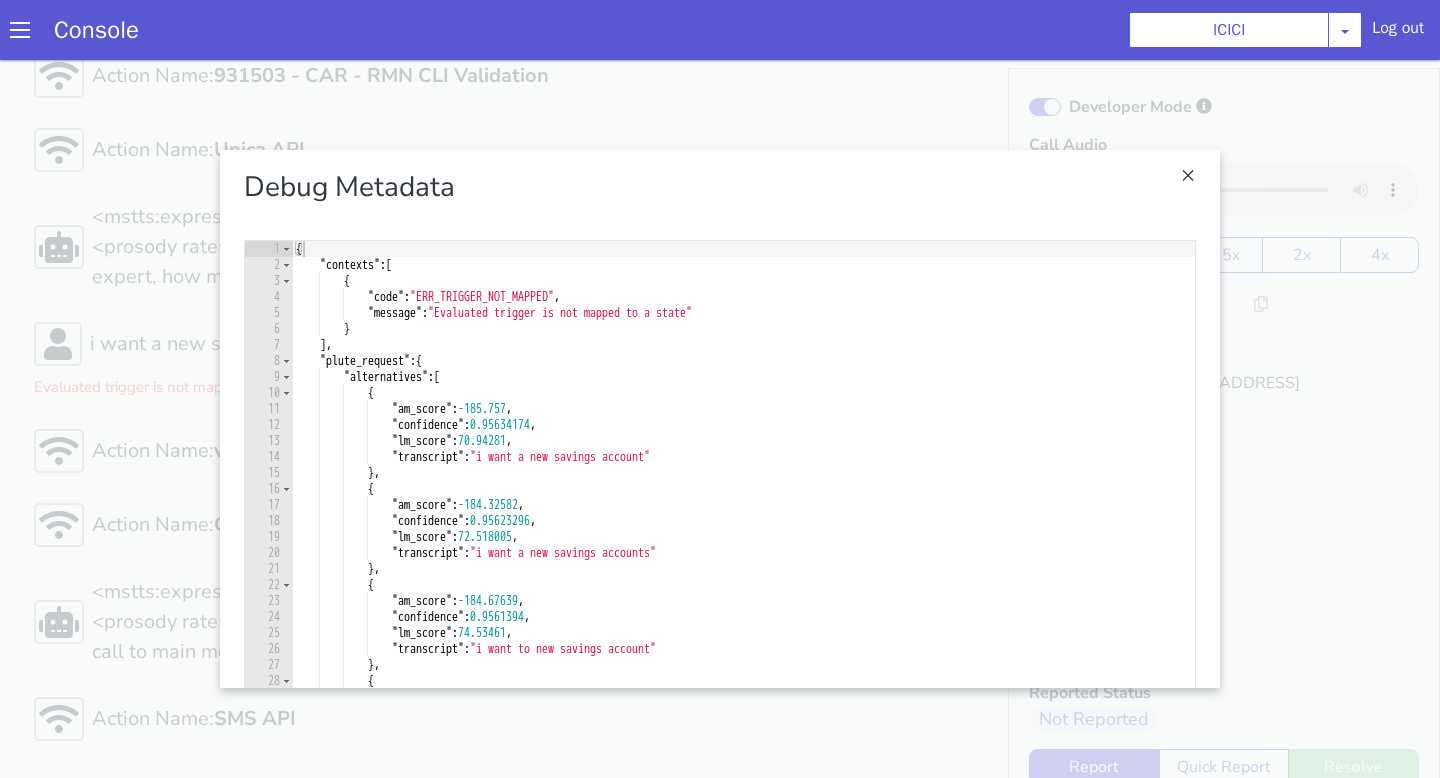 type on "}" 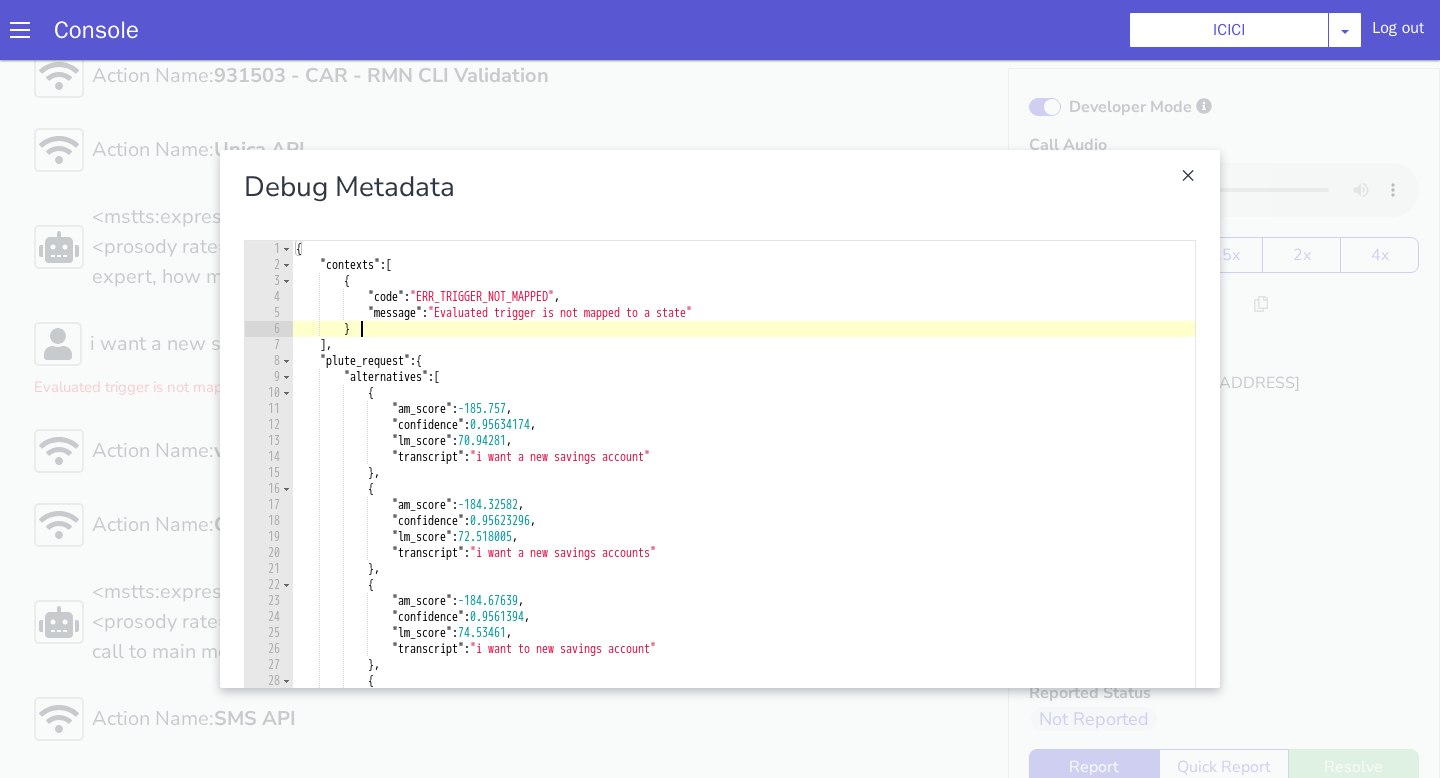 click on "{      "contexts" :  [           {                "code" :  "ERR_TRIGGER_NOT_MAPPED" ,                "message" :  "Evaluated trigger is not mapped to a state"           }      ] ,      "plute_request" :  {           "alternatives" :  [                {                     "am_score" :  -185.757 ,                     "confidence" :  0.95634174 ,                     "lm_score" :  70.94281 ,                     "transcript" :  "i want a new savings account"                } ,                {                     "am_score" :  -184.32582 ,                     "confidence" :  0.95623296 ,                     "lm_score" :  72.518005 ,                     "transcript" :  "i want a new savings accounts"                } ,                {                     "am_score" :  -184.67639 ,                     "confidence" :  0.9561394 ,                     "lm_score" :  74.53461 ,                     "transcript" :  "i want to new savings account"                } ,                {                     "am_score" :  , :" at bounding box center [1228, 506] 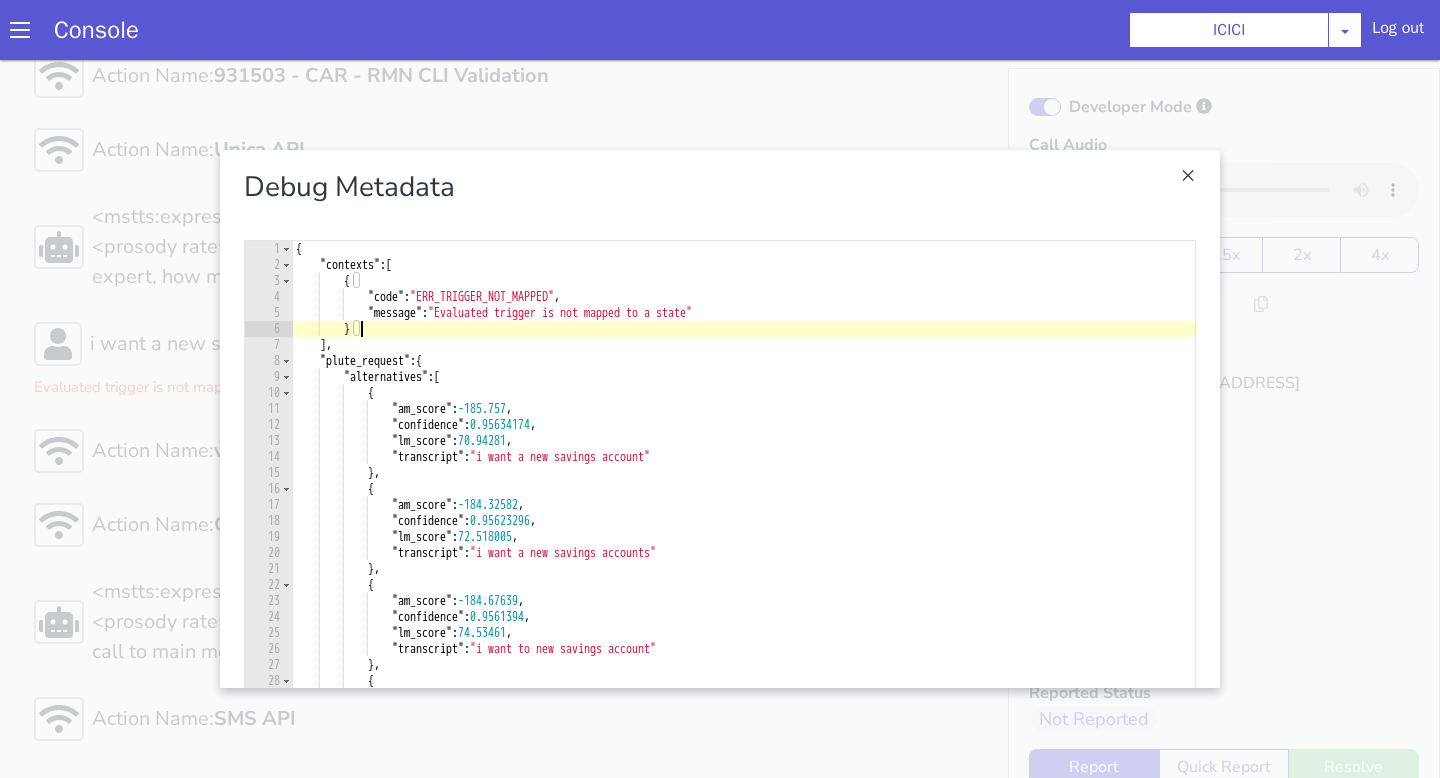 click on "Debug Metadata } 1 2 3 4 5 6 7 8 9 10 11 12 13 14 15 16 17 18 19 20 21 22 23 24 25 26 27 28 29 30 31 32 33 {      "contexts" :  [           {                "code" :  "ERR_TRIGGER_NOT_MAPPED" ,                "message" :  "Evaluated trigger is not mapped to a state"           }      ] ,      "plute_request" :  {           "alternatives" :  [                {                     "am_score" :  -185.757 ,                     "confidence" :  0.95634174 ,                     "lm_score" :  70.94281 ,                     "transcript" :  "i want a new savings account"                } ,                {                     "am_score" :  -184.32582 ,                     "confidence" :  0.95623296 ,                     "lm_score" :  72.518005 ,                     "transcript" :  "i want a new savings accounts"                } ,                {                     "am_score" :  -184.67639 ,                     "confidence" :  0.9561394 ,                     "lm_score" :  74.53461 ,                     "transcript" :" at bounding box center (720, 419) 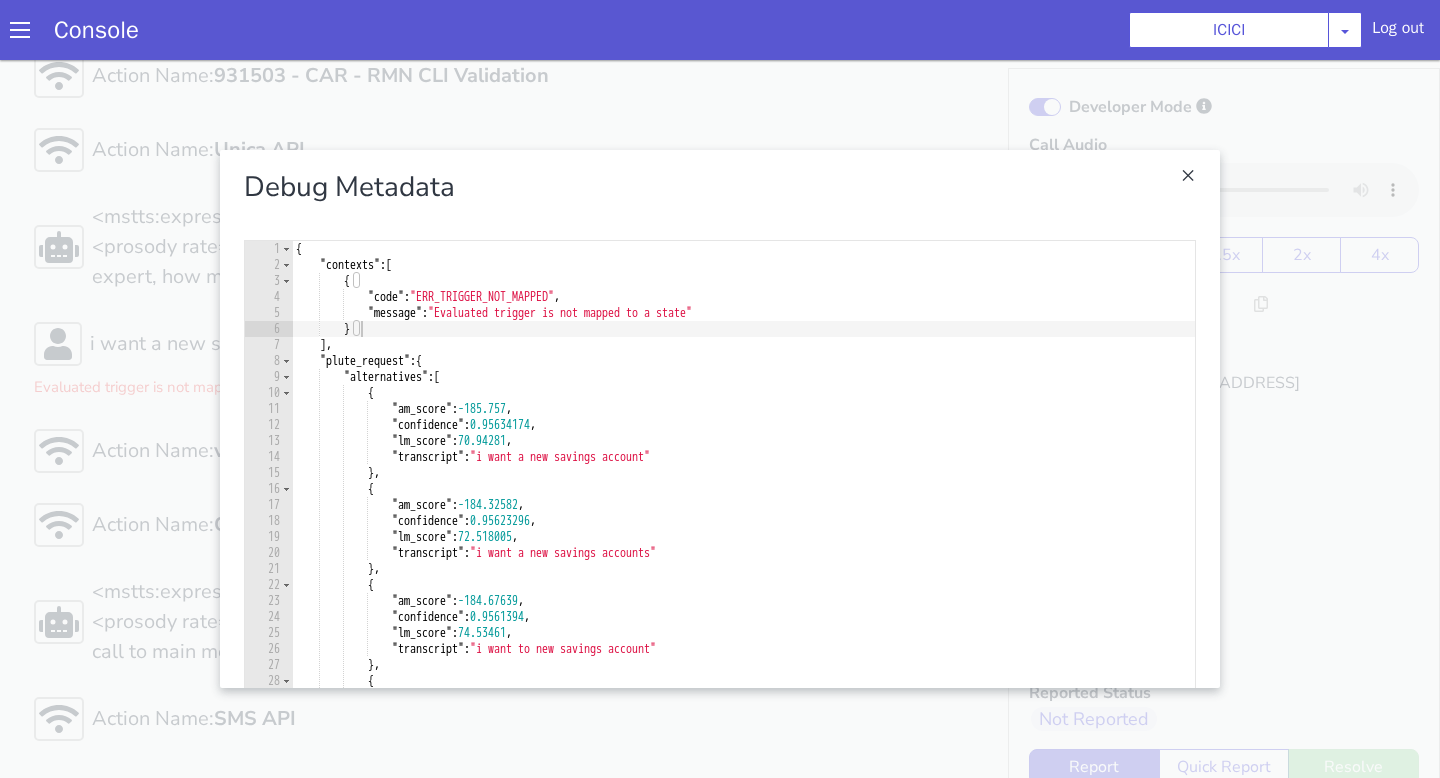 click at bounding box center (720, 419) 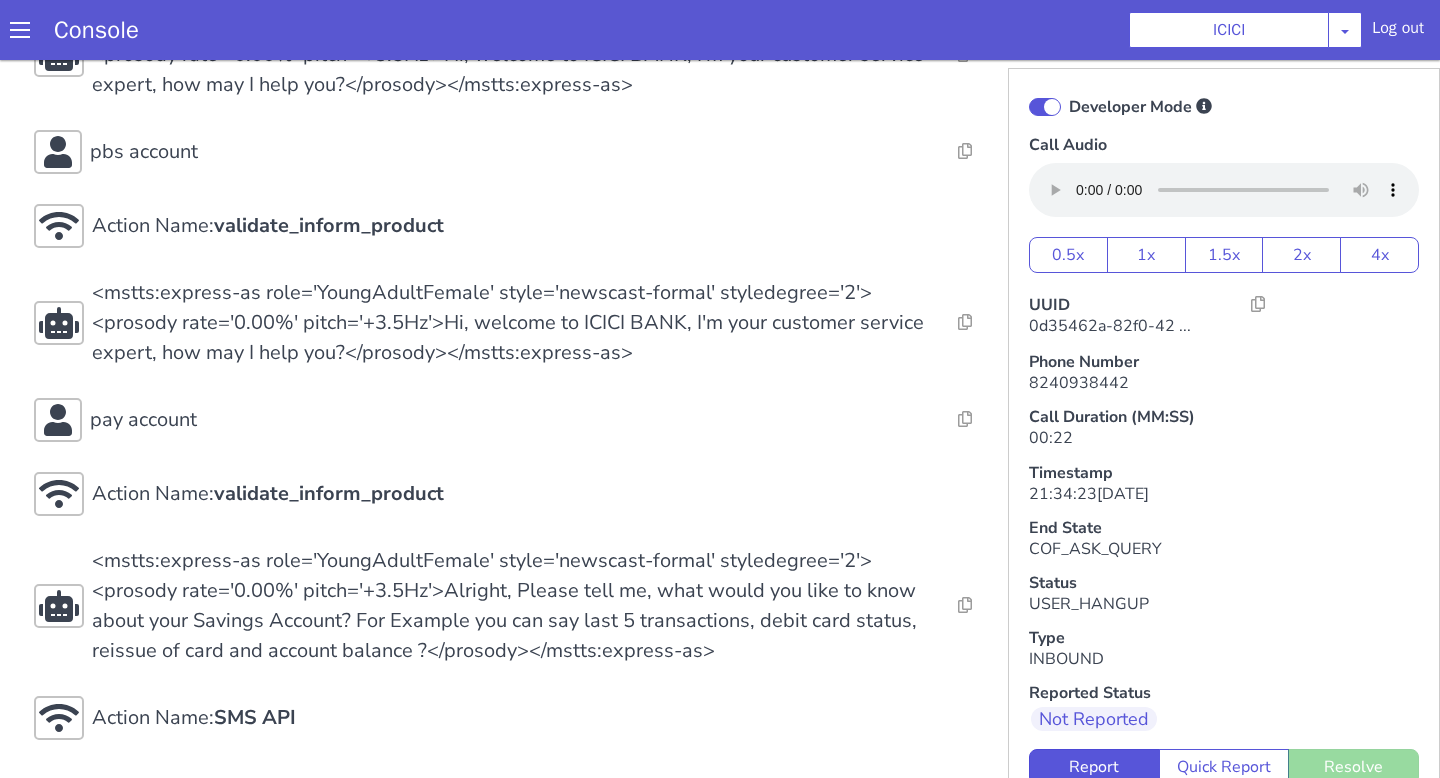 scroll, scrollTop: 6, scrollLeft: 0, axis: vertical 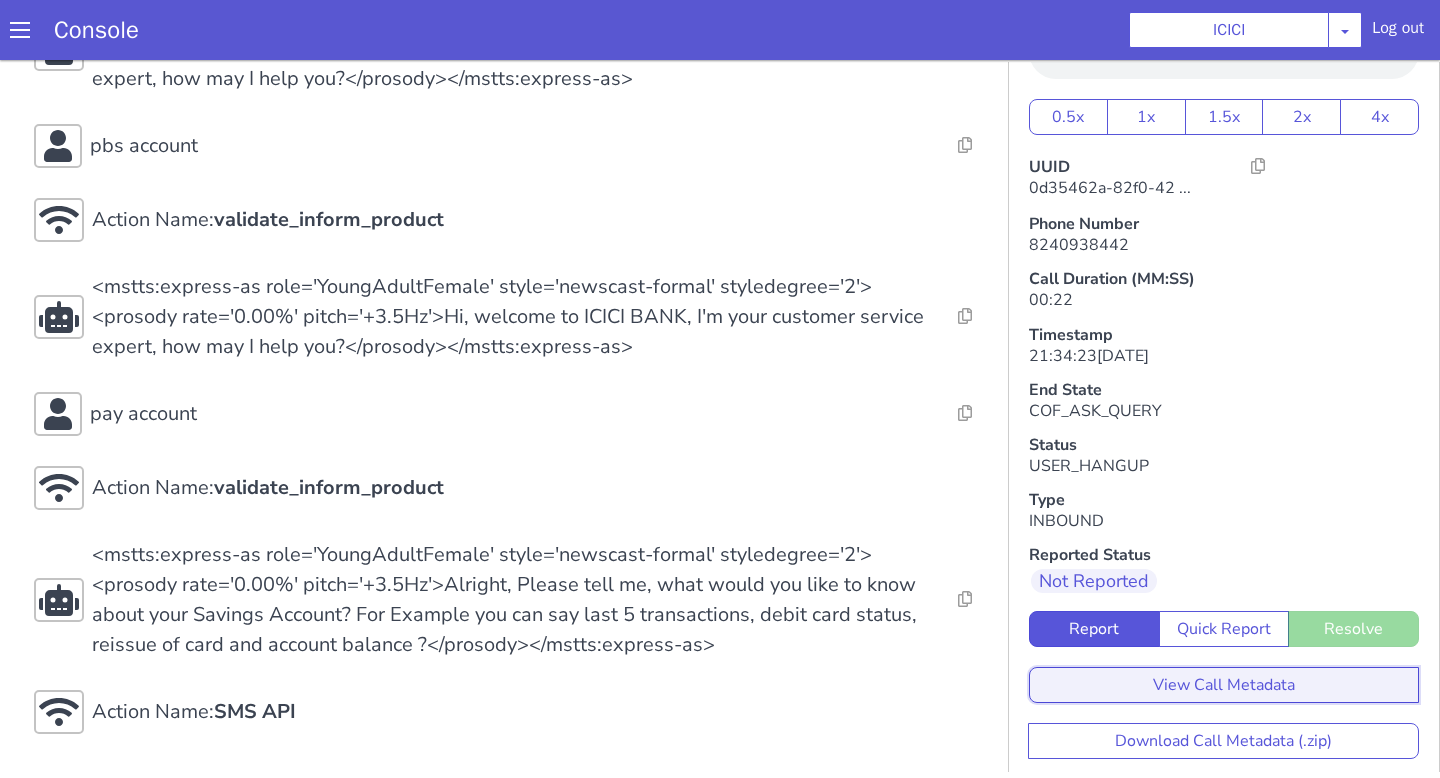 click on "View Call Metadata" at bounding box center (1224, 685) 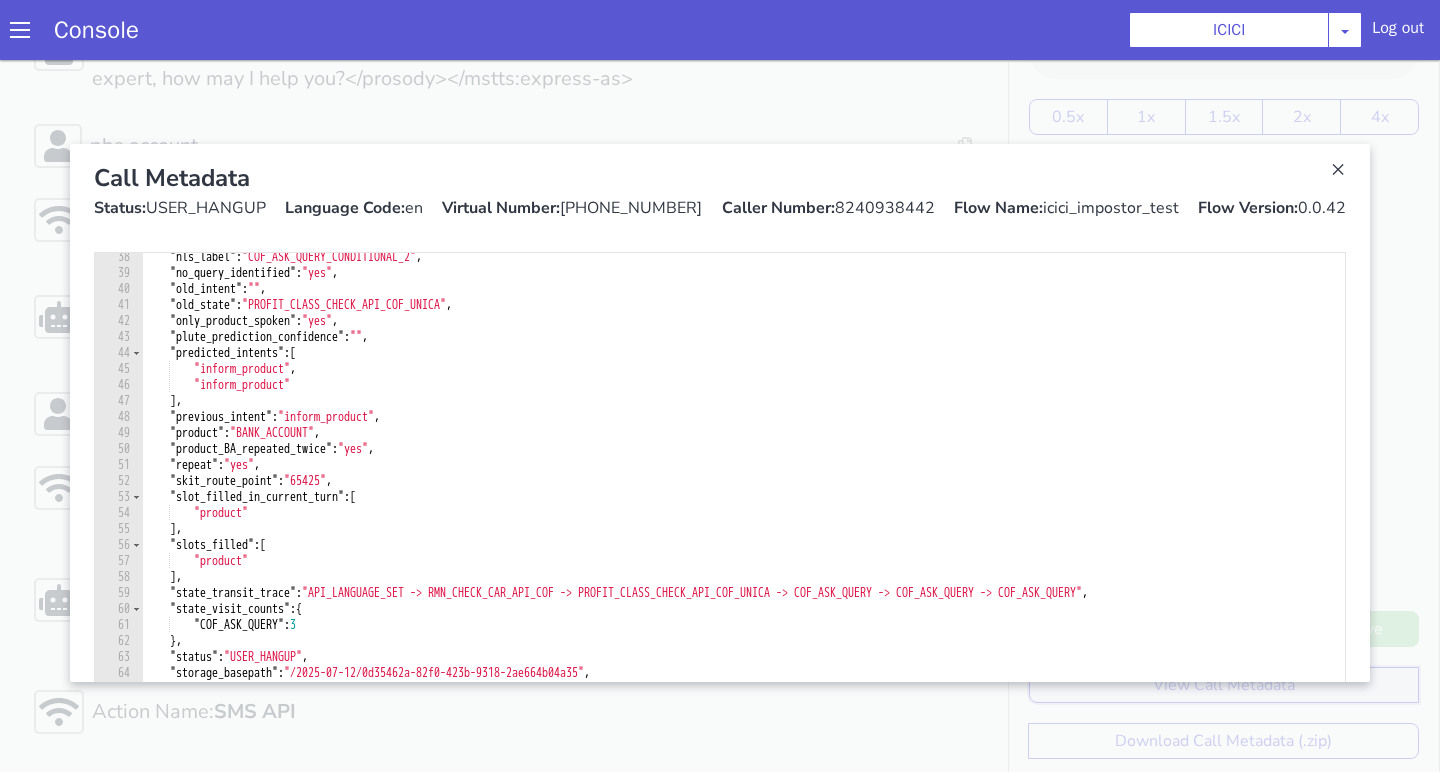 scroll, scrollTop: 734, scrollLeft: 0, axis: vertical 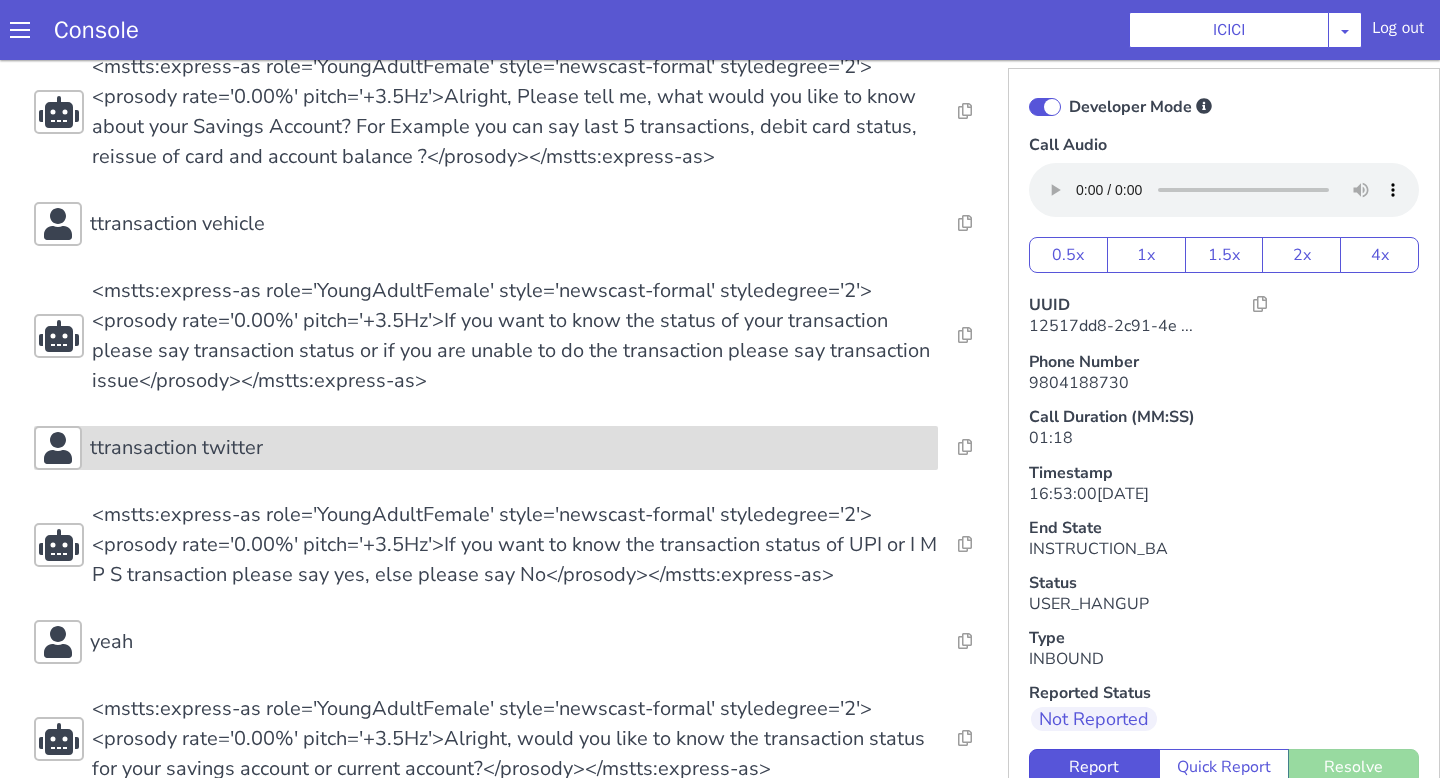click on "ttransaction twitter" at bounding box center [486, 448] 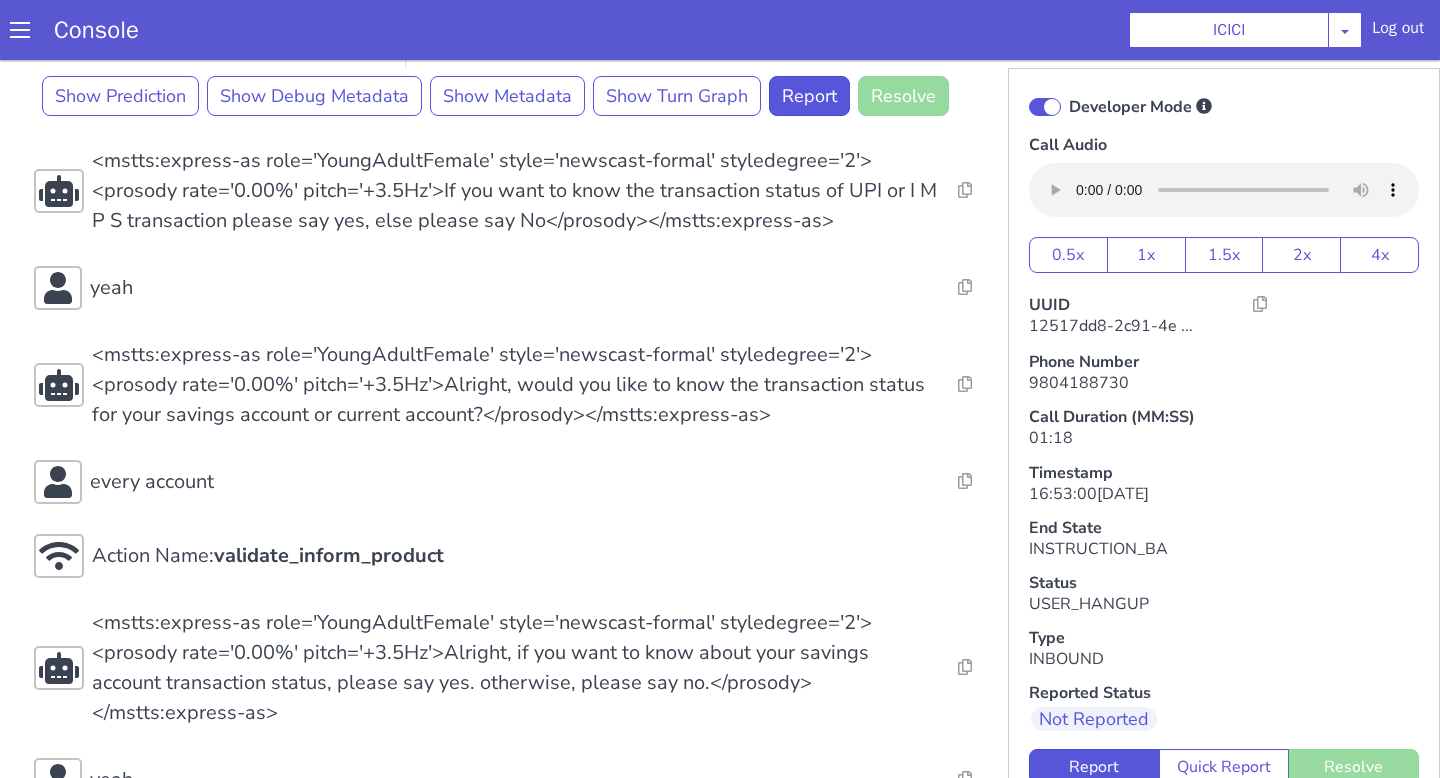 scroll, scrollTop: 1471, scrollLeft: 0, axis: vertical 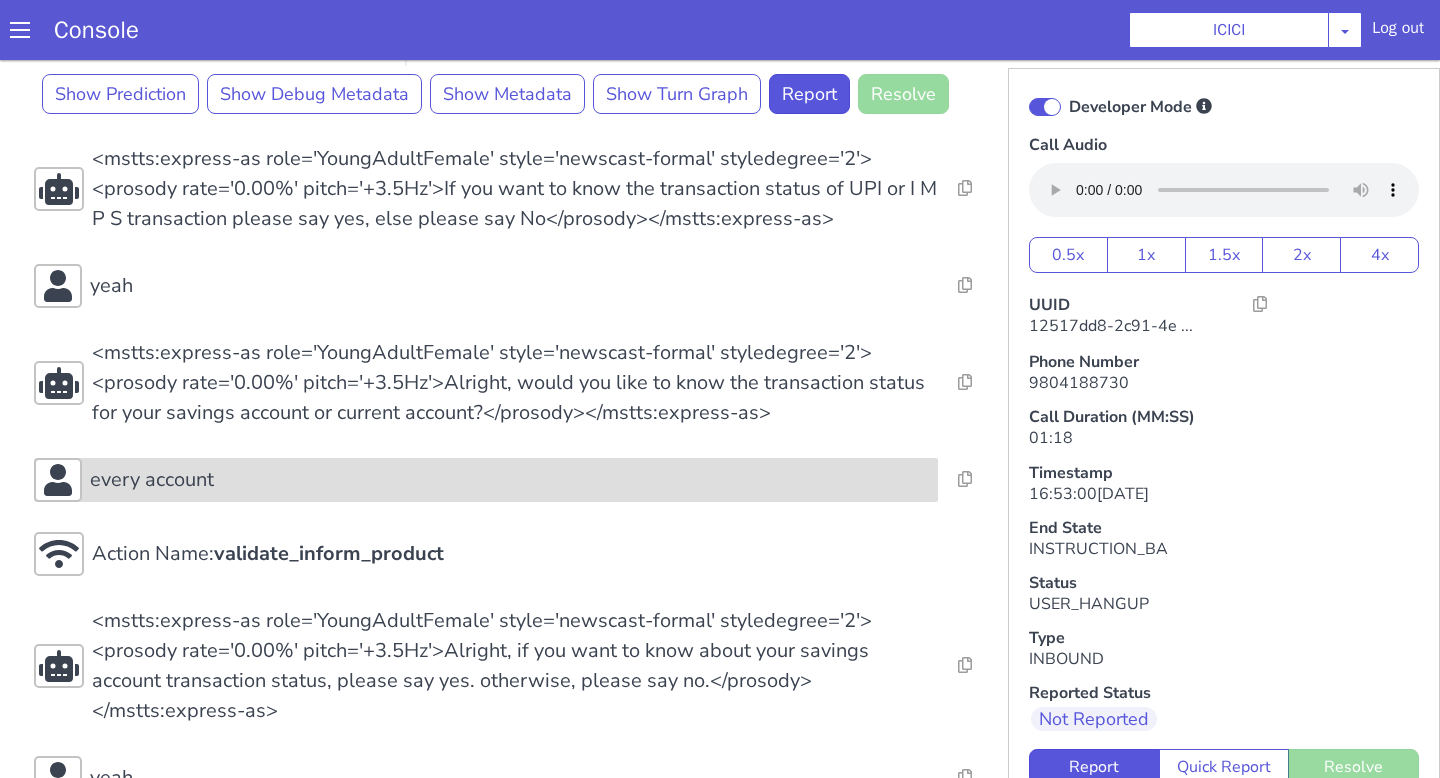 click on "every account" at bounding box center [510, 480] 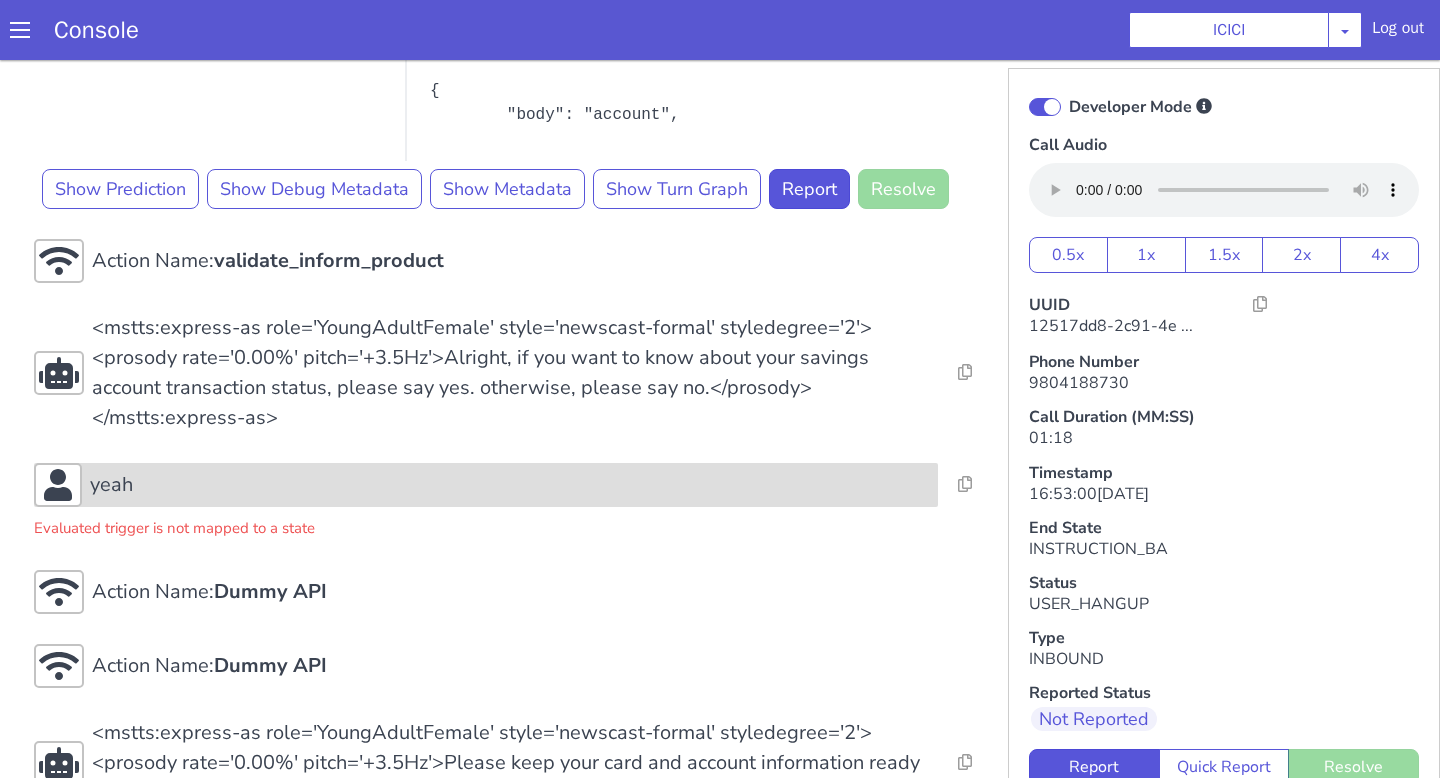 scroll, scrollTop: 2300, scrollLeft: 0, axis: vertical 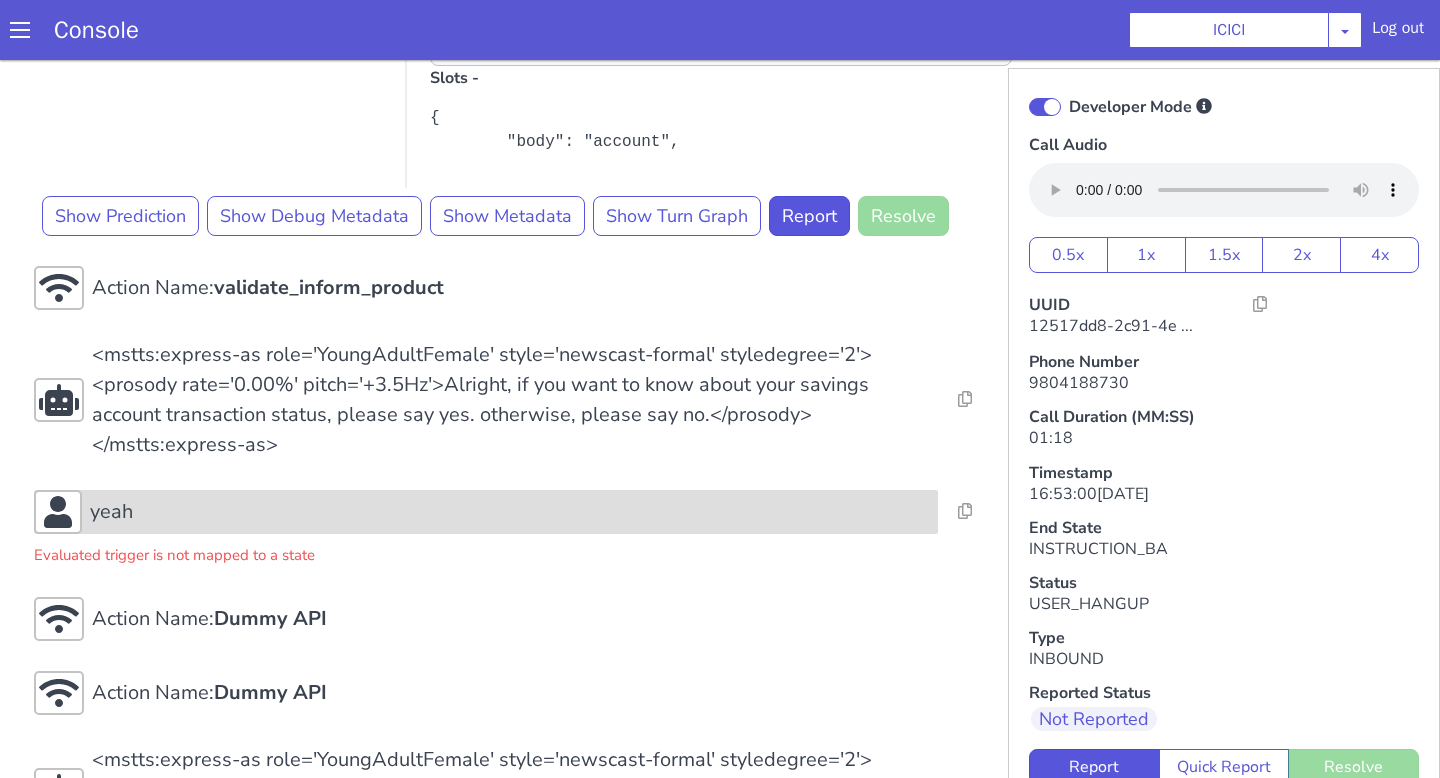 click on "<mstts:express-as role='YoungAdultFemale' style='newscast-formal' styledegree='2'><prosody rate='0.00%' pitch='+3.5Hz'>Alright, if you want to know about your savings account transaction status, please say yes. otherwise, please say no.</prosody></mstts:express-as>" at bounding box center [515, 400] 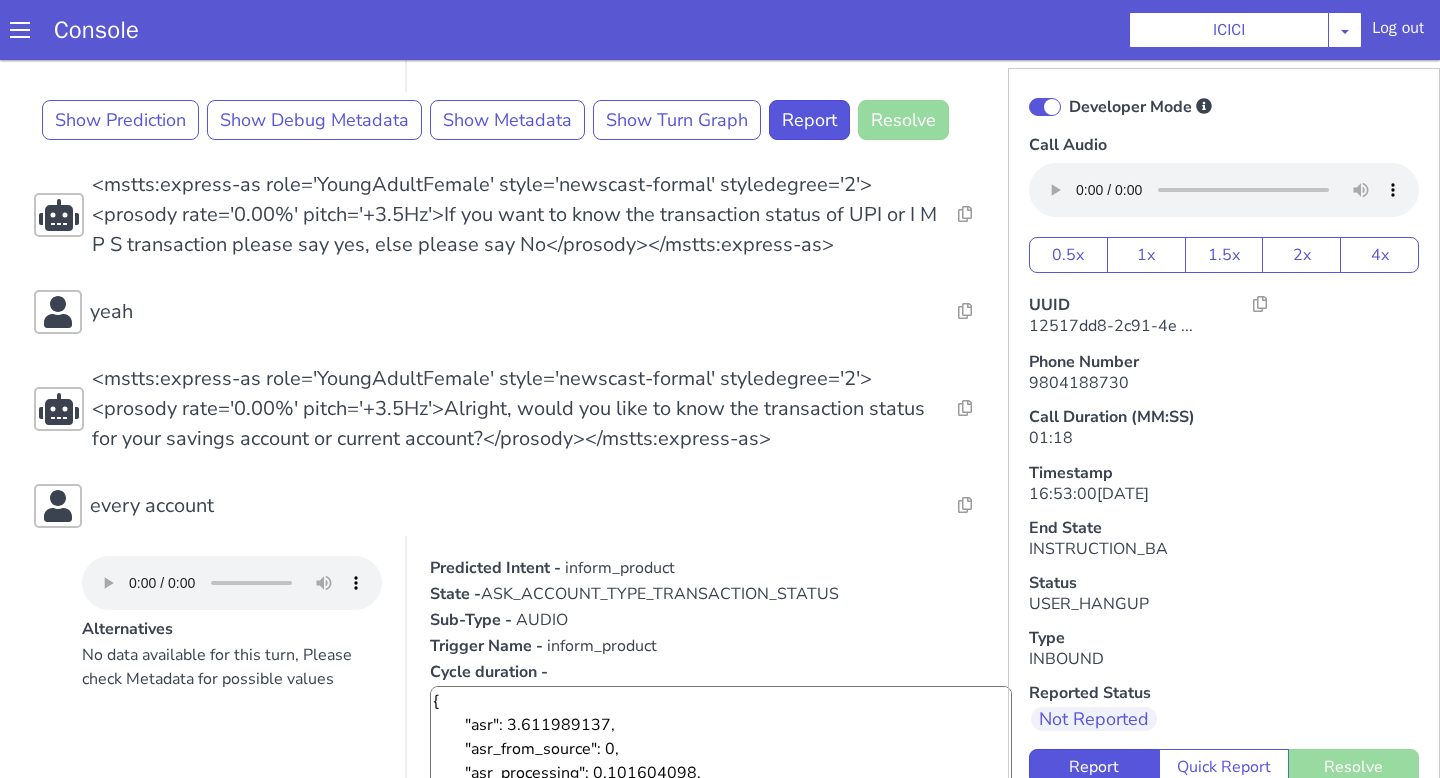 scroll, scrollTop: 1482, scrollLeft: 0, axis: vertical 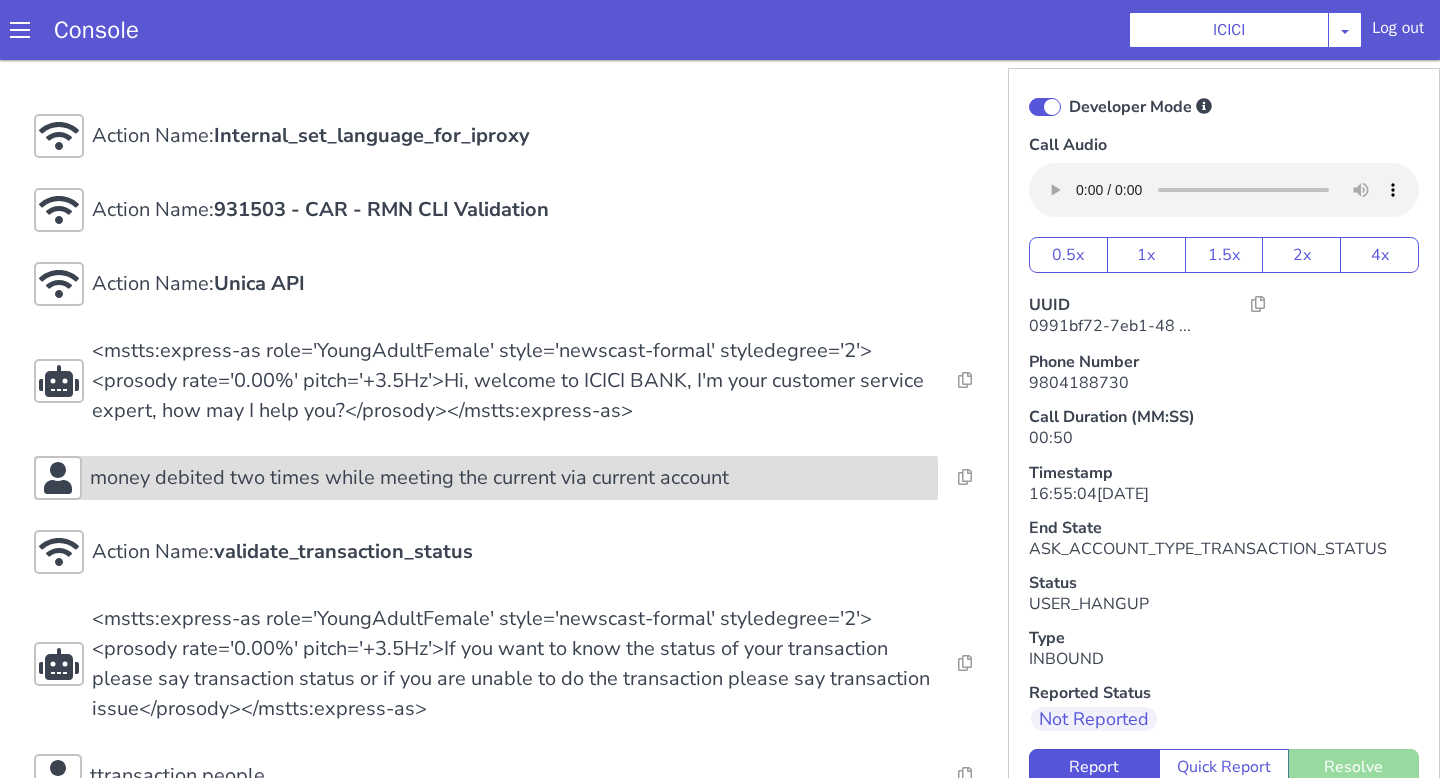 click on "money debited two times while meeting the current via current account" at bounding box center (409, 478) 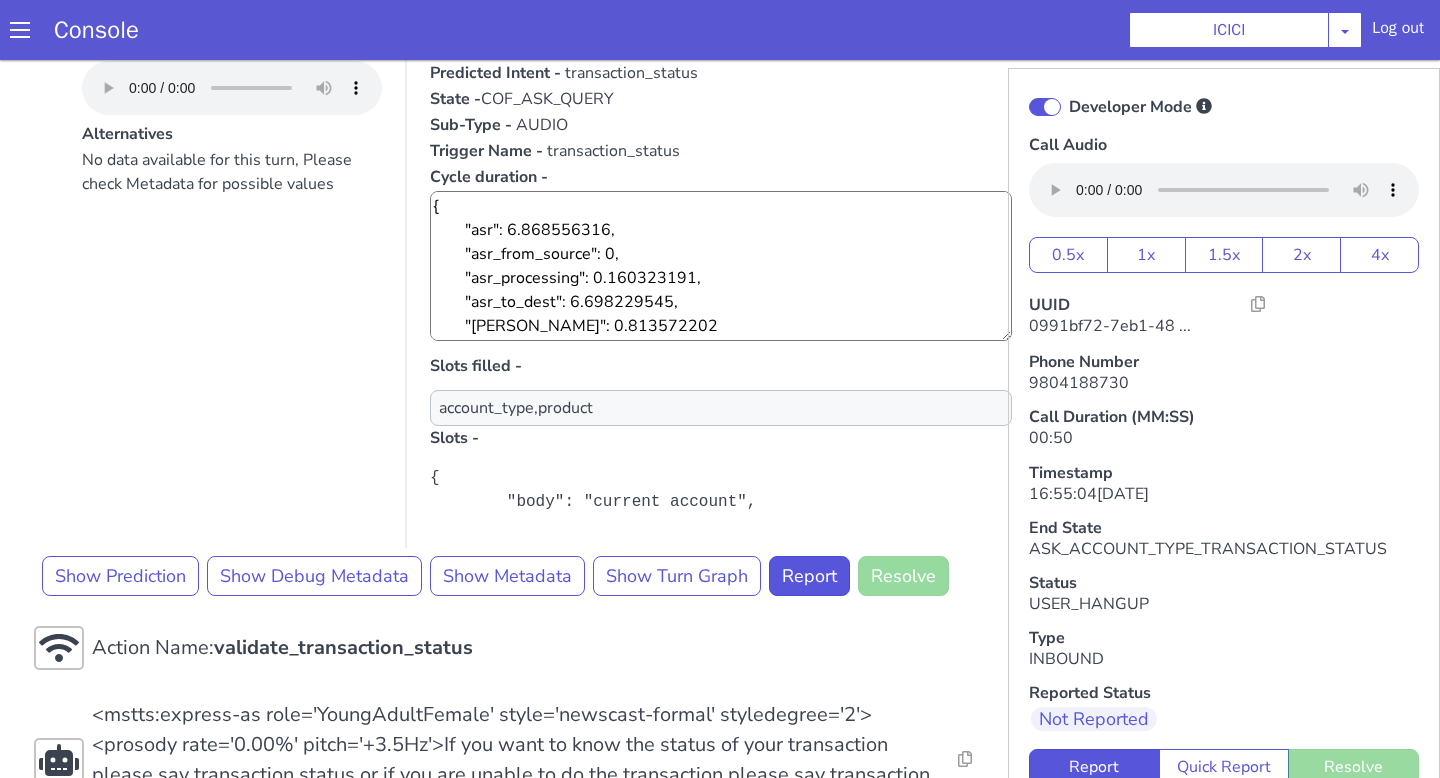 scroll, scrollTop: 475, scrollLeft: 0, axis: vertical 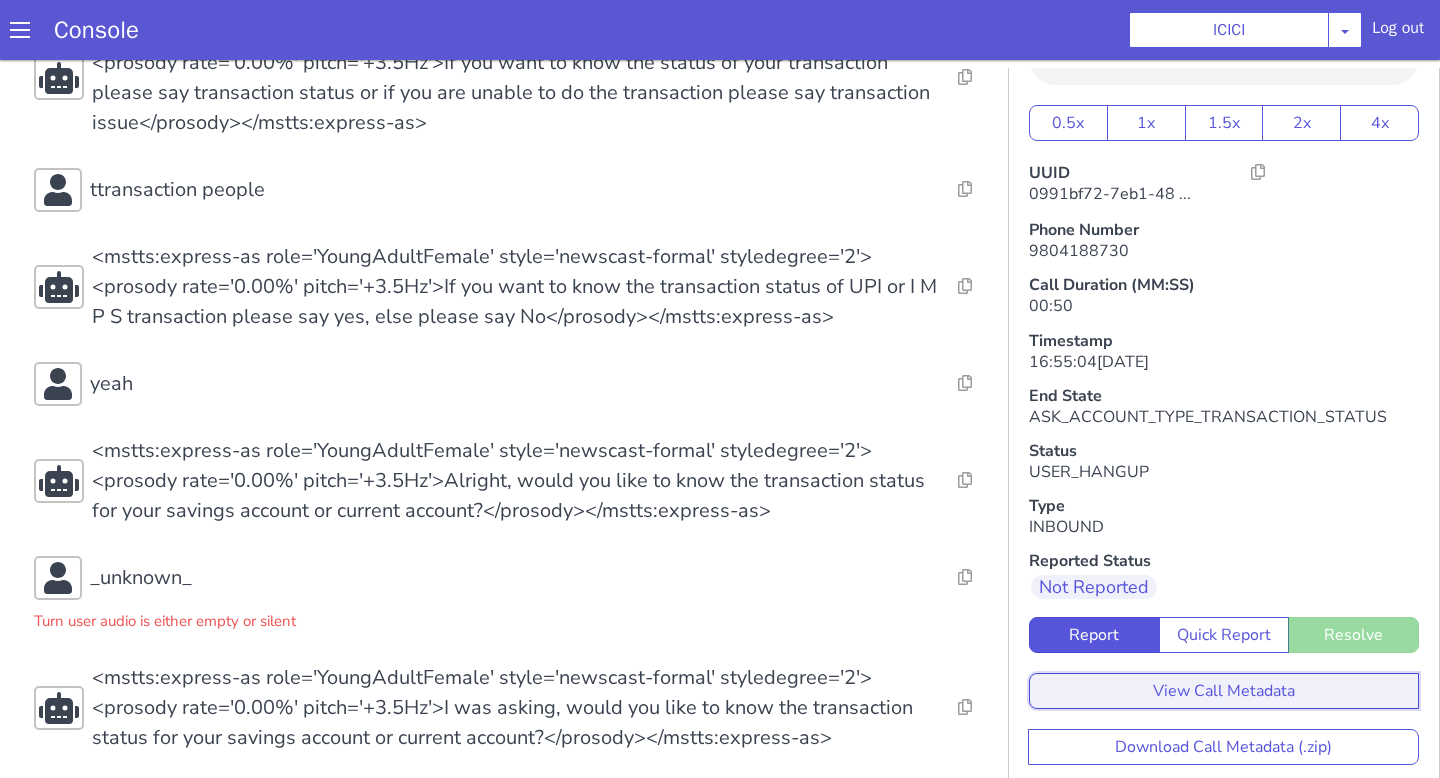 click on "View Call Metadata" at bounding box center (1224, 691) 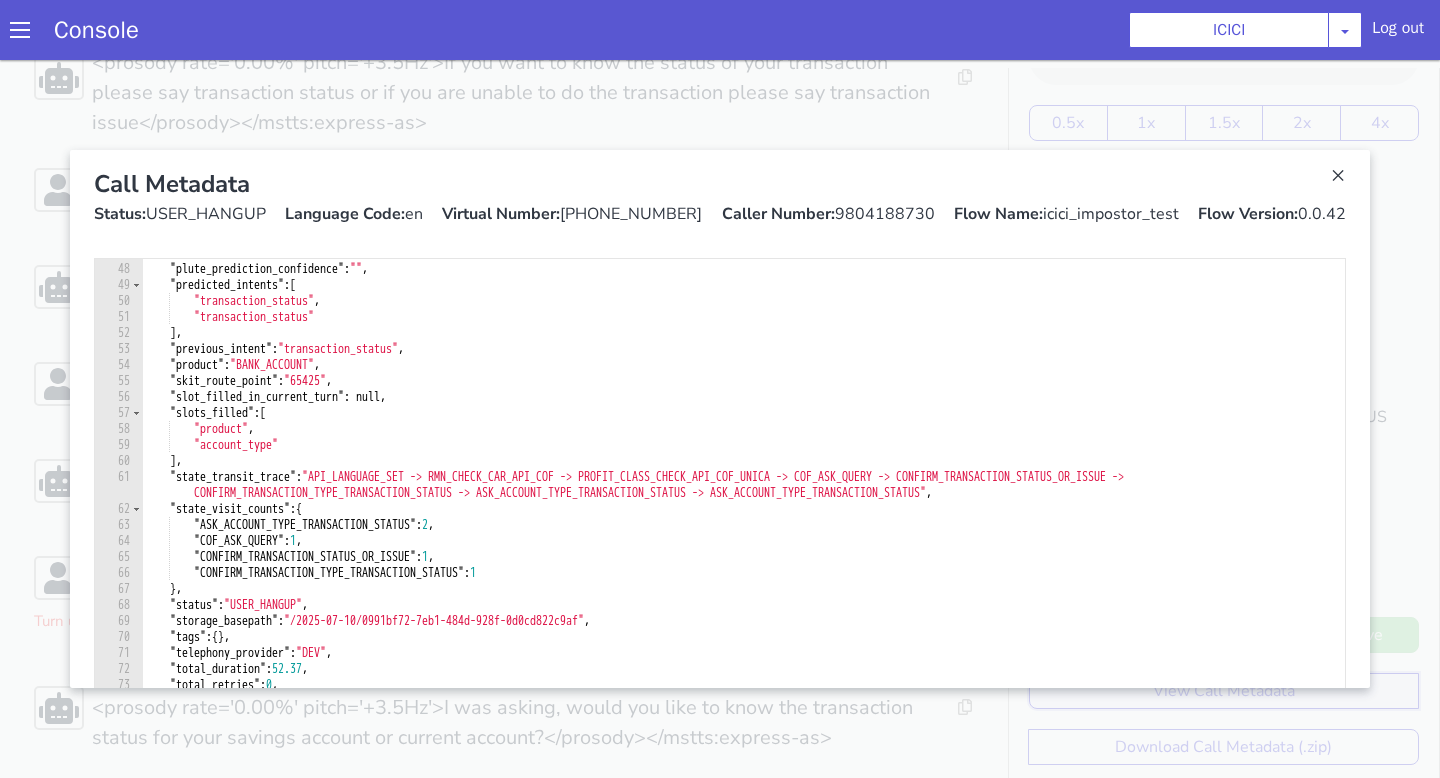 scroll, scrollTop: 814, scrollLeft: 0, axis: vertical 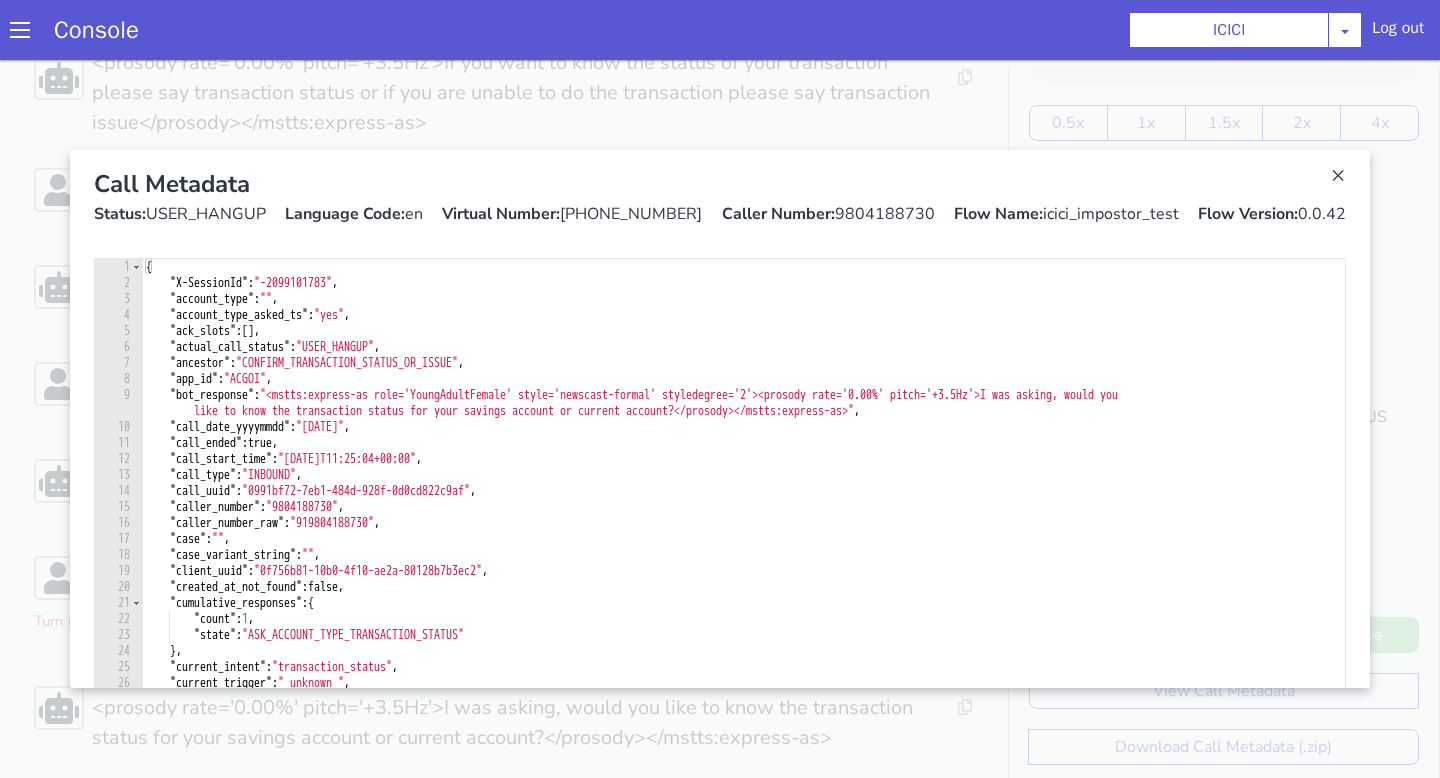 click on "Call Metadata Status:  USER_HANGUP Language Code:  en Virtual Number:  +918062121849 Caller Number:  9804188730 Flow Name:  icici_impostor_test Flow Version:  0.0.42 1 2 3 4 5 6 7 8 9 10 11 12 13 14 15 16 17 18 19 20 21 22 23 24 25 26 27 28 29 30 31 32 {      "X-SessionId" :  "-2099101783" ,      "account_type" :  "" ,      "account_type_asked_ts" :  "yes" ,      "ack_slots" :  [ ] ,      "actual_call_status" :  "USER_HANGUP" ,      "ancestor" :  "CONFIRM_TRANSACTION_STATUS_OR_ISSUE" ,      "app_id" :  "ACGOI" ,      "bot_response" :  "<mstts:express-as role='YoungAdultFemale' style='newscast-formal' styledegree='2'><prosody rate='0.00%' pitch='+3.5Hz'>I was asking, would you           like to know the transaction status for your savings account or current account?</prosody></mstts:express-as>" ,      "call_date_yyyymmdd" :  "2025-07-10" ,      "call_ended" :  true ,      "call_start_time" :  "2025-07-10T11:25:04+00:00" ,      "call_type" :  "INBOUND" ,      "call_uuid" :  ,      "caller_number" :  ," at bounding box center (720, 419) 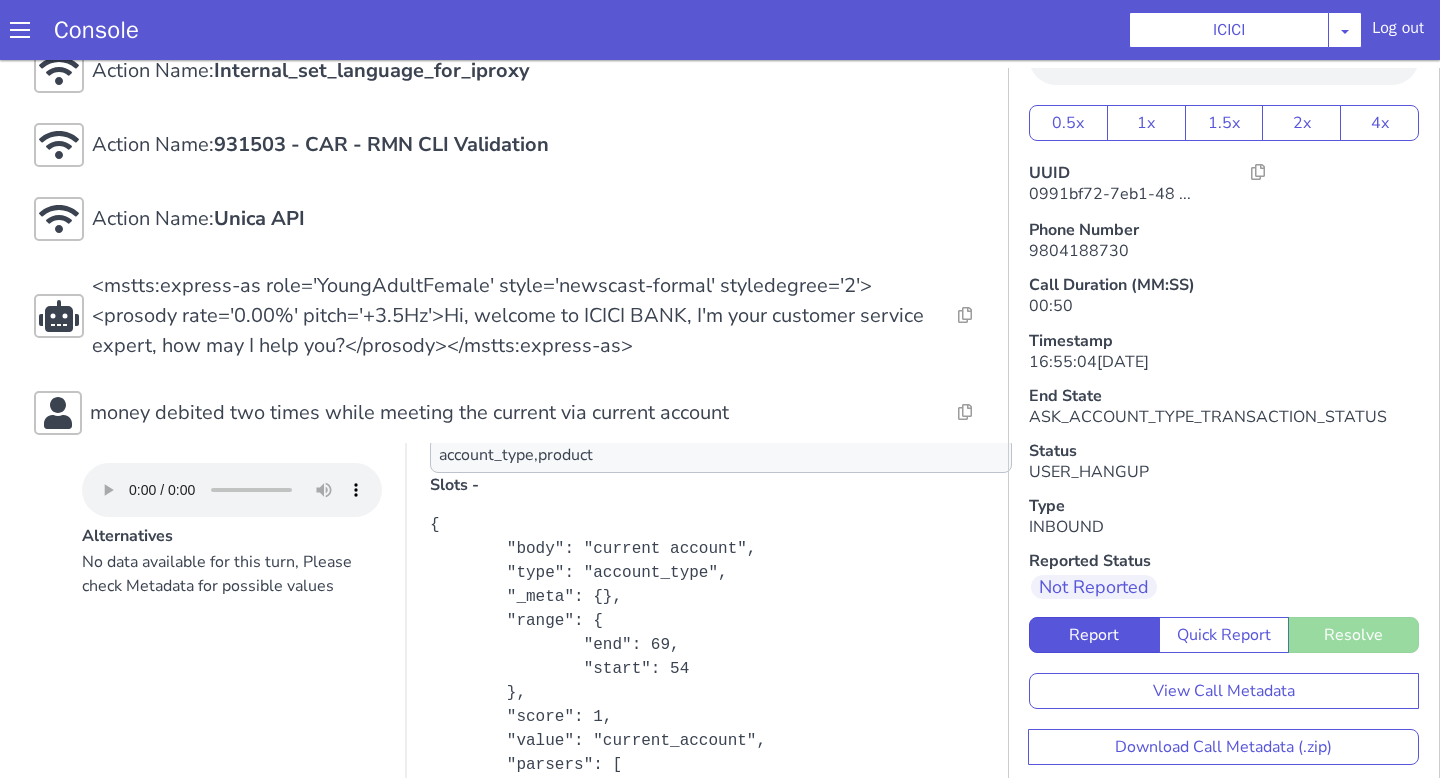 scroll, scrollTop: 0, scrollLeft: 0, axis: both 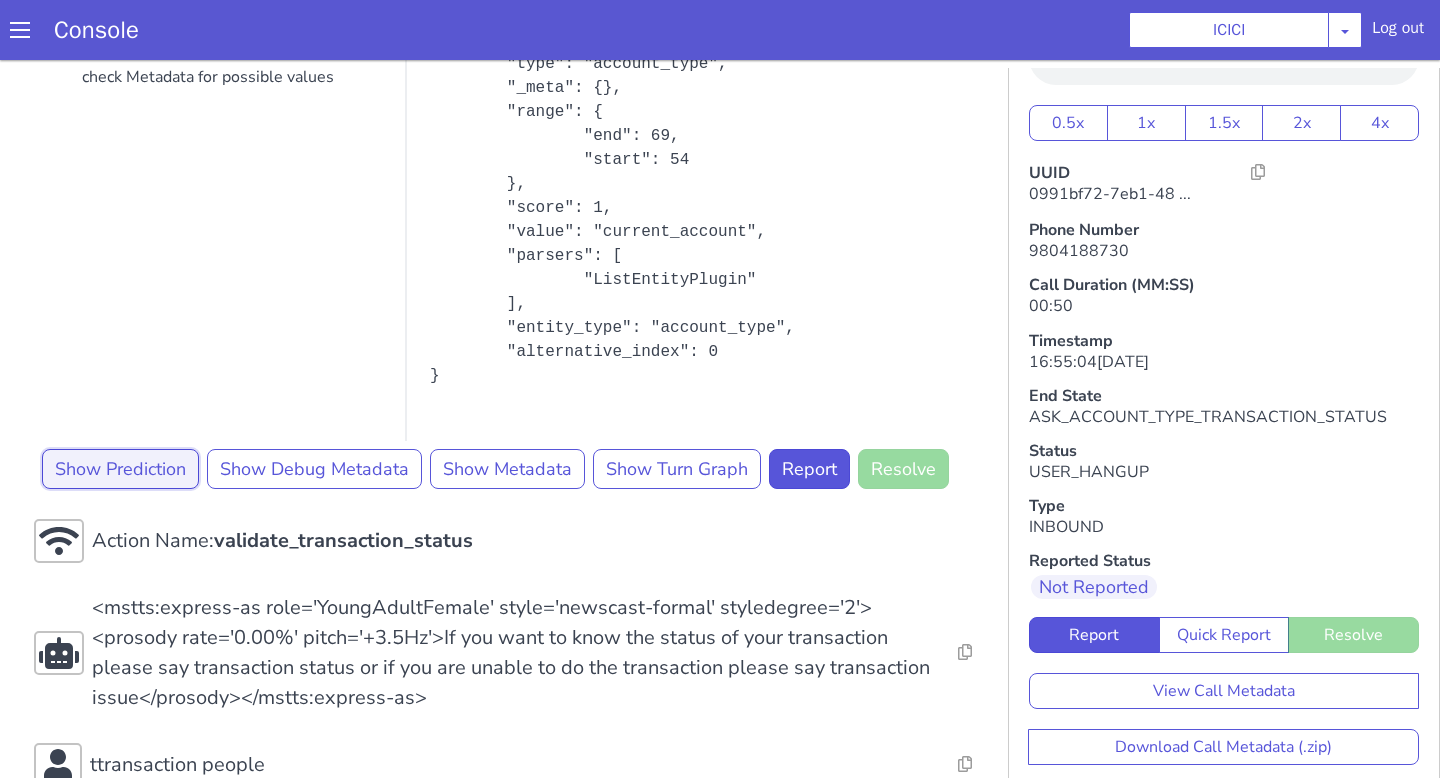 click on "Show Prediction" at bounding box center (120, 469) 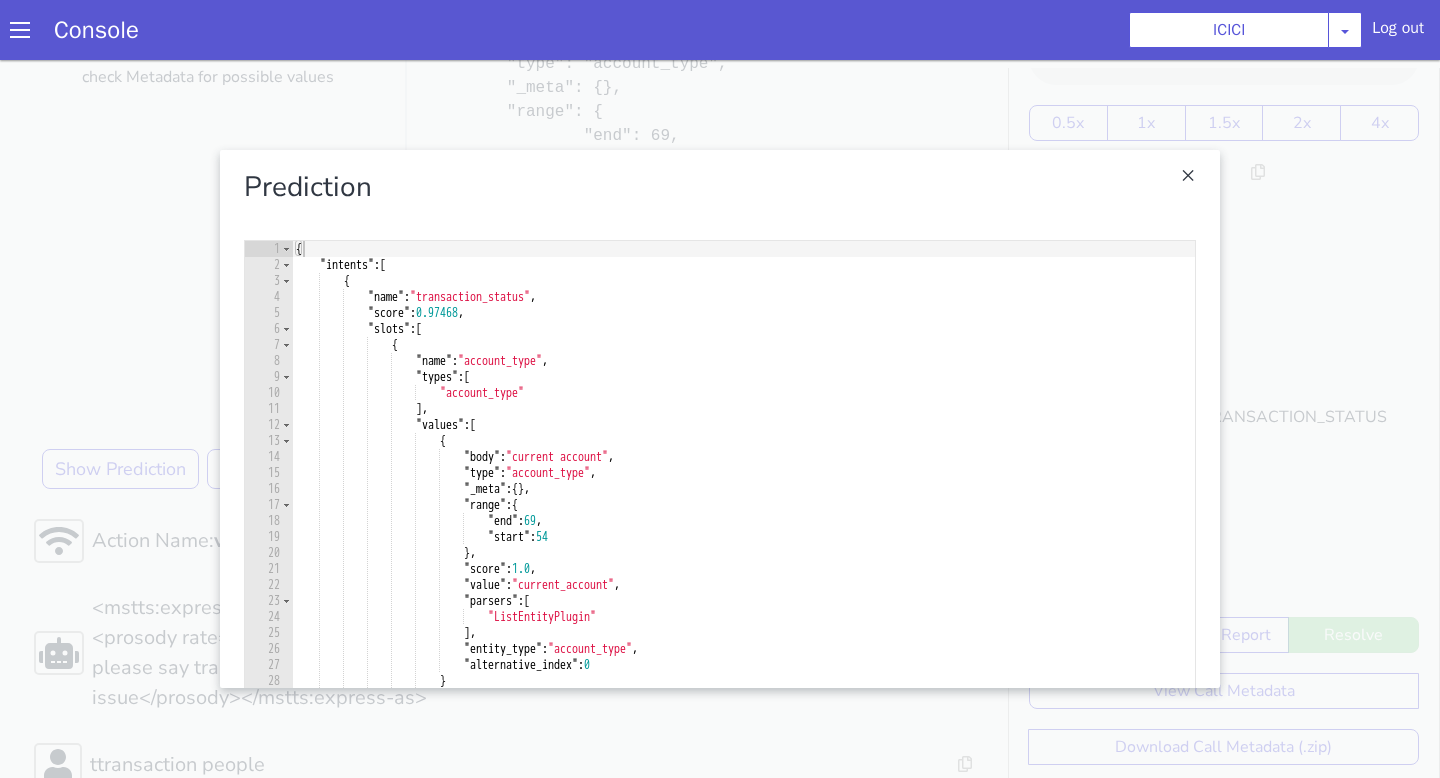 click at bounding box center (720, 419) 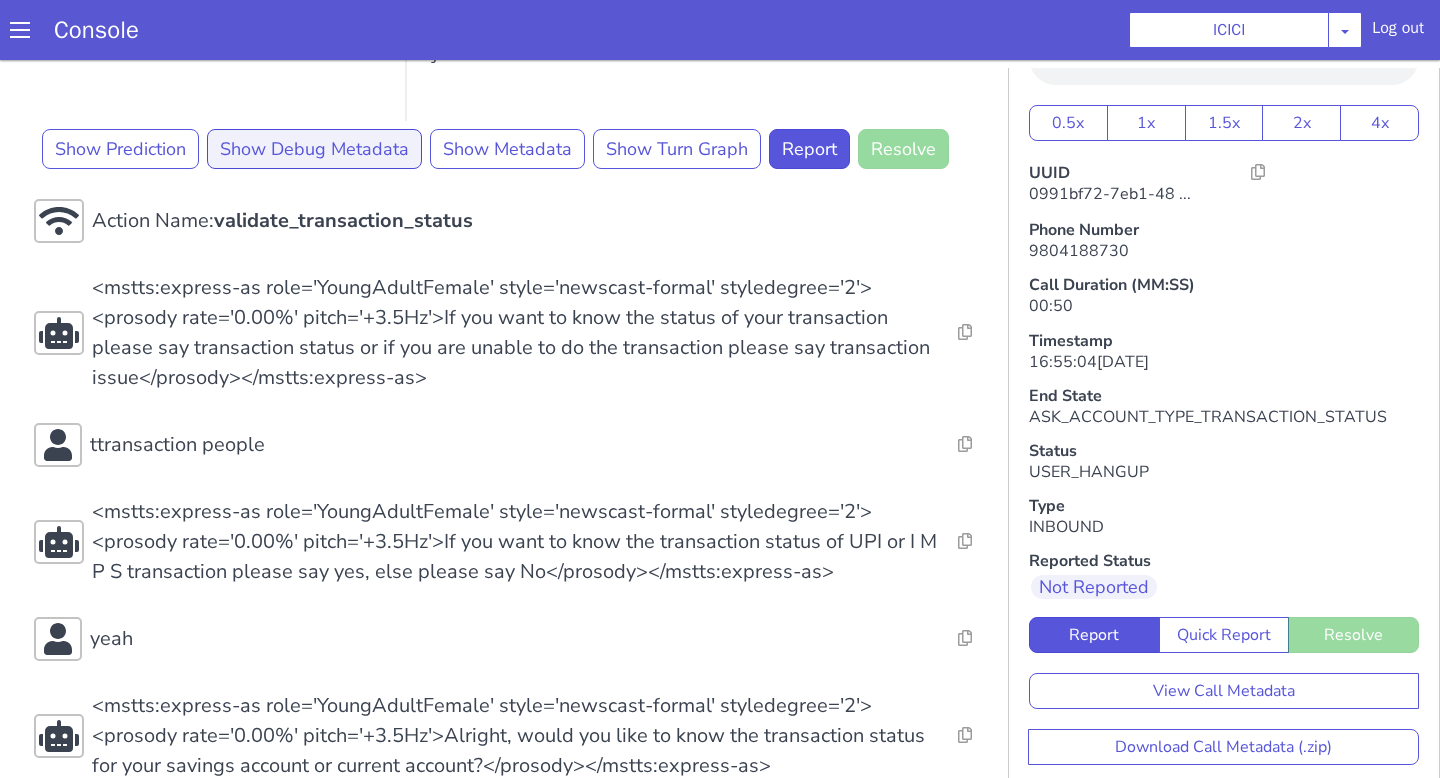 scroll, scrollTop: 900, scrollLeft: 0, axis: vertical 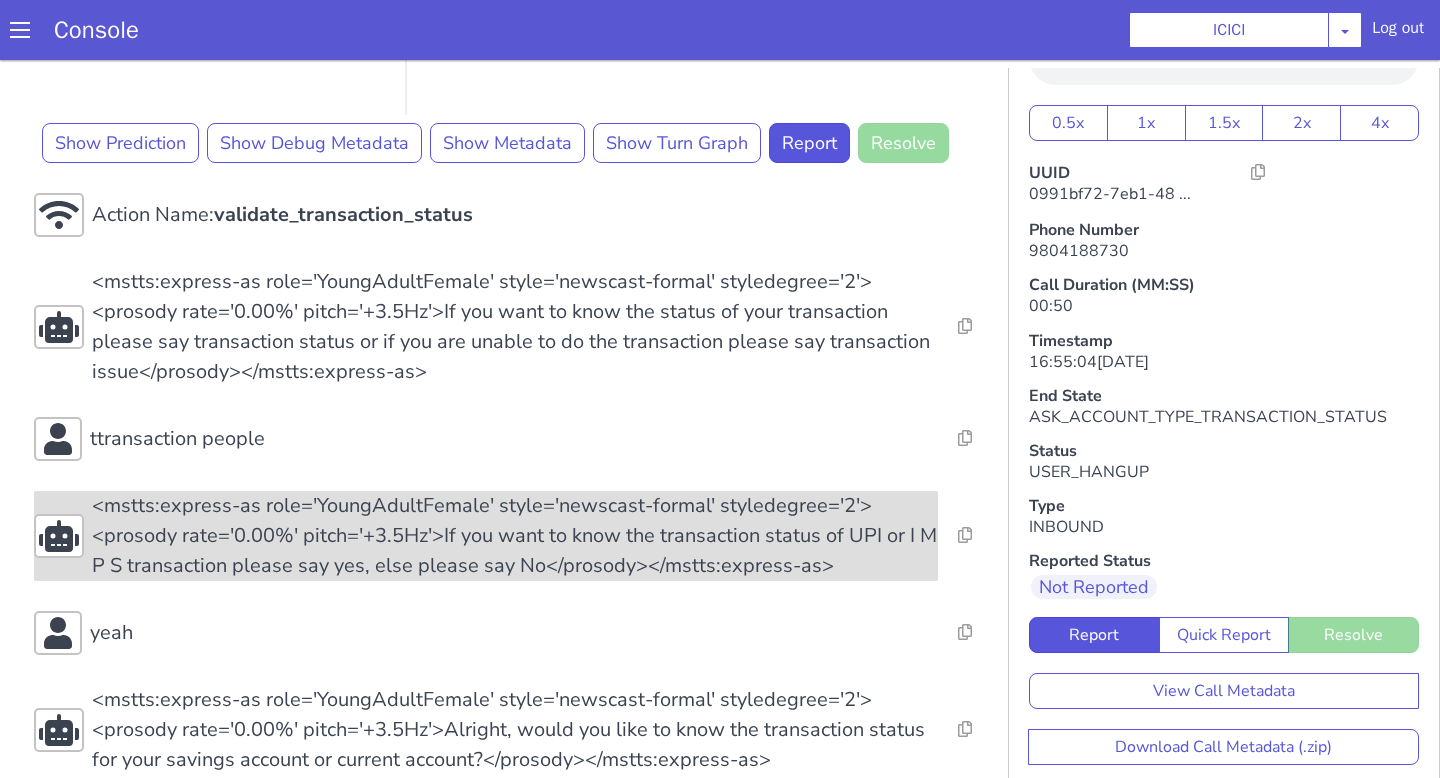 click on "<mstts:express-as role='YoungAdultFemale' style='newscast-formal' styledegree='2'><prosody rate='0.00%' pitch='+3.5Hz'>If you want to know the transaction status of UPI or I M P S transaction please say yes, else please say No</prosody></mstts:express-as>" at bounding box center (515, 536) 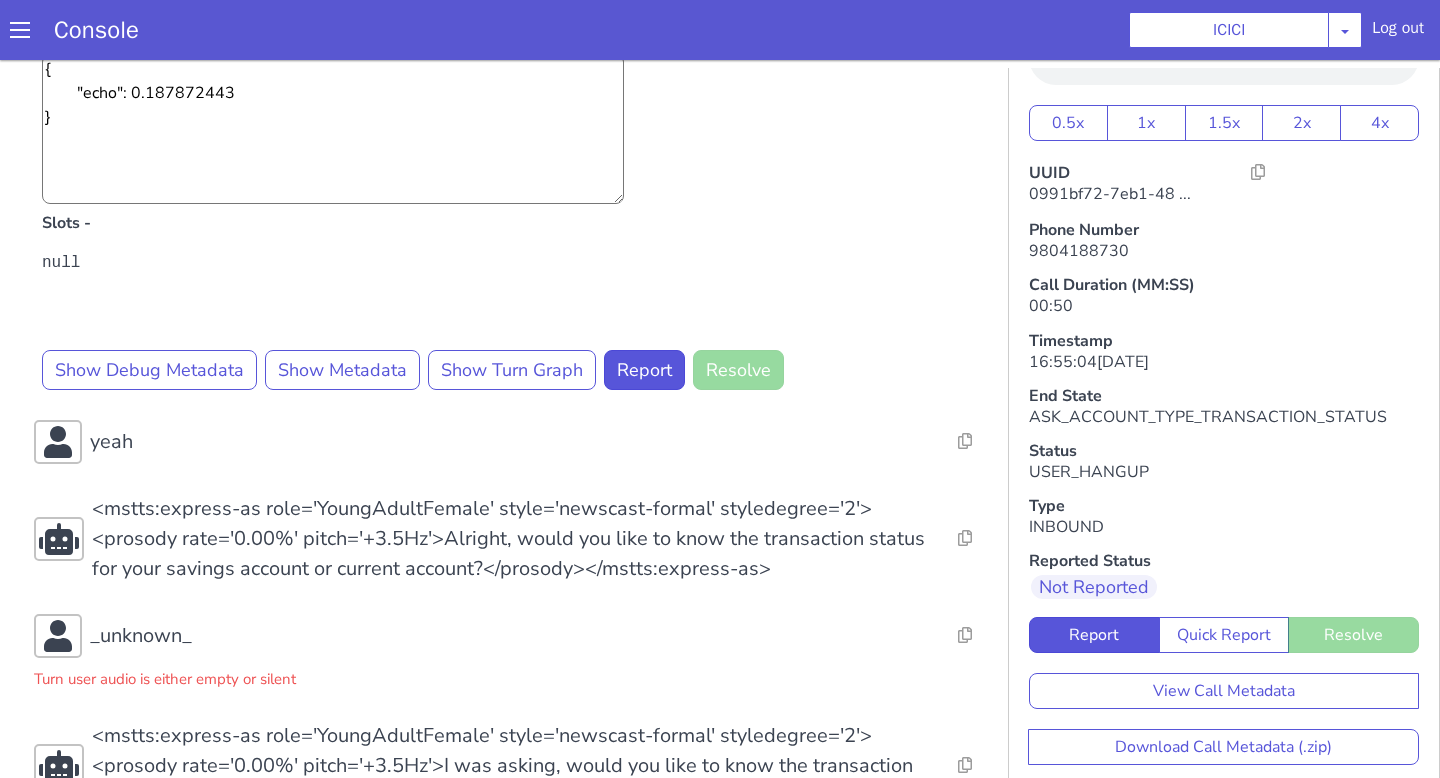 scroll, scrollTop: 1616, scrollLeft: 0, axis: vertical 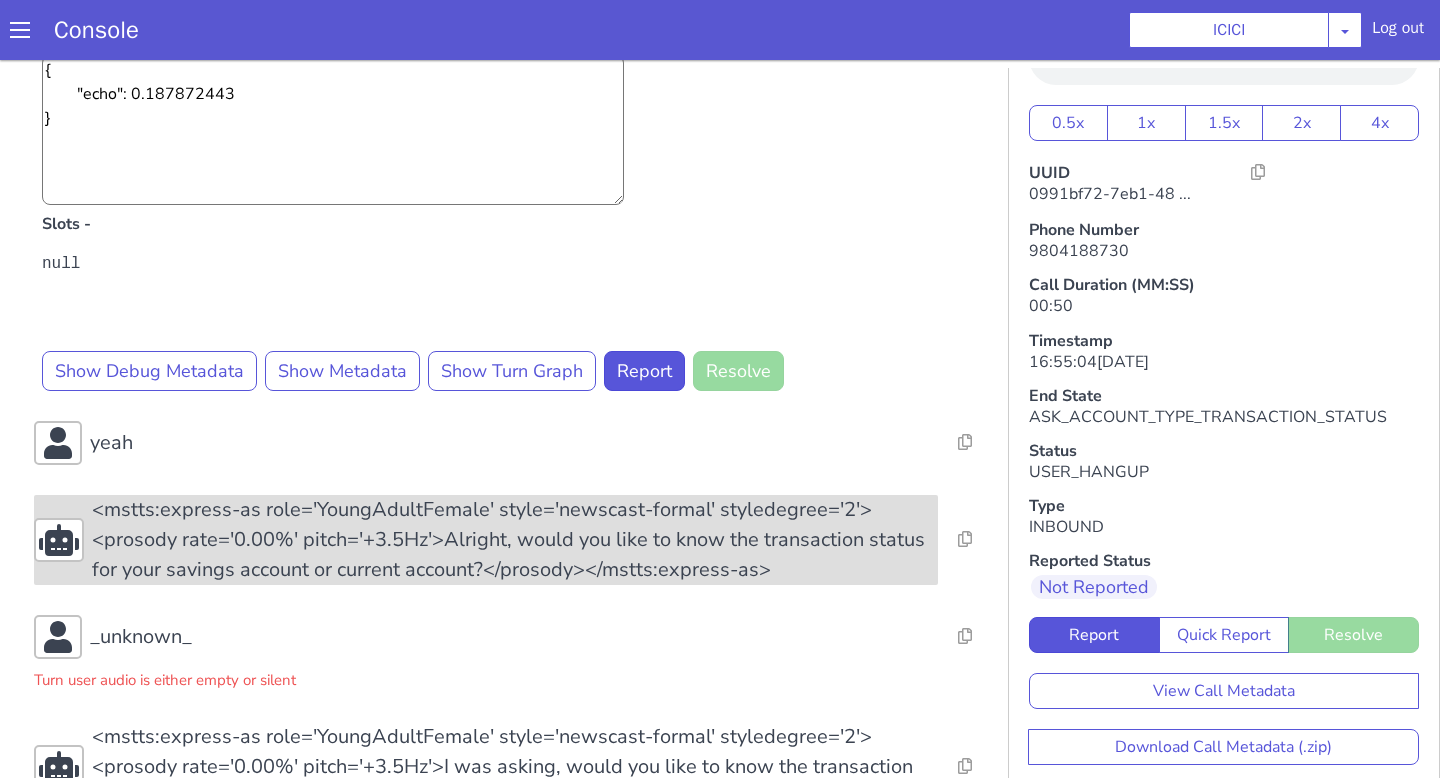 click on "<mstts:express-as role='YoungAdultFemale' style='newscast-formal' styledegree='2'><prosody rate='0.00%' pitch='+3.5Hz'>Alright, would you like to know the transaction status for your savings account or current account?</prosody></mstts:express-as>" at bounding box center (515, 540) 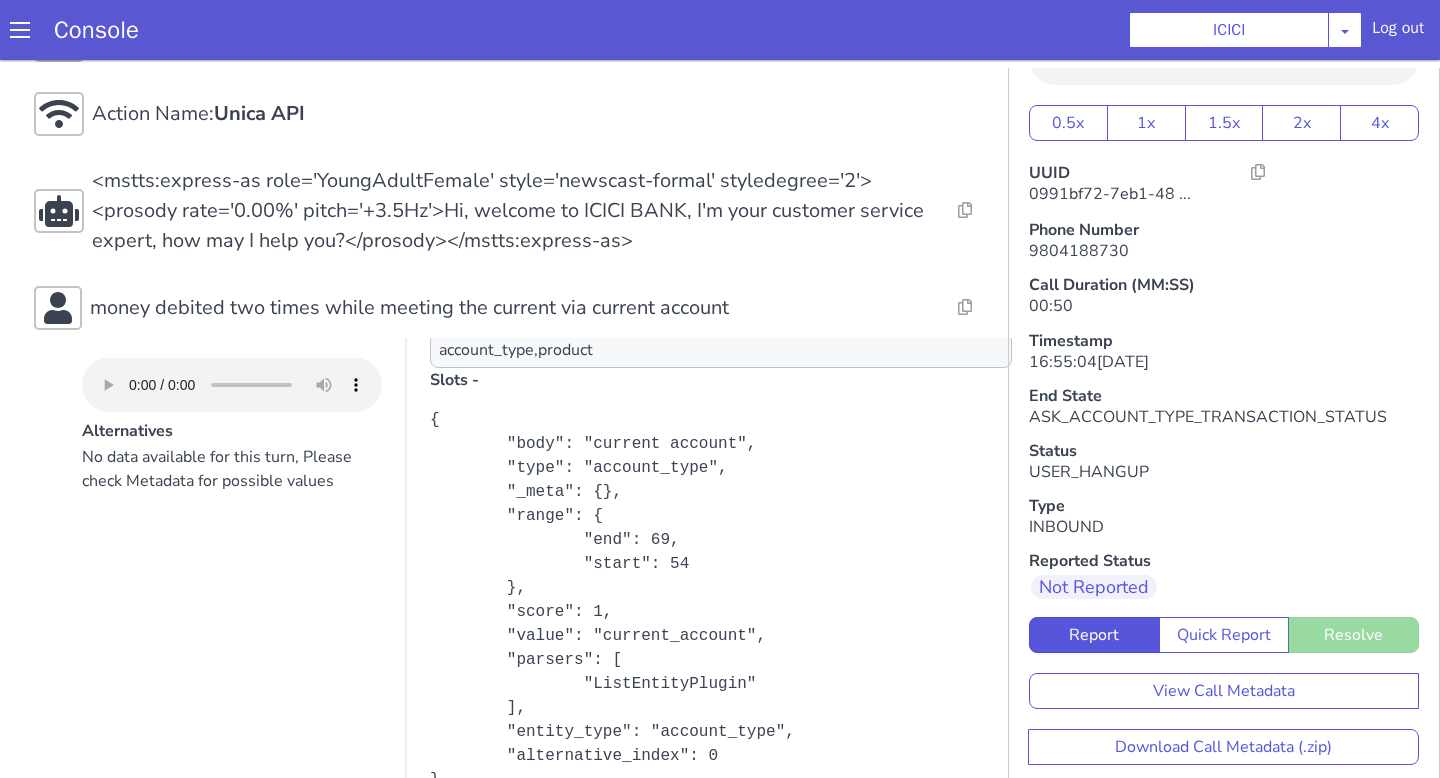 scroll, scrollTop: 246, scrollLeft: 0, axis: vertical 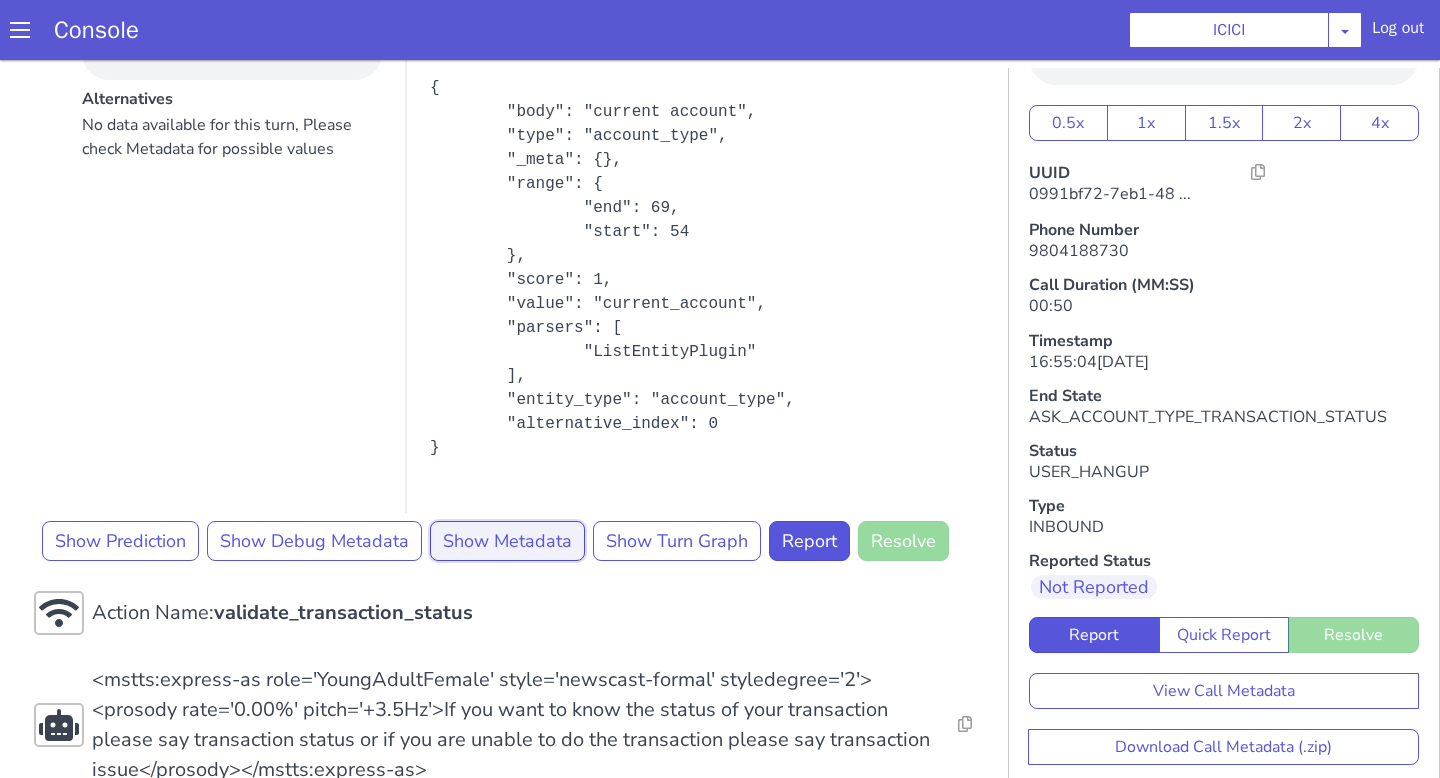 click on "Show Metadata" at bounding box center (507, 541) 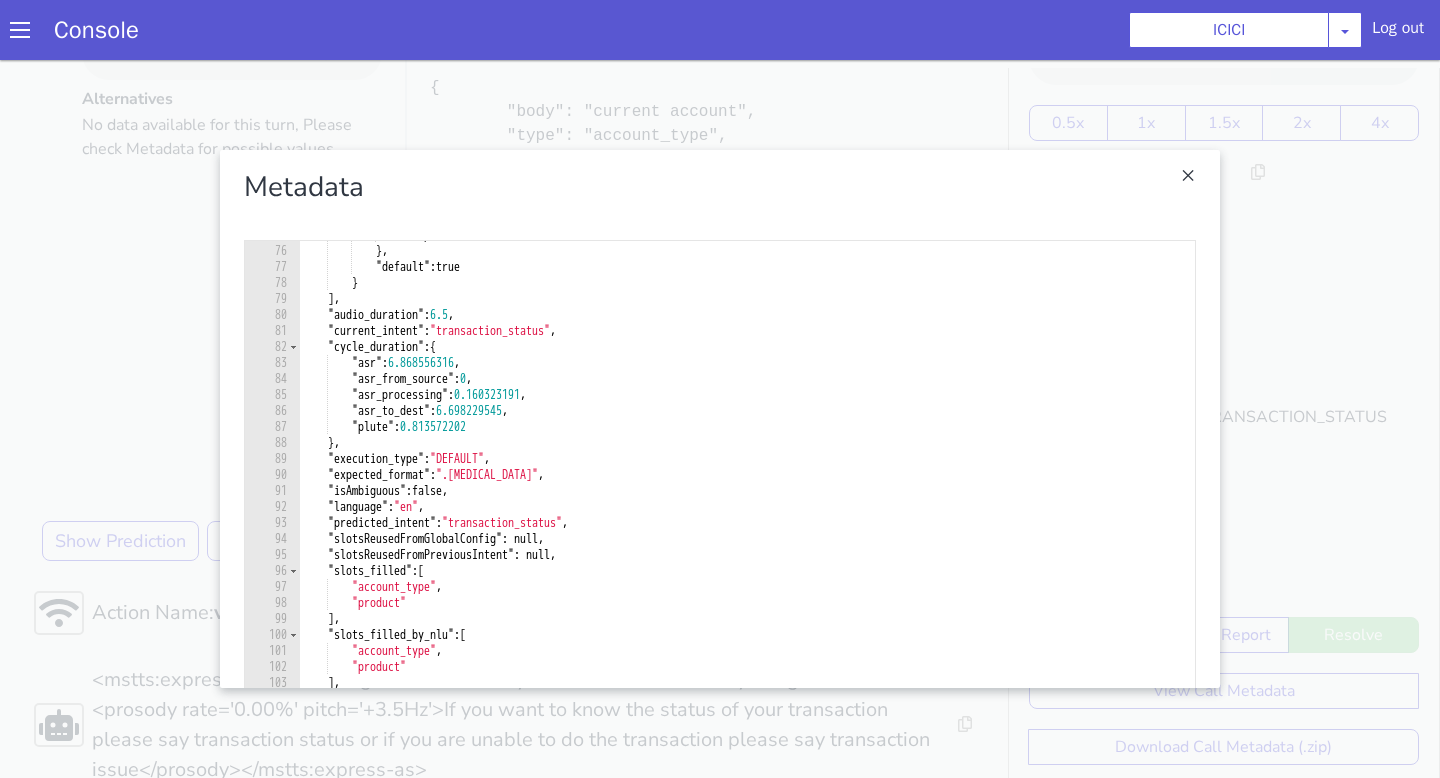 scroll, scrollTop: 1198, scrollLeft: 0, axis: vertical 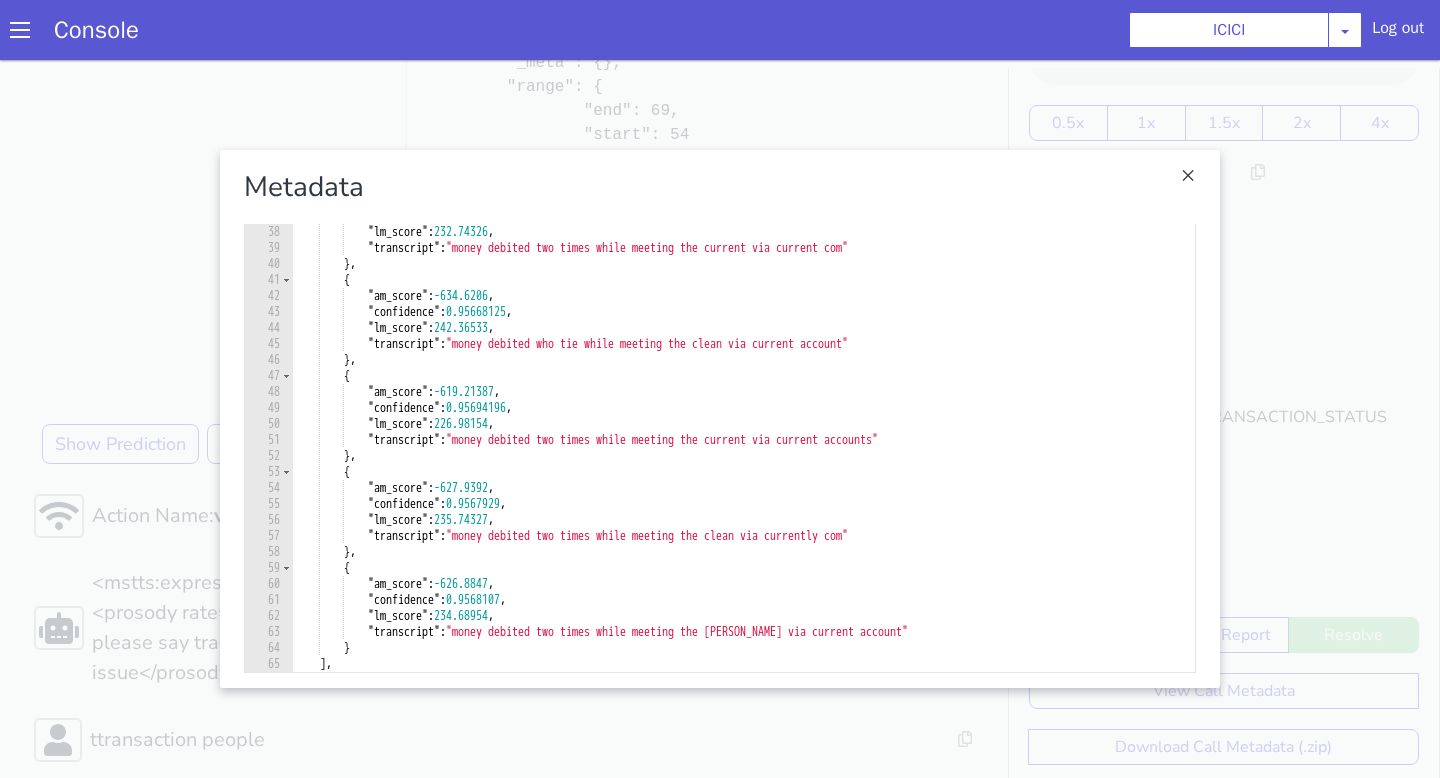 click at bounding box center (720, 419) 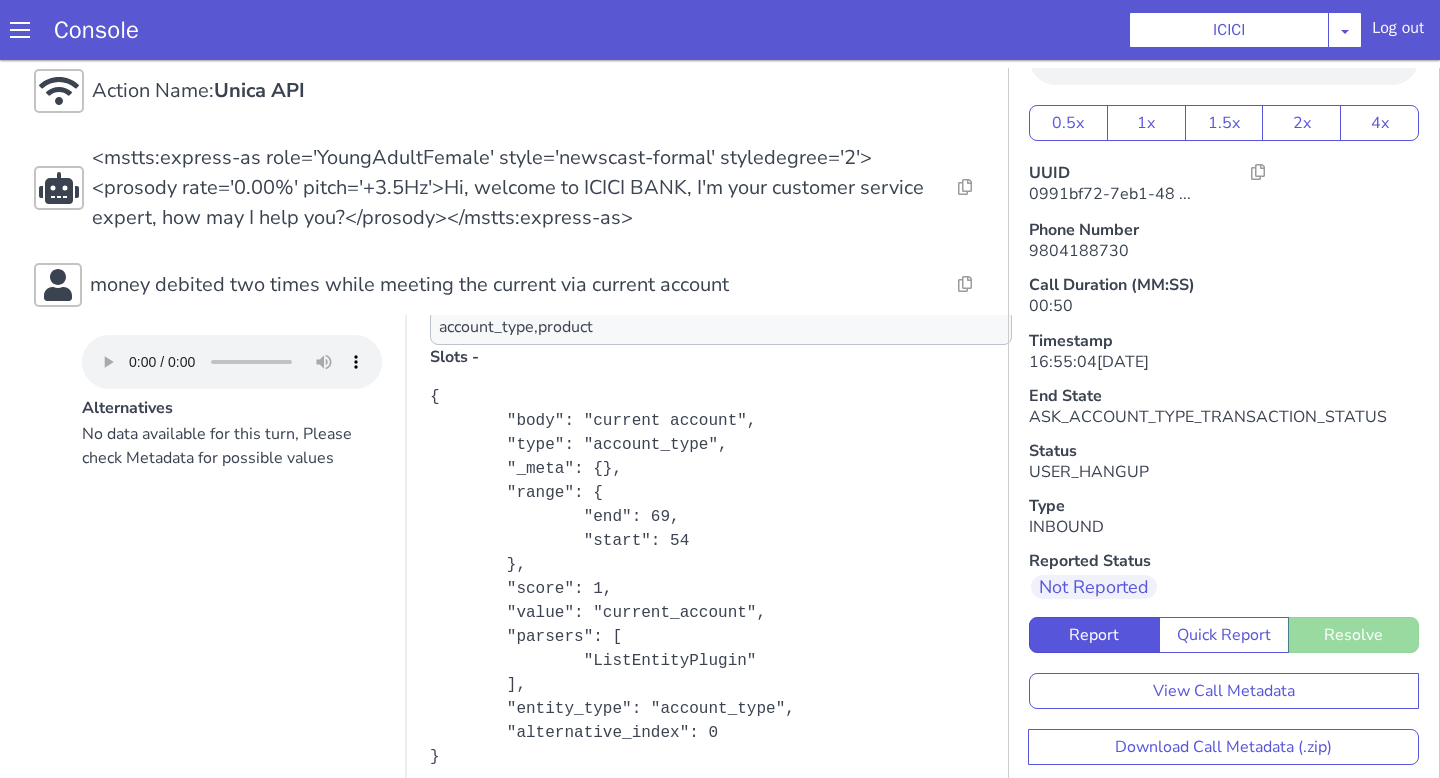 scroll, scrollTop: 0, scrollLeft: 0, axis: both 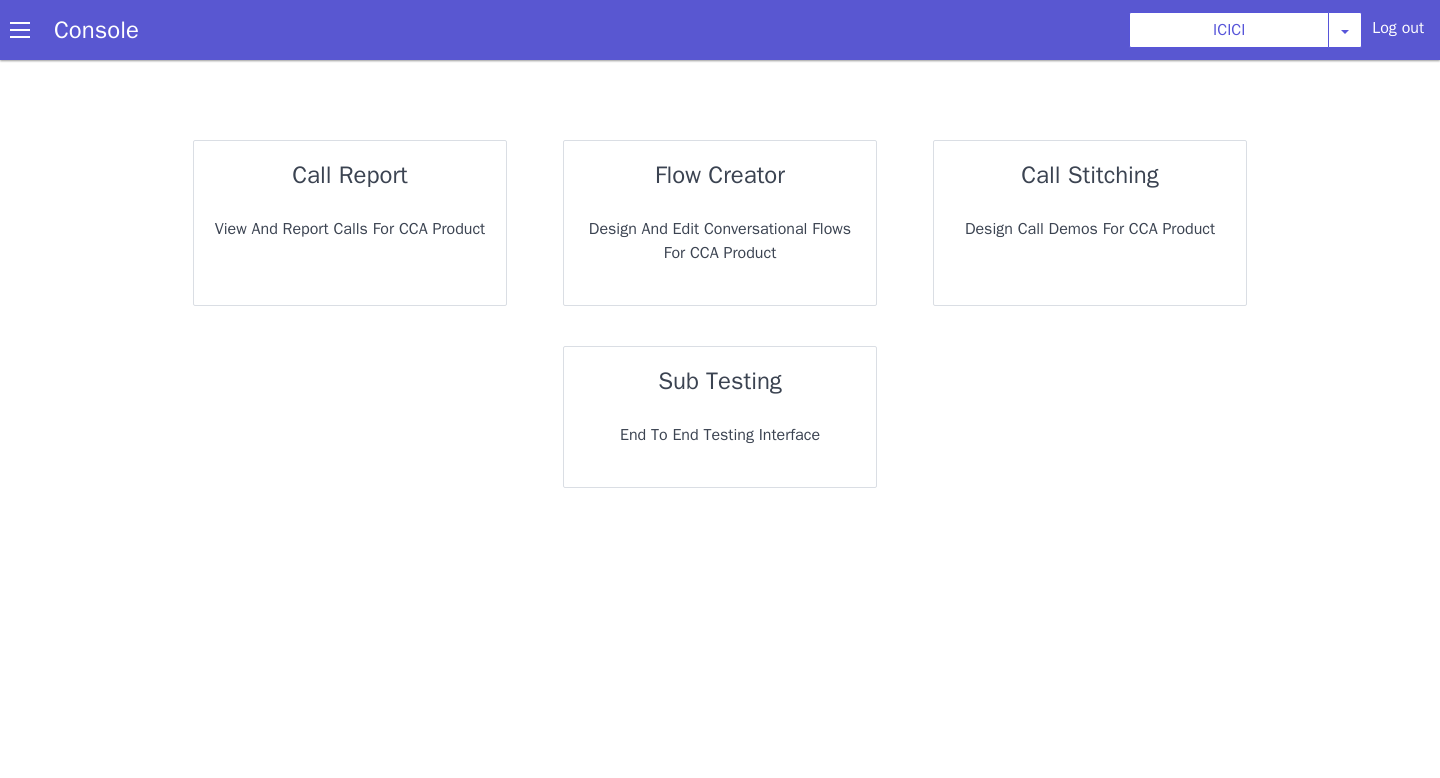 click on "sub testing End to End Testing Interface" at bounding box center (720, 417) 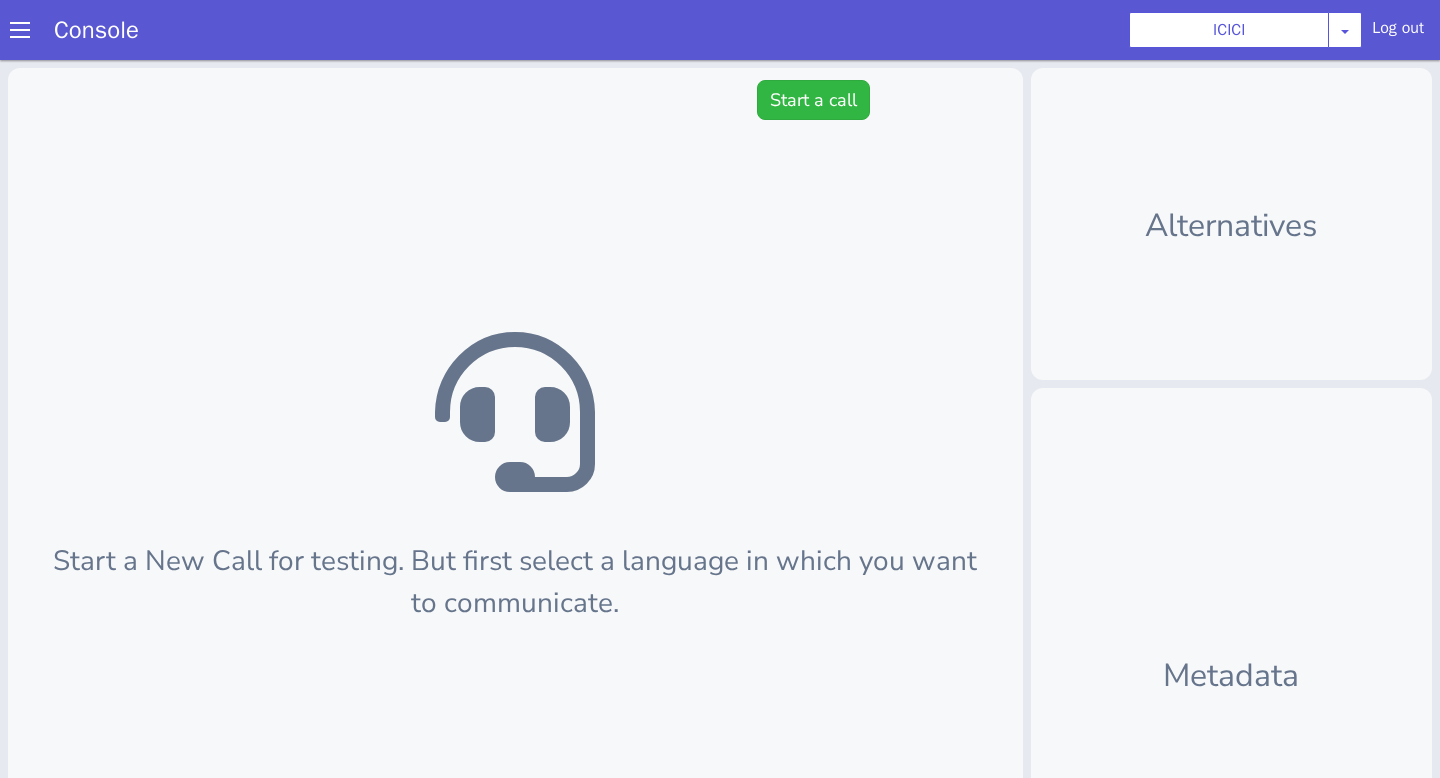 scroll, scrollTop: 6, scrollLeft: 0, axis: vertical 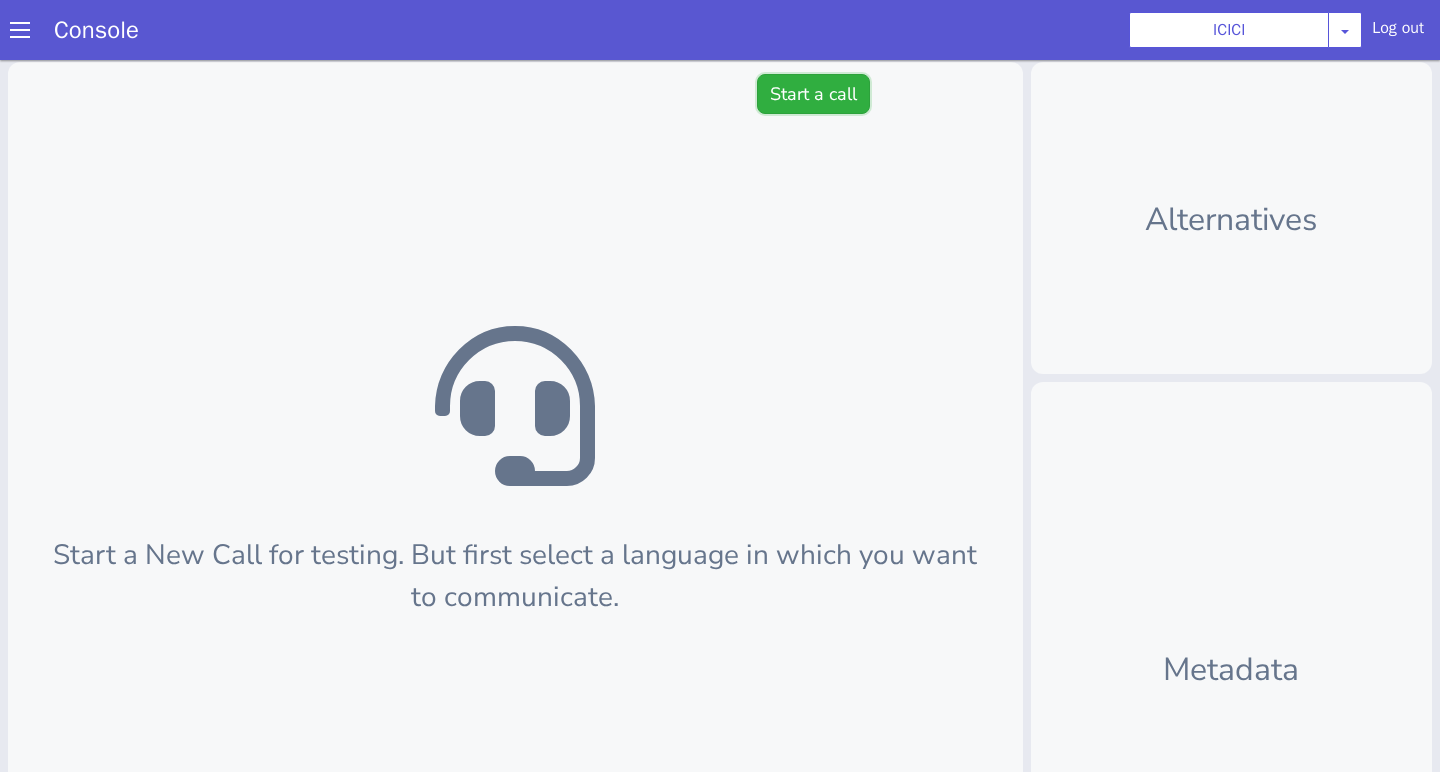 click on "Start a call" at bounding box center [813, 94] 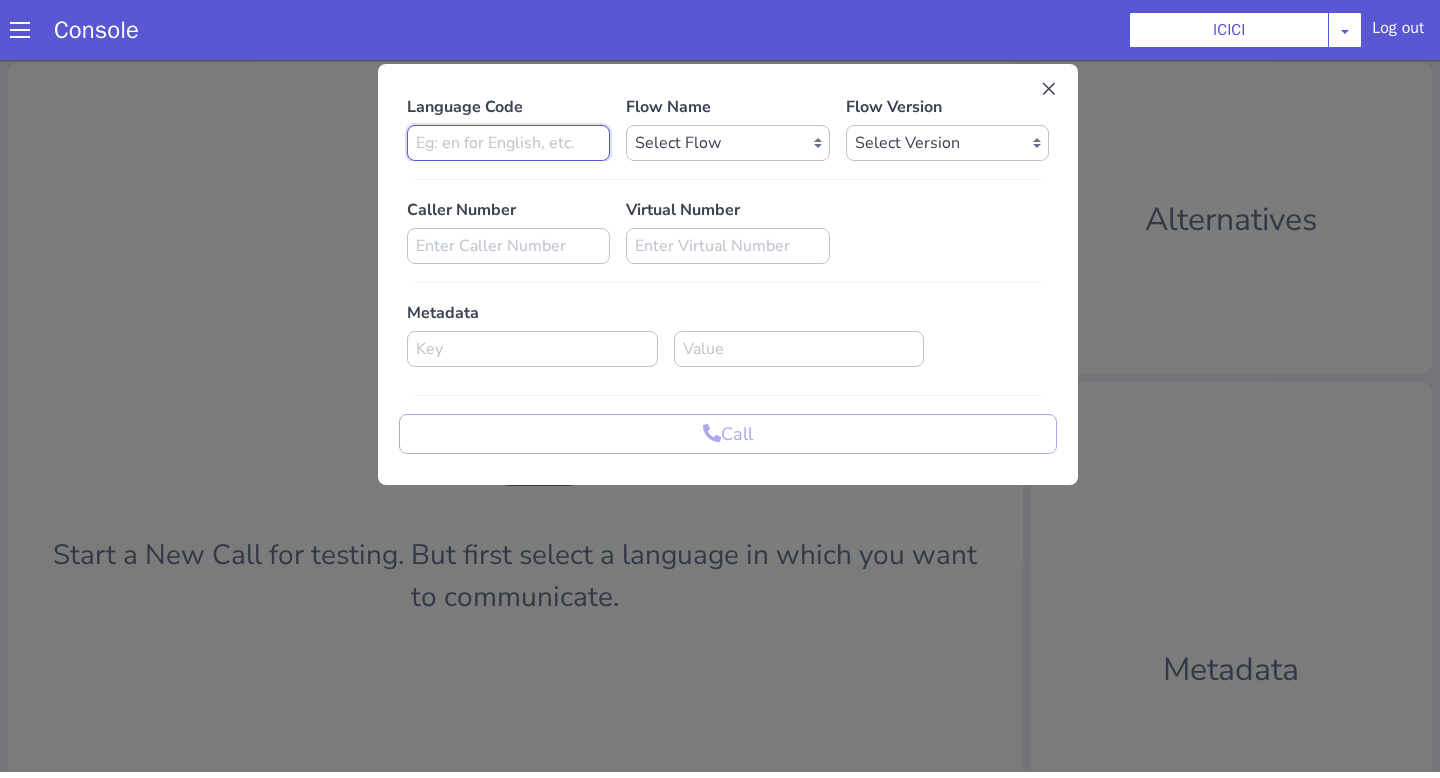 click at bounding box center [508, 143] 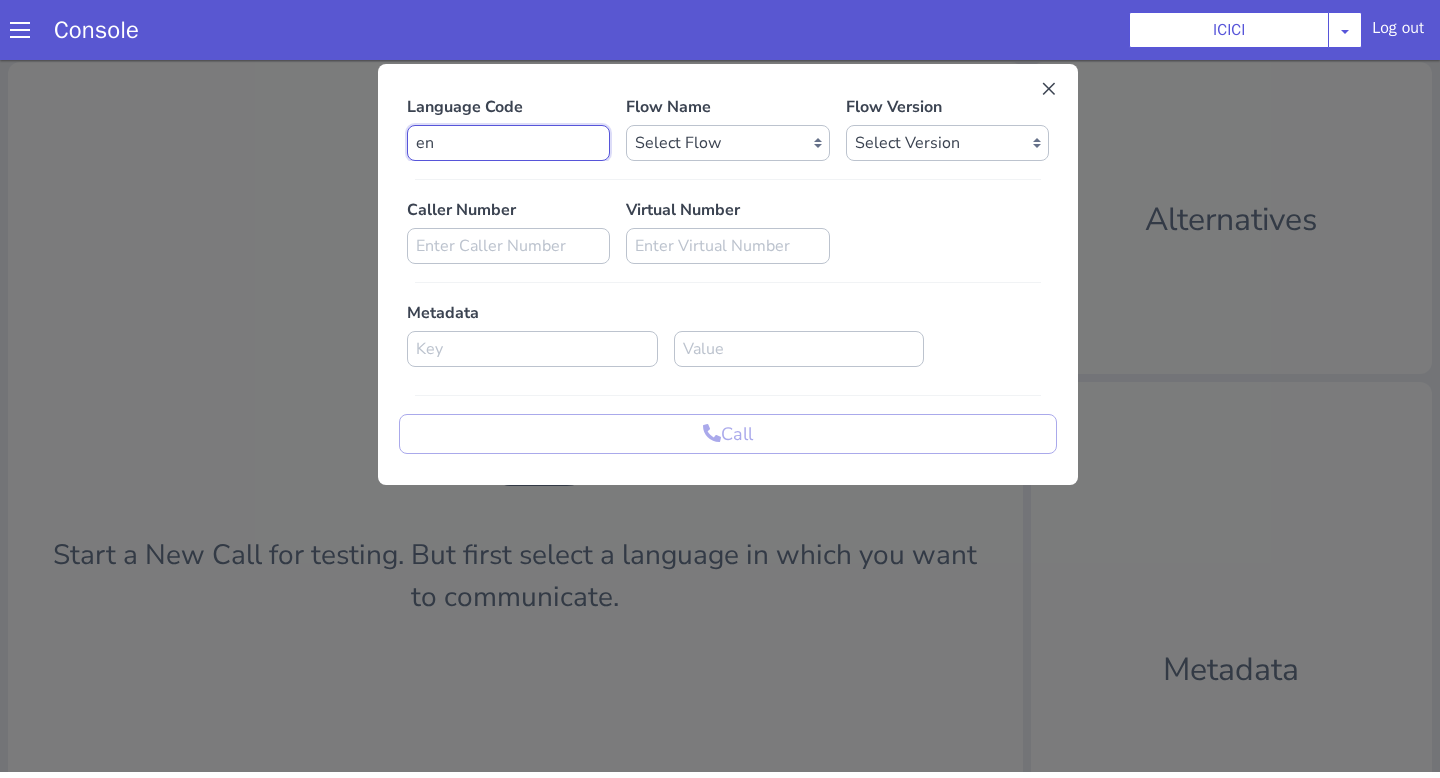 type on "en" 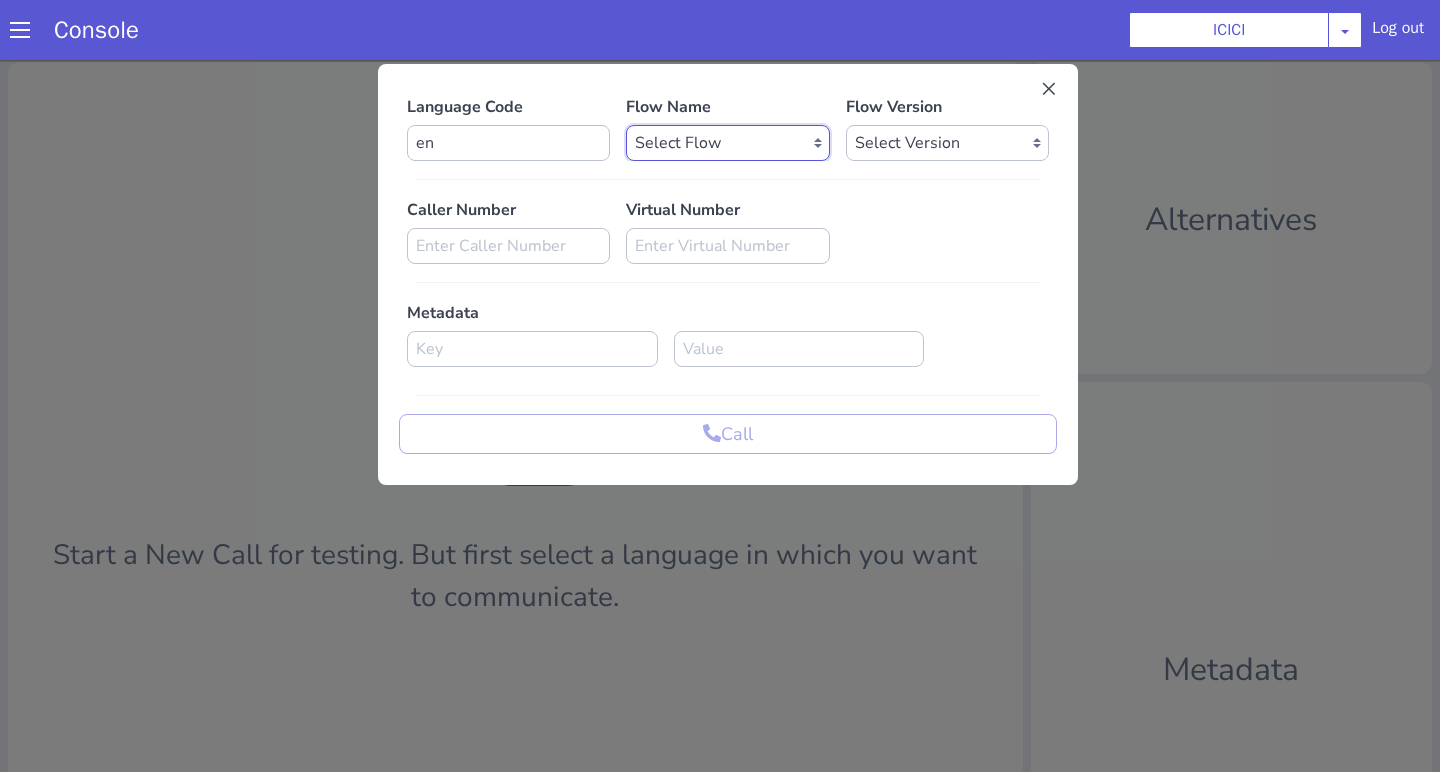 click on "Select Flow sachin_testing icici_test_import_1 icici_test icici_dummy infra_test ICICI_2 inter_digit_dtmf_wait_test icici ICICI_2.1 icici_incident_reporting Dummy_testcase icici_impostor_test icici_dtmf_patience_test DTMF_patience_test_bot icici_bot_2.0 (dropped) icici_cdbc_modification icici_migration phase_5 icici_lic_ipo icici_temp icici_outbound icici_poc_sip_trunking icici_prod_sync_temp icici_CC_limit_enhancement icici_farmer_bot icici_farmer_bot_hindi icici_hi icici_dialogy" at bounding box center (727, 143) 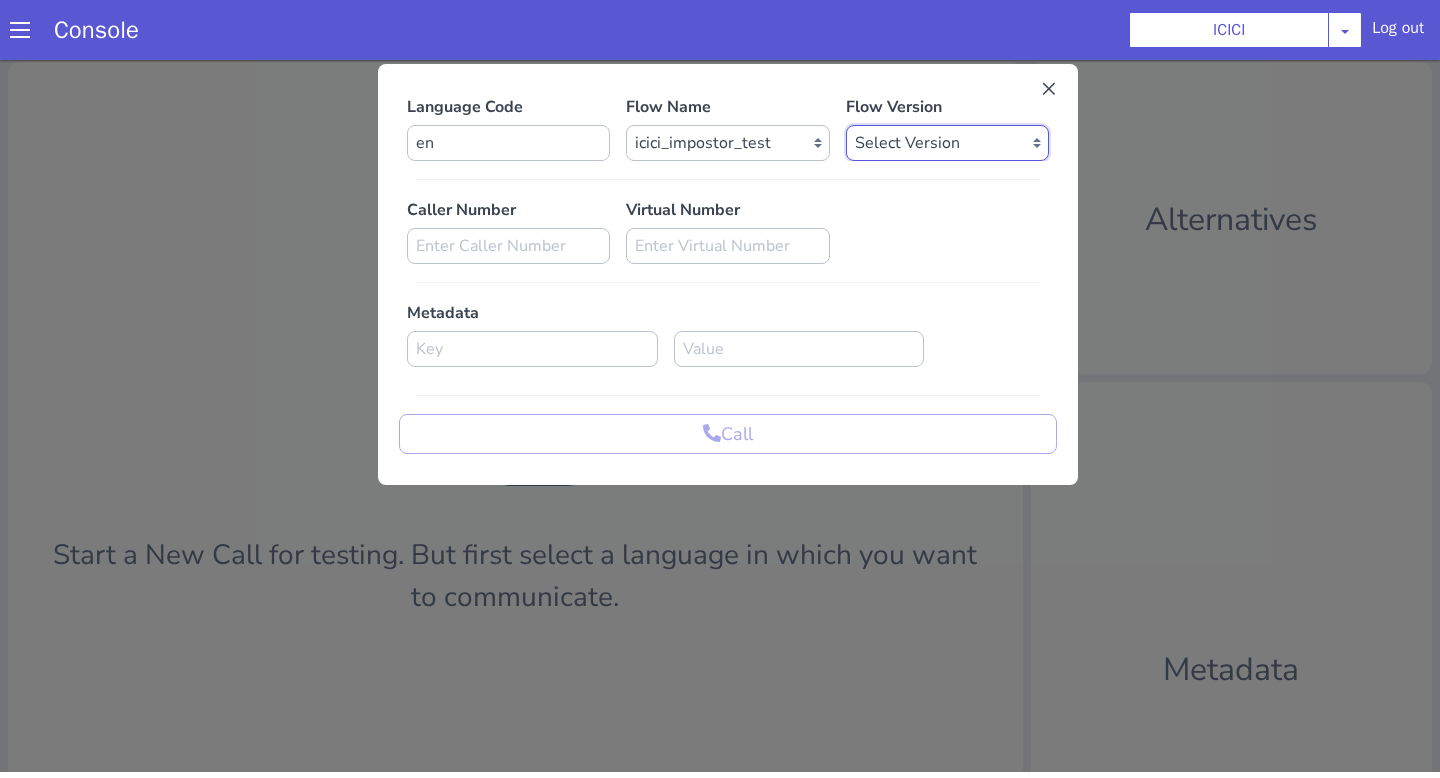 click on "Select Version 0.0.43 0.0.42 0.0.41 0.0.40 0.0.39 0.0.38 0.0.37 0.0.36 0.0.35 0.0.34 0.0.33 0.0.32 0.0.31 0.0.30 0.0.29 0.0.28 0.0.27 0.0.26 0.0.25 0.0.24 0.0.23 0.0.22 0.0.21 0.0.20 0.0.19 0.0.18 0.0.17 0.0.16 0.0.15 0.0.14 0.0.13 0.0.12 0.0.11 0.0.10 0.0.9 0.0.8 0.0.7 0.0.6 0.0.5 0.0.4 0.0.3 0.0.2 0.0.1" at bounding box center (947, 143) 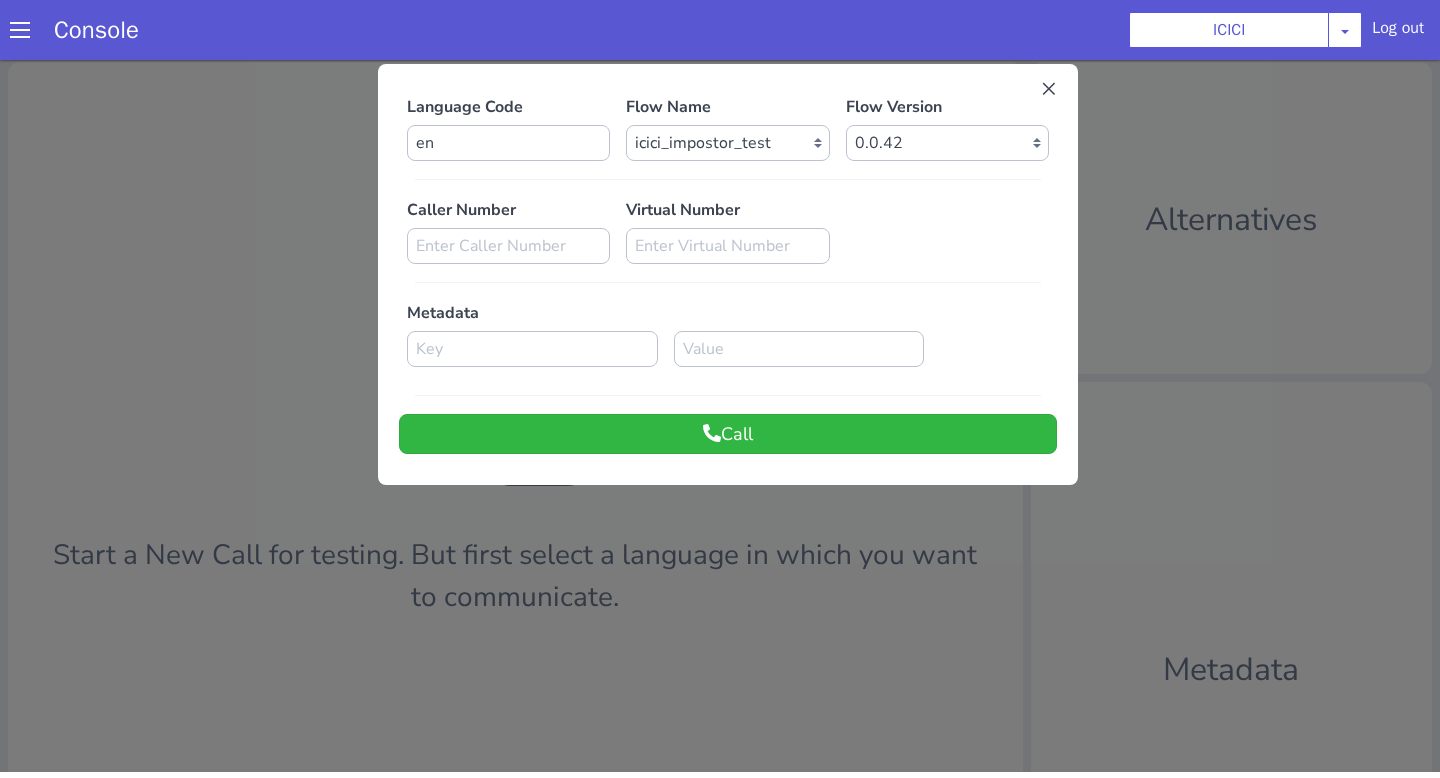 drag, startPoint x: 930, startPoint y: 73, endPoint x: 930, endPoint y: 115, distance: 42 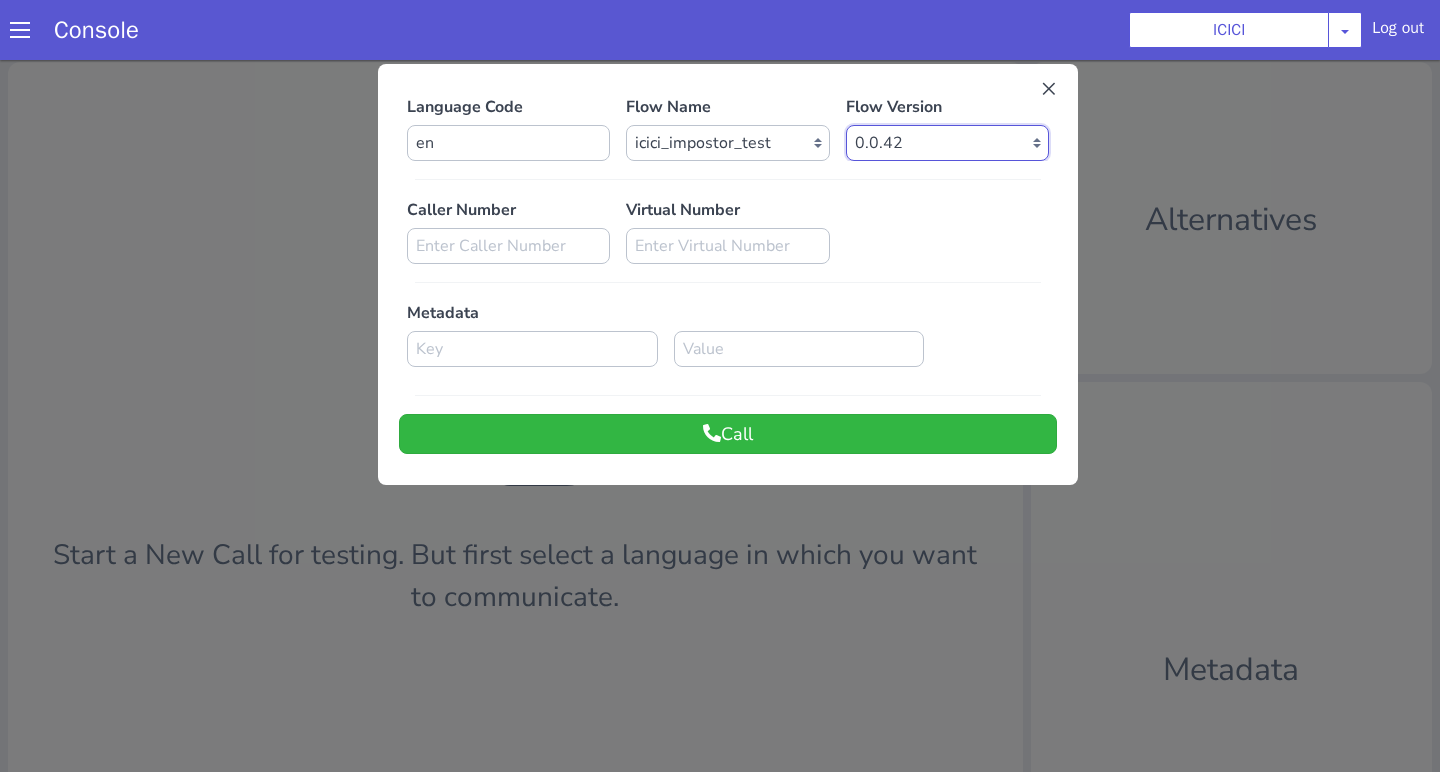 click on "Select Version 0.0.43 0.0.42 0.0.41 0.0.40 0.0.39 0.0.38 0.0.37 0.0.36 0.0.35 0.0.34 0.0.33 0.0.32 0.0.31 0.0.30 0.0.29 0.0.28 0.0.27 0.0.26 0.0.25 0.0.24 0.0.23 0.0.22 0.0.21 0.0.20 0.0.19 0.0.18 0.0.17 0.0.16 0.0.15 0.0.14 0.0.13 0.0.12 0.0.11 0.0.10 0.0.9 0.0.8 0.0.7 0.0.6 0.0.5 0.0.4 0.0.3 0.0.2 0.0.1" at bounding box center [947, 143] 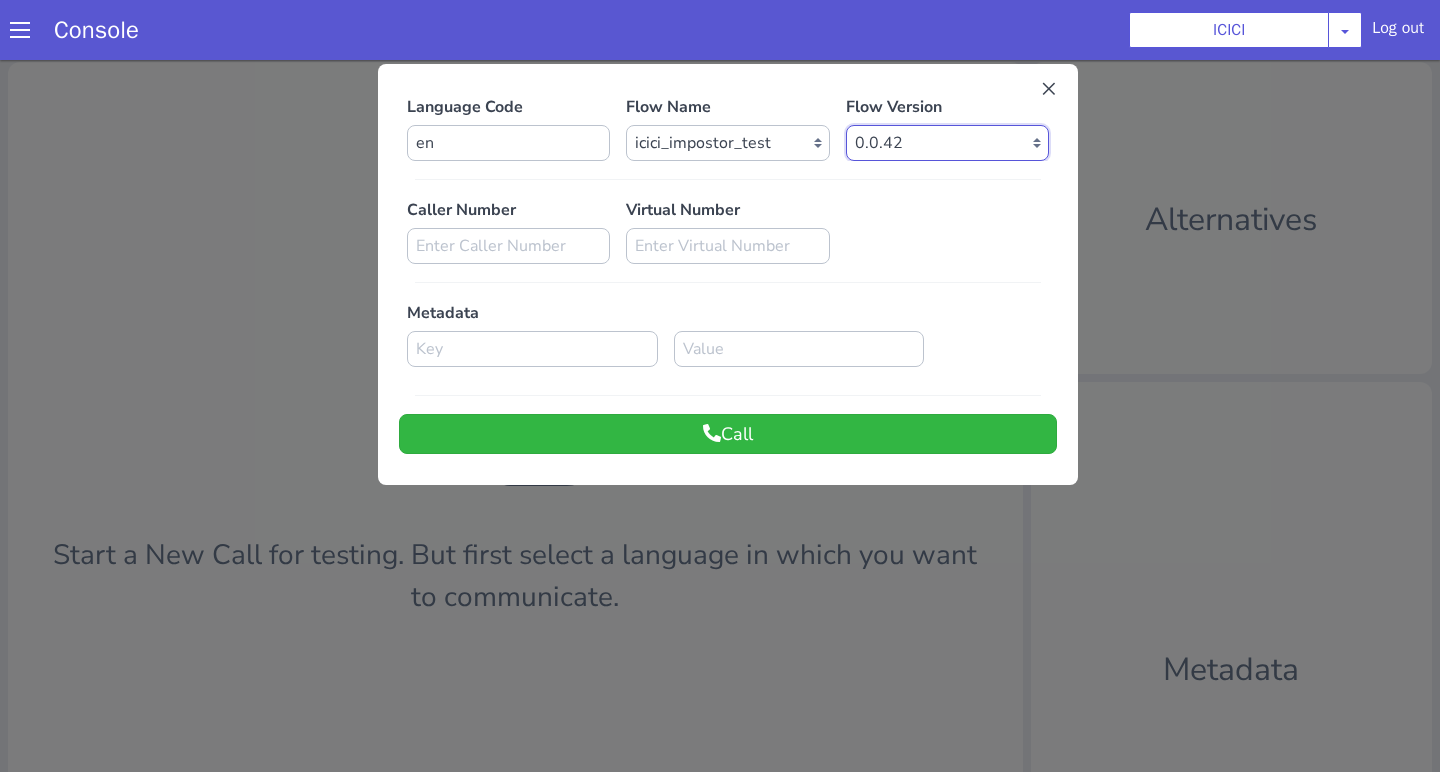 select on "0.0.43" 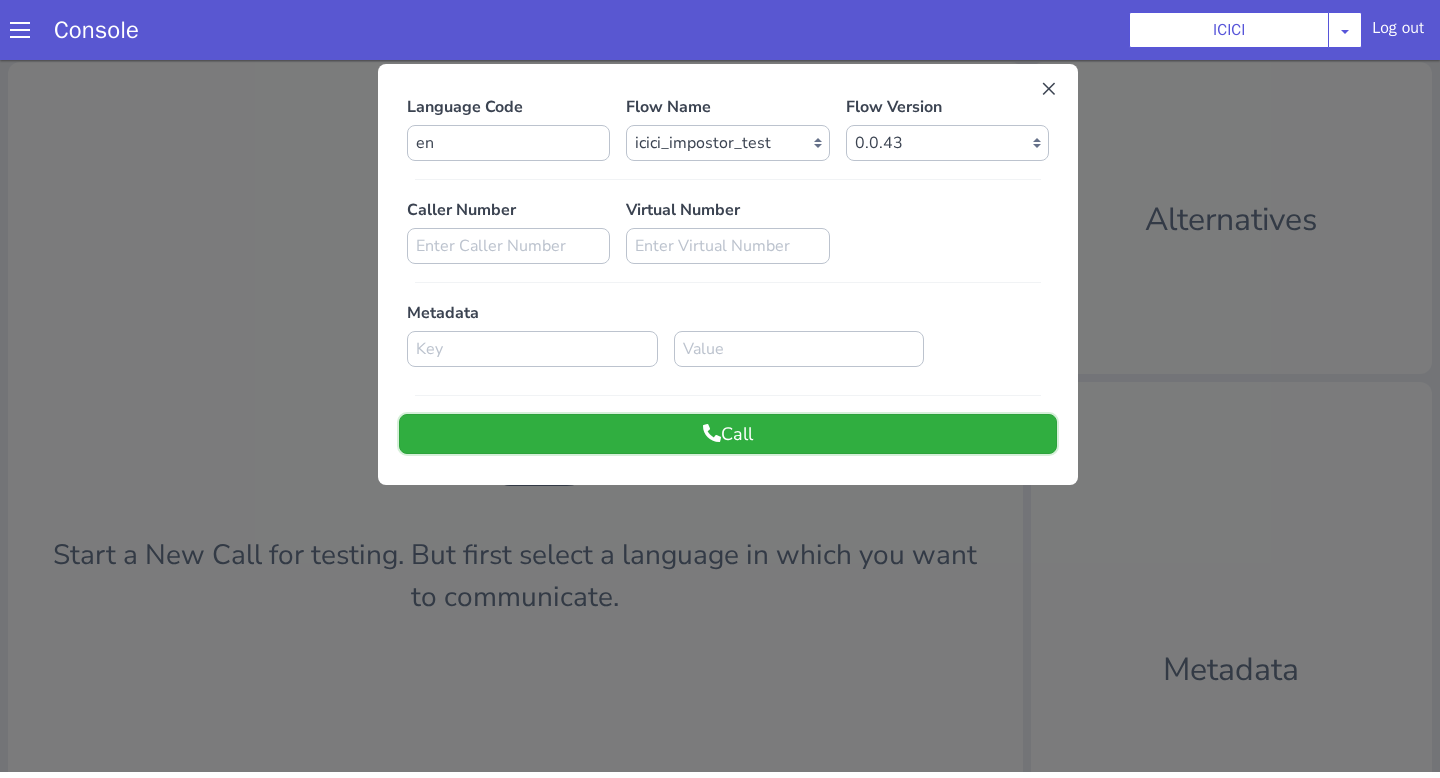 click on "Call" at bounding box center (728, 434) 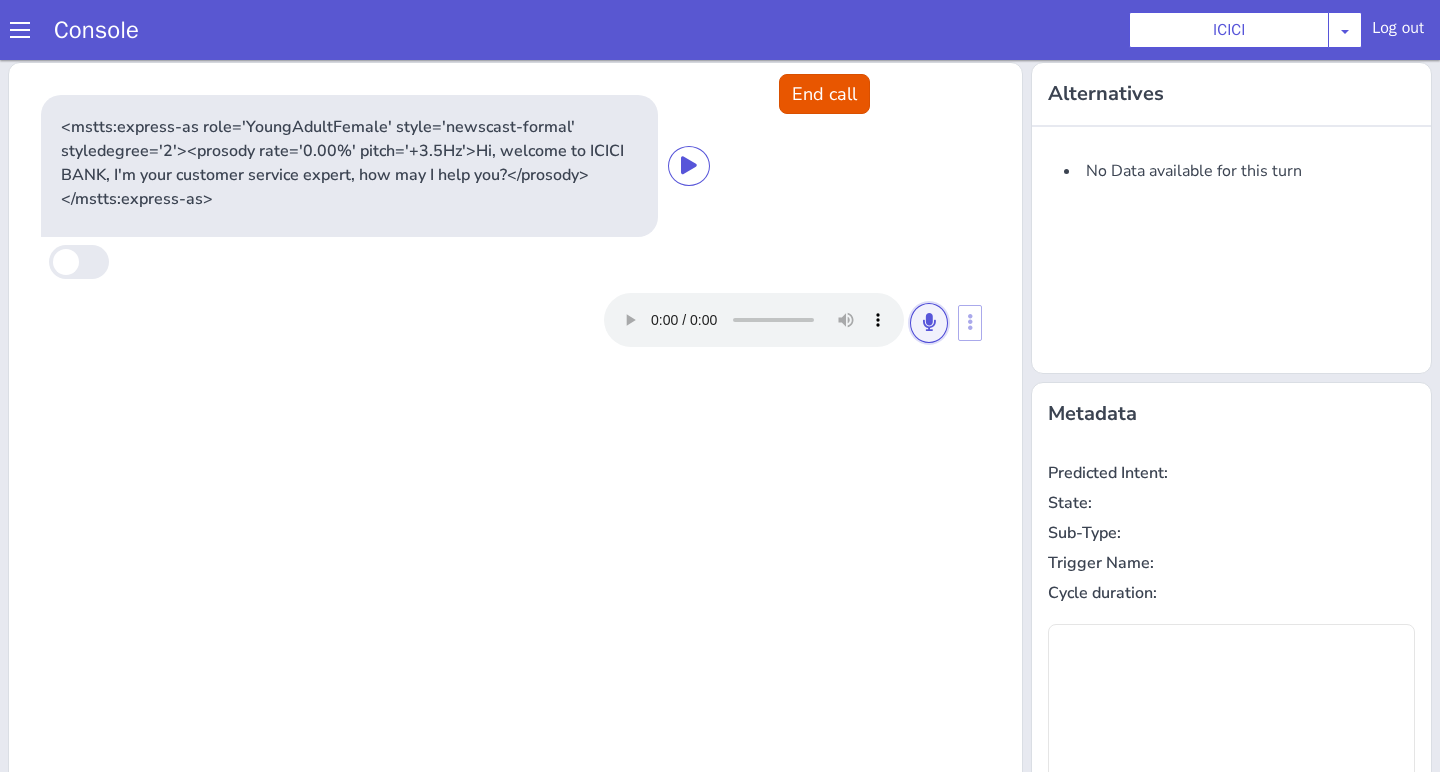 click at bounding box center (929, 323) 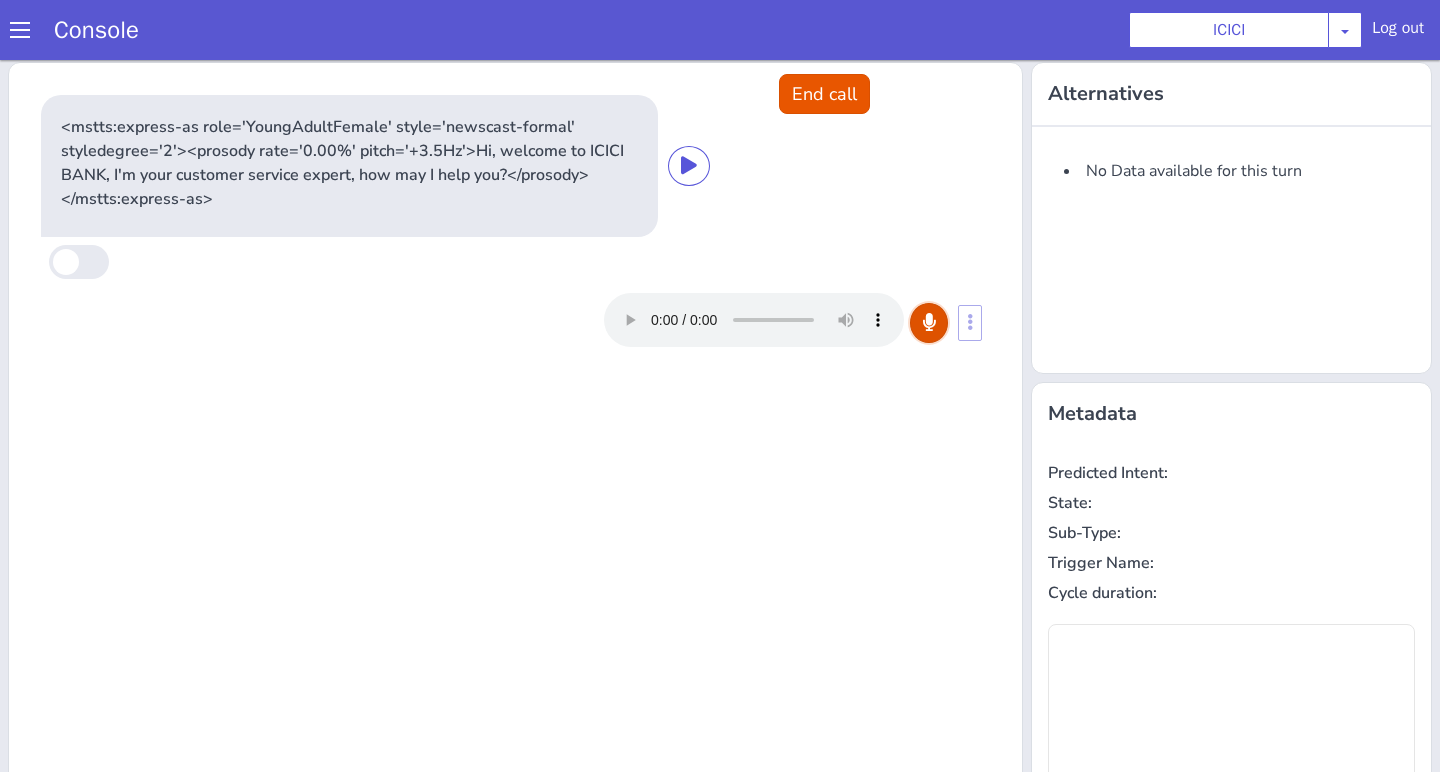 click at bounding box center (929, 323) 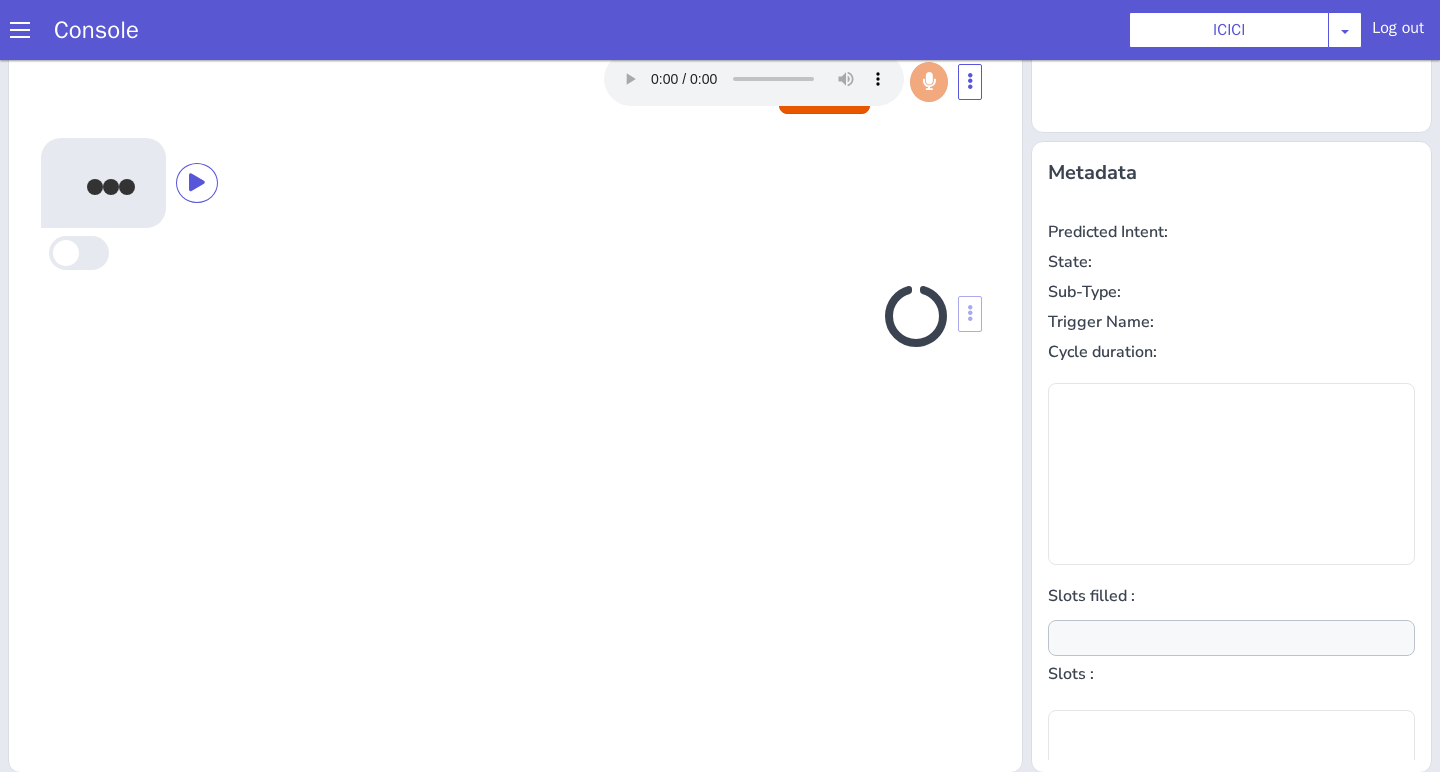 scroll, scrollTop: 242, scrollLeft: 0, axis: vertical 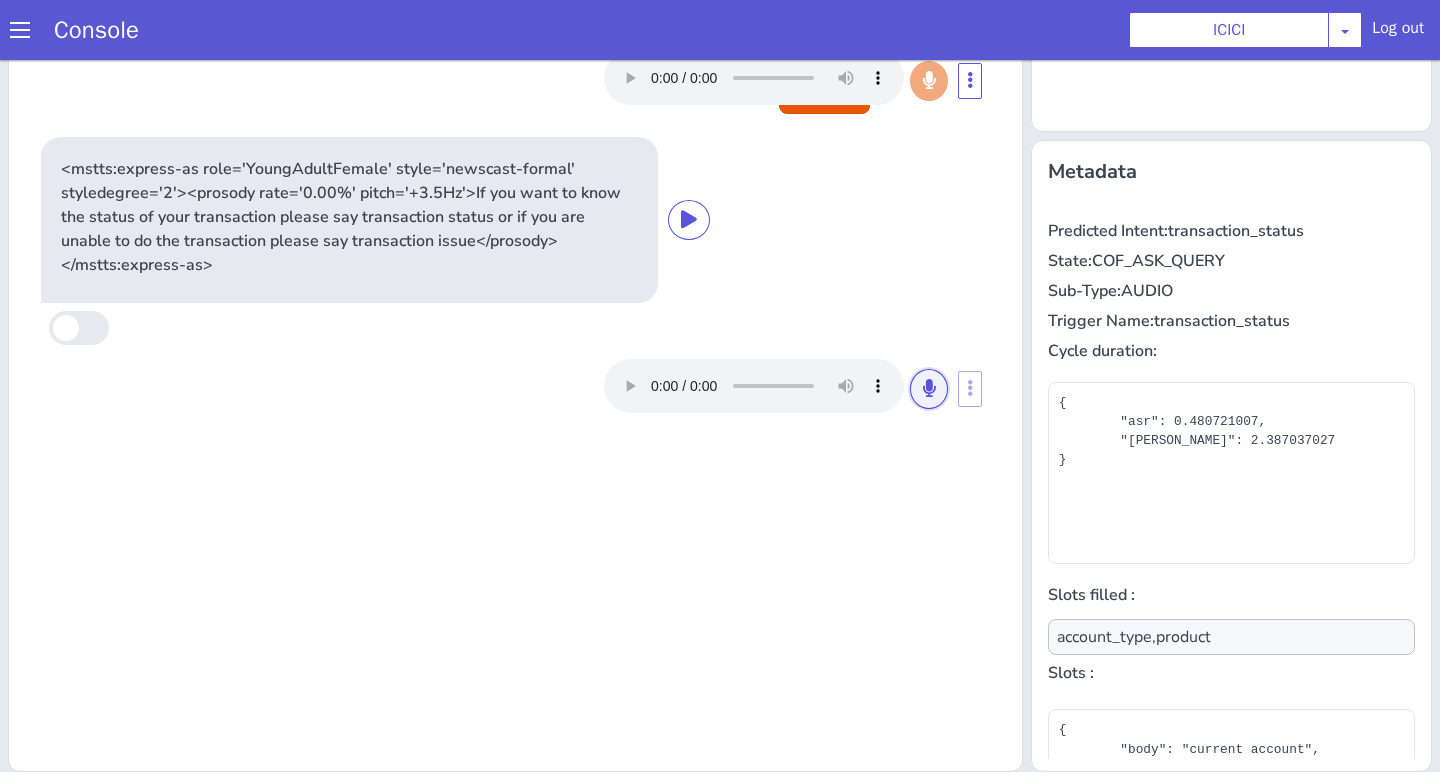 click at bounding box center [929, 389] 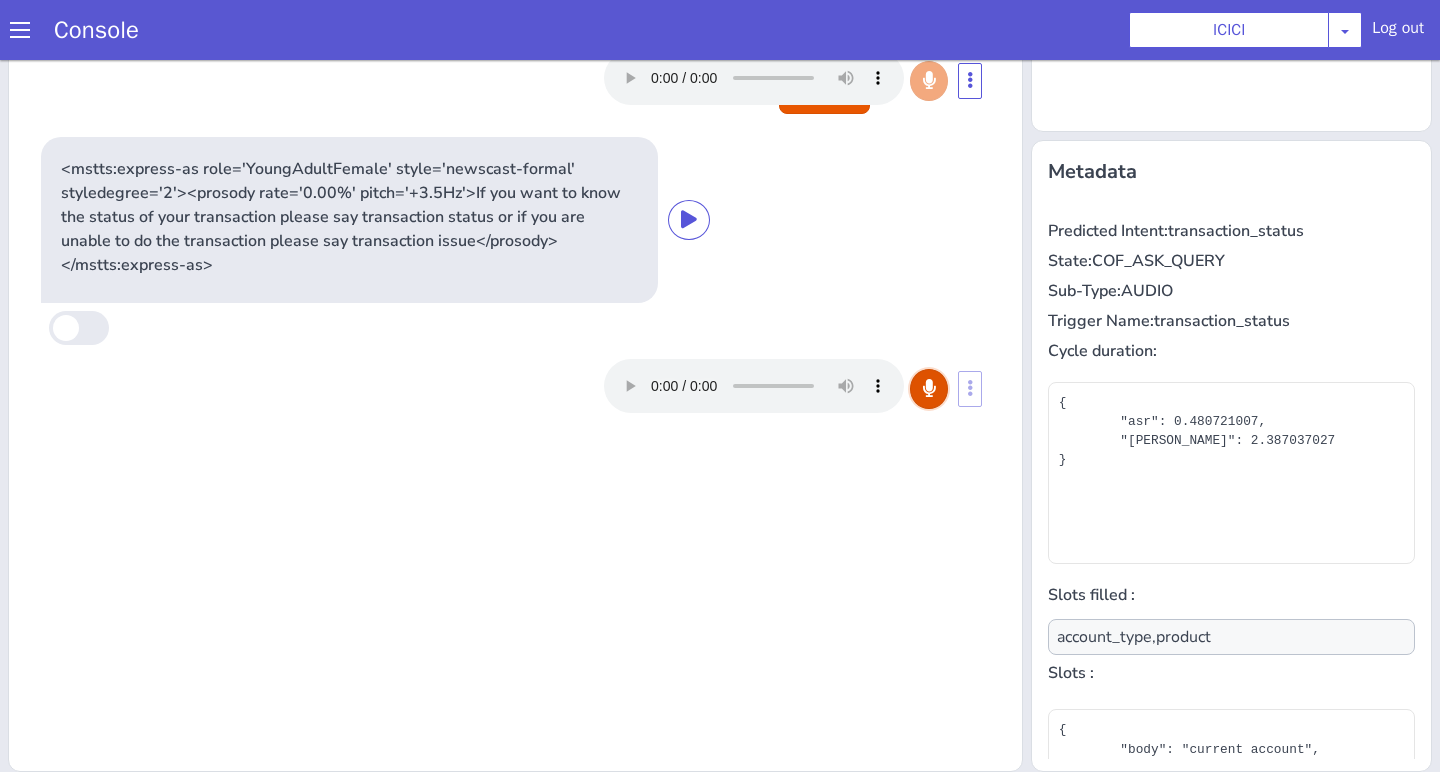 click at bounding box center (929, 389) 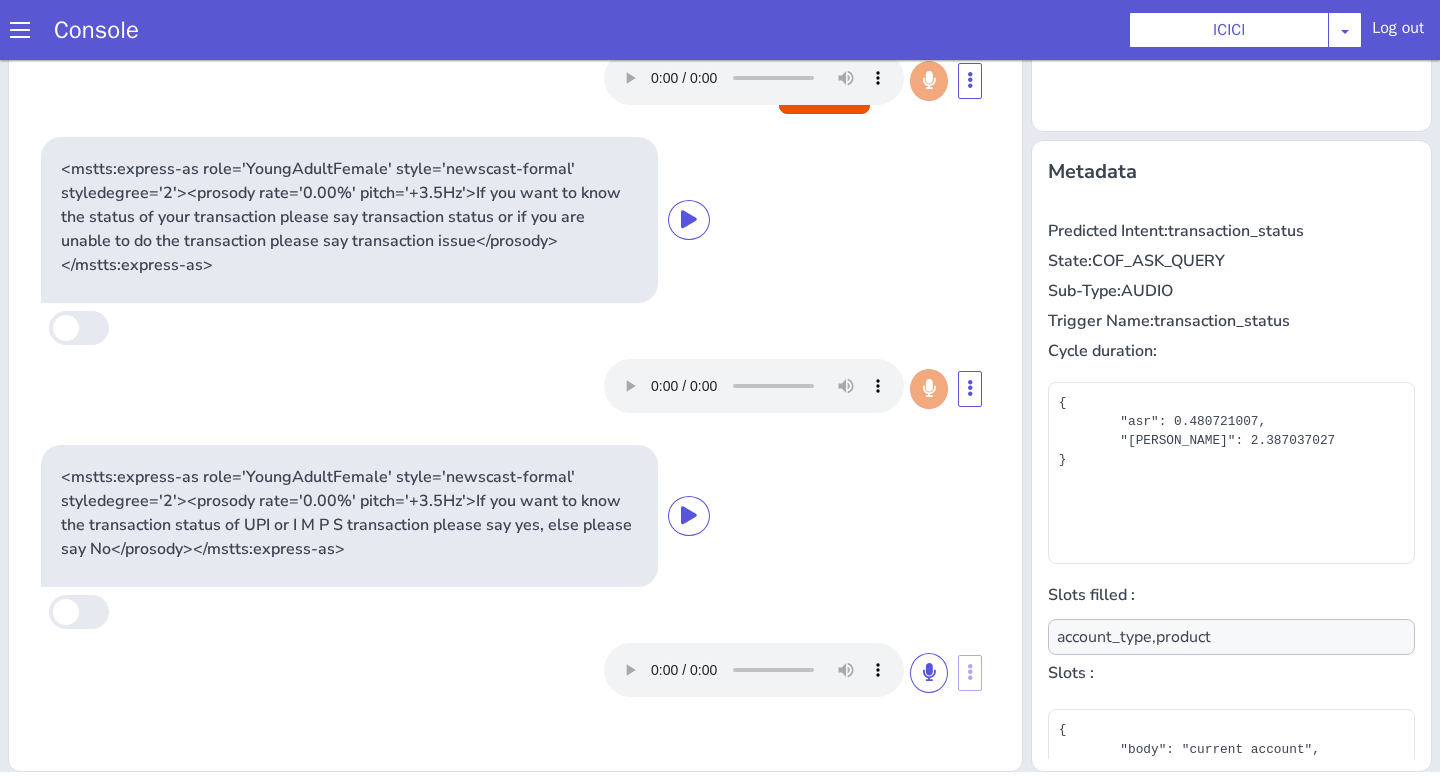type on "null" 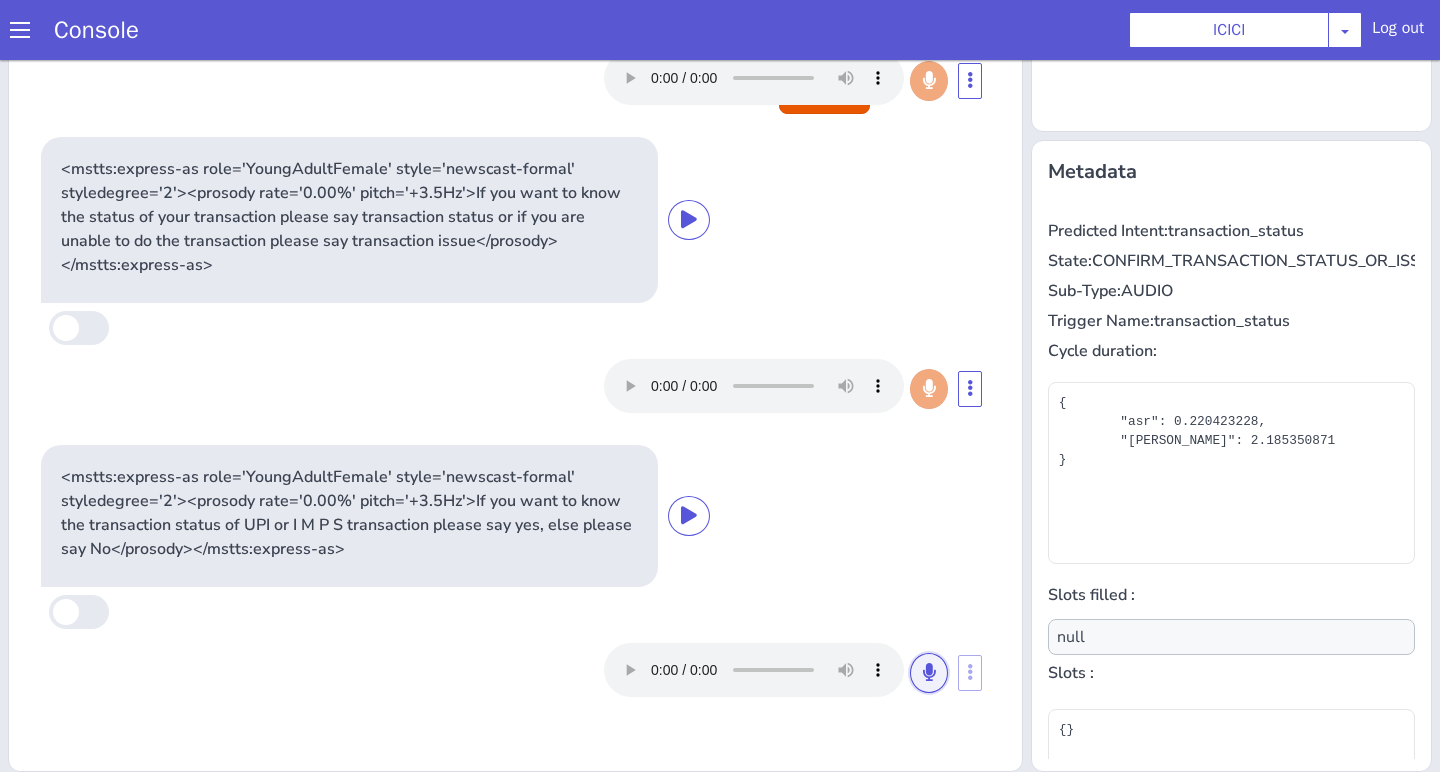click at bounding box center (929, 673) 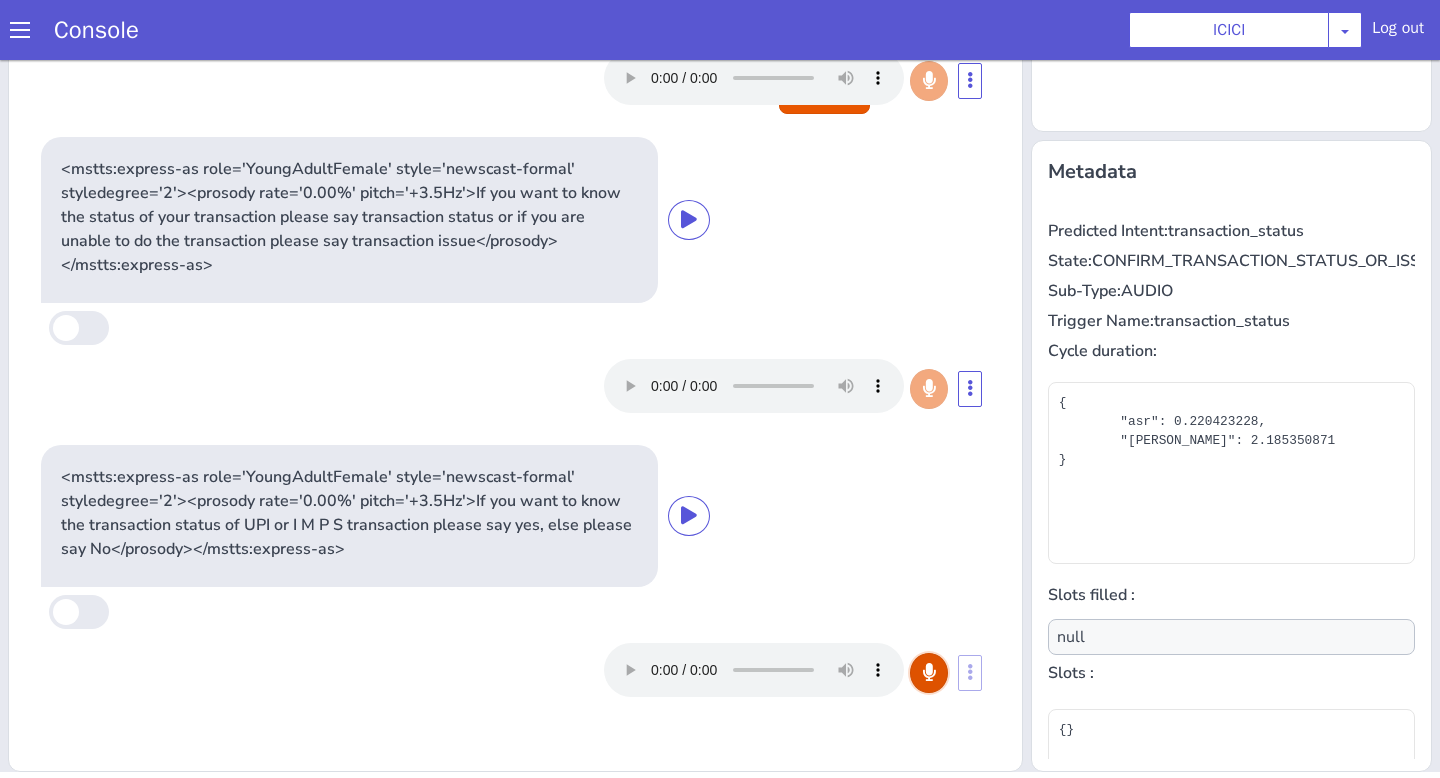 click at bounding box center (929, 673) 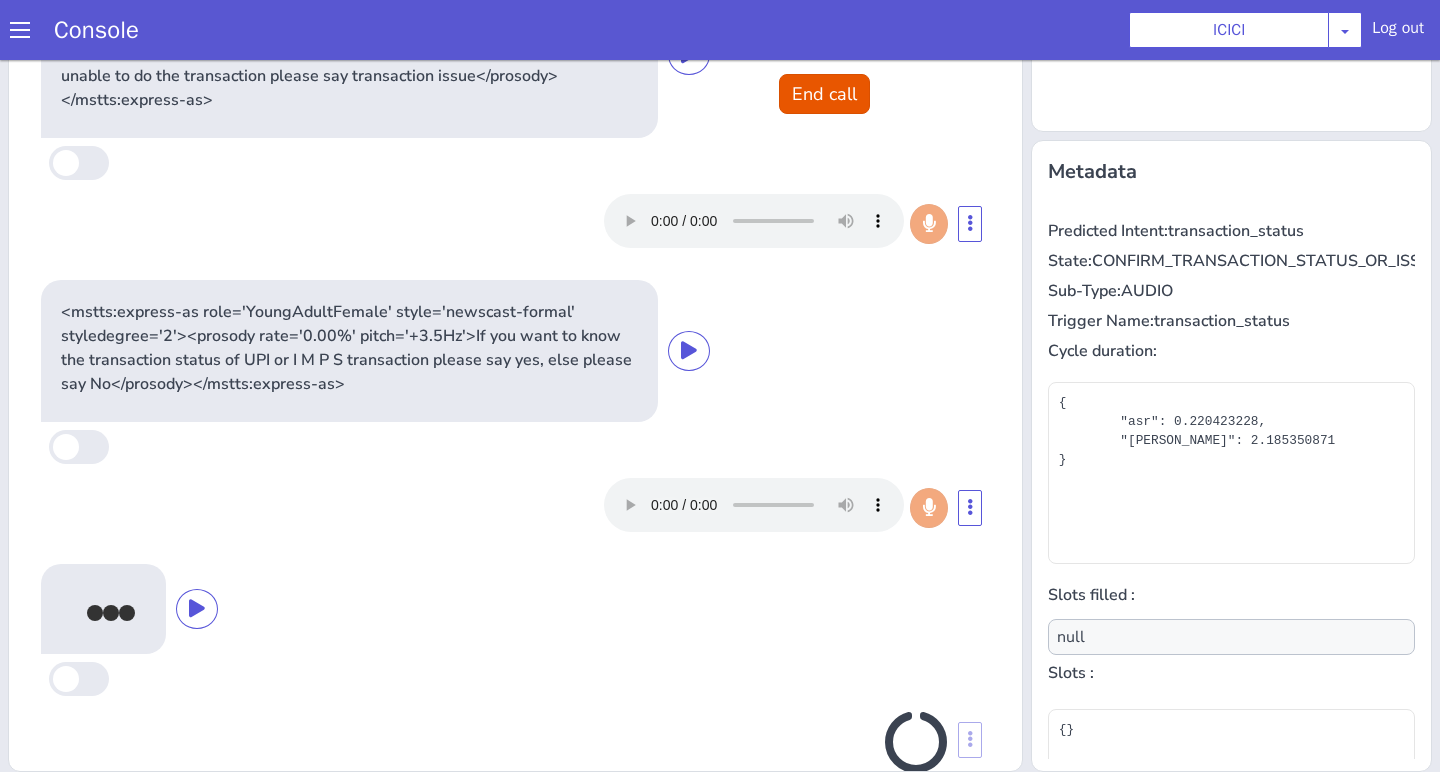 scroll, scrollTop: 208, scrollLeft: 0, axis: vertical 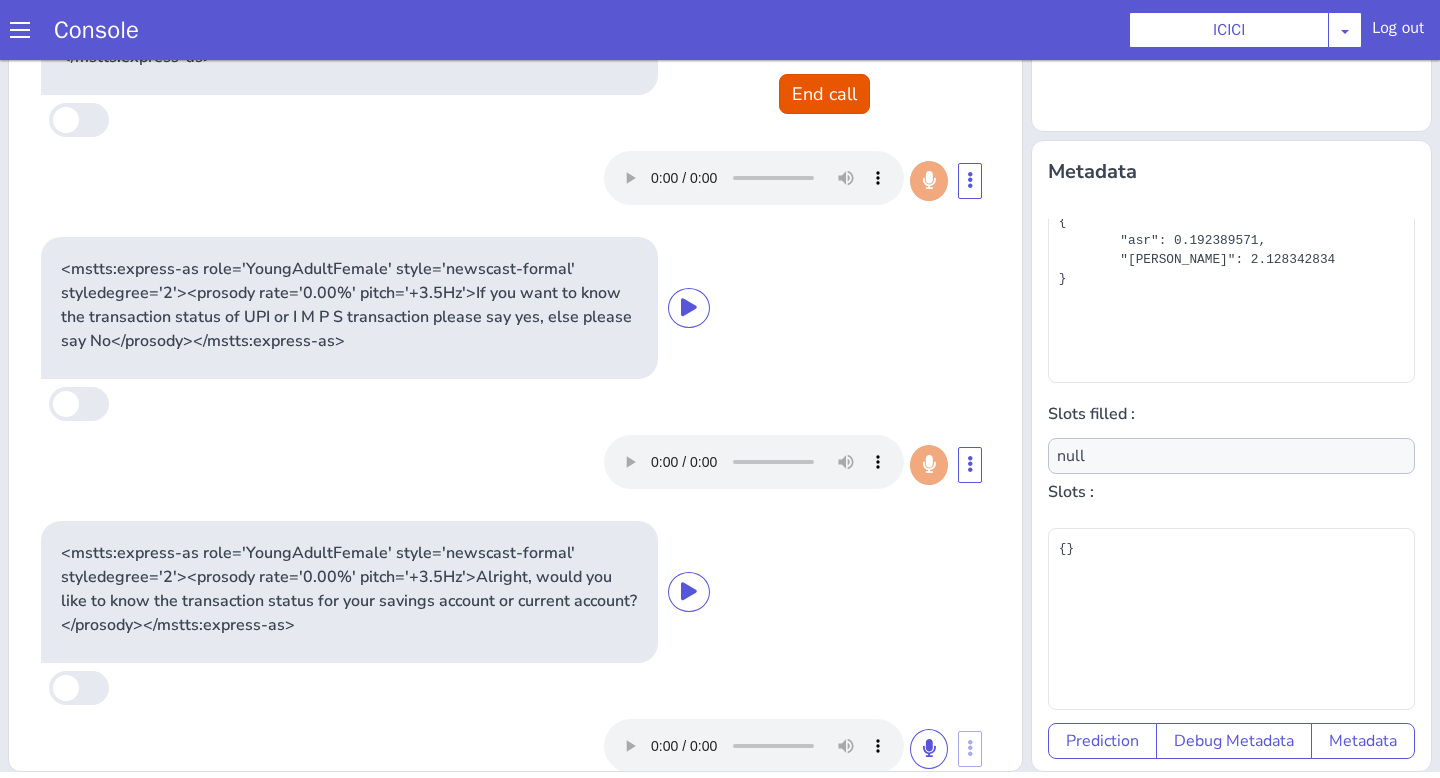 click on "Console ICICI AO Smith Airtel DTH Pilot Airtel POC Alice Blue NT Aliceblue American Finance - US Apollo Apollo 24*7 Application - Collections ArchiveClient Auto NPS feedback Avaya Devconnect Axis Axis AMC Axis Outbound BAGIC BALIC BALIC Old 2 Bajaj Autofinance Bajaj Fin Banking Demo Barbeque Nation Buy Now Pay Later Cars24 Cashe Central Bank of India Charles Tyrwhitt Cholamandalam Finance Consumer Durables Coverfox Covid19 Helpline Credgenics CreditMate DPDzero DUMMY Data collection Demo - Collections Dish TV E2E_VB_PAMS_India ERCM Emeritus Eureka Forbes - LQ FFAM360 - US Familiarity Farming_Axis Finaccel Flipkart Flow Templates Fusion Microfinance Giorgos_TestBot Great Learning Grievance Bot HDB Finance HDFC HDFC Ergo HDFC Freedom CC HDFC Life Demo HDFC Securities Hathway Internet Hathway V2 Home Credit IBM IBM Banking Demo ICICI ICICI Bank Outbound ICICI Lombard Persistency ICICI Prudential ICICI securities ICICI_lombard IDFC - Test IDFC First Bank IFFCO Tokio Insurance Iffco Tokio Indiamart Indigo Jarvis" at bounding box center [720, 30] 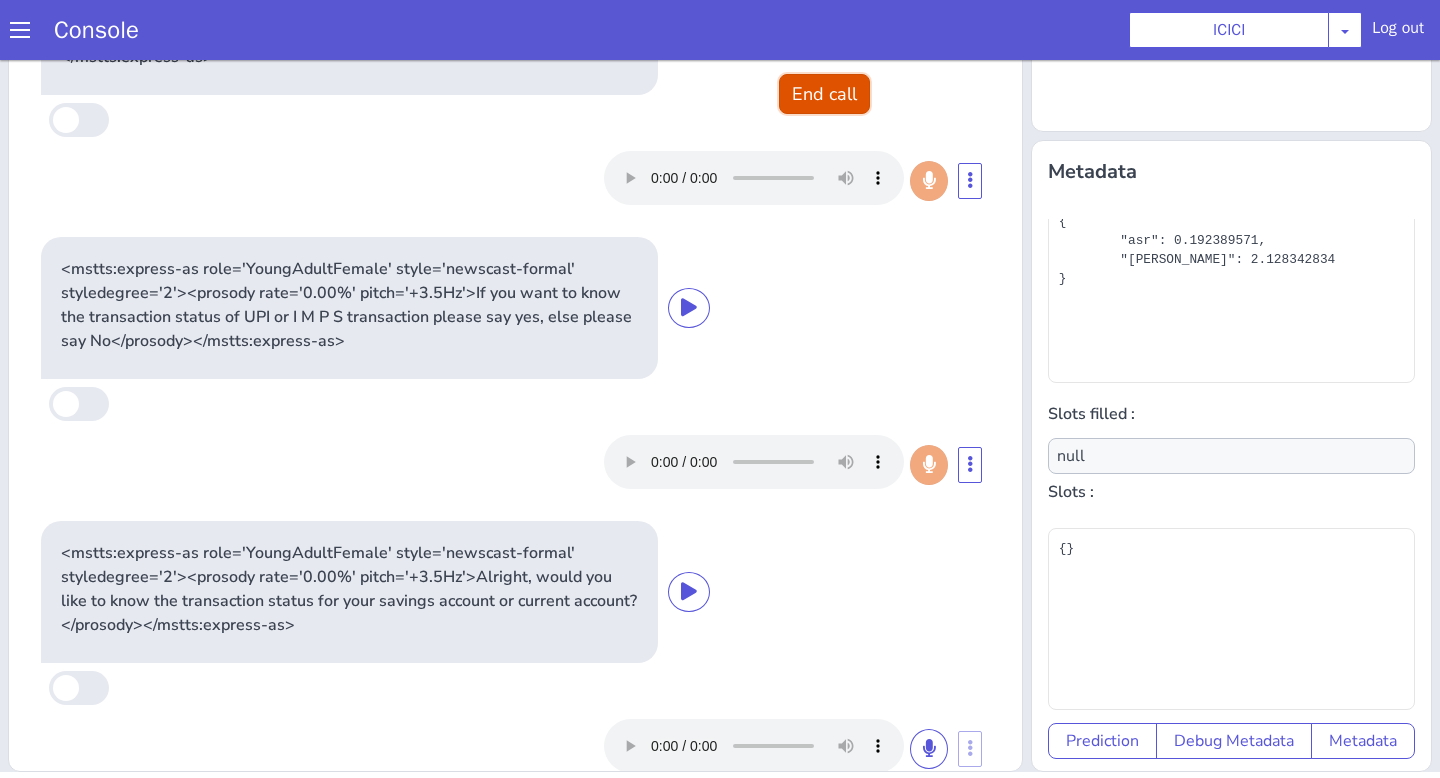 click on "End call" at bounding box center (824, 94) 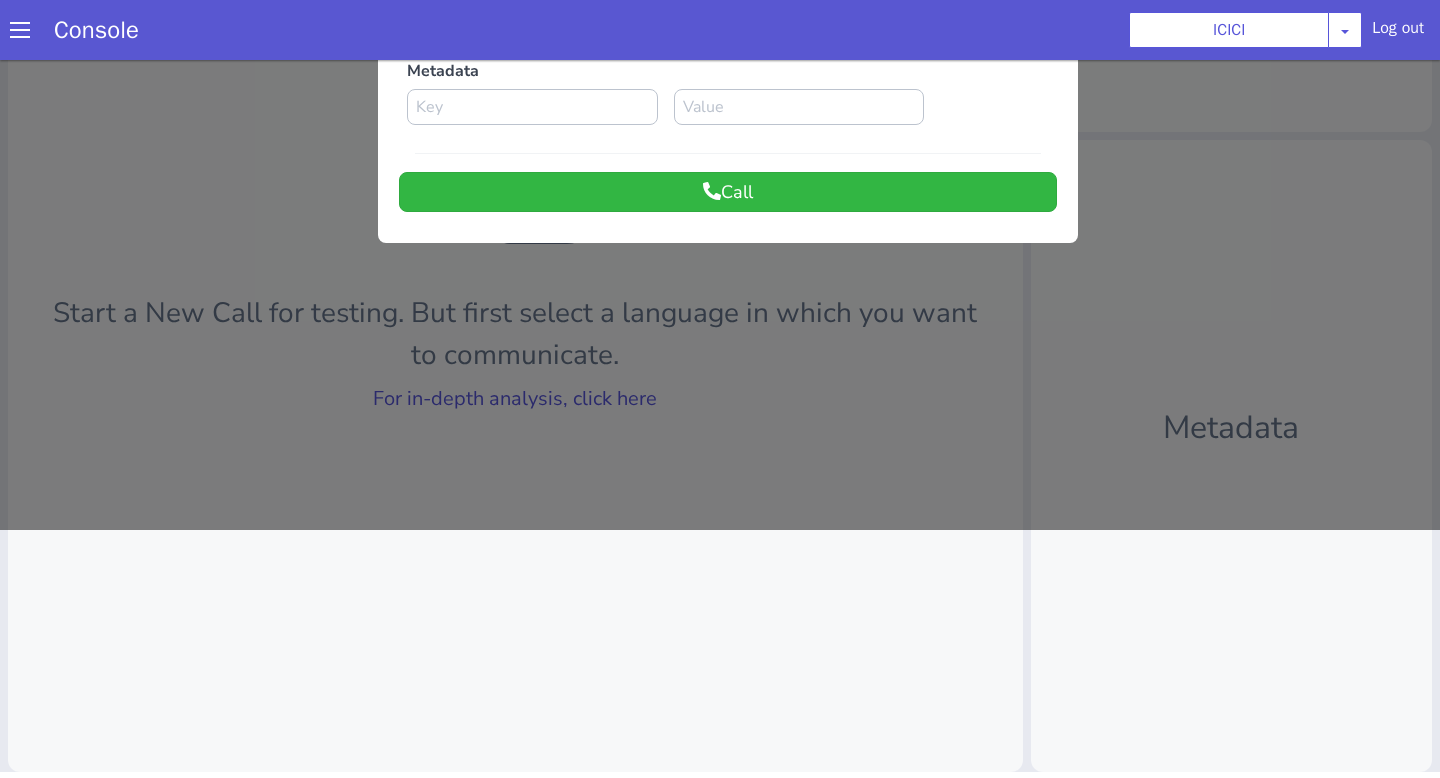 click at bounding box center [720, 171] 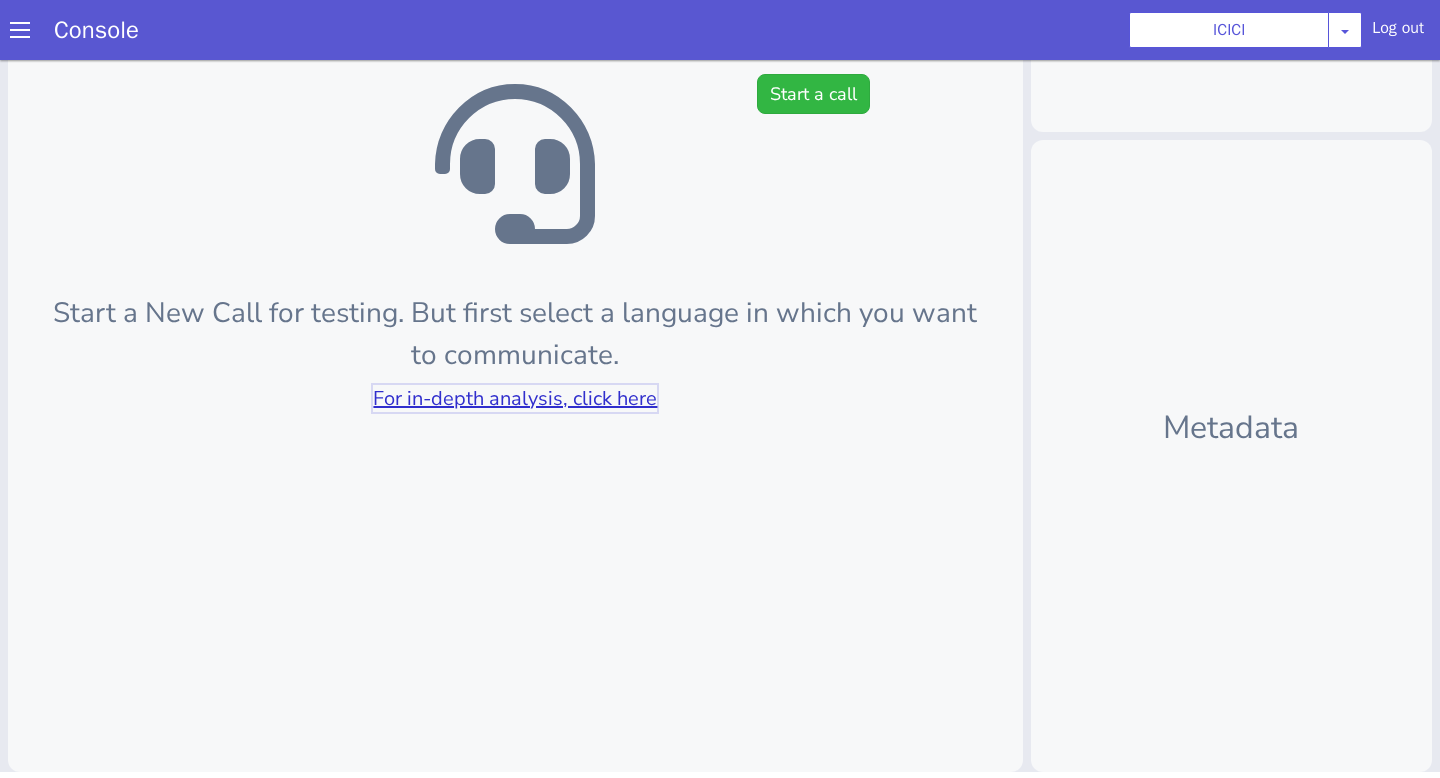 click on "For in-depth analysis, click here" at bounding box center (515, 398) 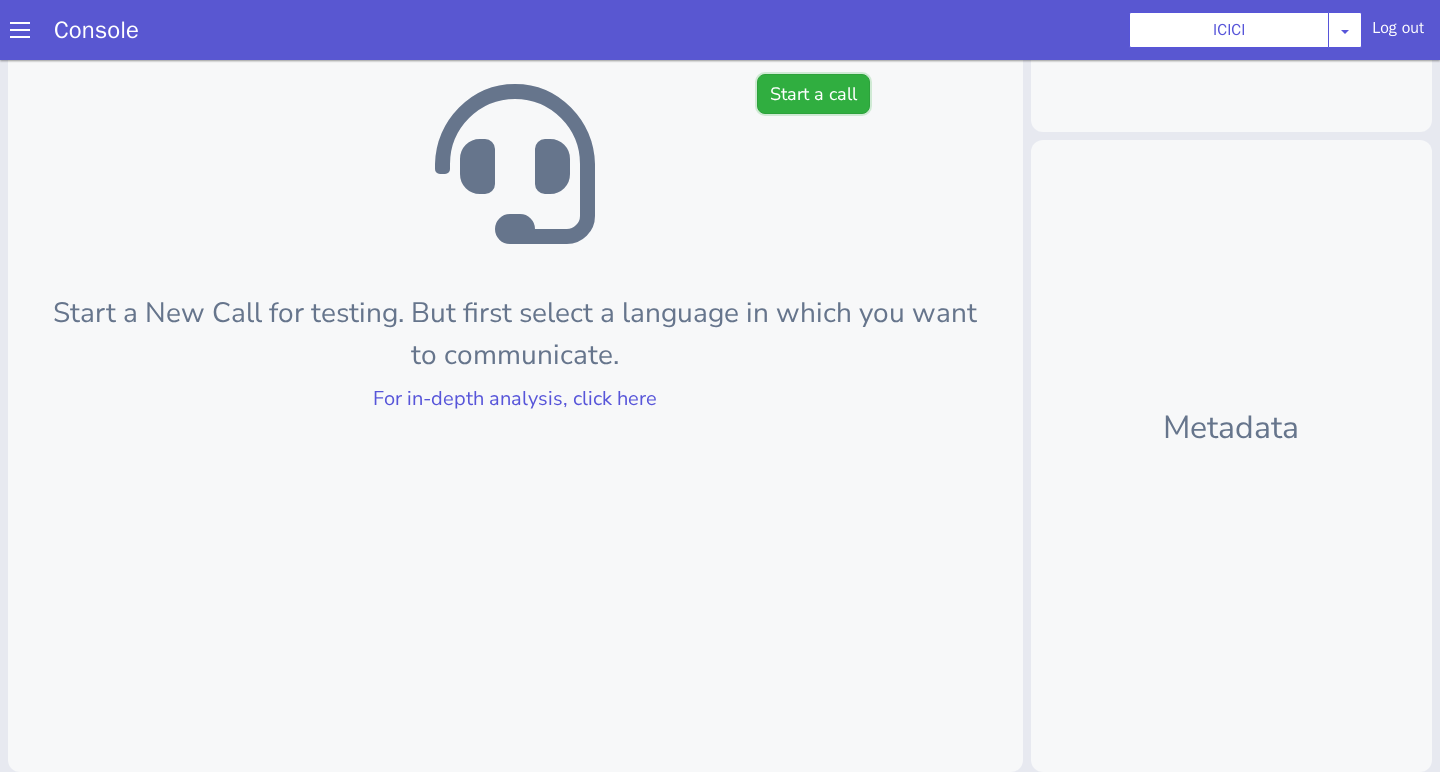 click on "Start a call" at bounding box center (813, 94) 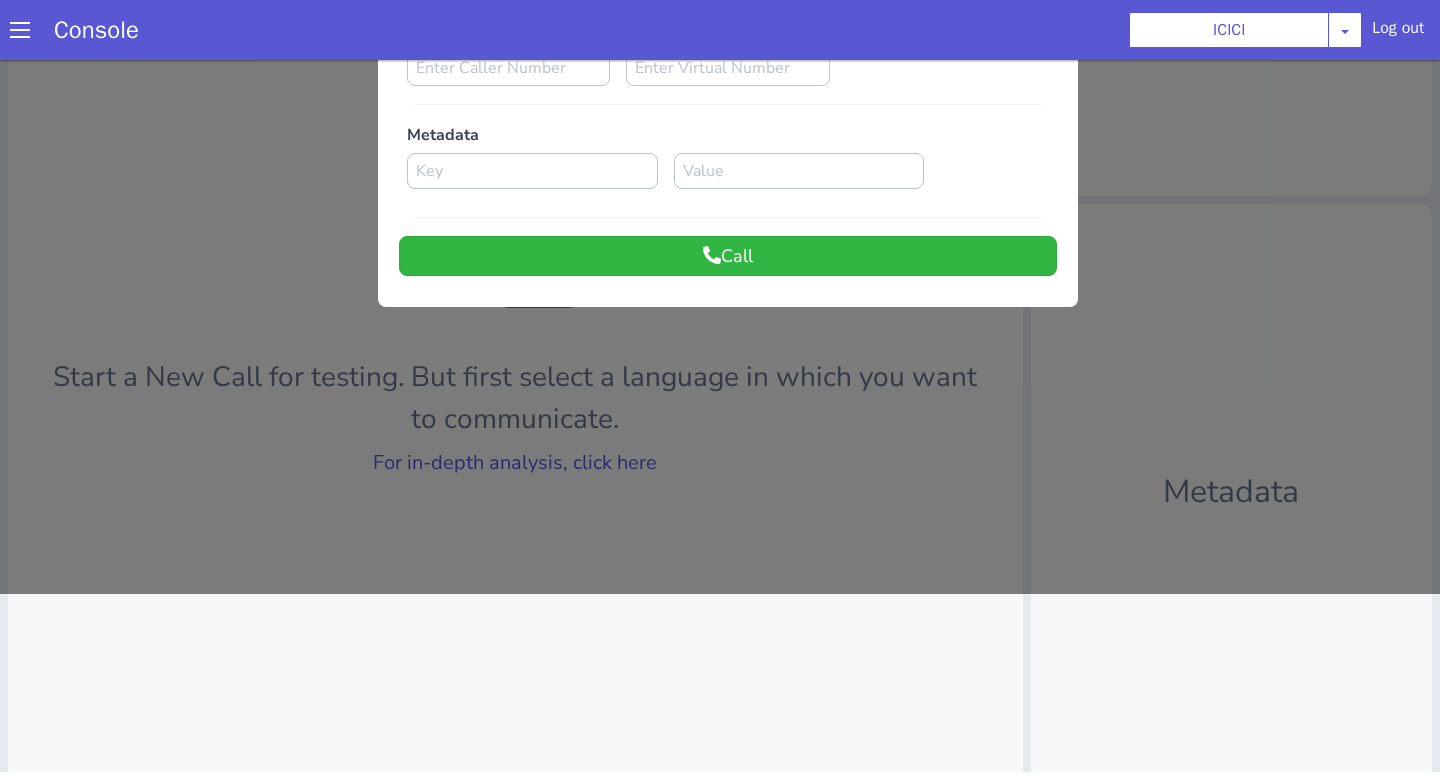scroll, scrollTop: 82, scrollLeft: 0, axis: vertical 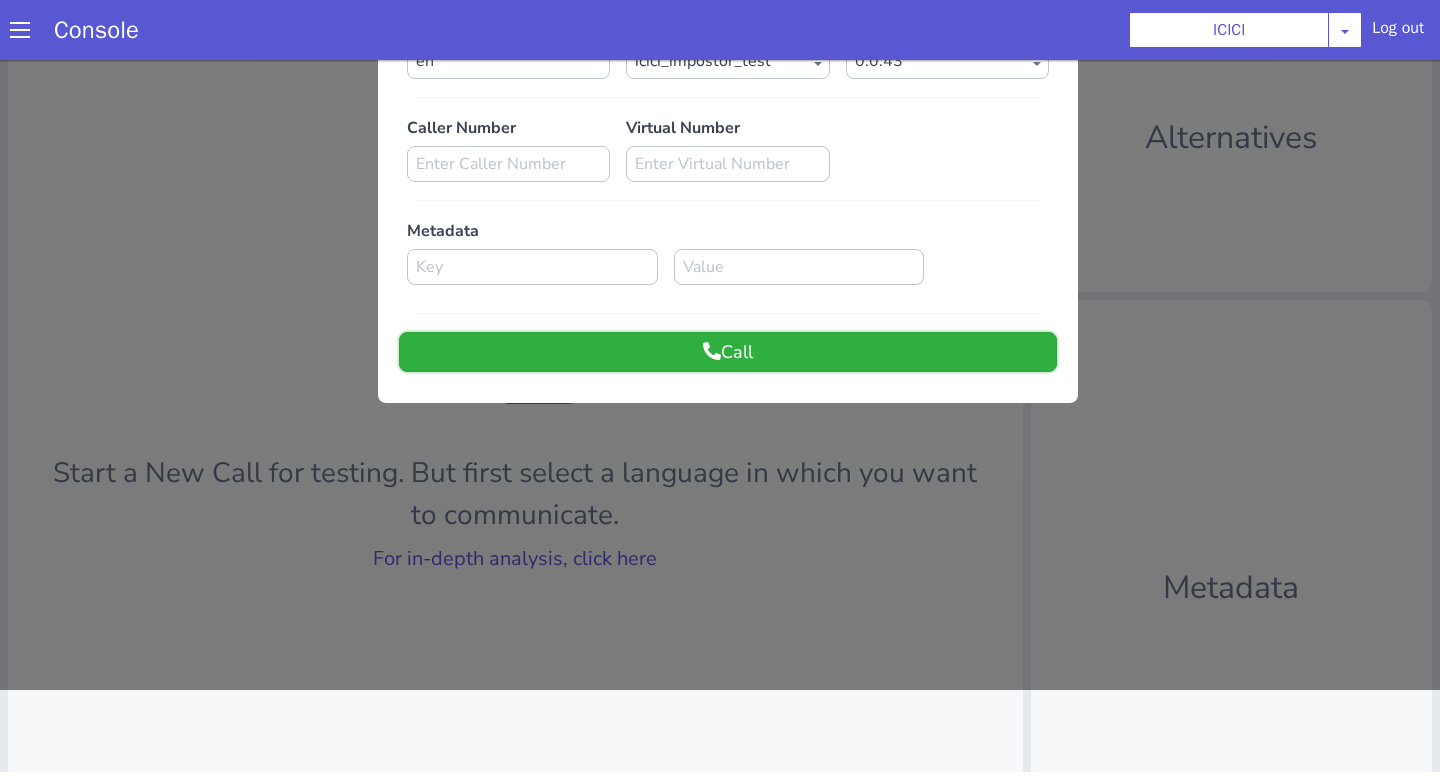 click on "Call" at bounding box center (728, 352) 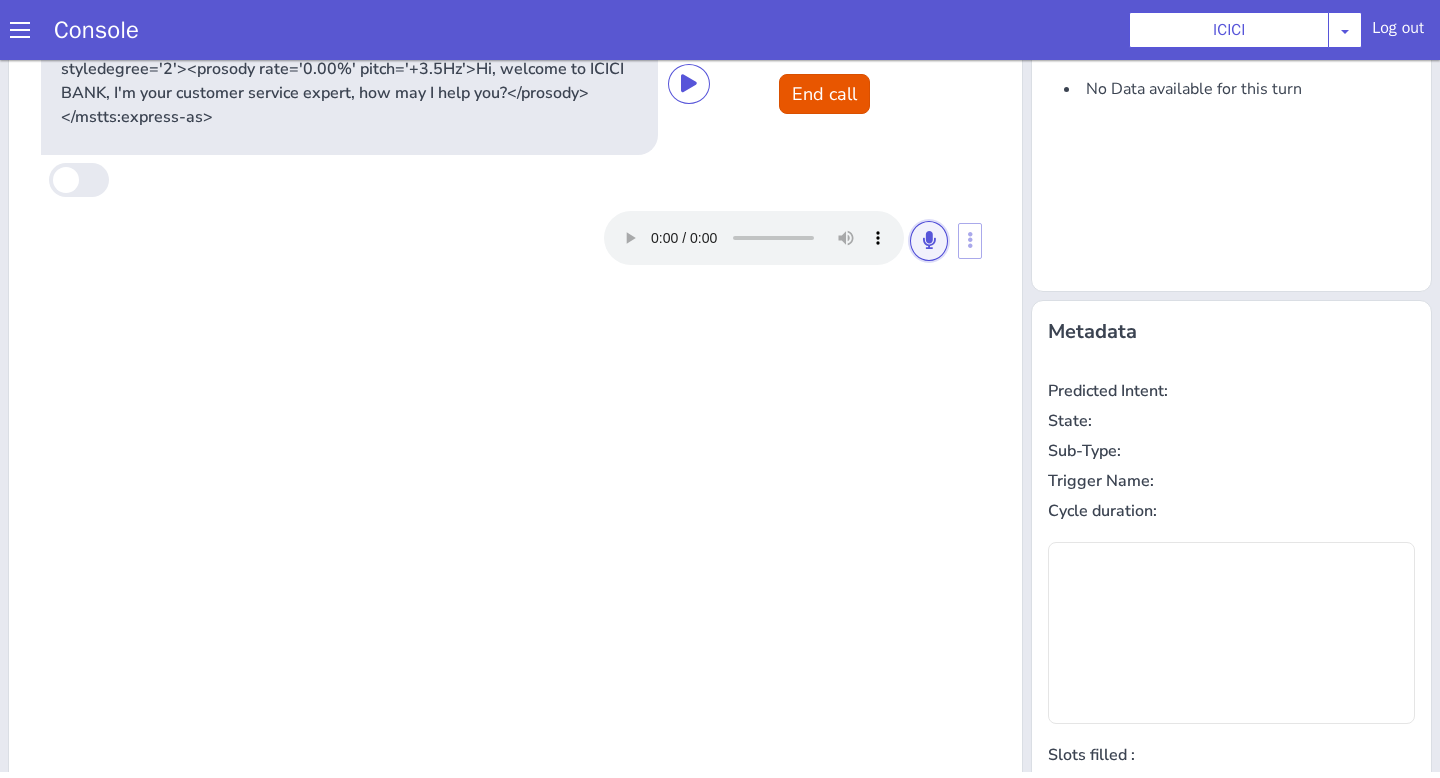 click at bounding box center (929, 241) 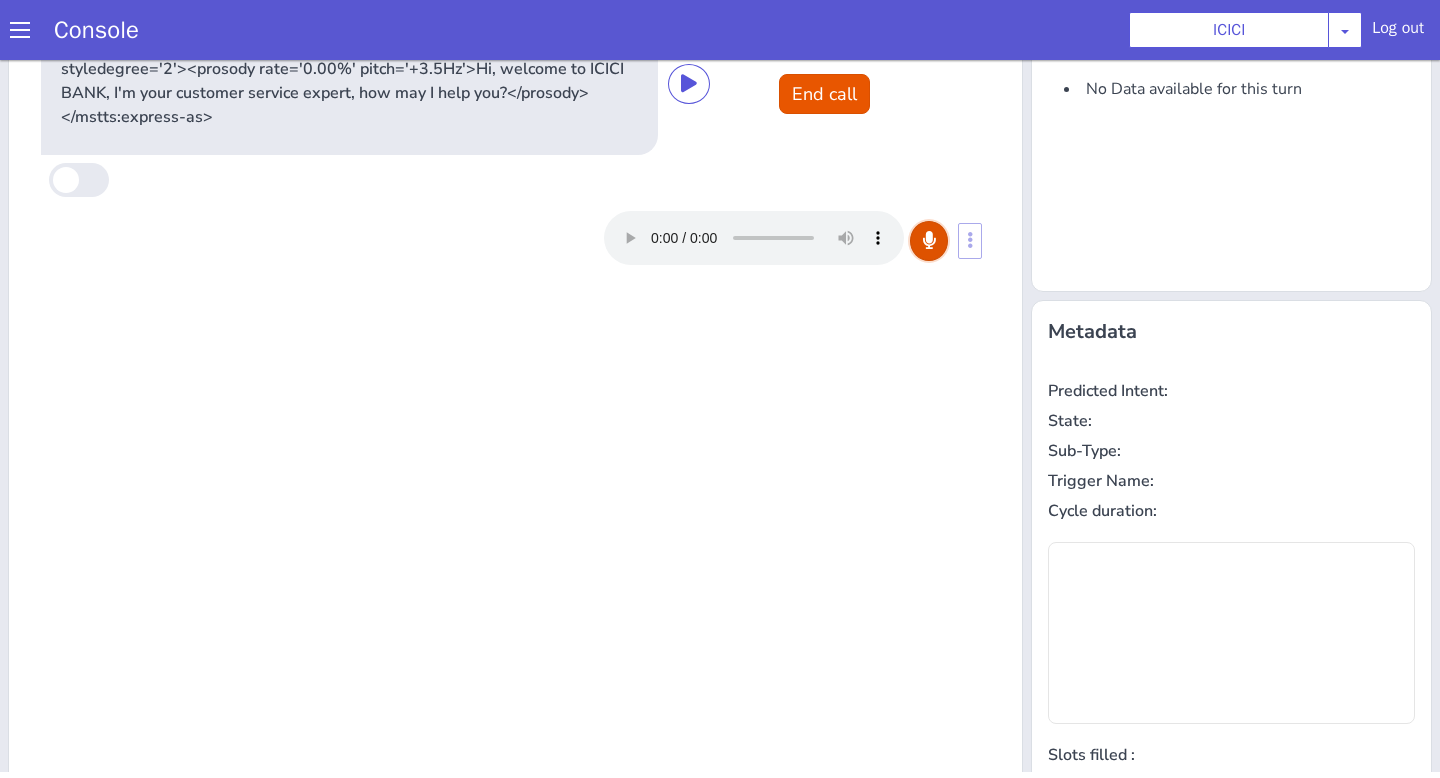 click at bounding box center [929, 241] 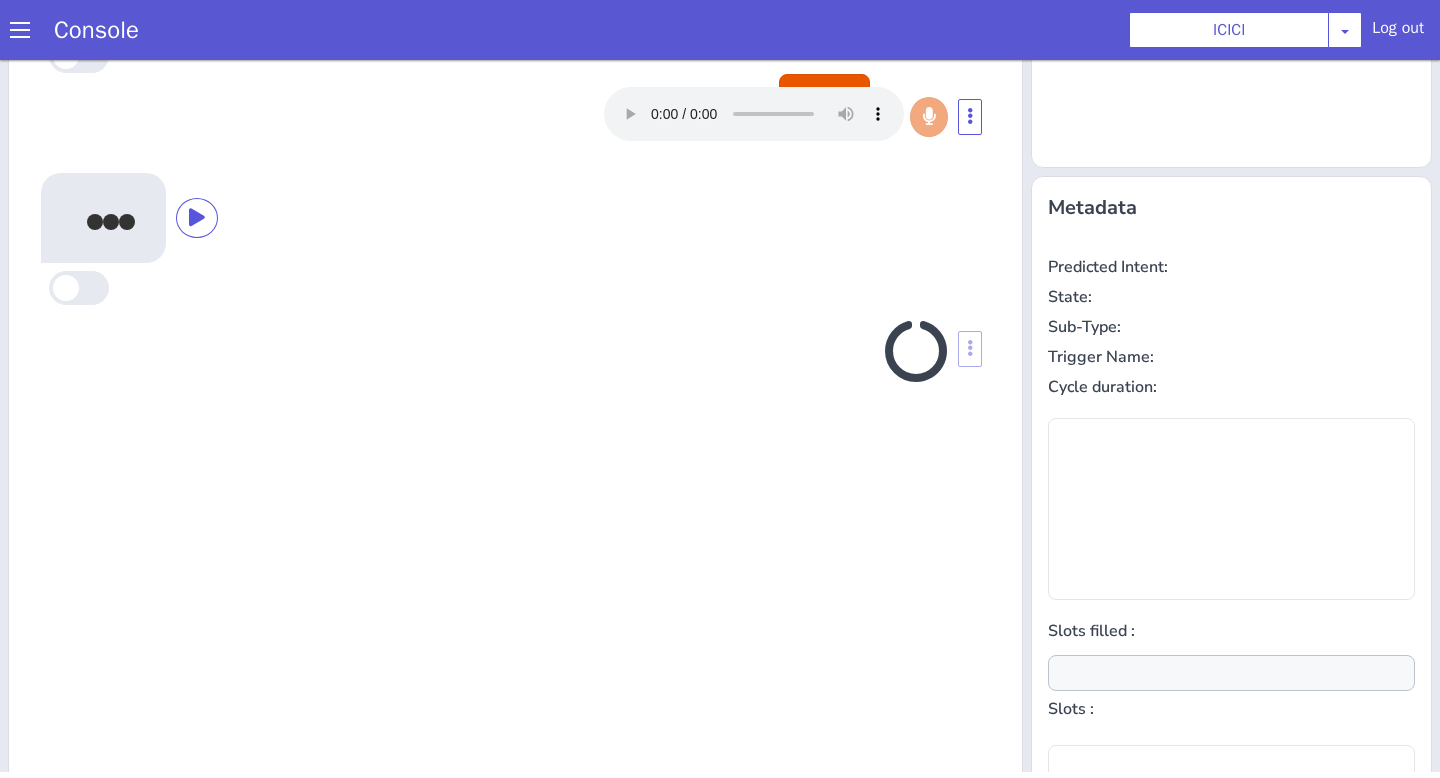 scroll, scrollTop: 242, scrollLeft: 0, axis: vertical 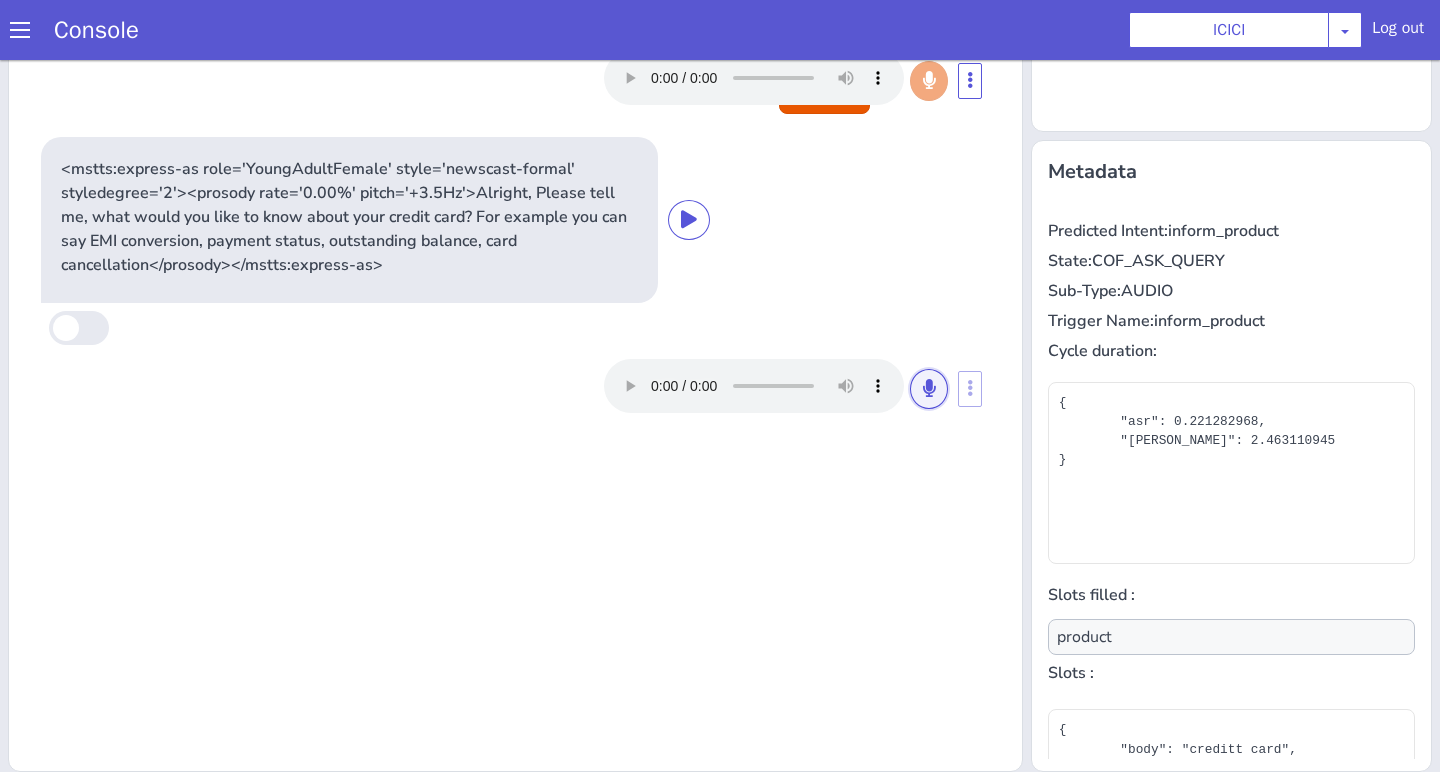 click at bounding box center (929, 388) 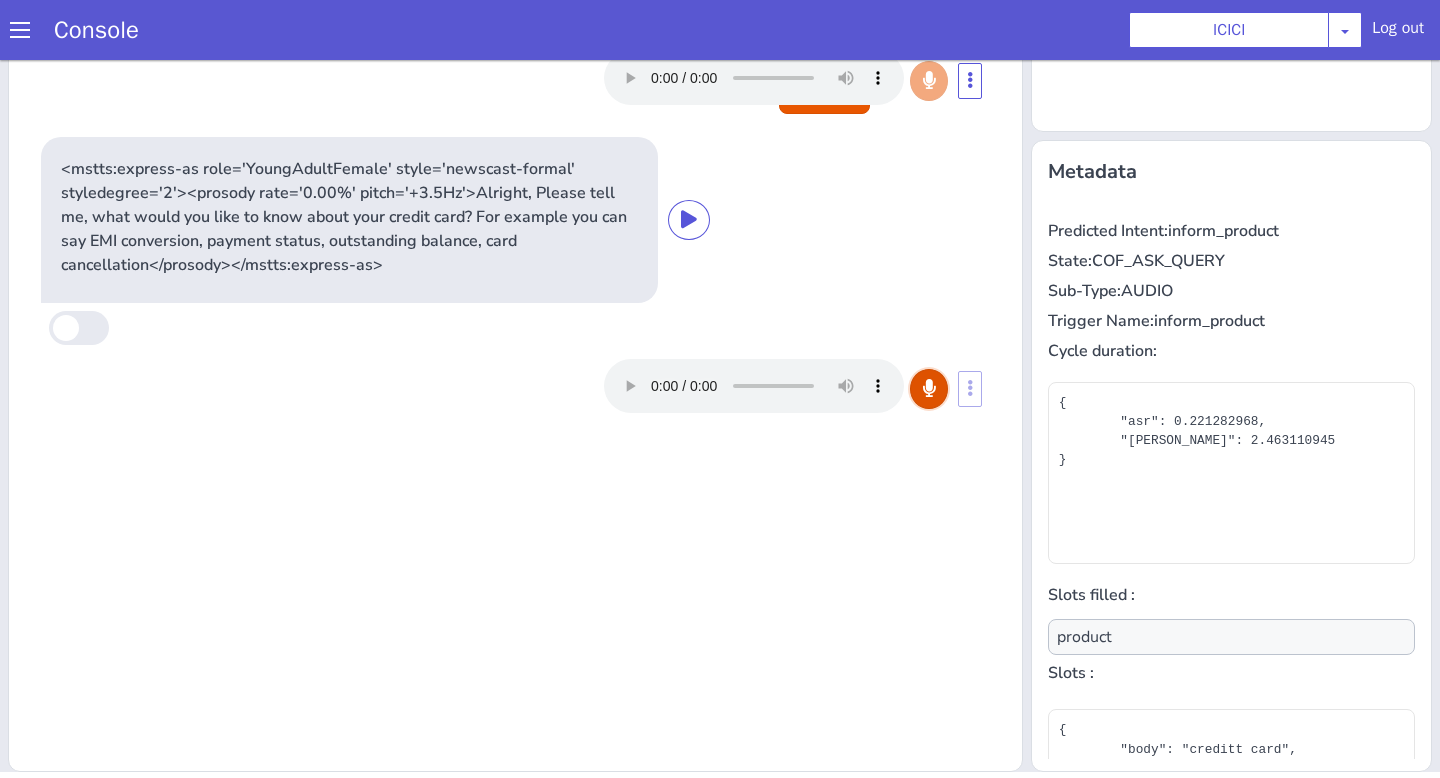 click at bounding box center [929, 389] 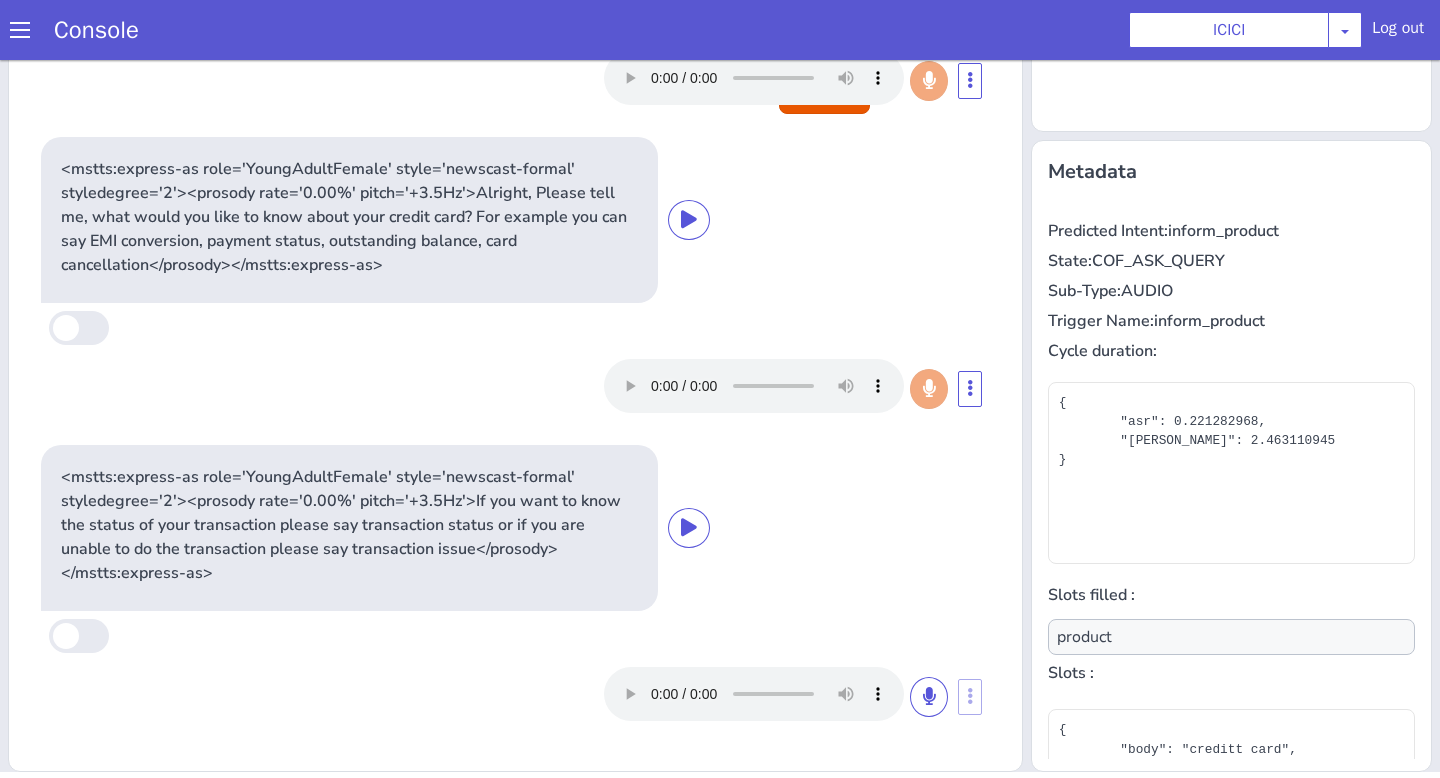 type on "null" 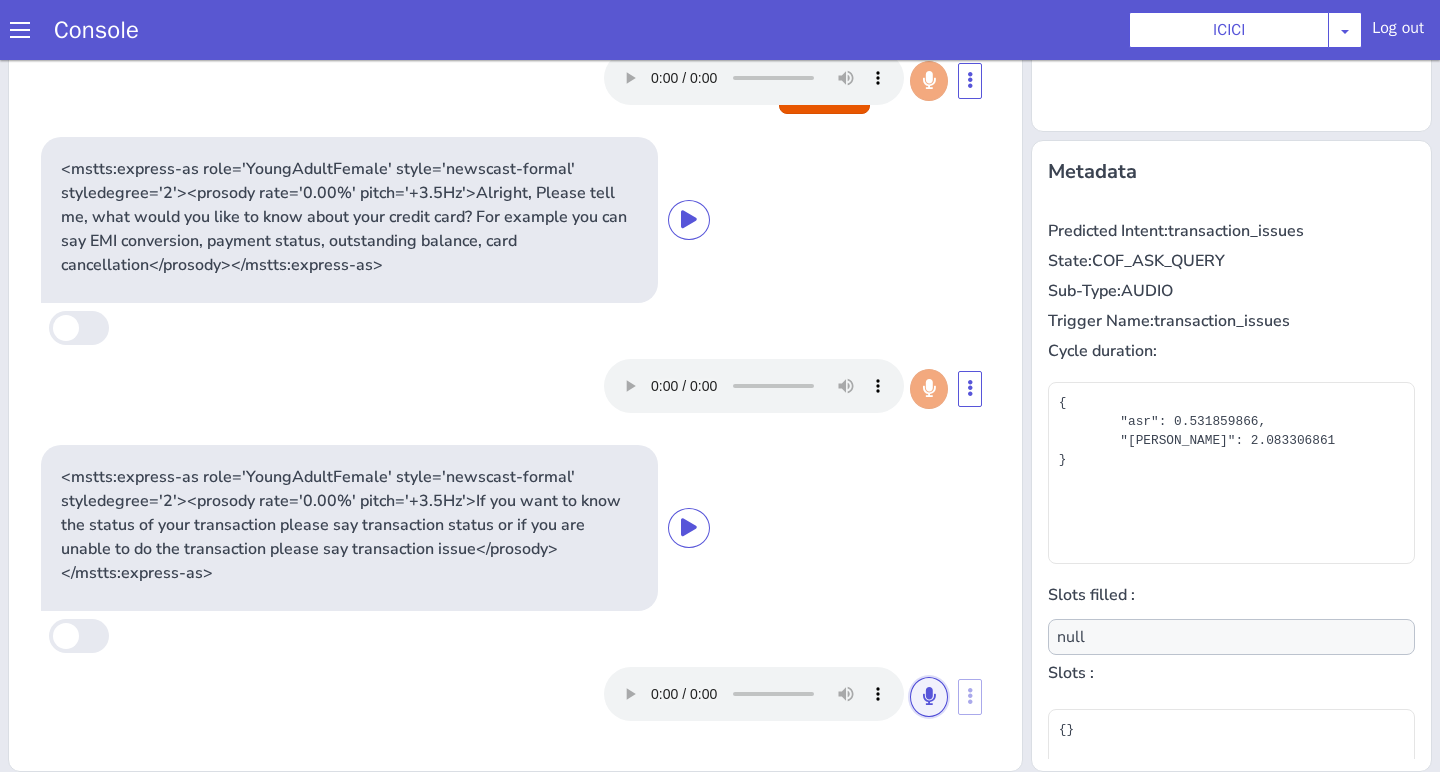 click at bounding box center (929, 697) 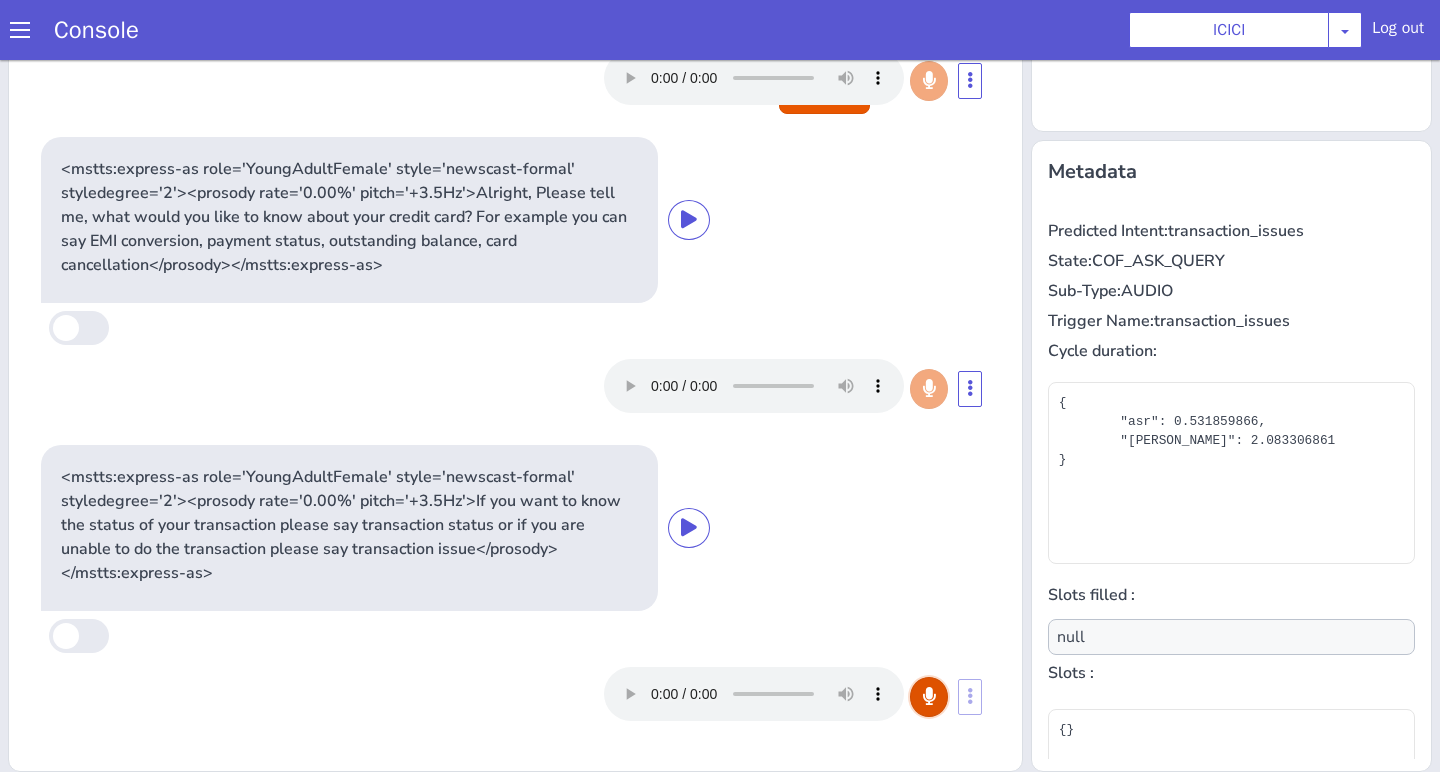 click at bounding box center [929, 697] 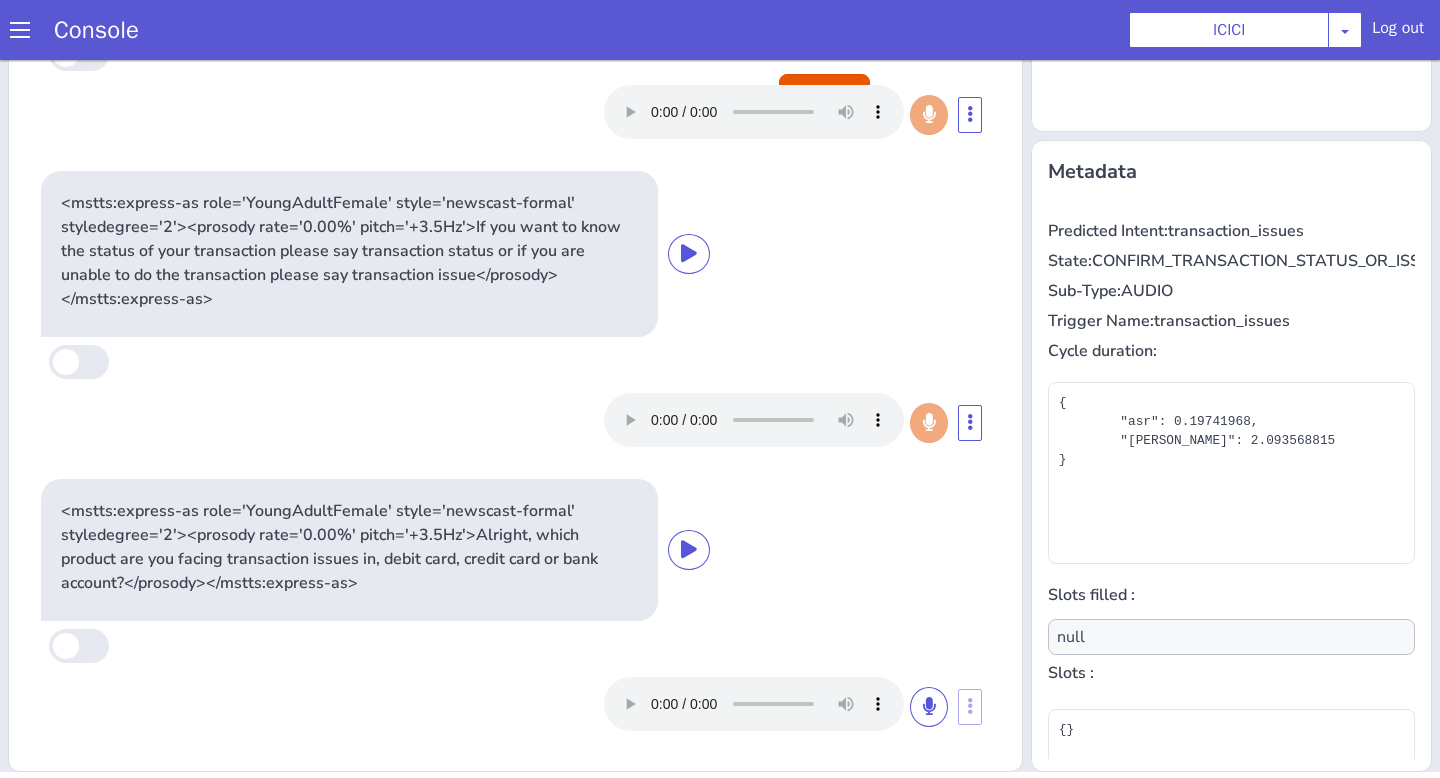 scroll, scrollTop: 150, scrollLeft: 0, axis: vertical 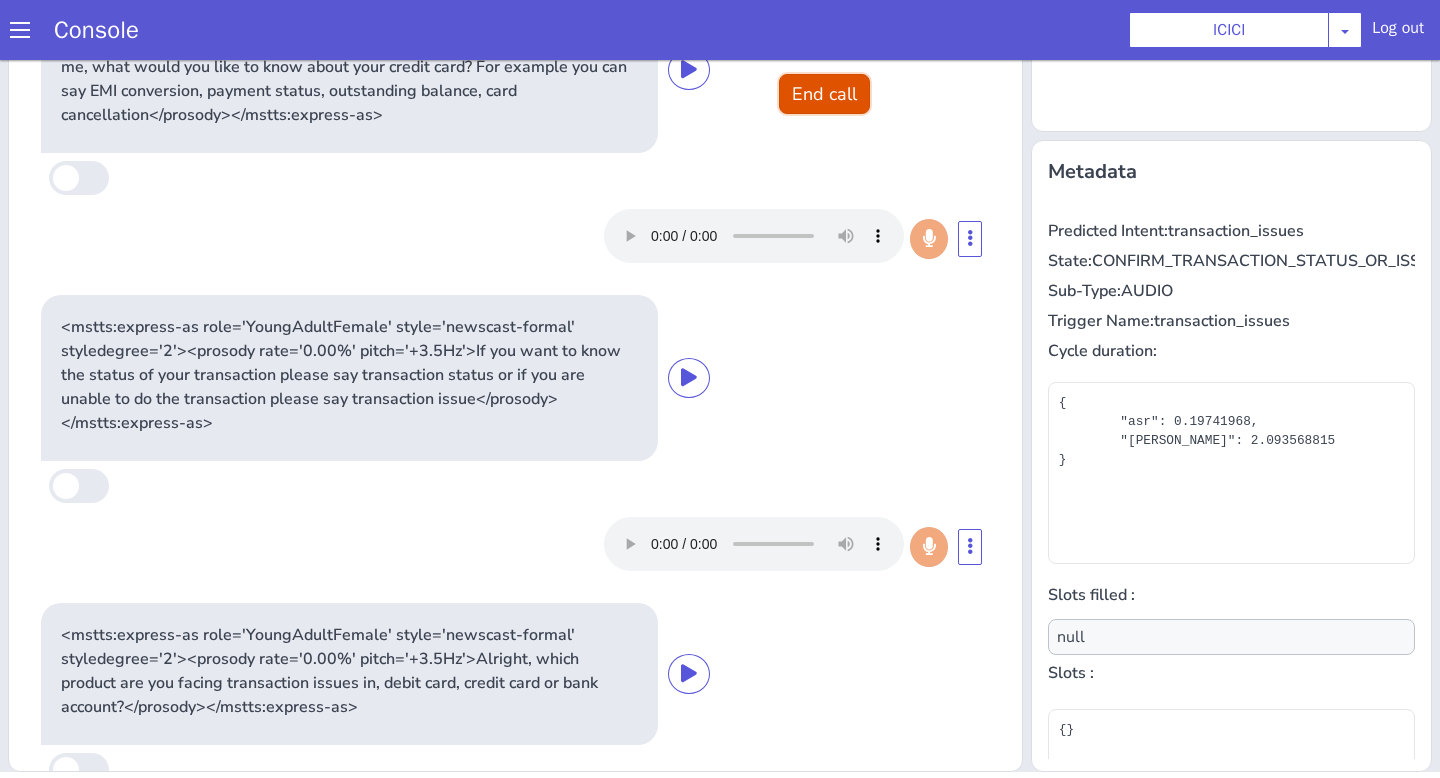 click on "End call" at bounding box center [824, 94] 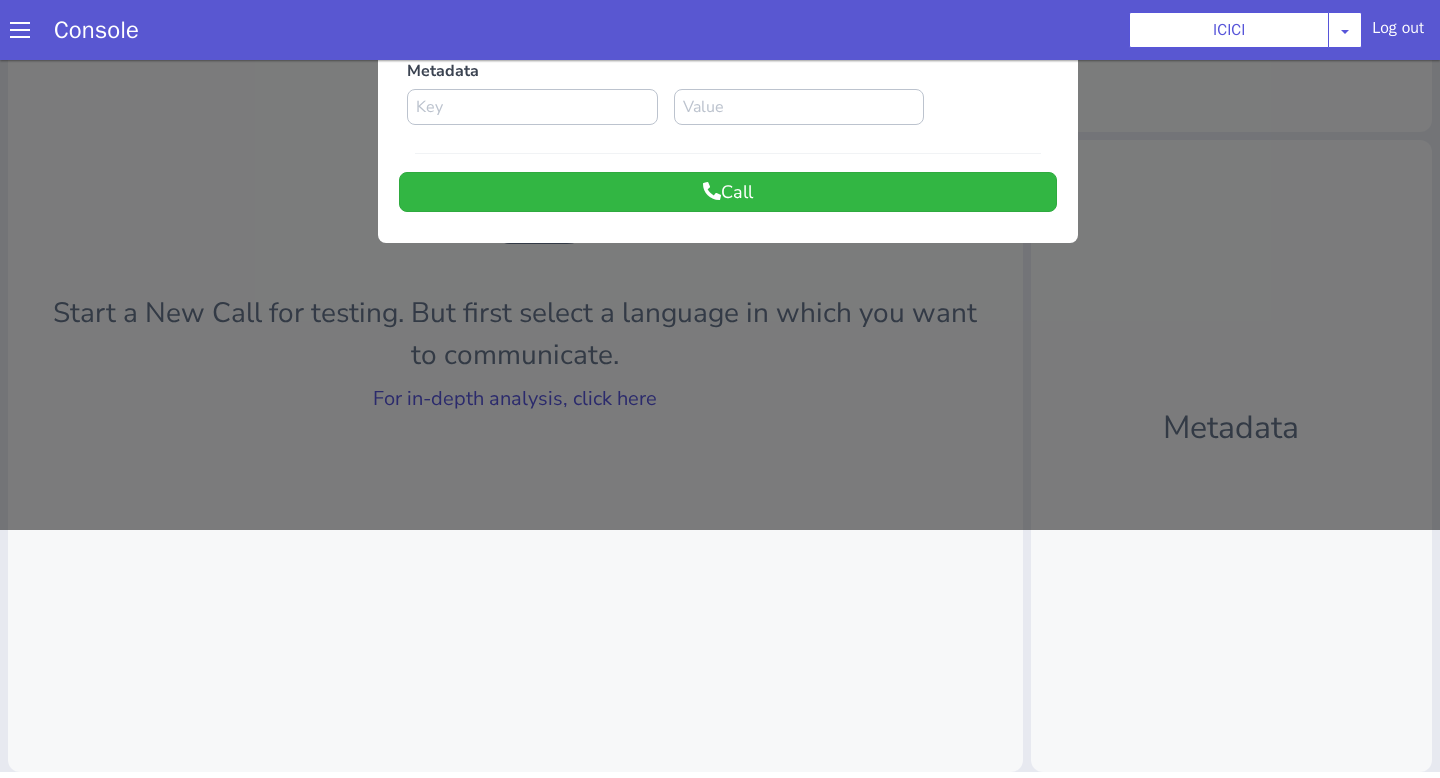 click at bounding box center [720, 171] 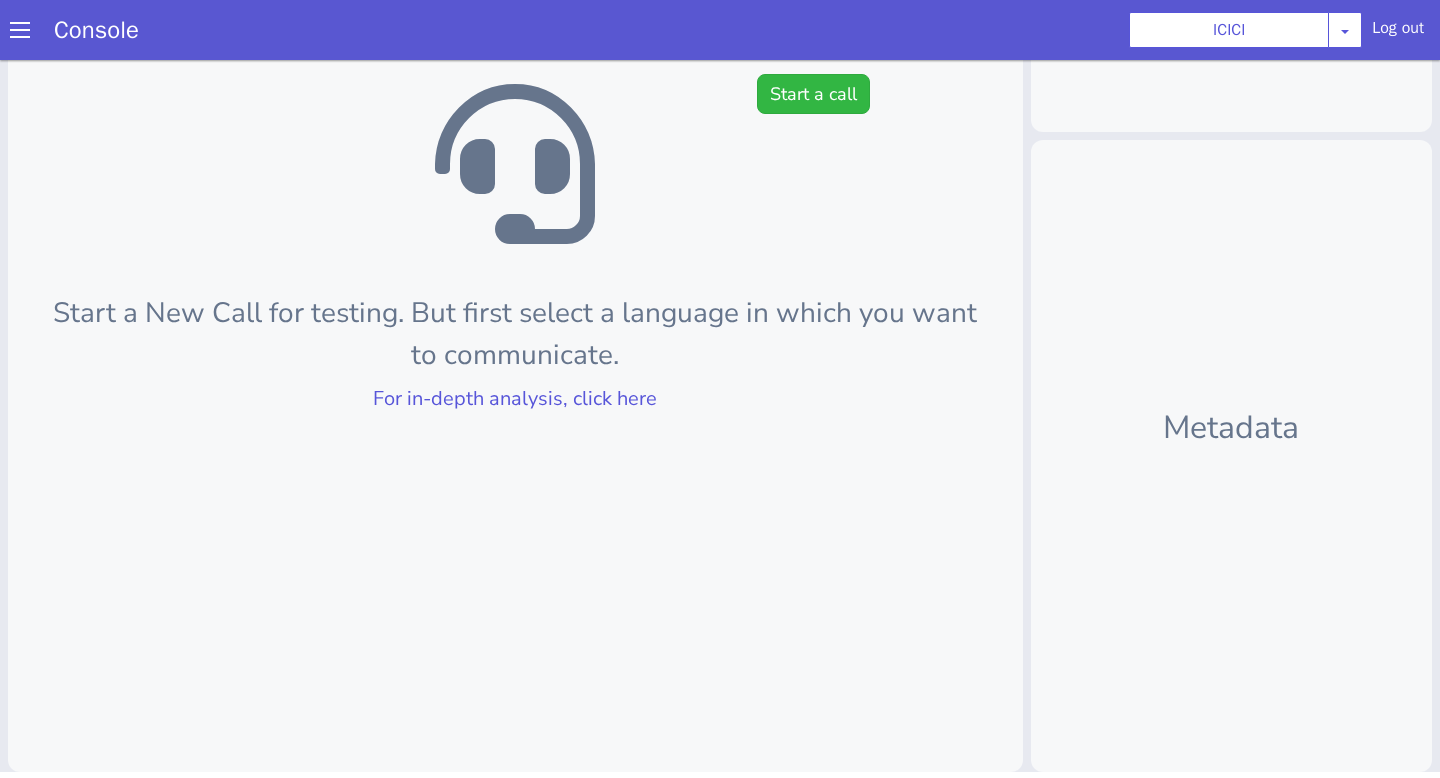 click on "Start a New Call for testing. But first select a language in which you want to communicate. For in-depth analysis, click here" at bounding box center (515, 296) 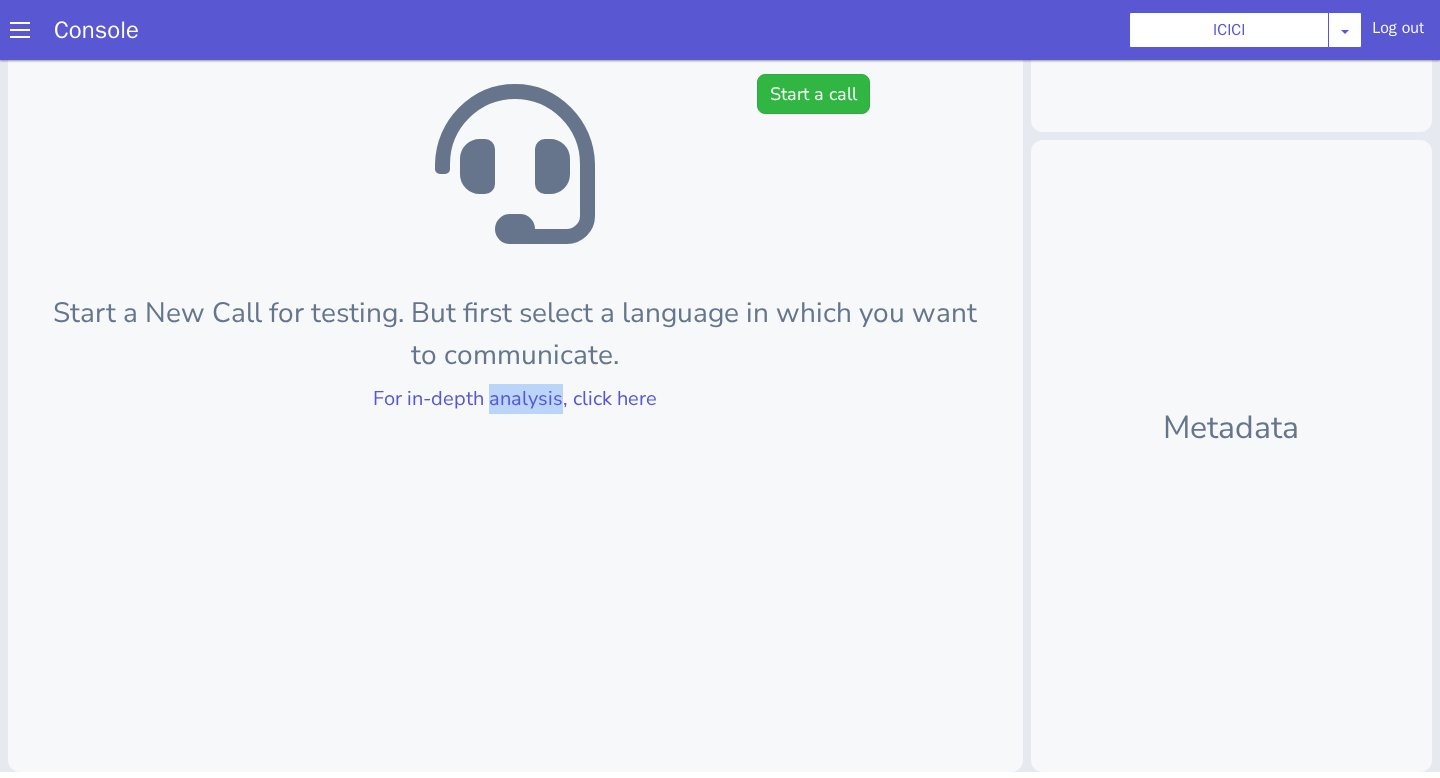 click on "Start a New Call for testing. But first select a language in which you want to communicate. For in-depth analysis, click here" at bounding box center (515, 296) 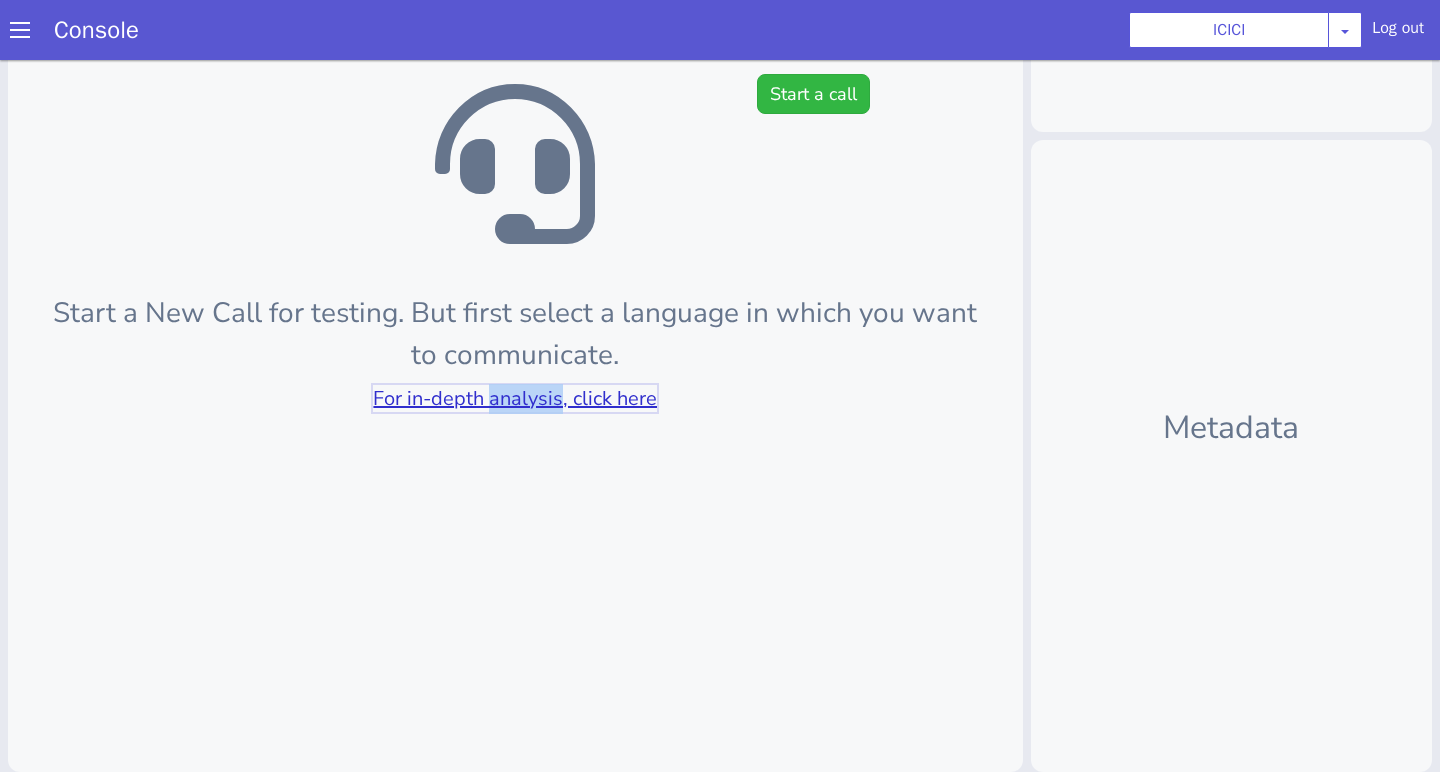 click on "For in-depth analysis, click here" at bounding box center (515, 398) 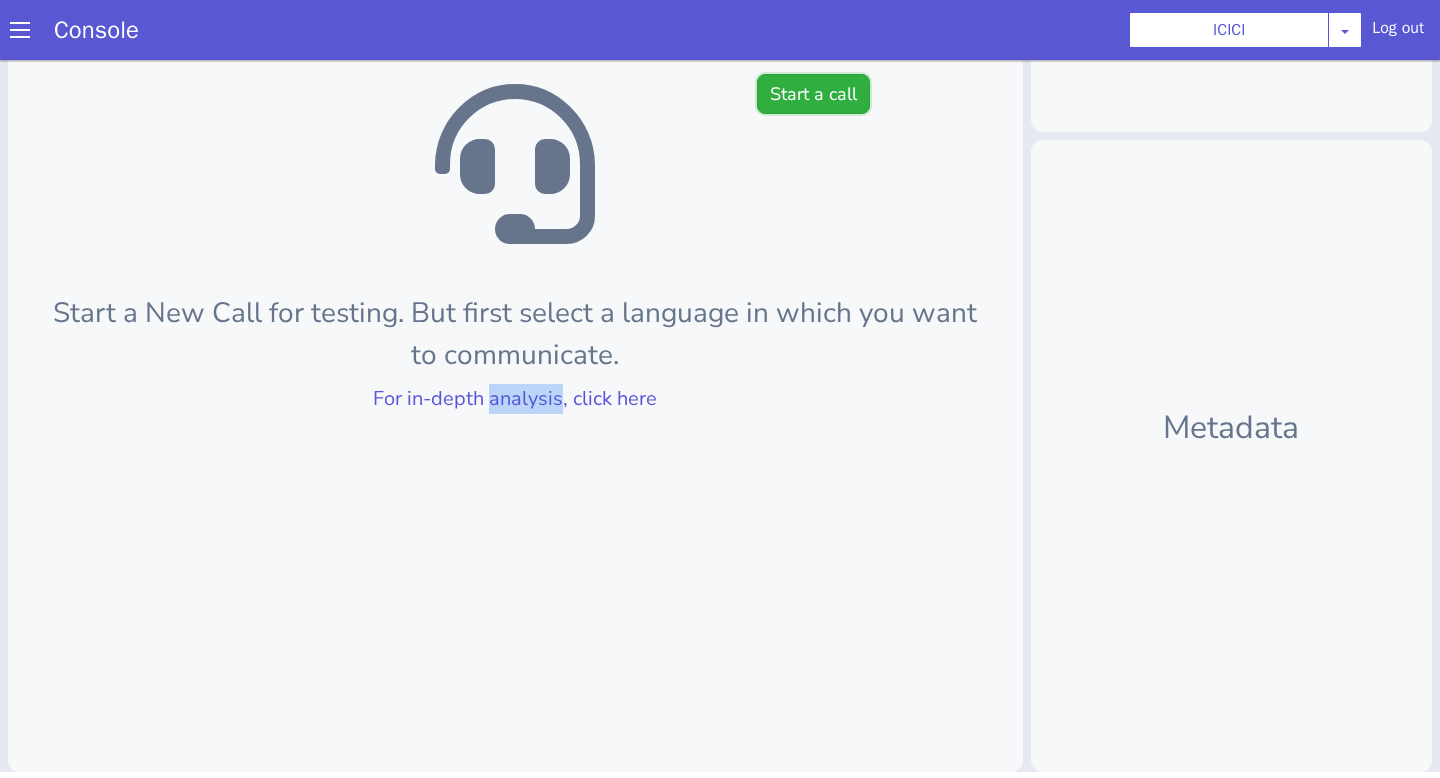 click on "Start a call" at bounding box center (813, 94) 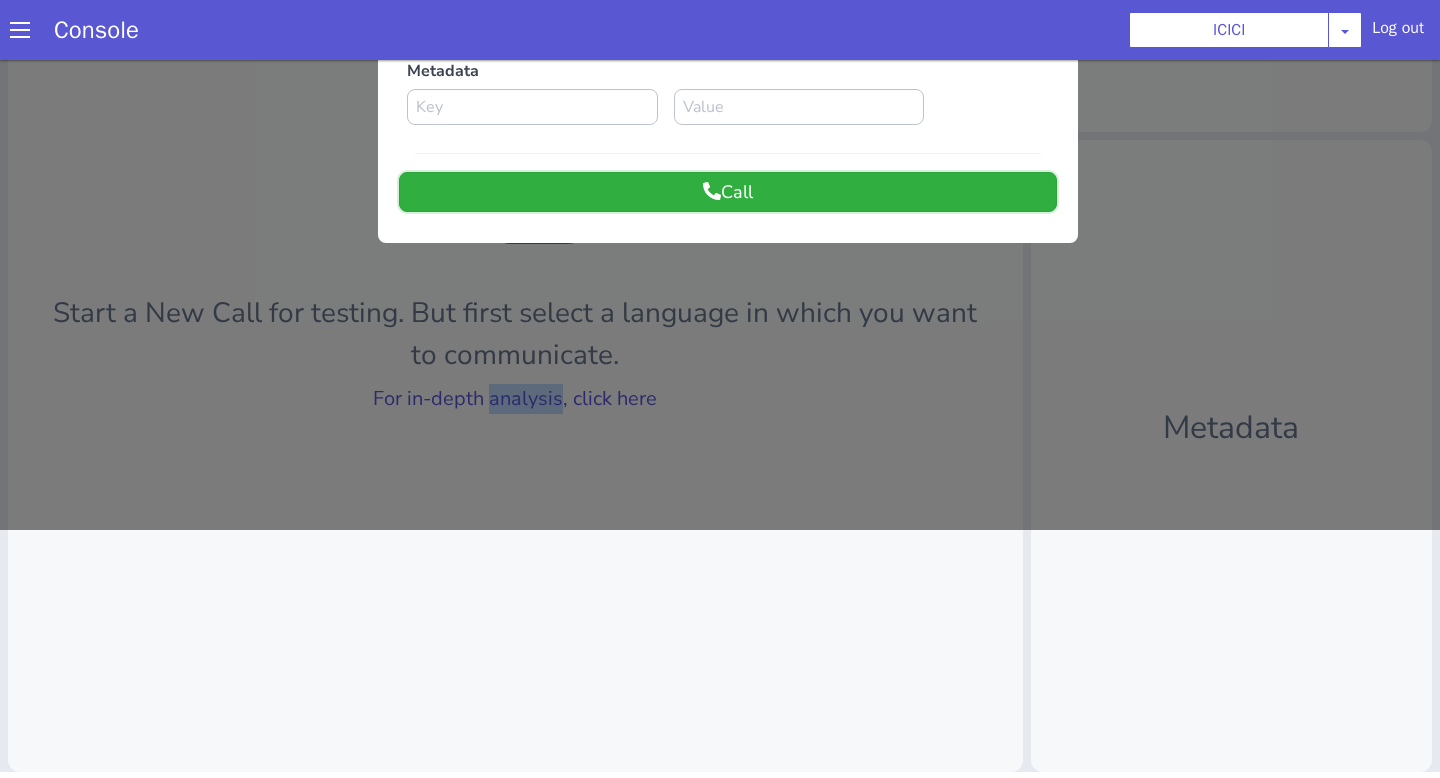 click on "Call" at bounding box center [728, 192] 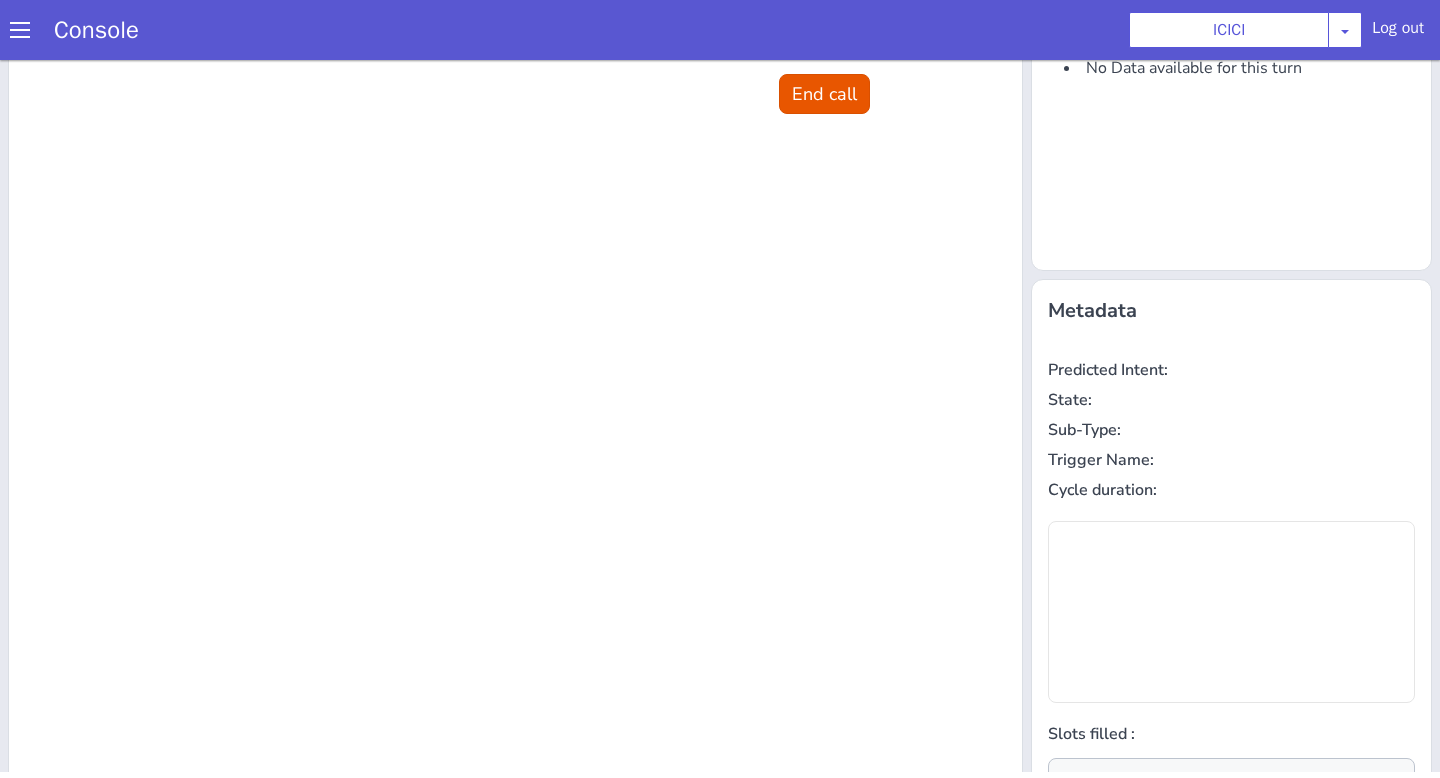 scroll, scrollTop: 0, scrollLeft: 0, axis: both 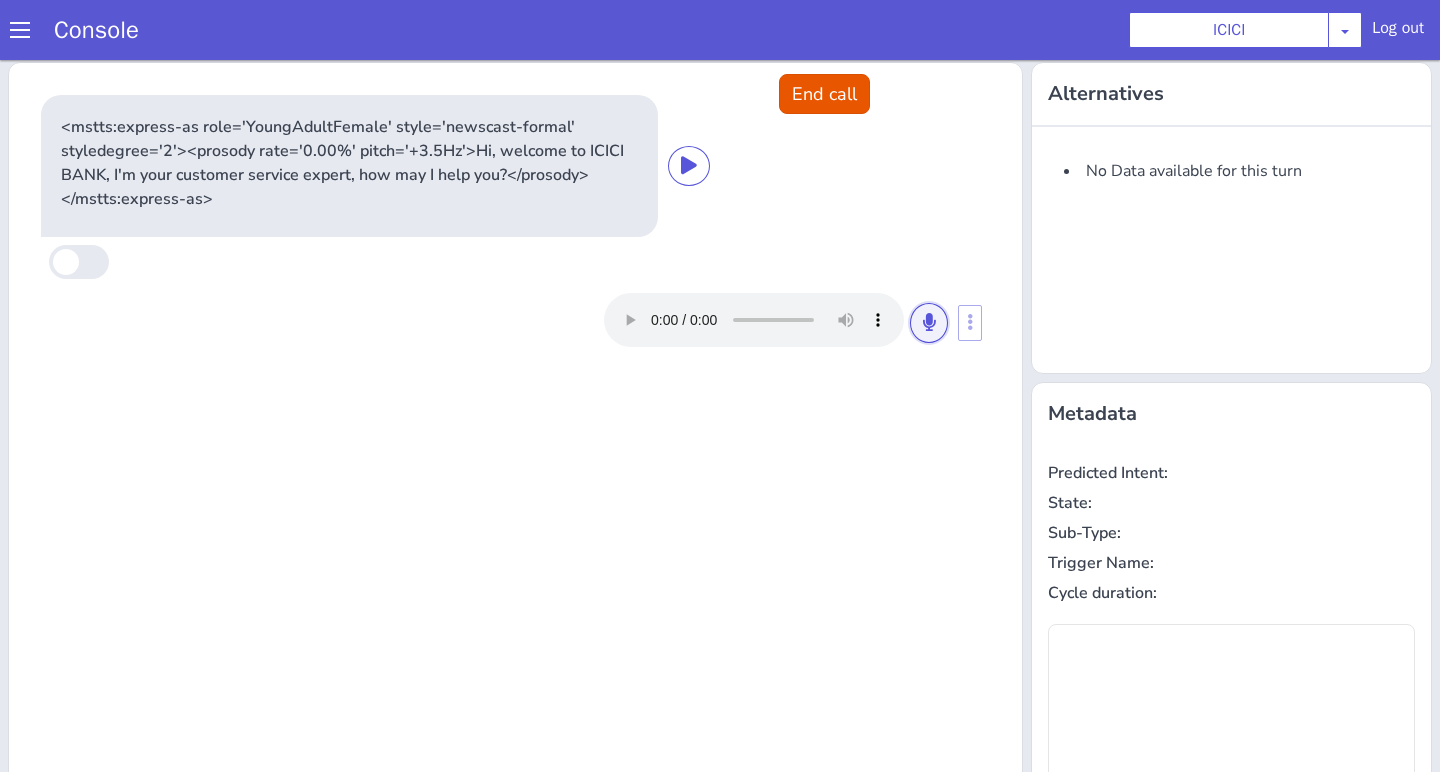 click at bounding box center [929, 323] 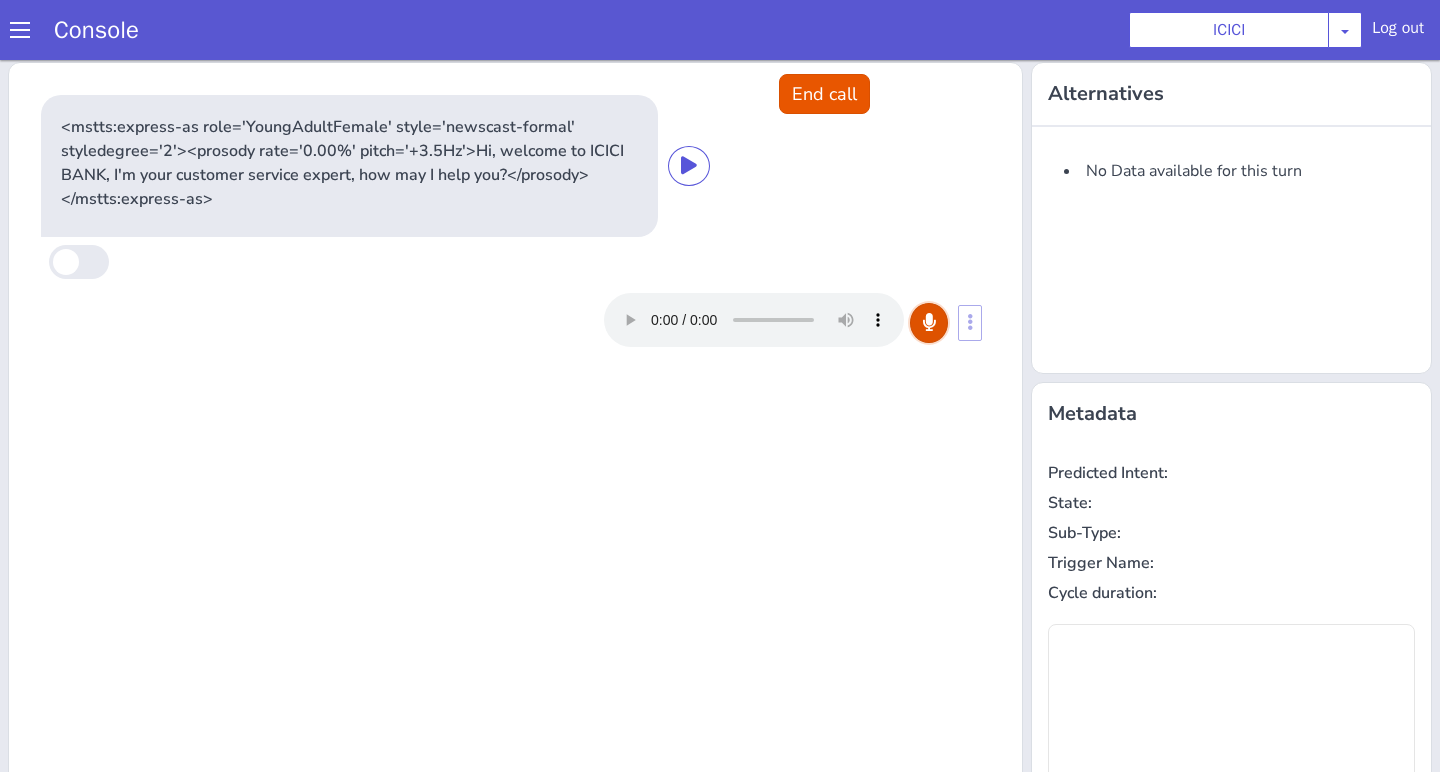 click at bounding box center (929, 323) 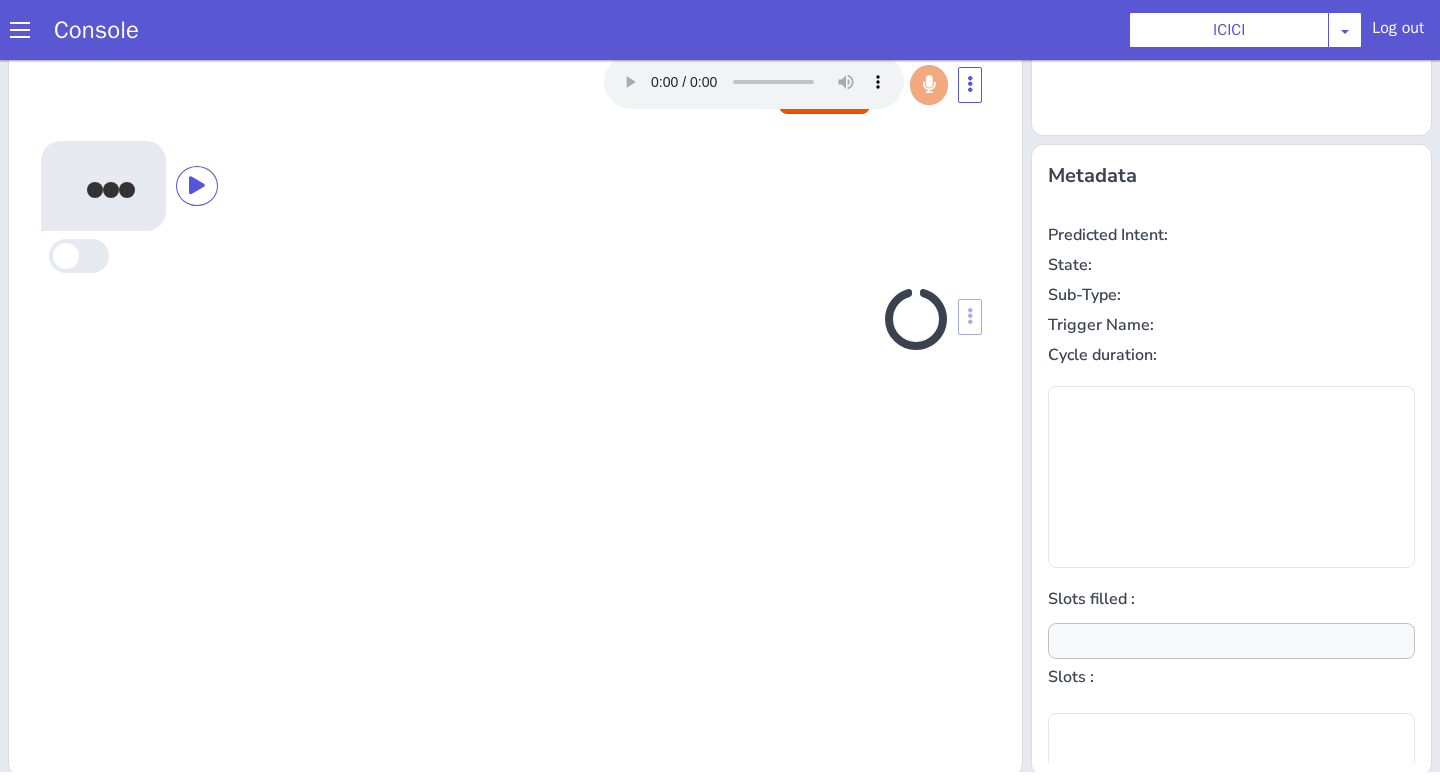 scroll, scrollTop: 242, scrollLeft: 0, axis: vertical 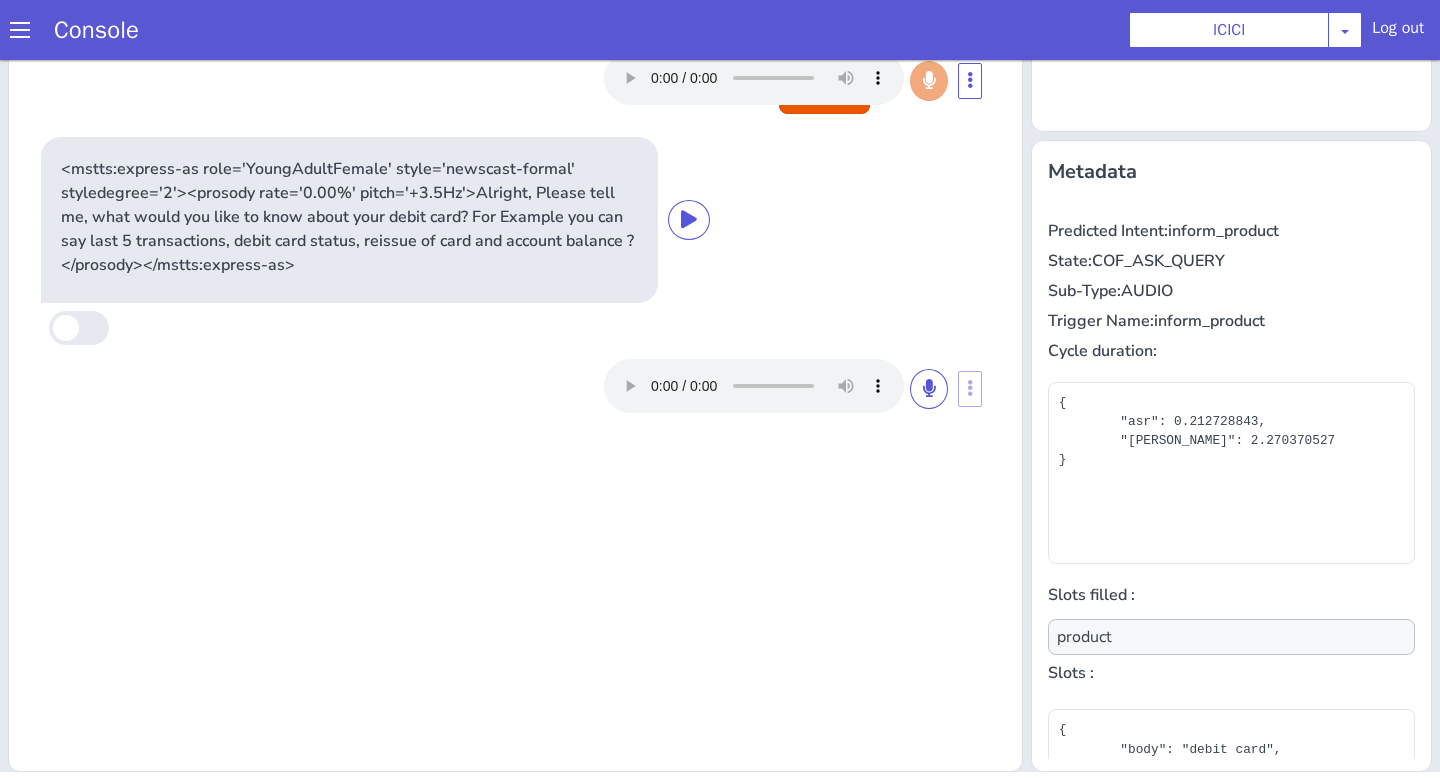click at bounding box center [776, 386] 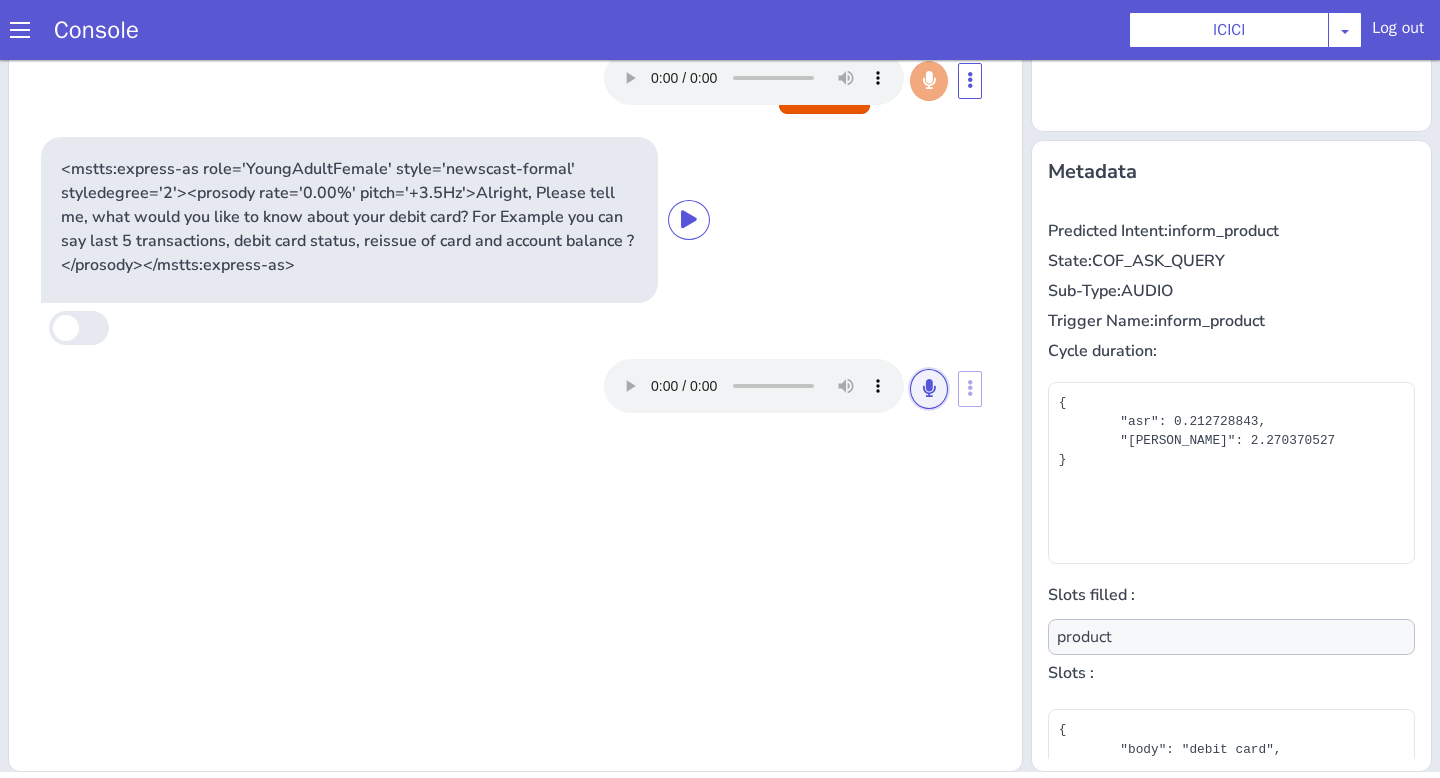 click at bounding box center (929, 389) 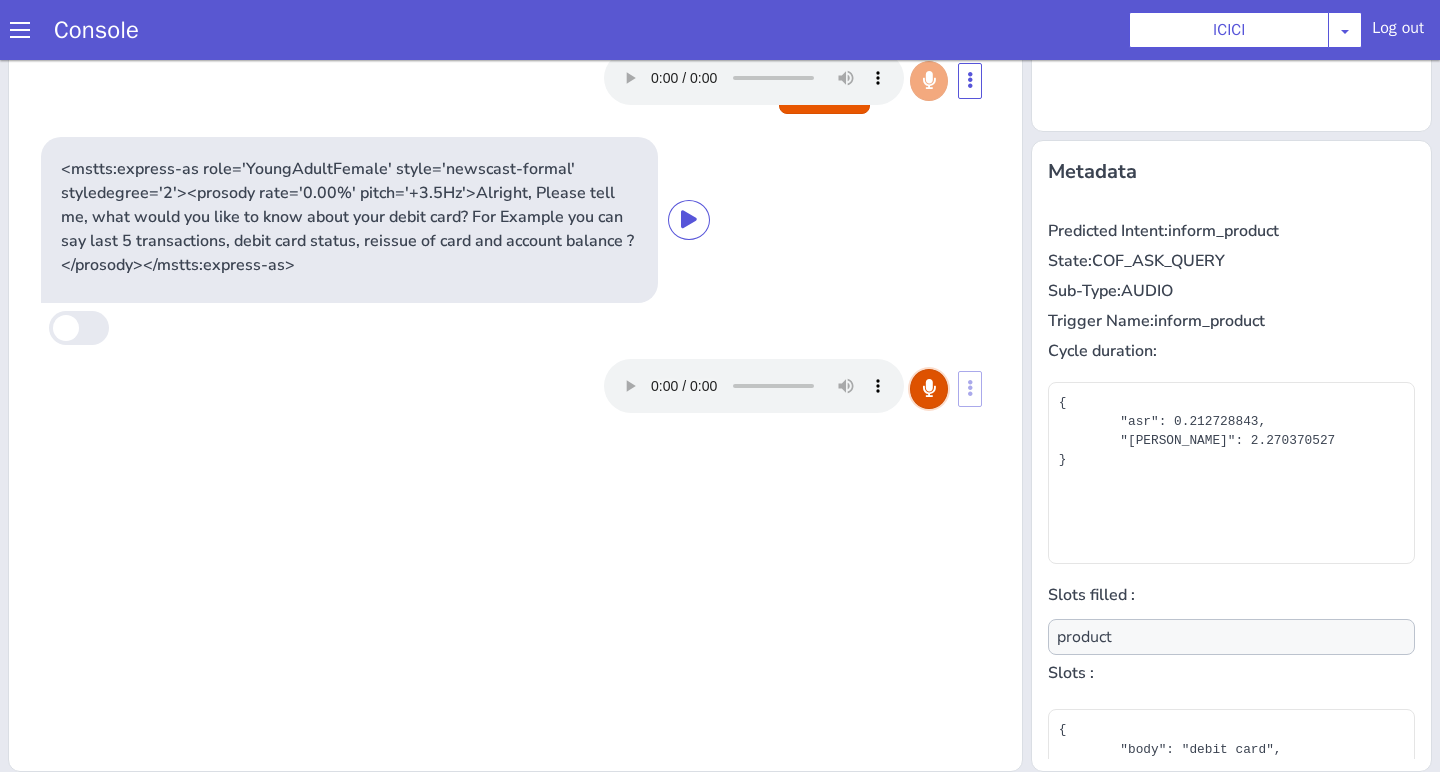 click at bounding box center [929, 389] 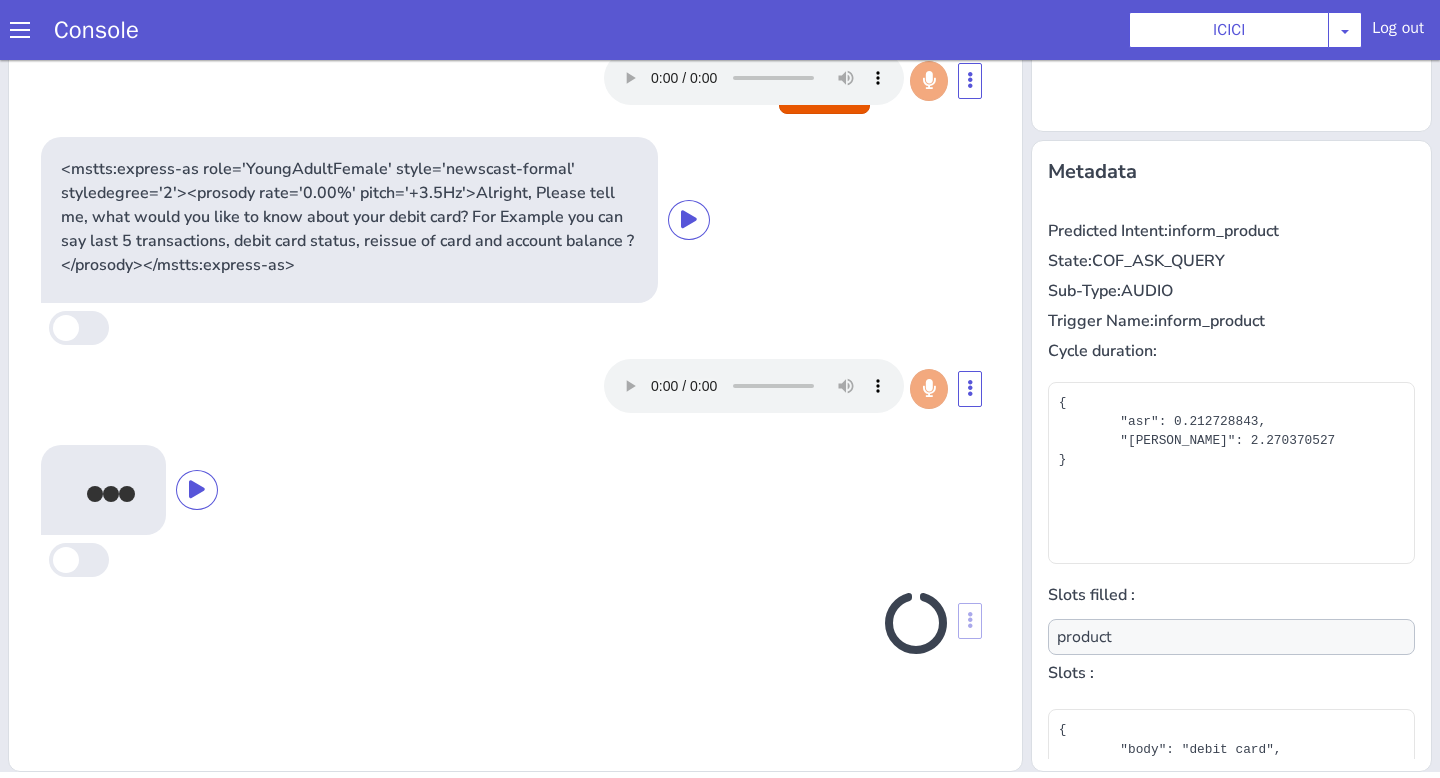 type on "null" 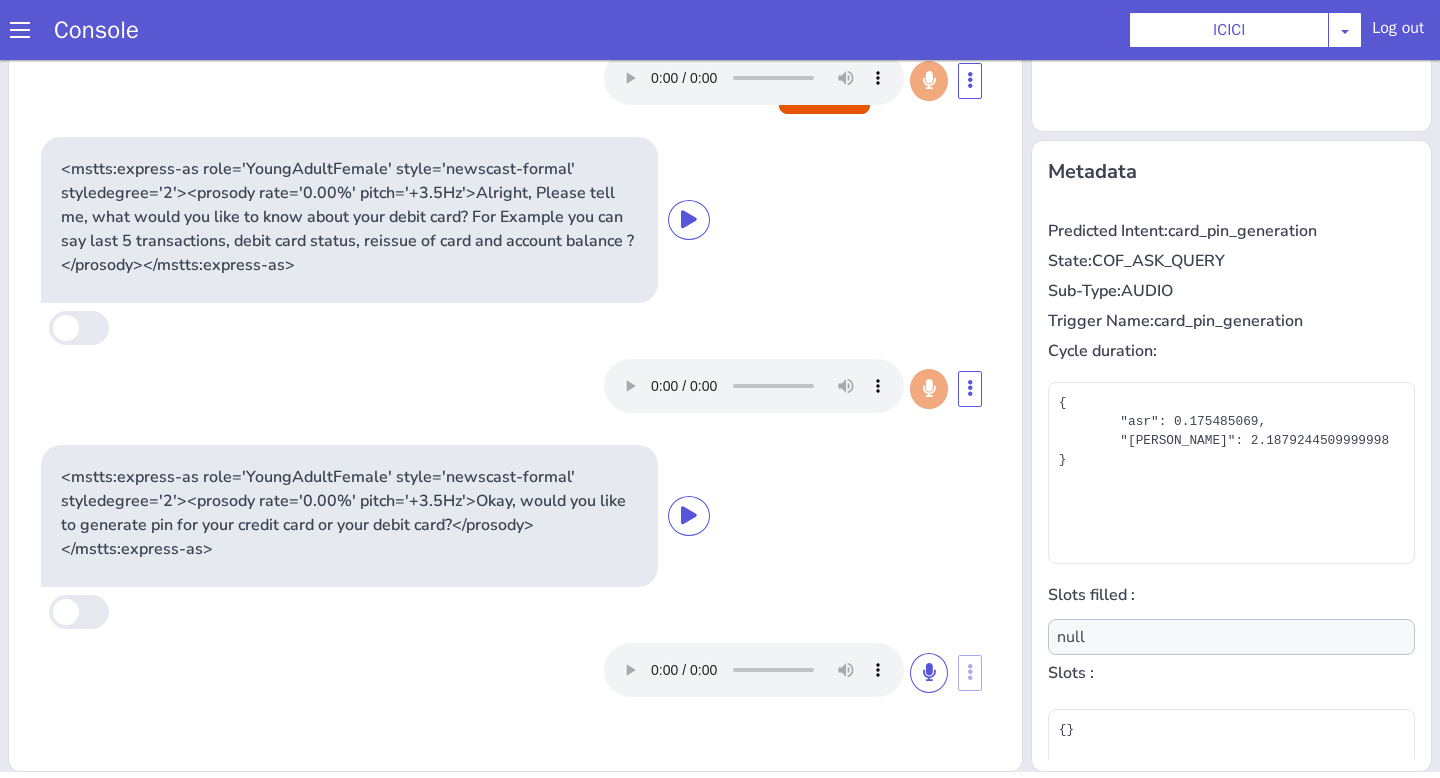 scroll, scrollTop: 181, scrollLeft: 0, axis: vertical 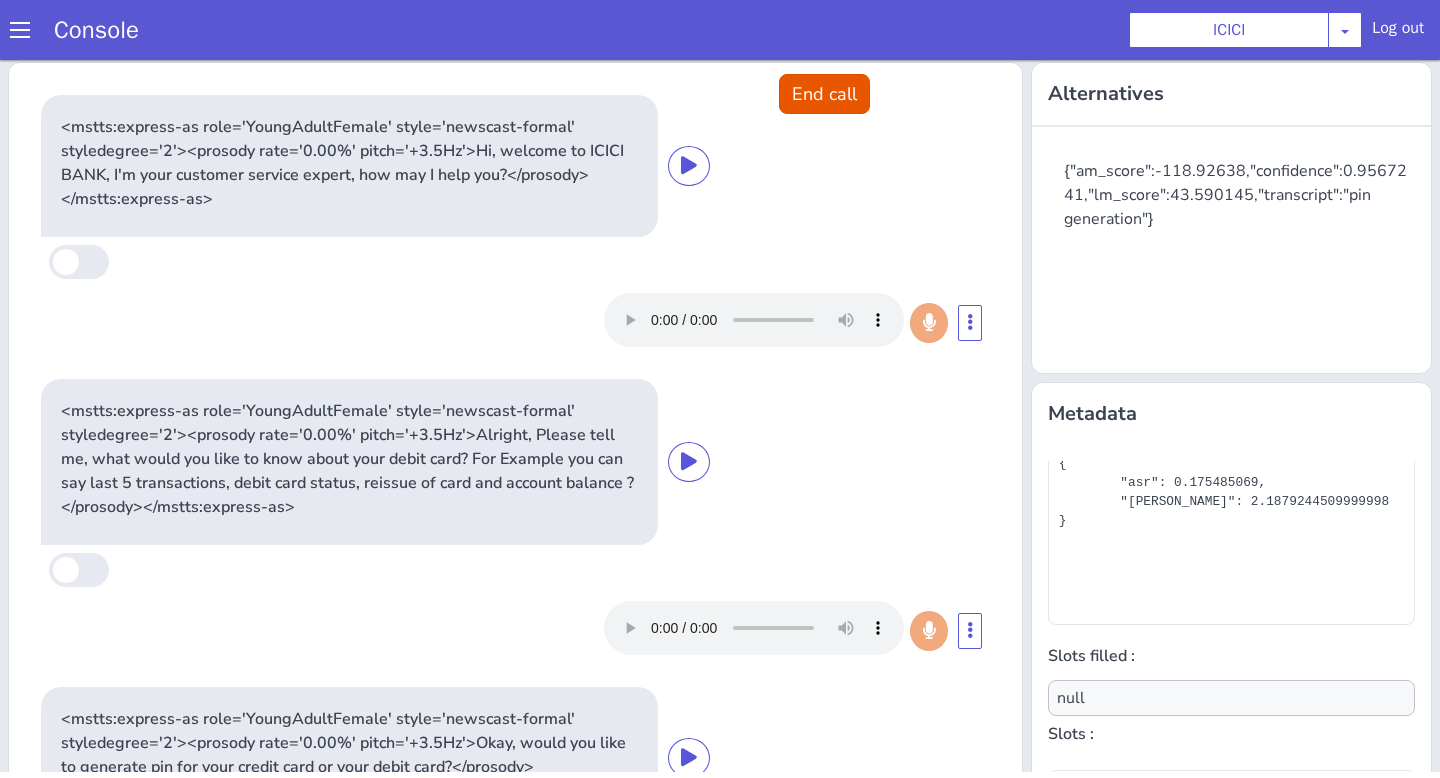 click on "<mstts:express-as role='YoungAdultFemale' style='newscast-formal' styledegree='2'><prosody rate='0.00%' pitch='+3.5Hz'>Hi, welcome to ICICI BANK, I'm your customer service expert, how may I help you?</prosody></mstts:express-as>" at bounding box center (515, 166) 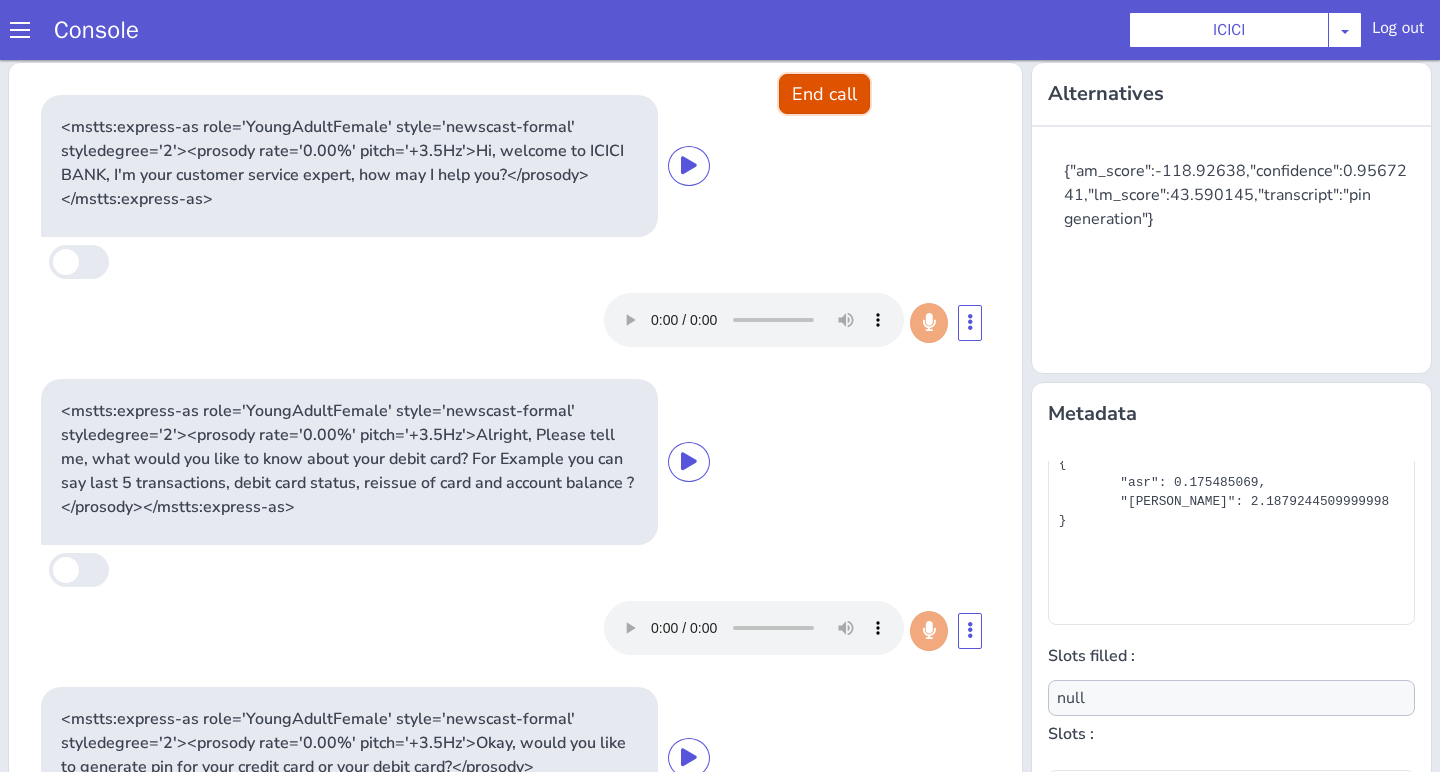 click on "End call" at bounding box center [824, 94] 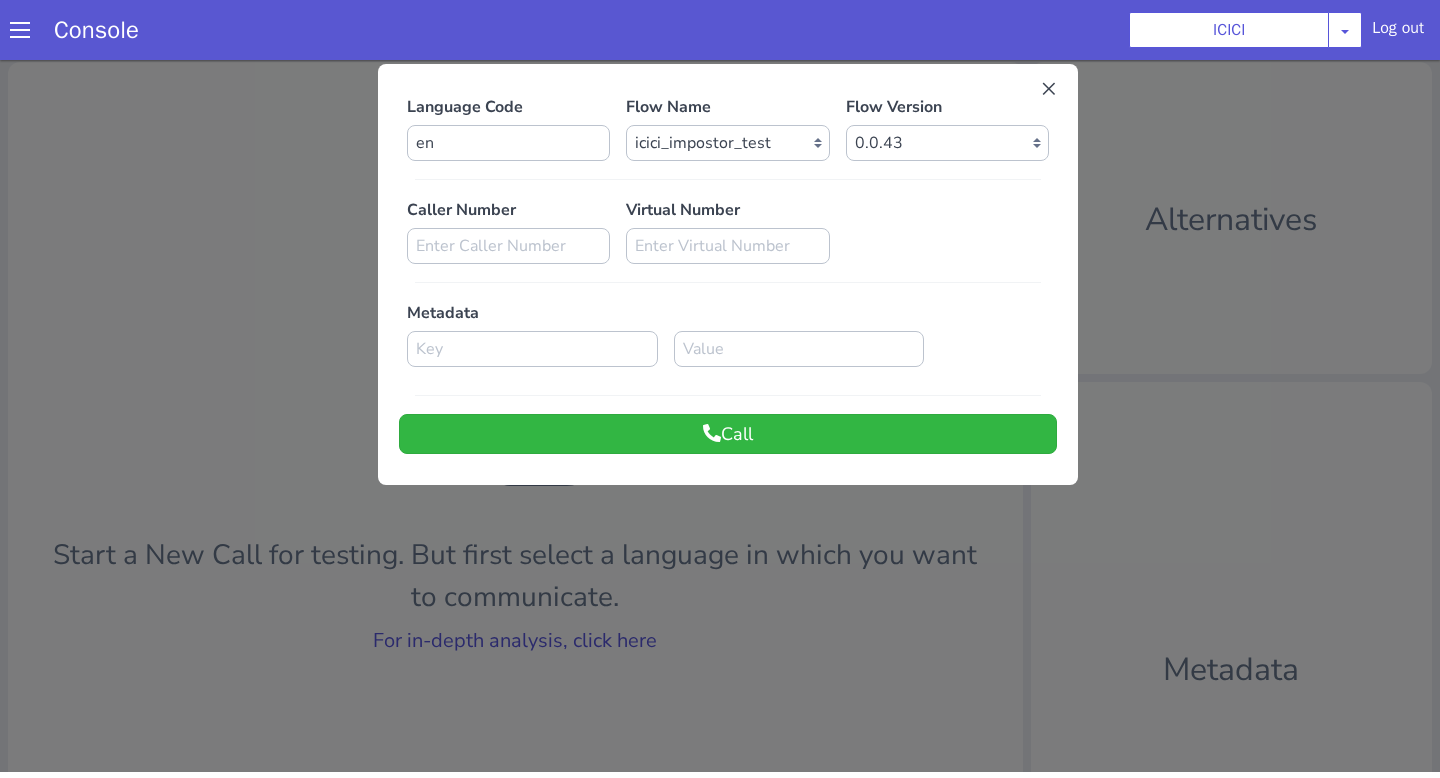 click at bounding box center [720, 413] 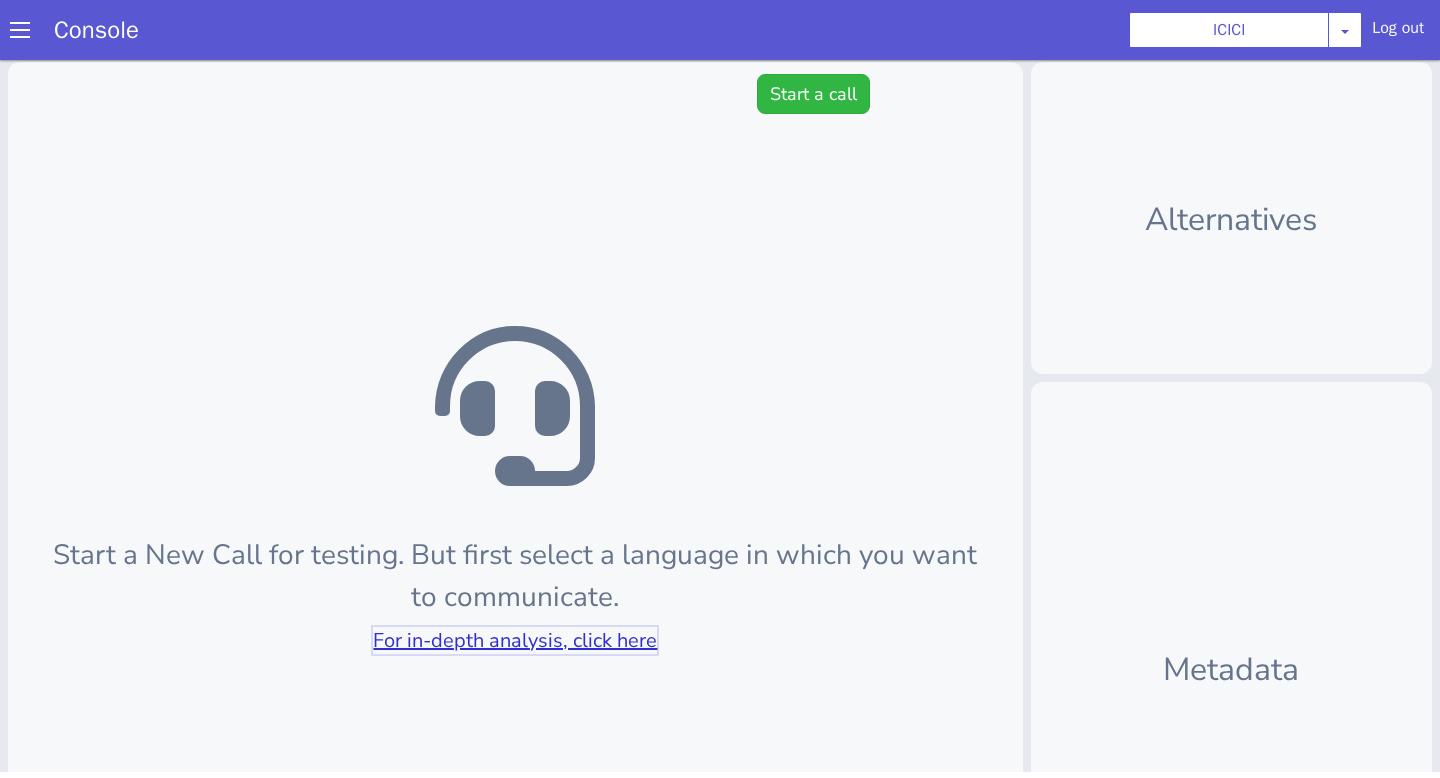 click on "For in-depth analysis, click here" at bounding box center [515, 640] 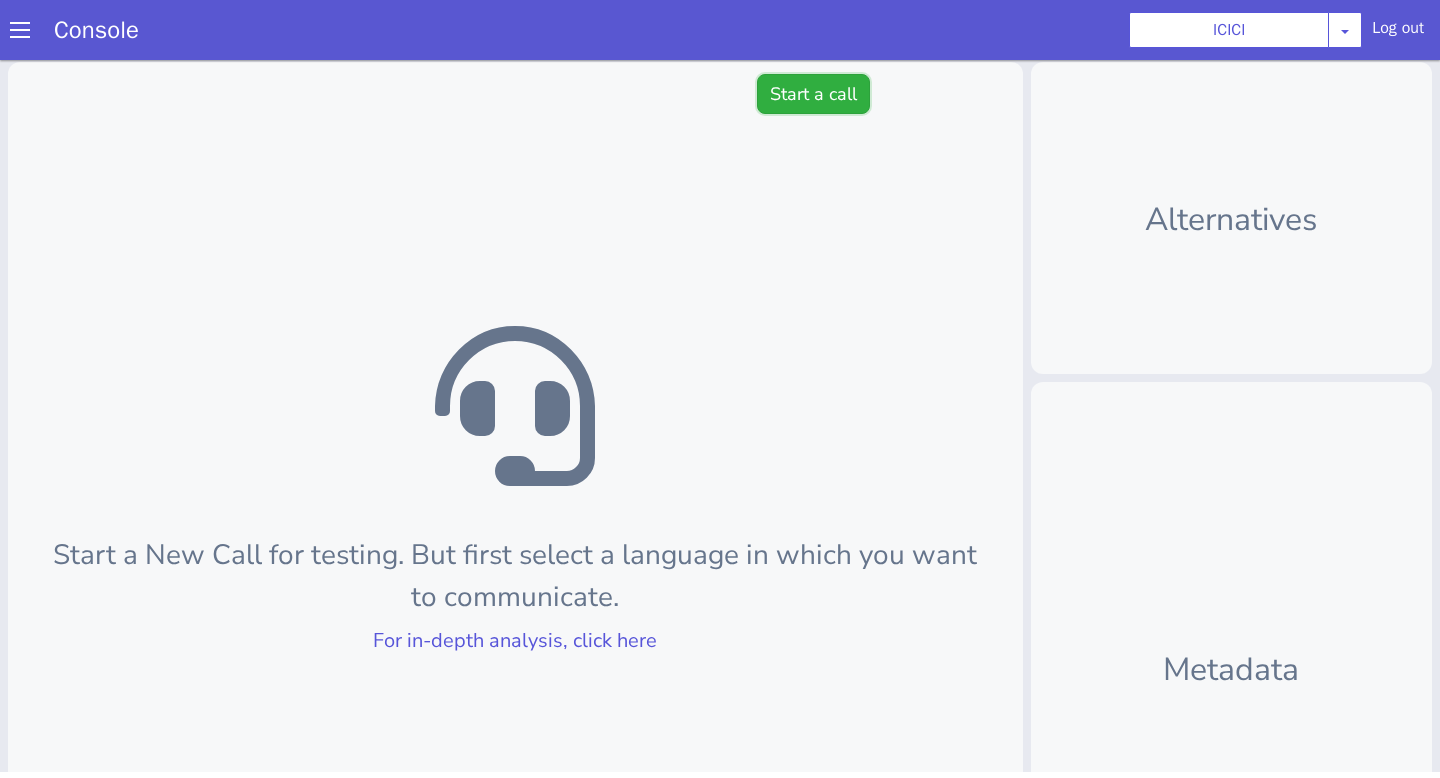 click on "Start a call" at bounding box center (813, 94) 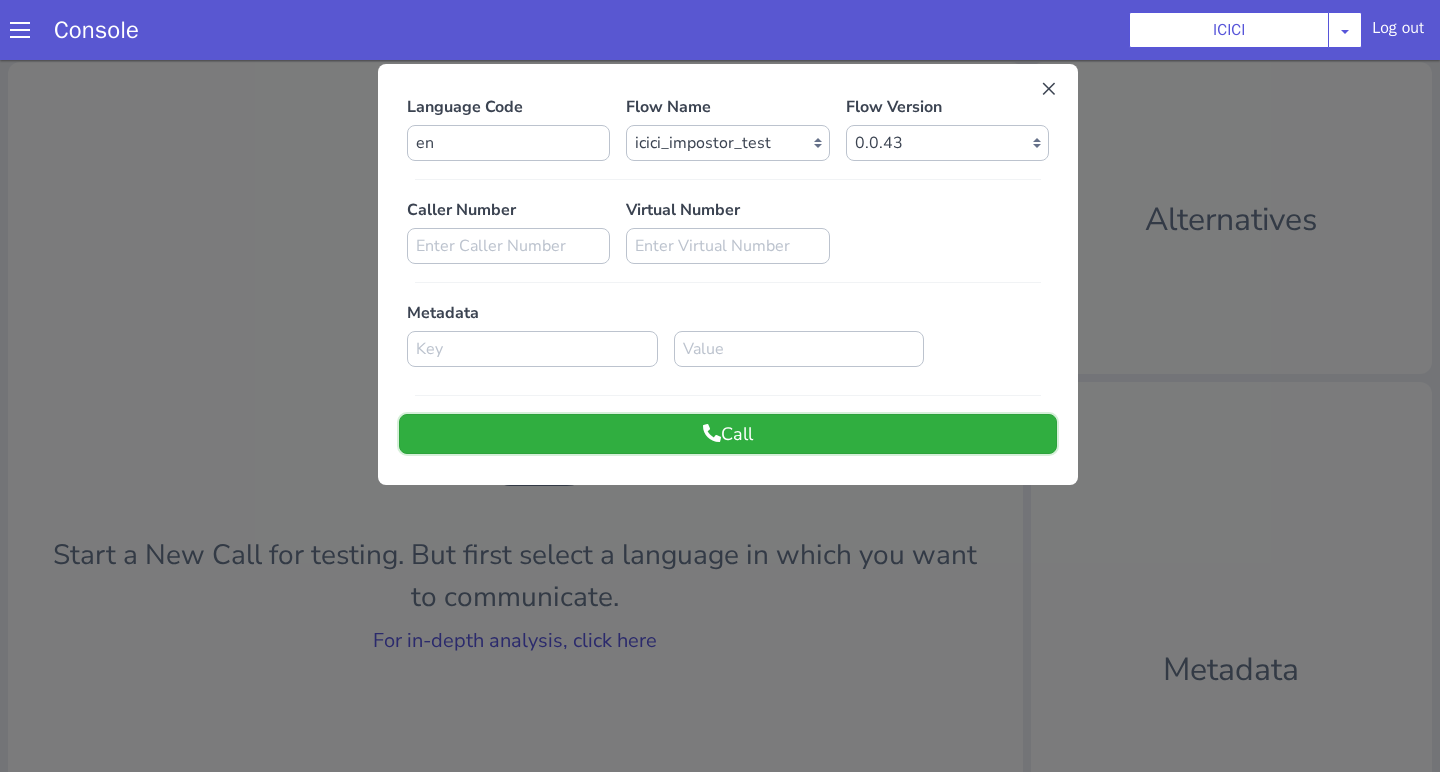 click on "Call" at bounding box center (728, 434) 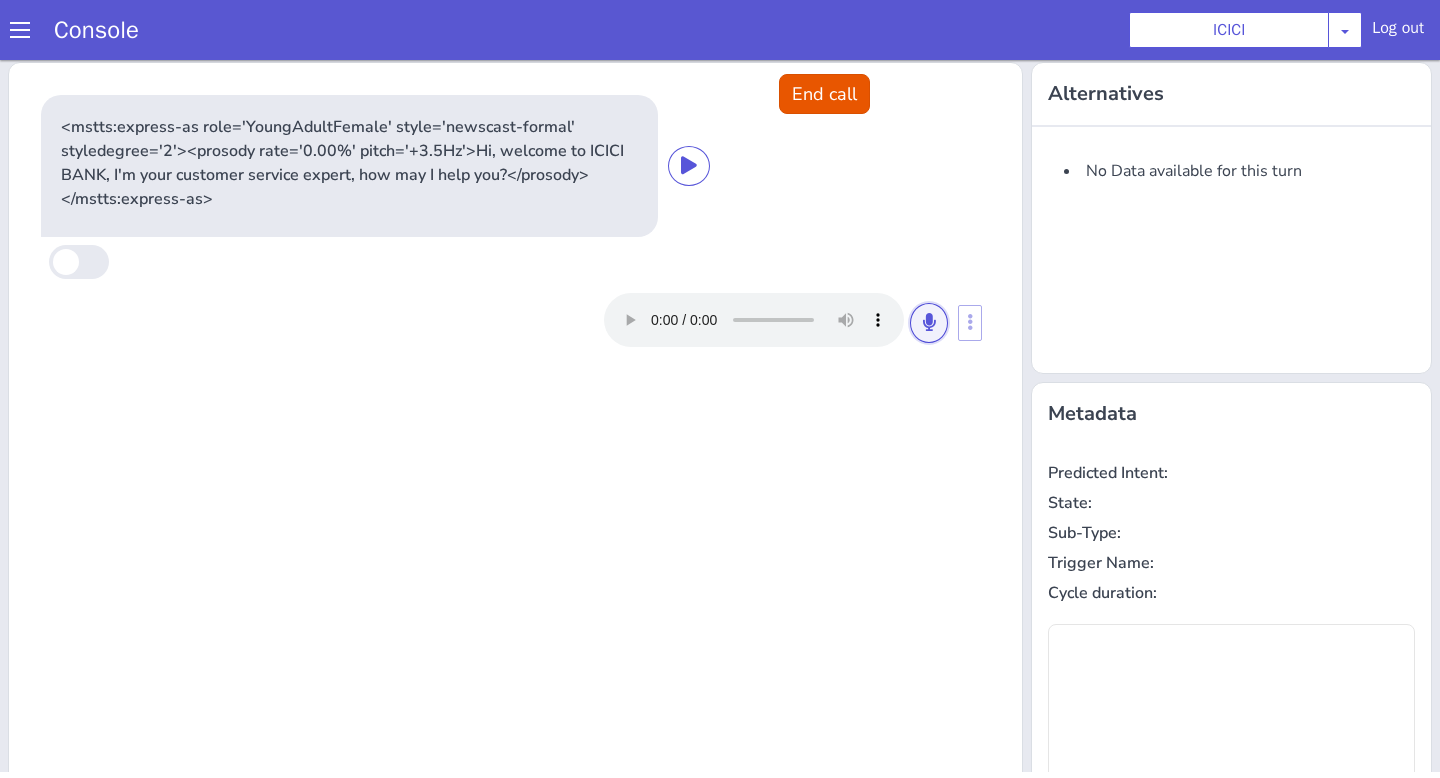 click at bounding box center (929, 322) 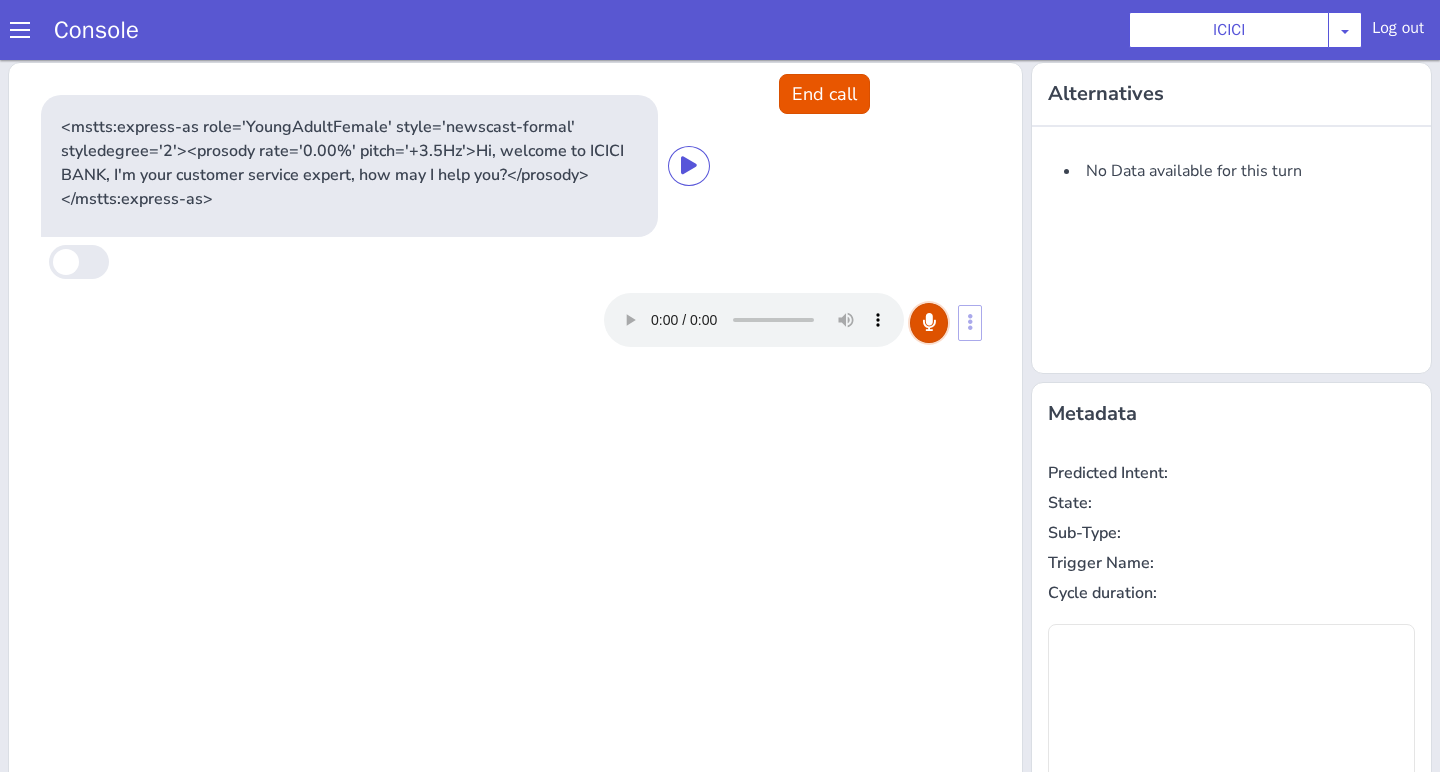 click at bounding box center (929, 322) 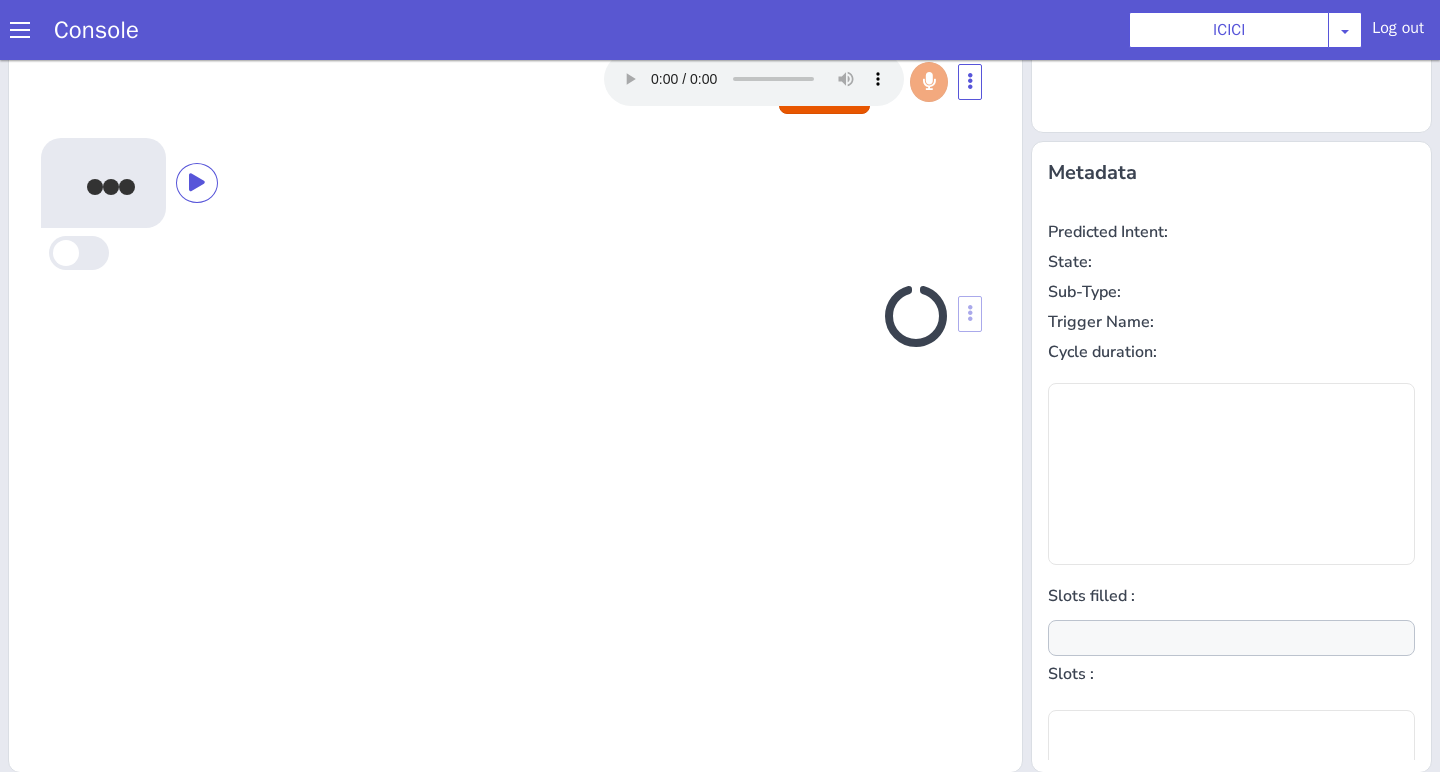 scroll, scrollTop: 242, scrollLeft: 0, axis: vertical 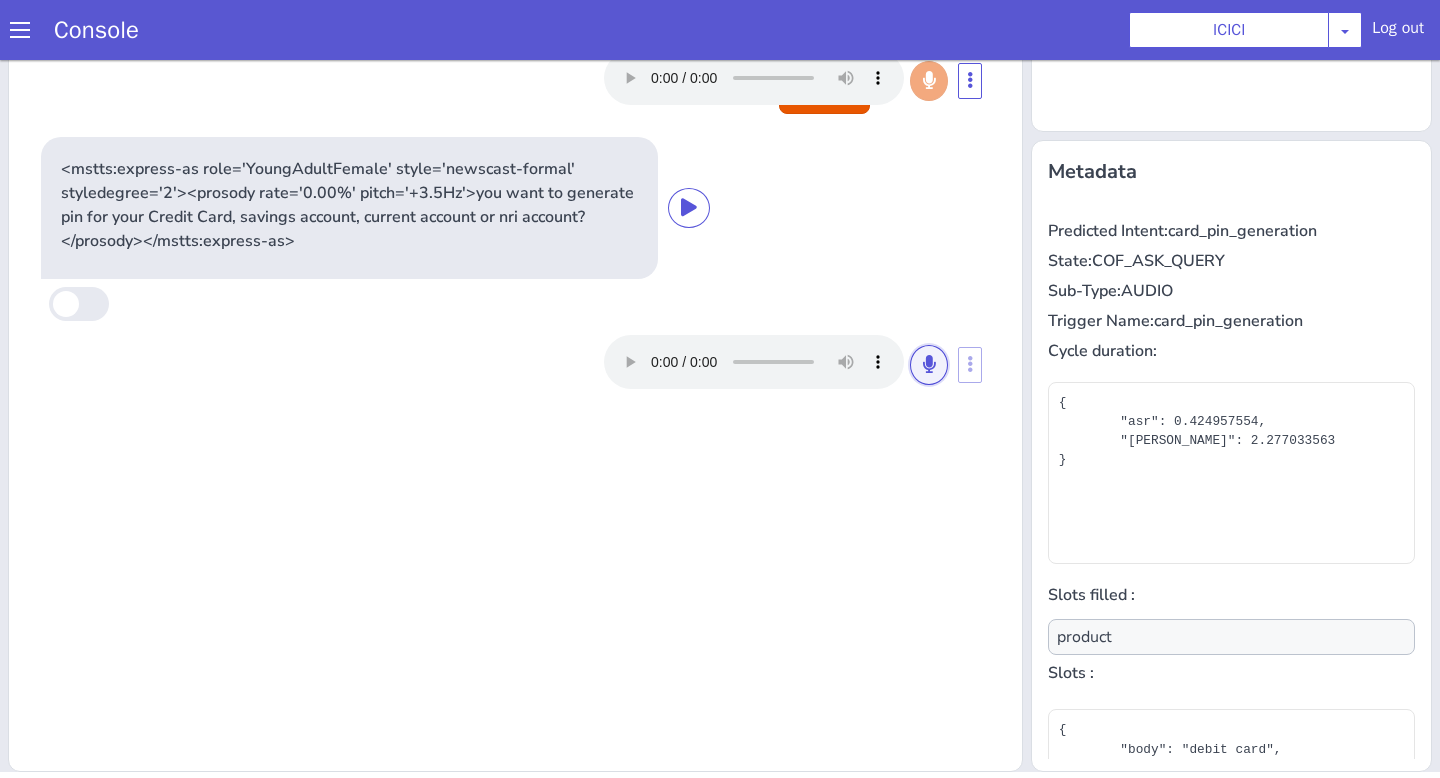 click at bounding box center [929, 364] 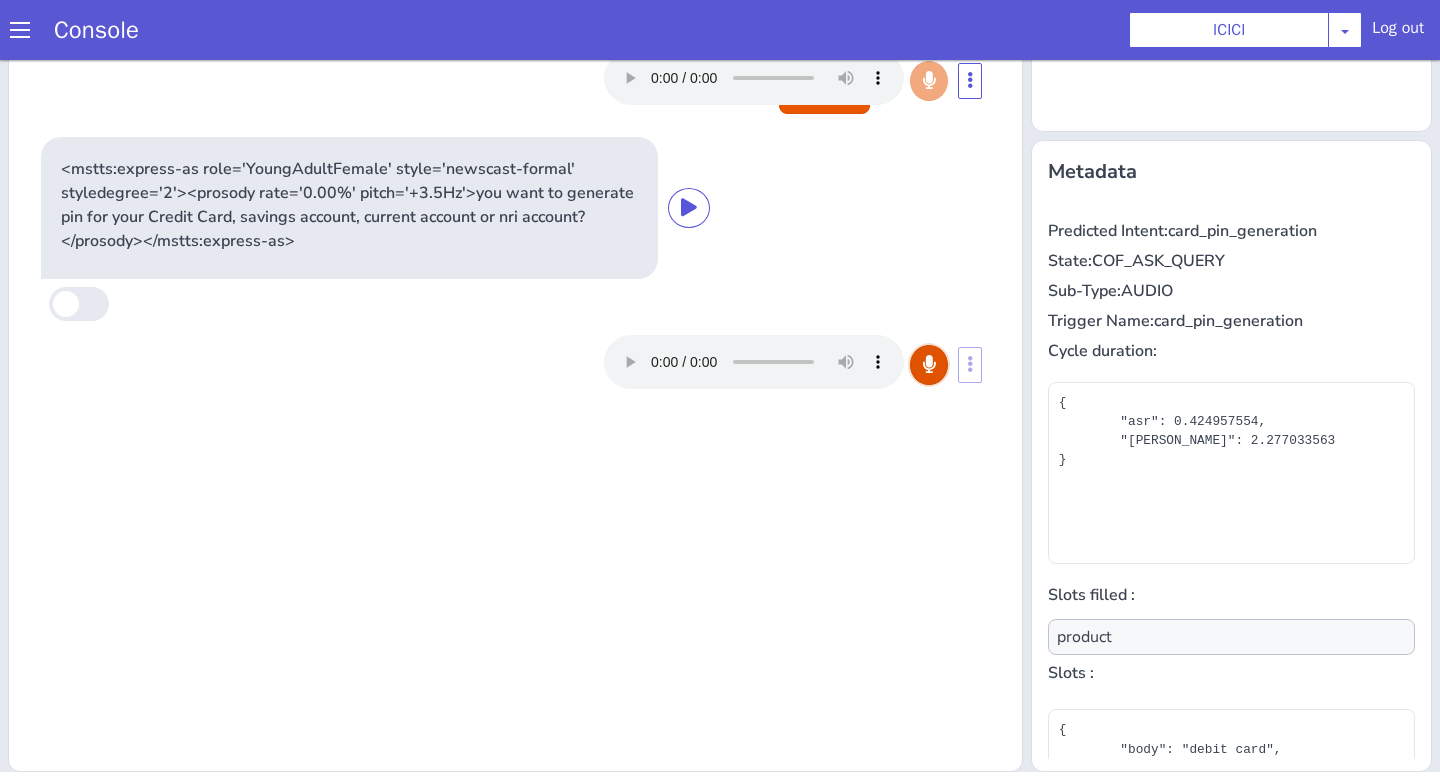 click at bounding box center (929, 364) 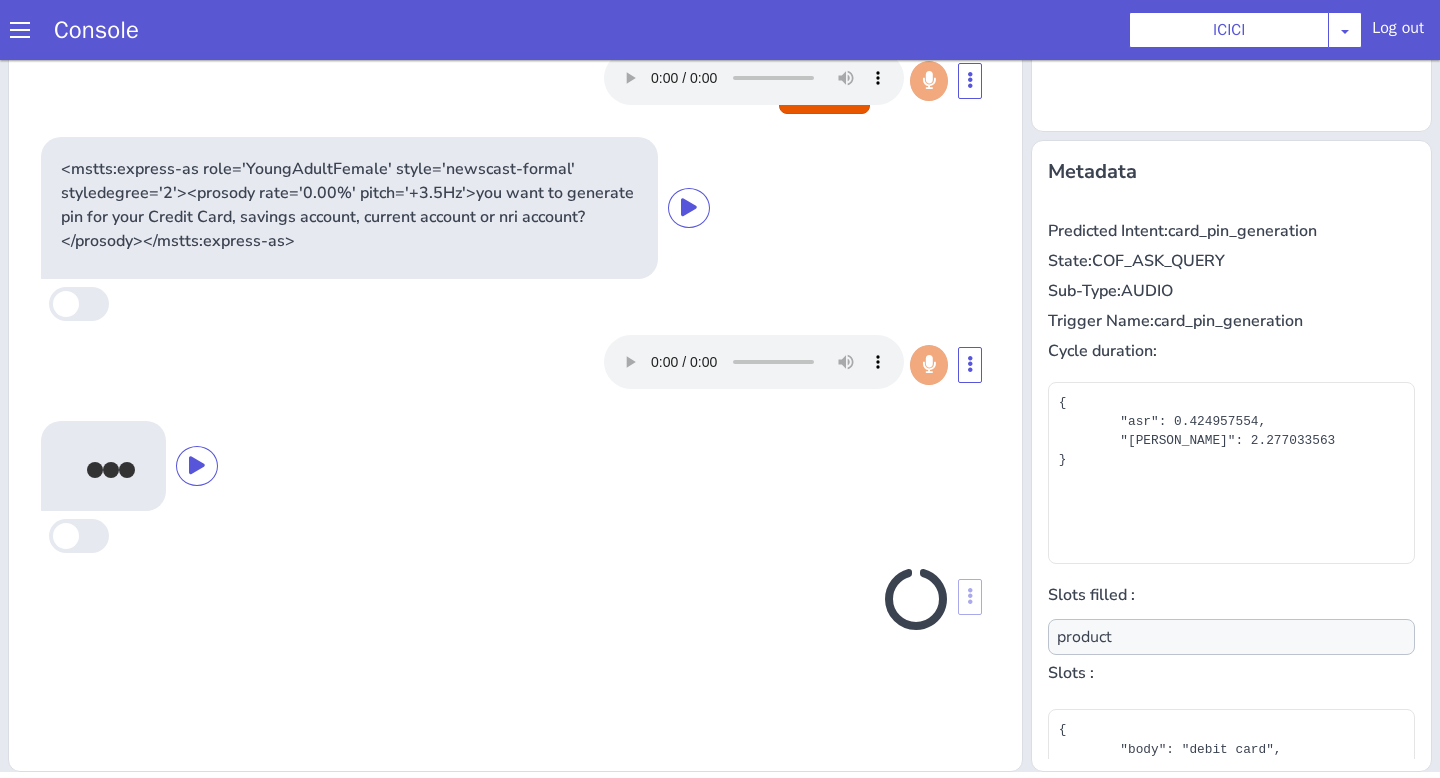 type on "account_type,product" 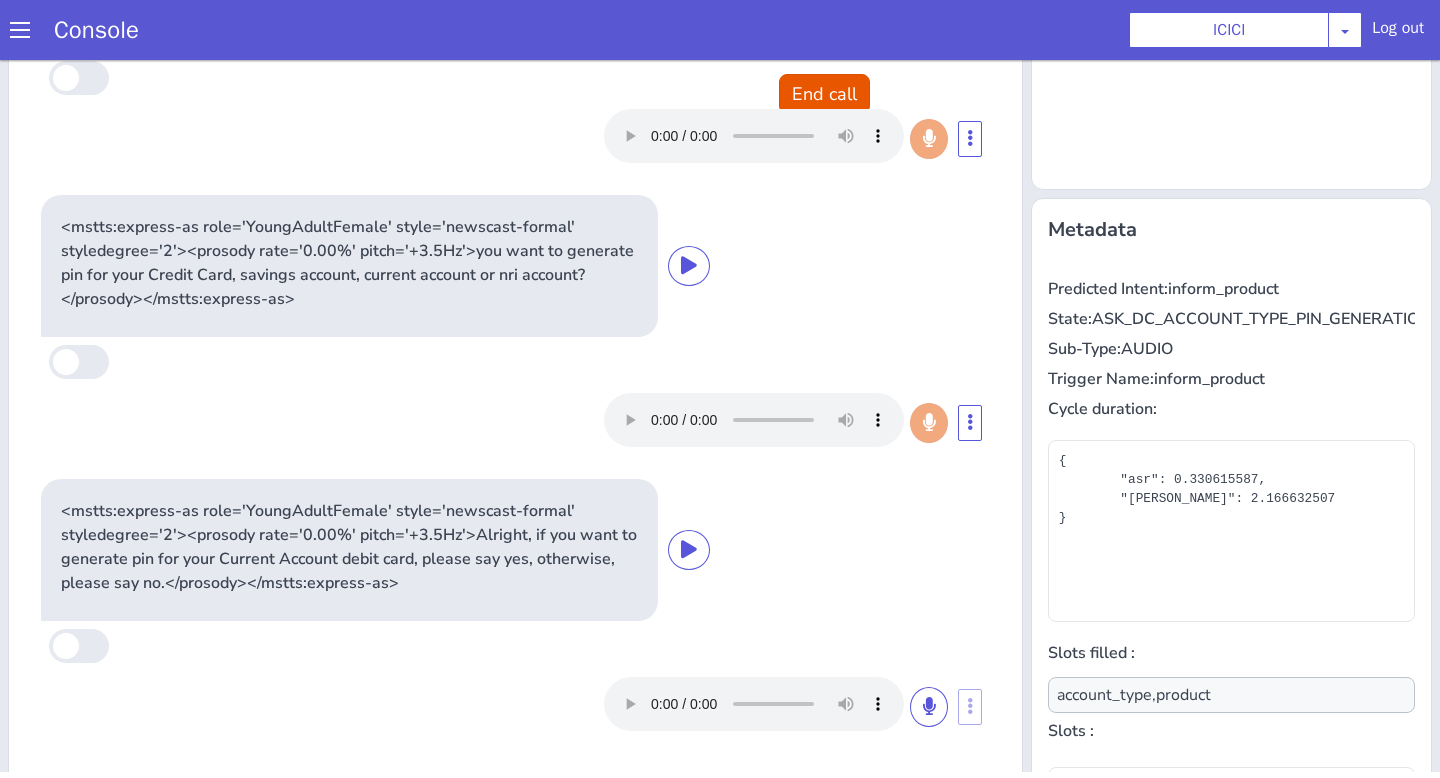 scroll, scrollTop: 125, scrollLeft: 0, axis: vertical 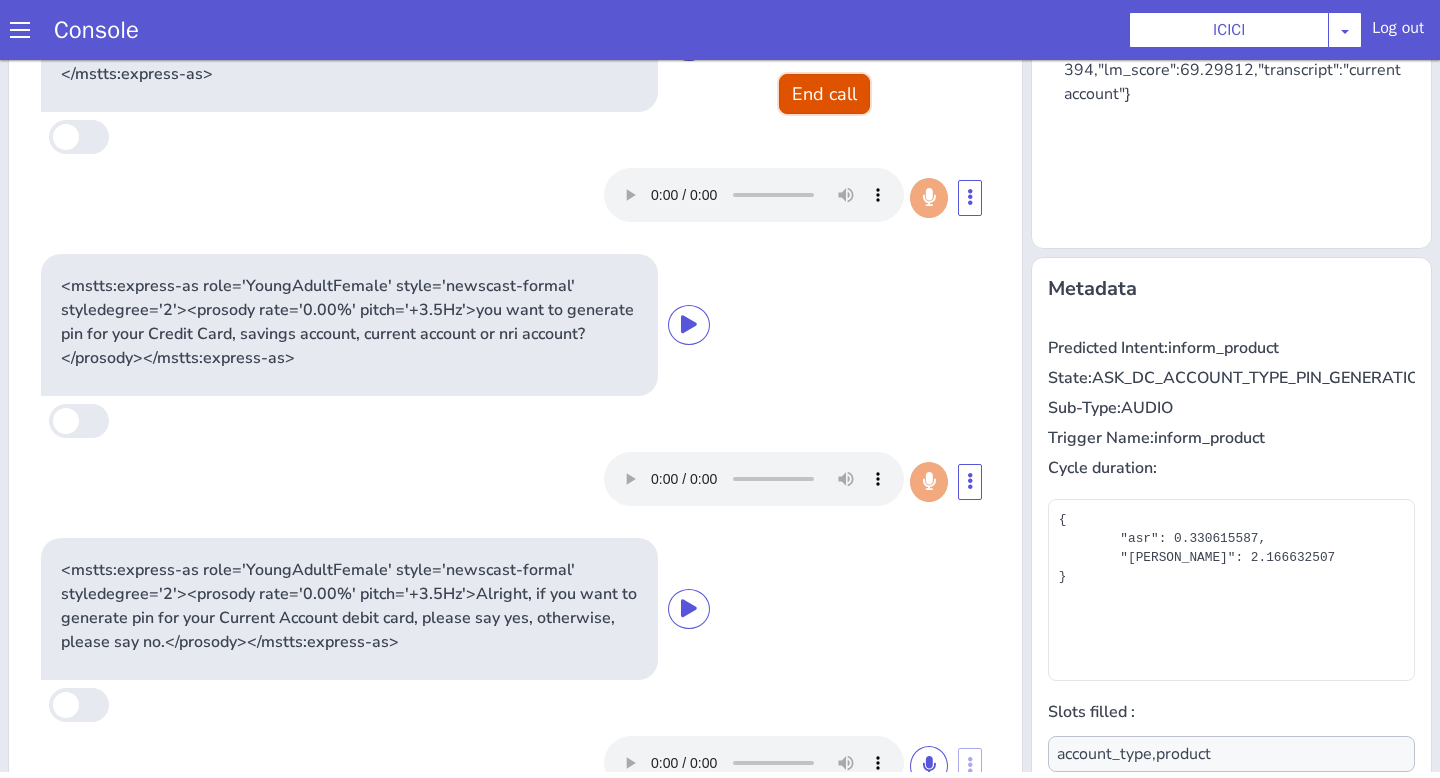 click on "End call" at bounding box center (824, 94) 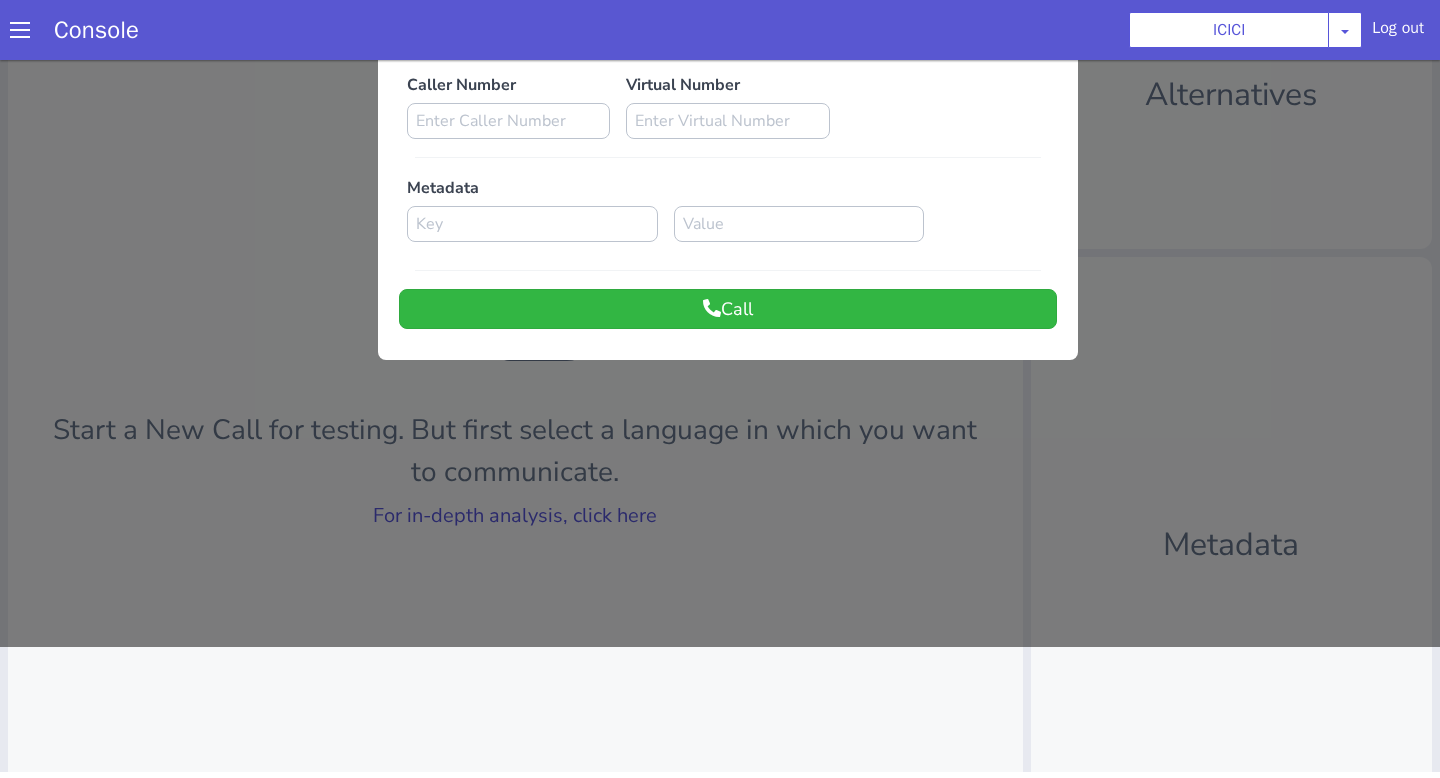 click at bounding box center (720, 288) 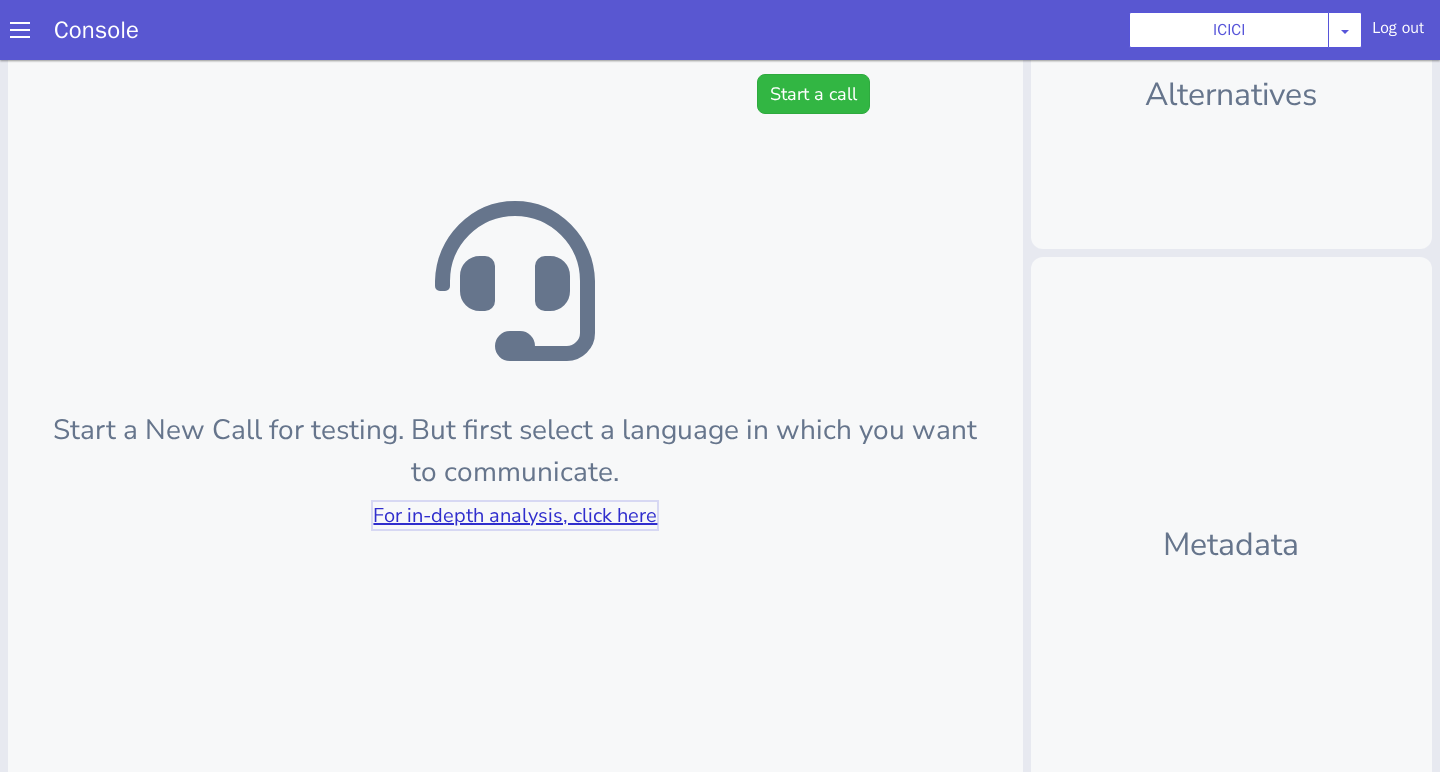 click on "For in-depth analysis, click here" at bounding box center [515, 515] 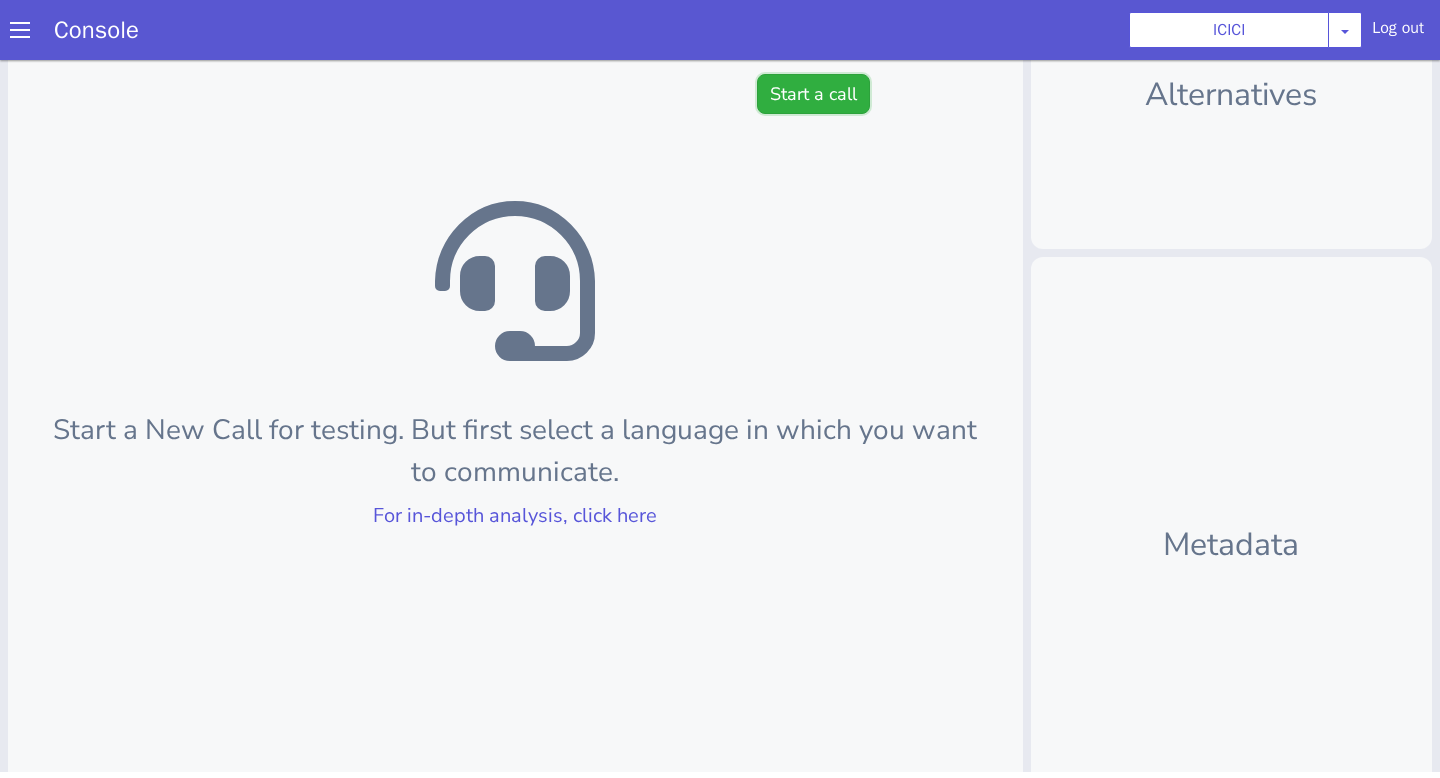 click on "Start a call" at bounding box center (813, 94) 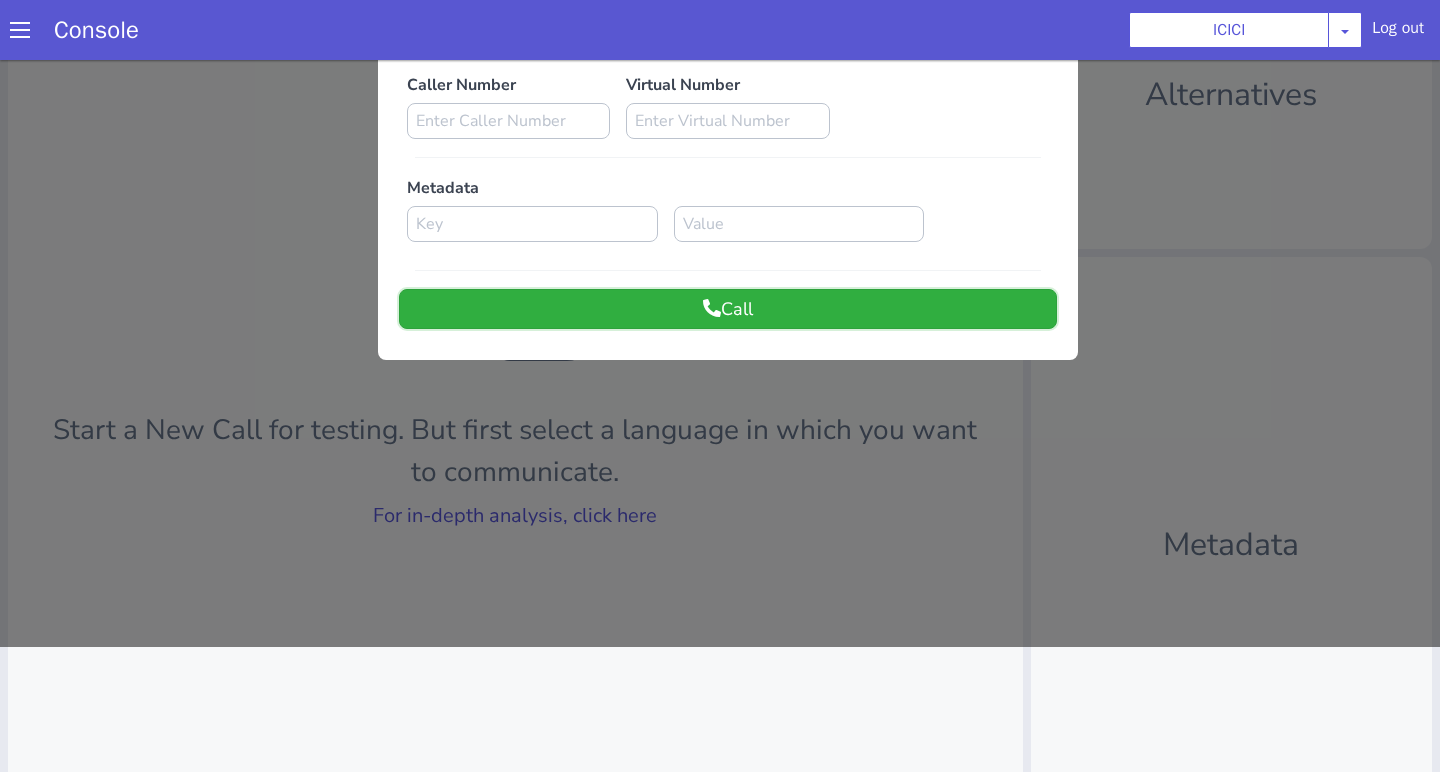 click on "Call" at bounding box center (728, 309) 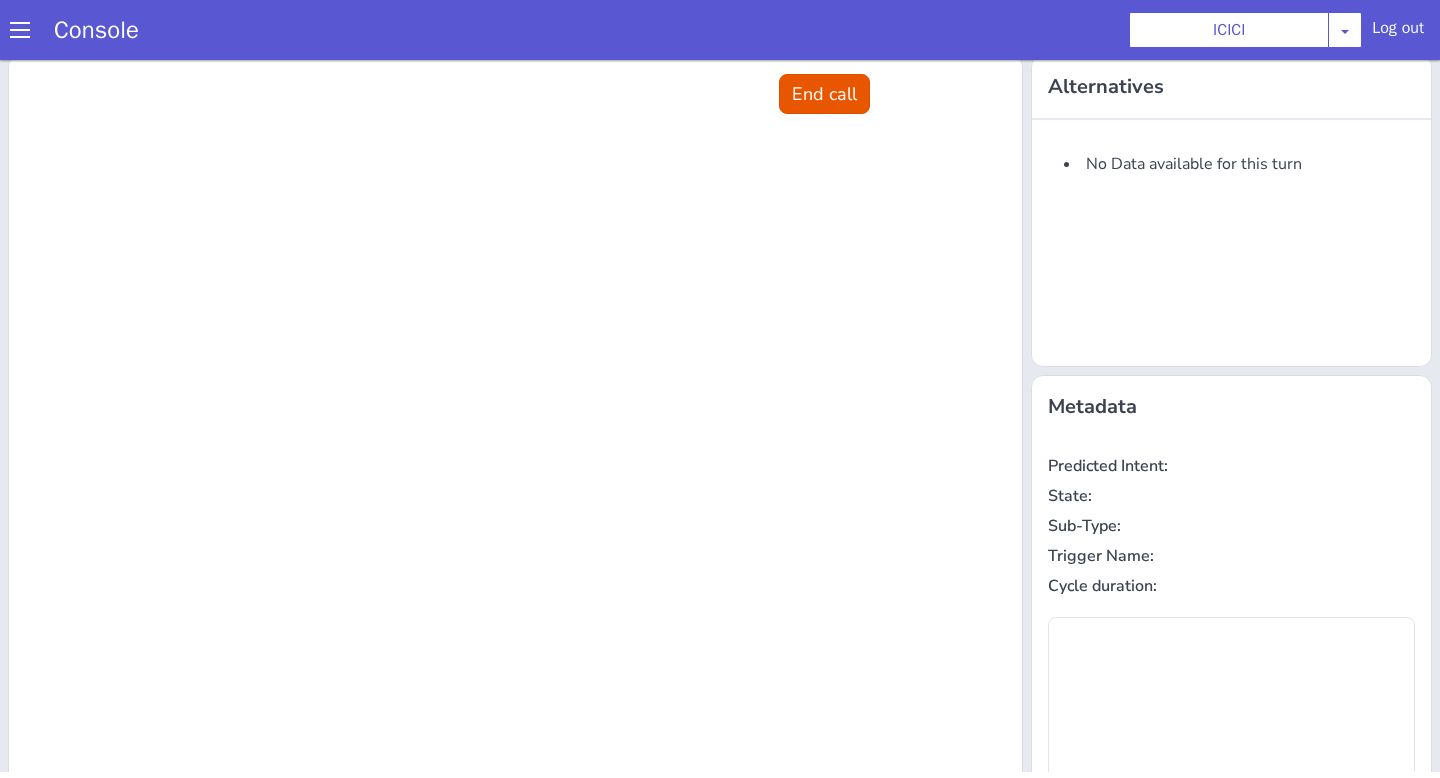 scroll, scrollTop: 0, scrollLeft: 0, axis: both 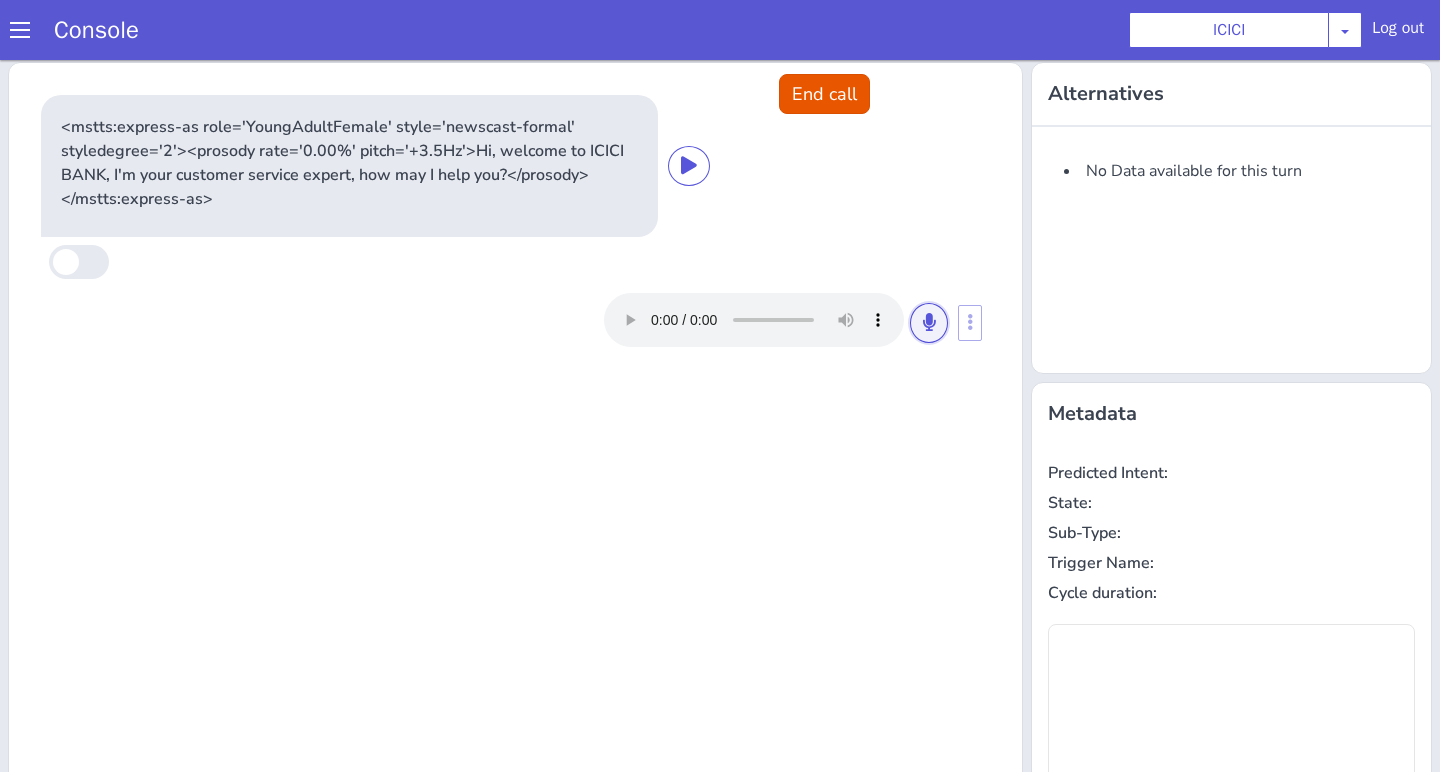 click at bounding box center [929, 323] 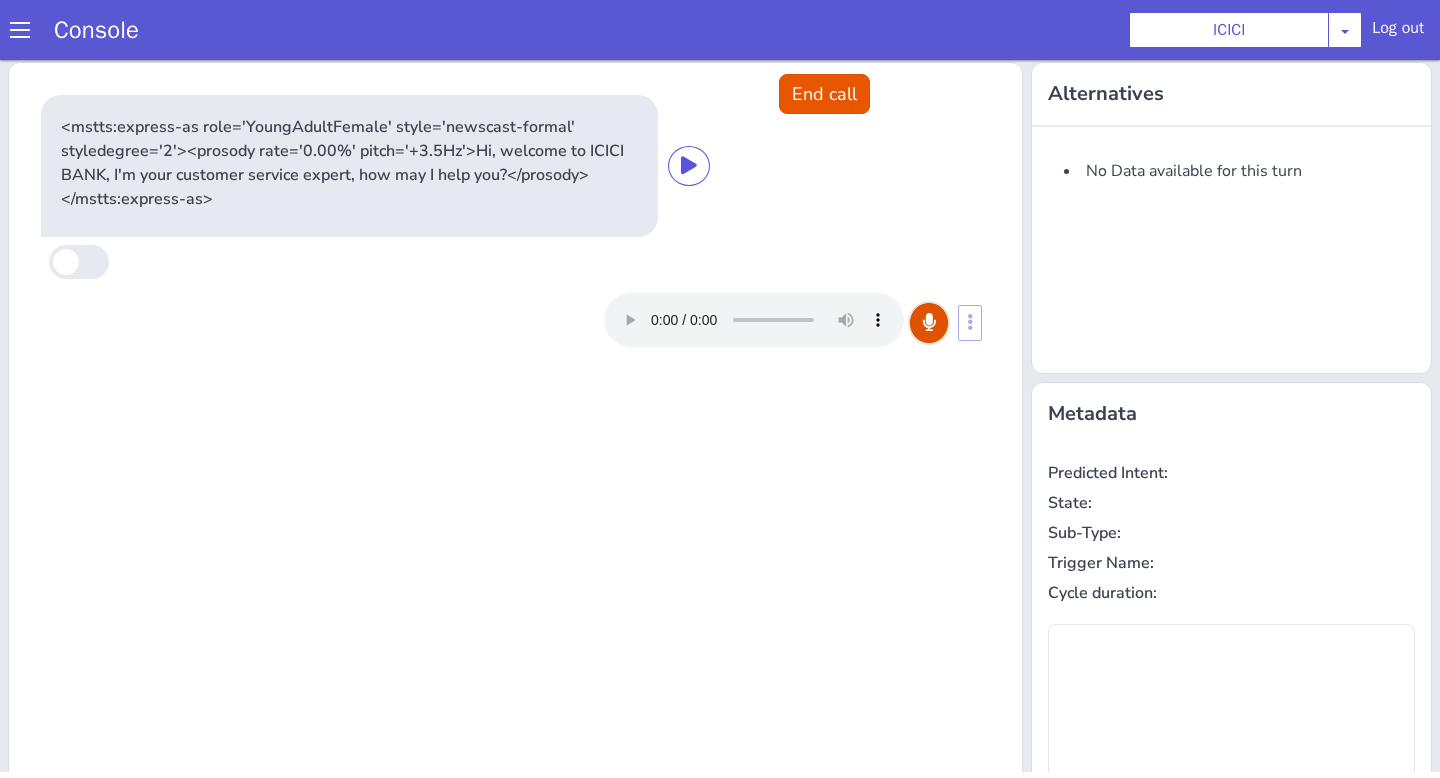 click at bounding box center (929, 323) 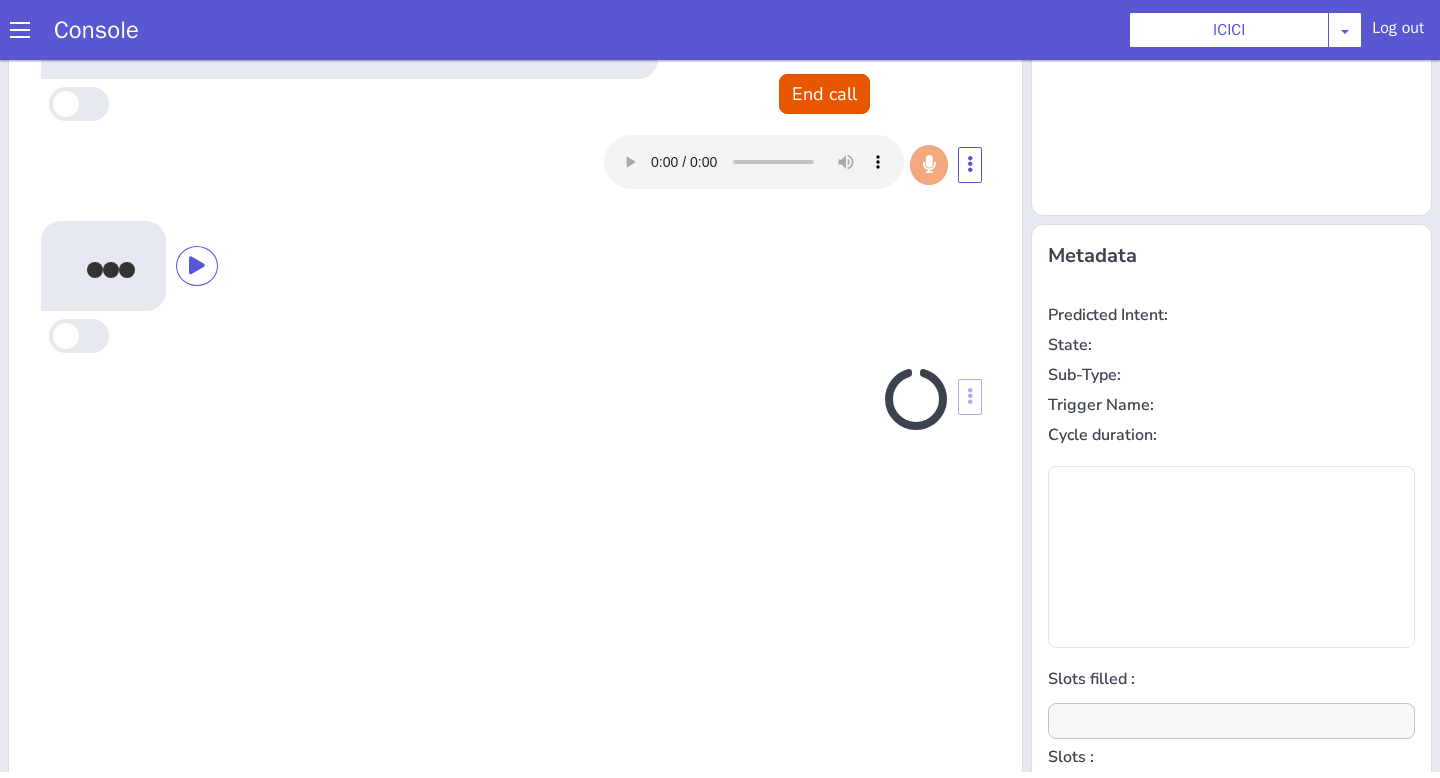 scroll, scrollTop: 242, scrollLeft: 0, axis: vertical 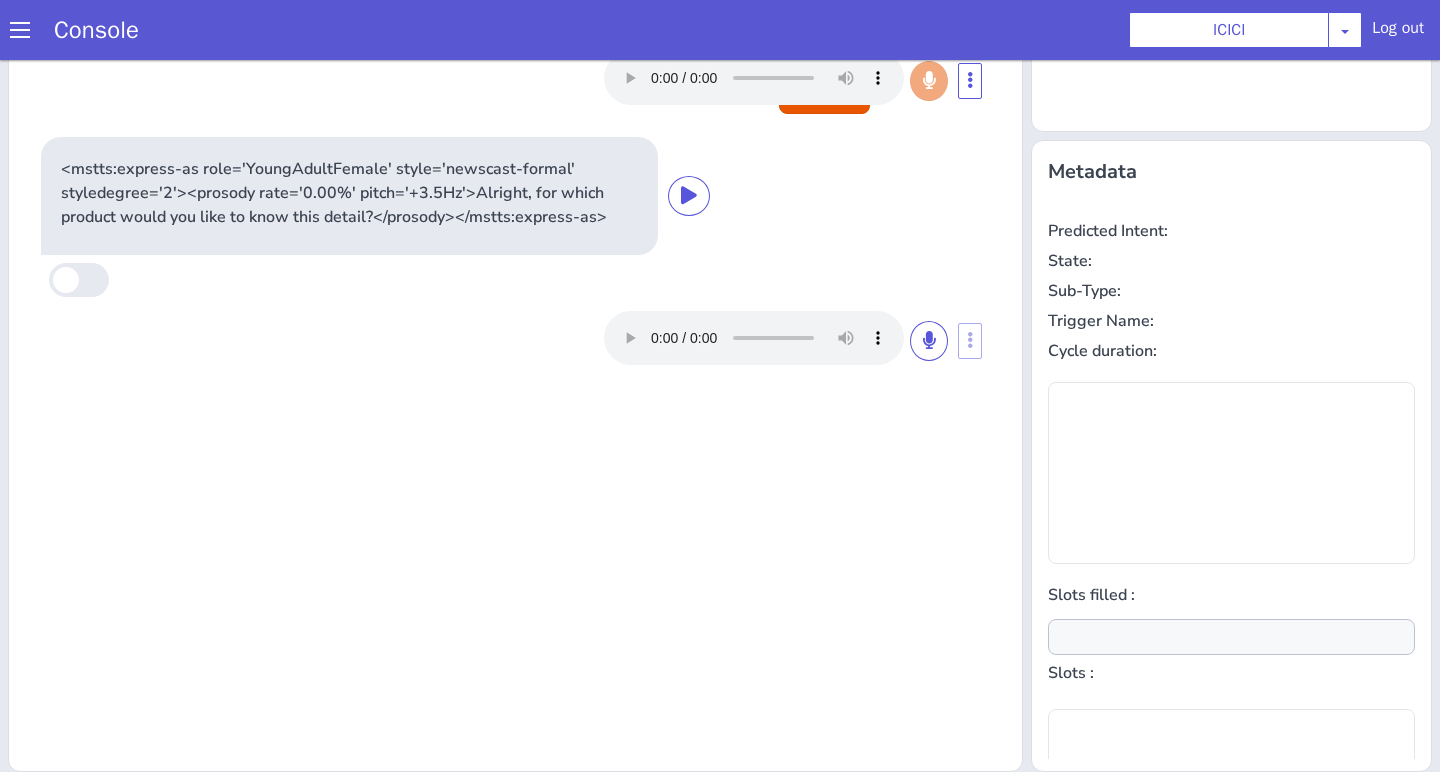 type on "product" 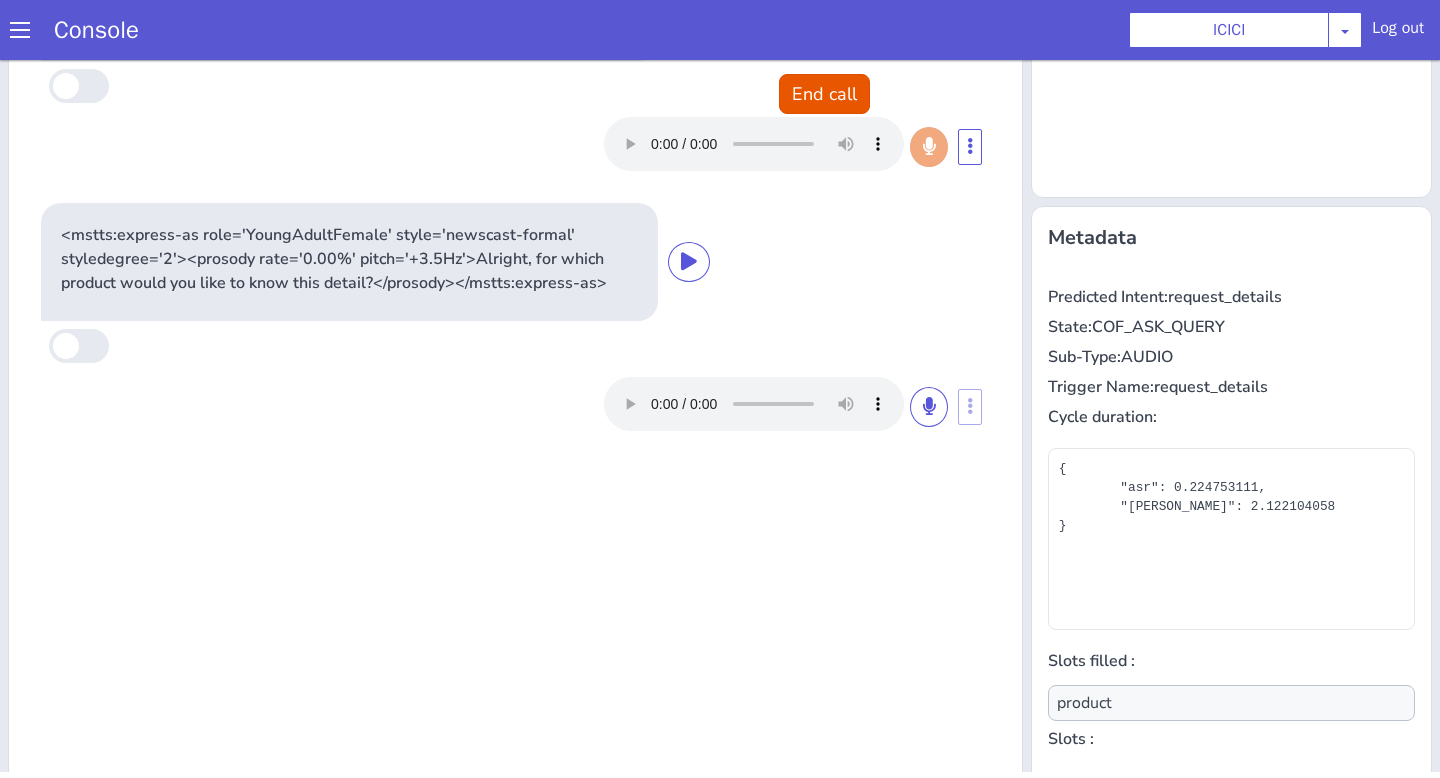scroll, scrollTop: 53, scrollLeft: 0, axis: vertical 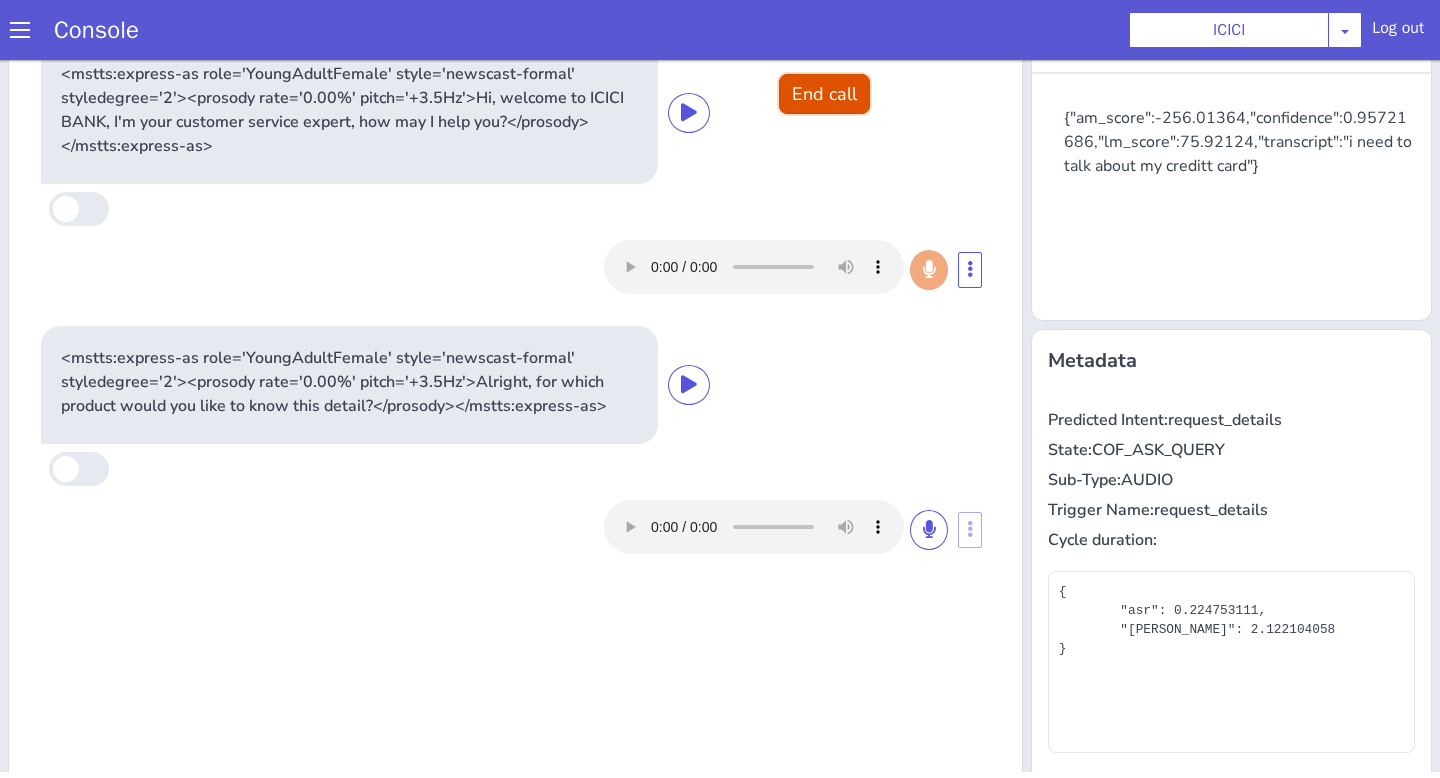click on "End call" at bounding box center (824, 94) 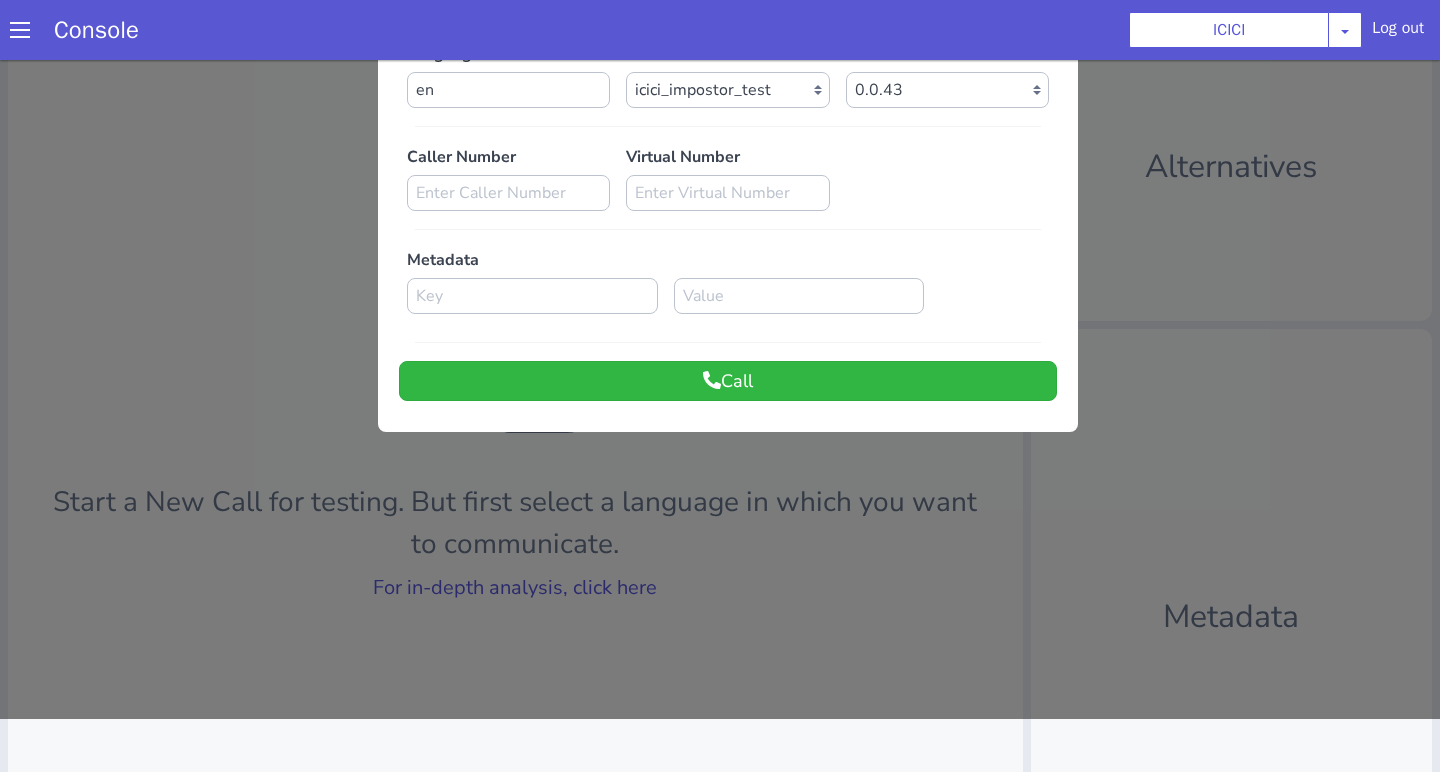 click at bounding box center [720, 360] 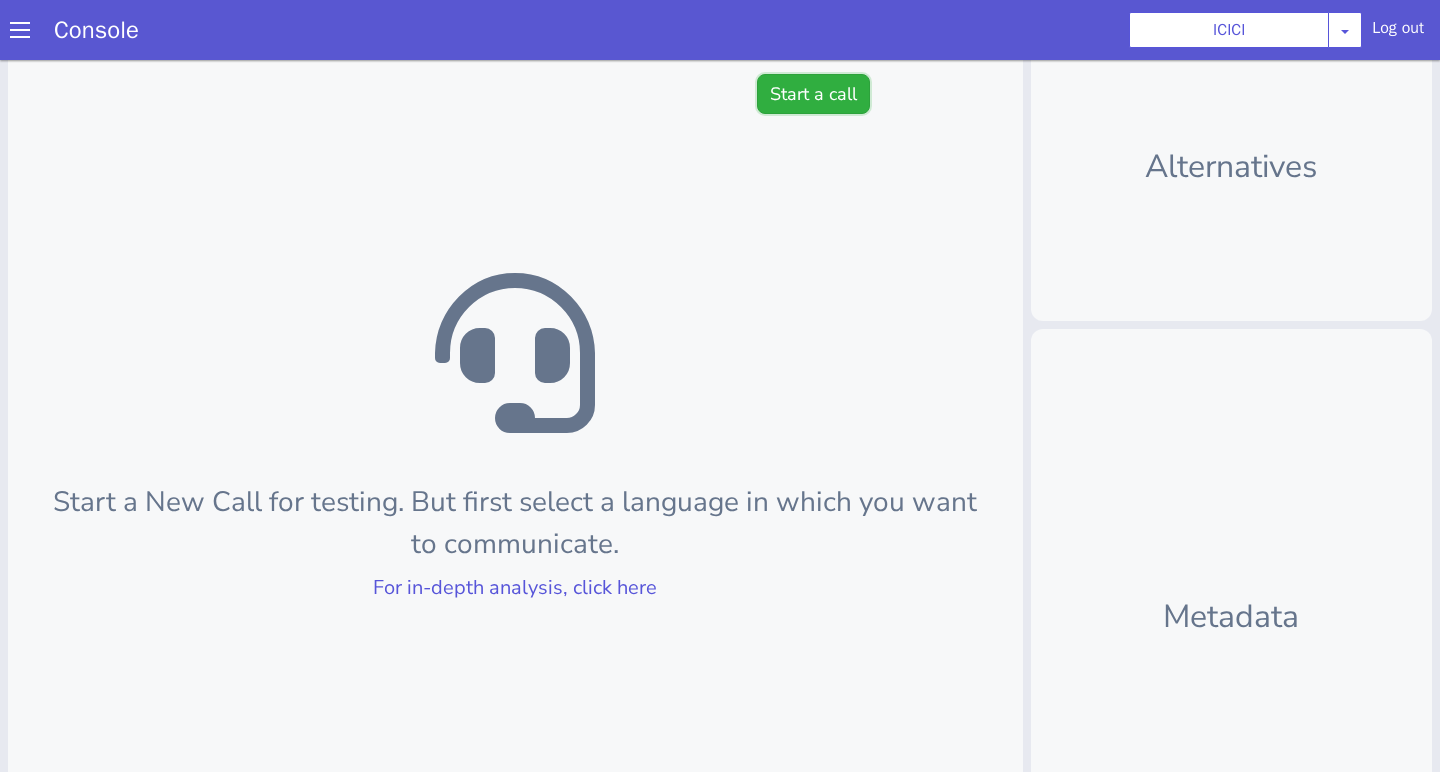 click on "Start a call" at bounding box center (813, 94) 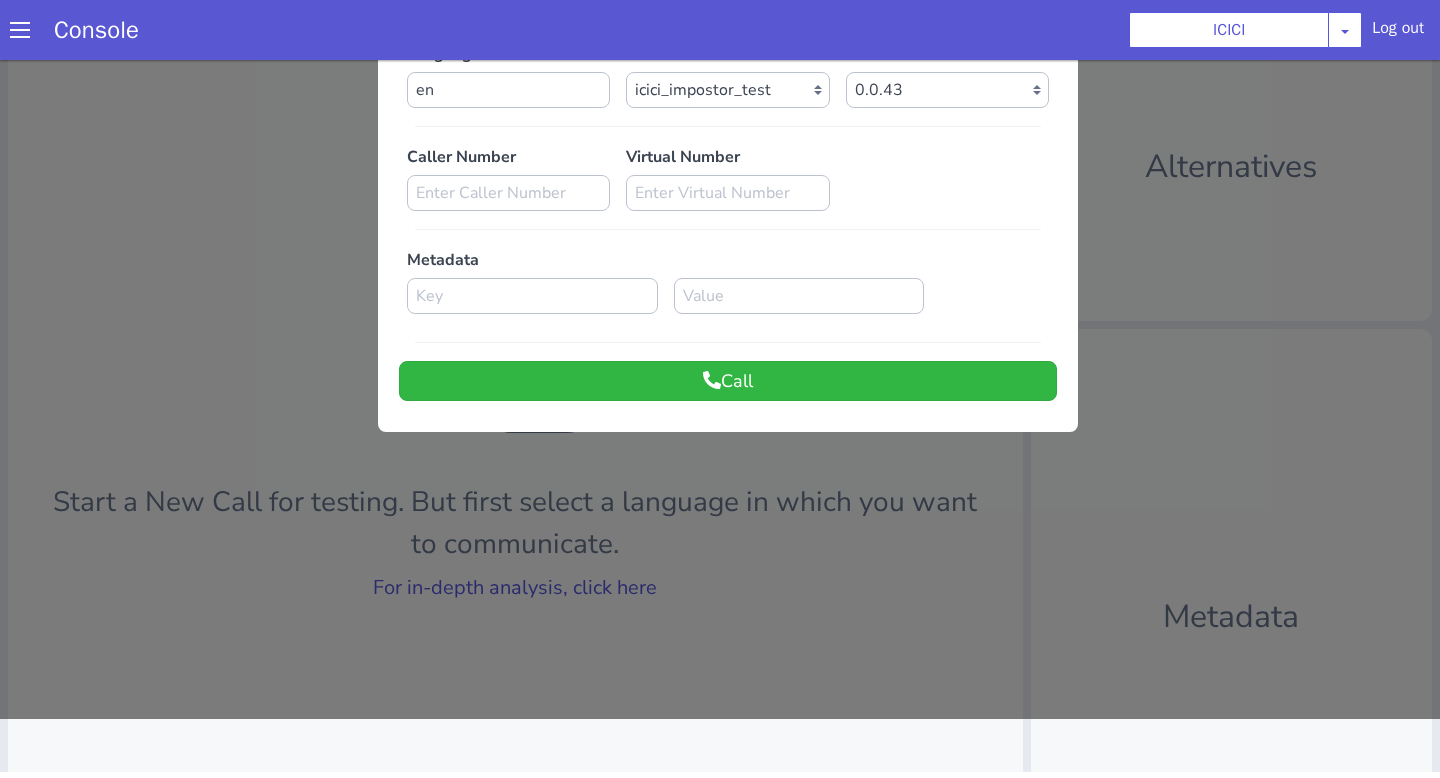 scroll, scrollTop: 0, scrollLeft: 0, axis: both 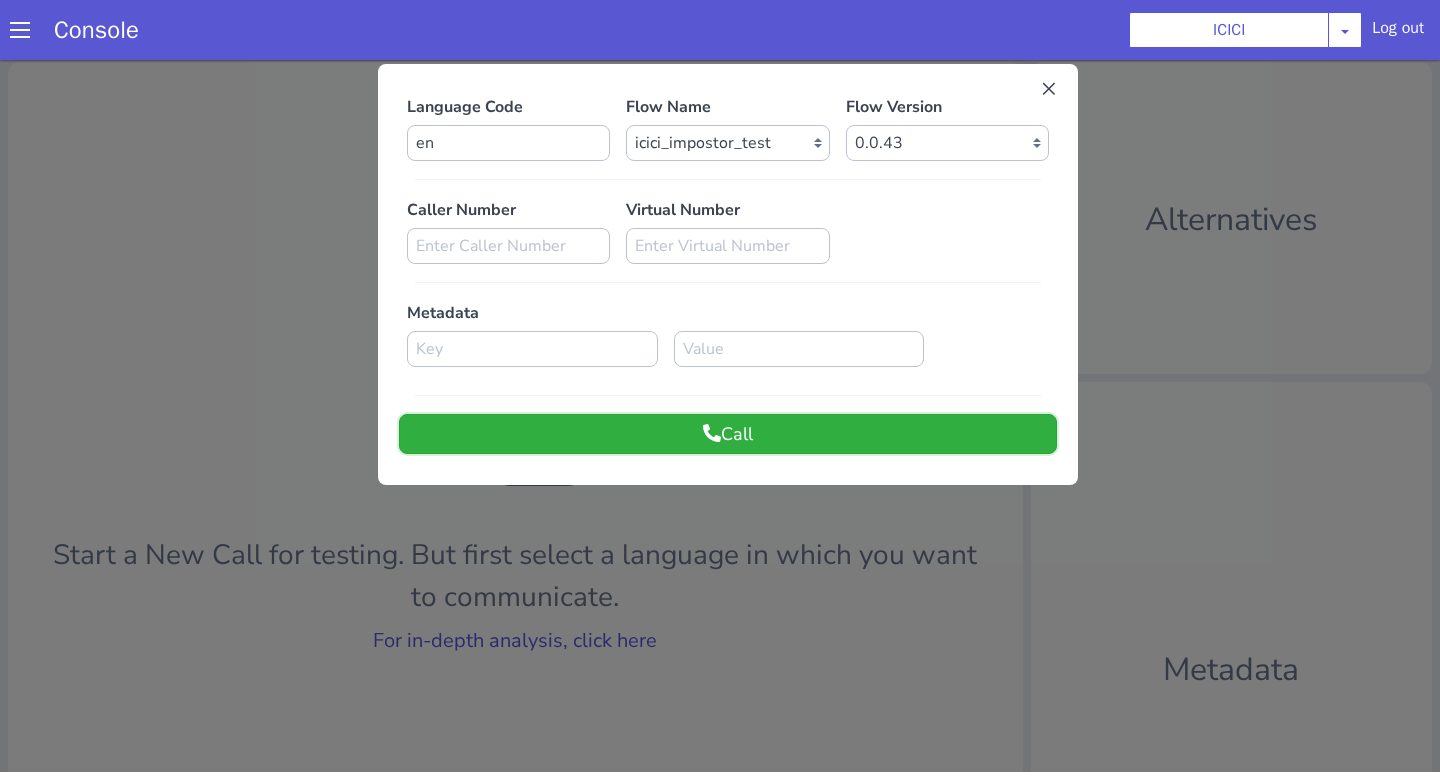 click at bounding box center (712, 433) 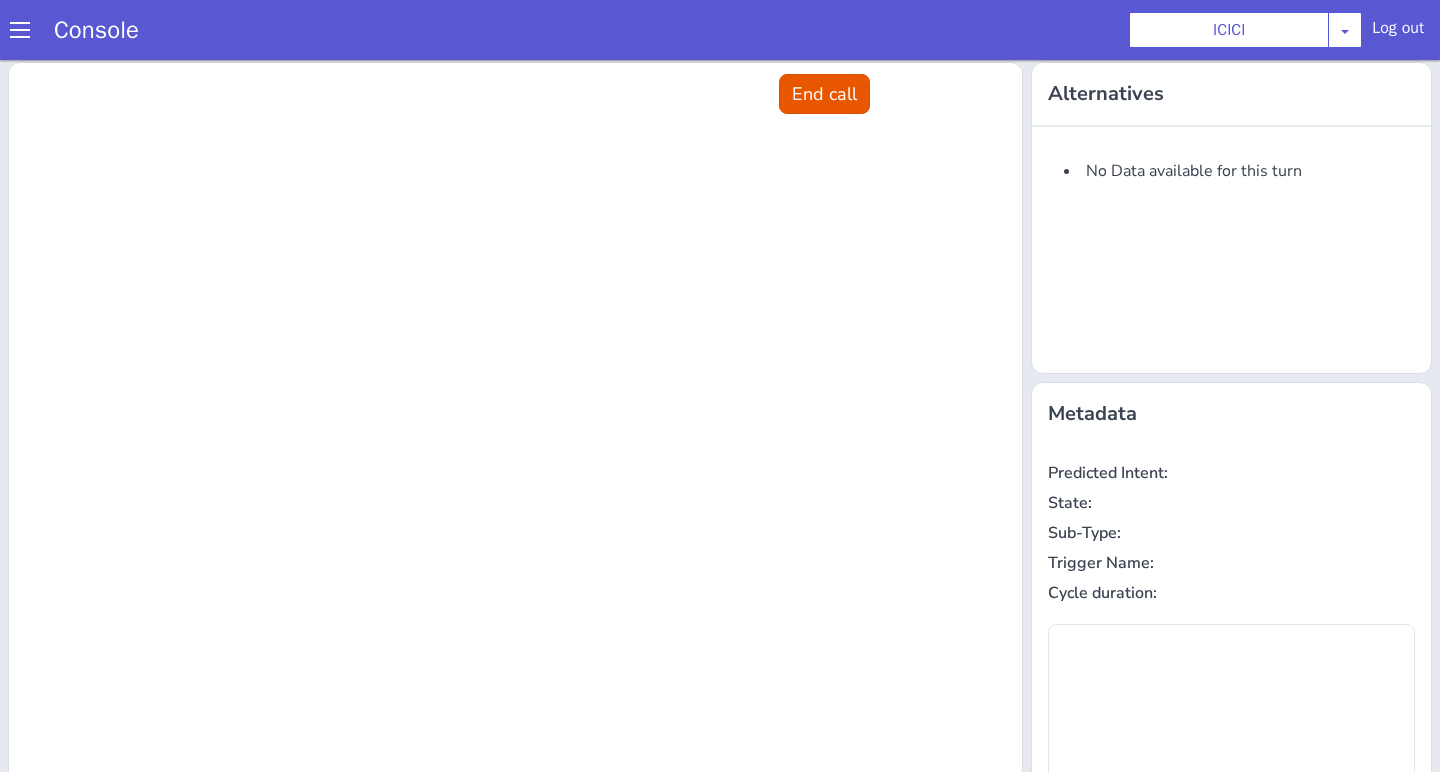 scroll, scrollTop: 0, scrollLeft: 0, axis: both 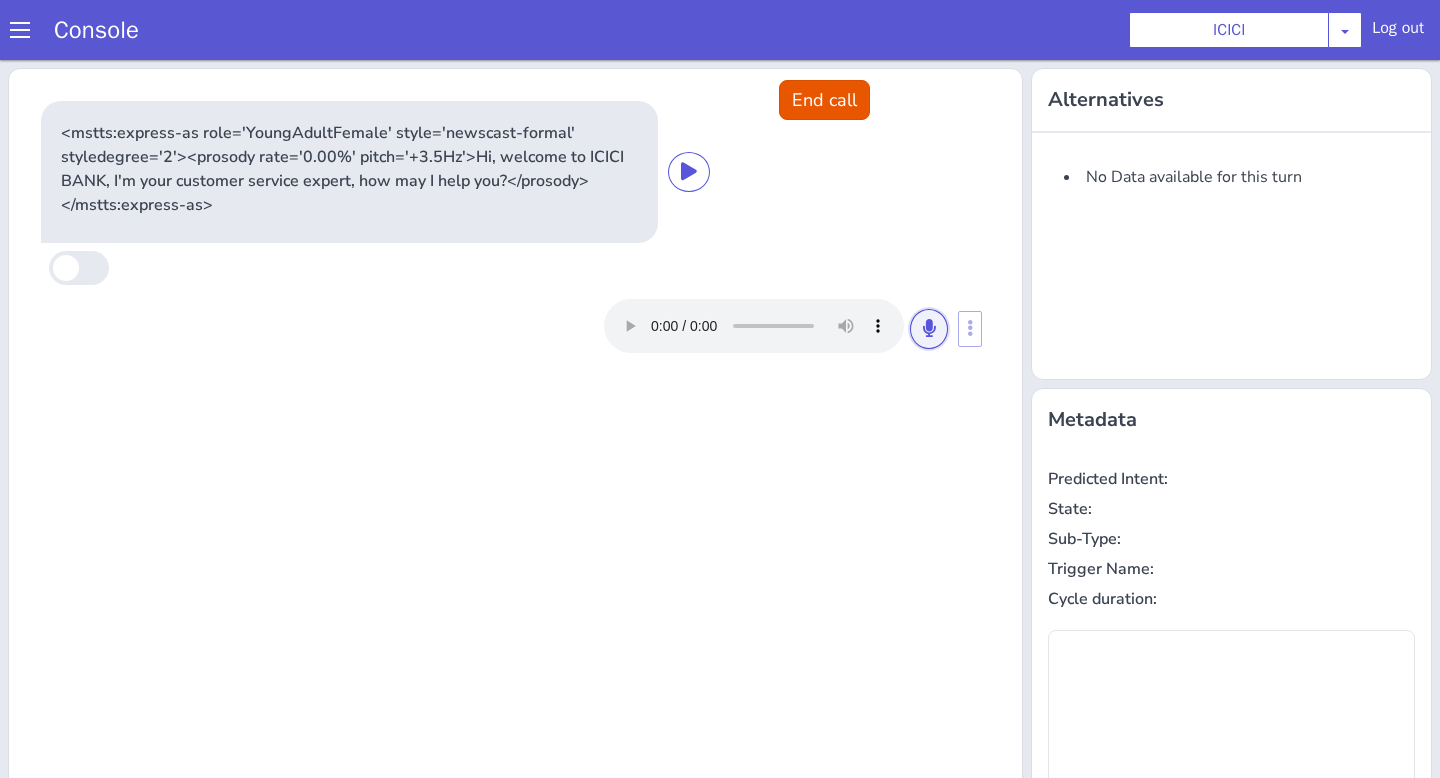 click at bounding box center (929, 329) 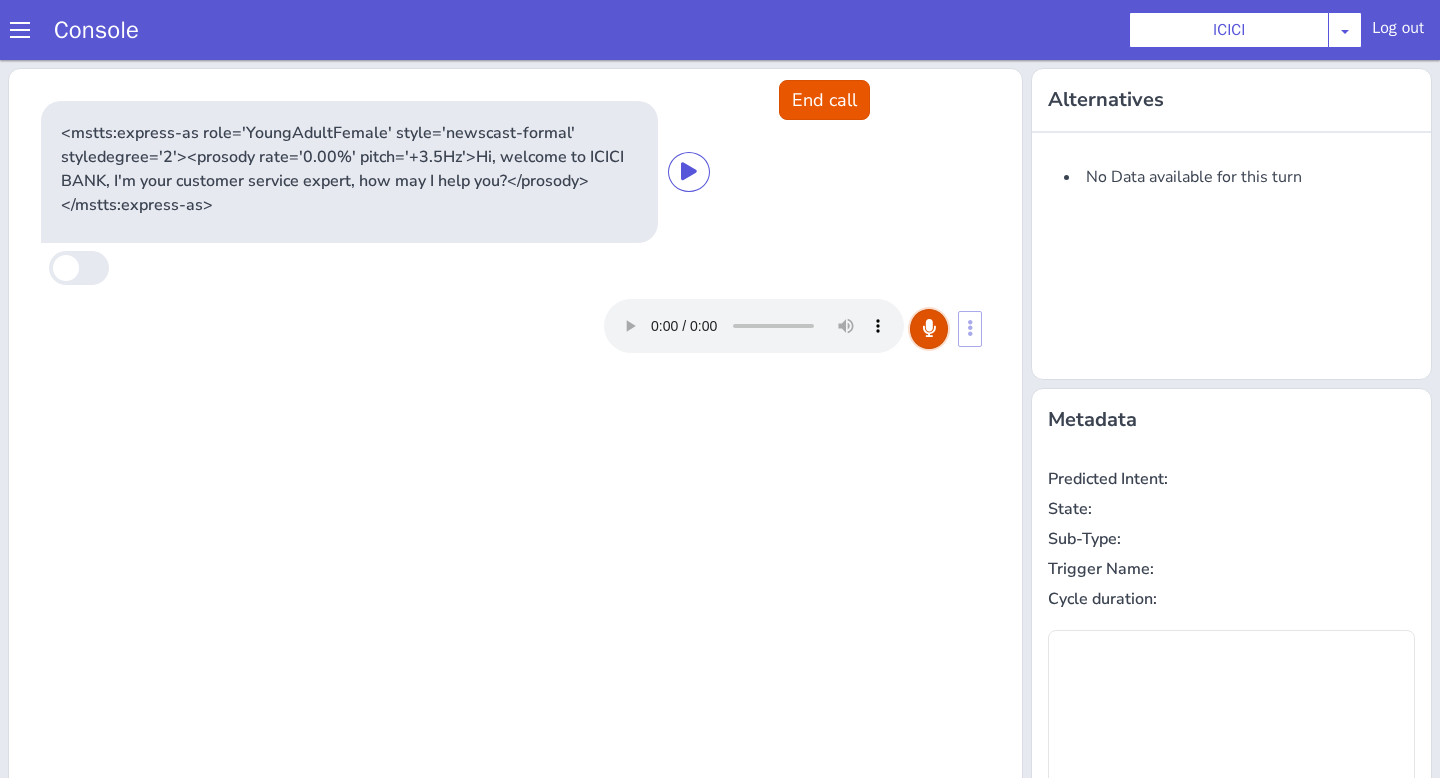 click at bounding box center (929, 329) 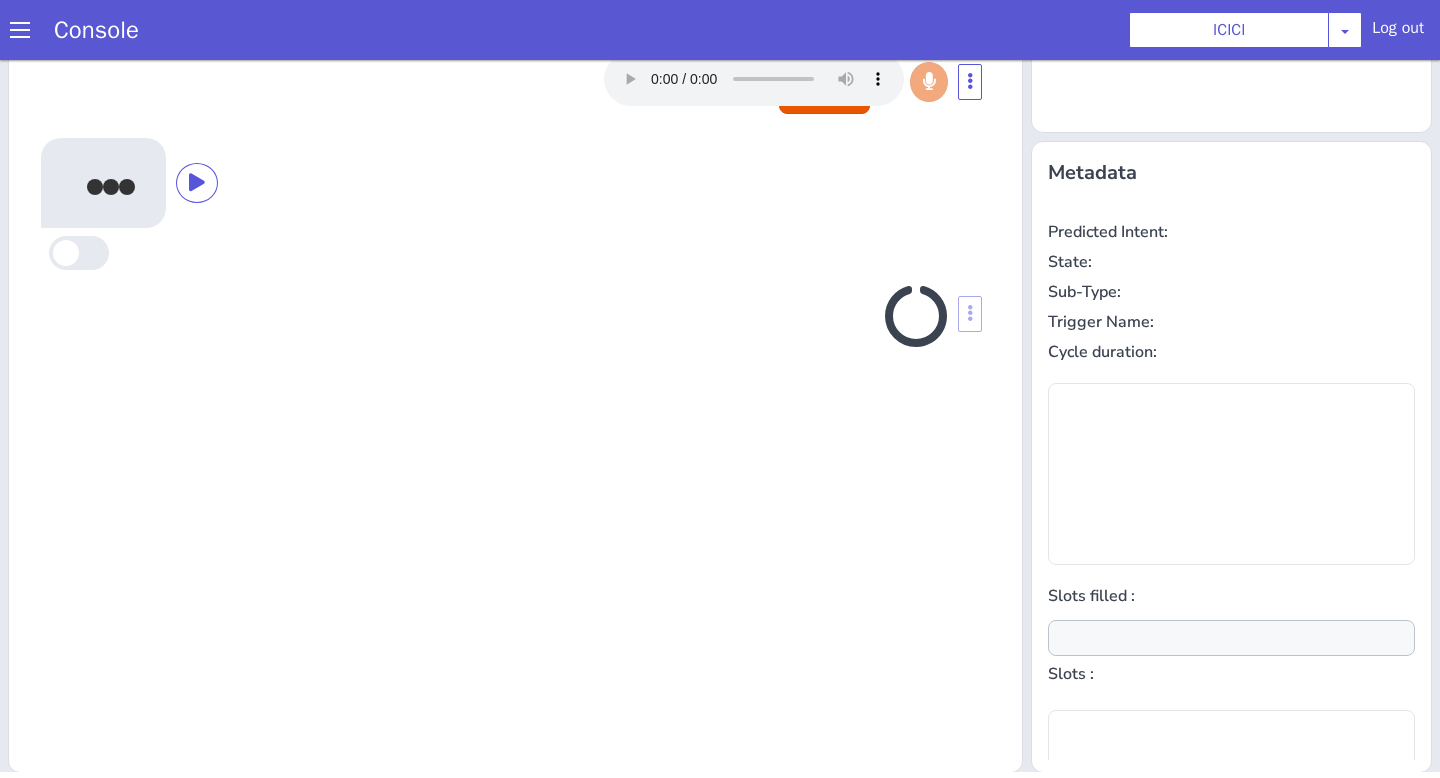 scroll, scrollTop: 242, scrollLeft: 0, axis: vertical 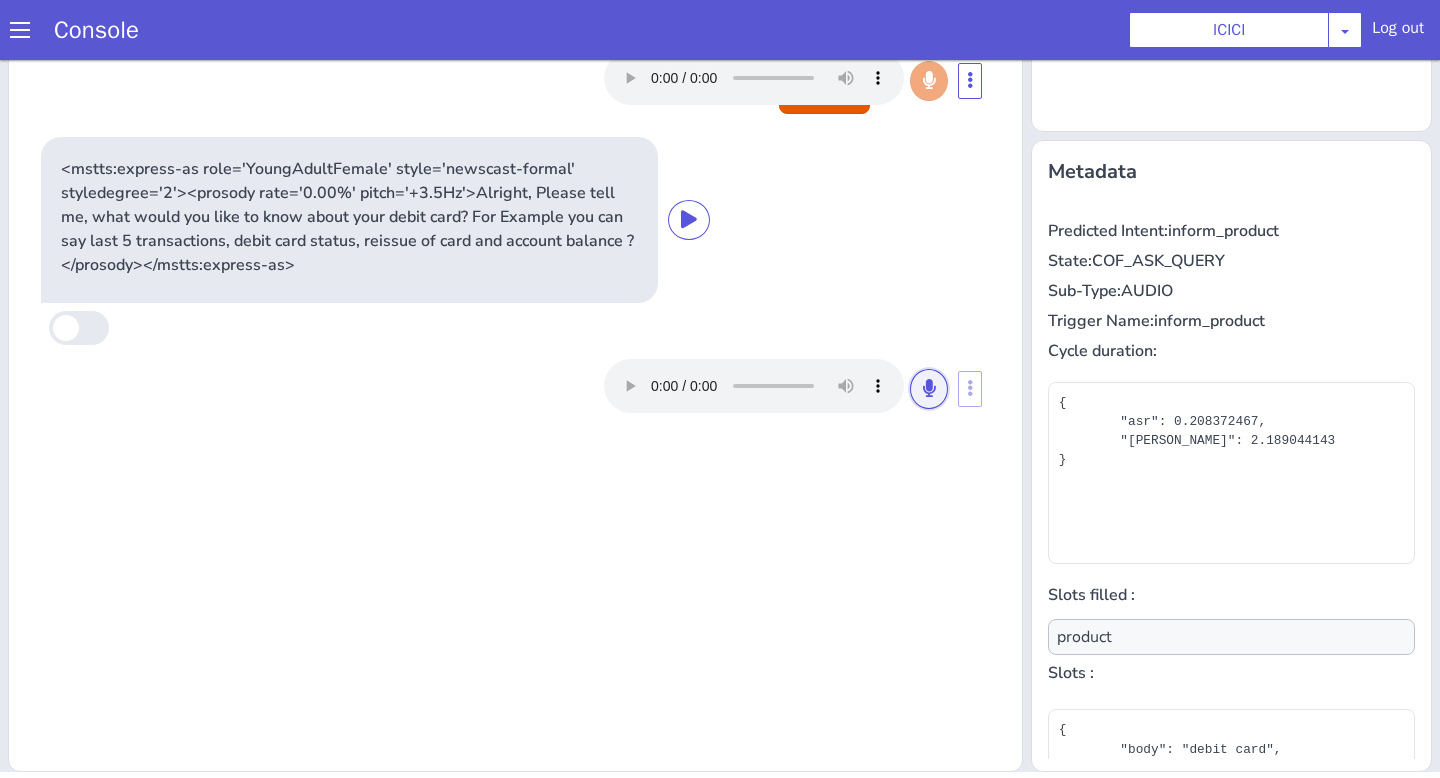 click at bounding box center (929, 389) 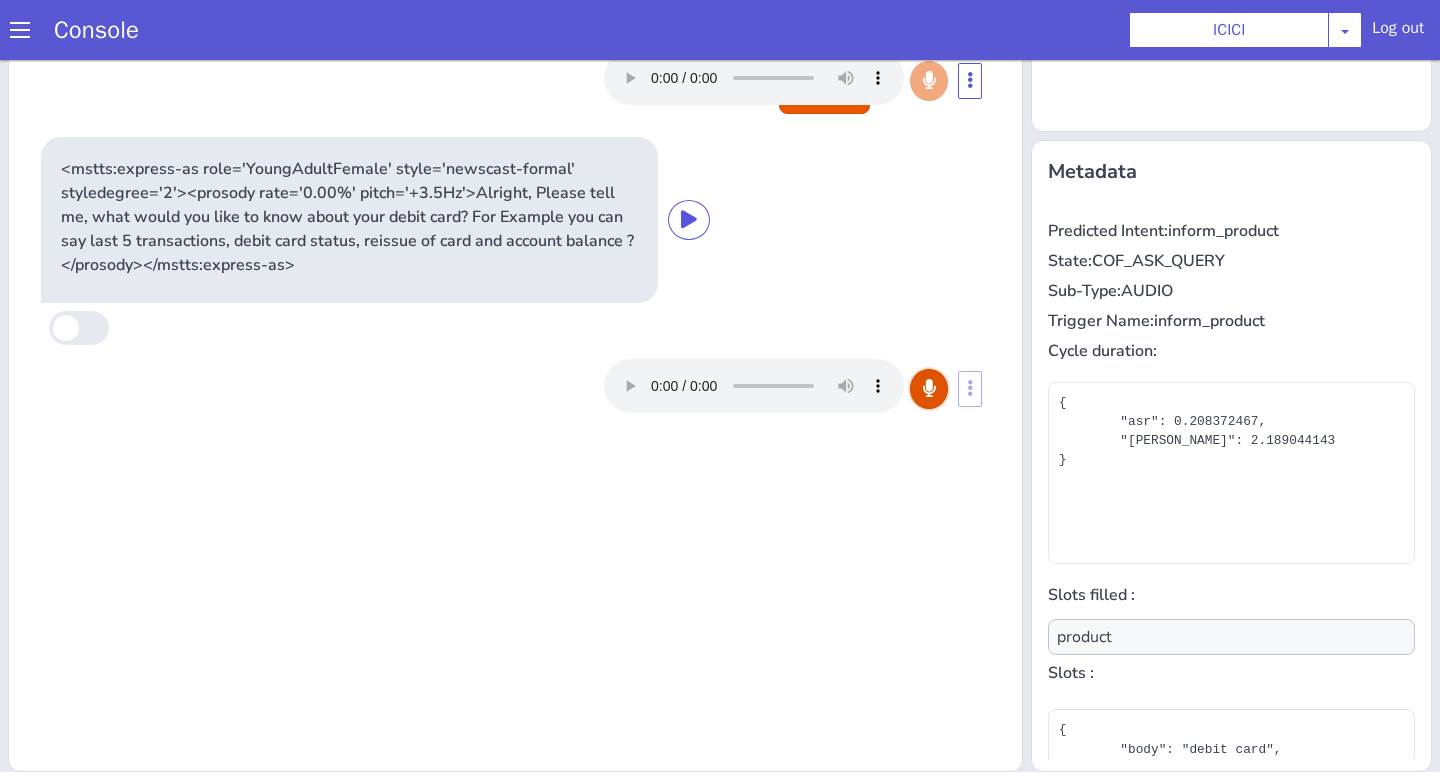 click at bounding box center (929, 389) 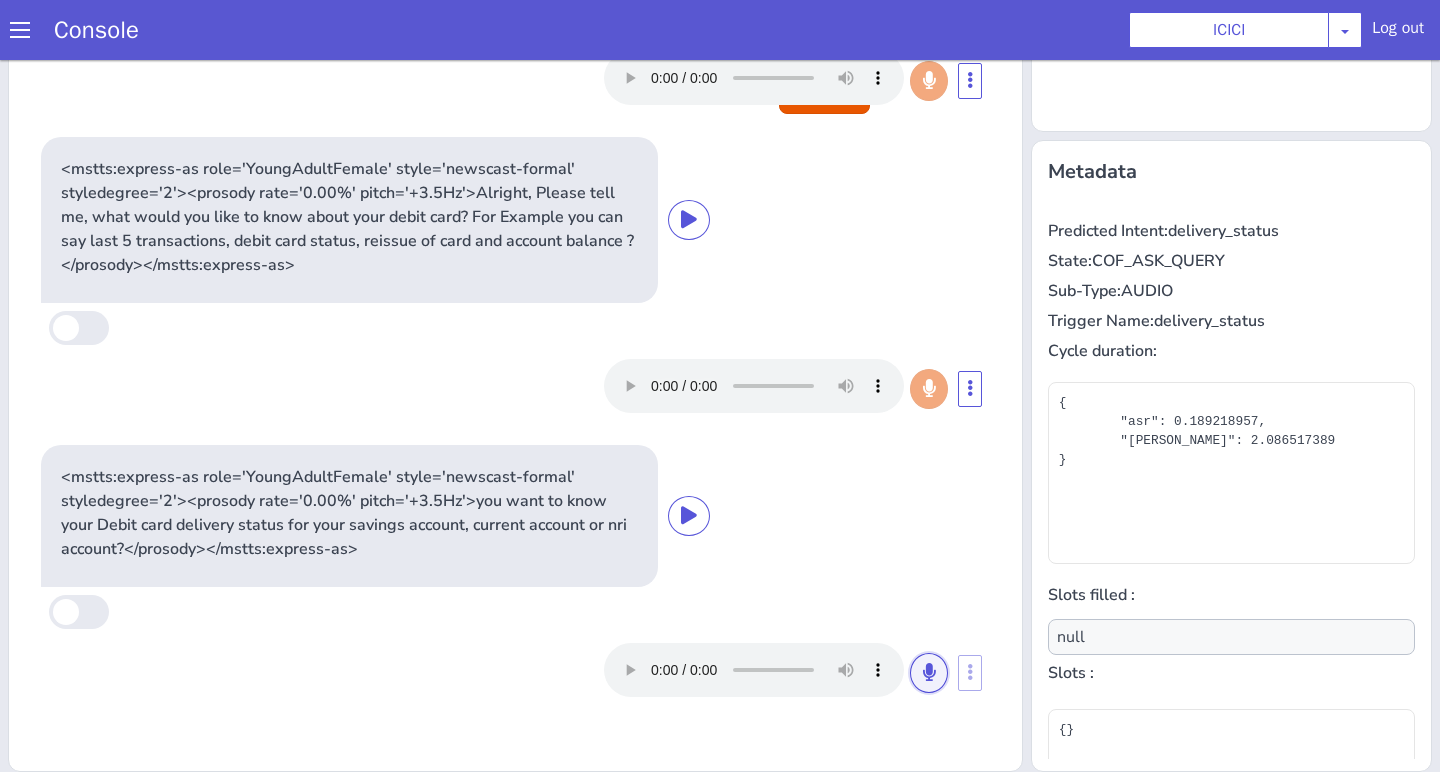 click at bounding box center [929, 672] 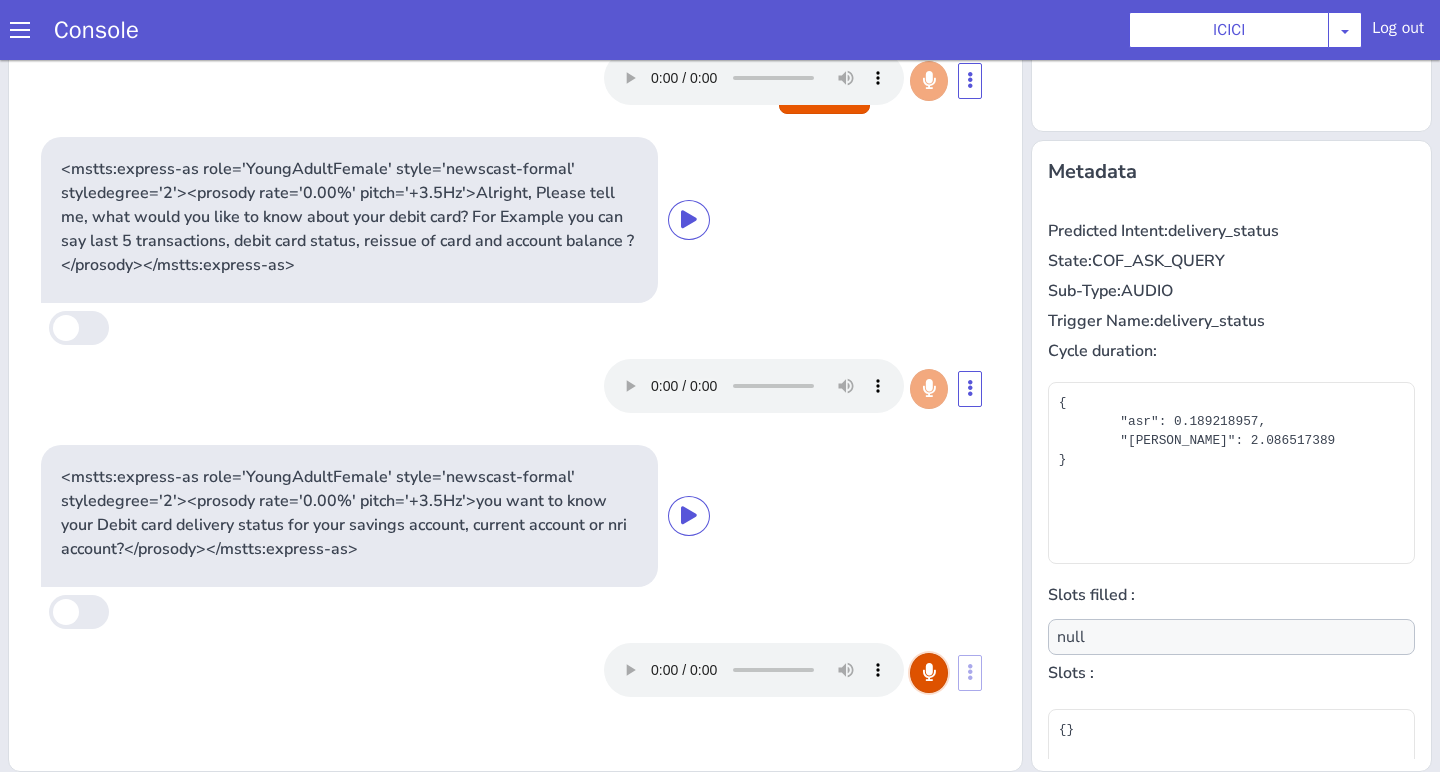 click at bounding box center (929, 672) 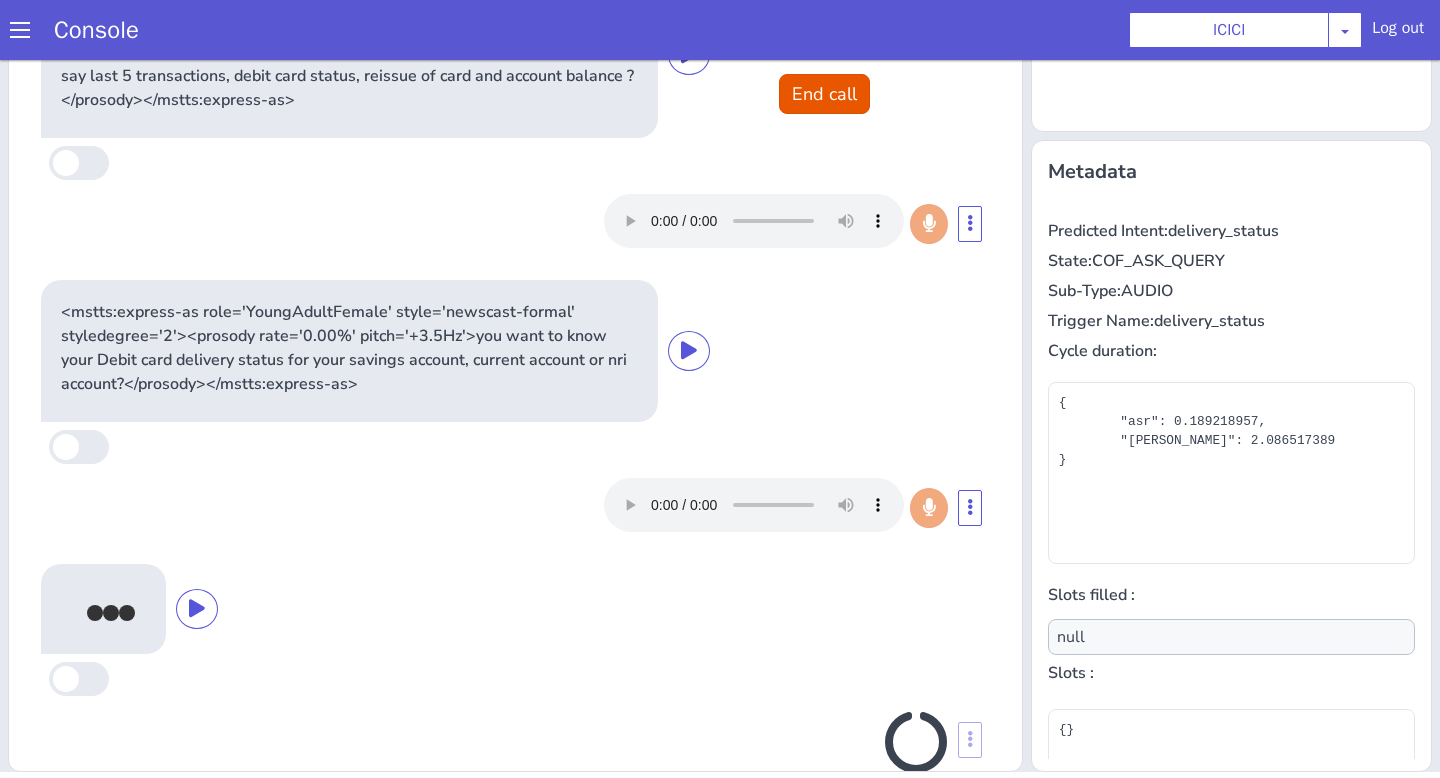 scroll, scrollTop: 208, scrollLeft: 0, axis: vertical 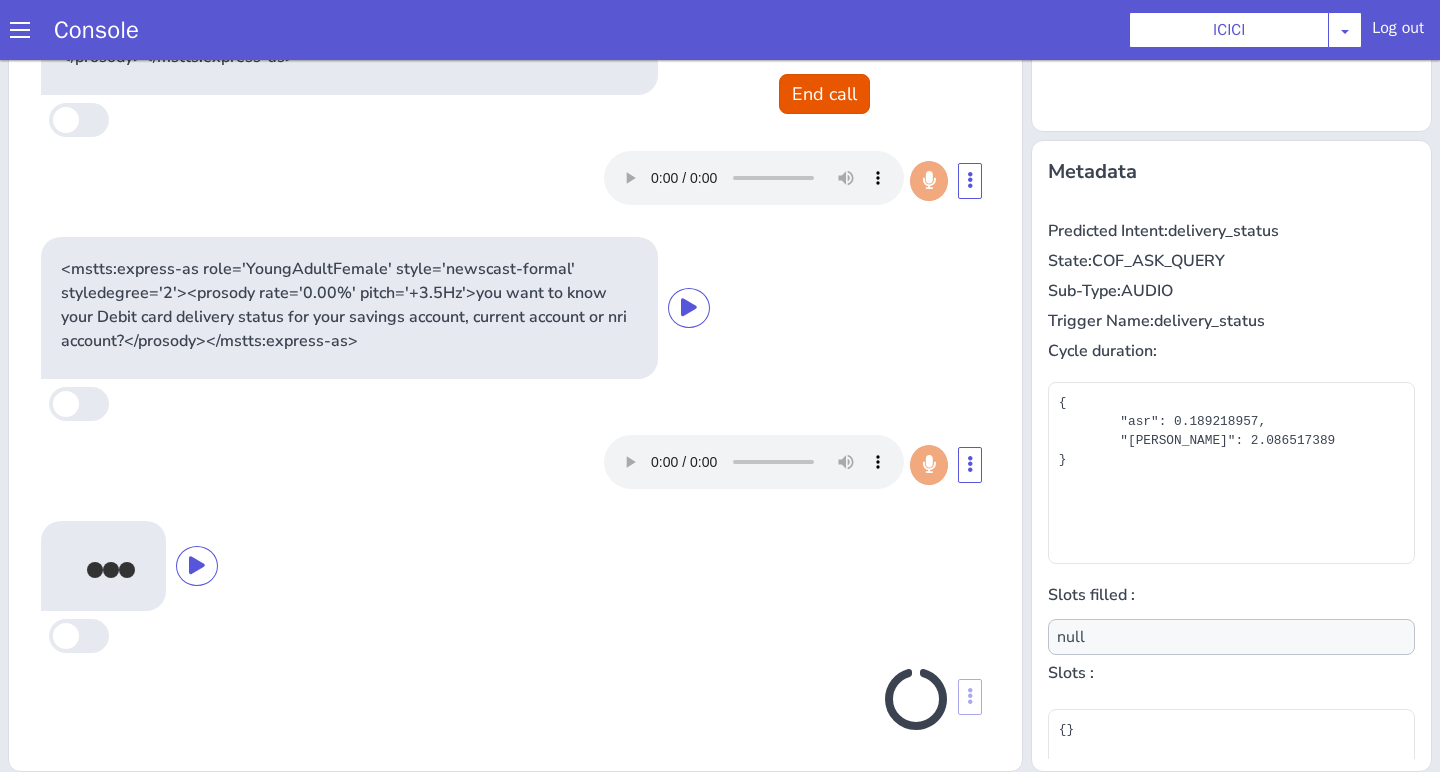 type on "product,account_type" 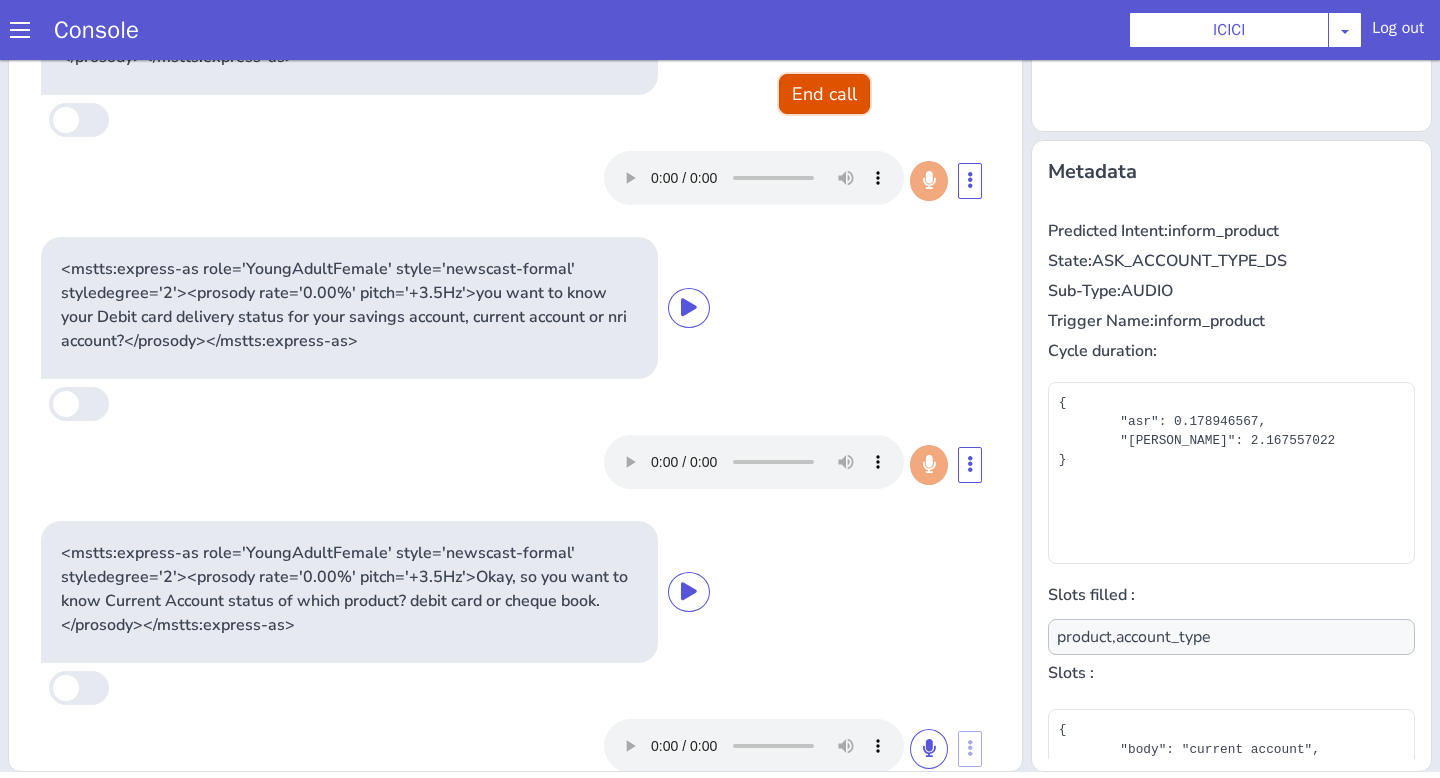 click on "End call" at bounding box center [824, 94] 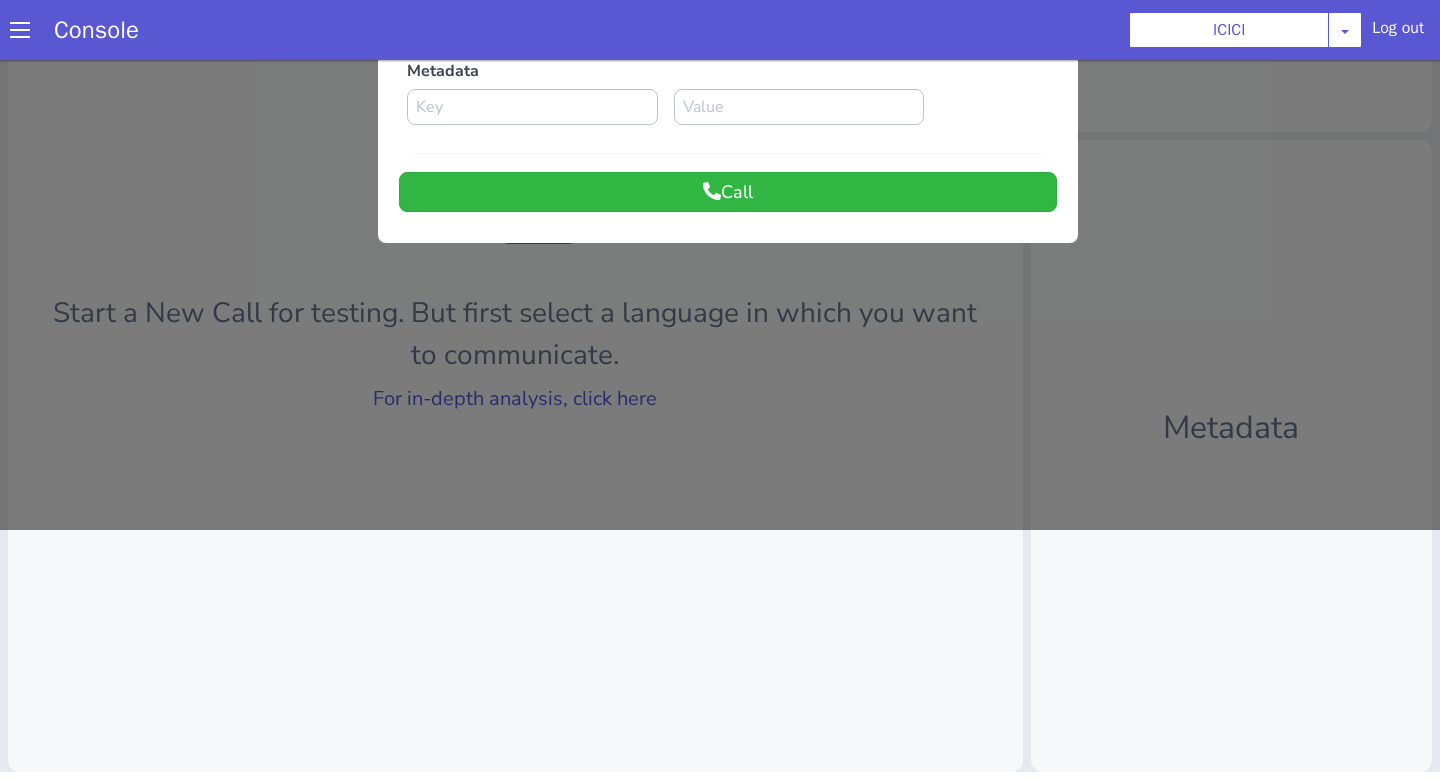 click at bounding box center (720, 171) 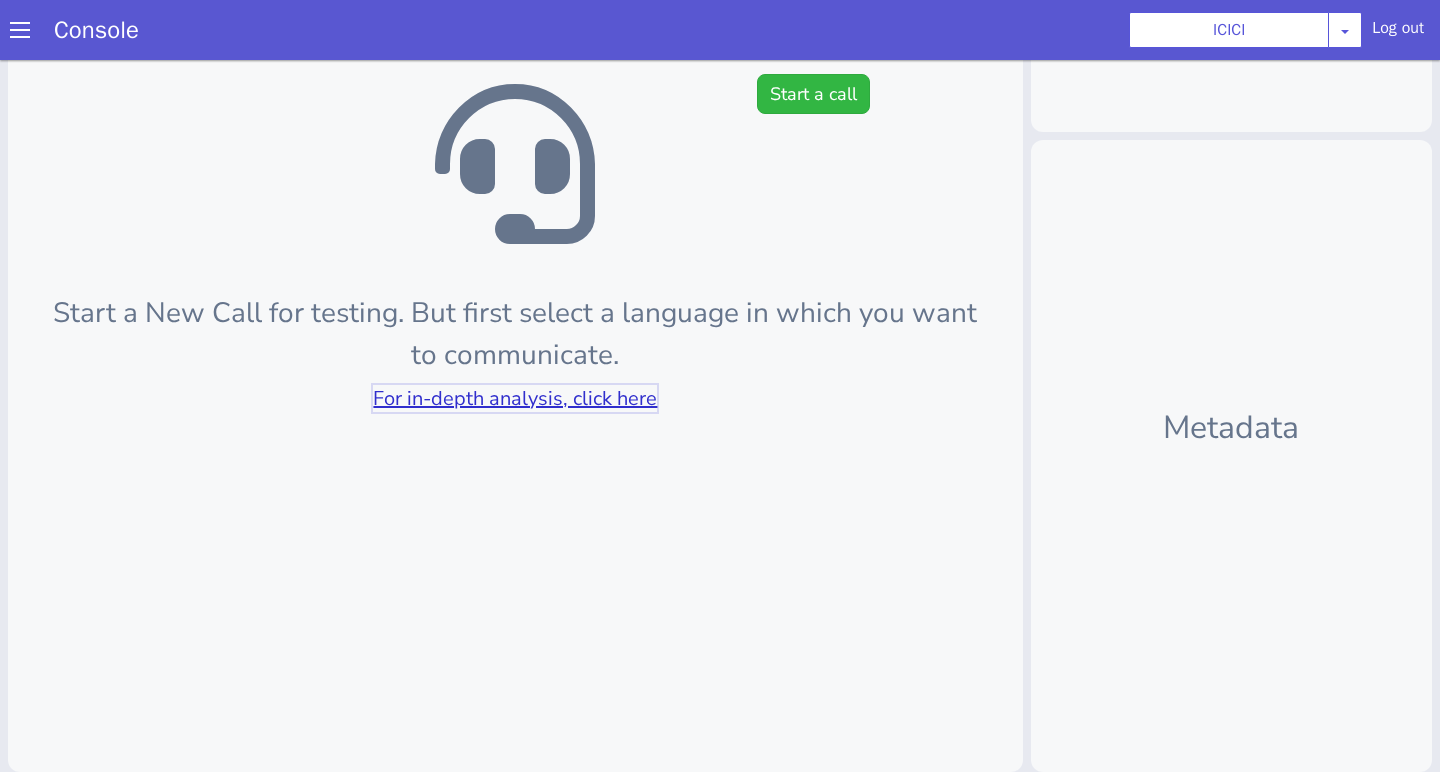 click on "For in-depth analysis, click here" at bounding box center [515, 398] 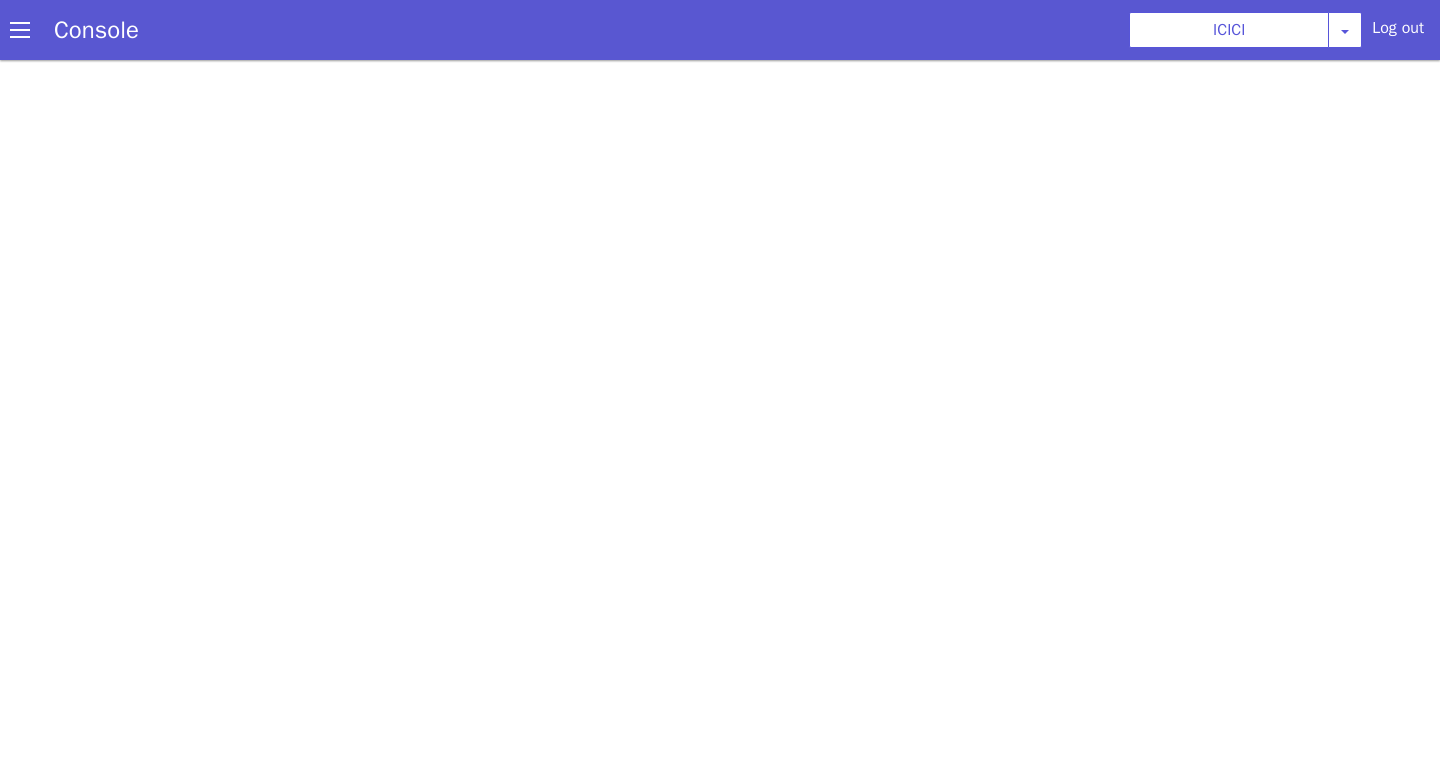 scroll, scrollTop: 0, scrollLeft: 0, axis: both 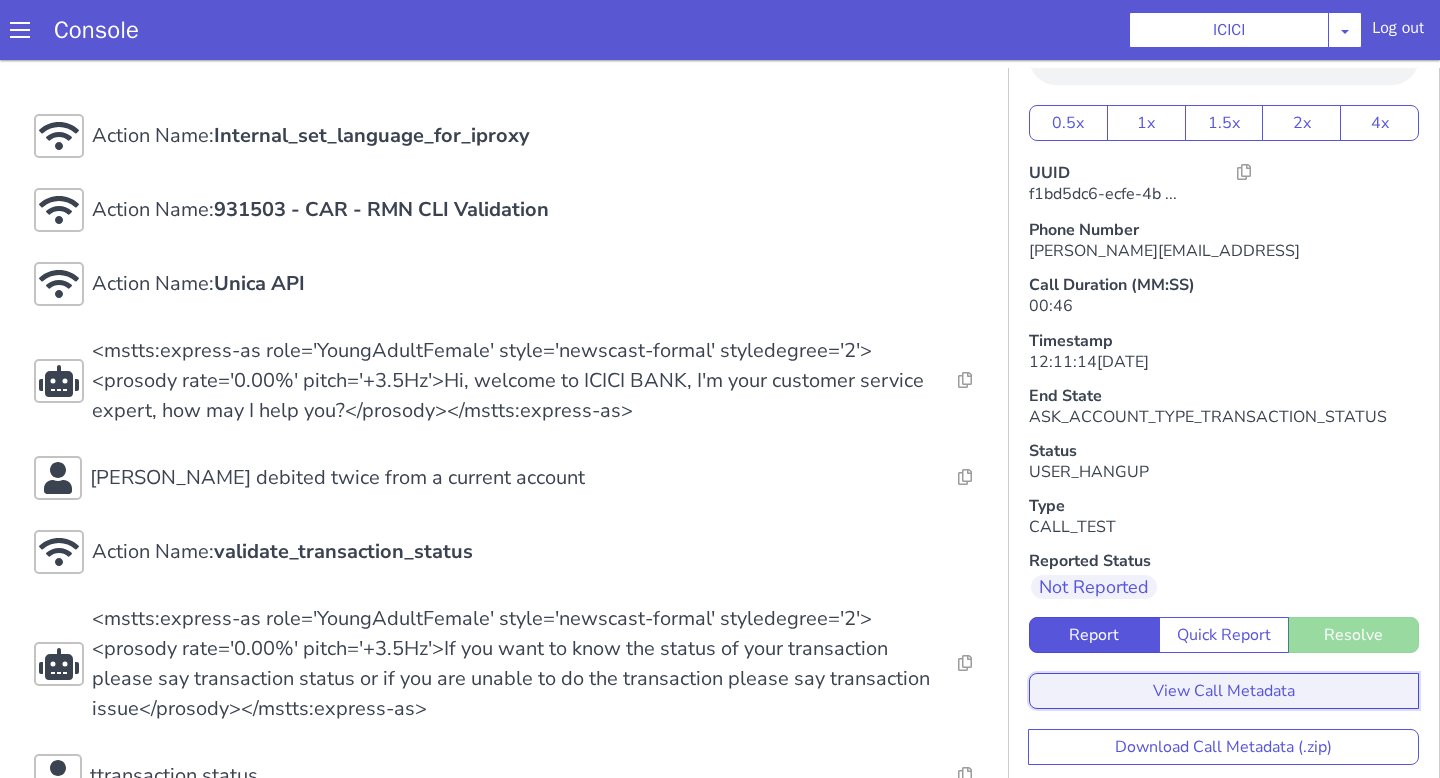 click on "View Call Metadata" at bounding box center [1224, 691] 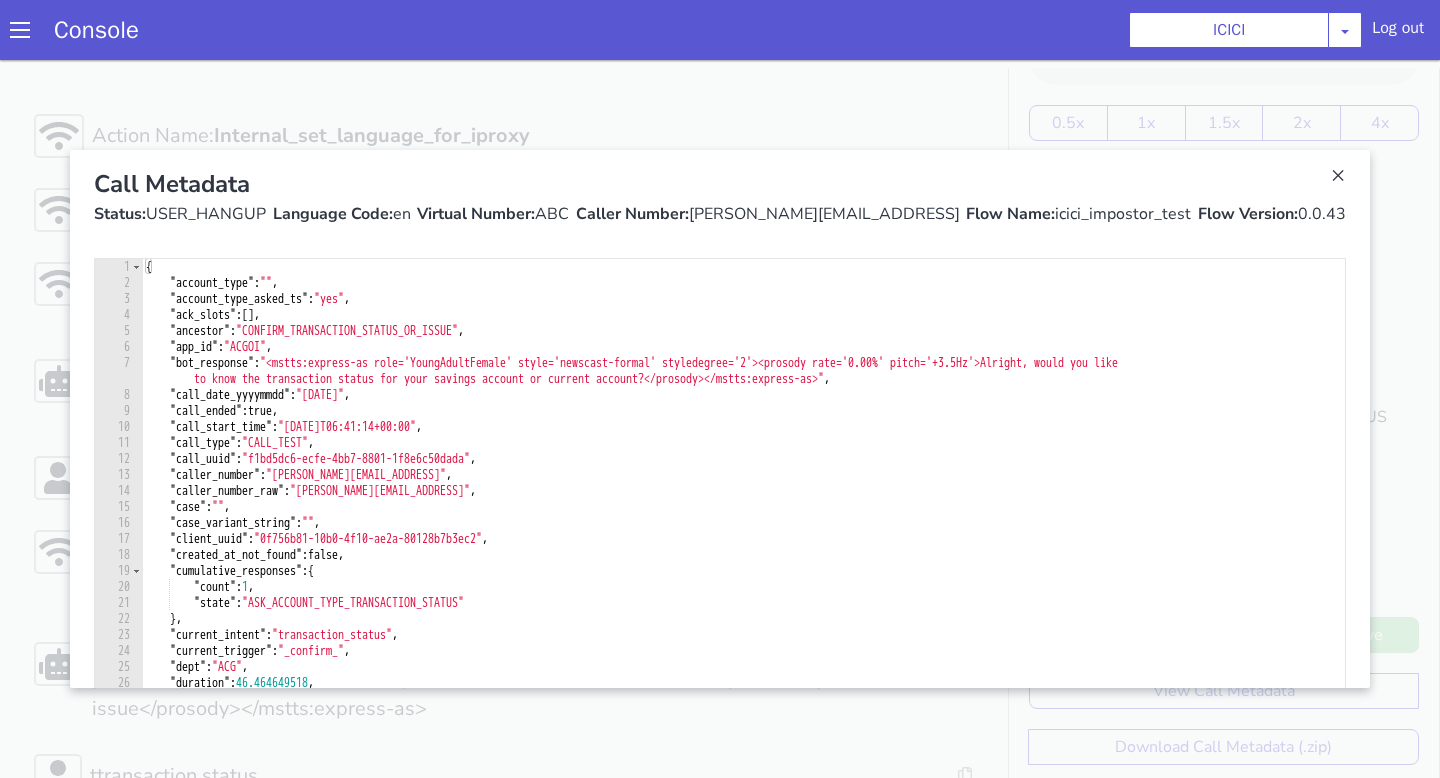 click at bounding box center (720, 419) 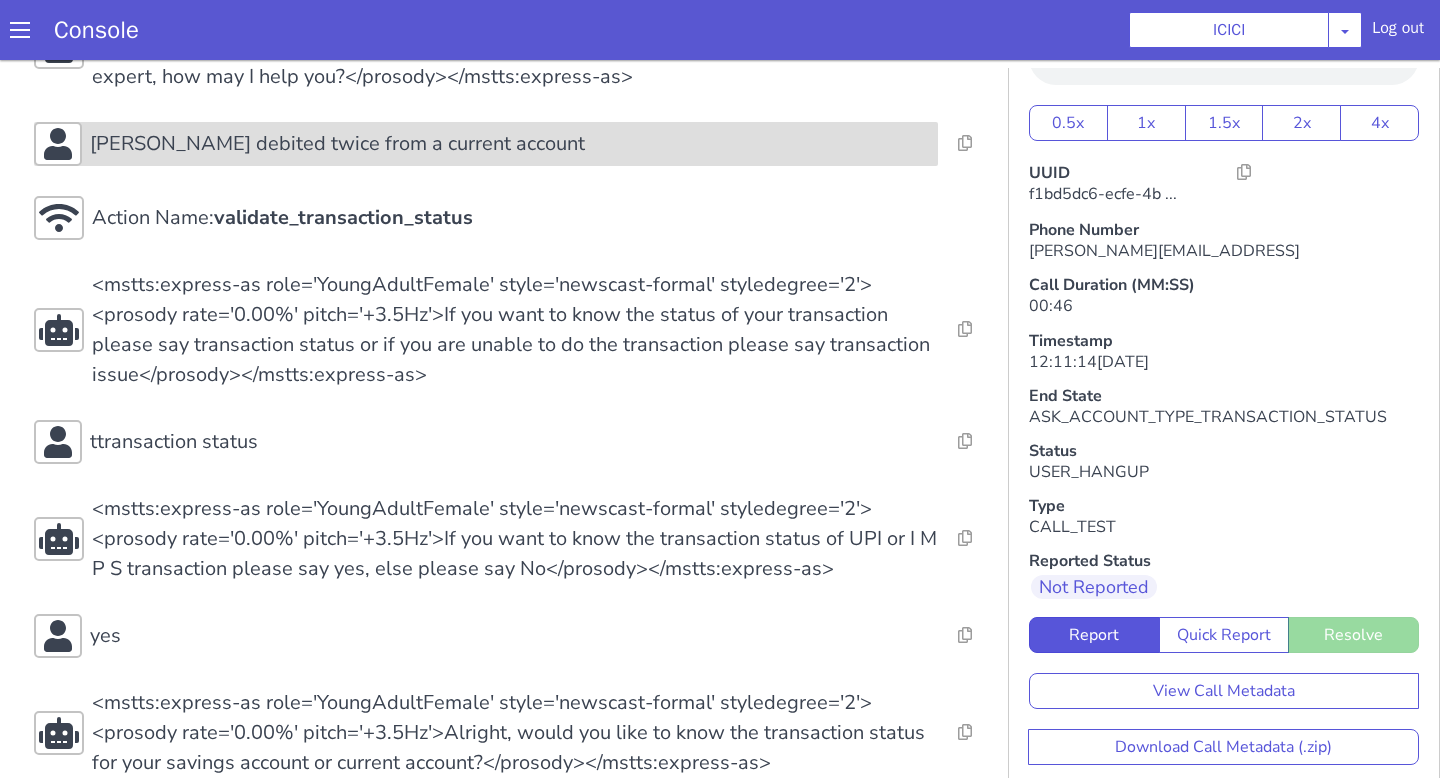scroll, scrollTop: 446, scrollLeft: 0, axis: vertical 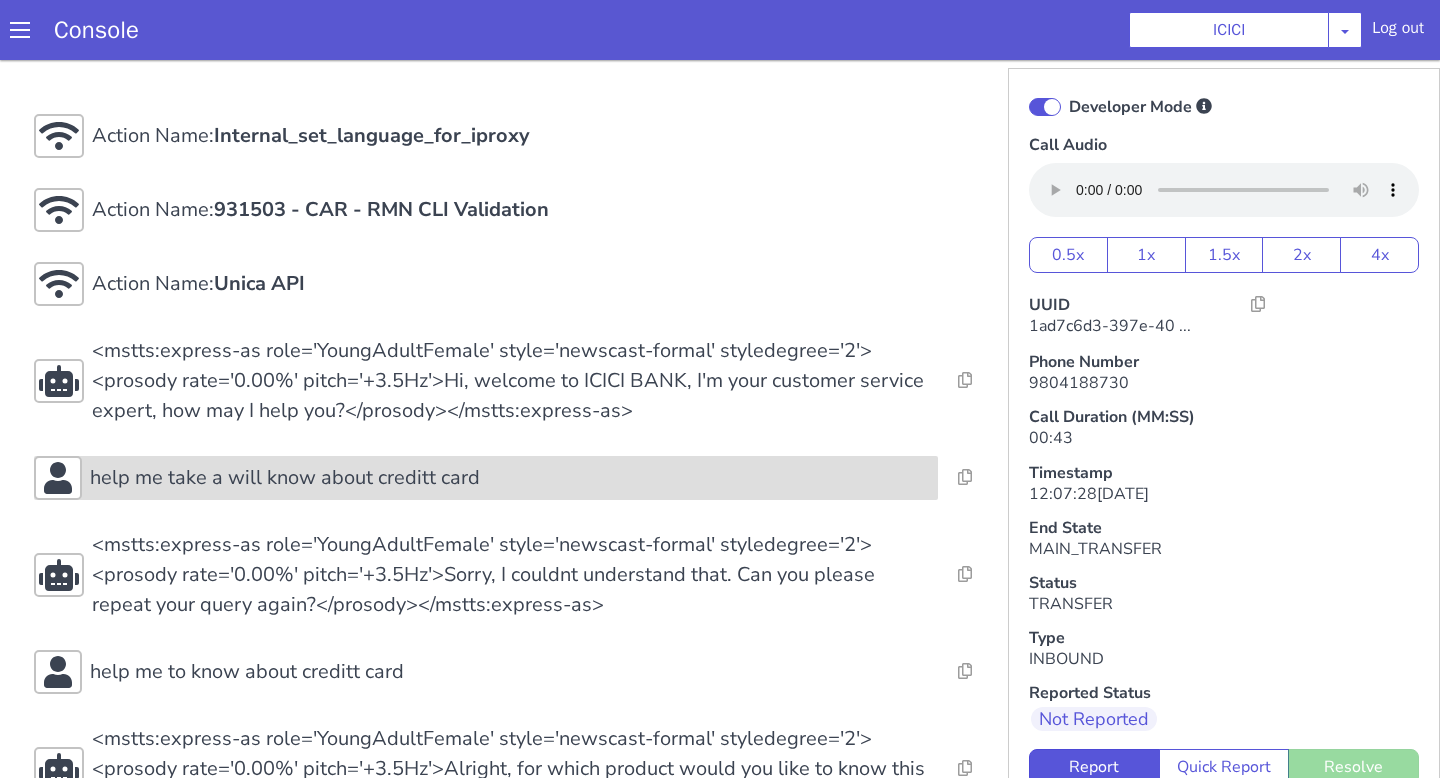 click on "help me take a will know about creditt card" at bounding box center (510, 478) 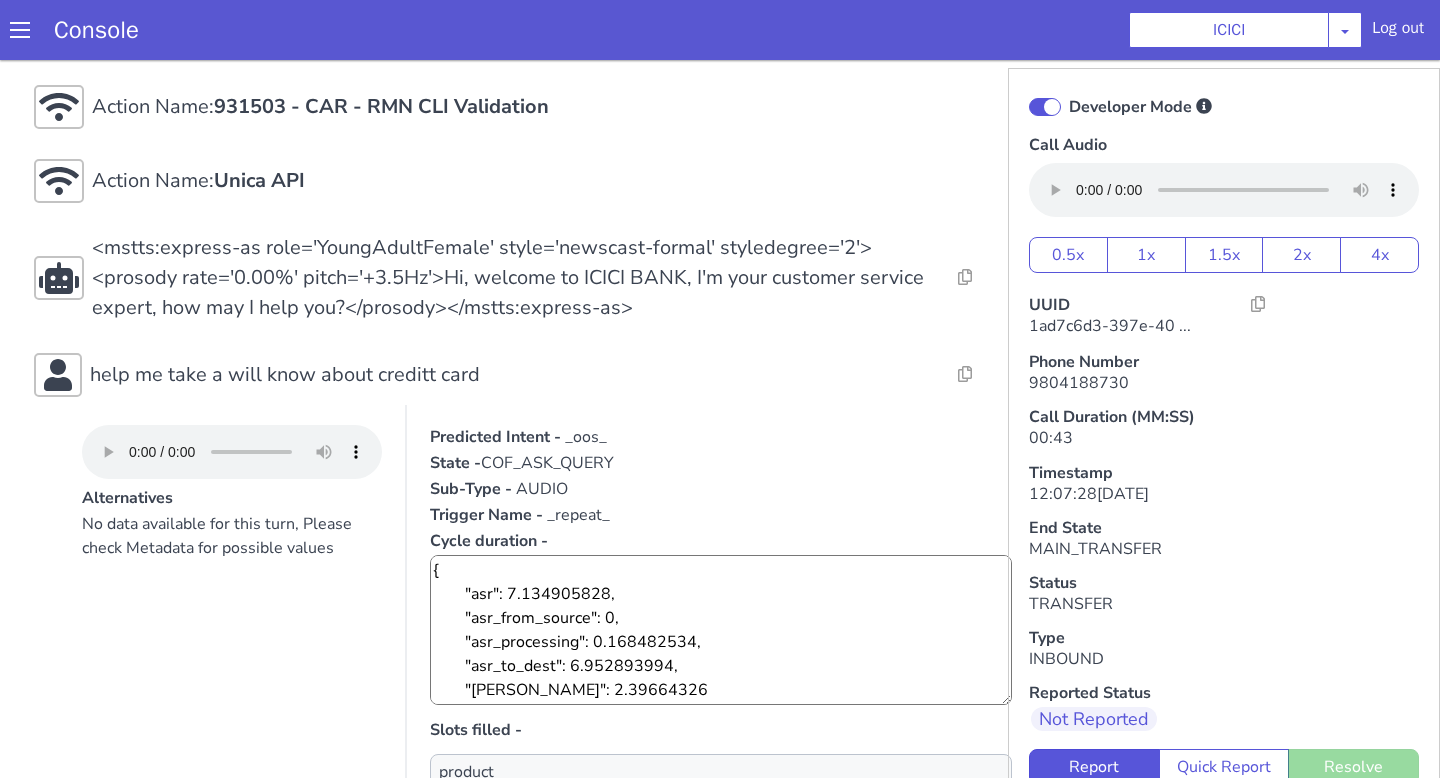 scroll, scrollTop: 0, scrollLeft: 0, axis: both 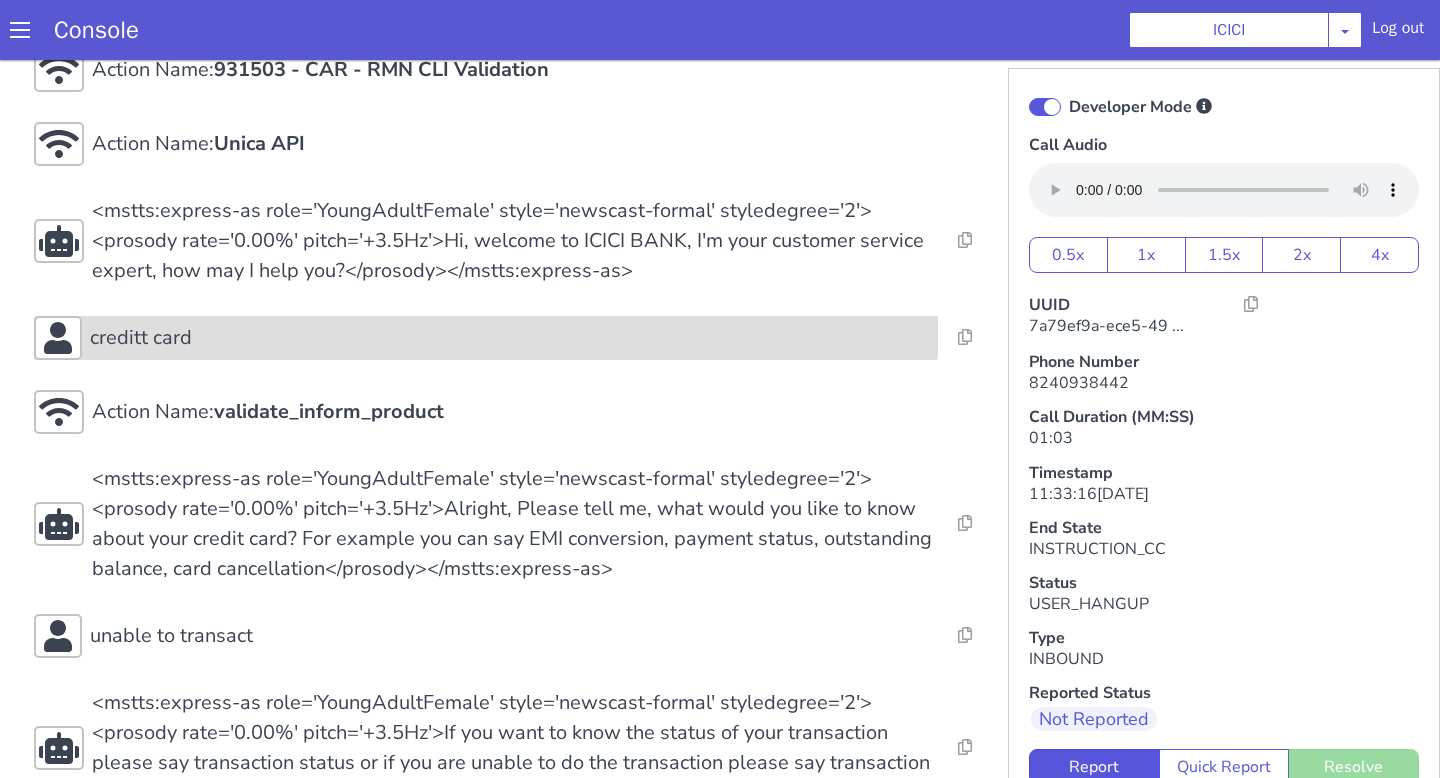 click on "creditt card" at bounding box center (486, 338) 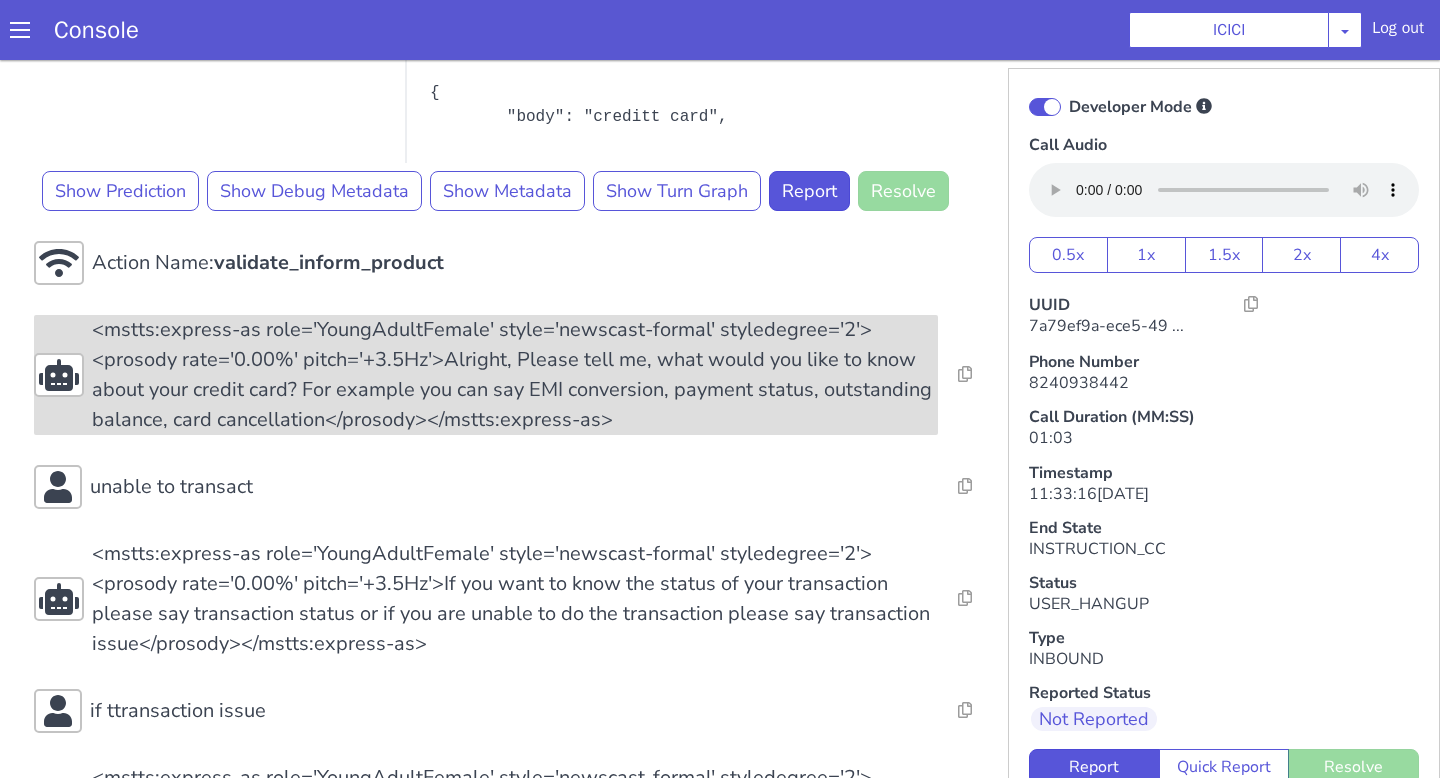 scroll, scrollTop: 861, scrollLeft: 0, axis: vertical 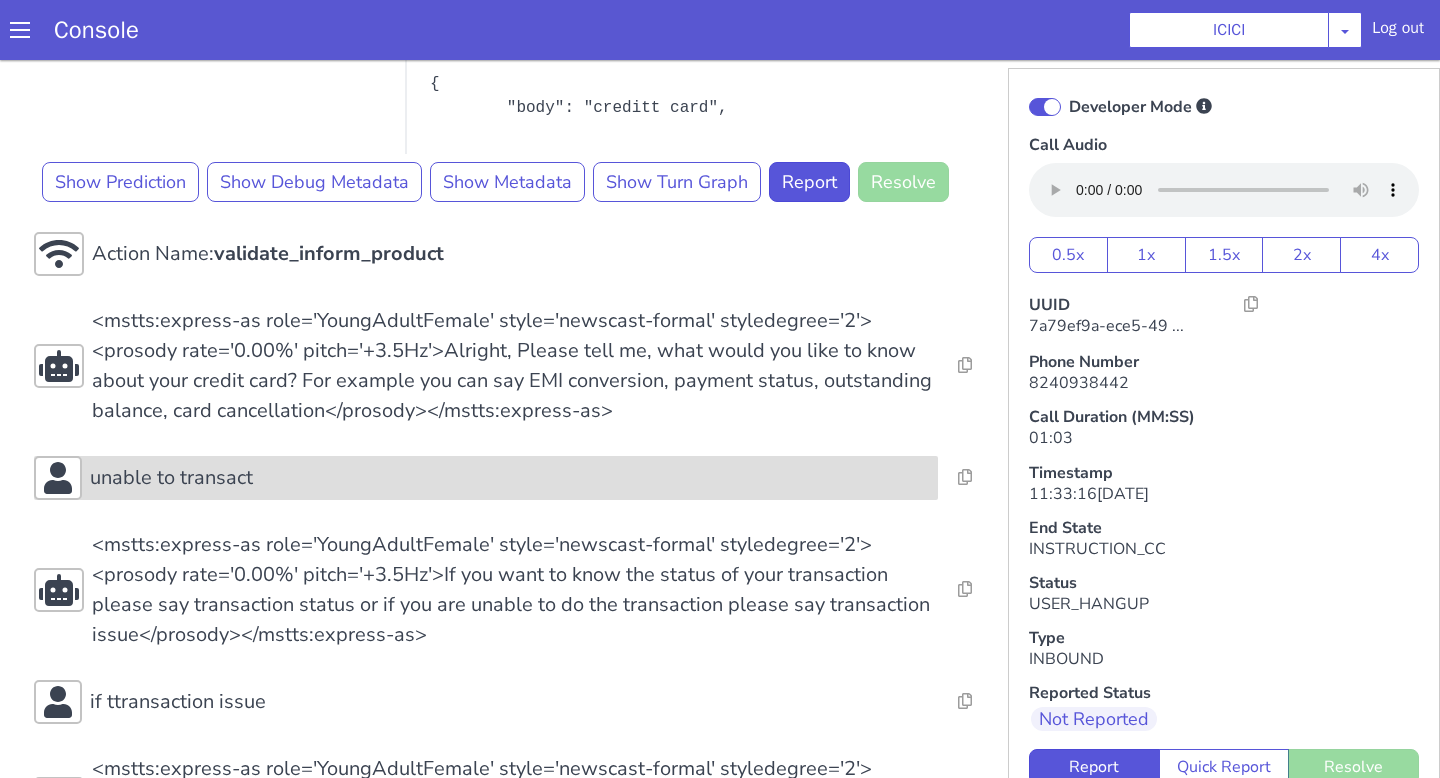 click on "unable to transact" at bounding box center (510, 478) 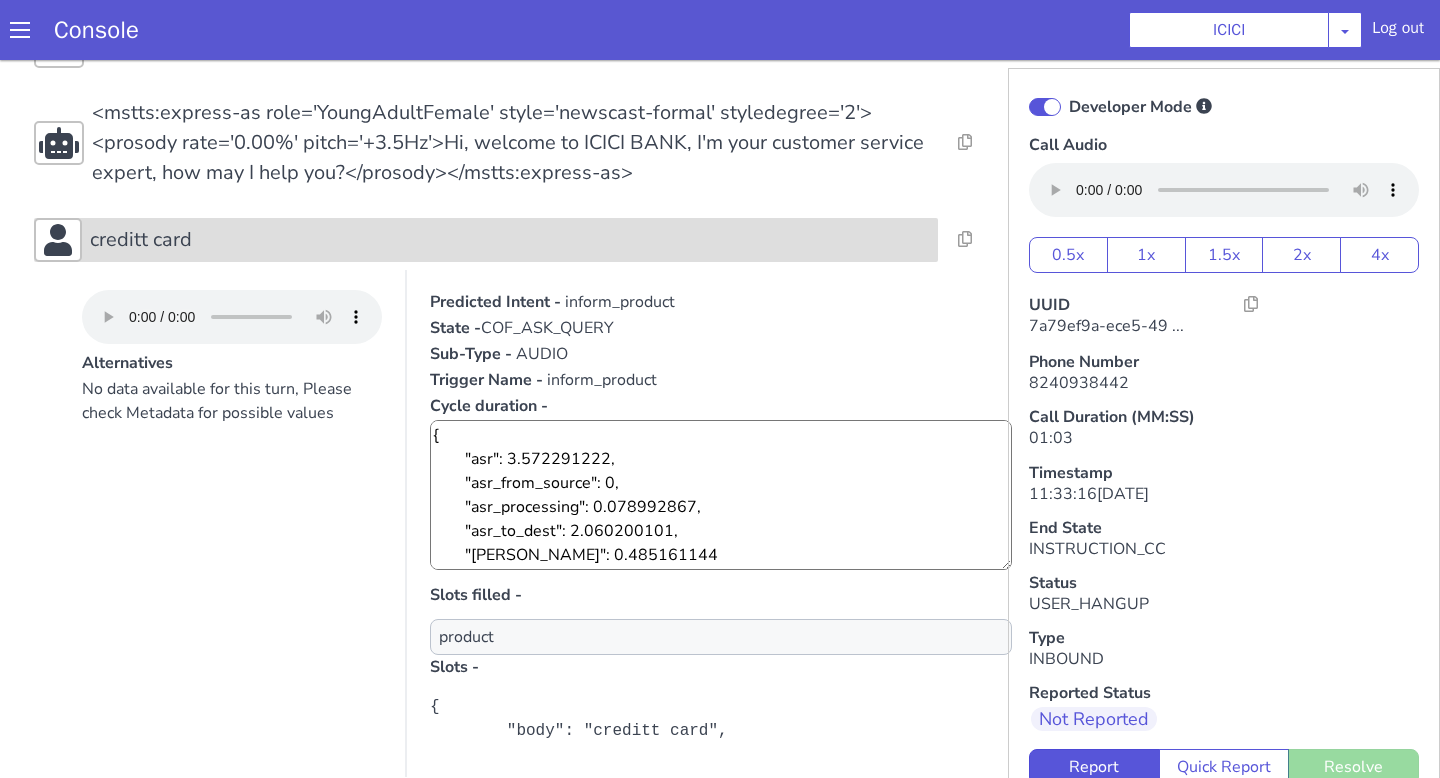 scroll, scrollTop: 410, scrollLeft: 0, axis: vertical 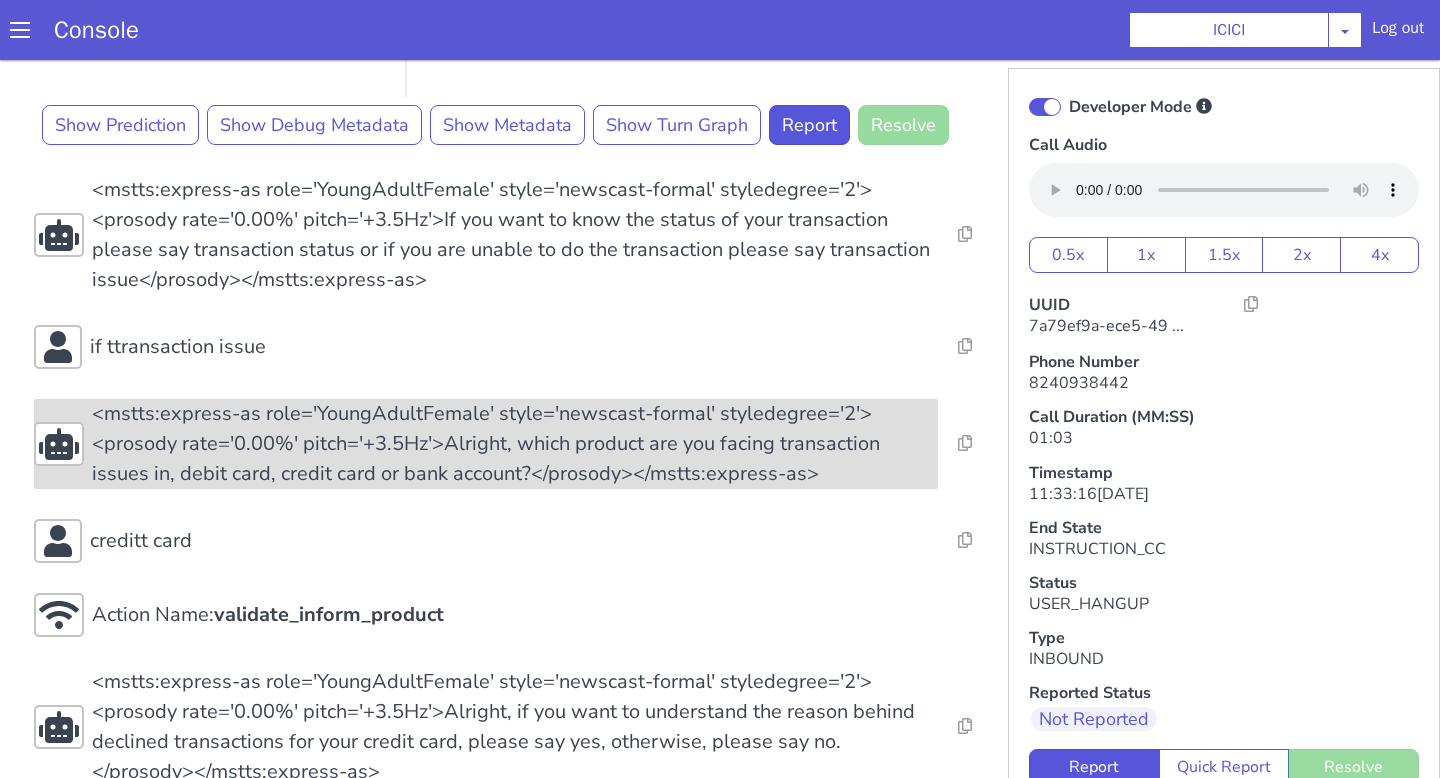 click on "<mstts:express-as role='YoungAdultFemale' style='newscast-formal' styledegree='2'><prosody rate='0.00%' pitch='+3.5Hz'>Alright, which product are you facing transaction issues in, debit card, credit card or bank account?</prosody></mstts:express-as>" at bounding box center [515, 444] 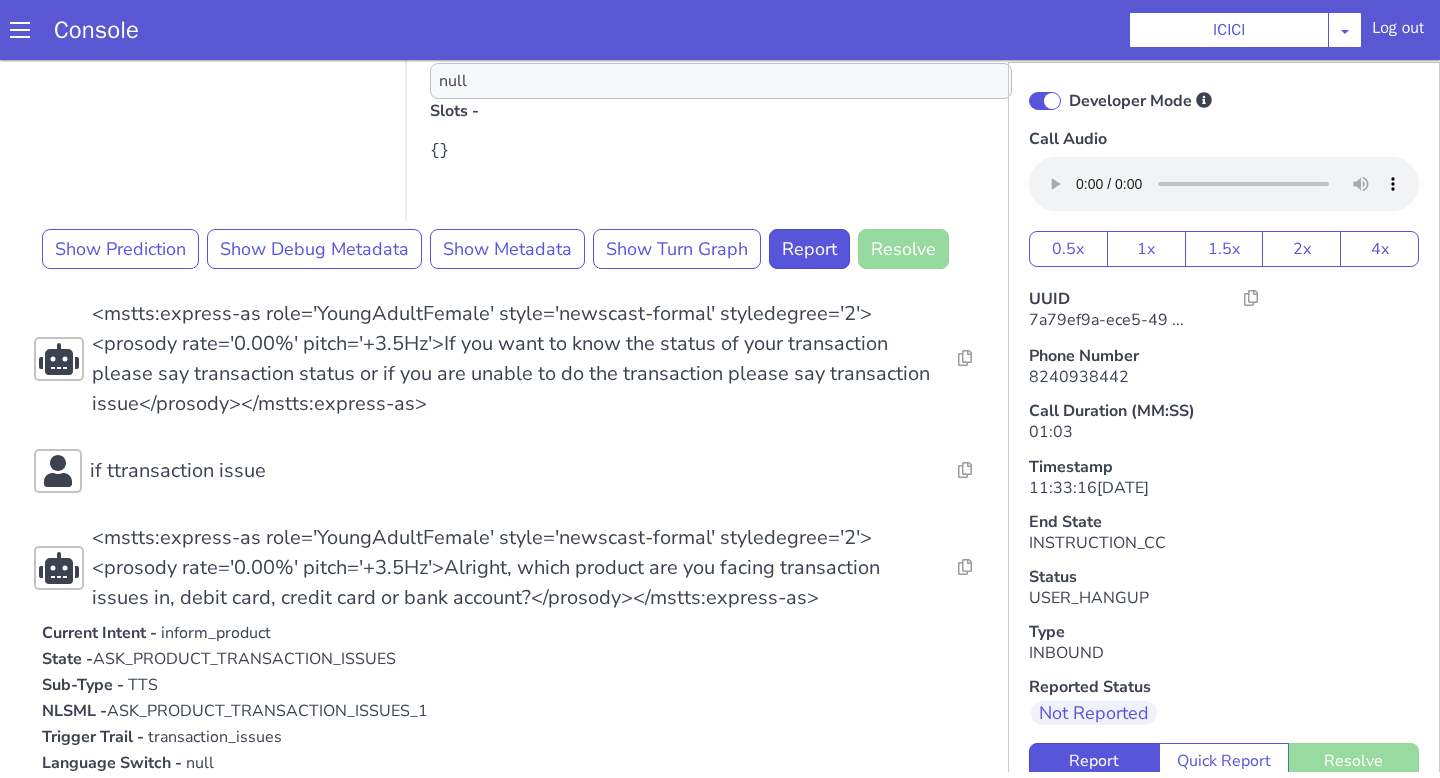 scroll, scrollTop: 1655, scrollLeft: 0, axis: vertical 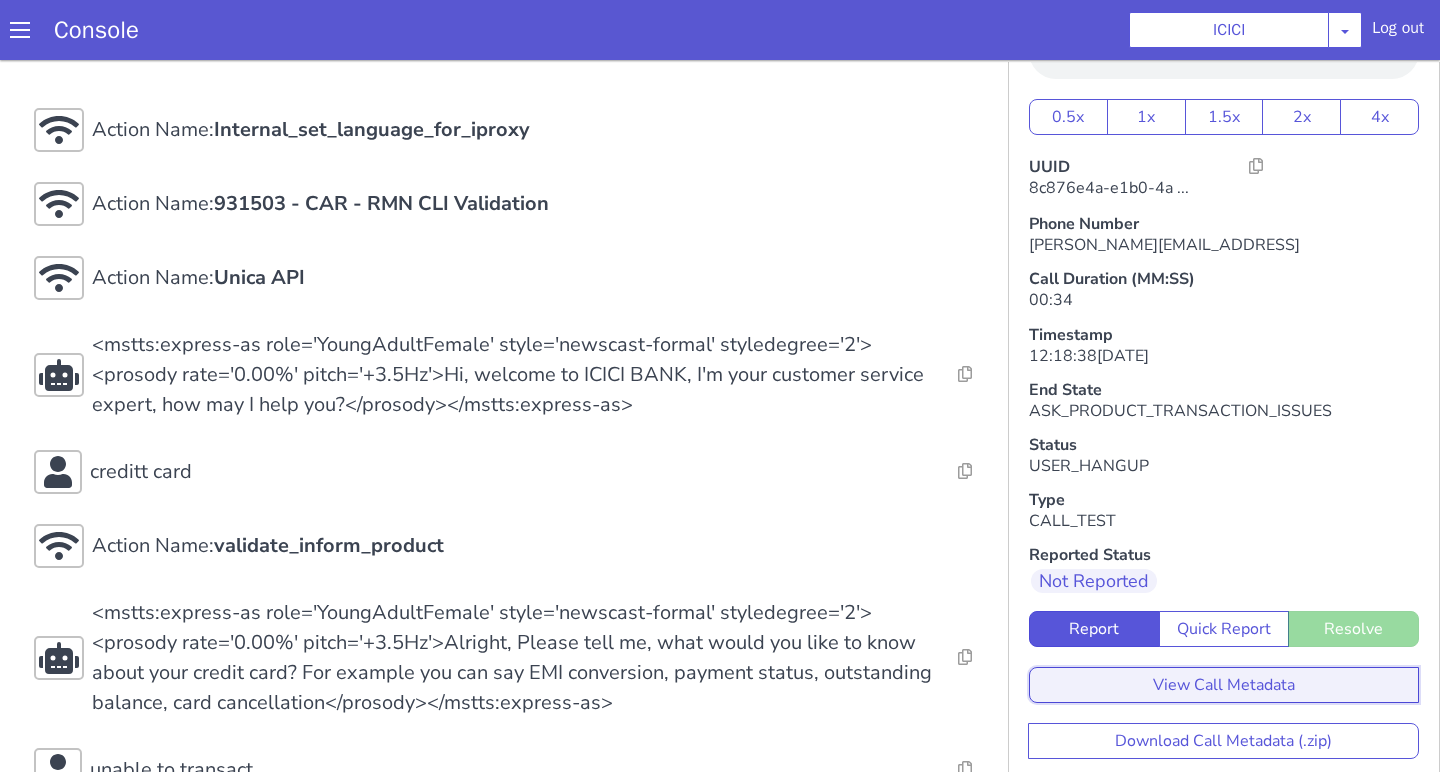 click on "View Call Metadata" at bounding box center (1224, 685) 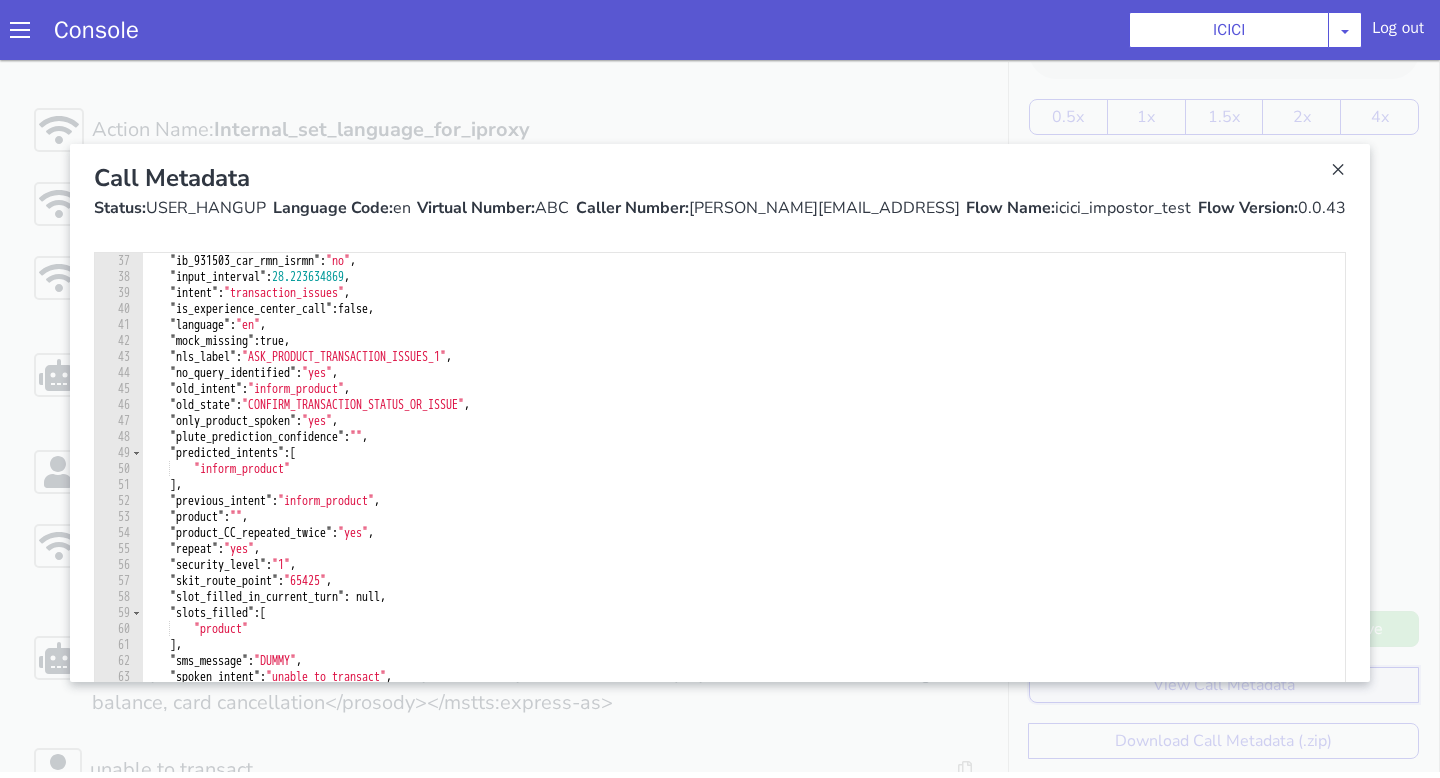 scroll, scrollTop: 595, scrollLeft: 0, axis: vertical 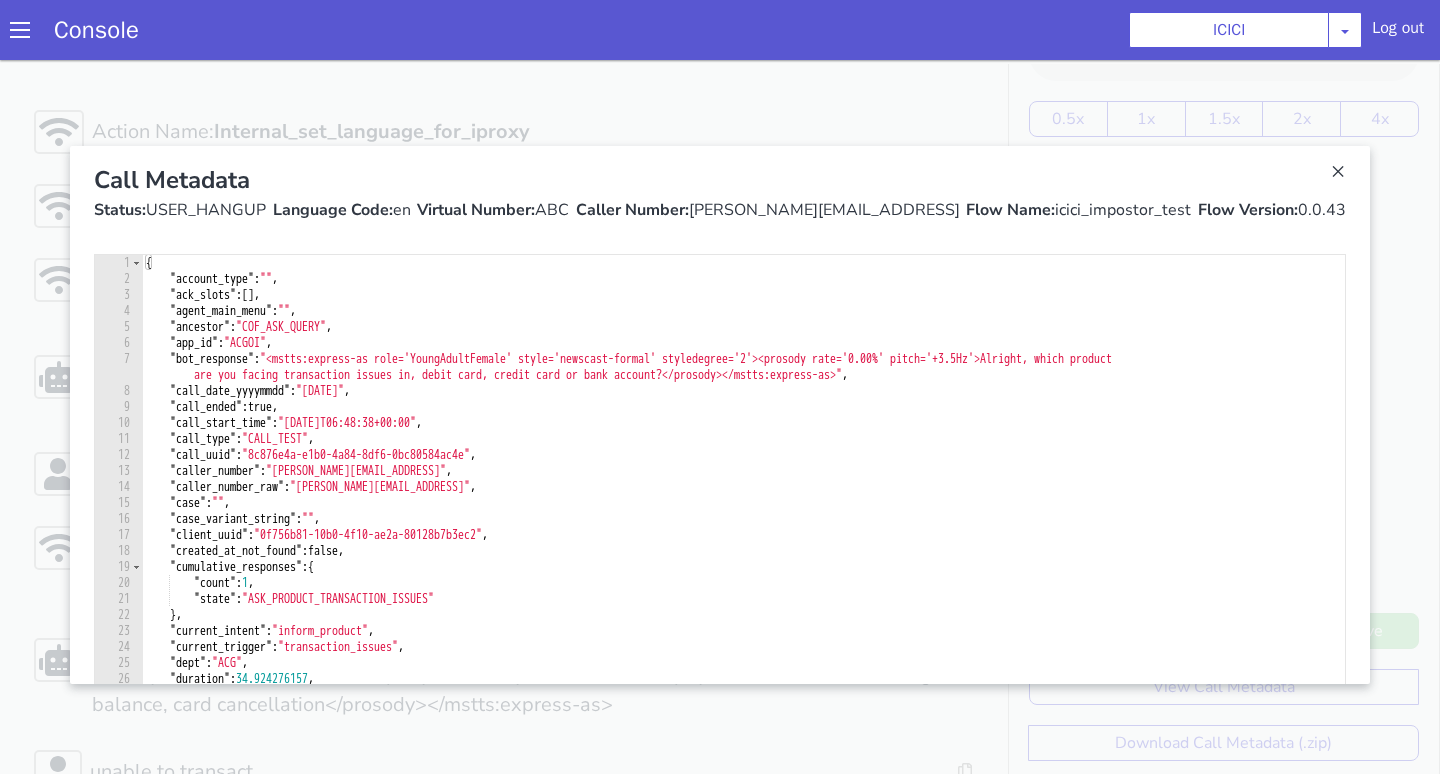 click at bounding box center (720, 415) 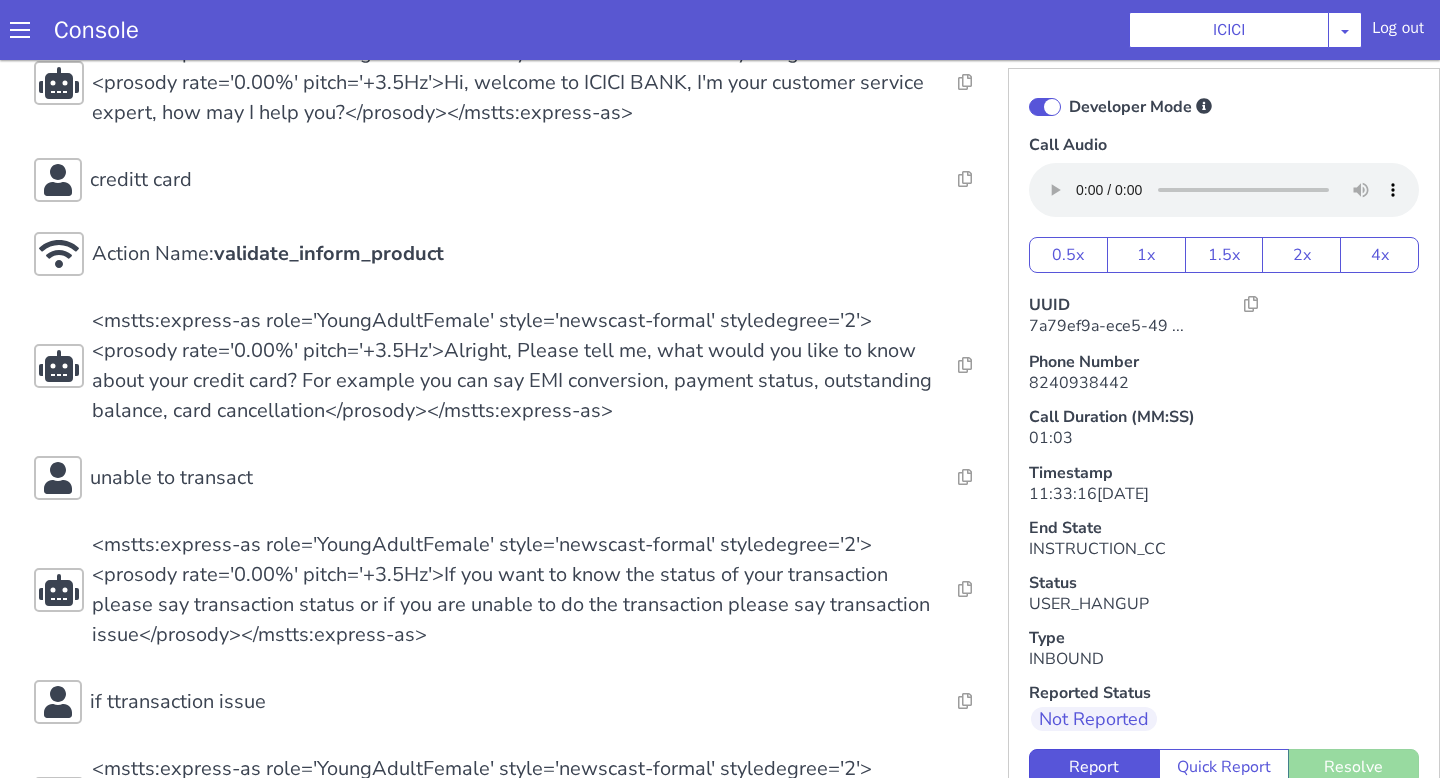 scroll, scrollTop: 233, scrollLeft: 0, axis: vertical 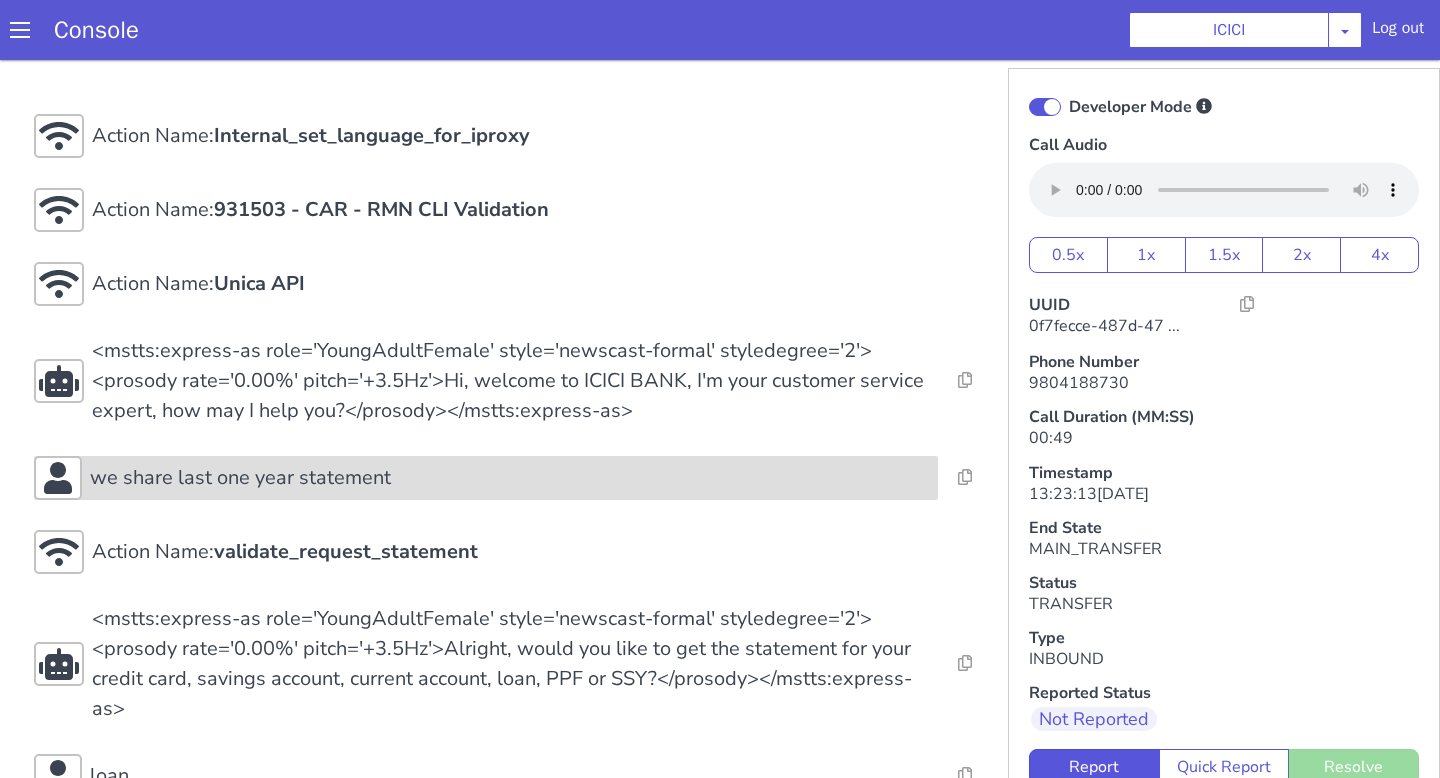 click on "we share last one year statement" at bounding box center [486, 478] 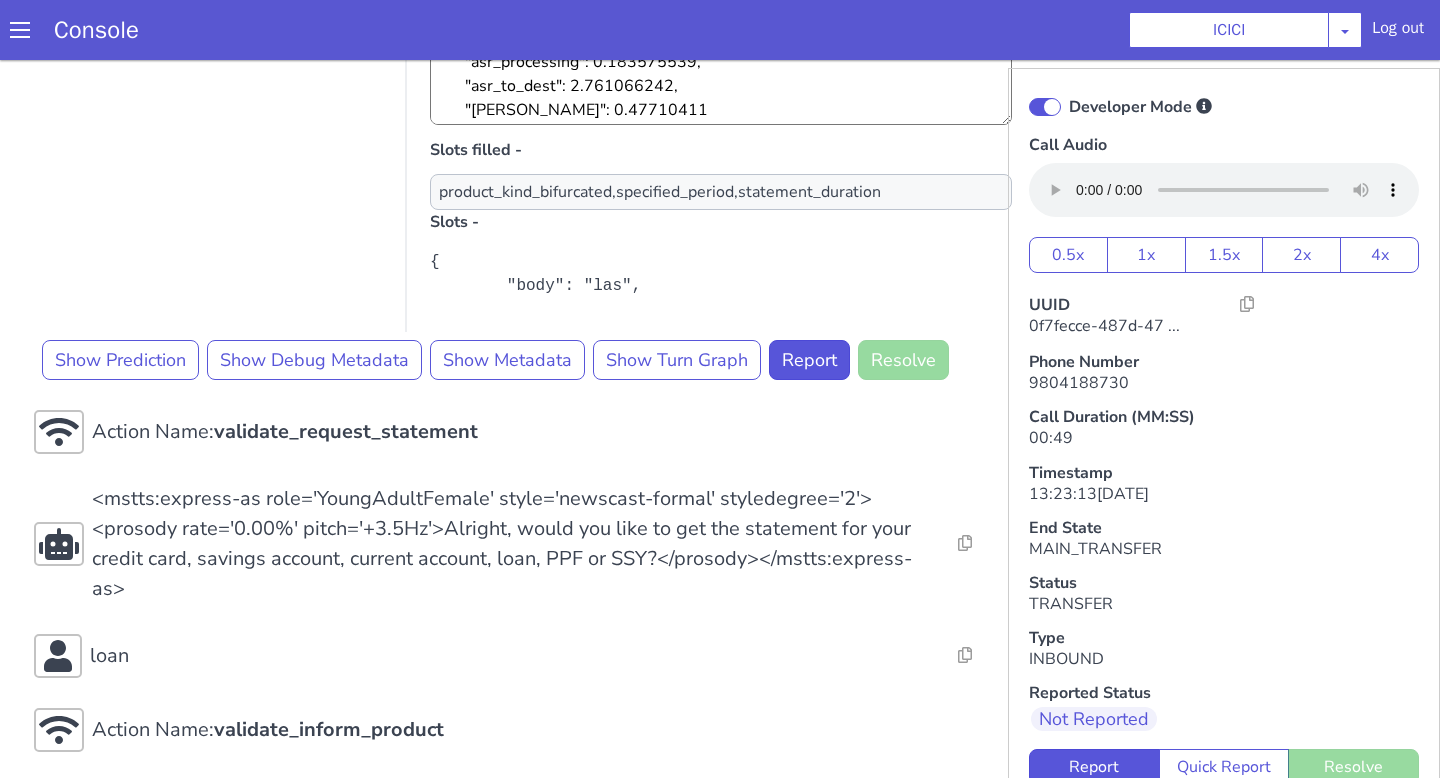 scroll, scrollTop: 684, scrollLeft: 0, axis: vertical 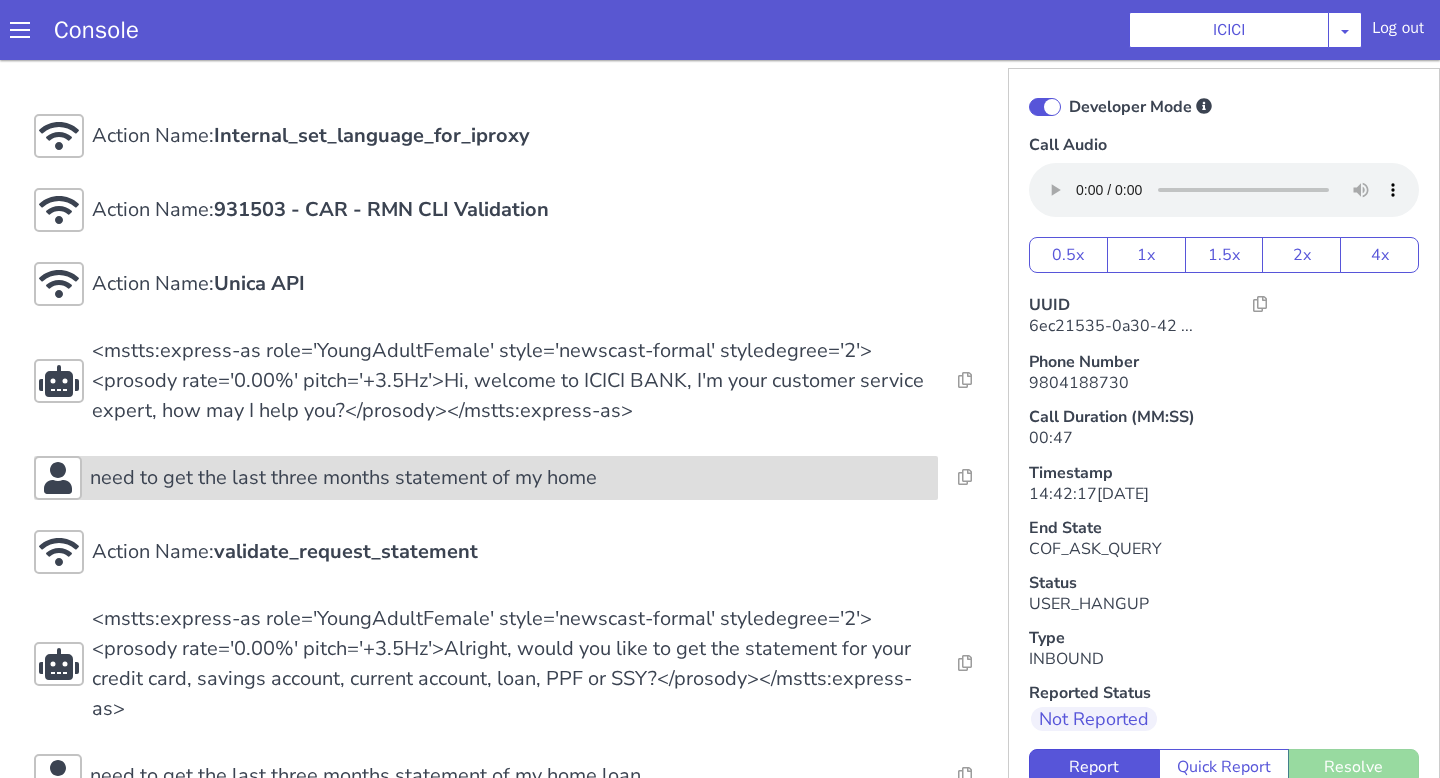 click on "need to get the last three months statement of my home" at bounding box center [343, 478] 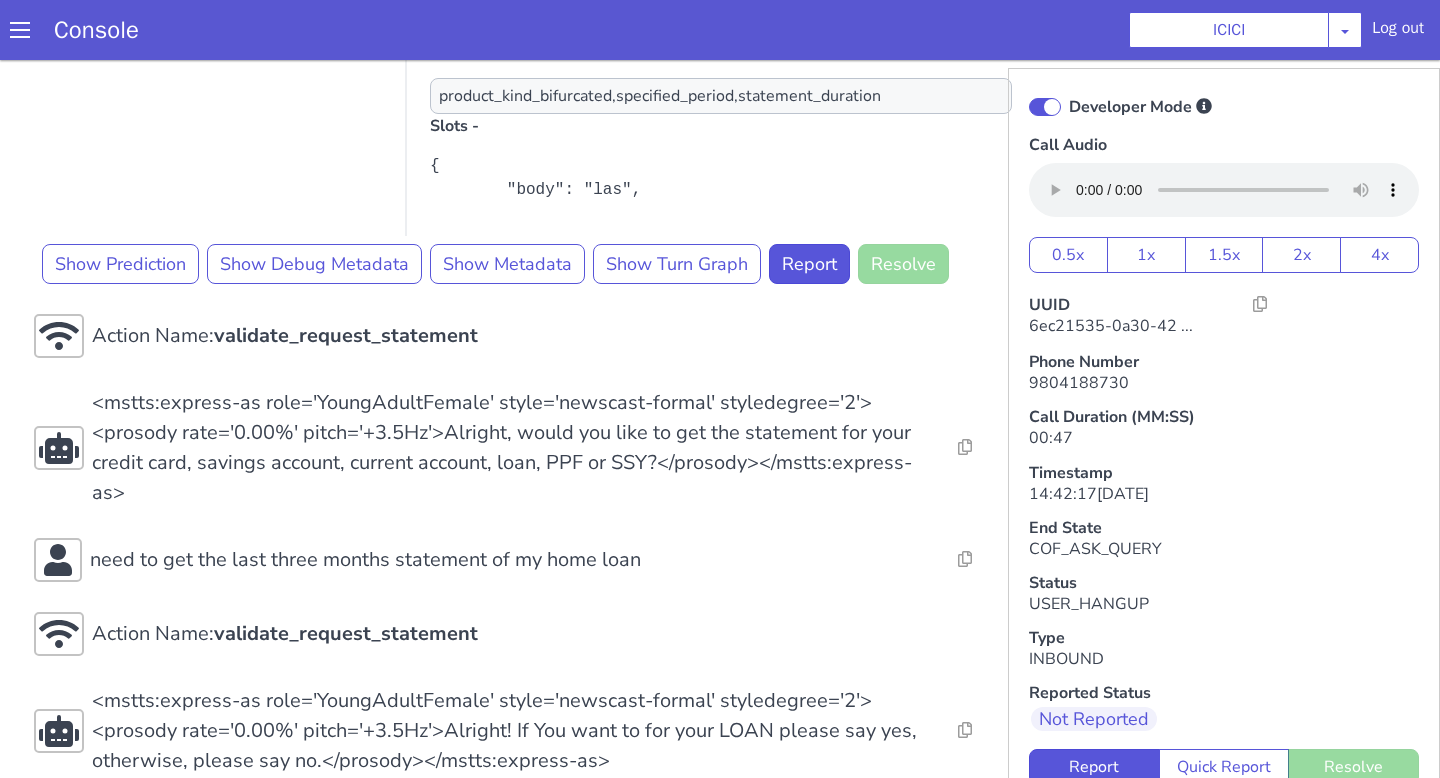 scroll, scrollTop: 782, scrollLeft: 0, axis: vertical 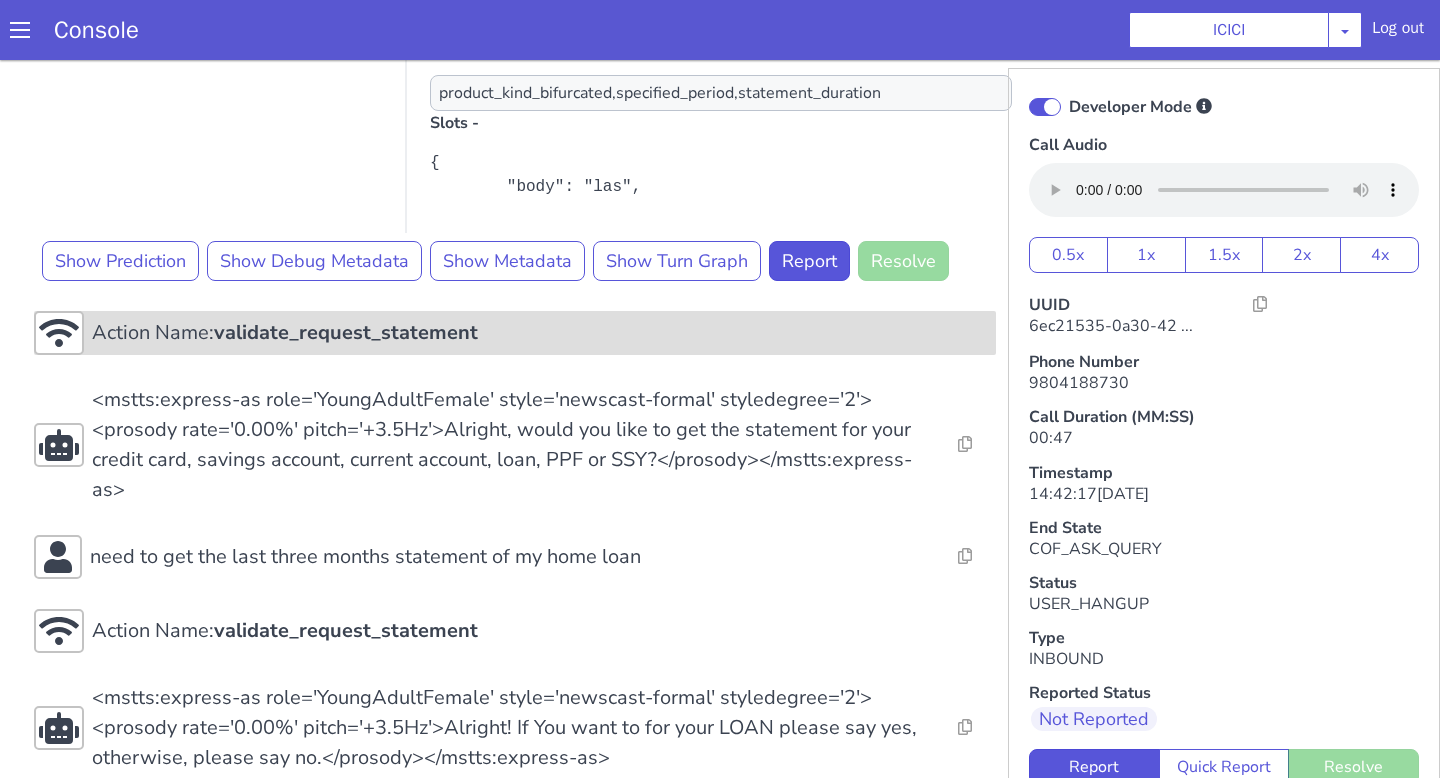 click on "Action Name:  validate_request_statement" at bounding box center [515, 333] 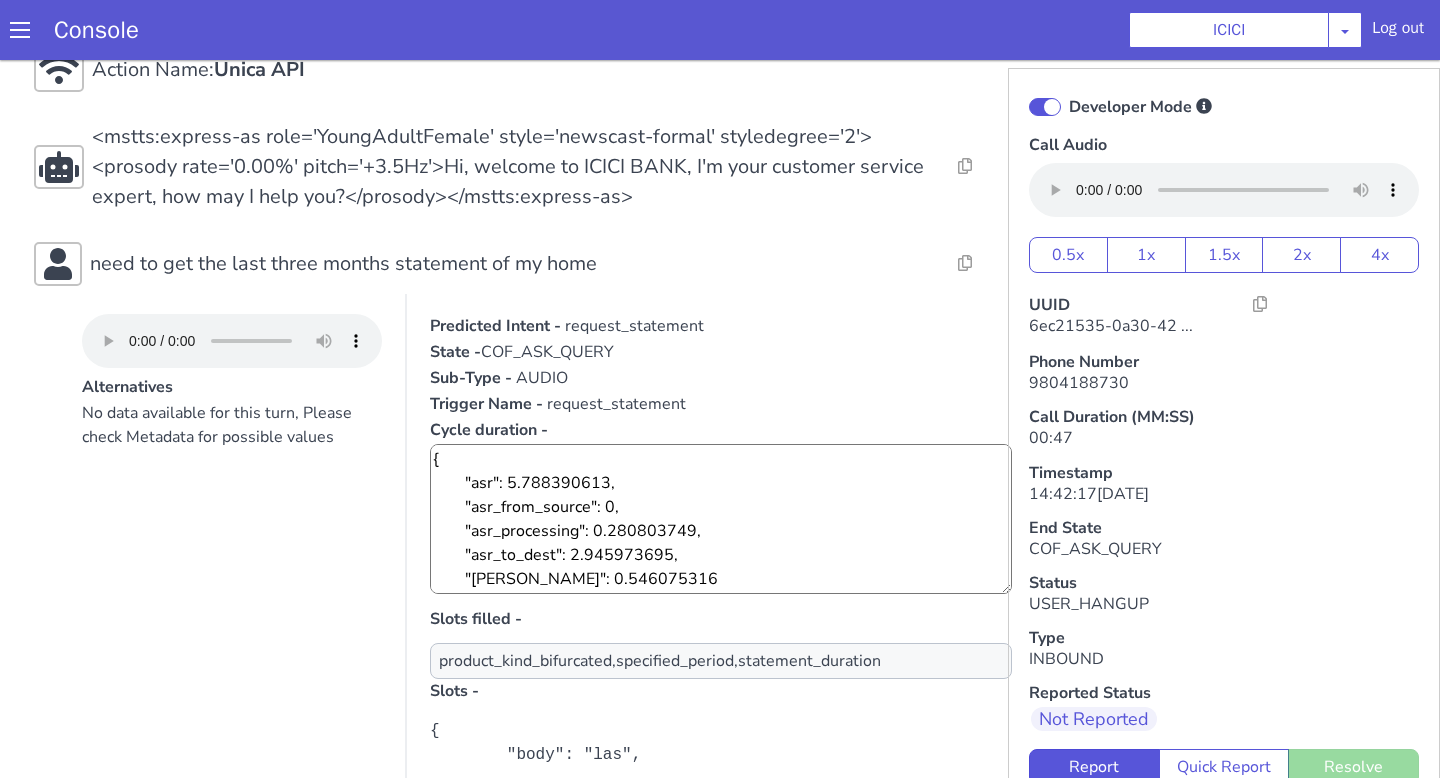 scroll, scrollTop: 10, scrollLeft: 0, axis: vertical 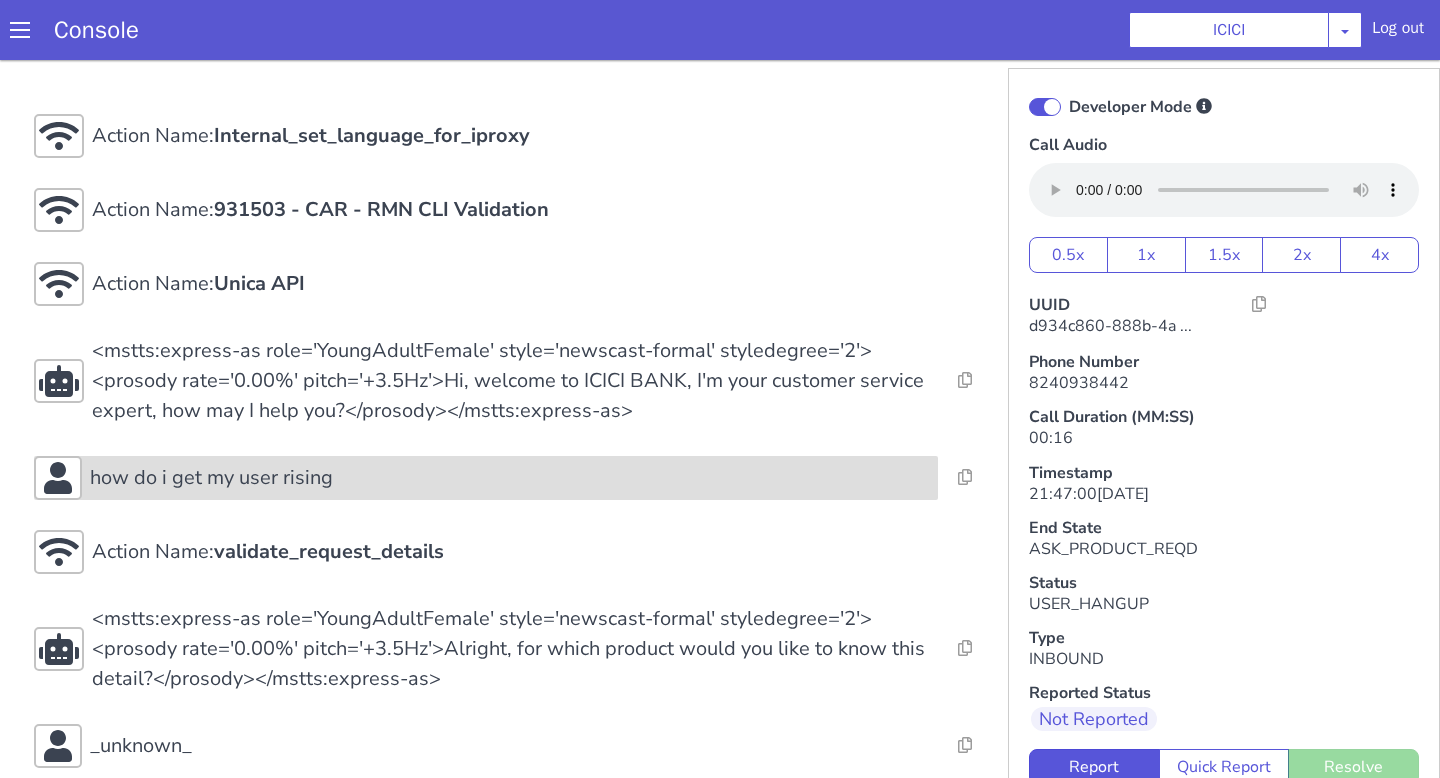 click on "how do i get my user rising" at bounding box center [510, 478] 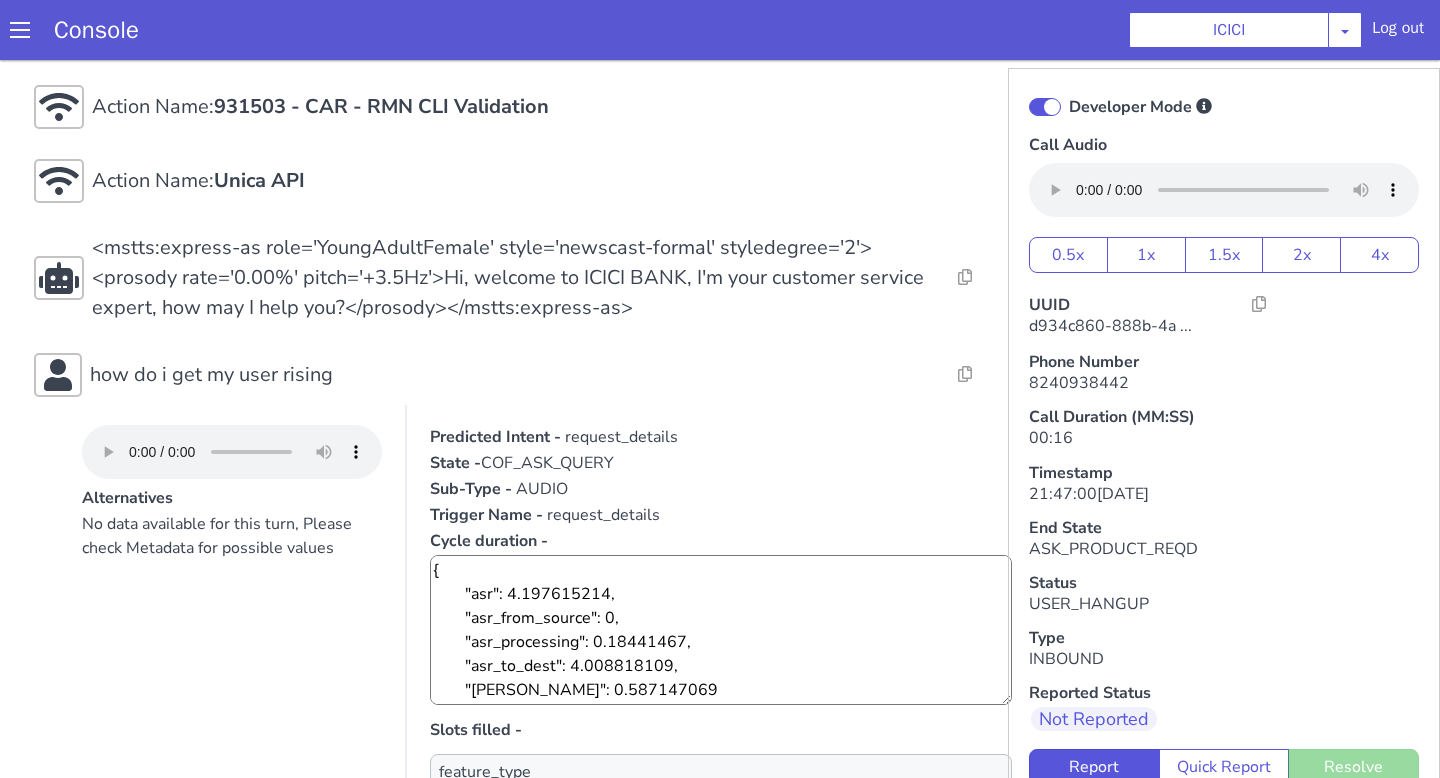 scroll, scrollTop: 105, scrollLeft: 0, axis: vertical 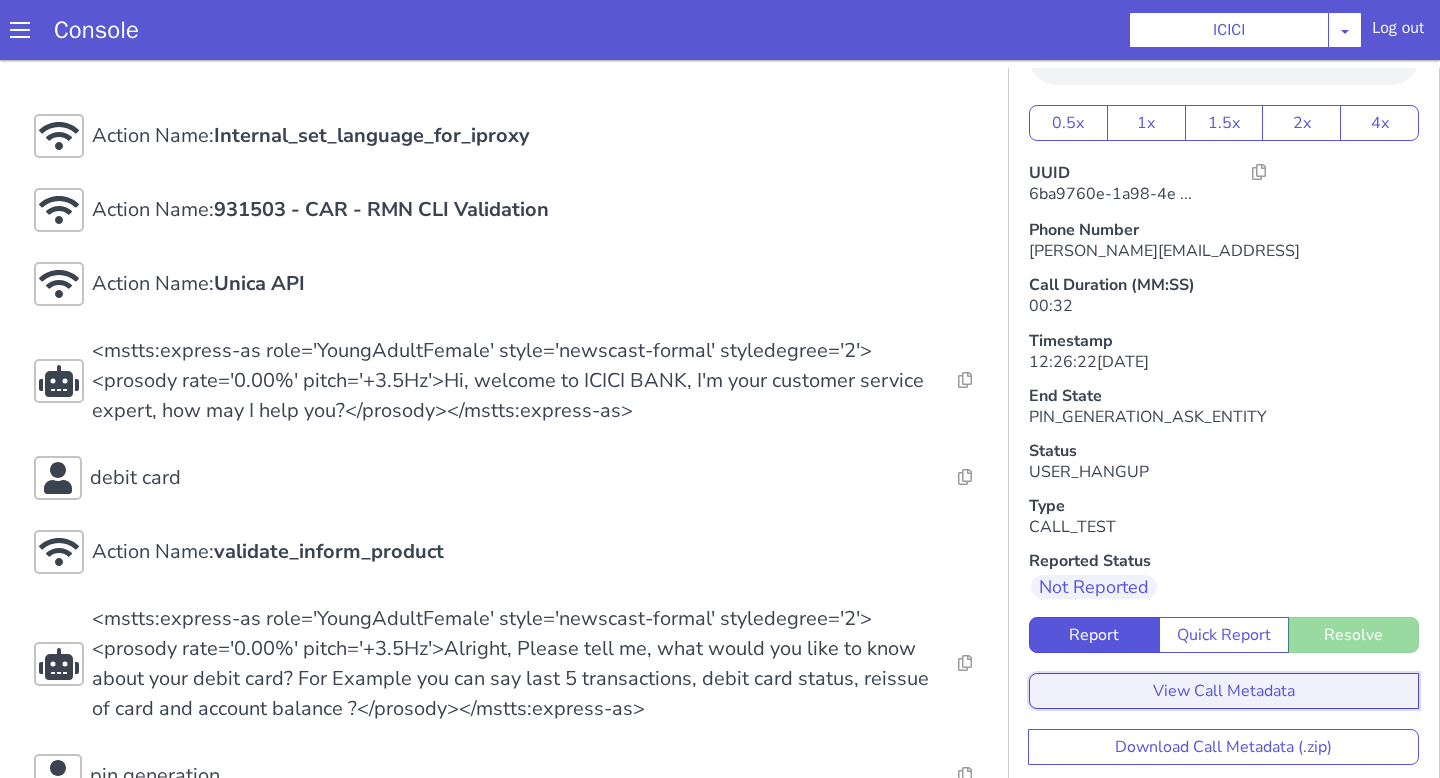 click on "View Call Metadata" at bounding box center [1224, 691] 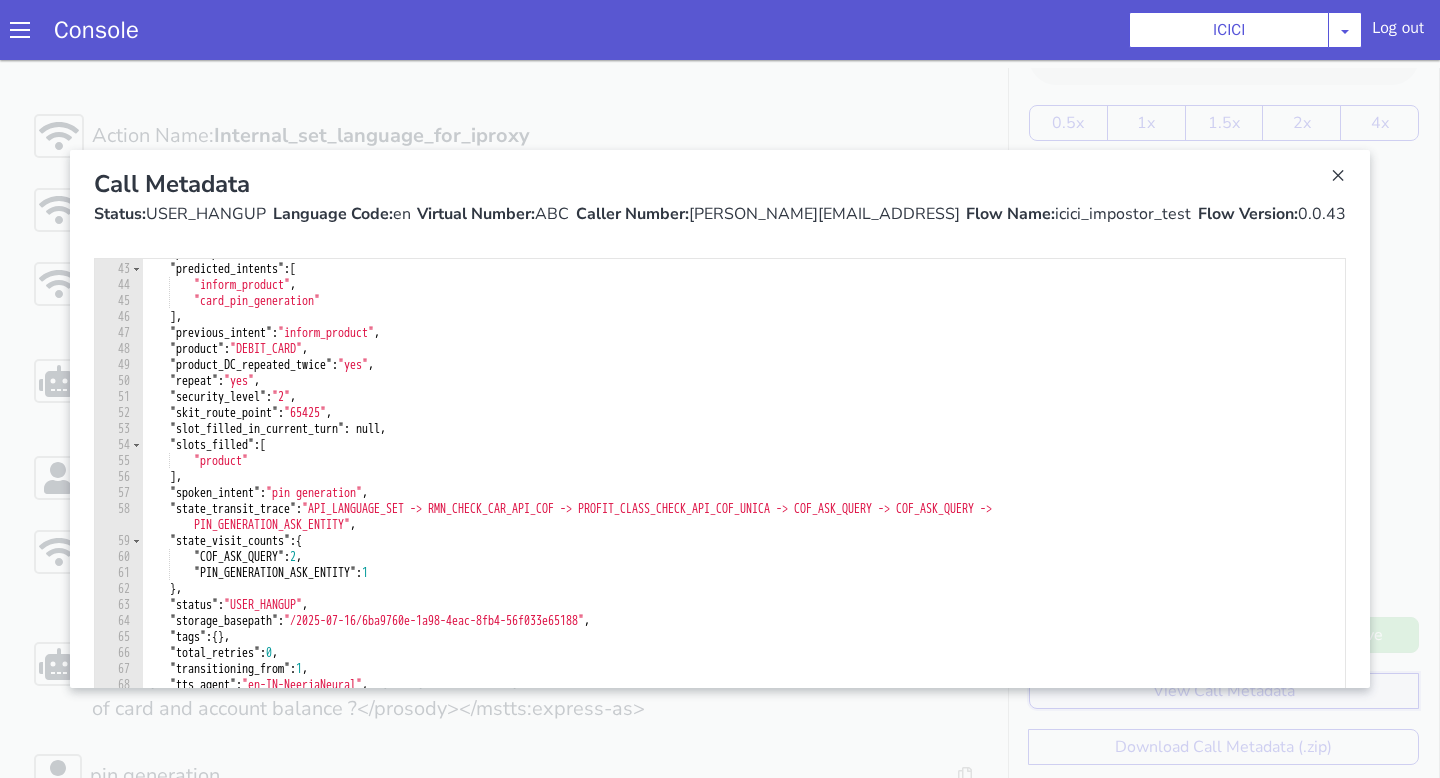 scroll, scrollTop: 686, scrollLeft: 0, axis: vertical 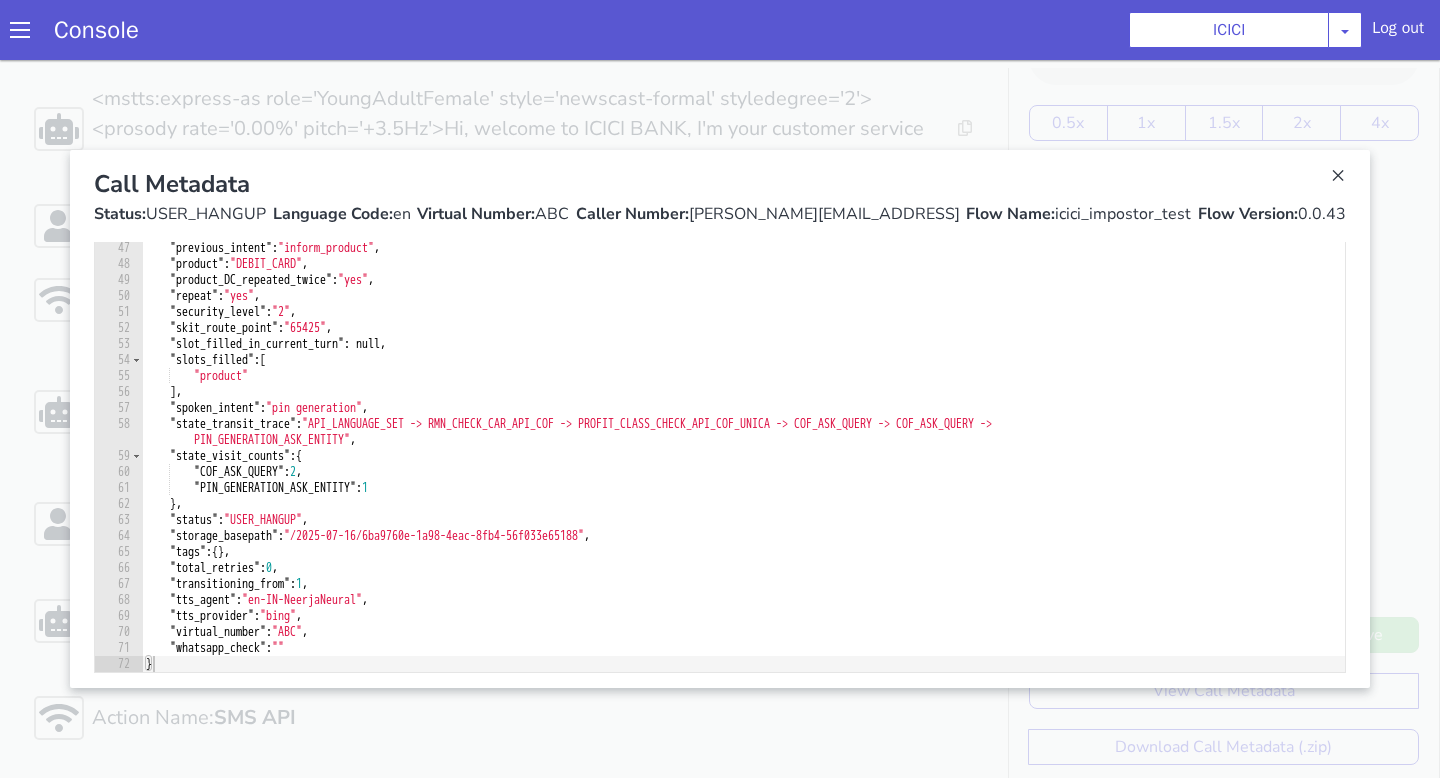 click at bounding box center [720, 419] 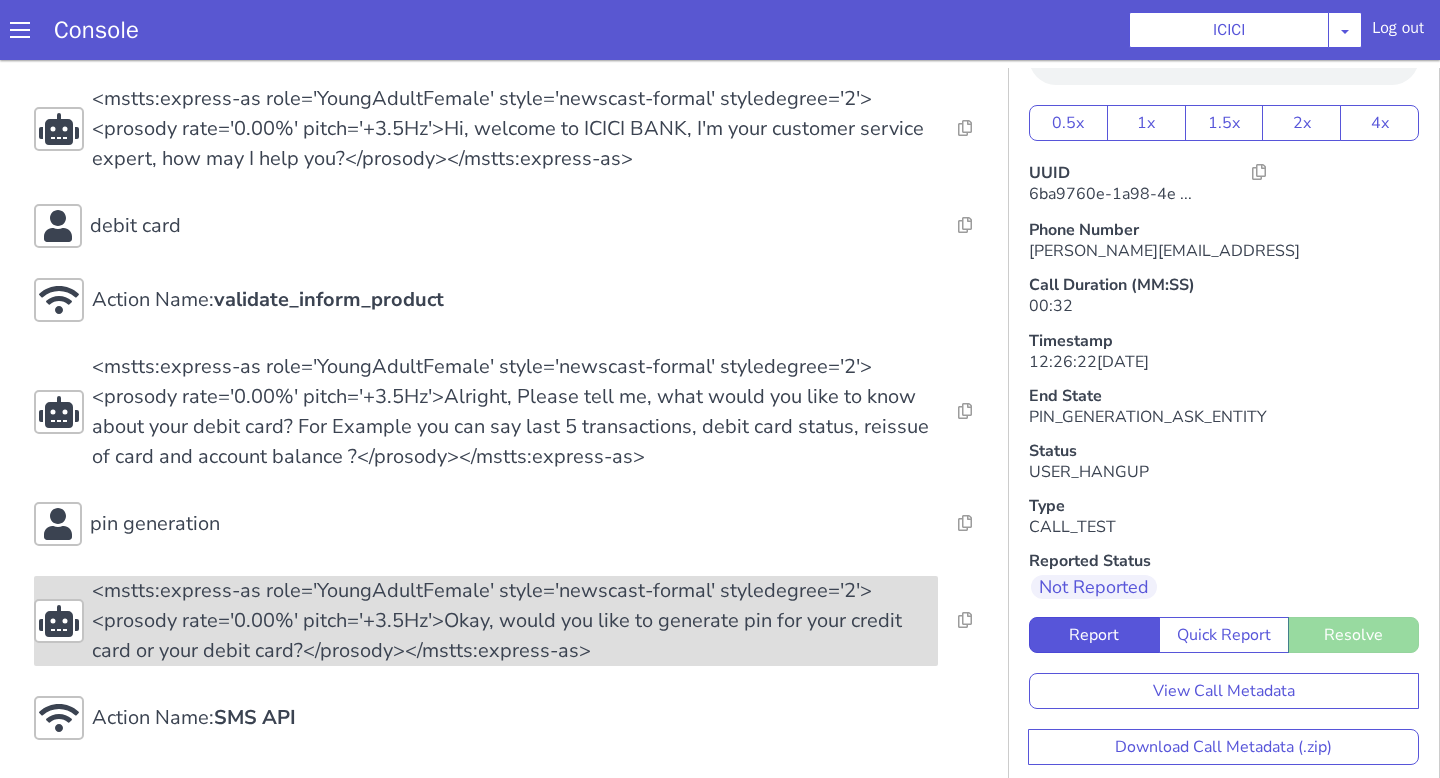 scroll, scrollTop: 6, scrollLeft: 0, axis: vertical 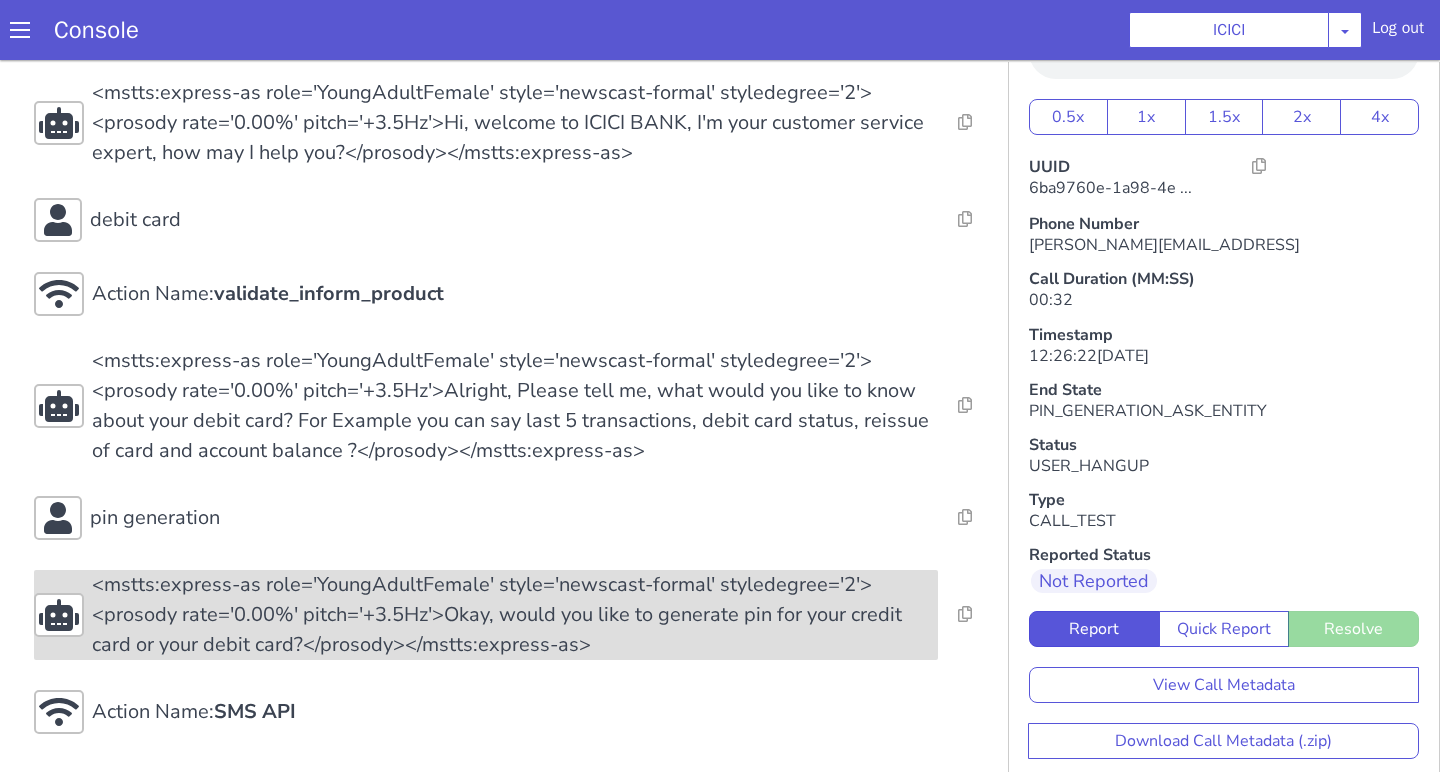 click on "<mstts:express-as role='YoungAdultFemale' style='newscast-formal' styledegree='2'><prosody rate='0.00%' pitch='+3.5Hz'>Okay, would you like to generate pin for your credit card or your debit card?</prosody></mstts:express-as>" at bounding box center [515, 615] 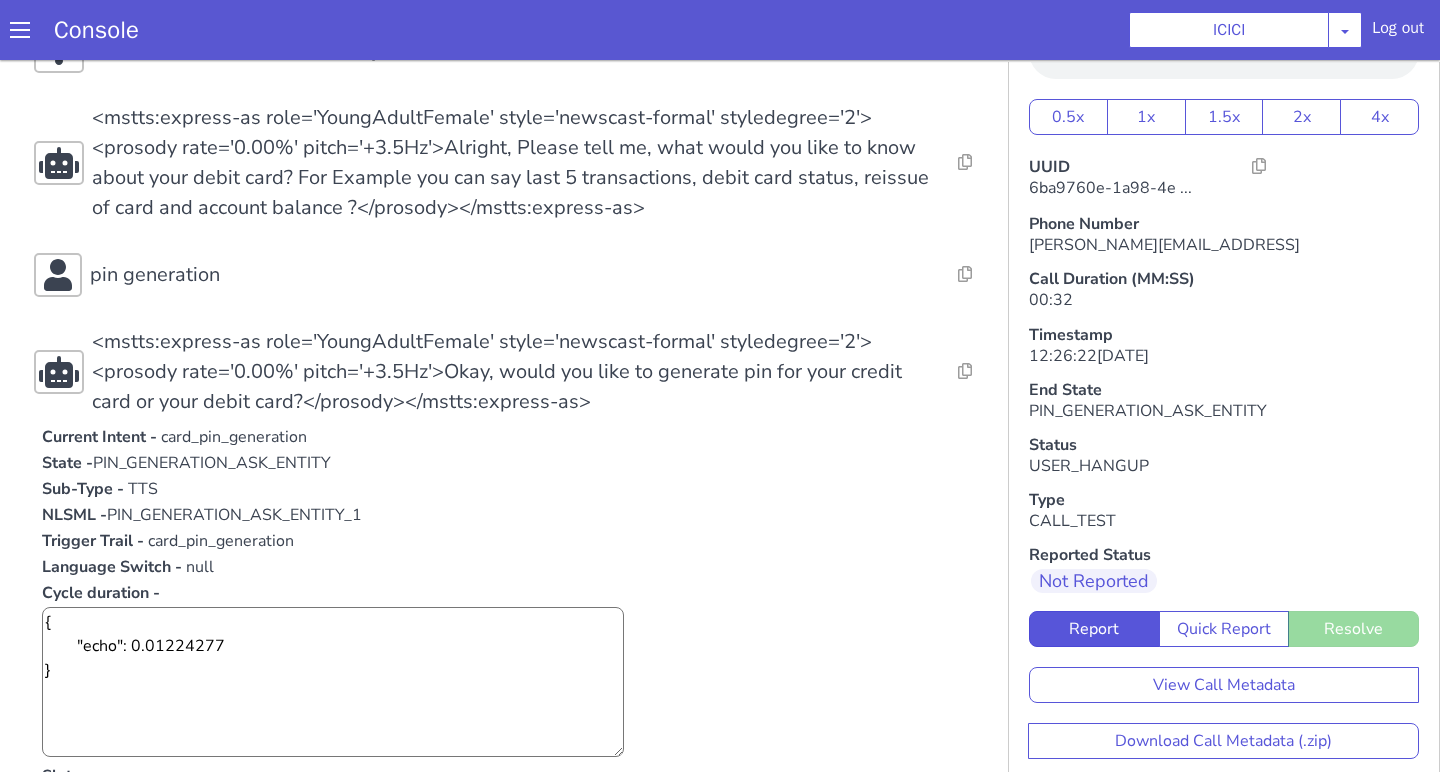 scroll, scrollTop: 631, scrollLeft: 0, axis: vertical 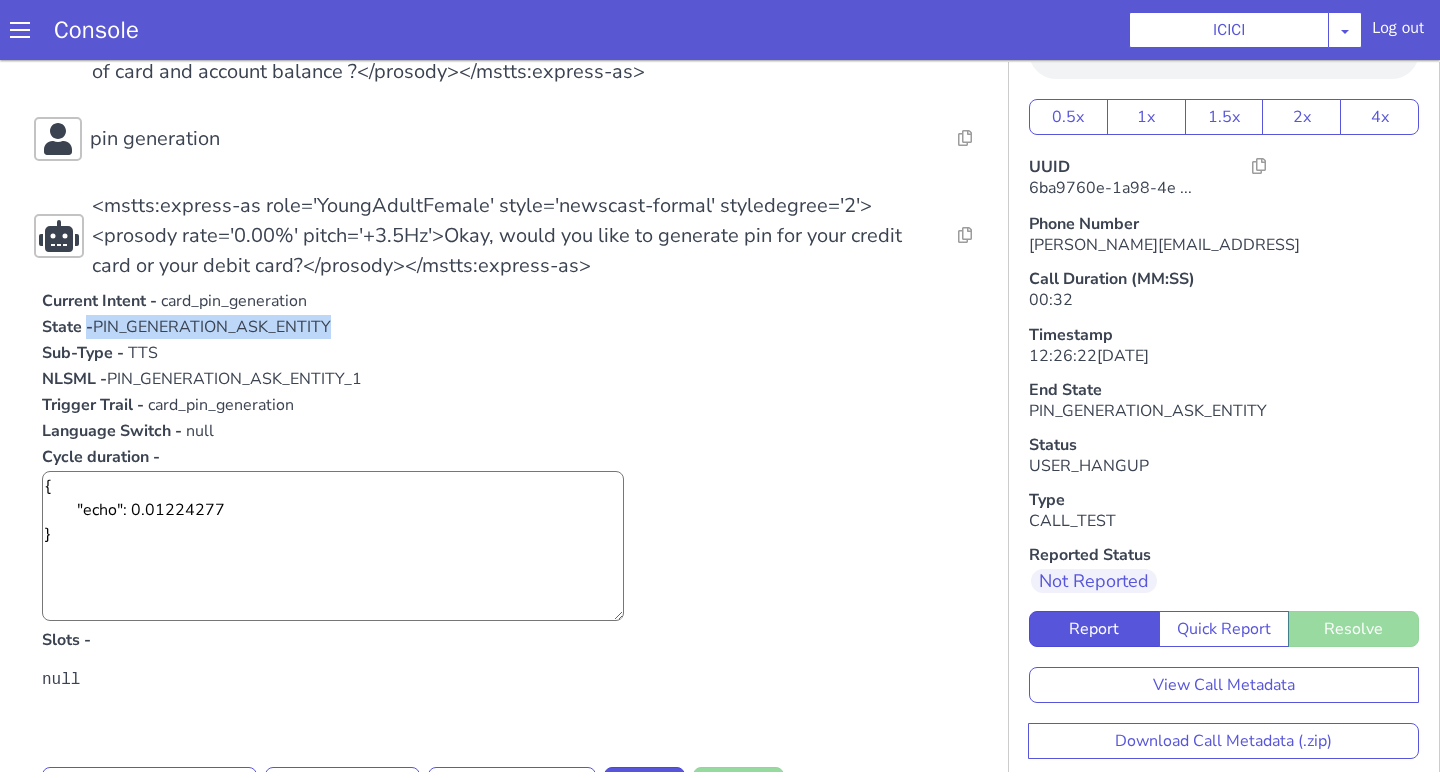 drag, startPoint x: 88, startPoint y: 327, endPoint x: 421, endPoint y: 324, distance: 333.01352 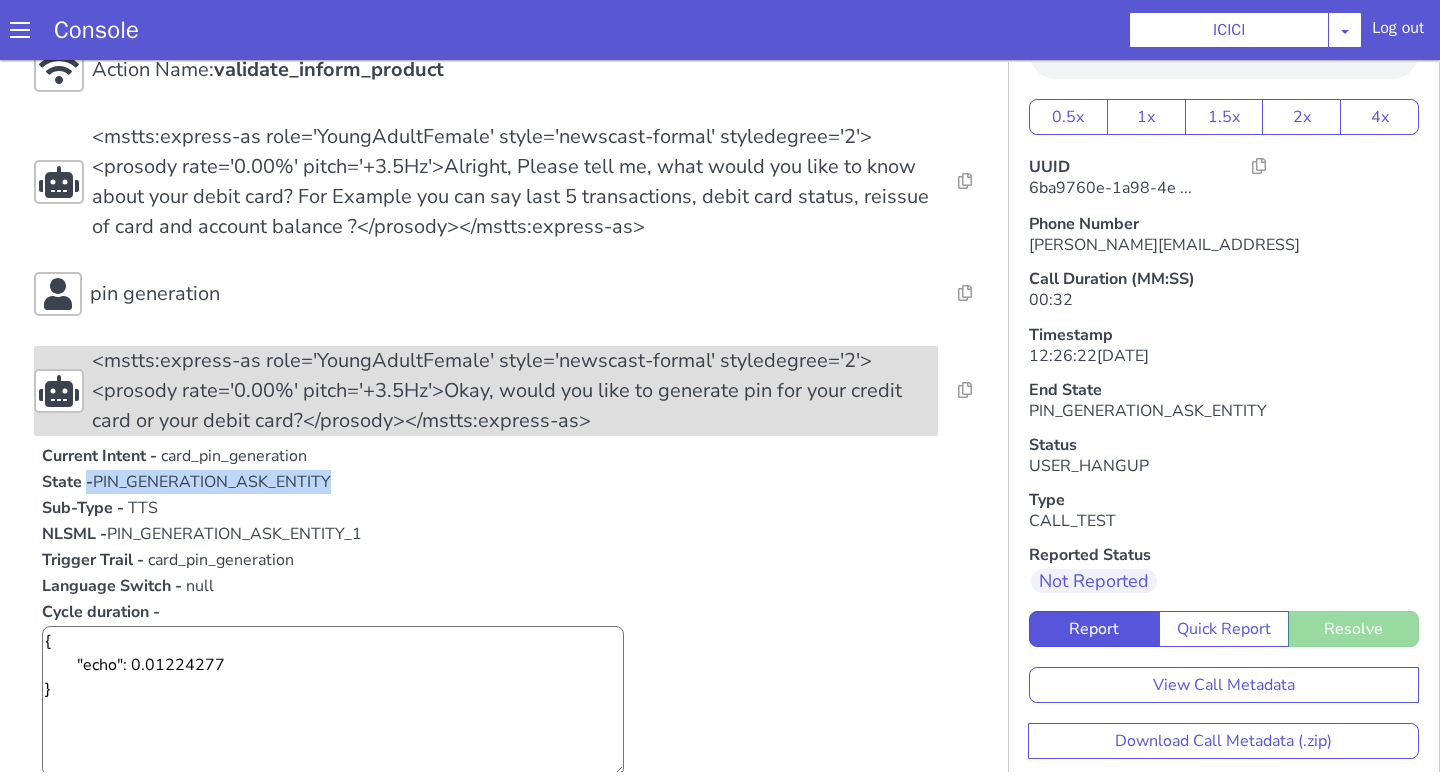 scroll, scrollTop: 480, scrollLeft: 0, axis: vertical 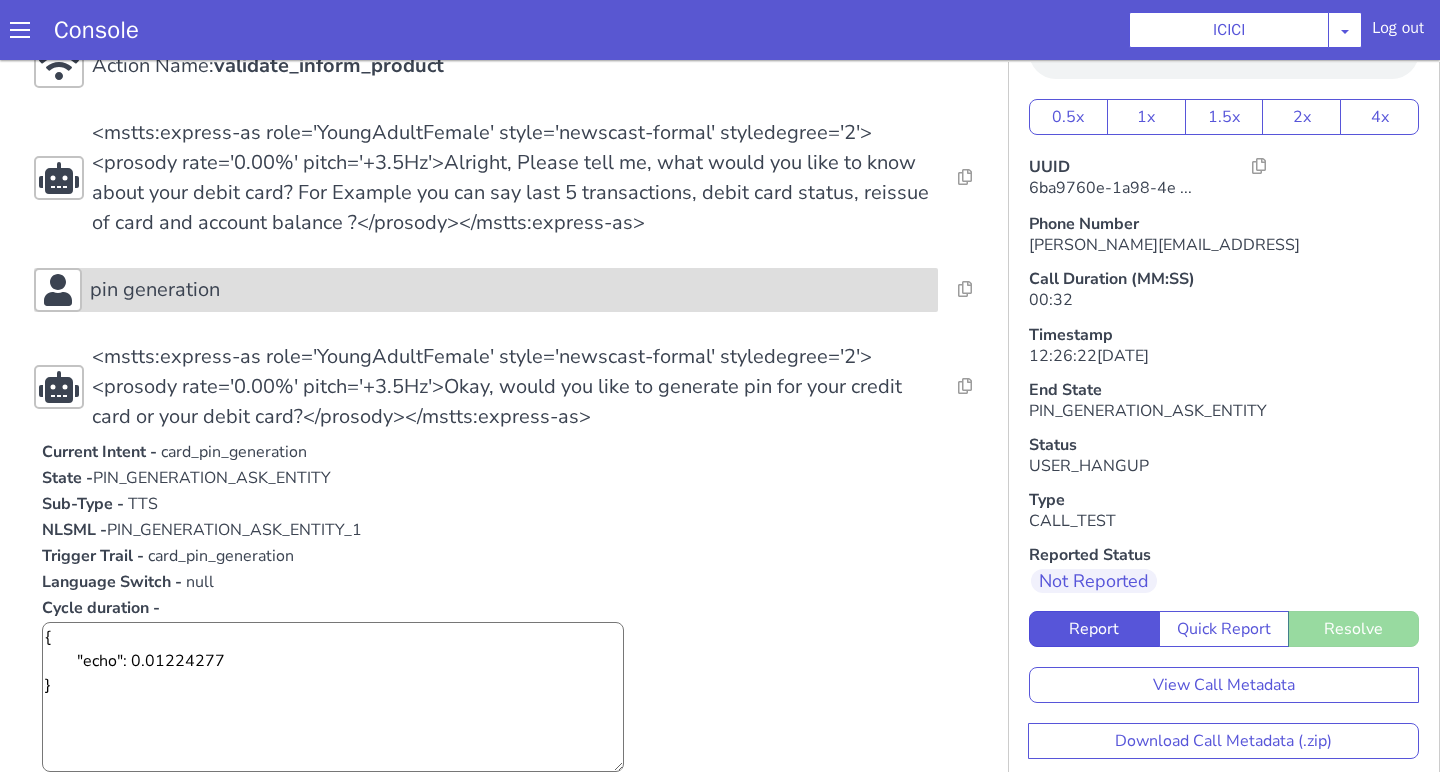 click on "pin generation" at bounding box center [510, 290] 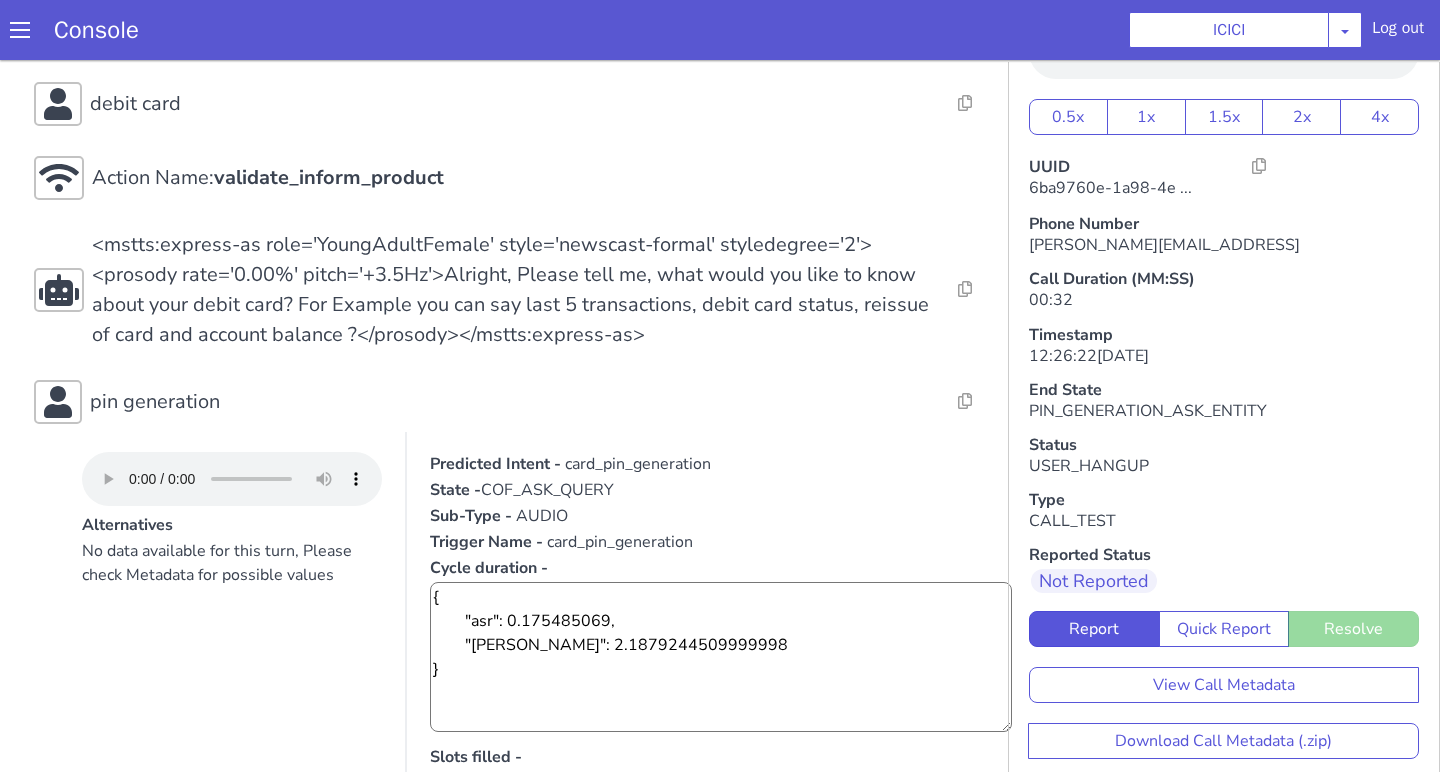 scroll, scrollTop: 0, scrollLeft: 0, axis: both 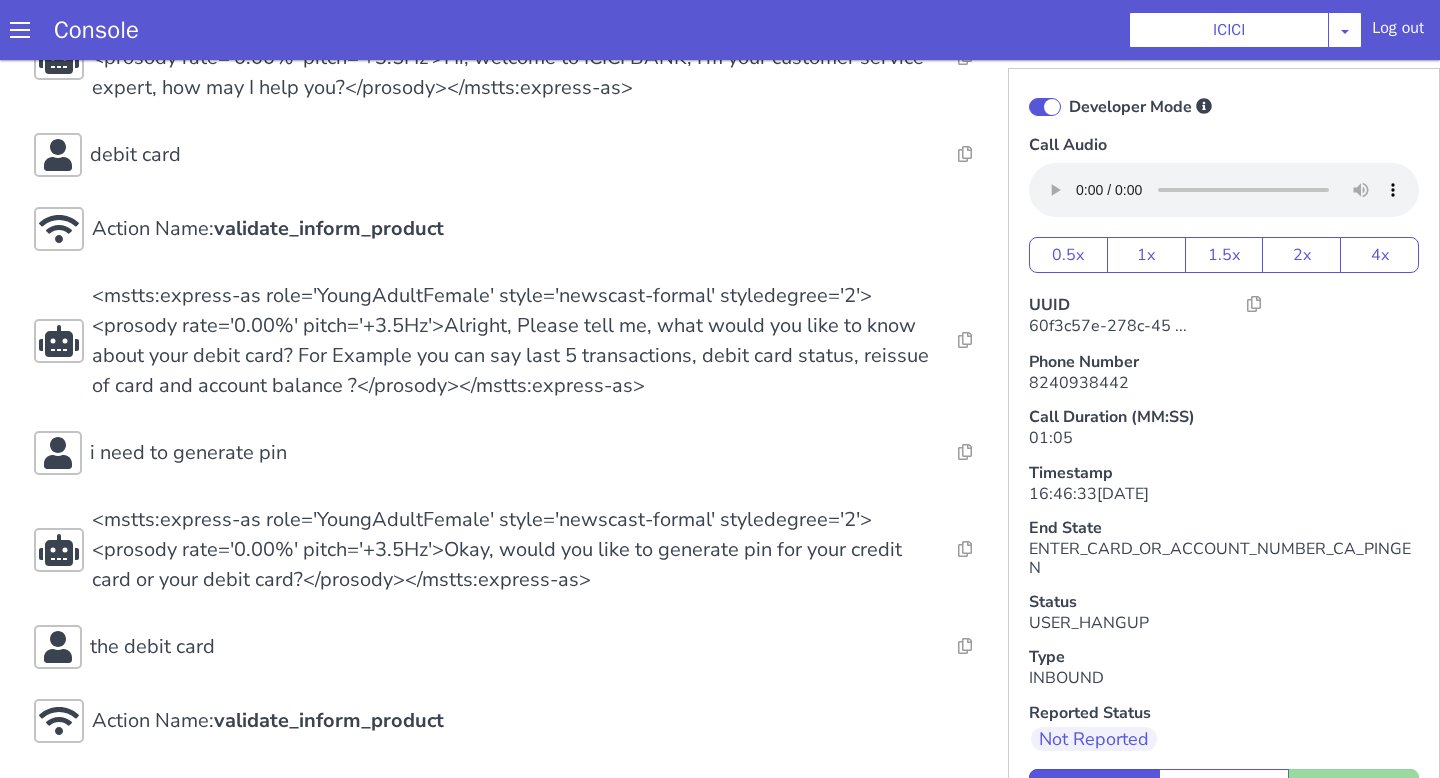 click on "Action Name:  Internal_set_language_for_iproxy Resolve  Intent Error  Entity Error  Transcription Error  Miscellaneous Submit Action Name:  931503 - CAR - RMN CLI Validation Resolve  Intent Error  Entity Error  Transcription Error  Miscellaneous Submit Action Name:  Unica API Resolve  Intent Error  Entity Error  Transcription Error  Miscellaneous Submit <mstts:express-as role='YoungAdultFemale' style='newscast-formal' styledegree='2'><prosody rate='0.00%' pitch='+3.5Hz'>Hi, welcome to ICICI BANK, I'm your customer service expert, how may I help you?</prosody></mstts:express-as> Resolve  Intent Error  Entity Error  Transcription Error  Miscellaneous Submit debit card Resolve  Intent Error  Entity Error  Transcription Error  Miscellaneous Submit Action Name:  validate_inform_product Resolve  Intent Error  Entity Error  Transcription Error  Miscellaneous Submit Resolve  Intent Error  Entity Error  Transcription Error  Miscellaneous Submit i need to generate pin Resolve  Intent Error  Entity Error  Miscellaneous" at bounding box center (515, 647) 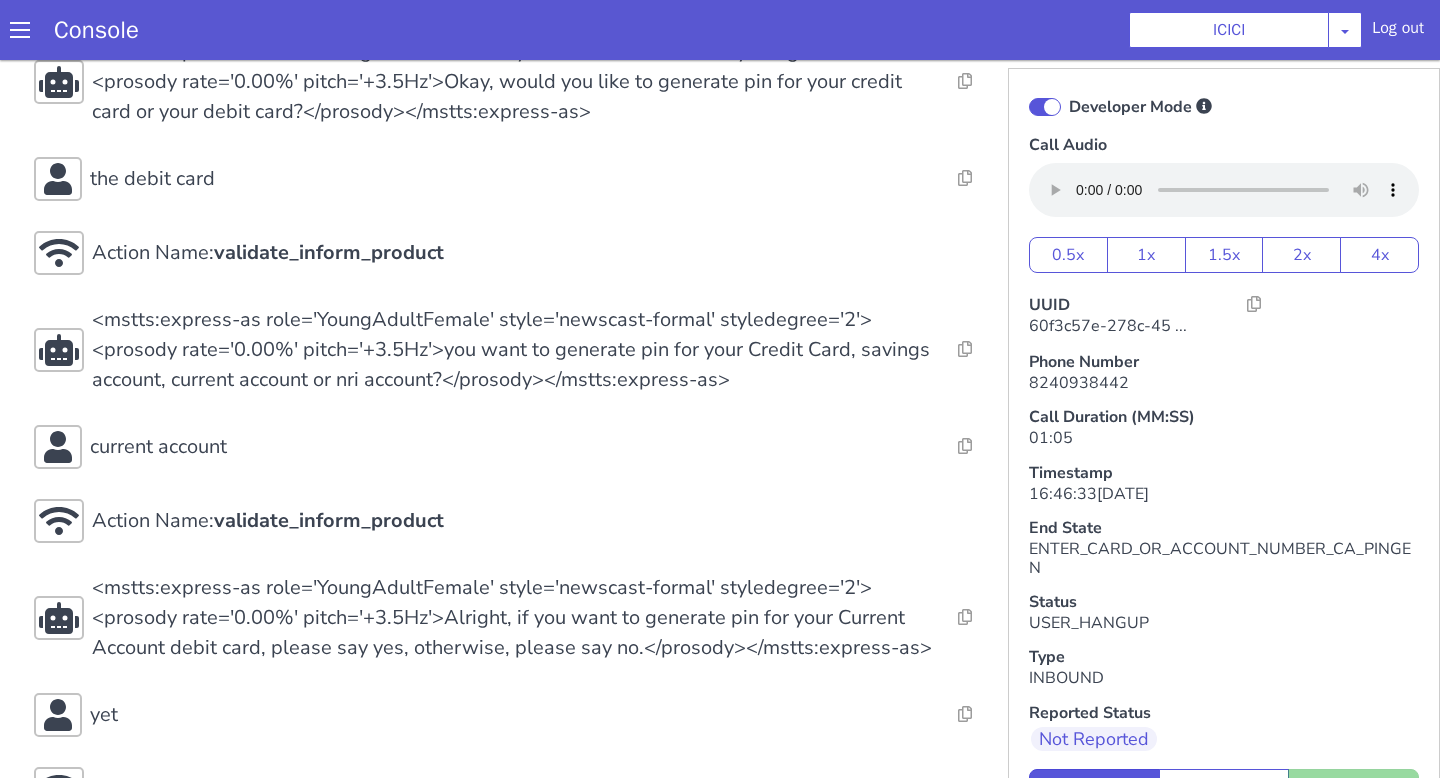 scroll, scrollTop: 1086, scrollLeft: 0, axis: vertical 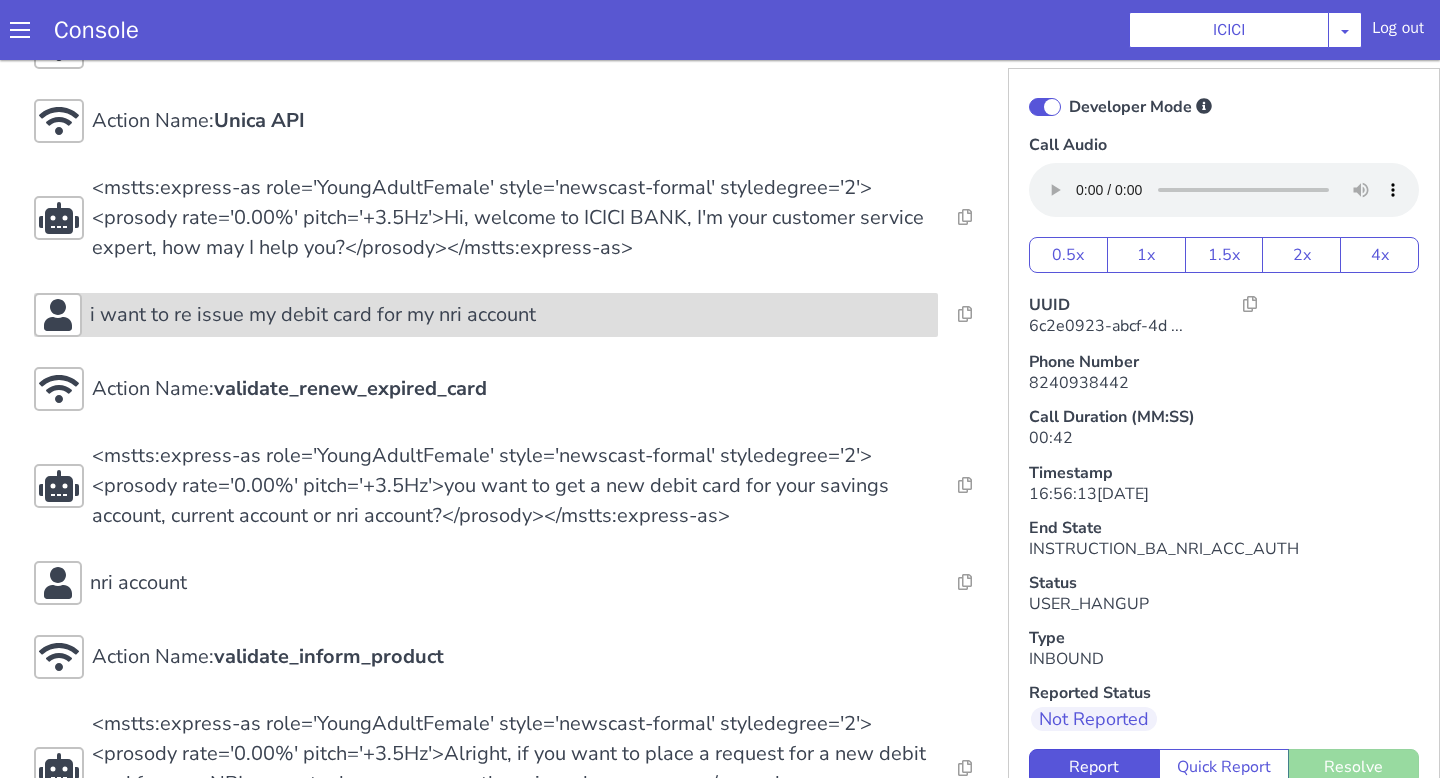 click on "i want to re issue my debit card for my nri account" at bounding box center (510, 315) 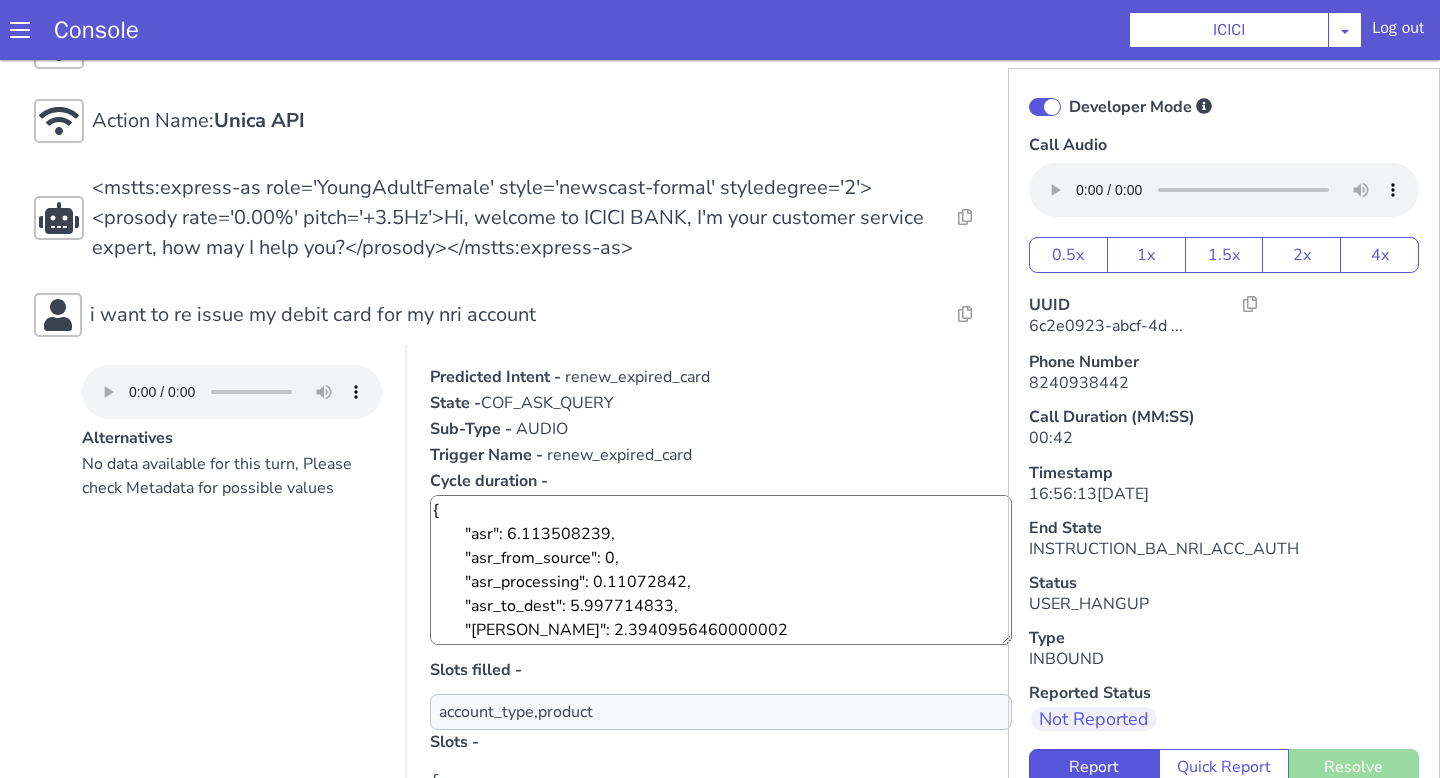 scroll, scrollTop: 24, scrollLeft: 0, axis: vertical 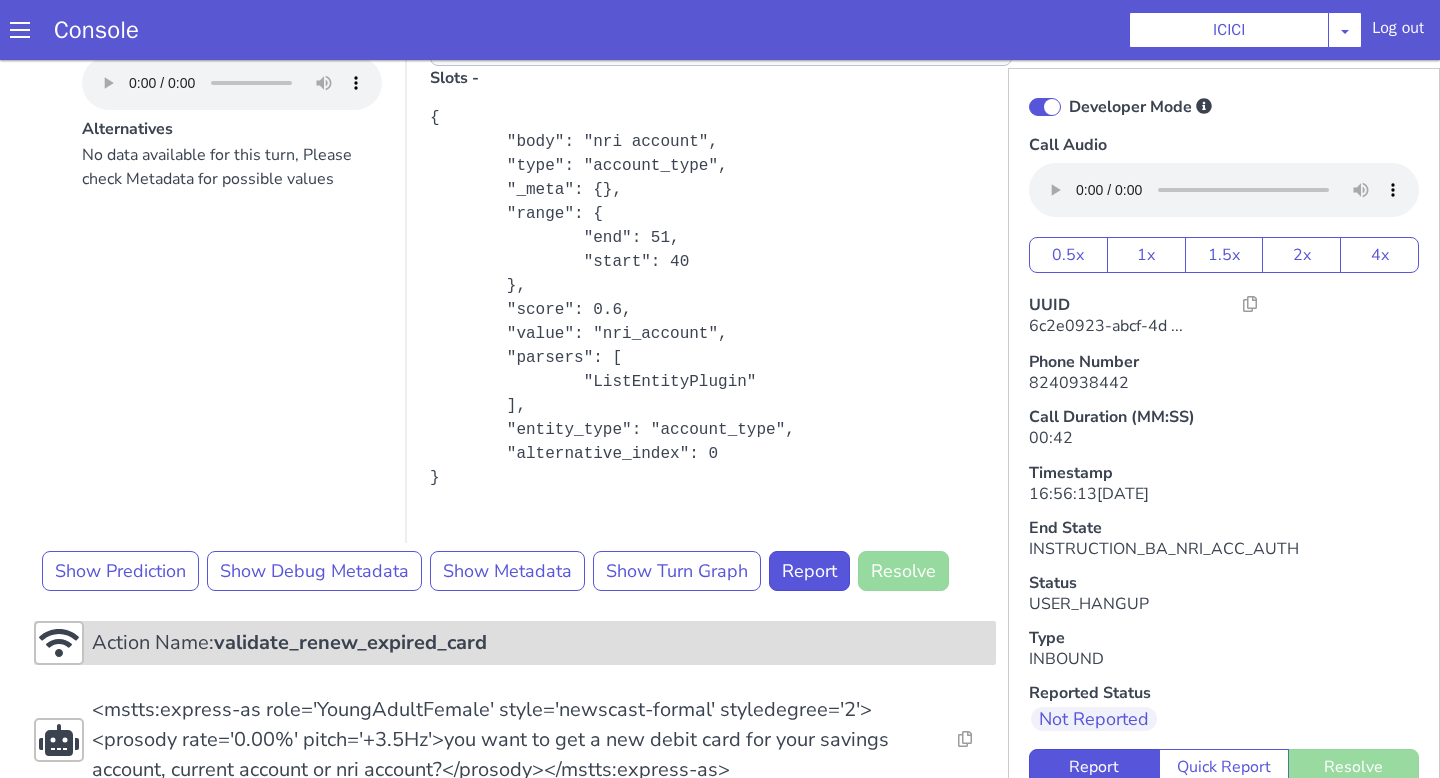 click on "validate_renew_expired_card" at bounding box center (350, 642) 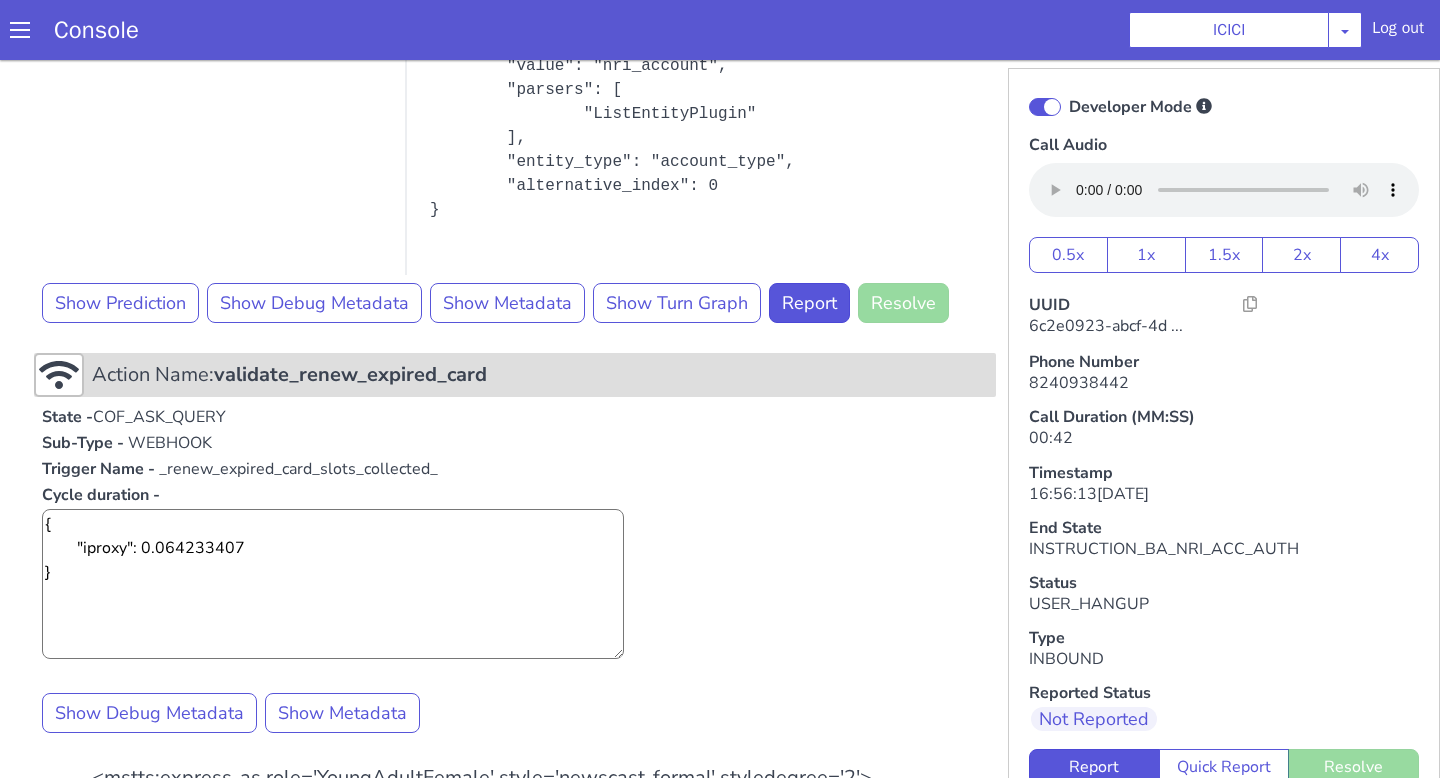 scroll, scrollTop: 767, scrollLeft: 0, axis: vertical 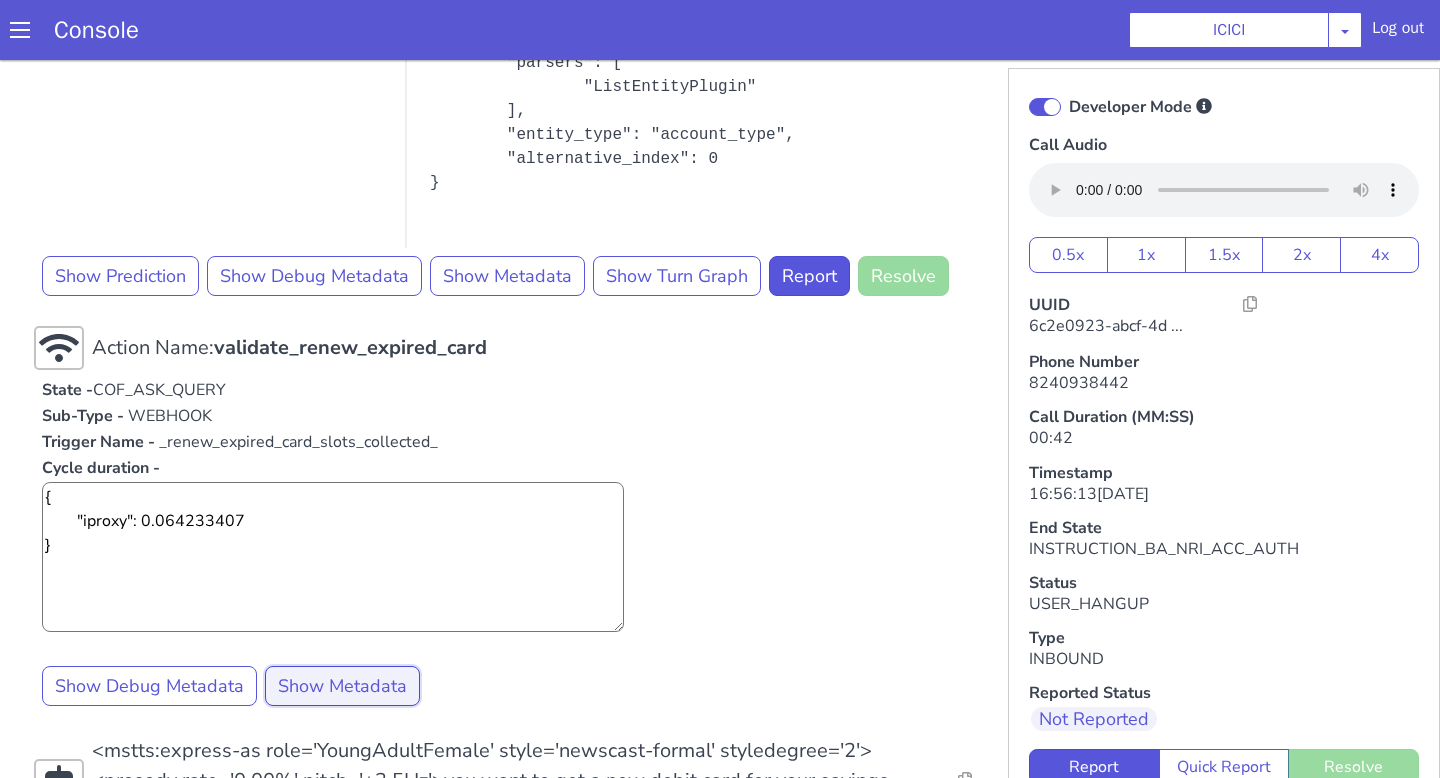 click on "Show Metadata" at bounding box center [342, 686] 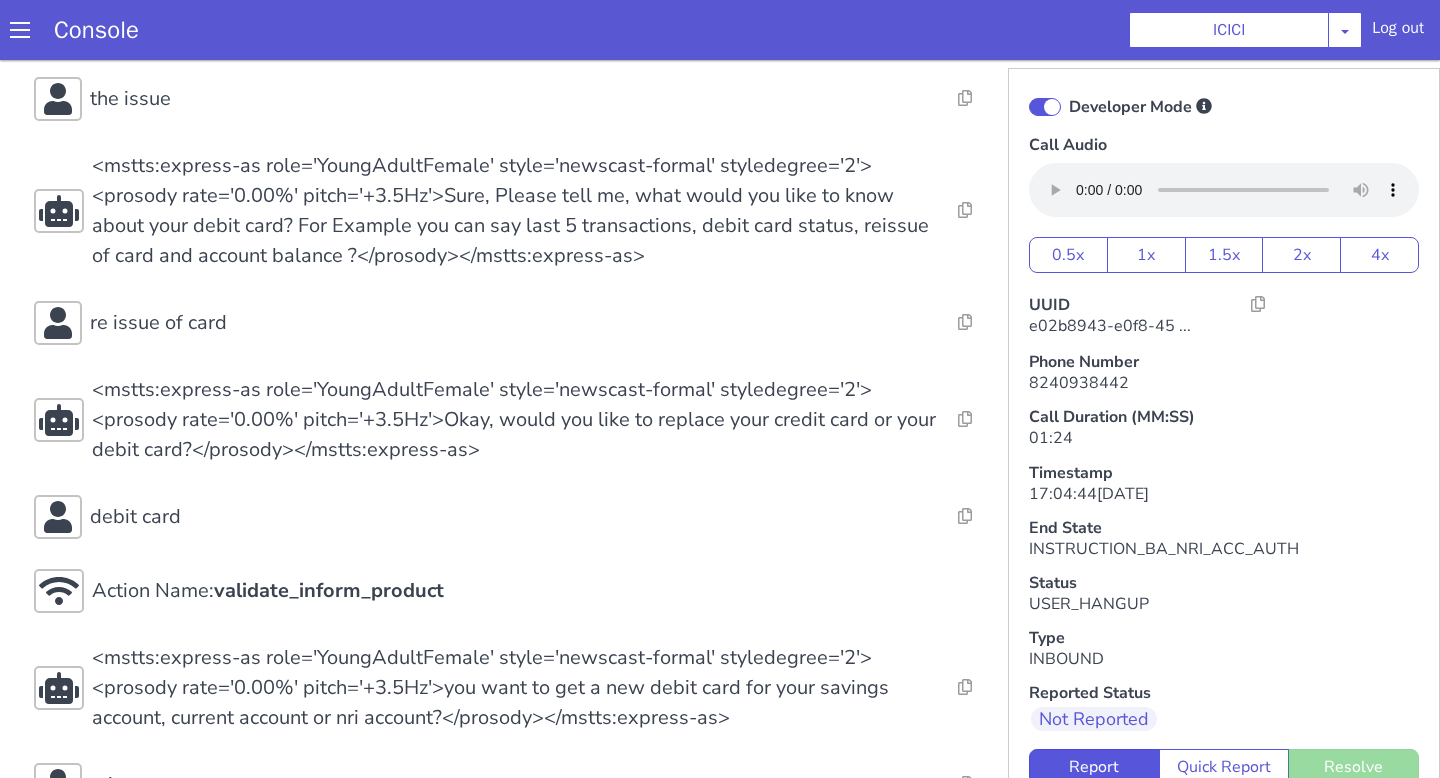 scroll, scrollTop: 679, scrollLeft: 0, axis: vertical 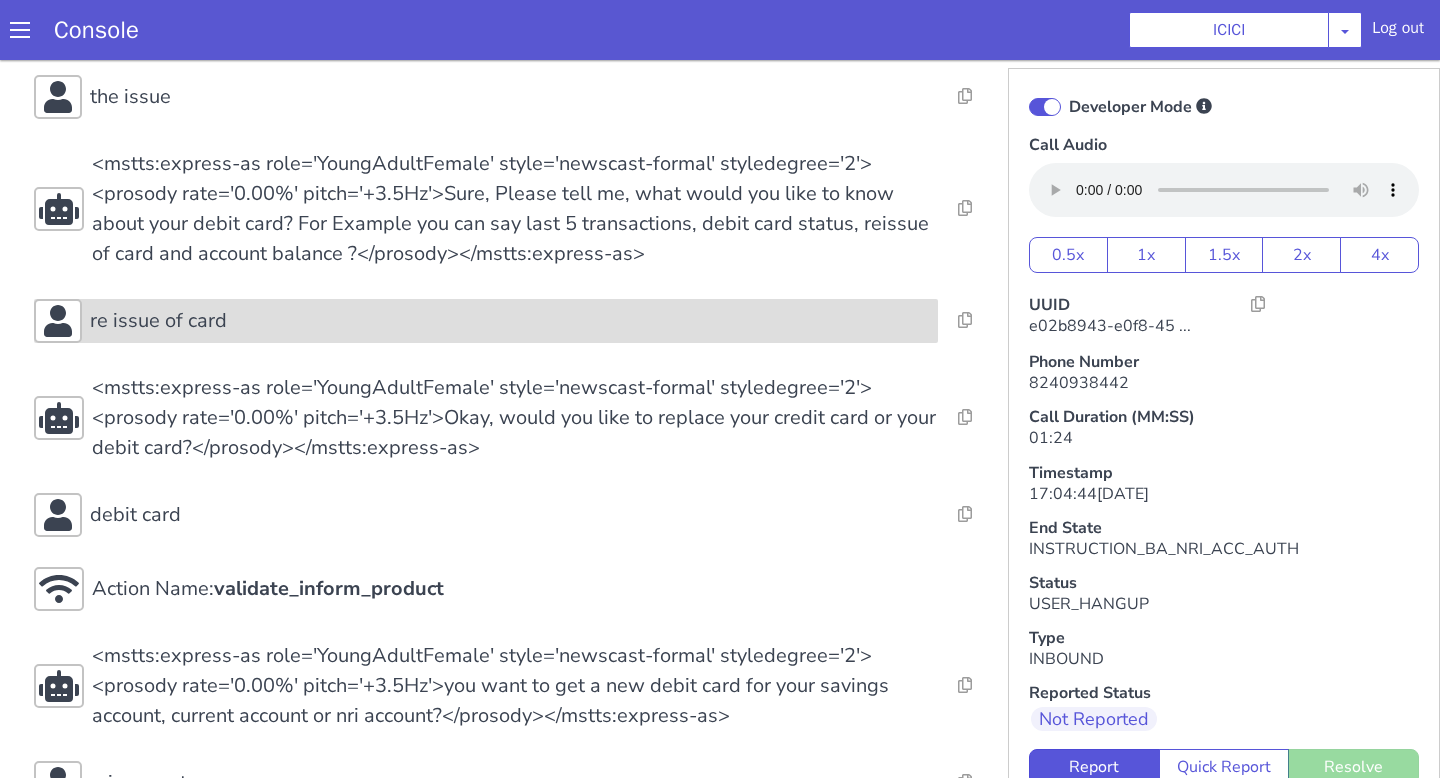 click on "re issue of card" at bounding box center [505, 1017] 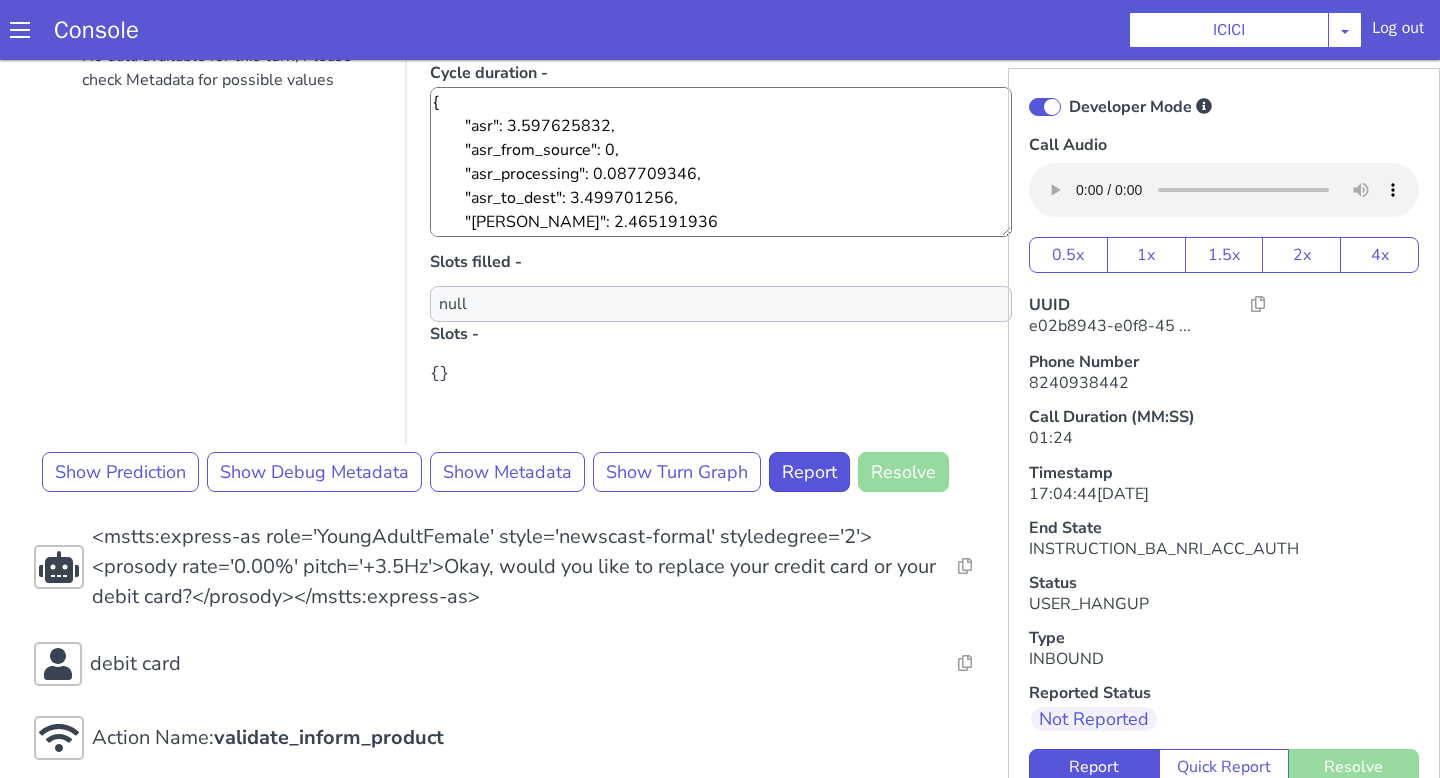 scroll, scrollTop: 1064, scrollLeft: 0, axis: vertical 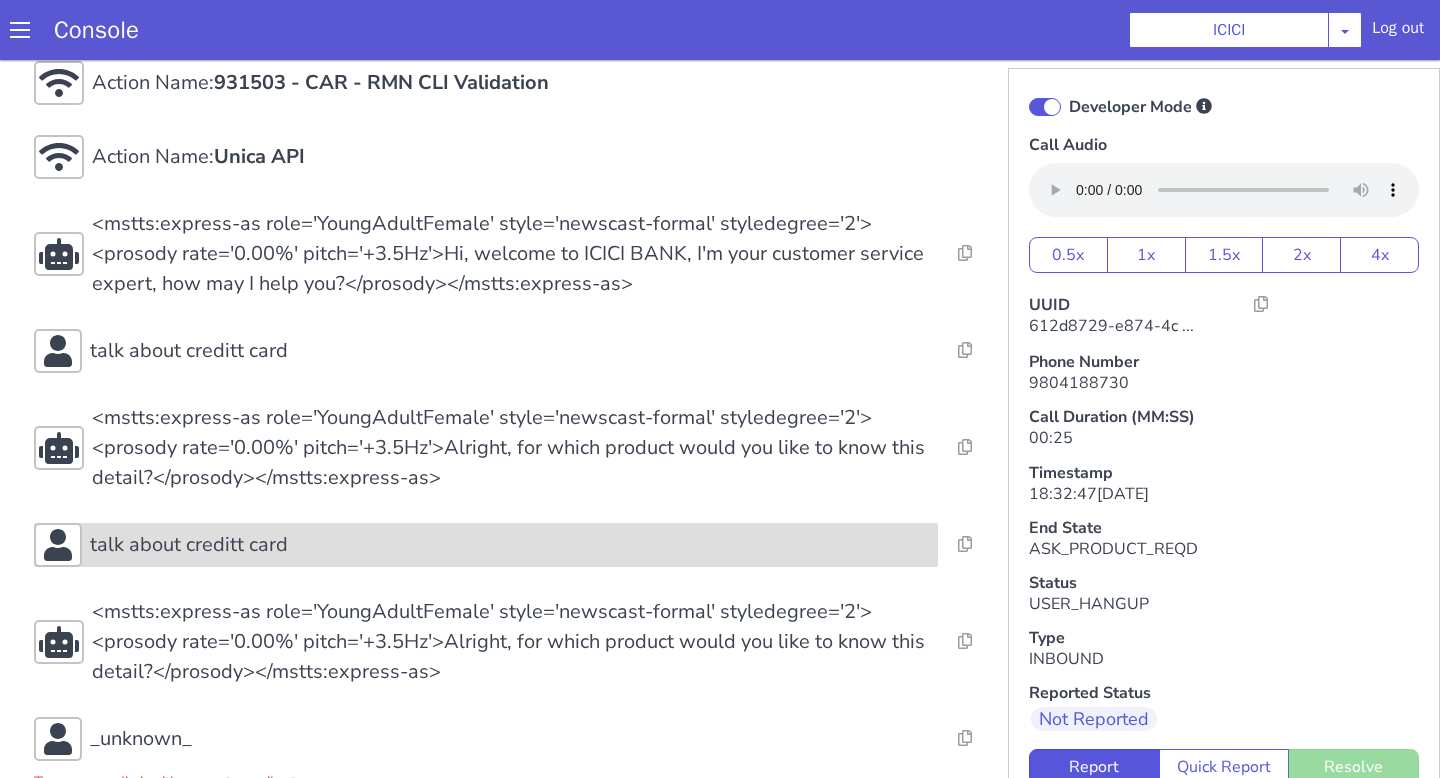 click on "talk about creditt card" at bounding box center (510, 545) 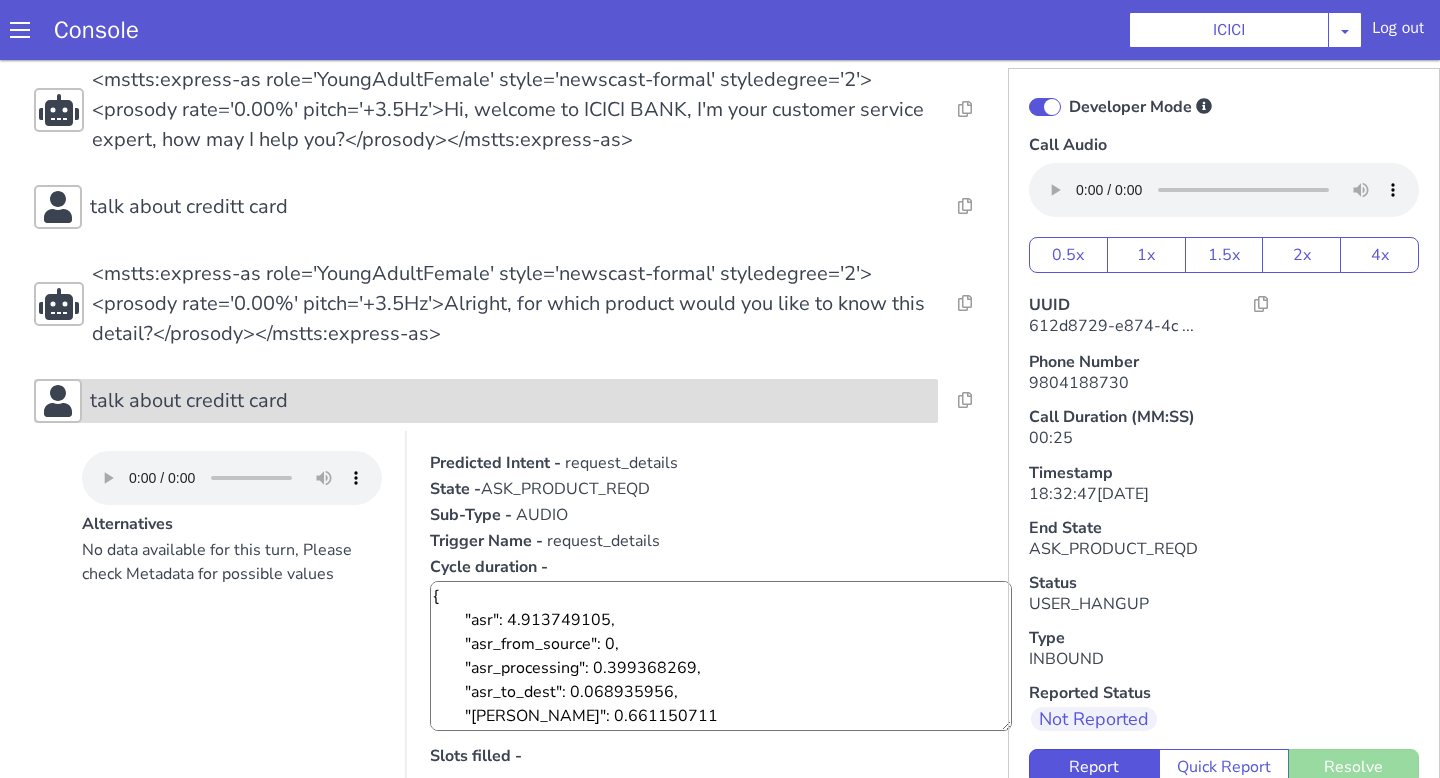 scroll, scrollTop: 305, scrollLeft: 0, axis: vertical 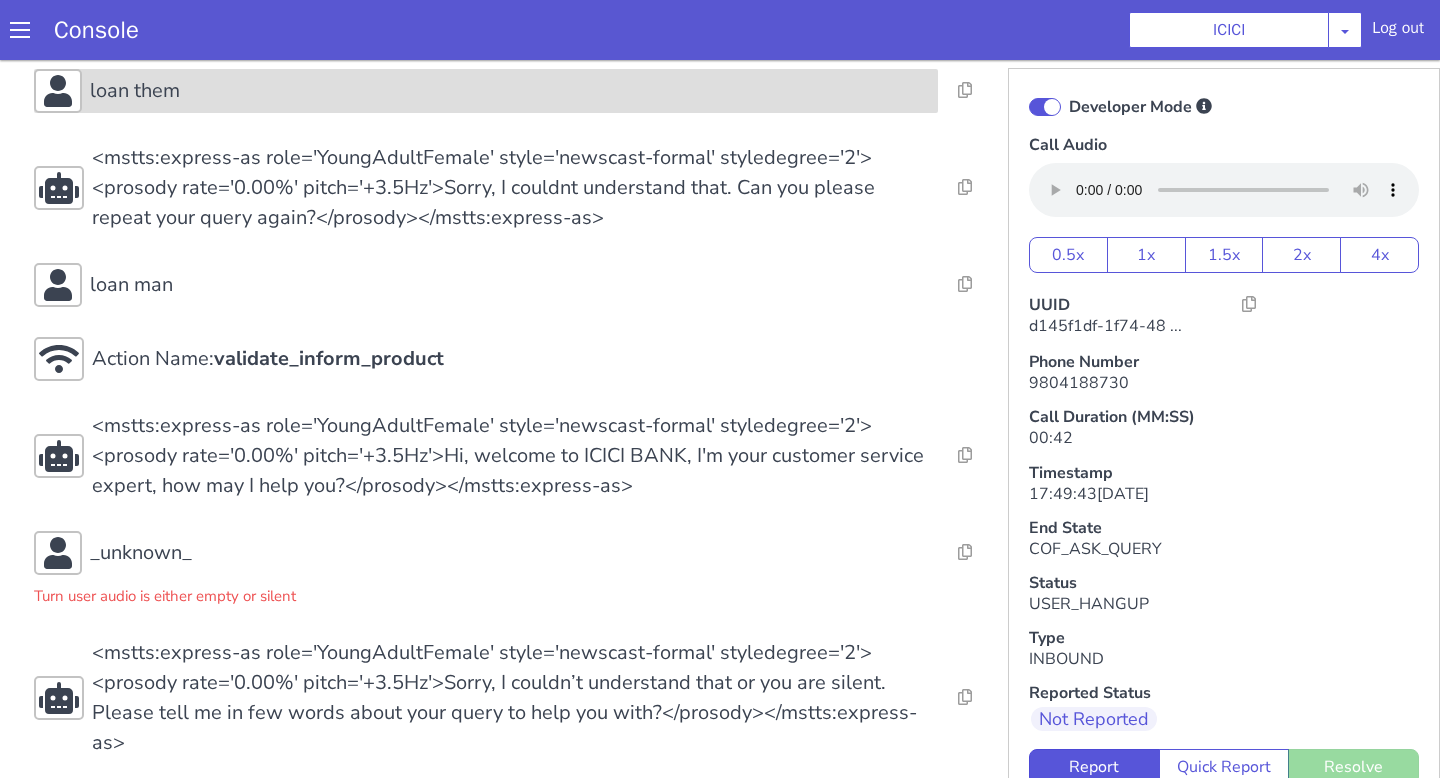 click on "<mstts:express-as role='YoungAdultFemale' style='newscast-formal' styledegree='2'><prosody rate='0.00%' pitch='+3.5Hz'>Hi, welcome to ICICI BANK, I'm your customer service expert, how may I help you?</prosody></mstts:express-as>" at bounding box center [515, 456] 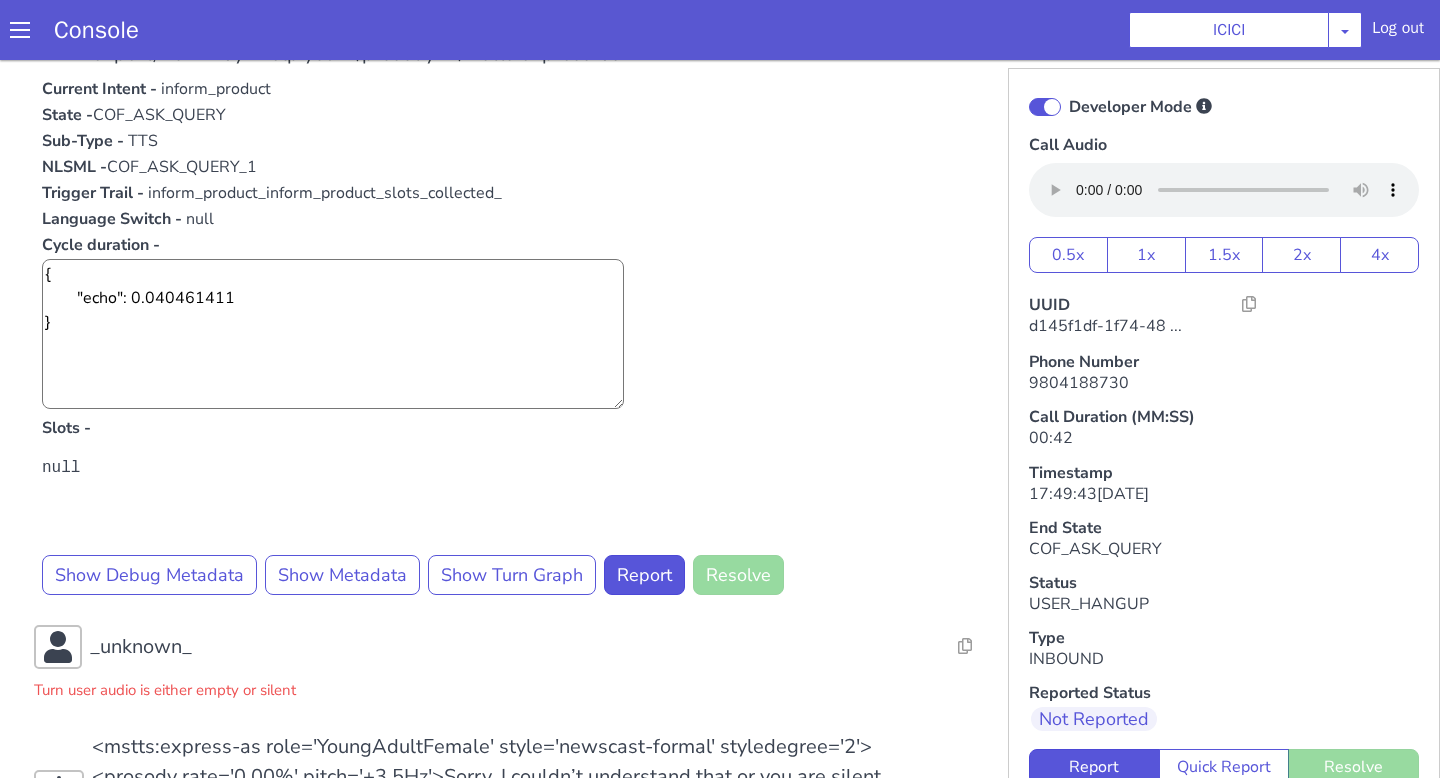 scroll, scrollTop: 820, scrollLeft: 0, axis: vertical 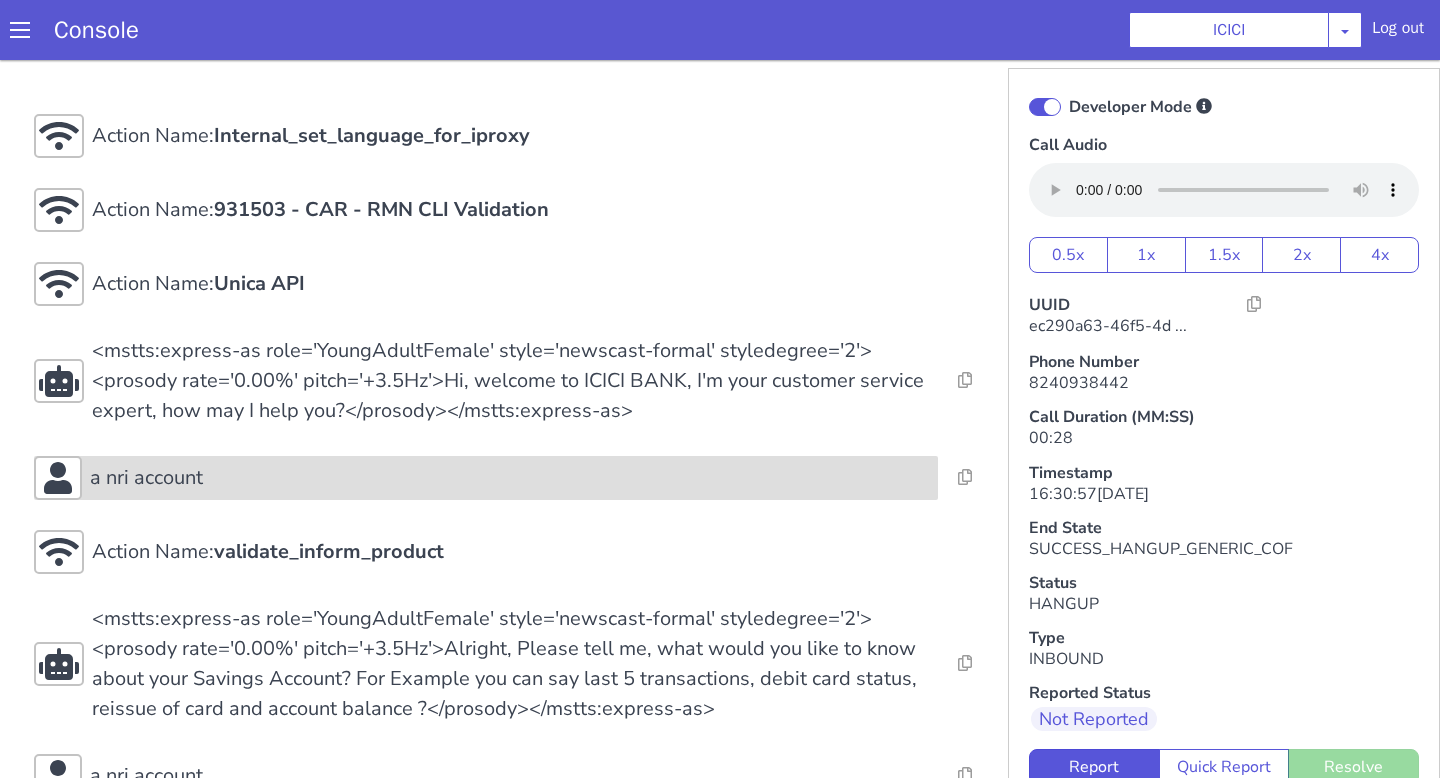 click on "a nri account" at bounding box center [510, 478] 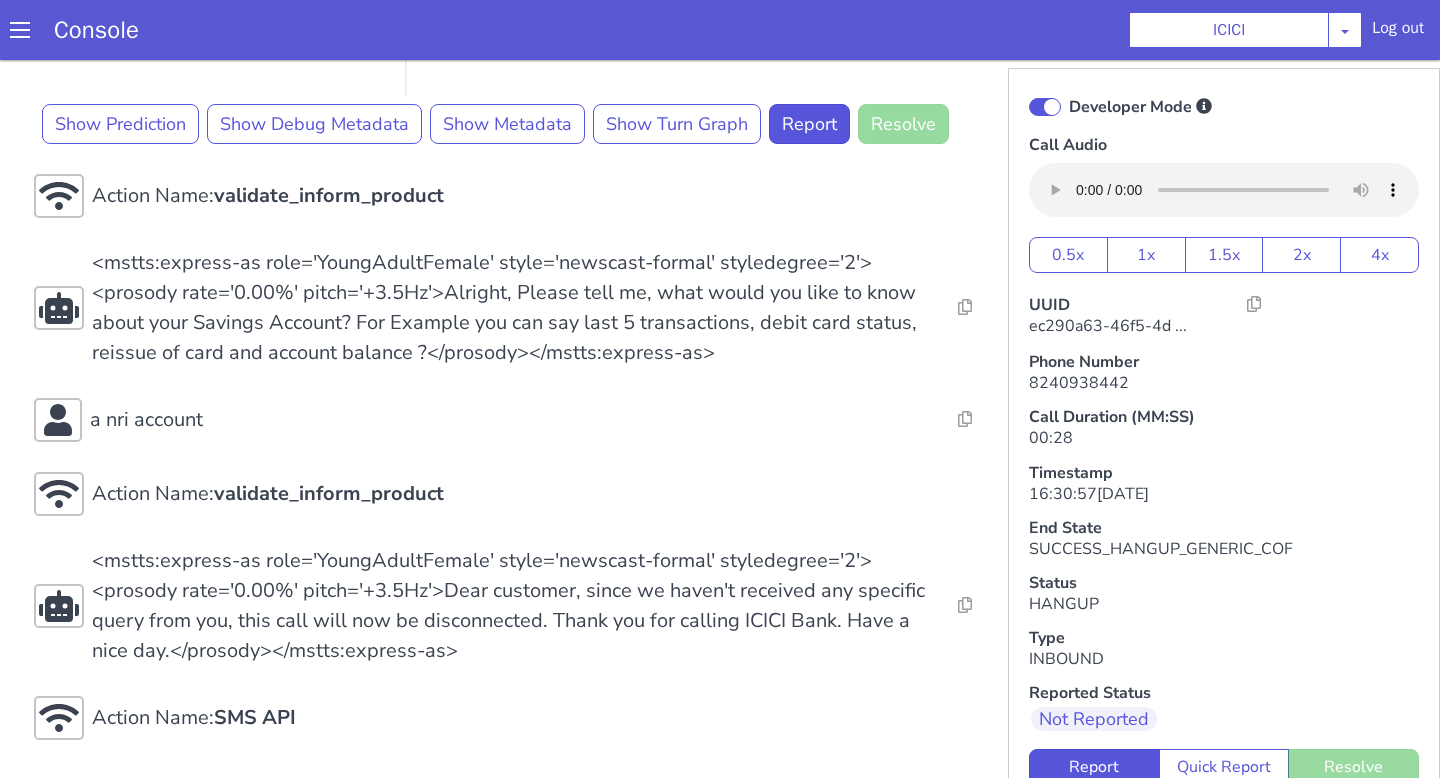 scroll, scrollTop: 6, scrollLeft: 0, axis: vertical 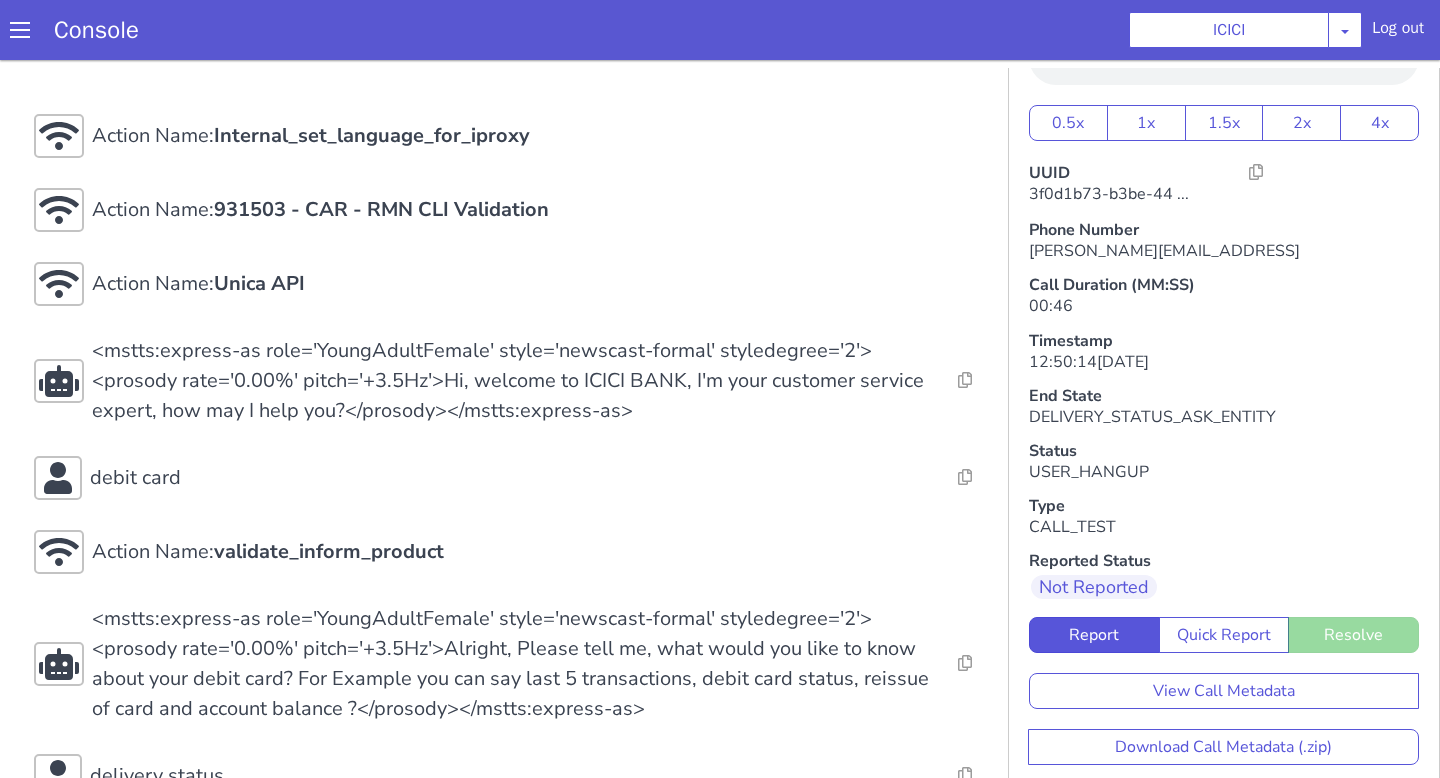 click on "View Call Metadata Download Call Metadata (.zip)" at bounding box center (1224, 709) 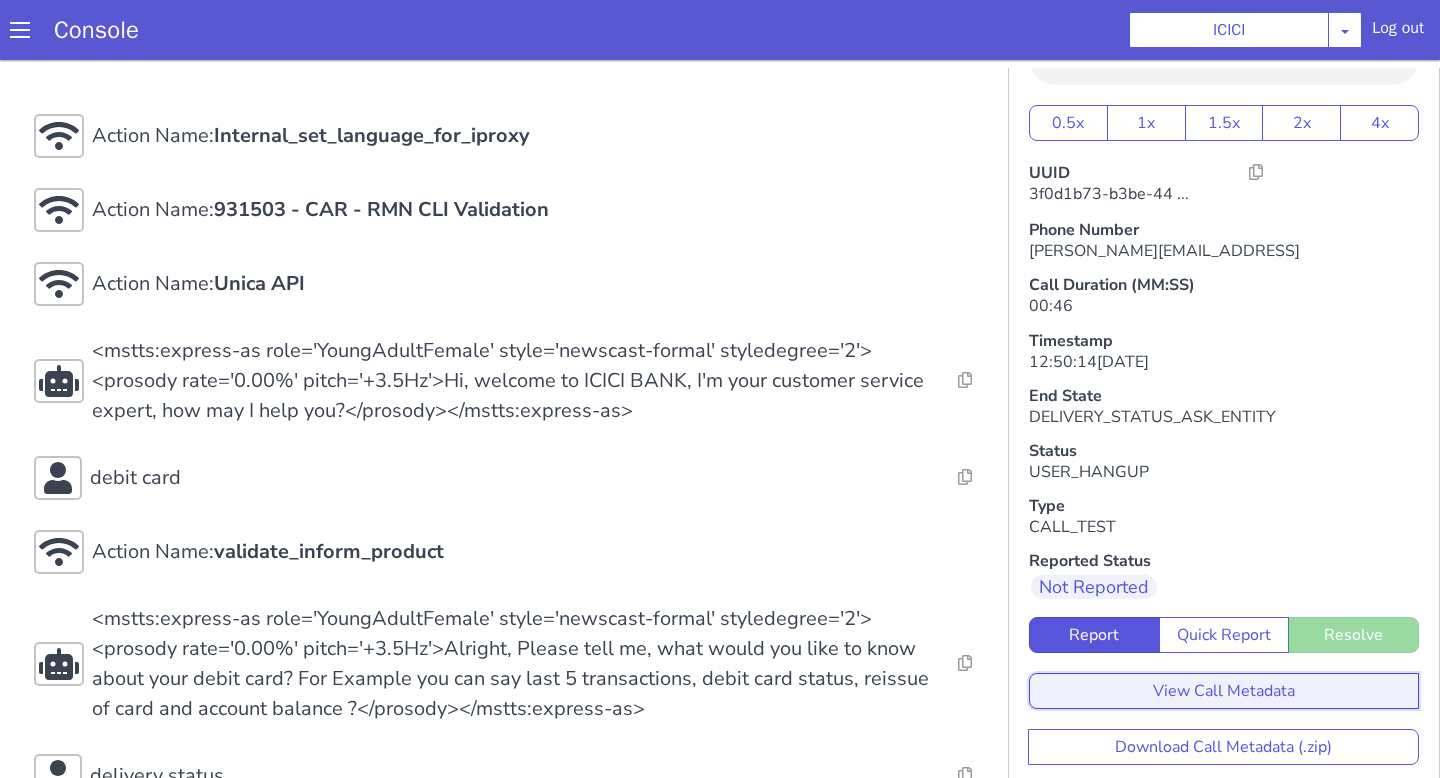 click on "View Call Metadata" at bounding box center [1224, 691] 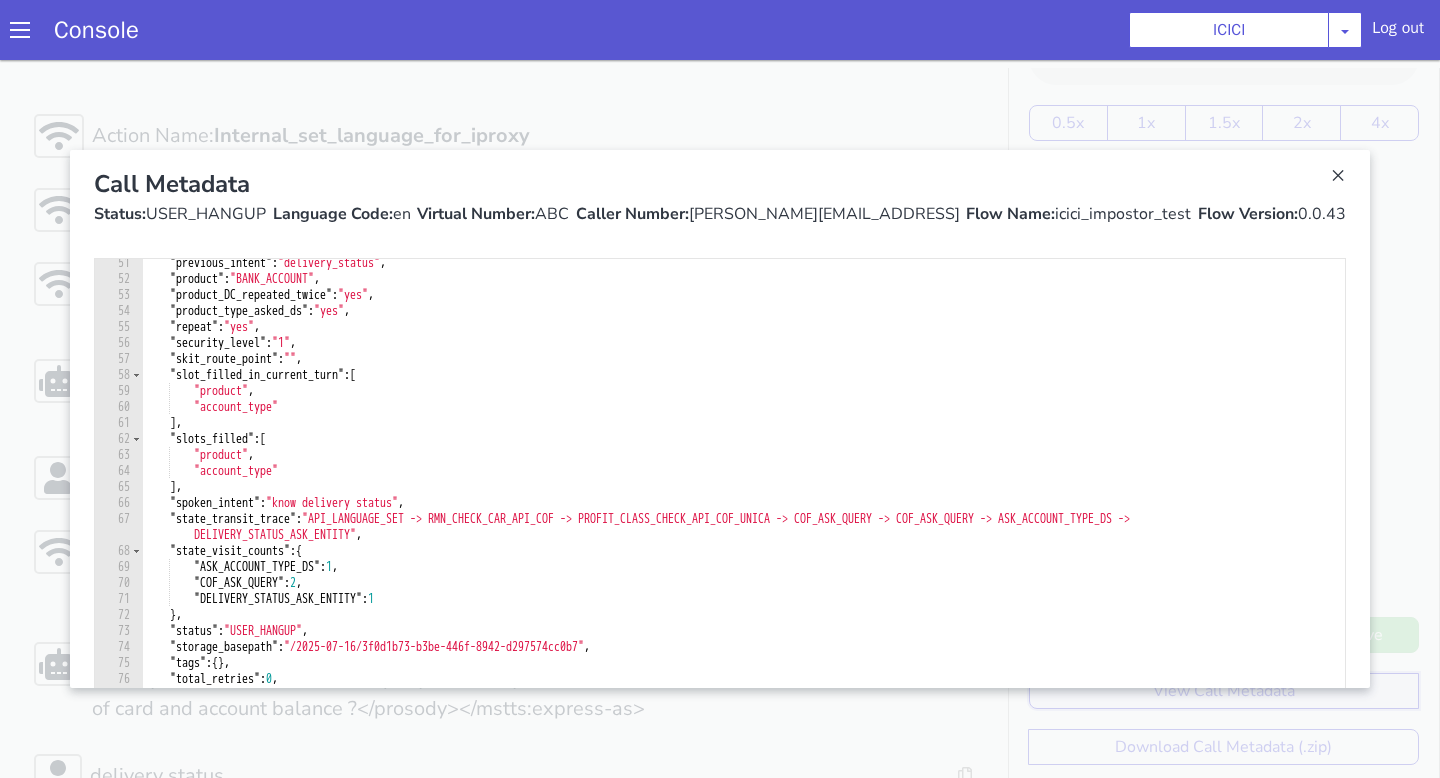 scroll, scrollTop: 846, scrollLeft: 0, axis: vertical 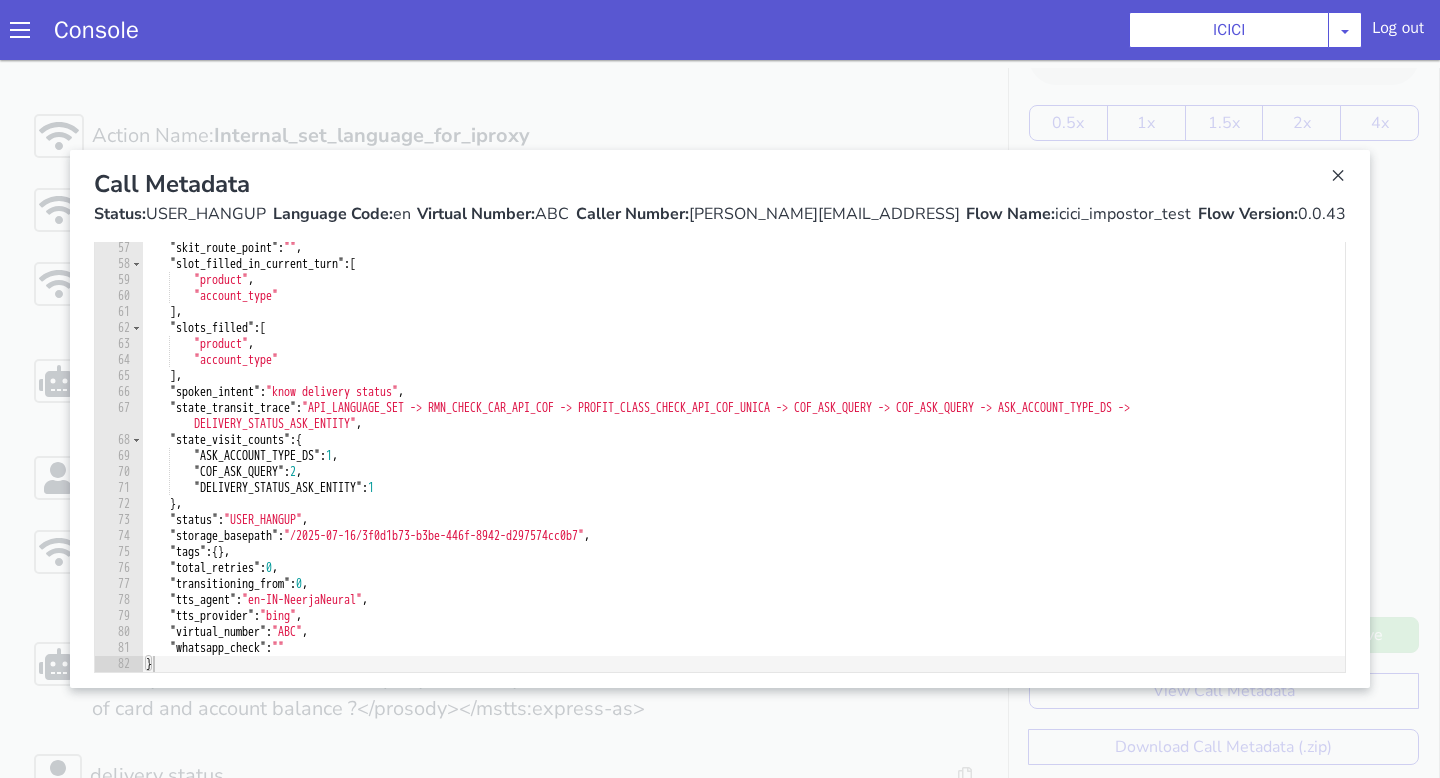click at bounding box center (720, 419) 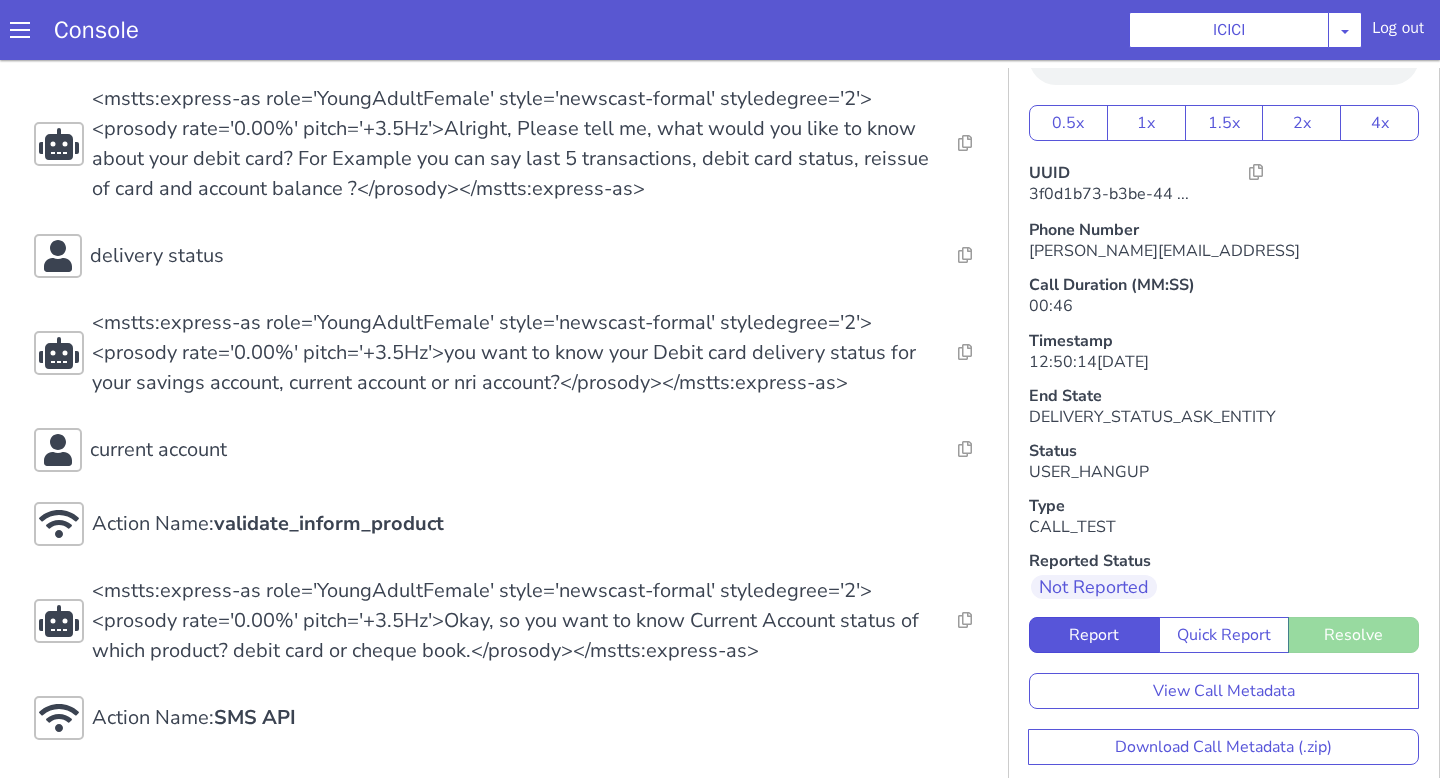 scroll, scrollTop: 6, scrollLeft: 0, axis: vertical 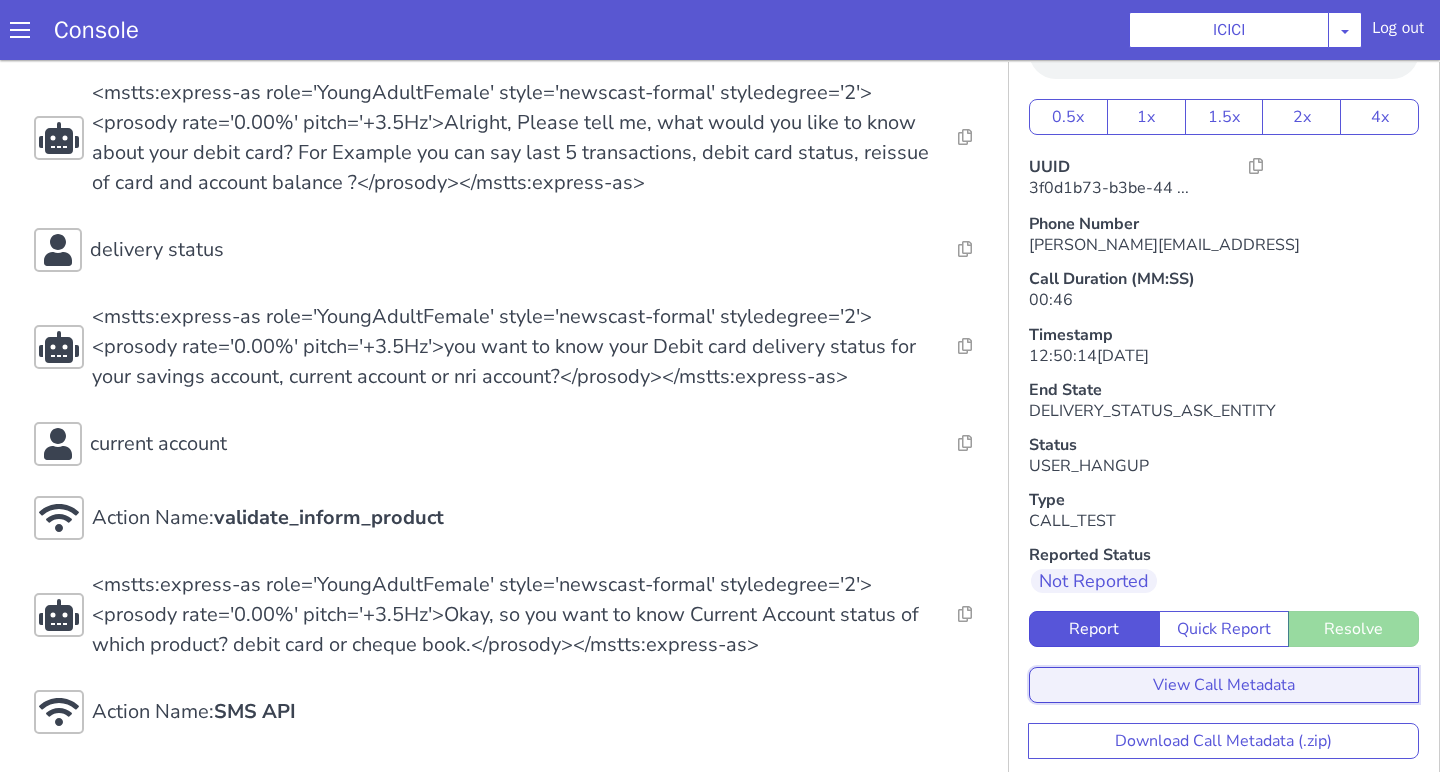 click on "View Call Metadata" at bounding box center (1224, 685) 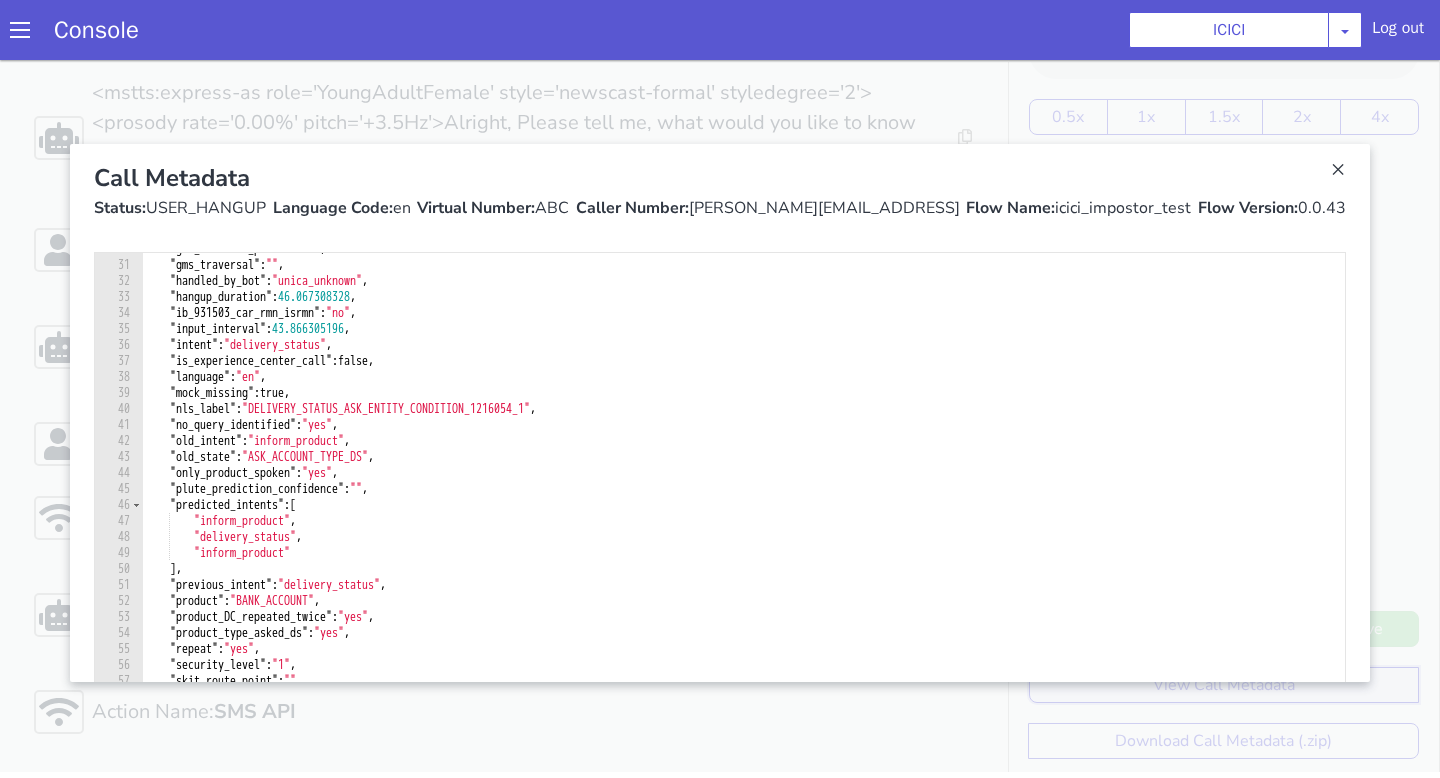 scroll, scrollTop: 492, scrollLeft: 0, axis: vertical 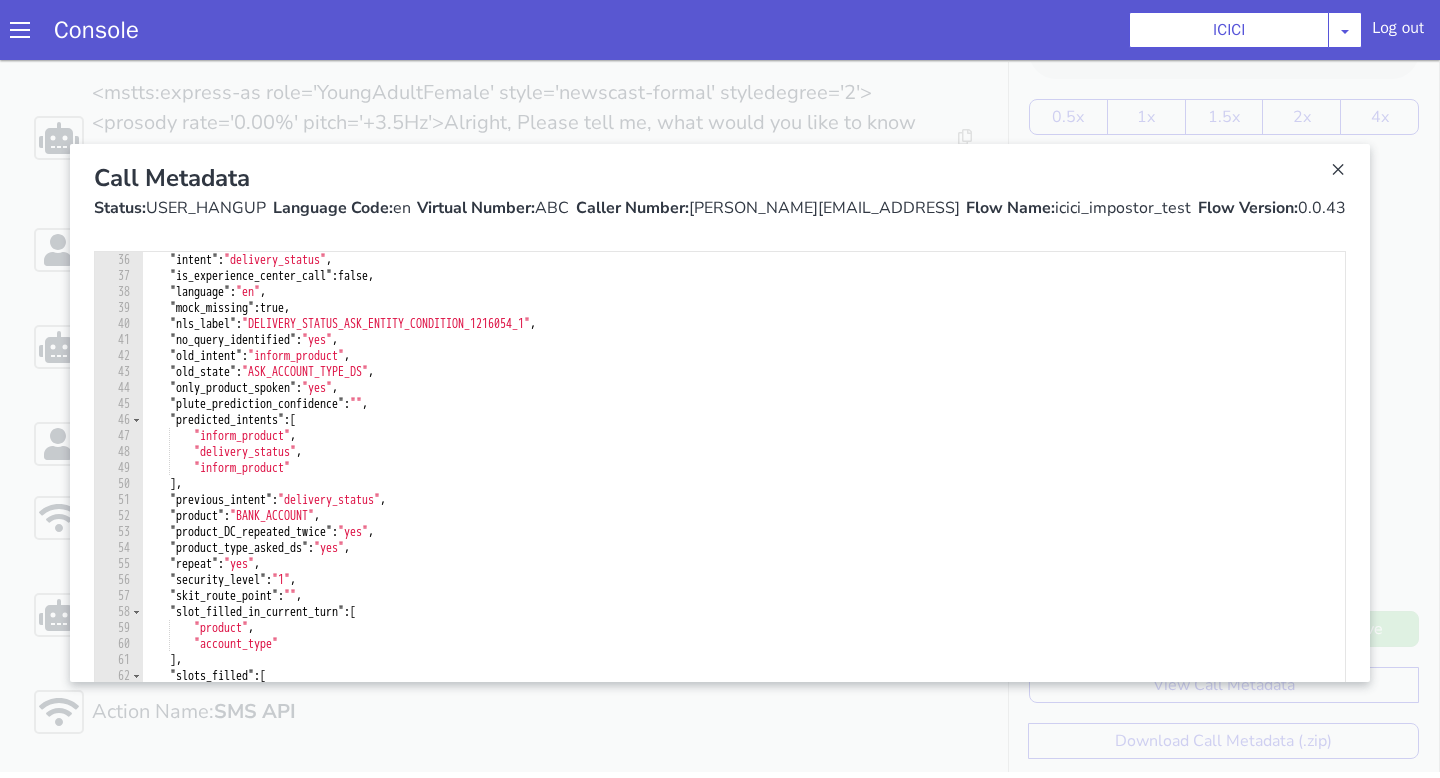 click at bounding box center [720, 413] 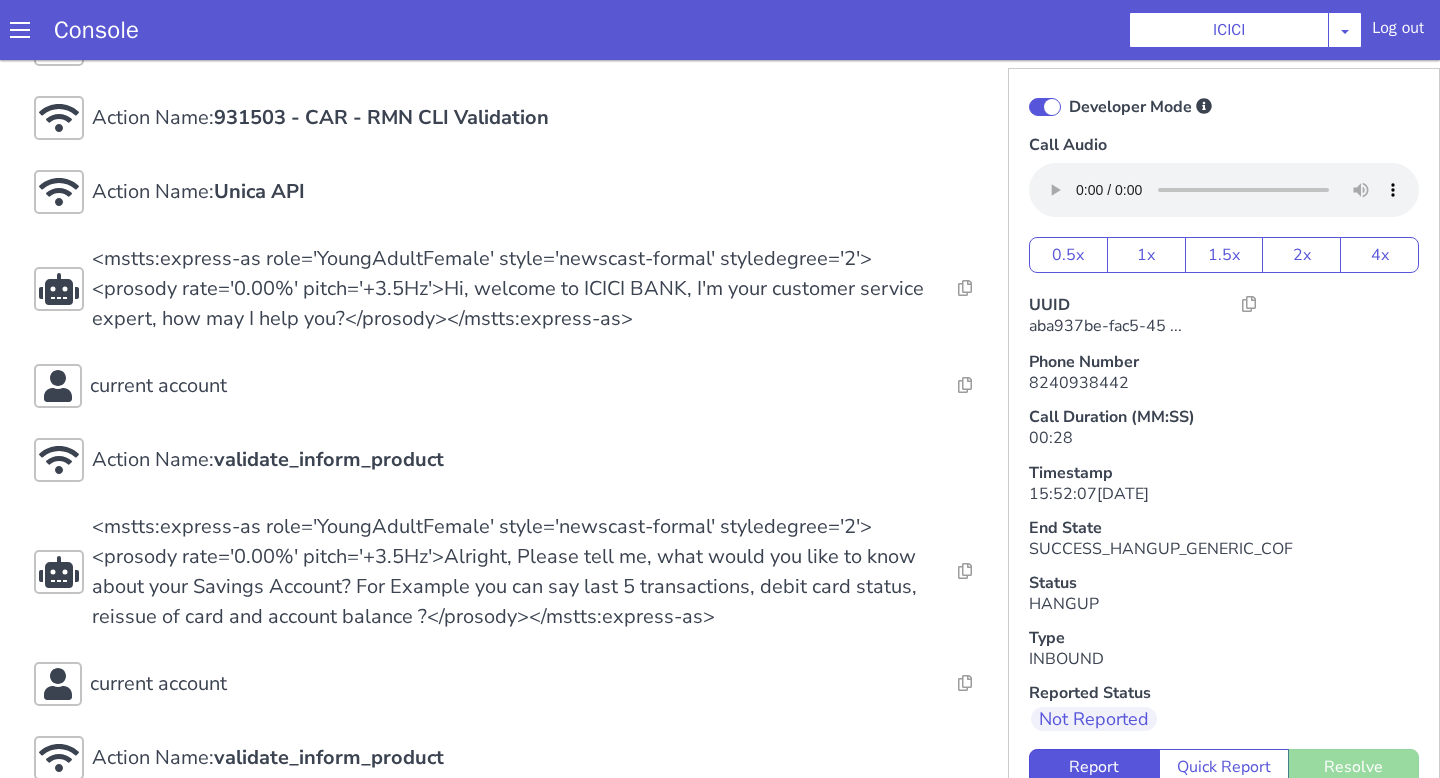 scroll, scrollTop: 133, scrollLeft: 0, axis: vertical 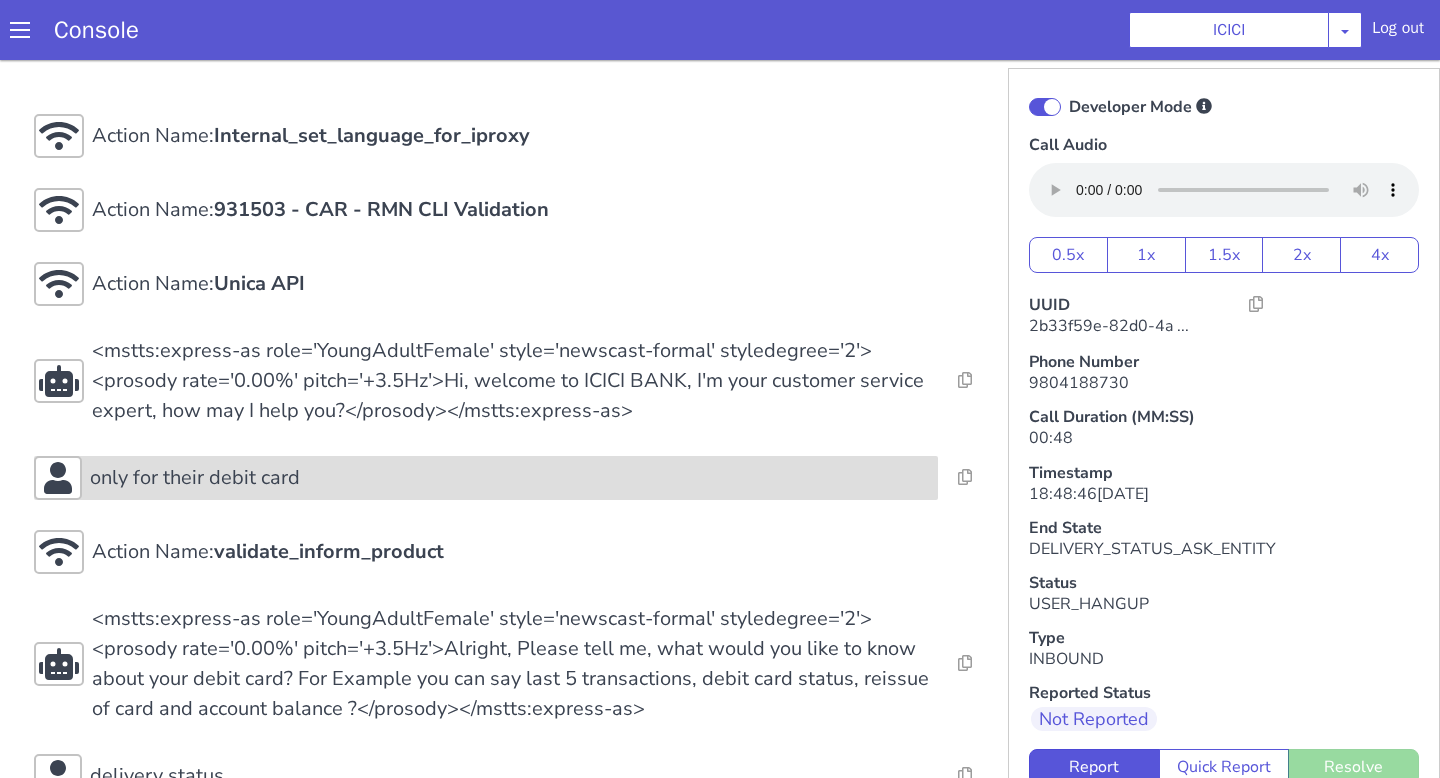 click on "only for their debit card" at bounding box center (486, 478) 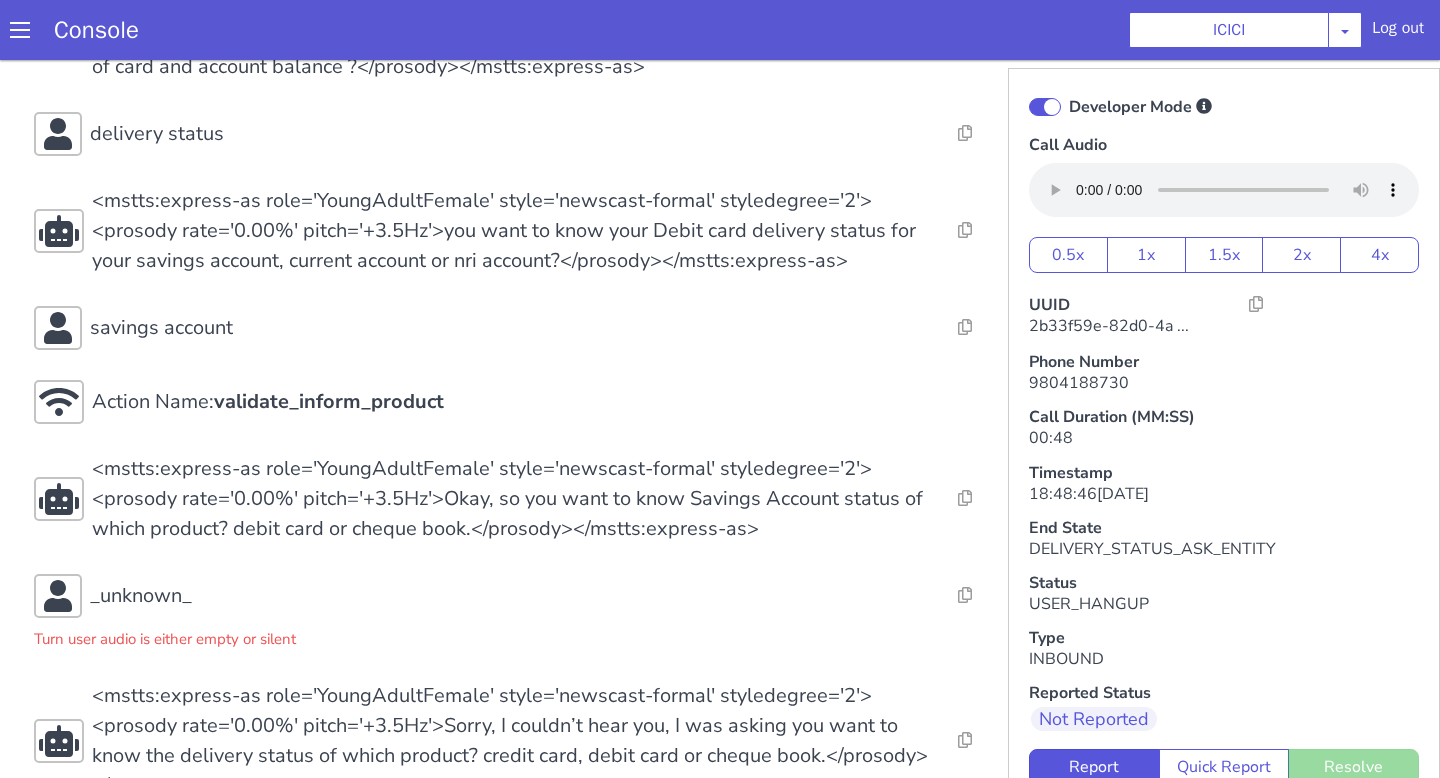scroll, scrollTop: 1206, scrollLeft: 0, axis: vertical 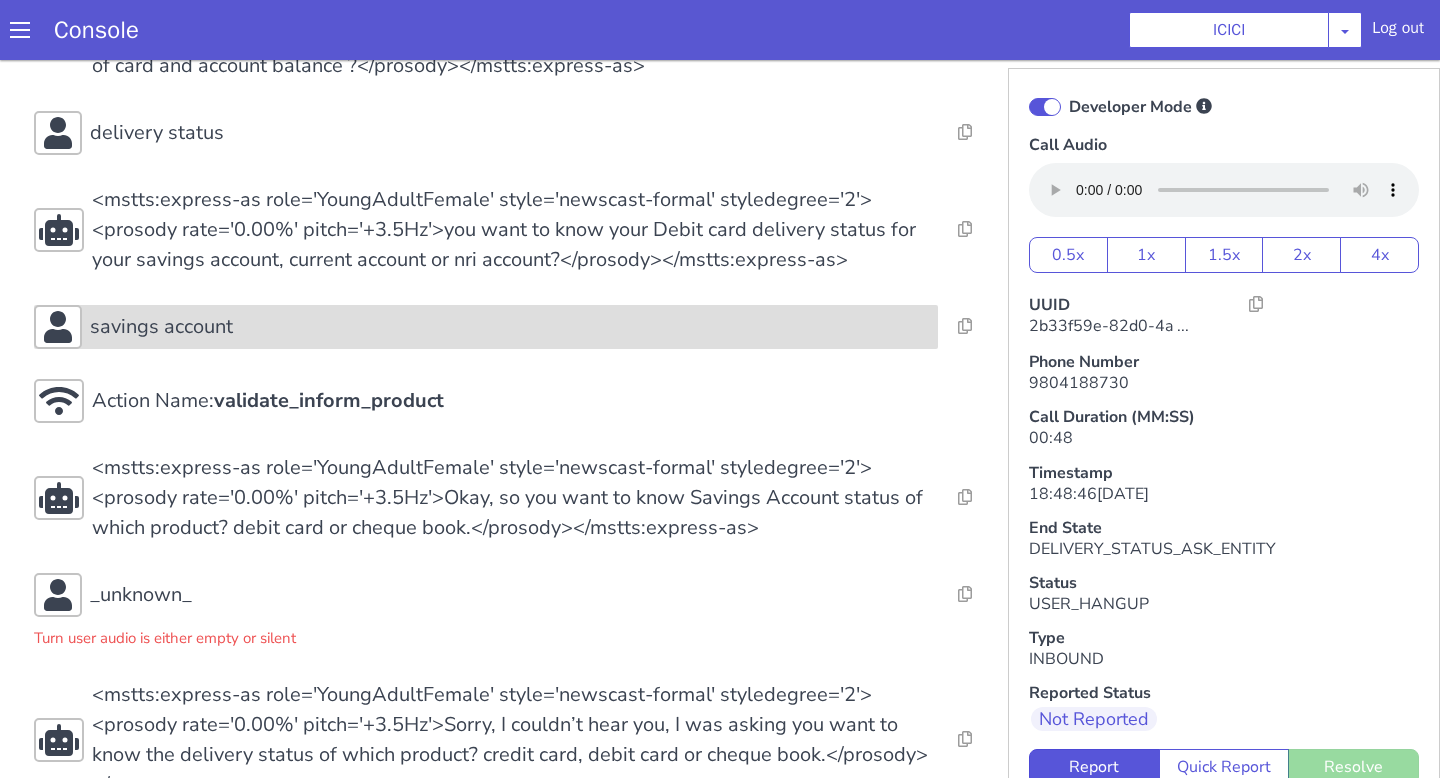 click on "savings account" at bounding box center [510, 327] 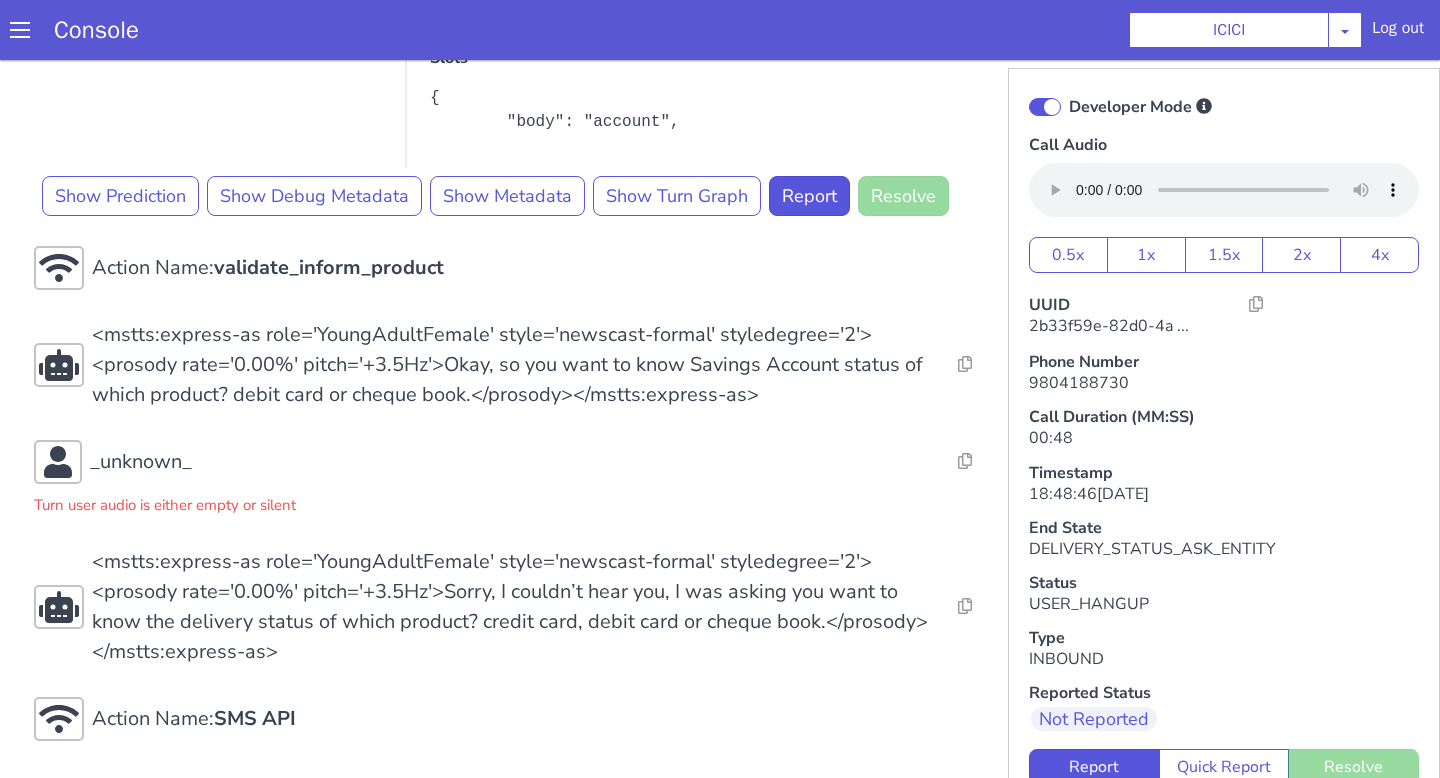 scroll, scrollTop: 6, scrollLeft: 0, axis: vertical 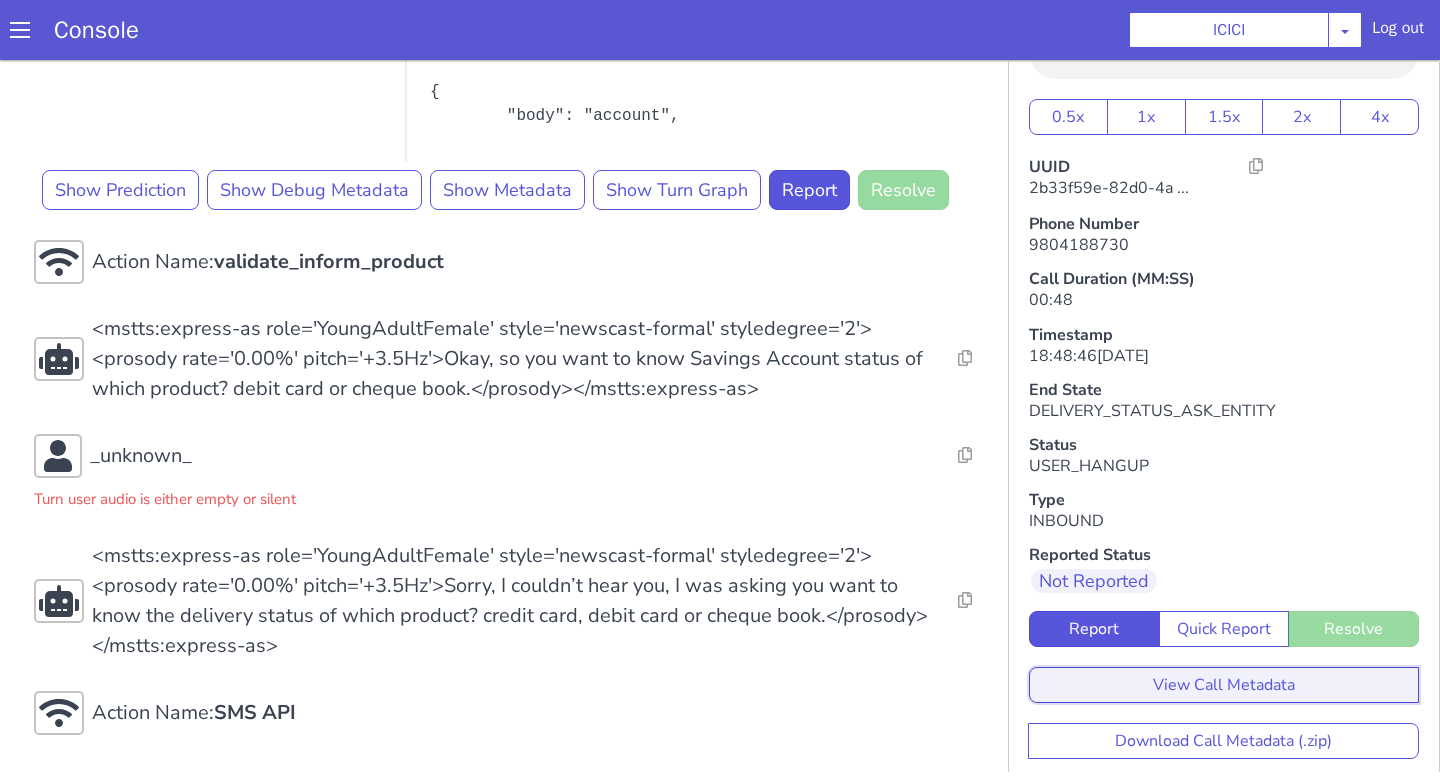 click on "View Call Metadata" at bounding box center (1224, 685) 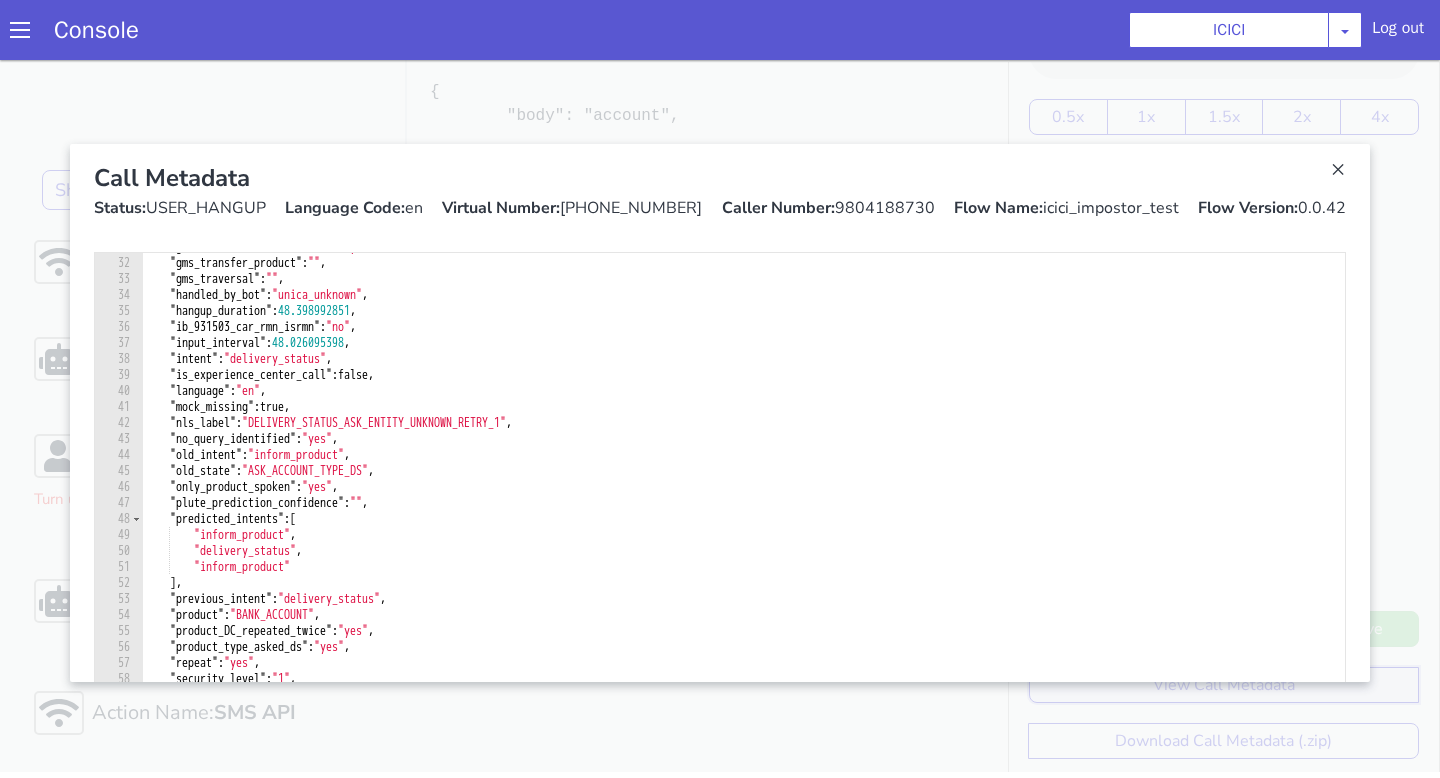 scroll, scrollTop: 894, scrollLeft: 0, axis: vertical 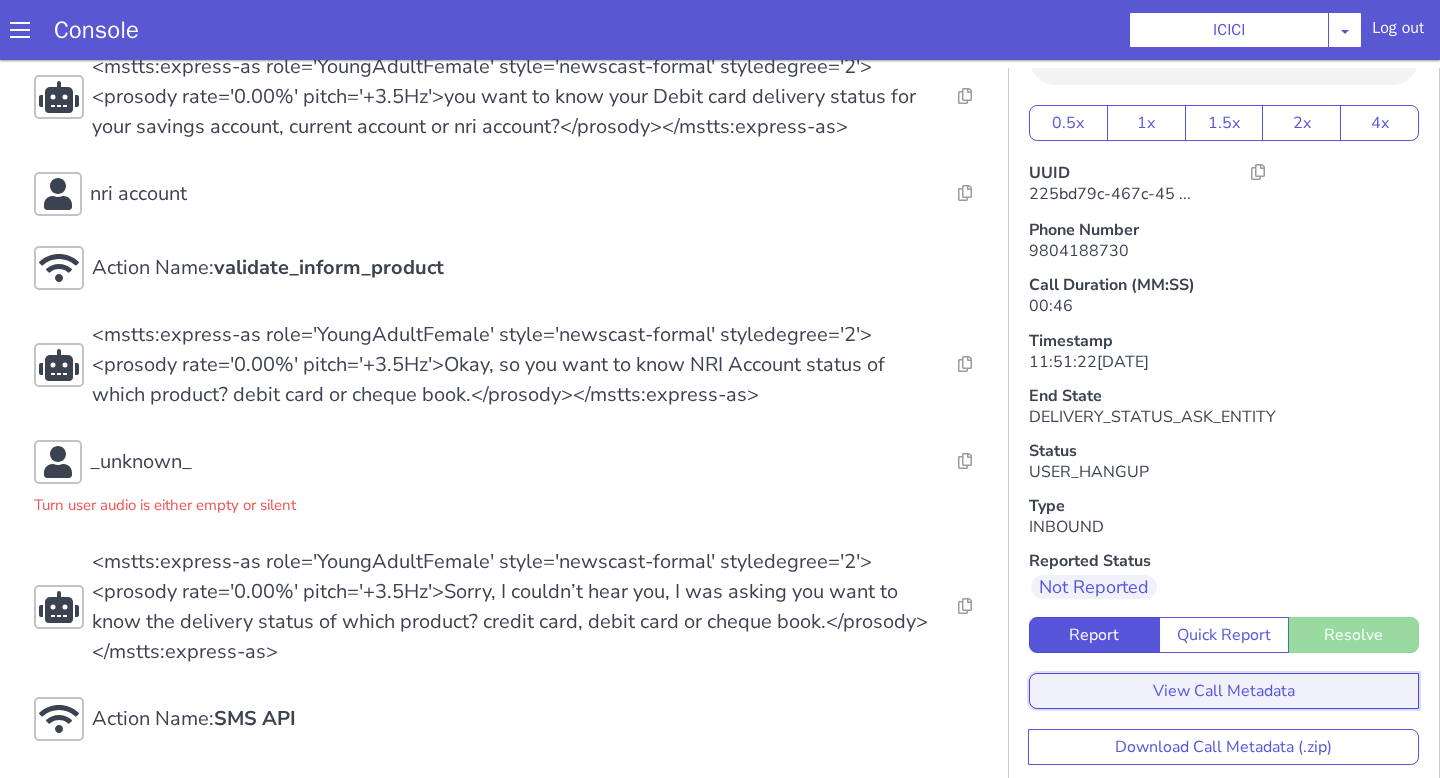 click on "View Call Metadata" at bounding box center [1224, 691] 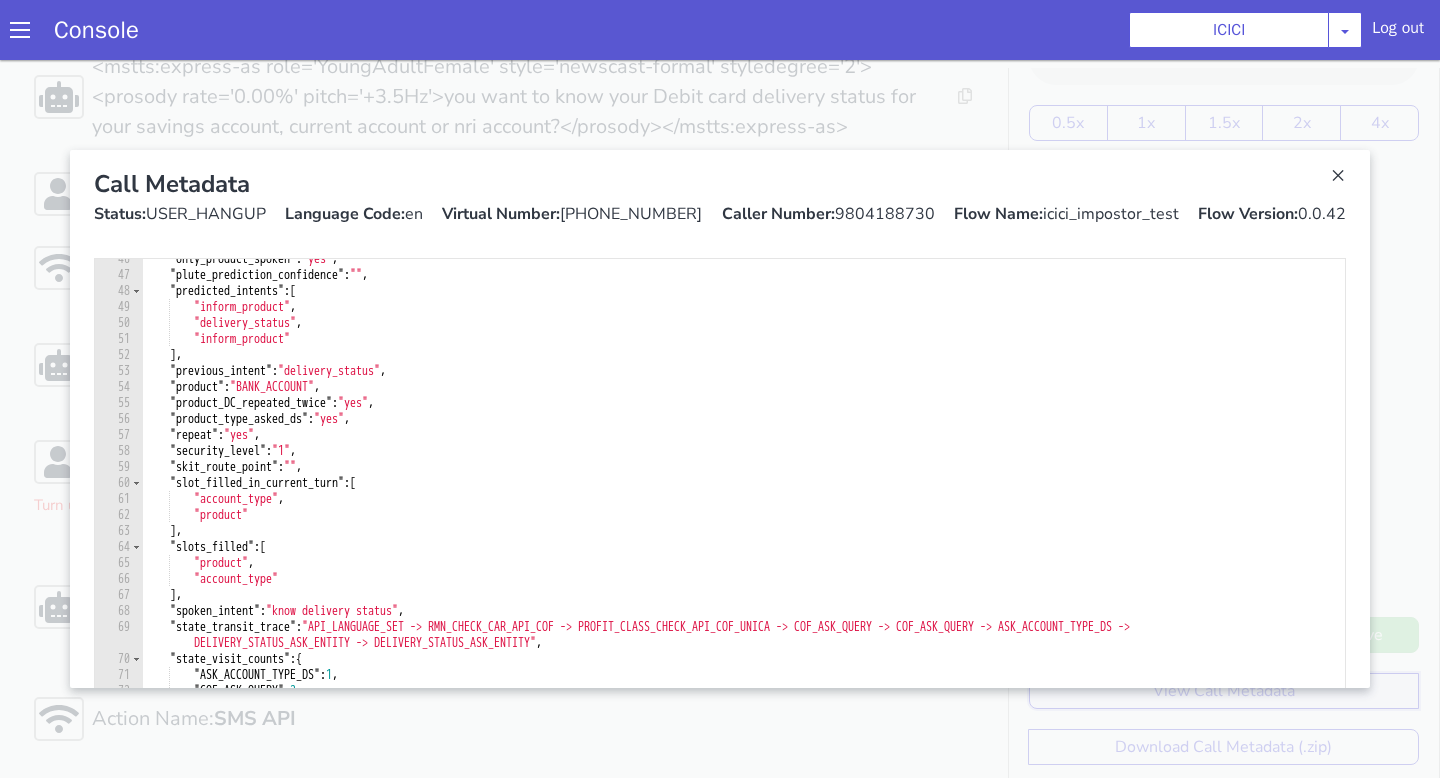 scroll, scrollTop: 825, scrollLeft: 0, axis: vertical 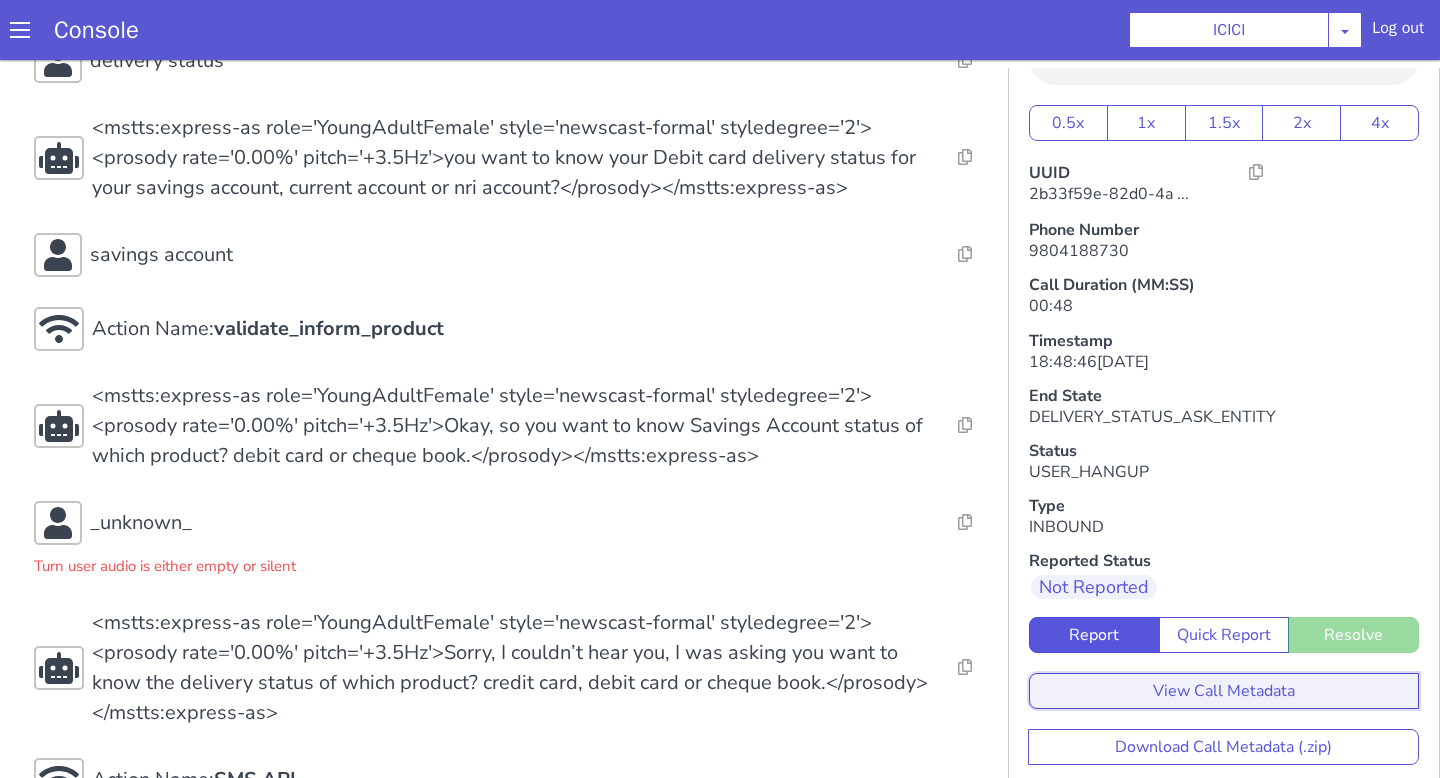 click on "View Call Metadata" at bounding box center (1224, 691) 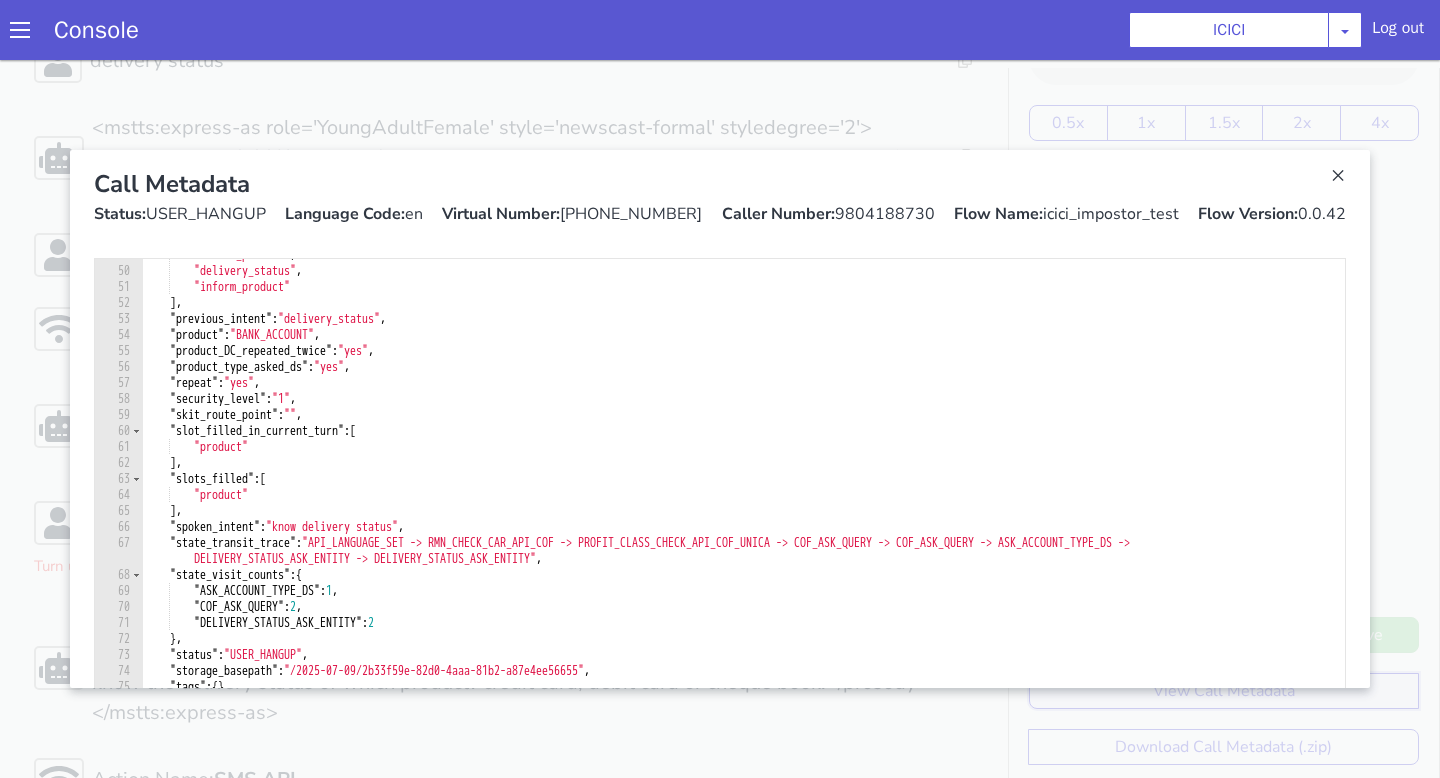 scroll, scrollTop: 894, scrollLeft: 0, axis: vertical 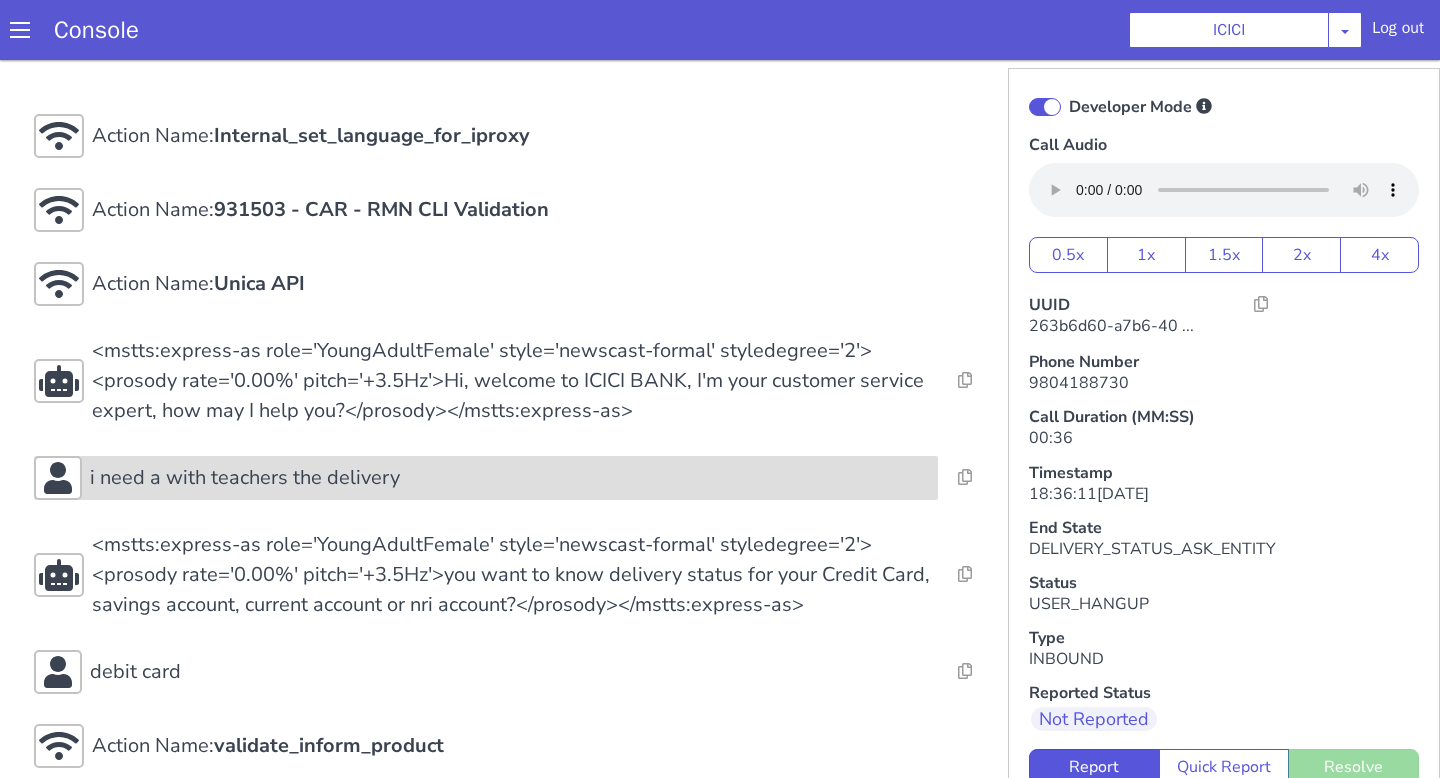 click on "i need a with teachers the delivery" at bounding box center (510, 478) 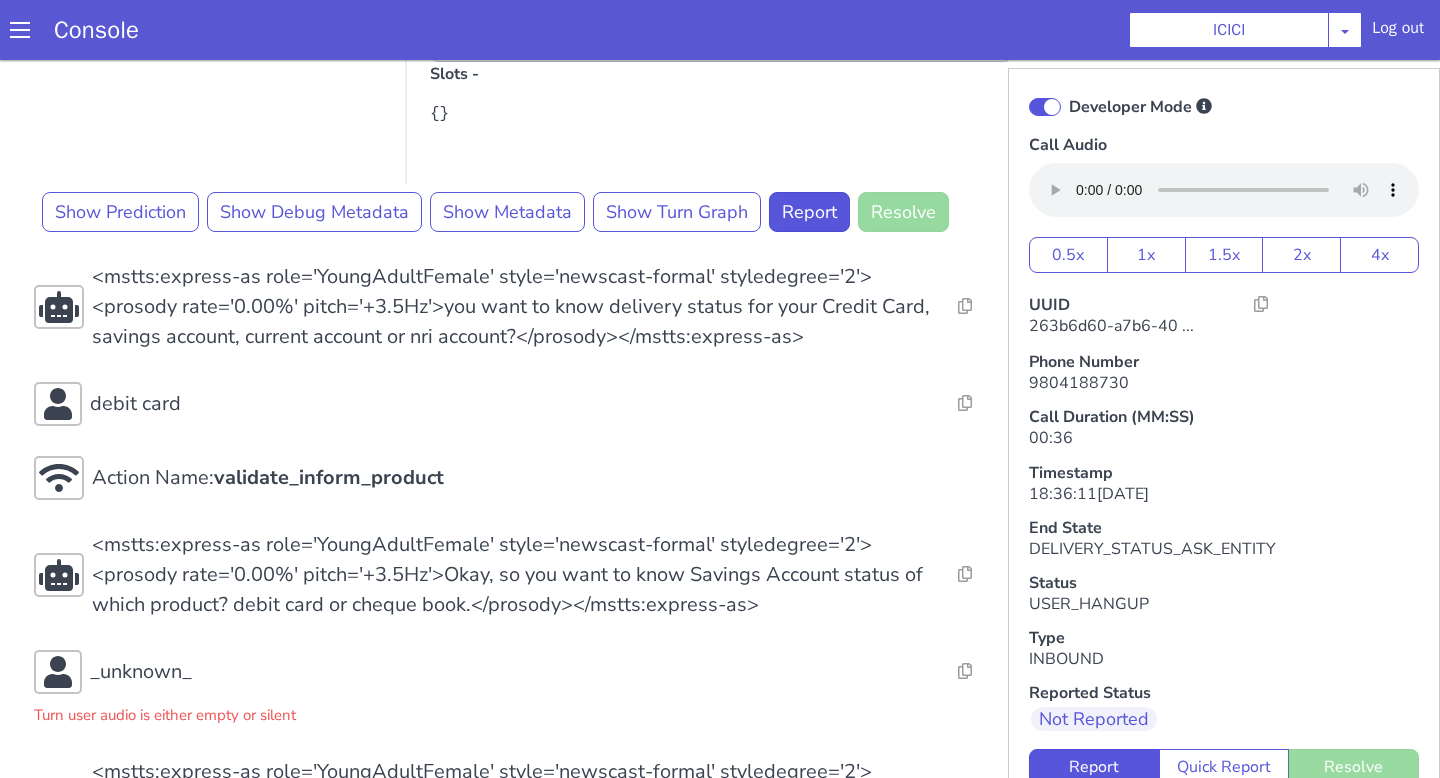 scroll, scrollTop: 833, scrollLeft: 0, axis: vertical 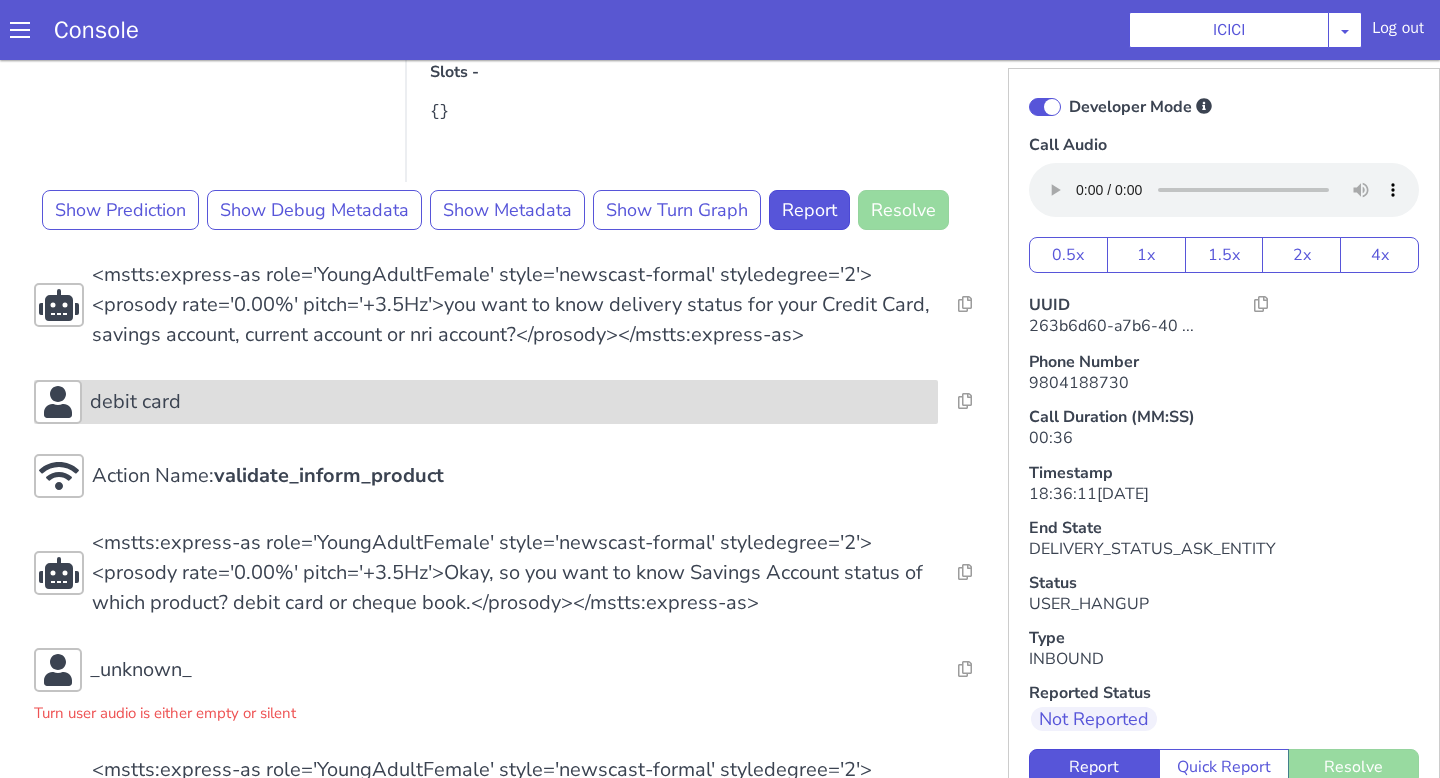 click on "debit card" at bounding box center (510, 402) 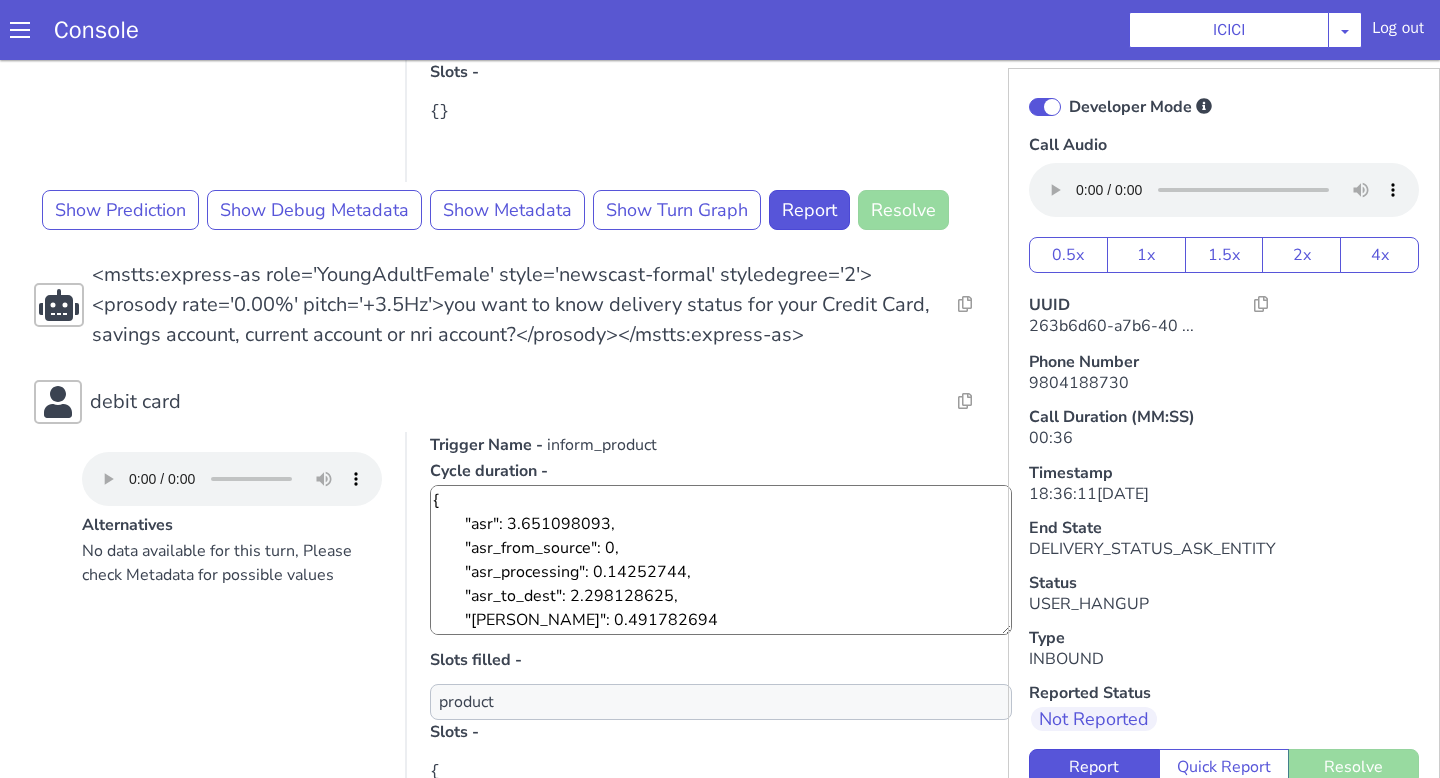scroll, scrollTop: 355, scrollLeft: 0, axis: vertical 